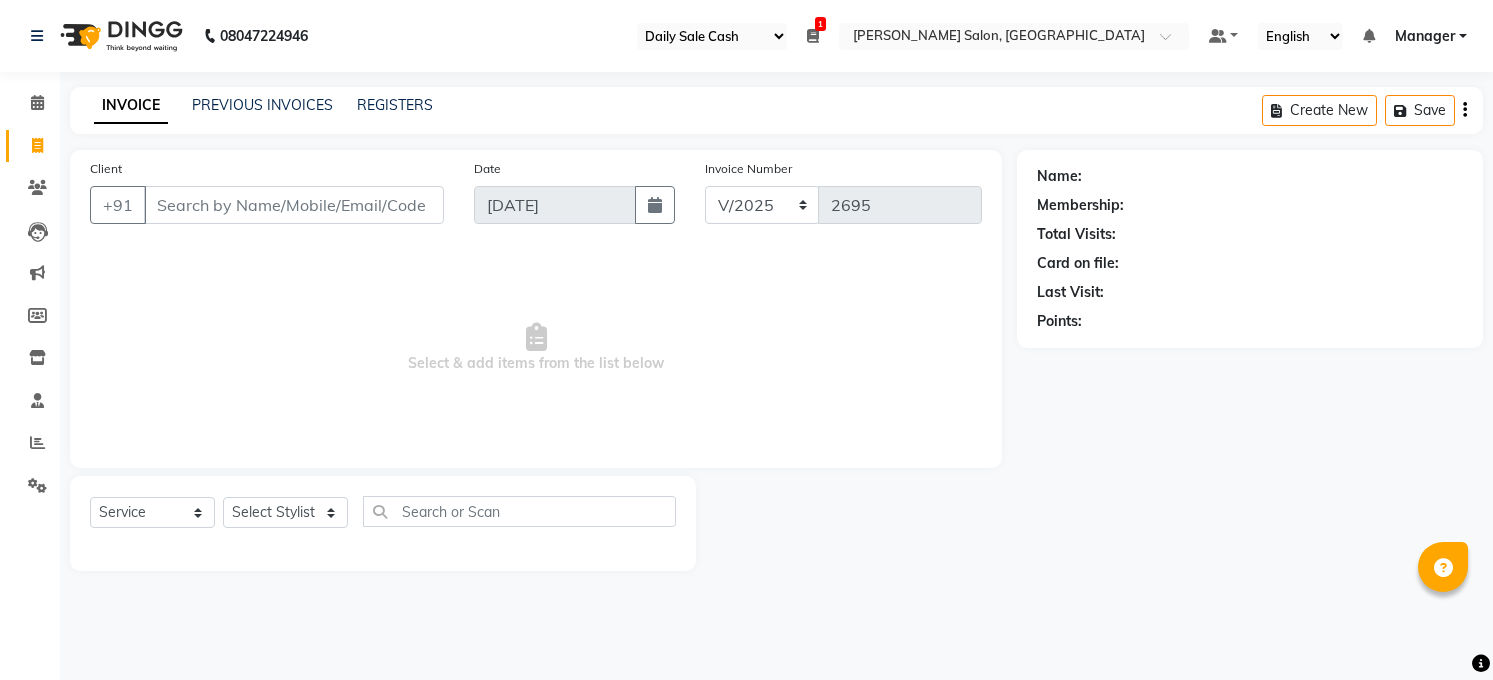 select on "35" 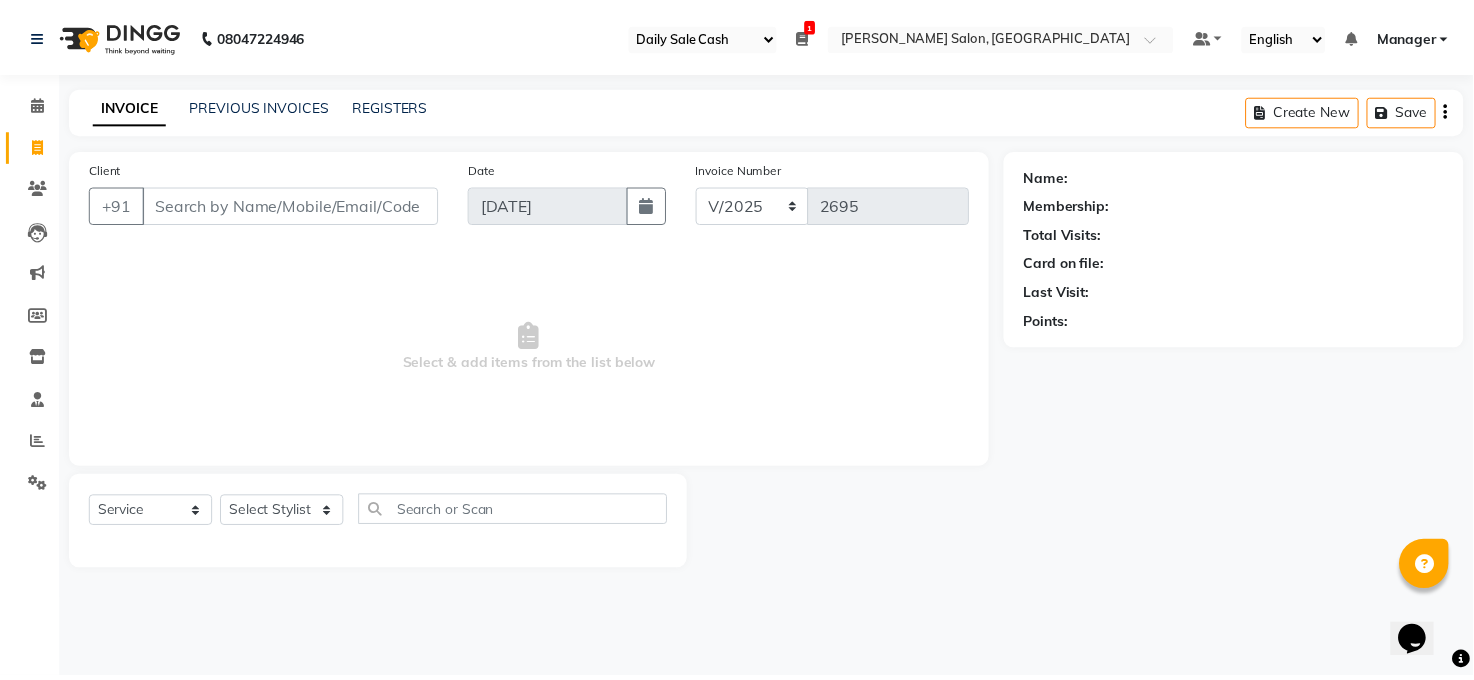 scroll, scrollTop: 0, scrollLeft: 0, axis: both 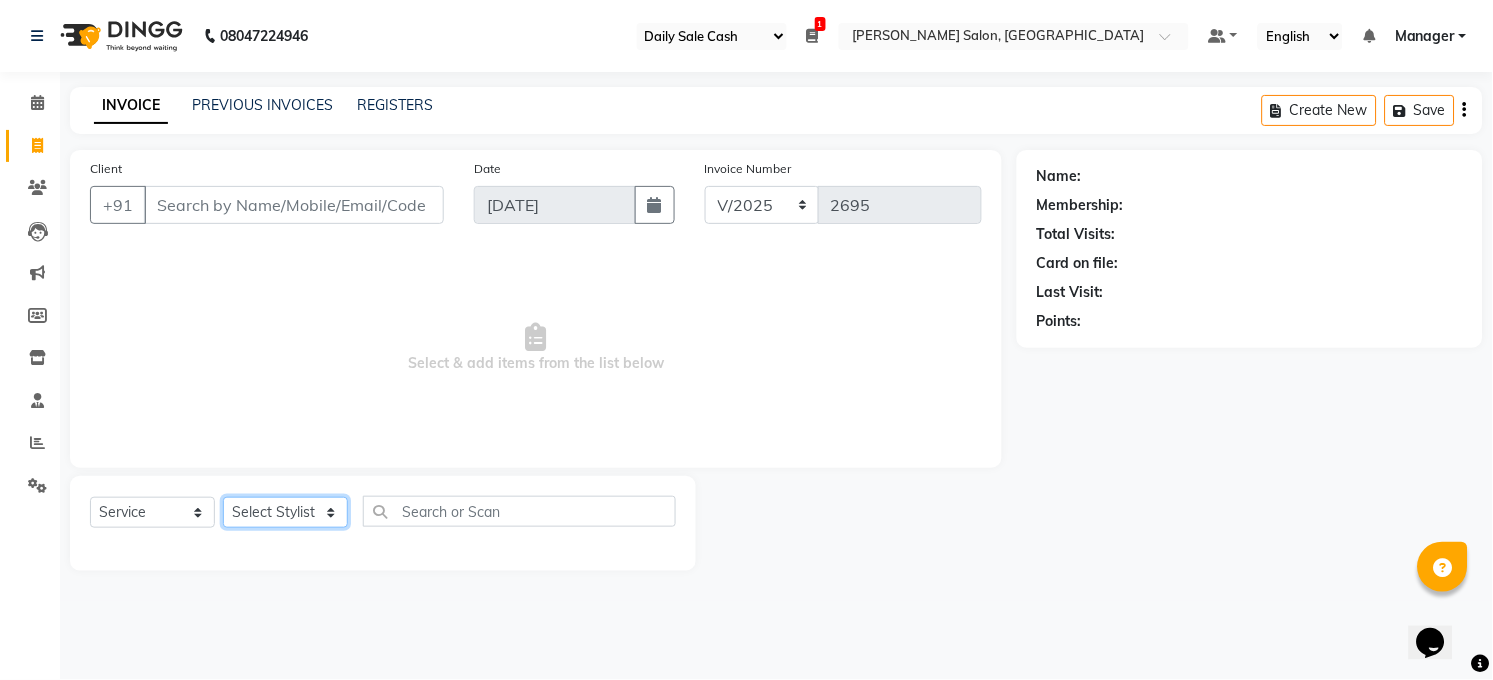 click on "Select Stylist [PERSON_NAME] [PERSON_NAME] [PERSON_NAME] COUNTER  Manager [PERSON_NAME] [PERSON_NAME] [PERSON_NAME] [PERSON_NAME] [PERSON_NAME] Santosh SAURABH [PERSON_NAME] [PERSON_NAME] Veer [PERSON_NAME]" 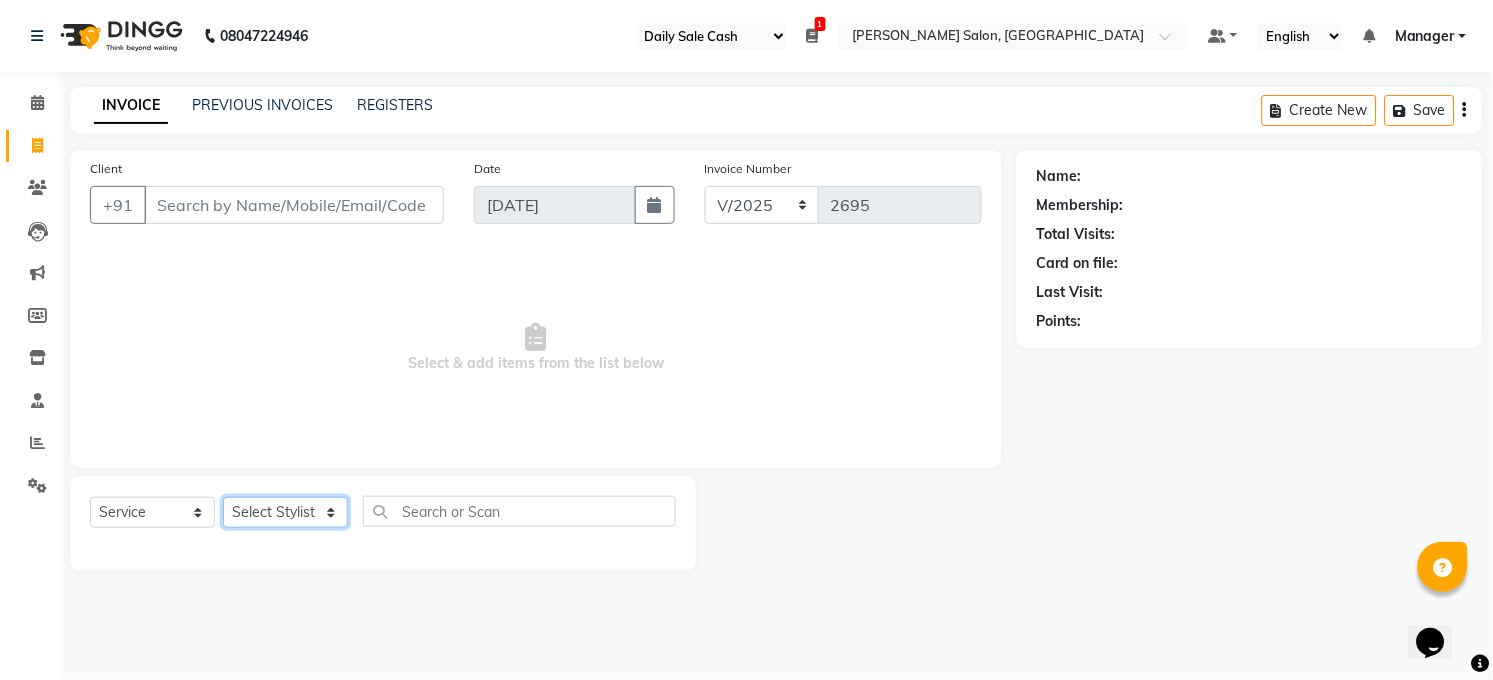 select on "40301" 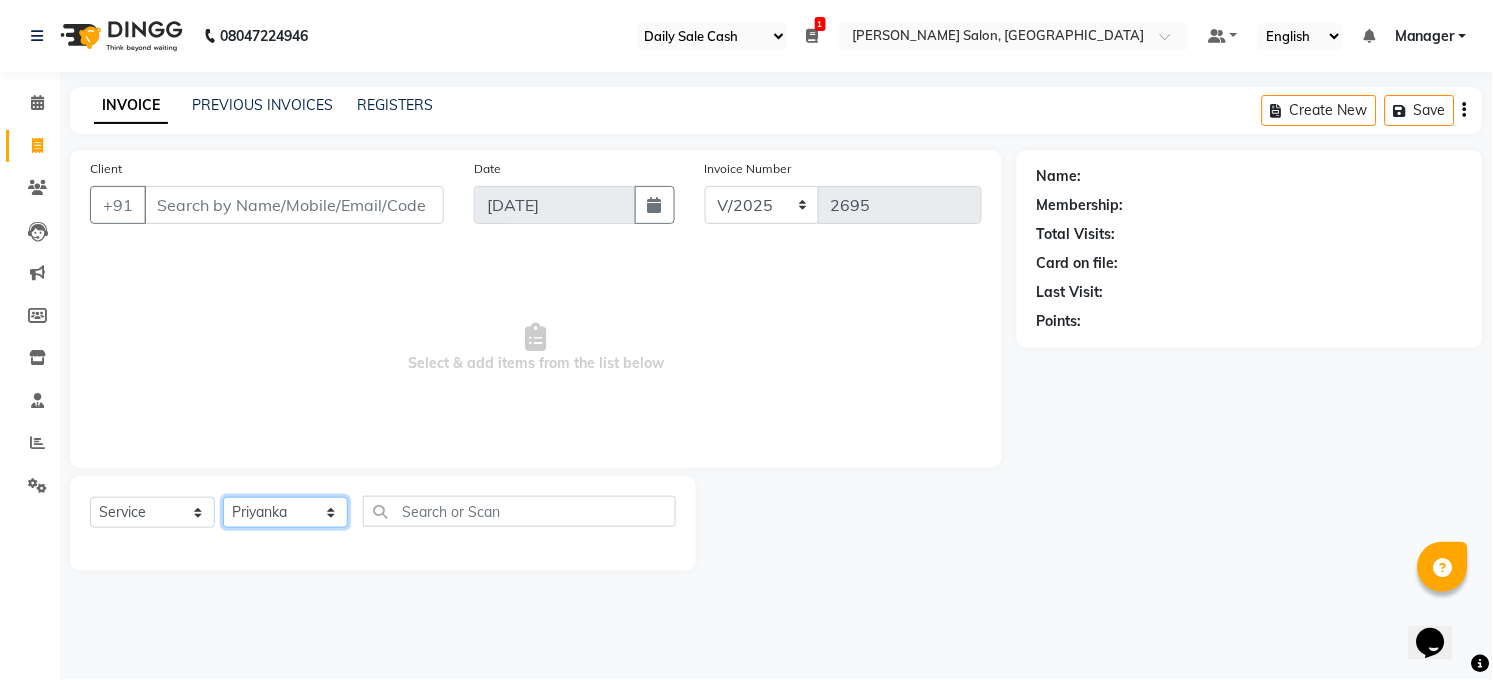 click on "Select Stylist [PERSON_NAME] [PERSON_NAME] [PERSON_NAME] COUNTER  Manager [PERSON_NAME] [PERSON_NAME] [PERSON_NAME] [PERSON_NAME] [PERSON_NAME] Santosh SAURABH [PERSON_NAME] [PERSON_NAME] Veer [PERSON_NAME]" 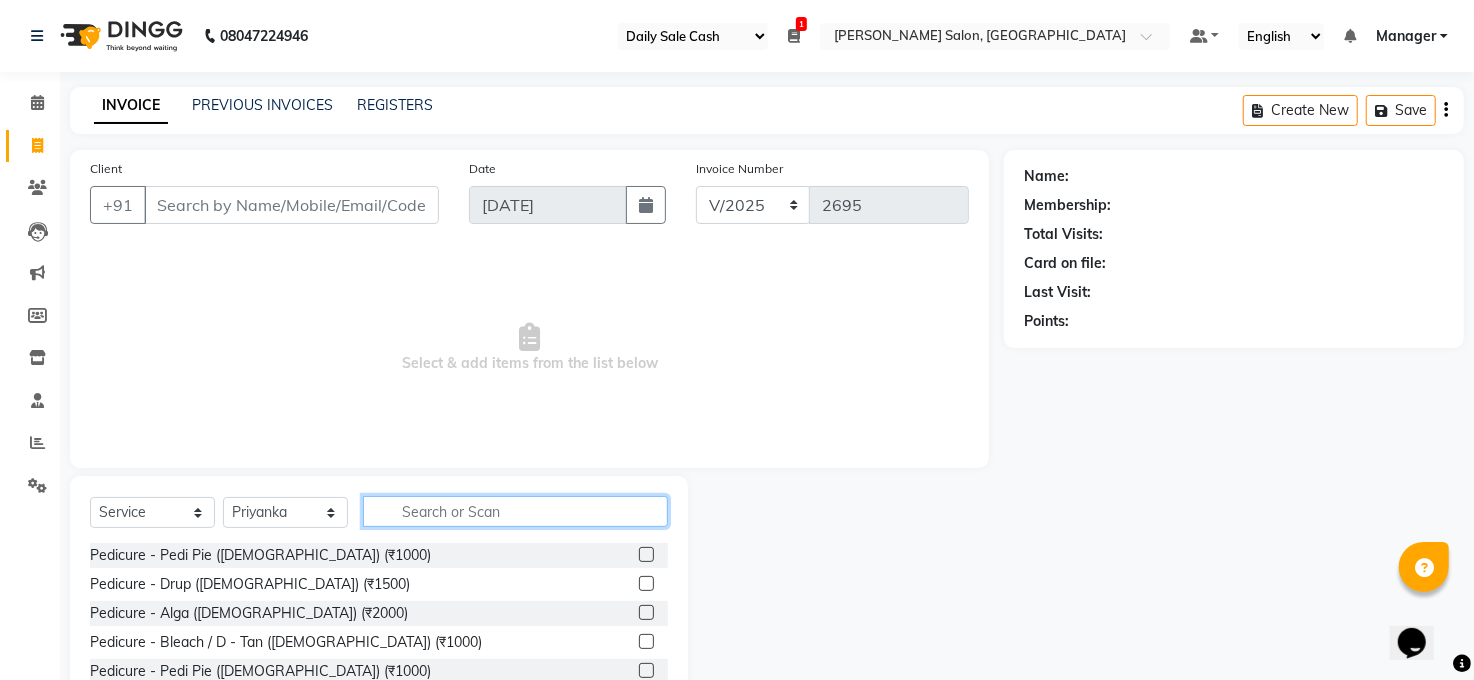 click 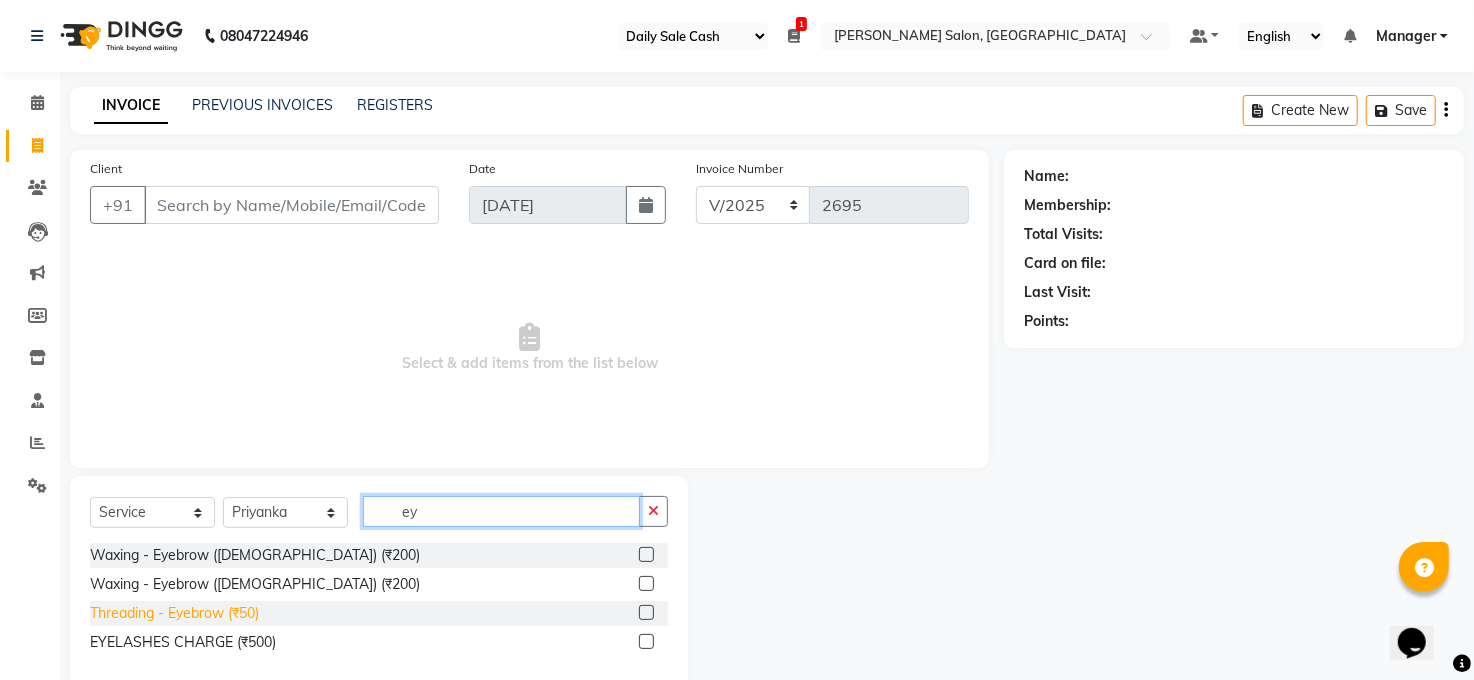 type on "ey" 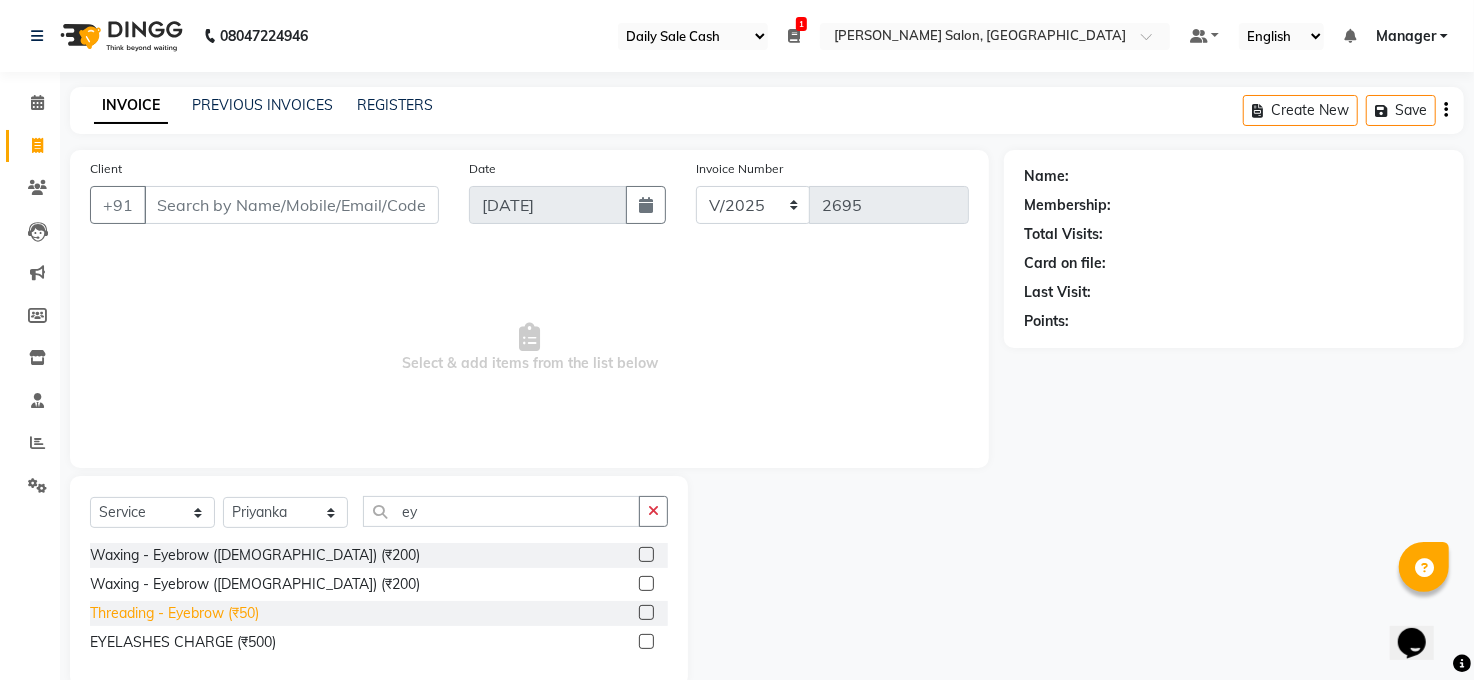 click on "Threading - Eyebrow  (₹50)" 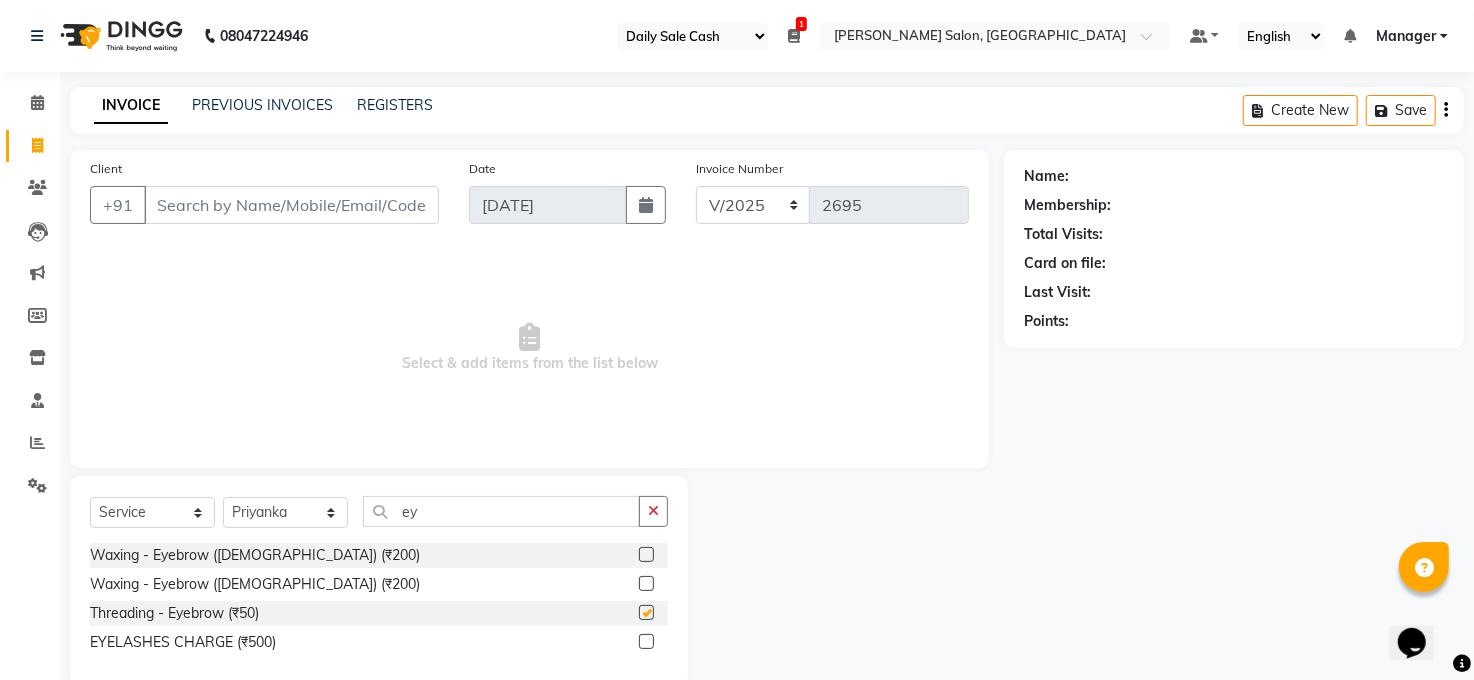 checkbox on "false" 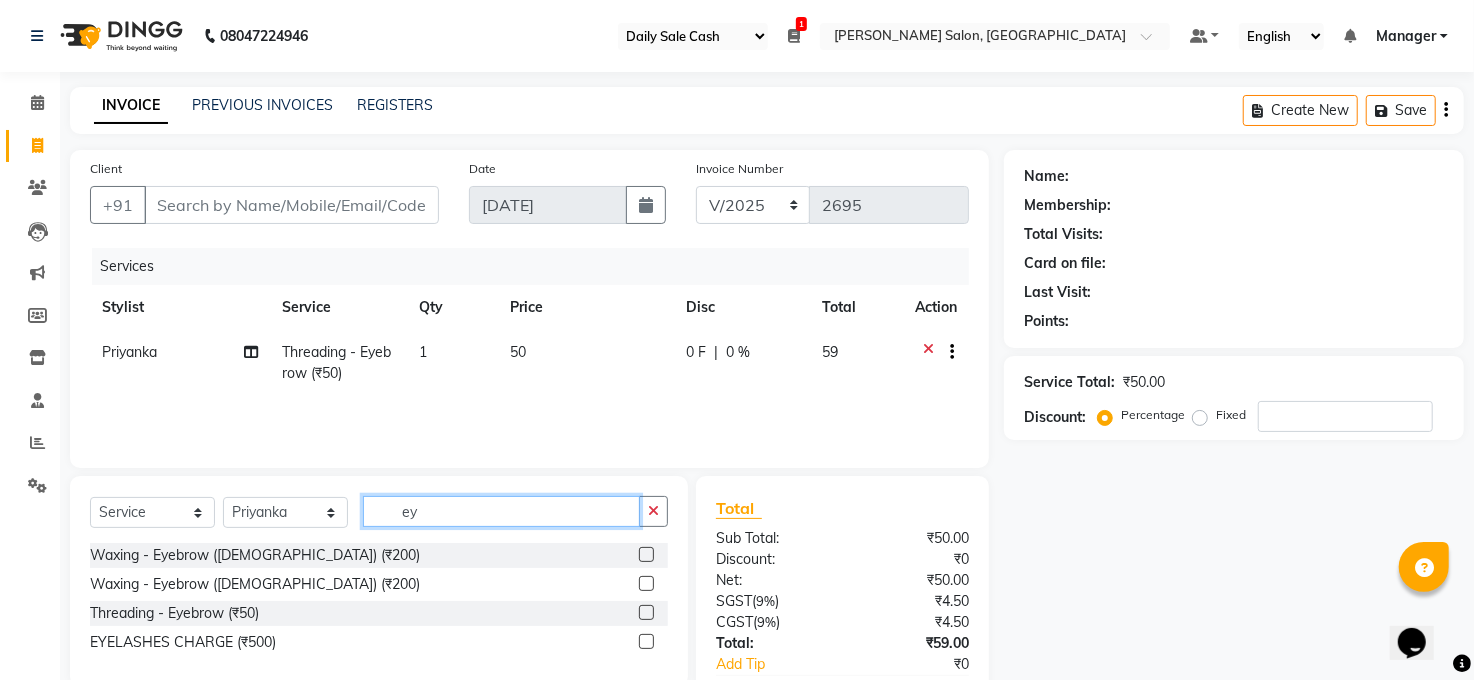 click on "ey" 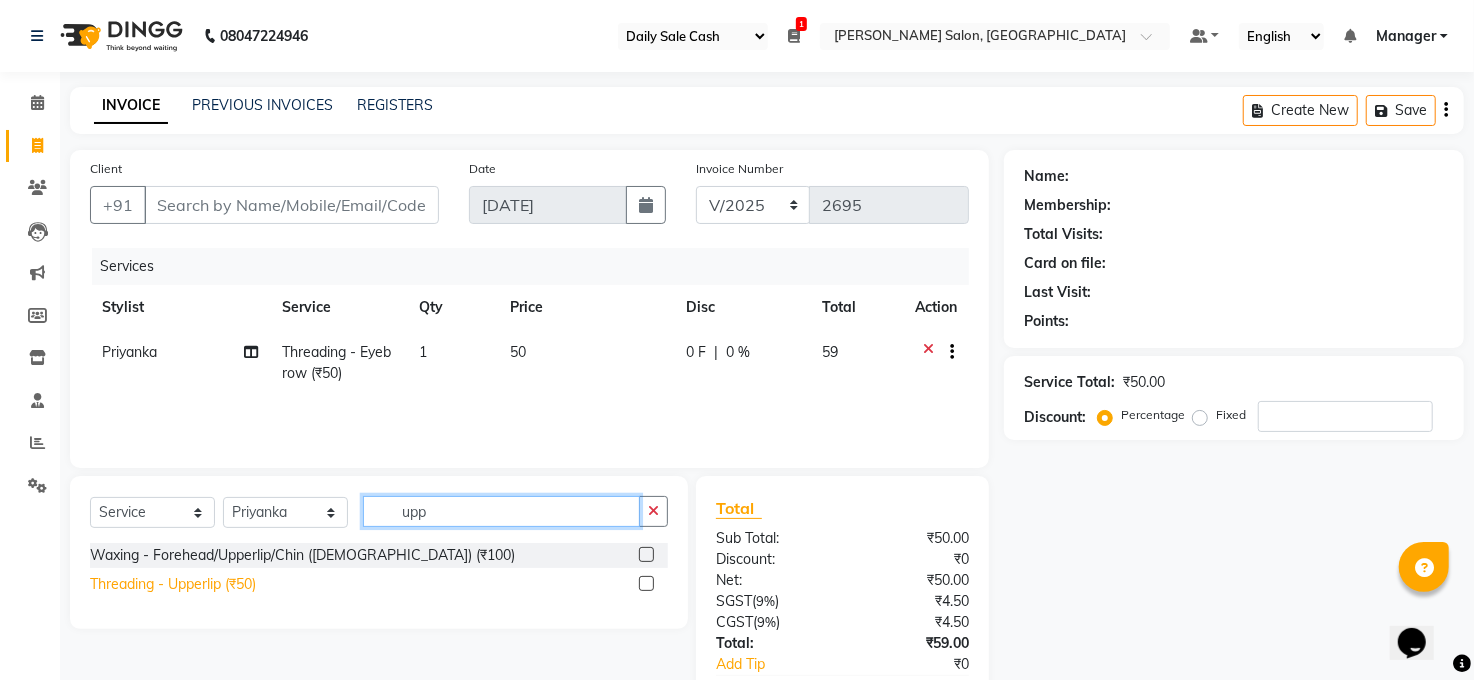 type on "upp" 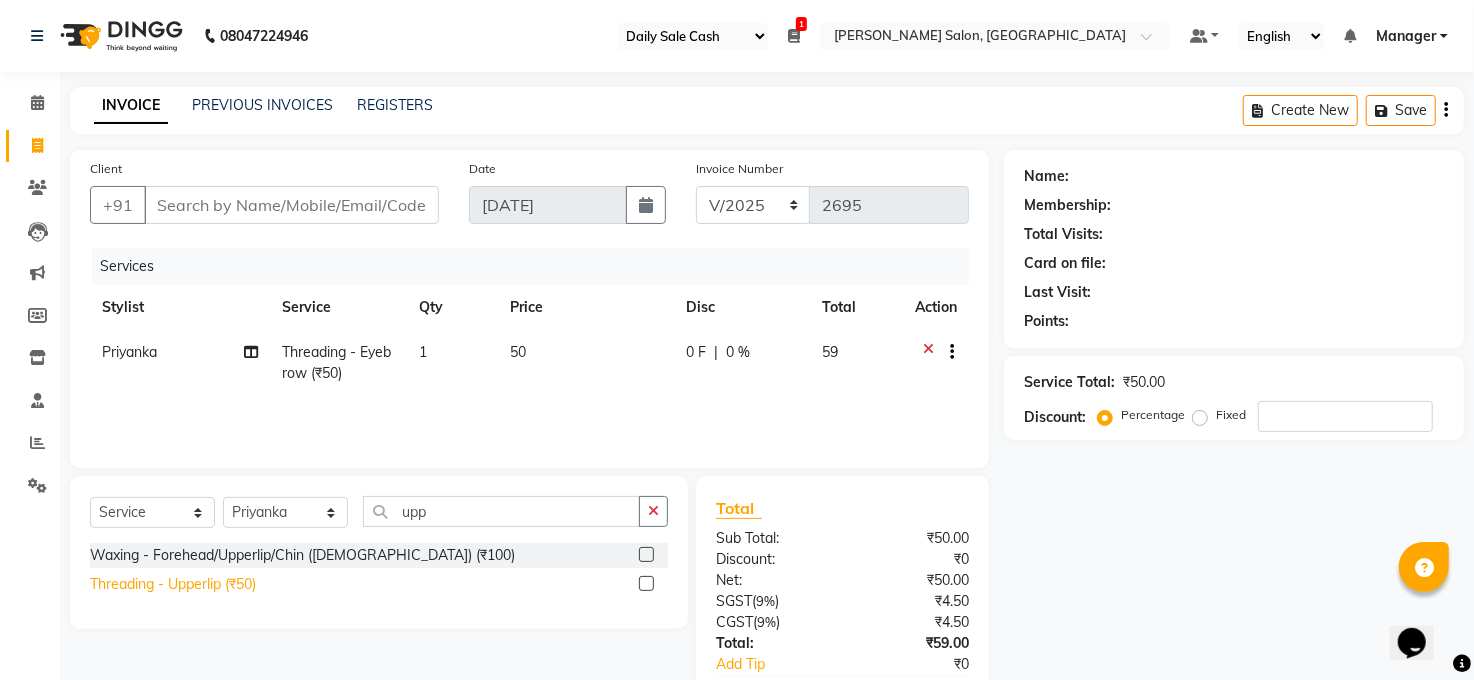 click on "Threading - Upperlip (₹50)" 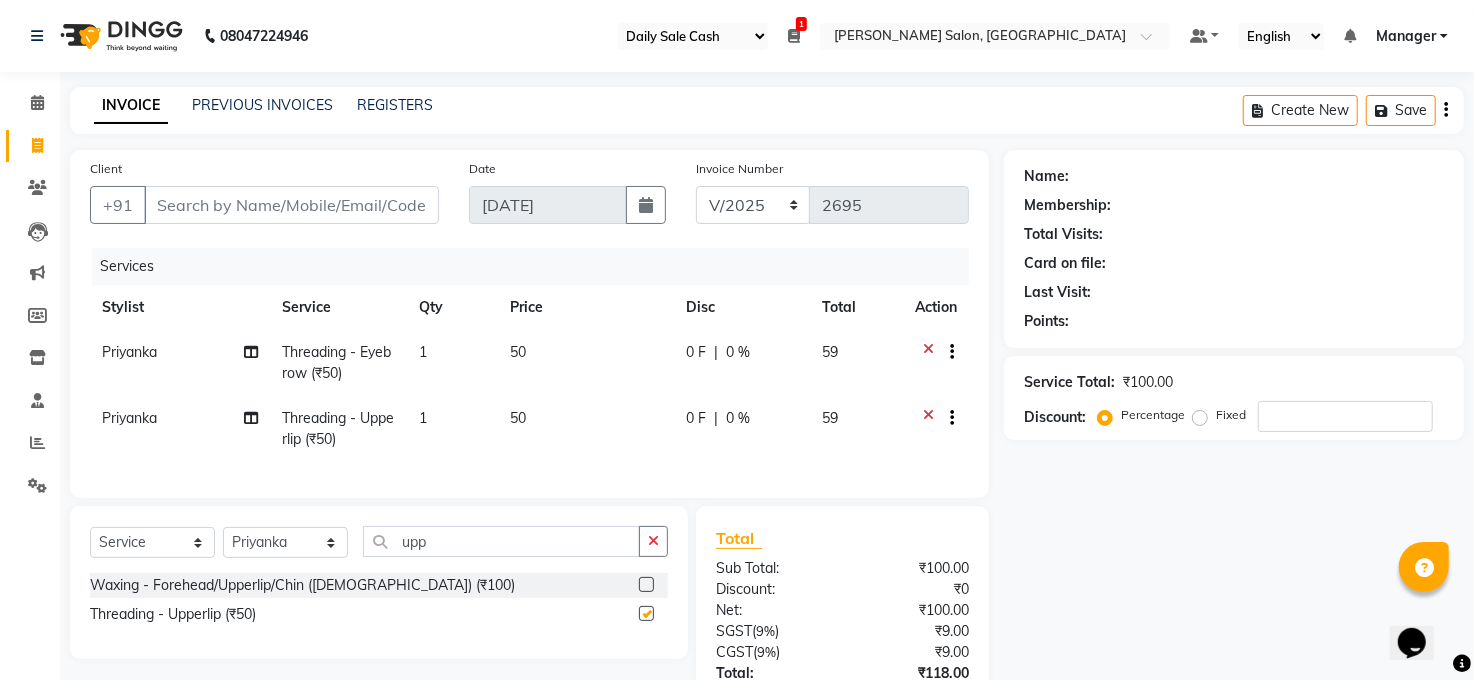 checkbox on "false" 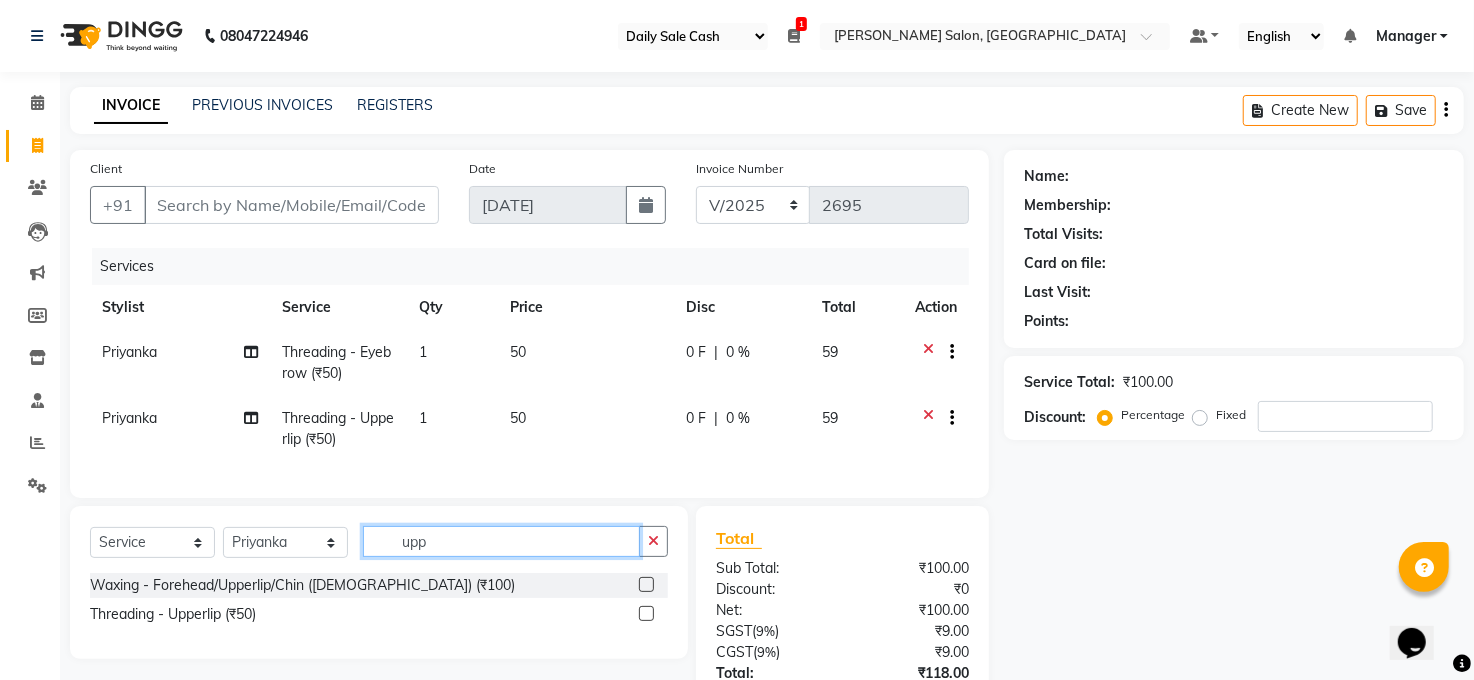 click on "upp" 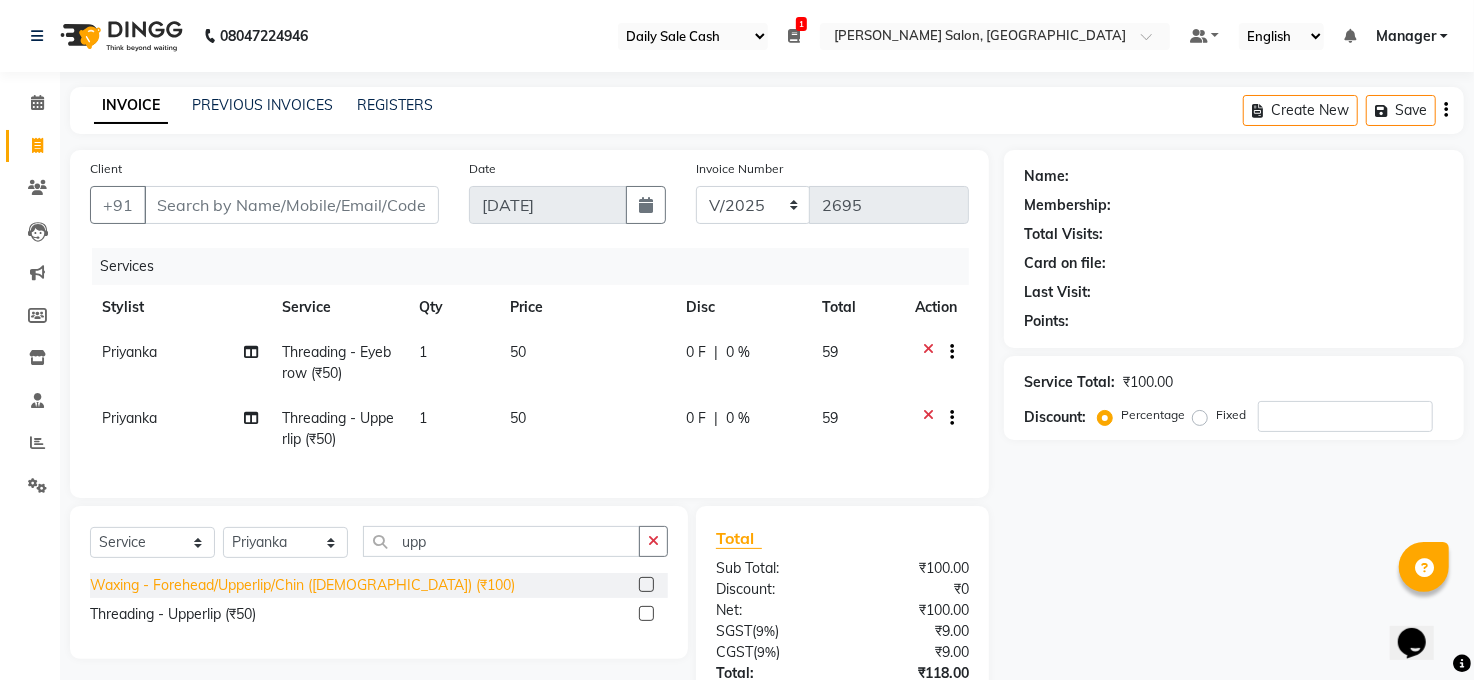 click on "Waxing - Forehead/Upperlip/Chin ([DEMOGRAPHIC_DATA]) (₹100)" 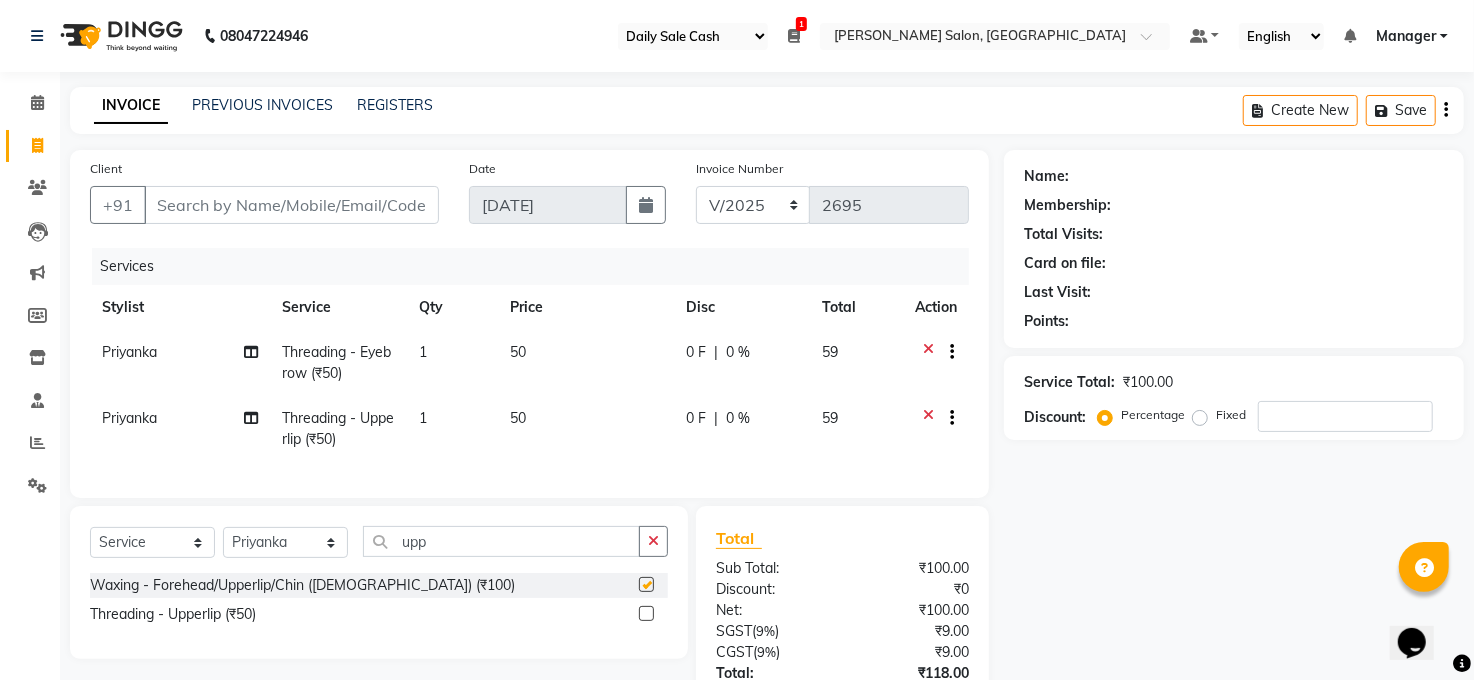 checkbox on "false" 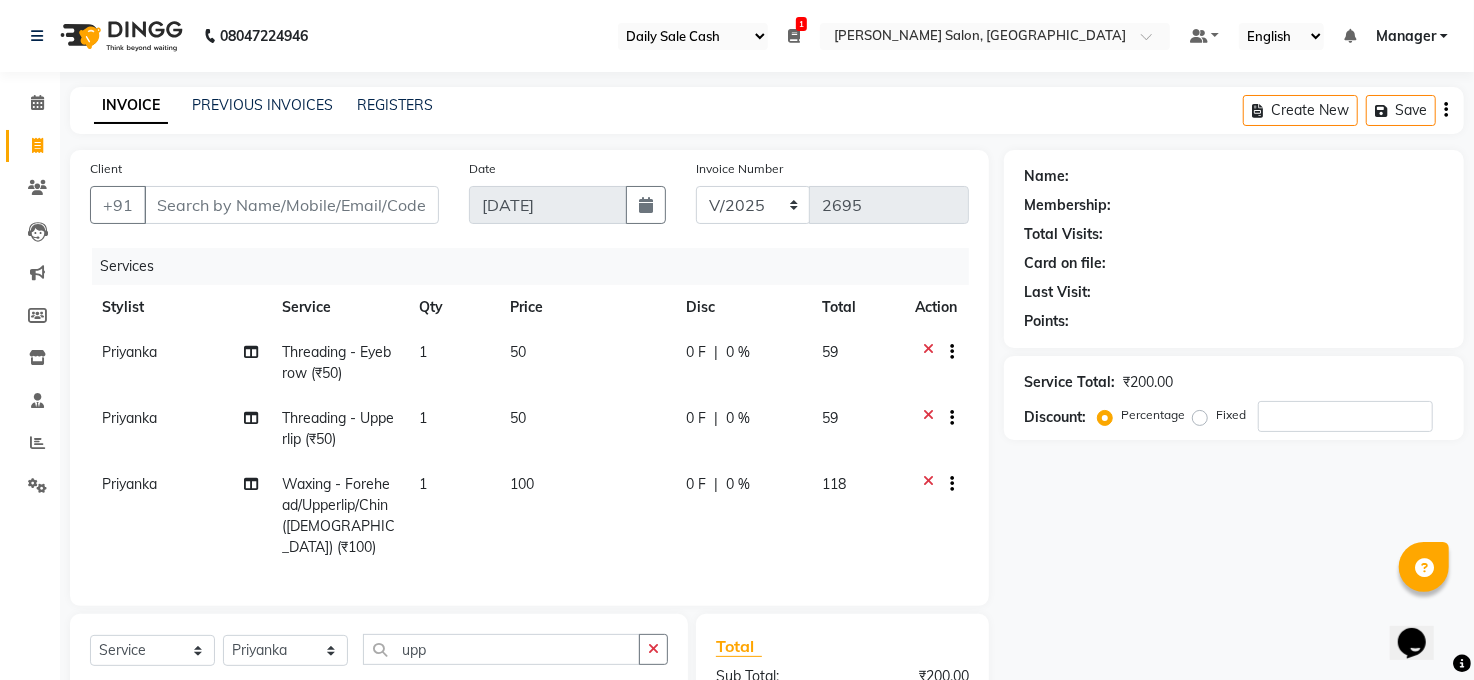 click 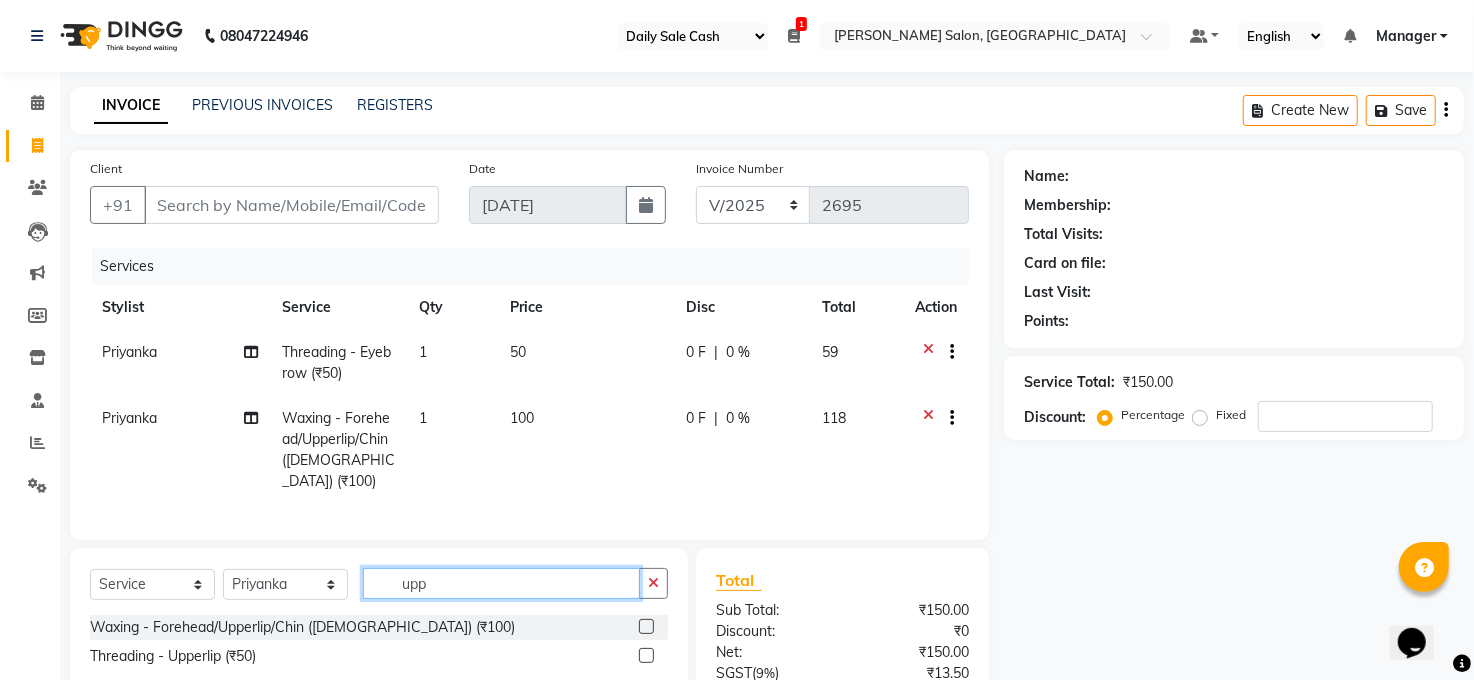 click on "upp" 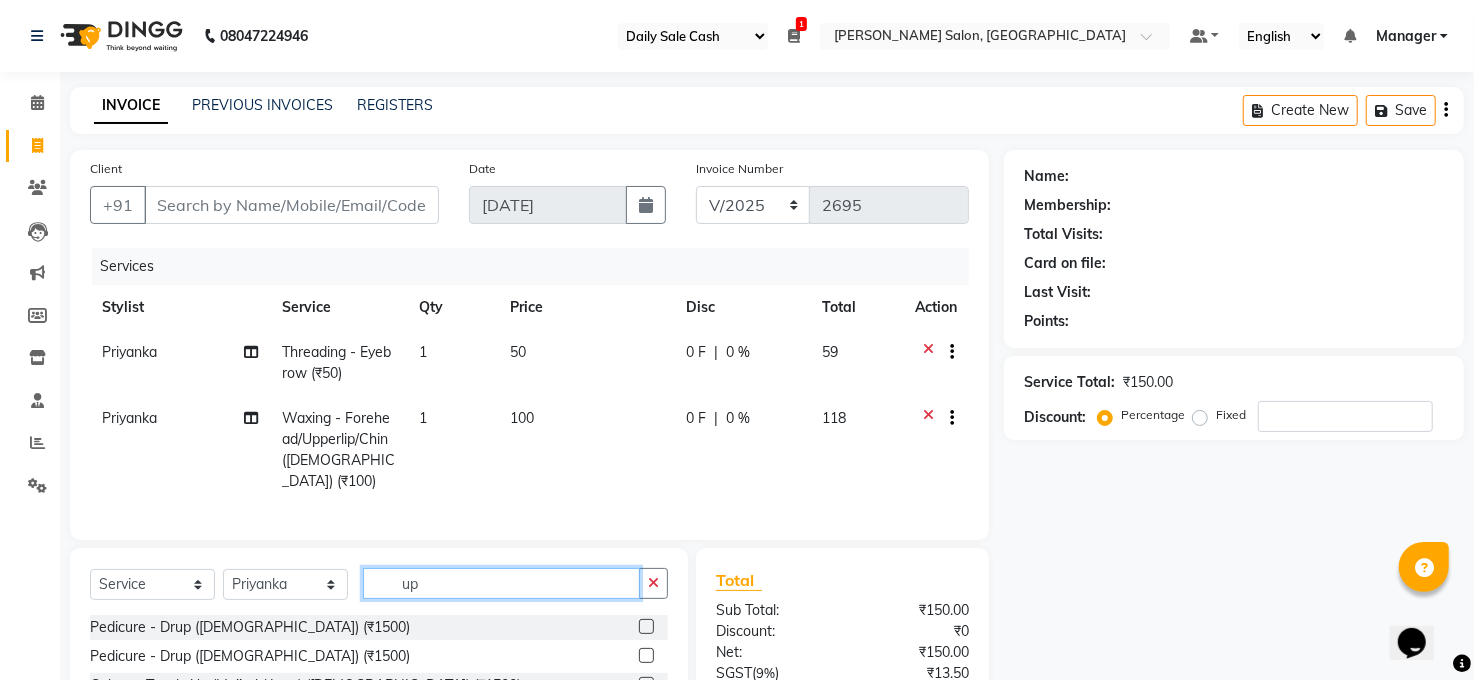 type on "u" 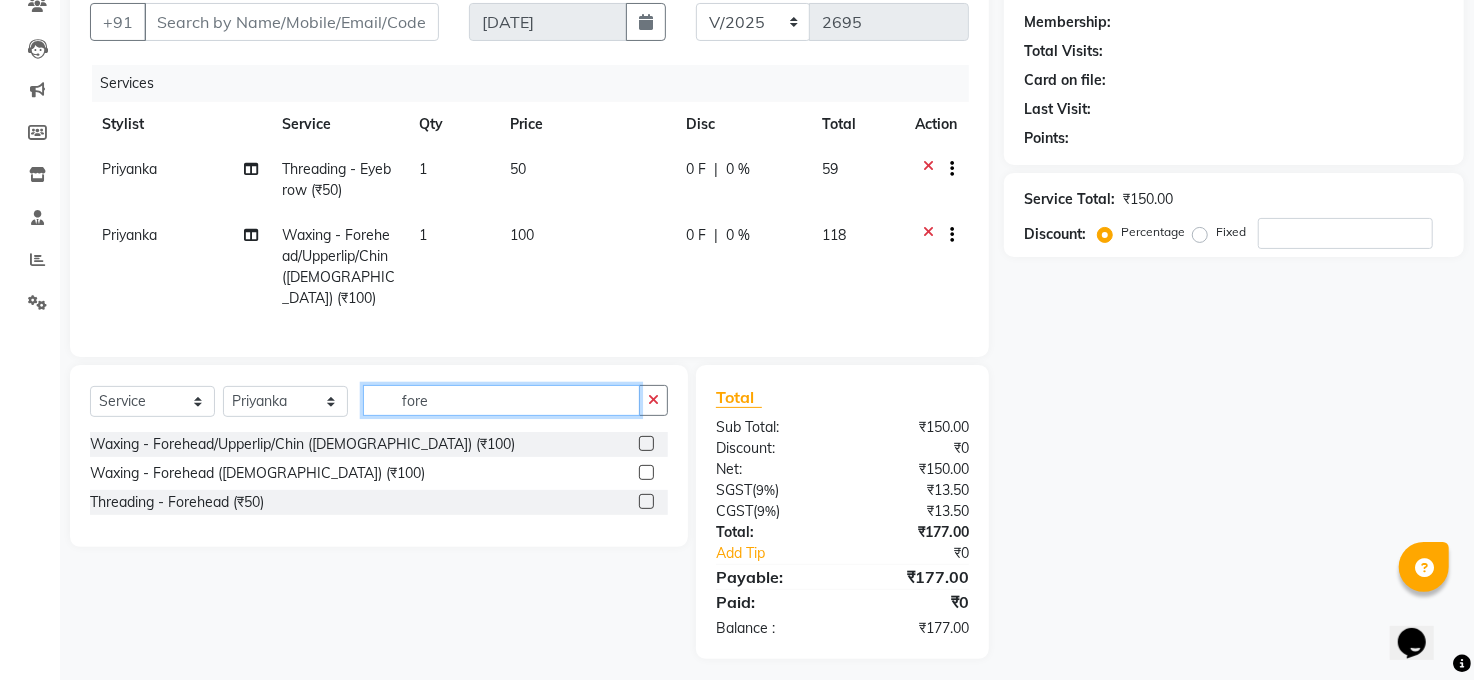 scroll, scrollTop: 190, scrollLeft: 0, axis: vertical 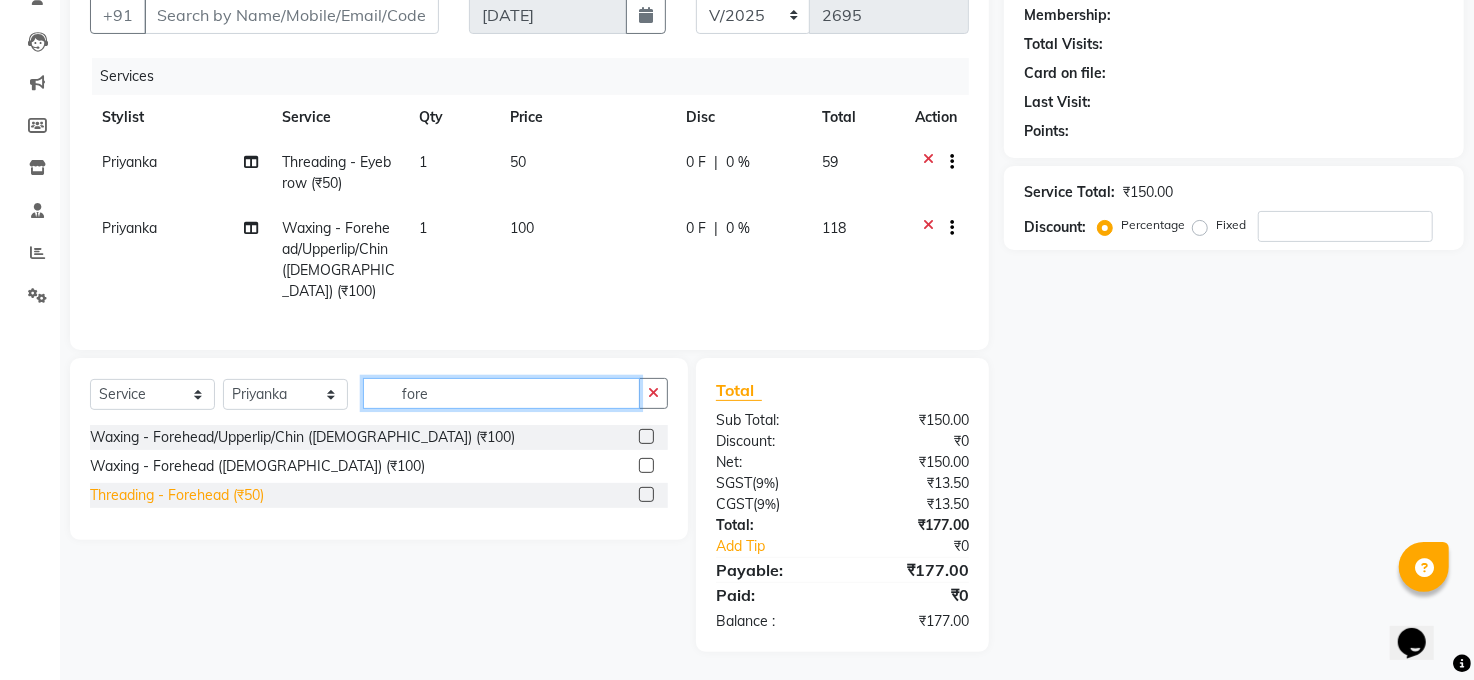 type on "fore" 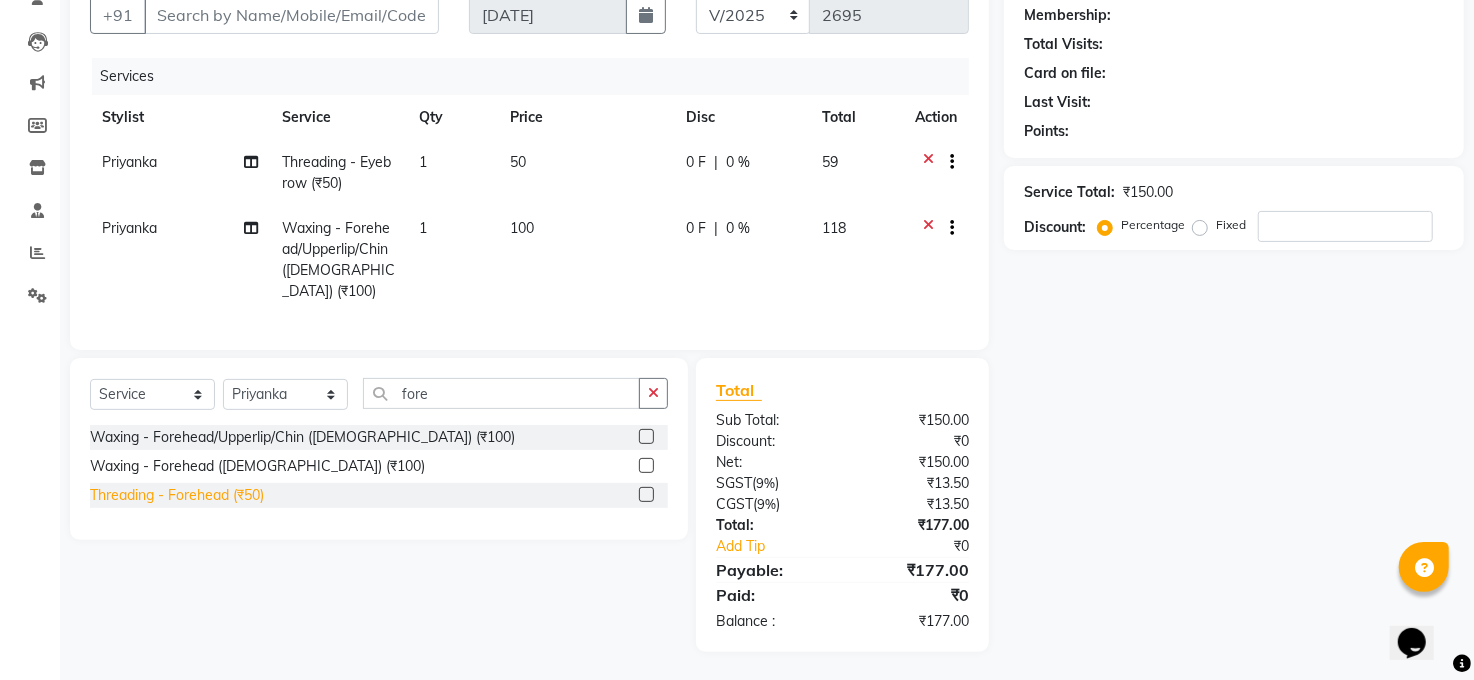 click on "Threading - Forehead  (₹50)" 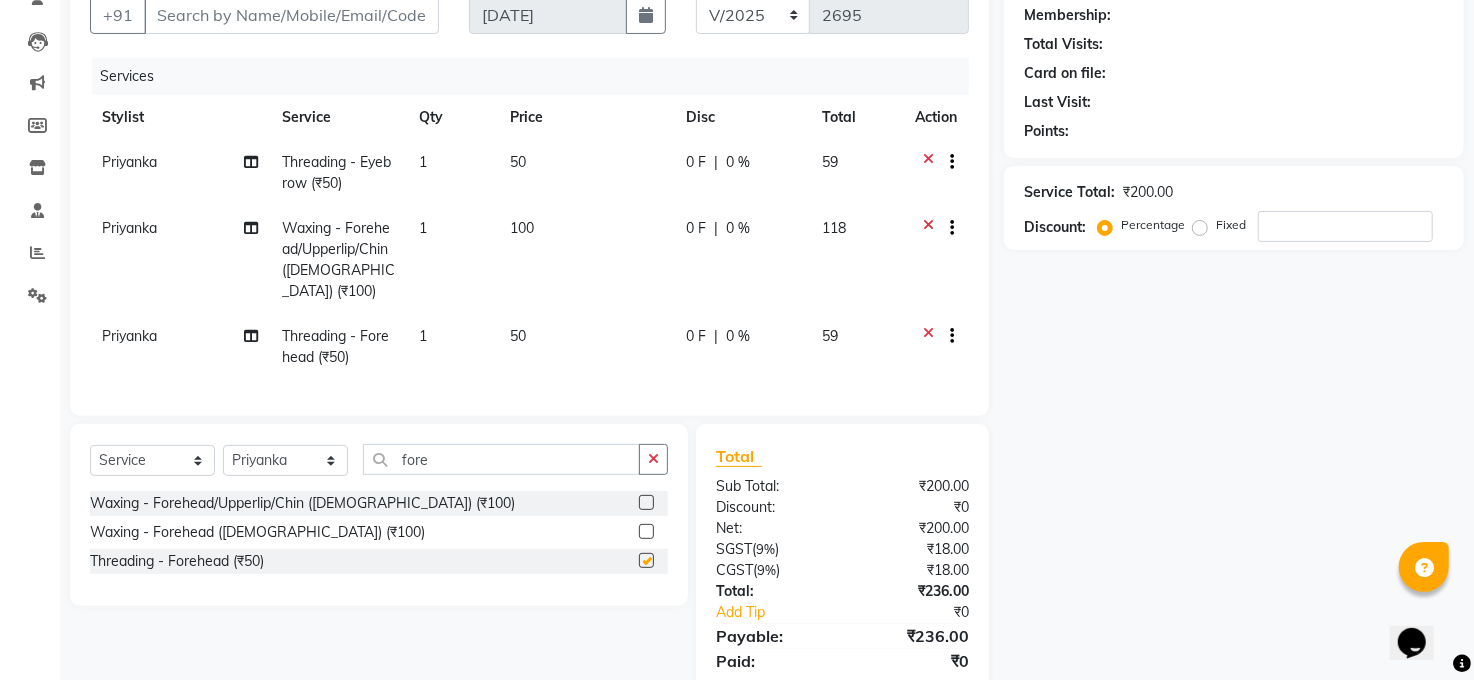 checkbox on "false" 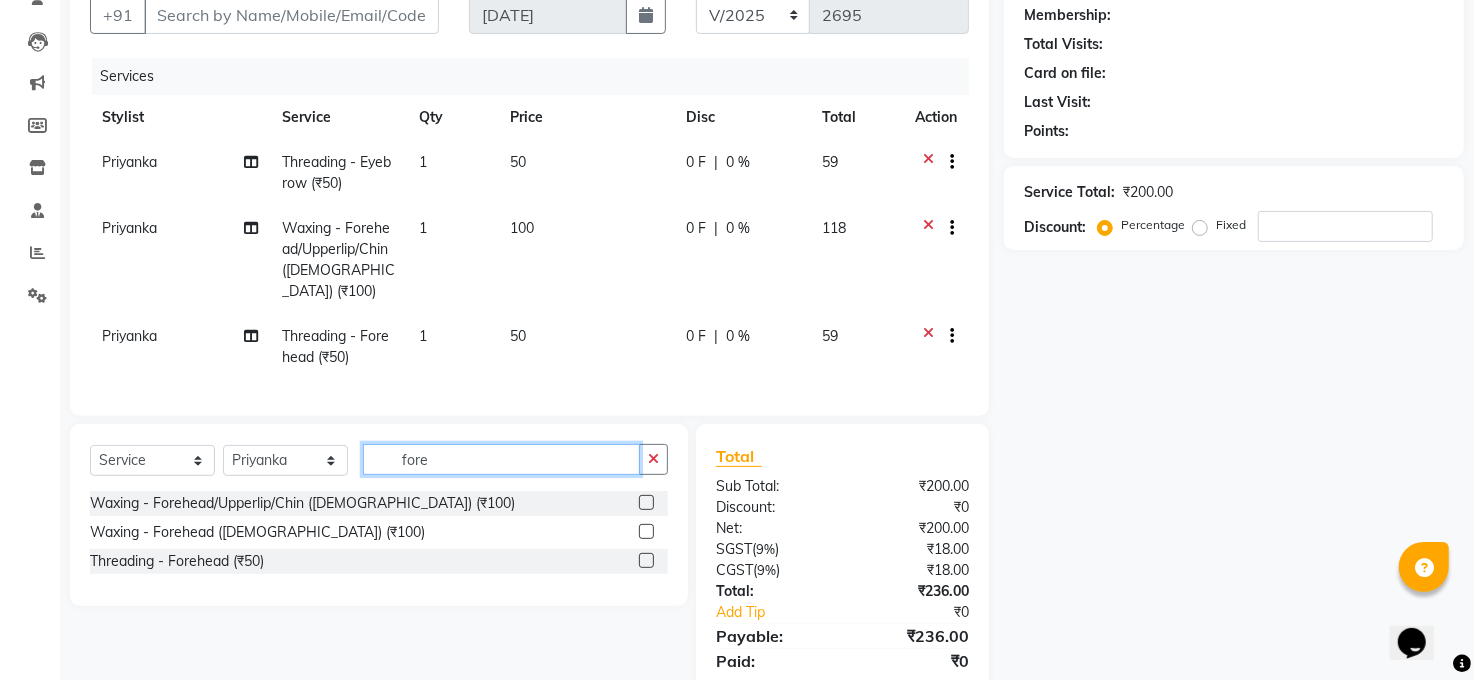 drag, startPoint x: 473, startPoint y: 457, endPoint x: 460, endPoint y: 415, distance: 43.965897 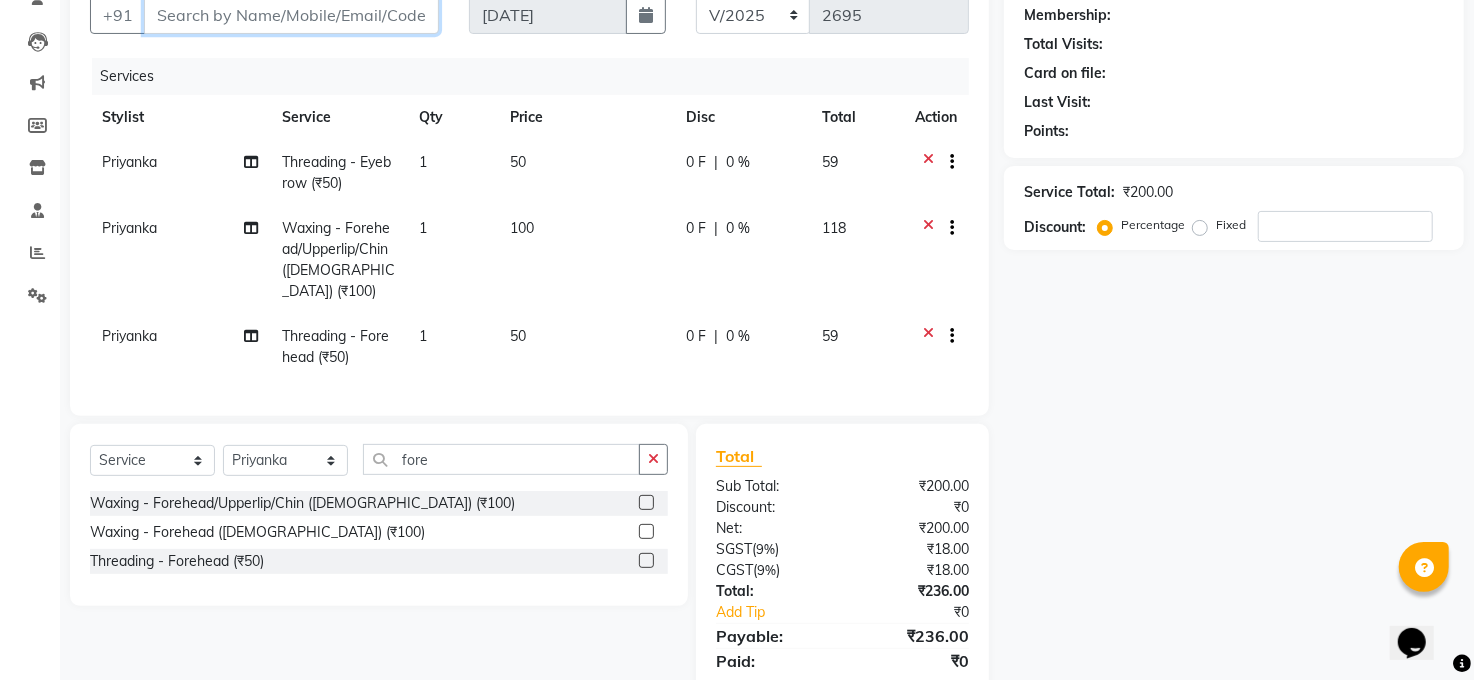 click on "Client" at bounding box center (291, 15) 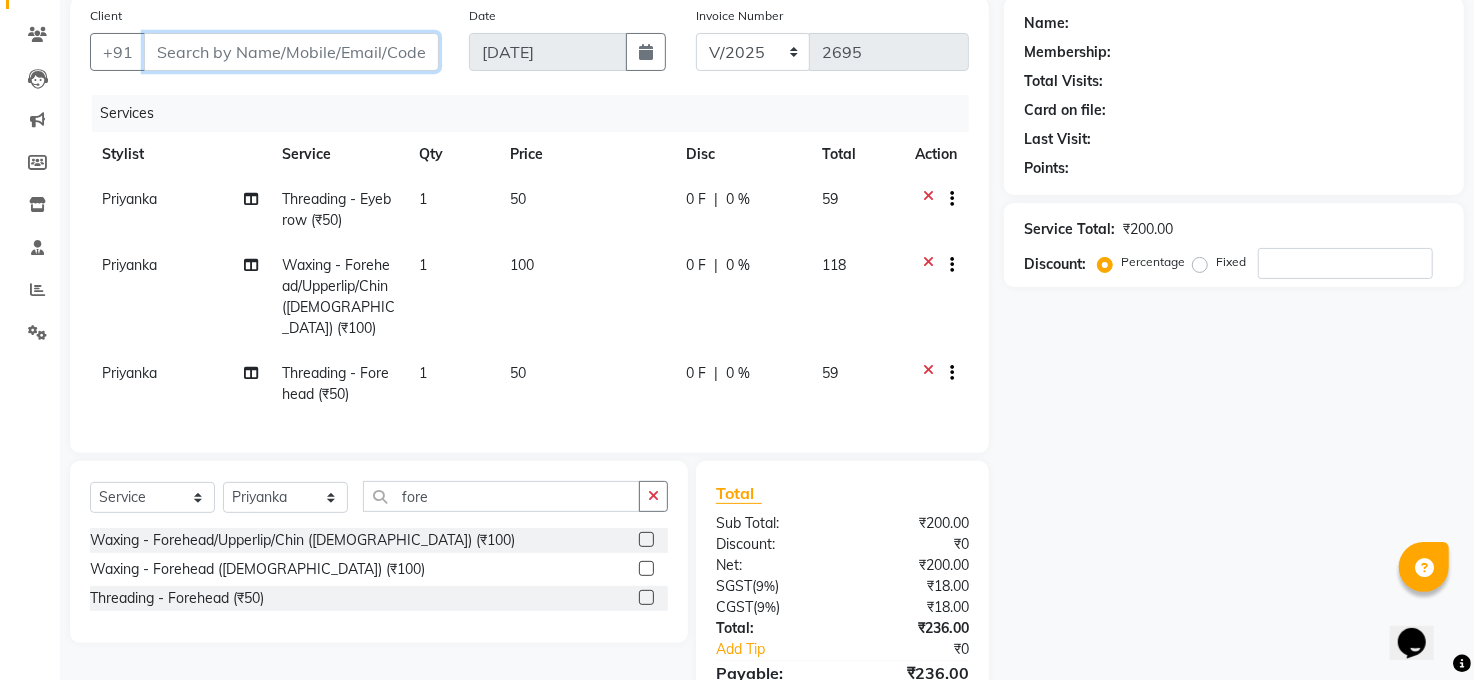 scroll, scrollTop: 0, scrollLeft: 0, axis: both 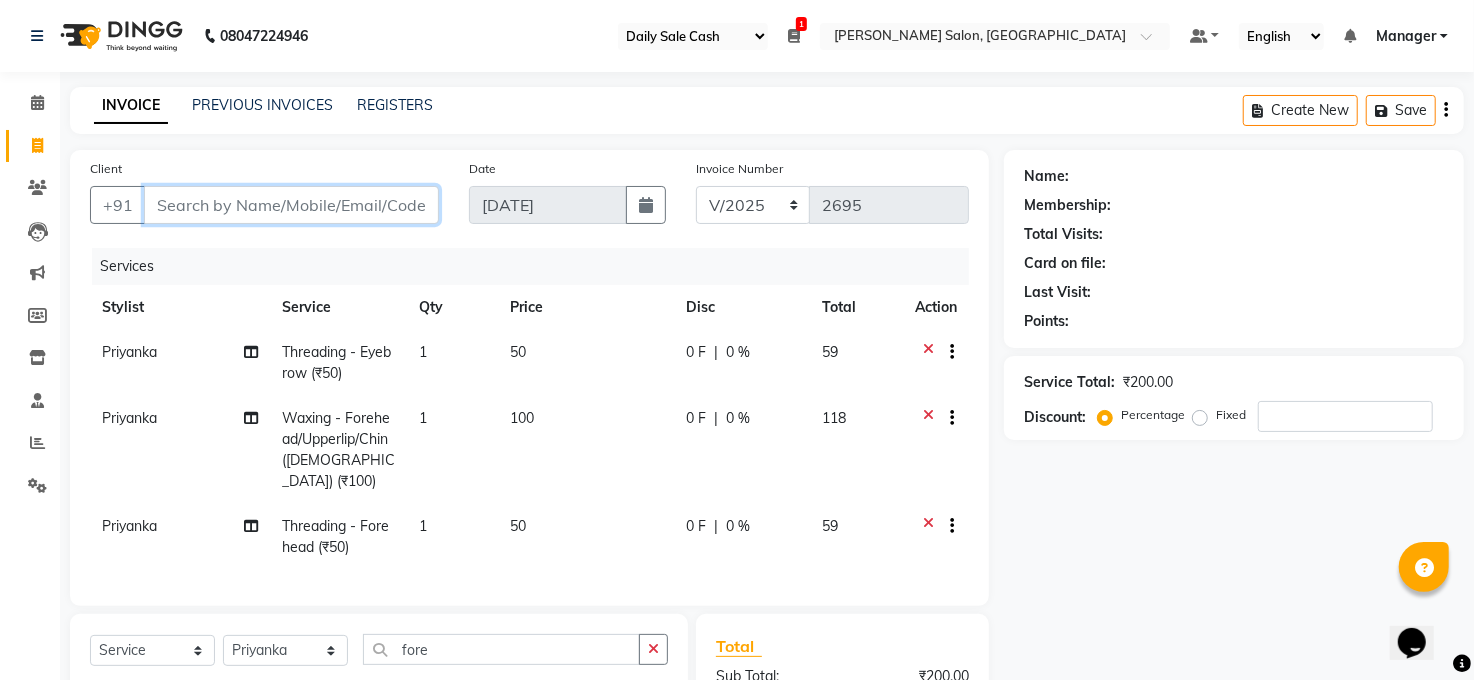 type on "7" 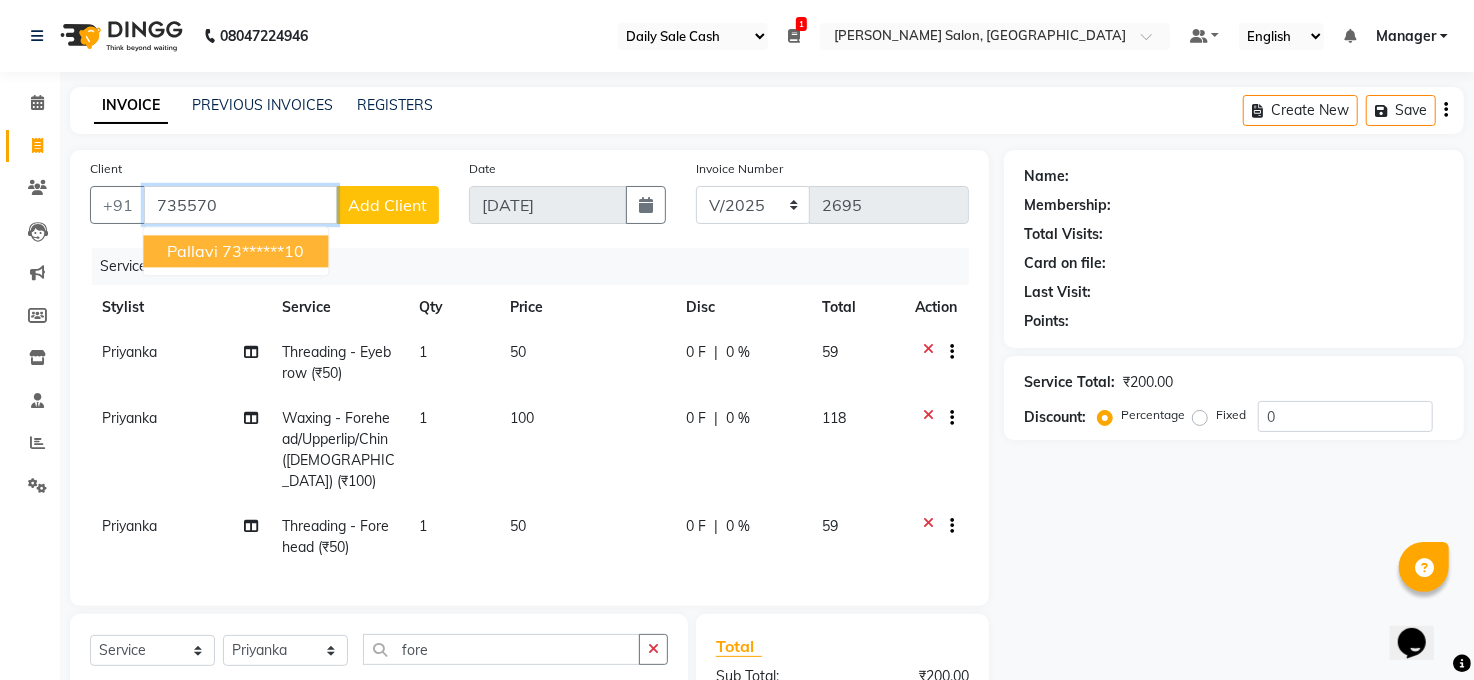 click on "Pallavi  73******10" at bounding box center (235, 251) 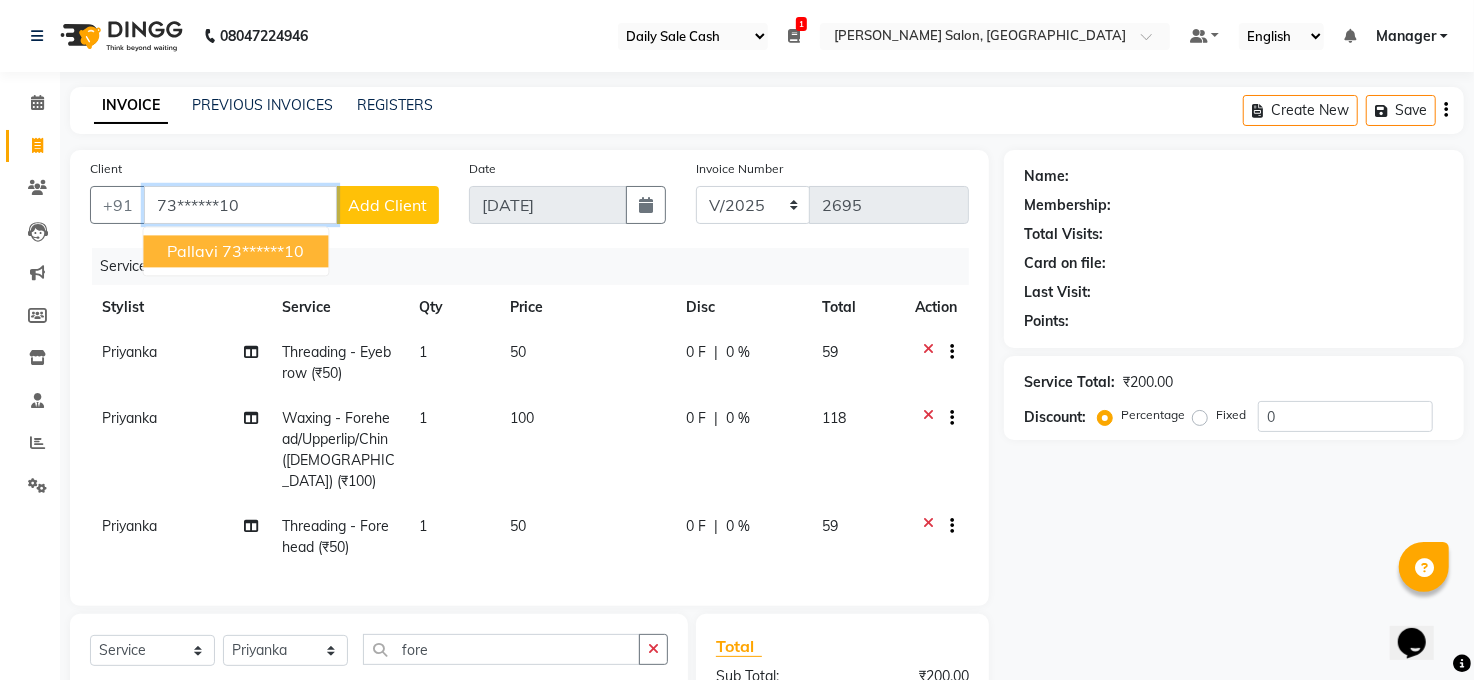 type on "73******10" 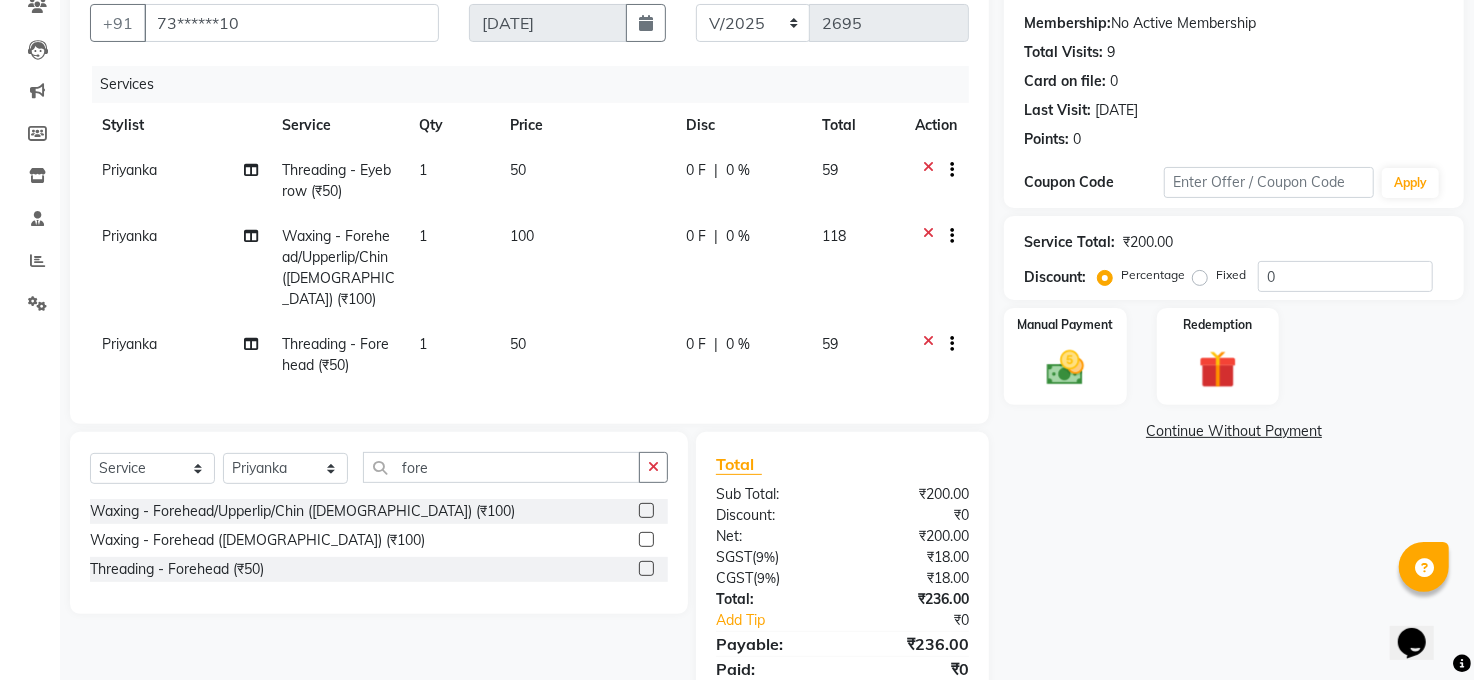 scroll, scrollTop: 255, scrollLeft: 0, axis: vertical 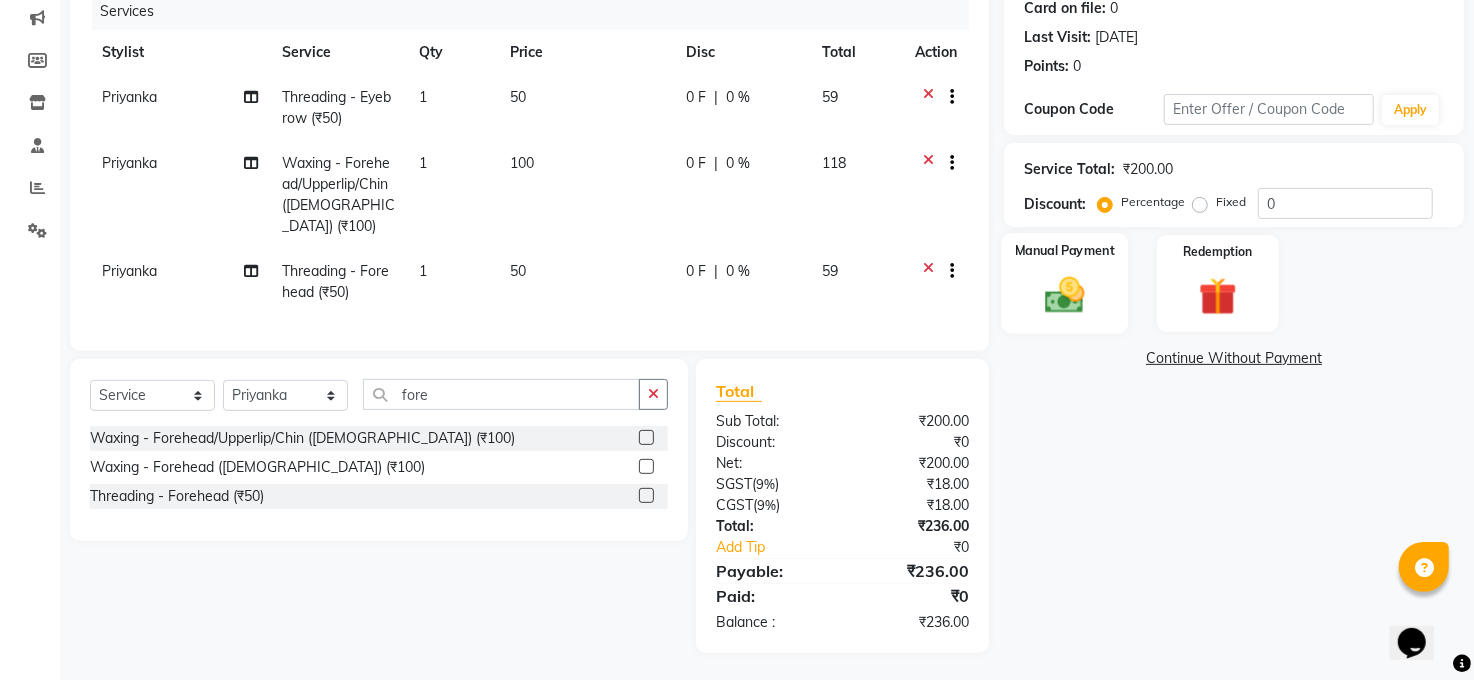 click 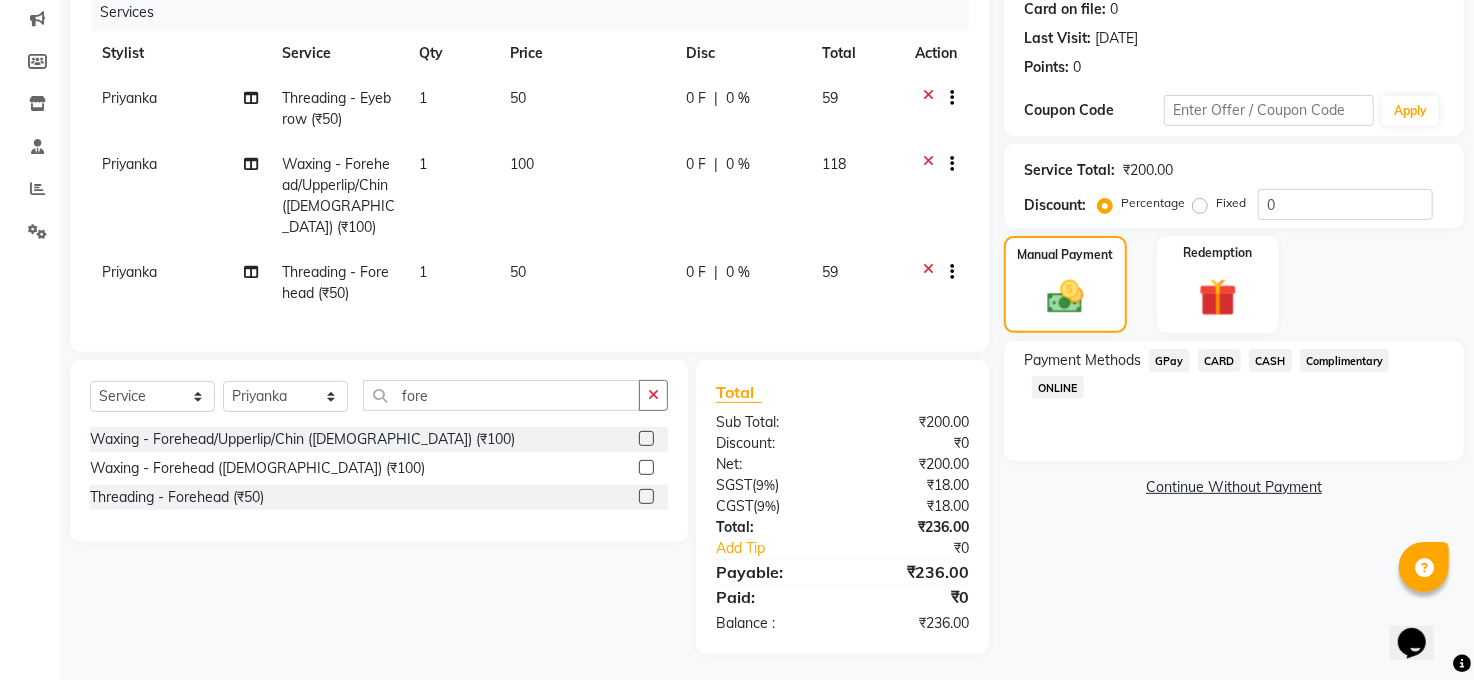 scroll, scrollTop: 255, scrollLeft: 0, axis: vertical 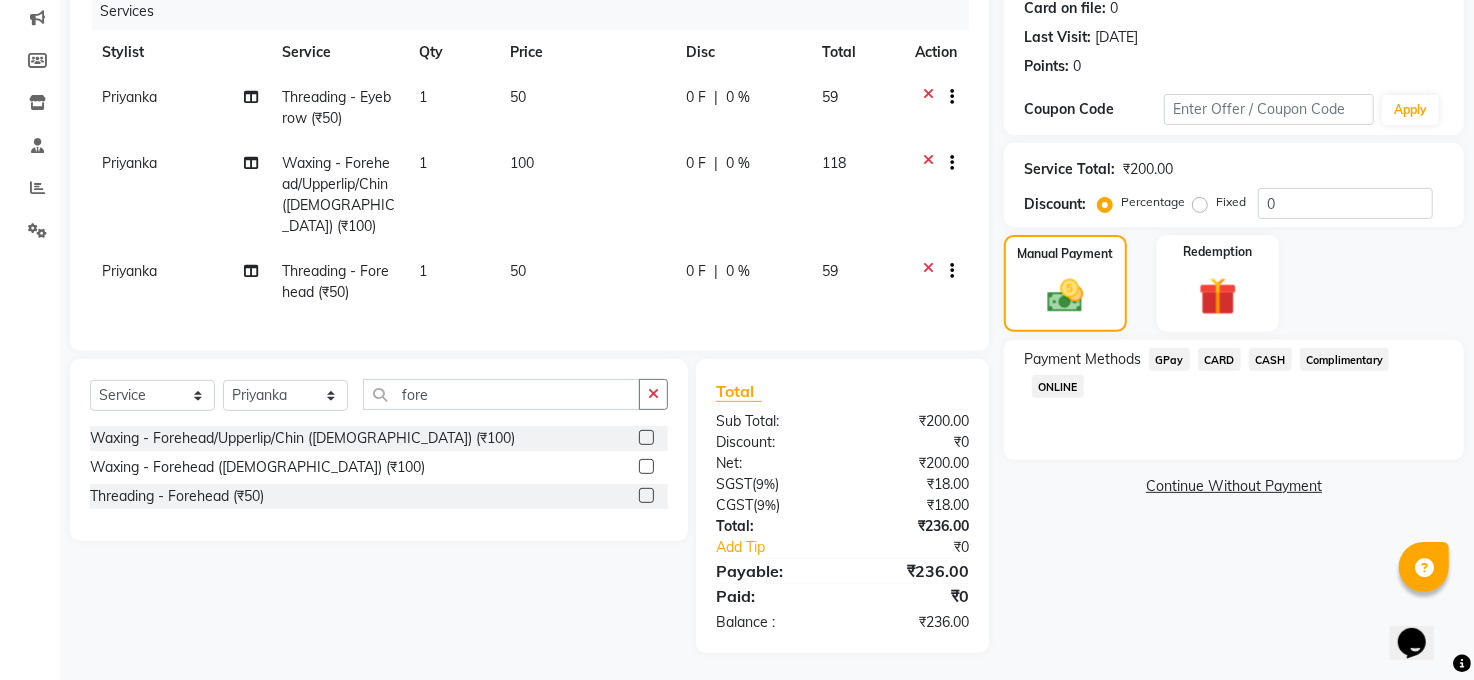 click on "GPay" 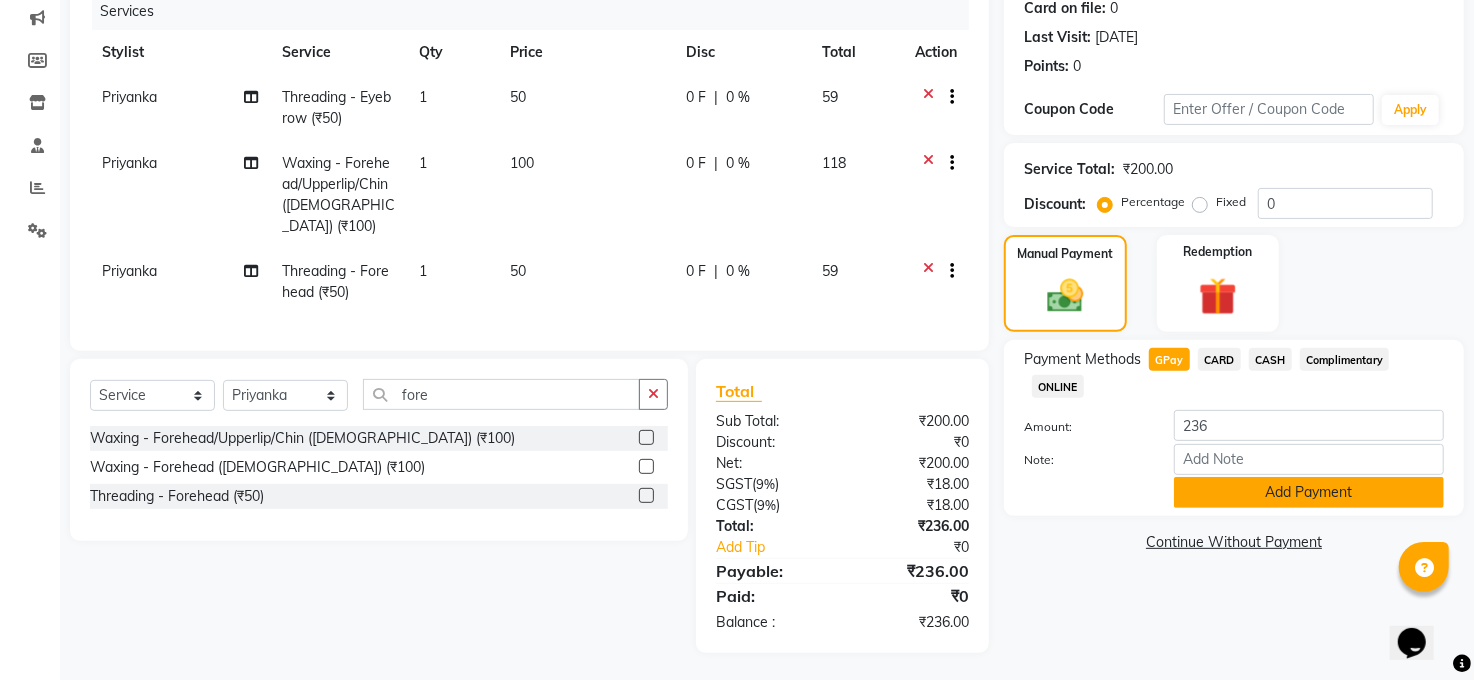 click on "Add Payment" 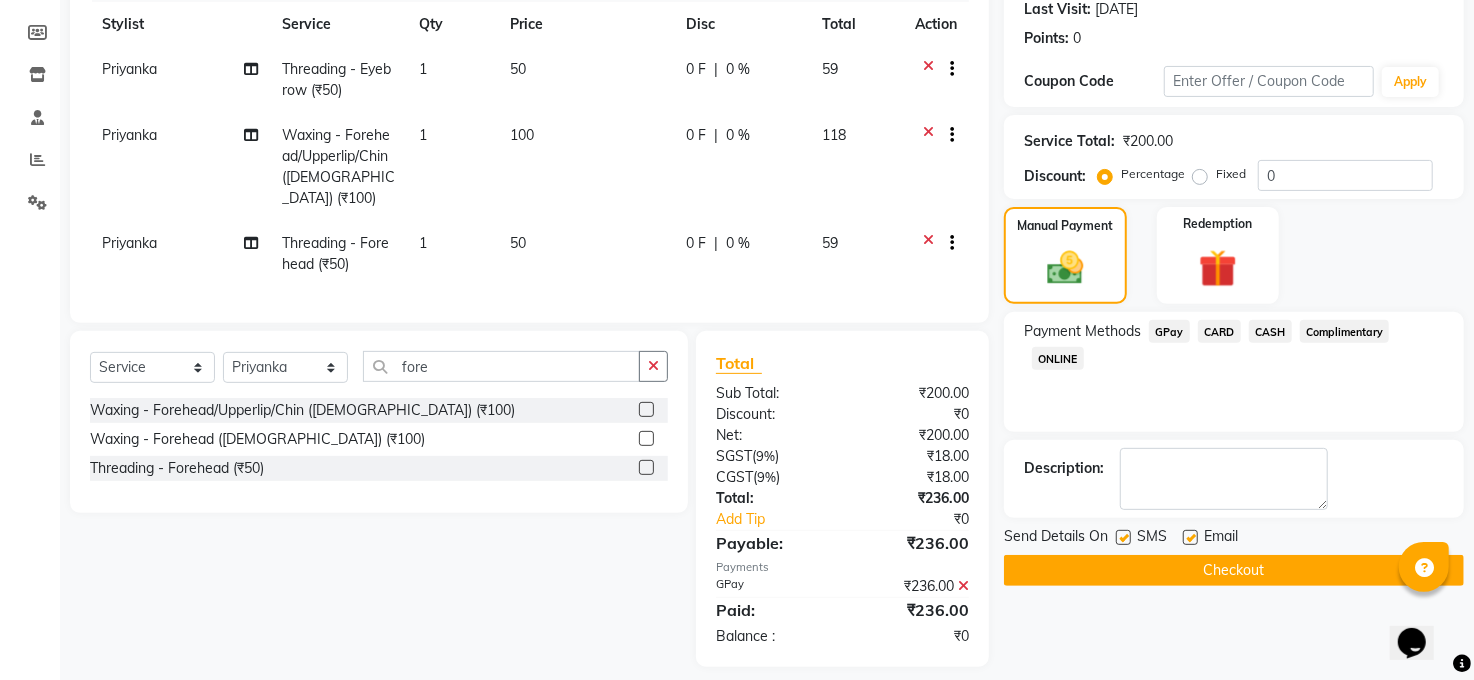 scroll, scrollTop: 298, scrollLeft: 0, axis: vertical 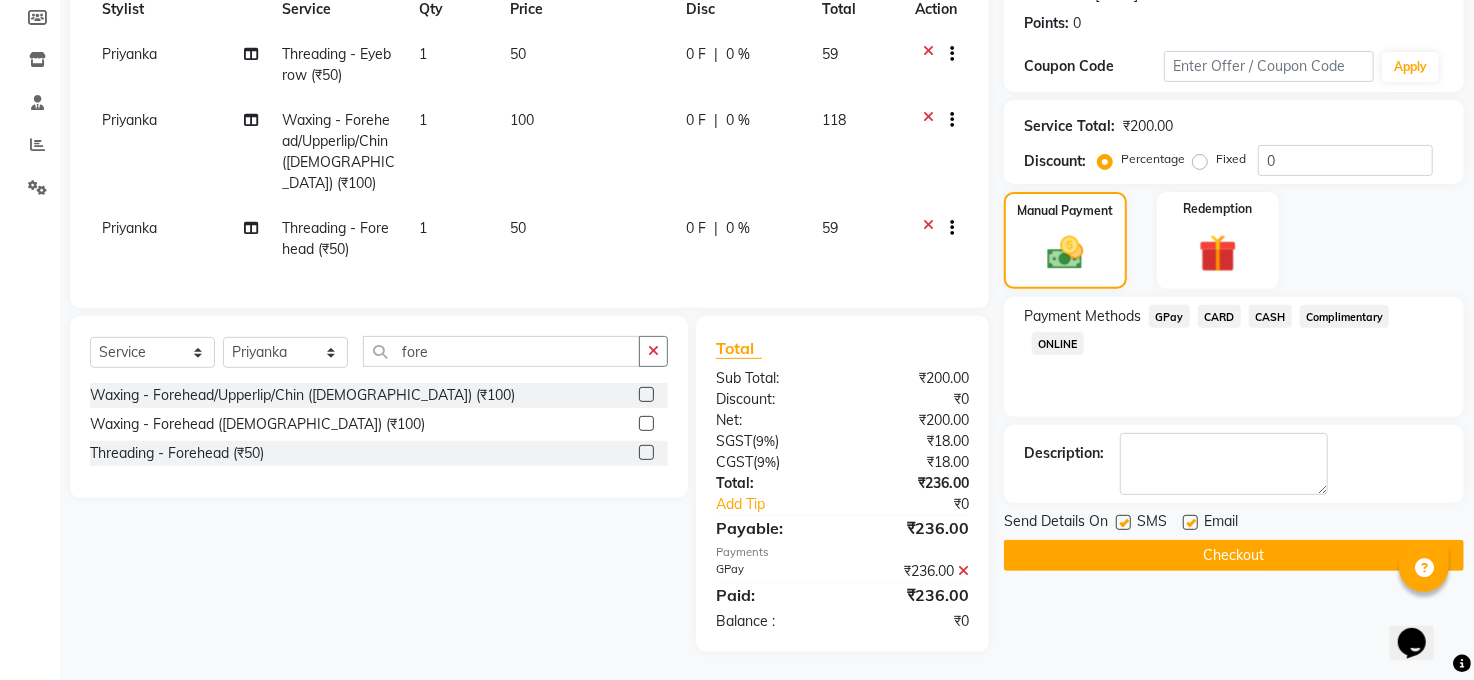 click on "Checkout" 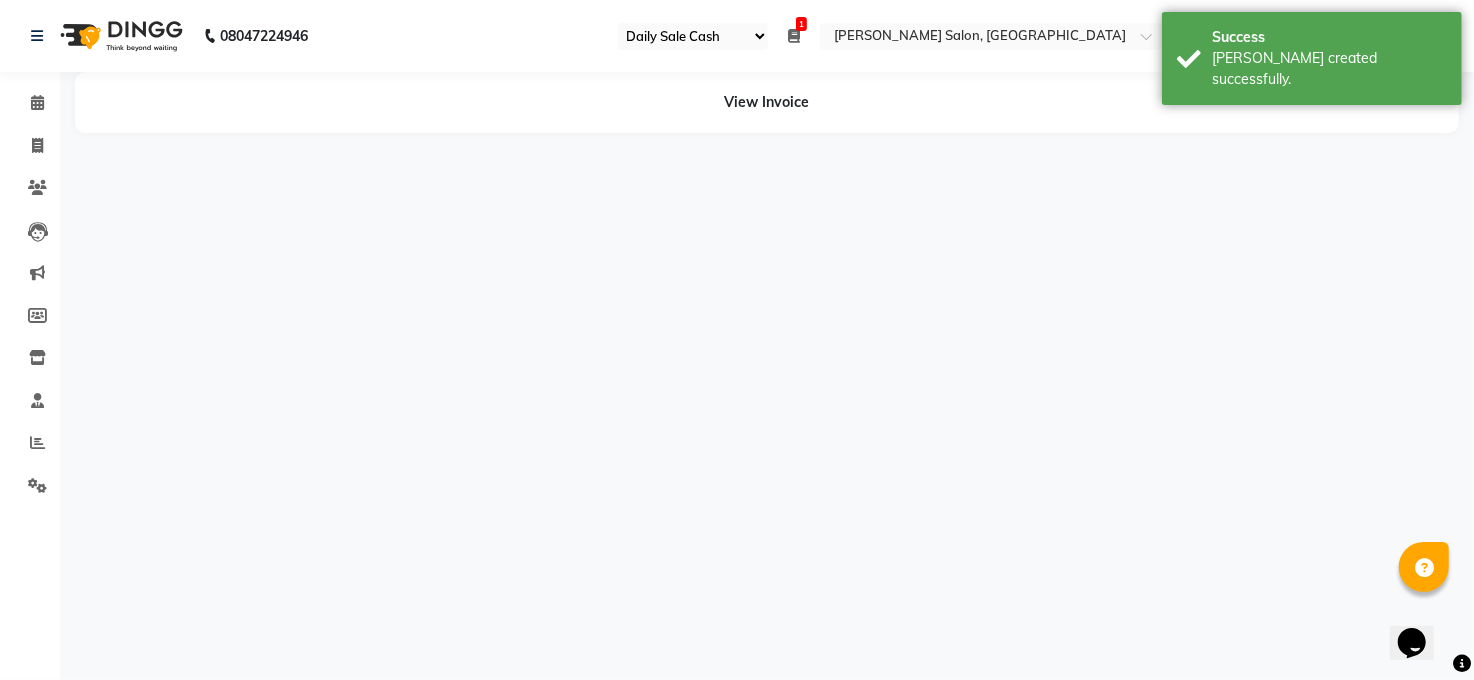 scroll, scrollTop: 0, scrollLeft: 0, axis: both 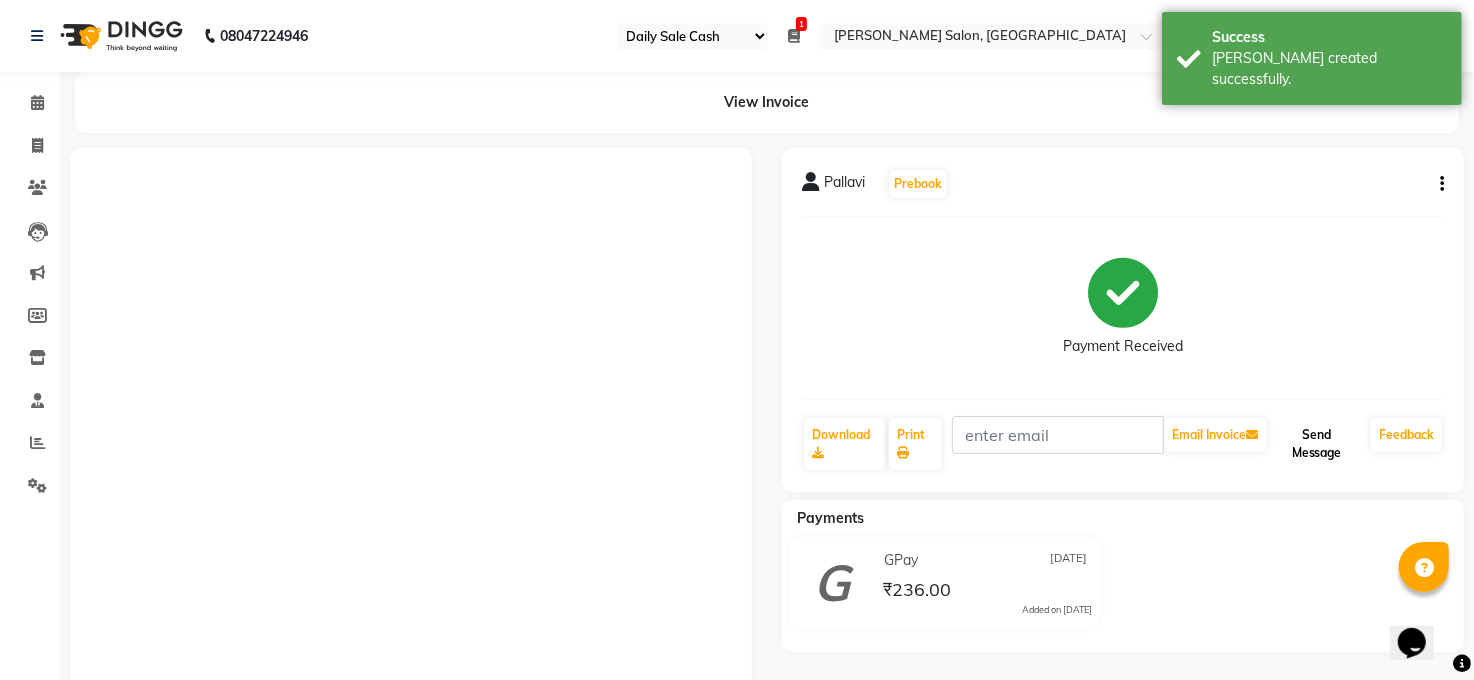 click on "Send Message" 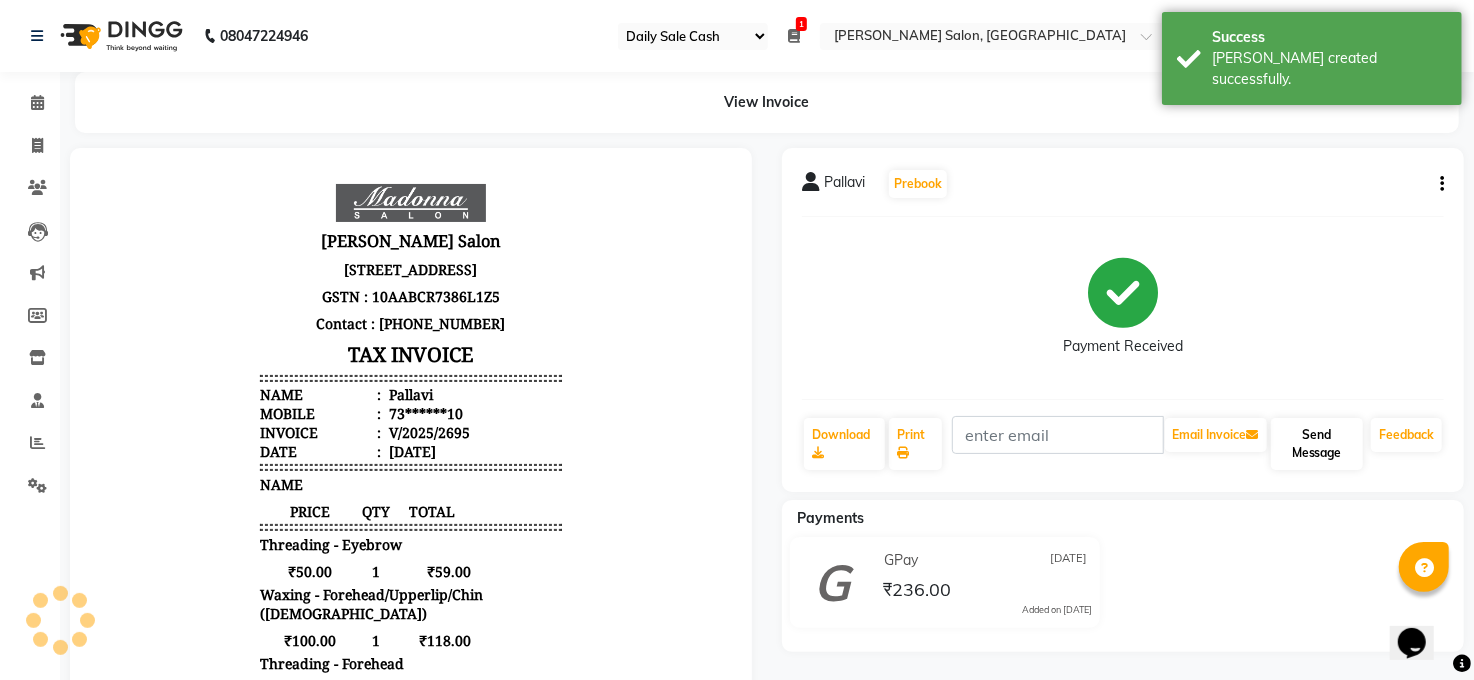 scroll, scrollTop: 0, scrollLeft: 0, axis: both 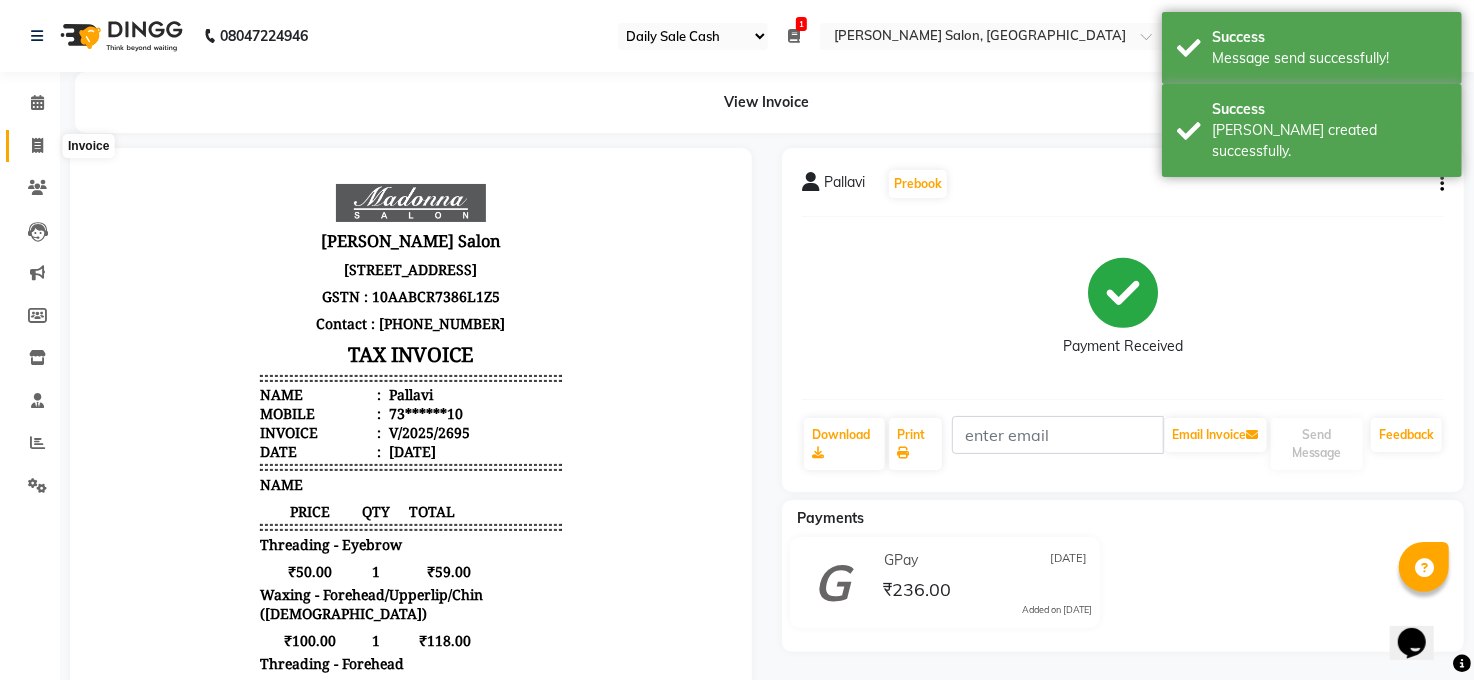 click 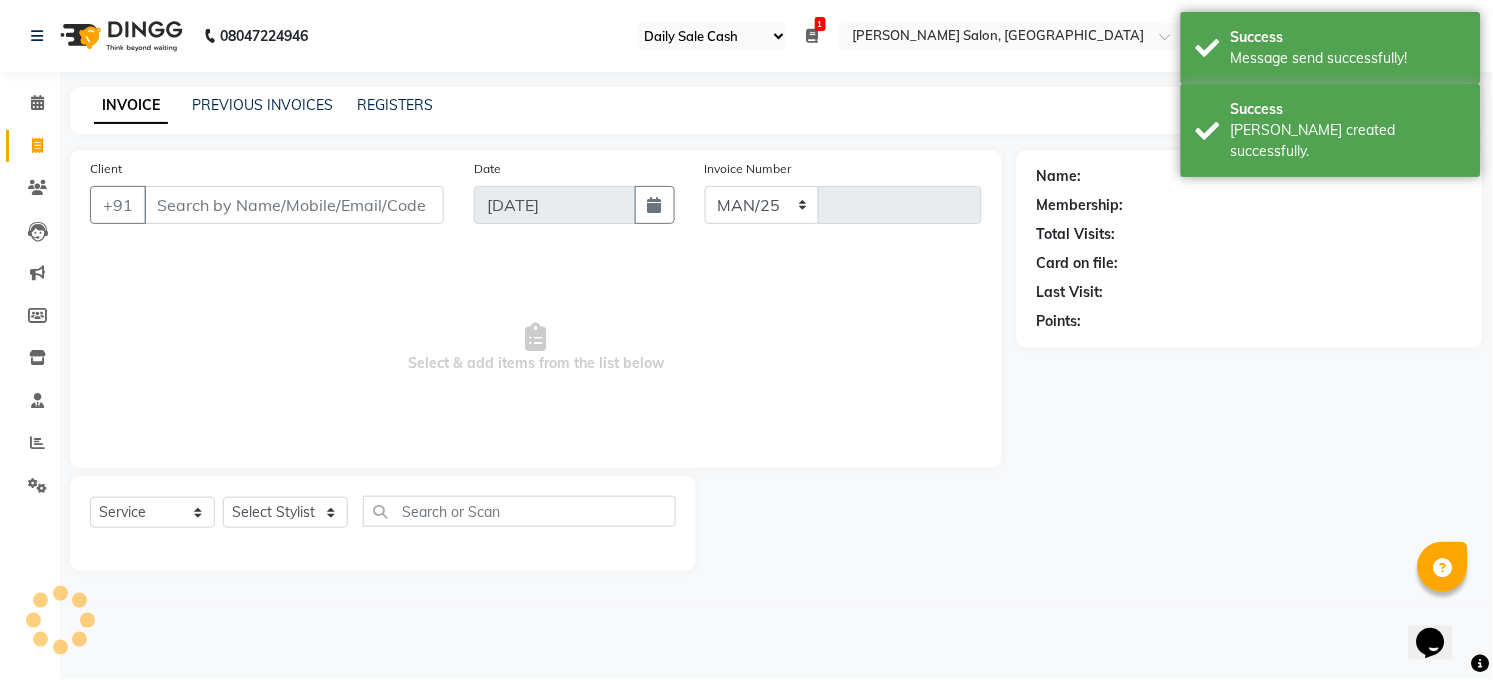 select on "5748" 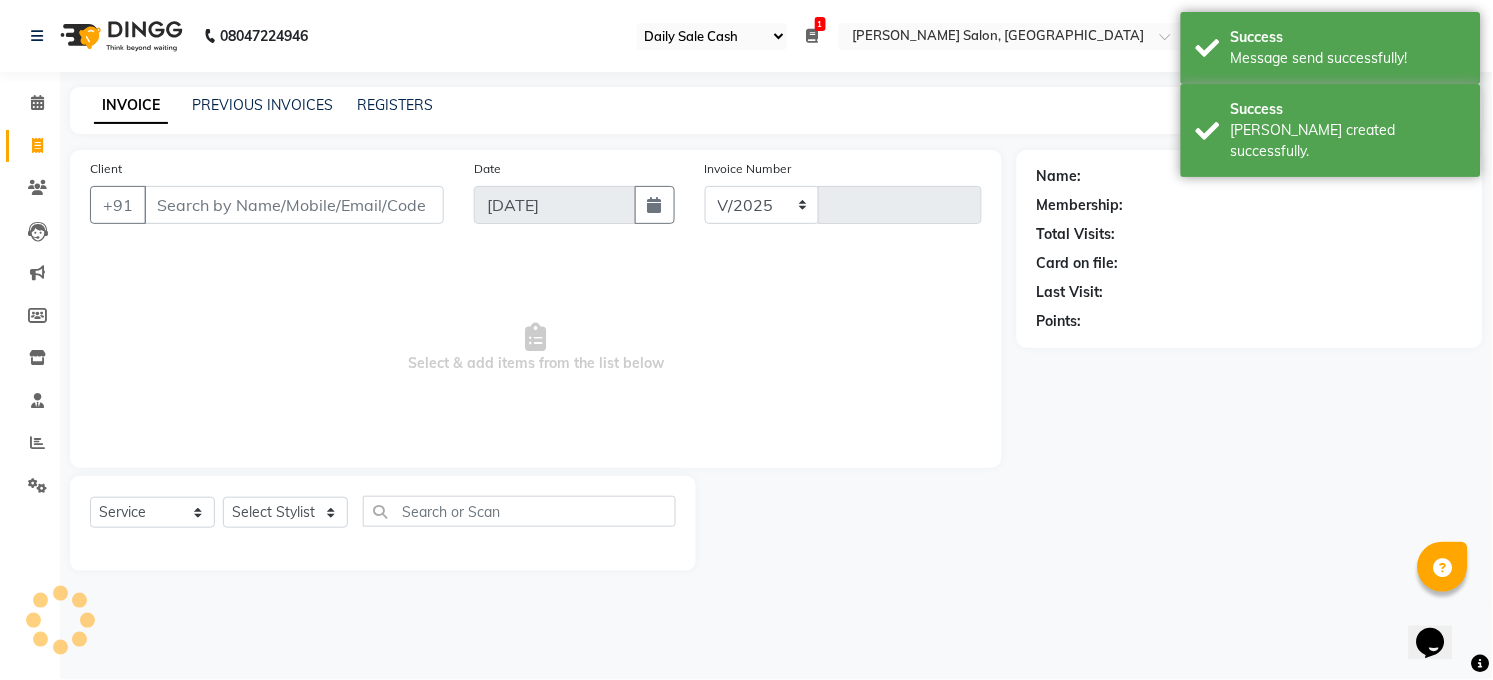 type on "2696" 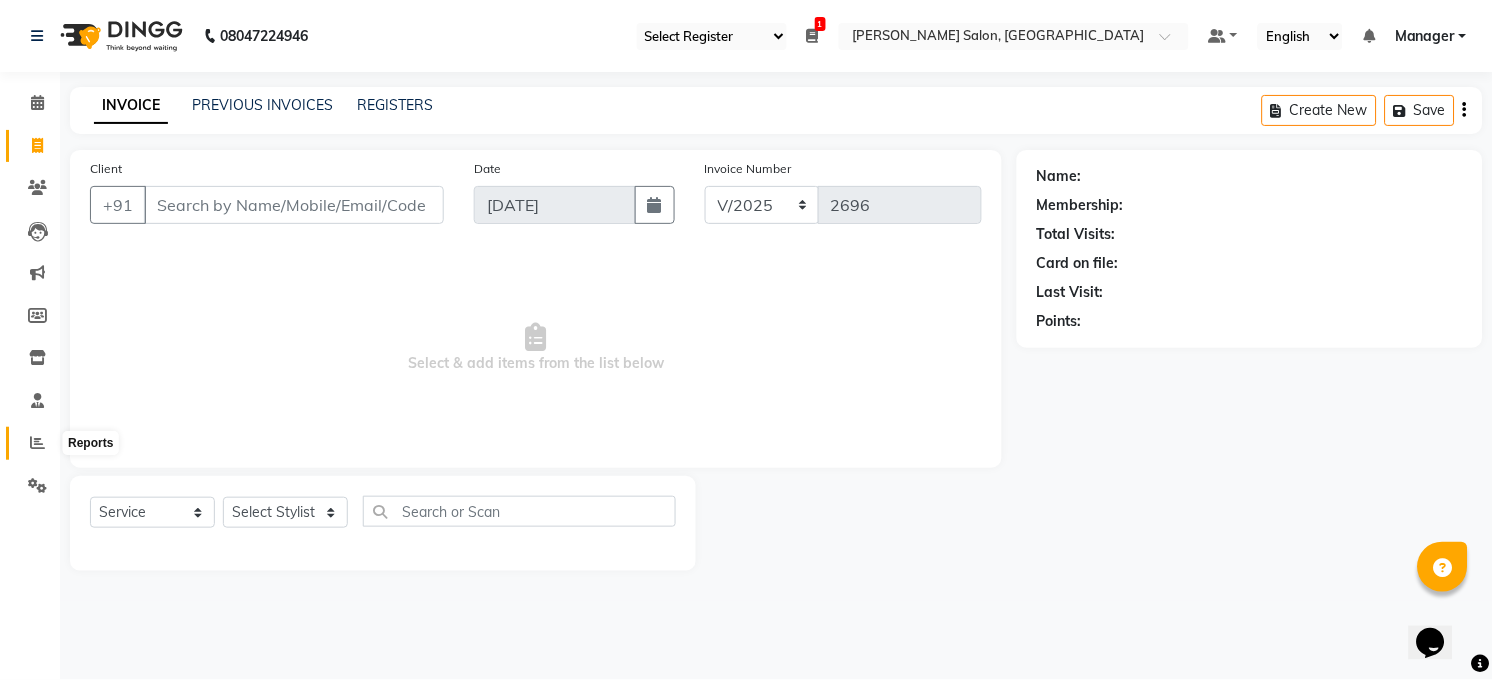 click 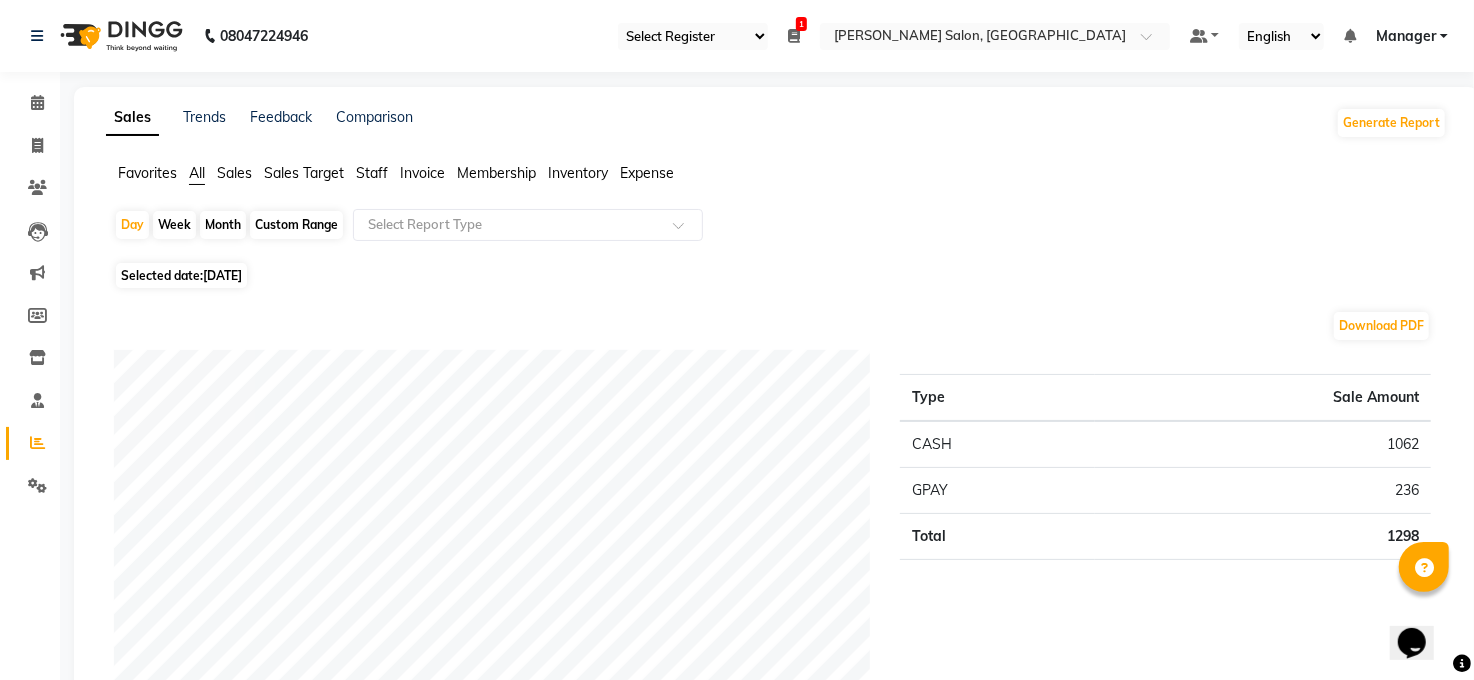 click on "Month" 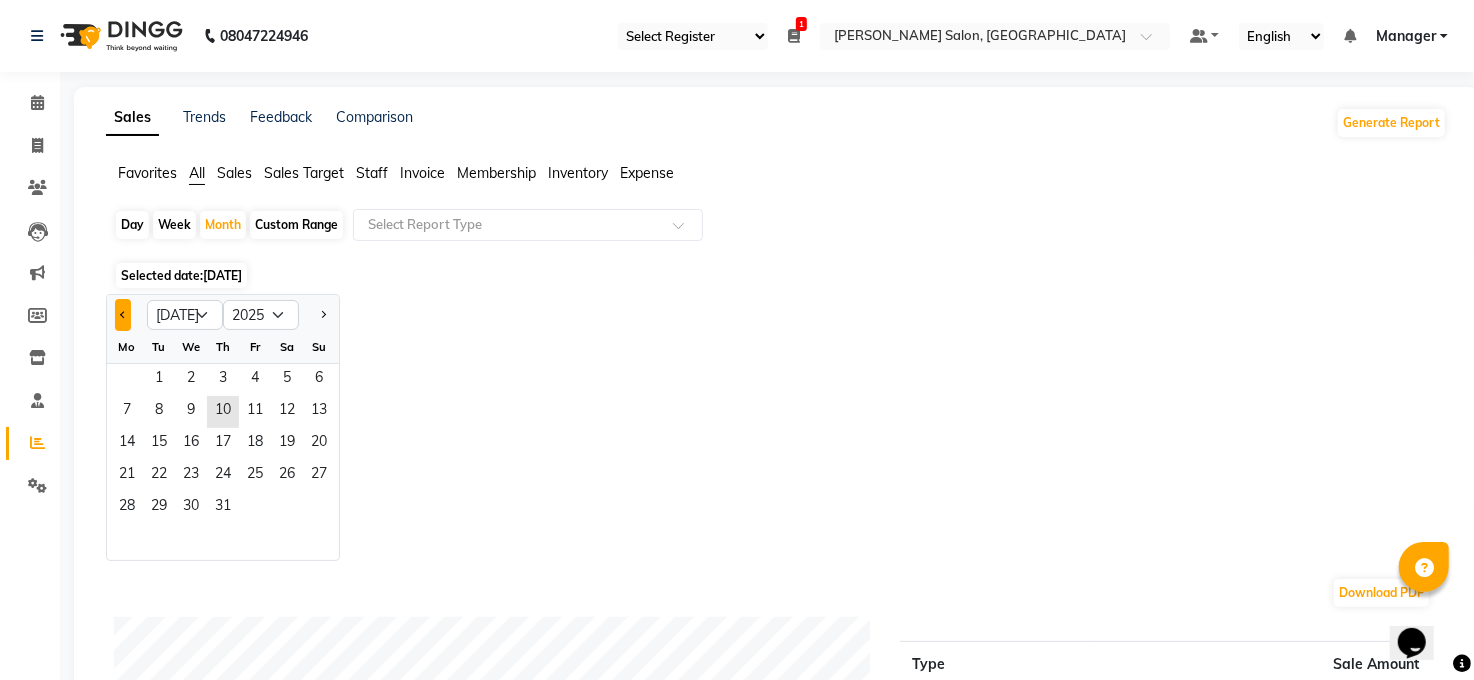 click 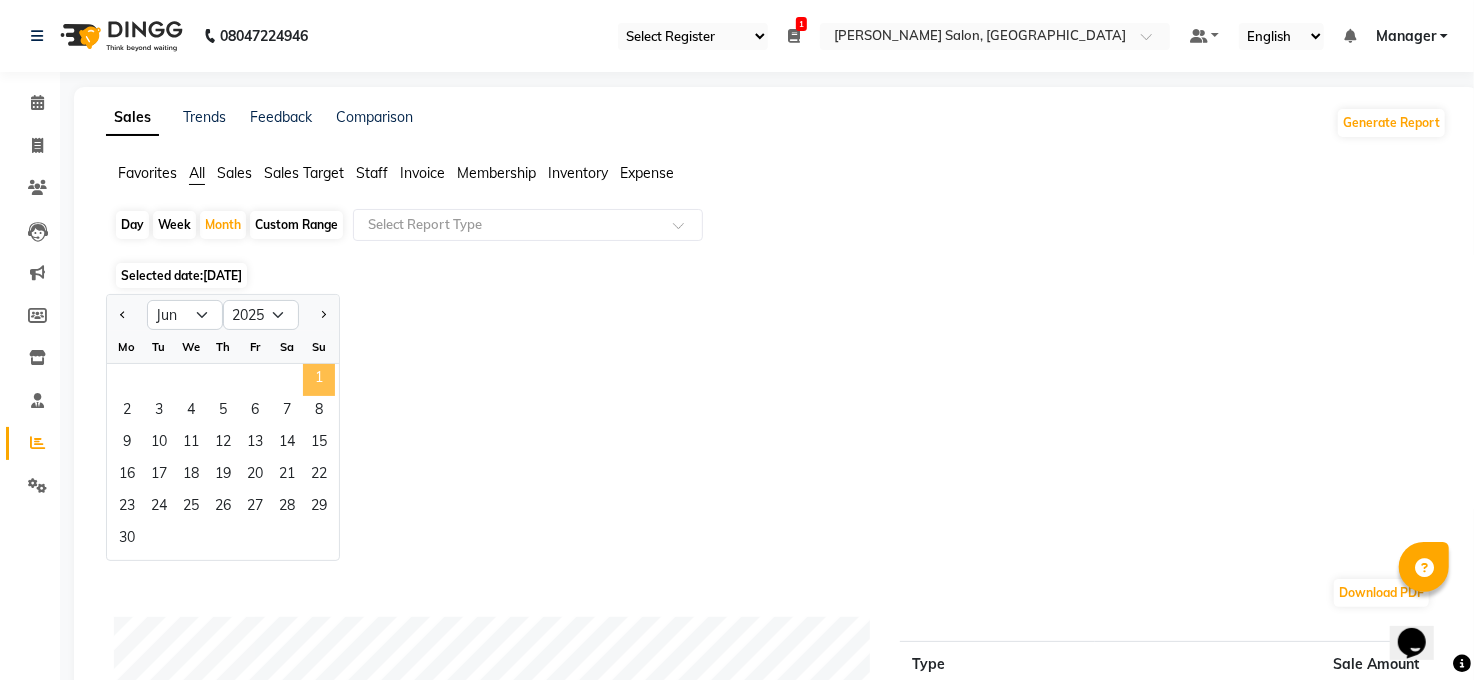 click on "1" 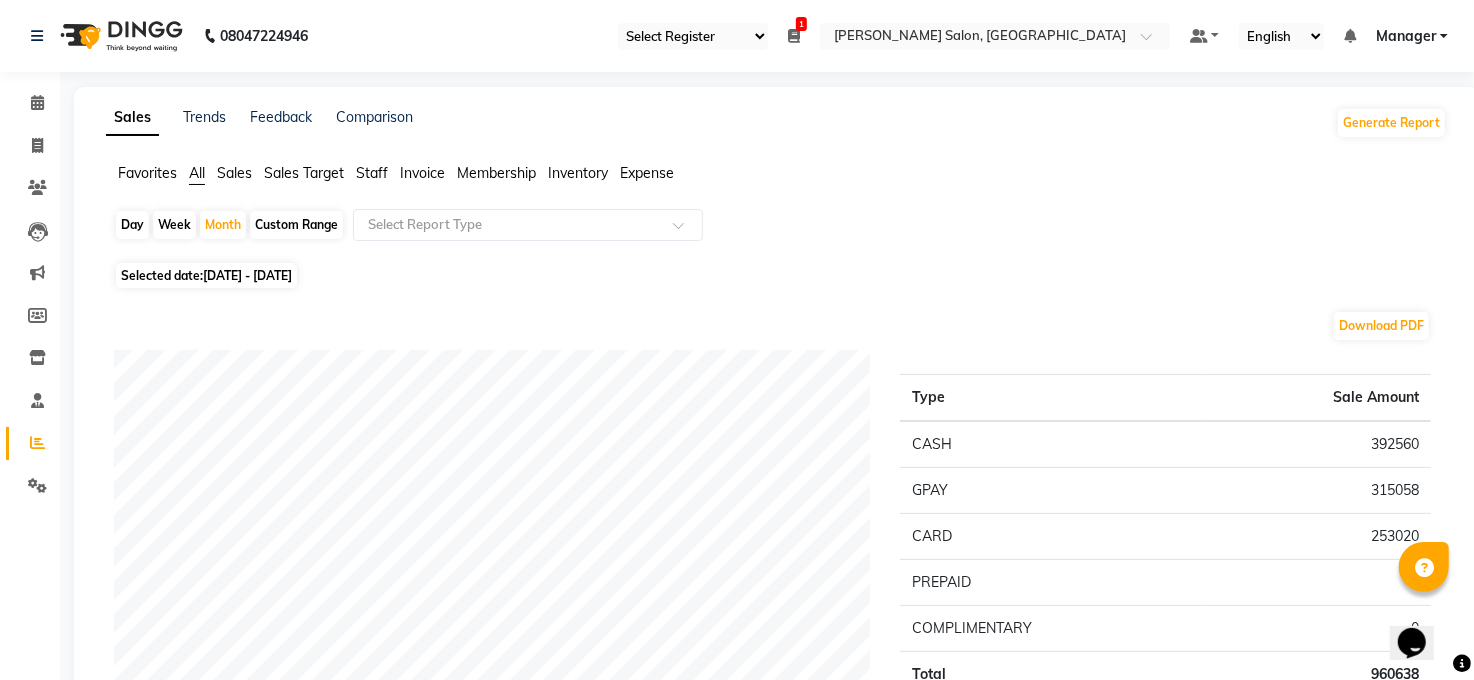 click on "Staff" 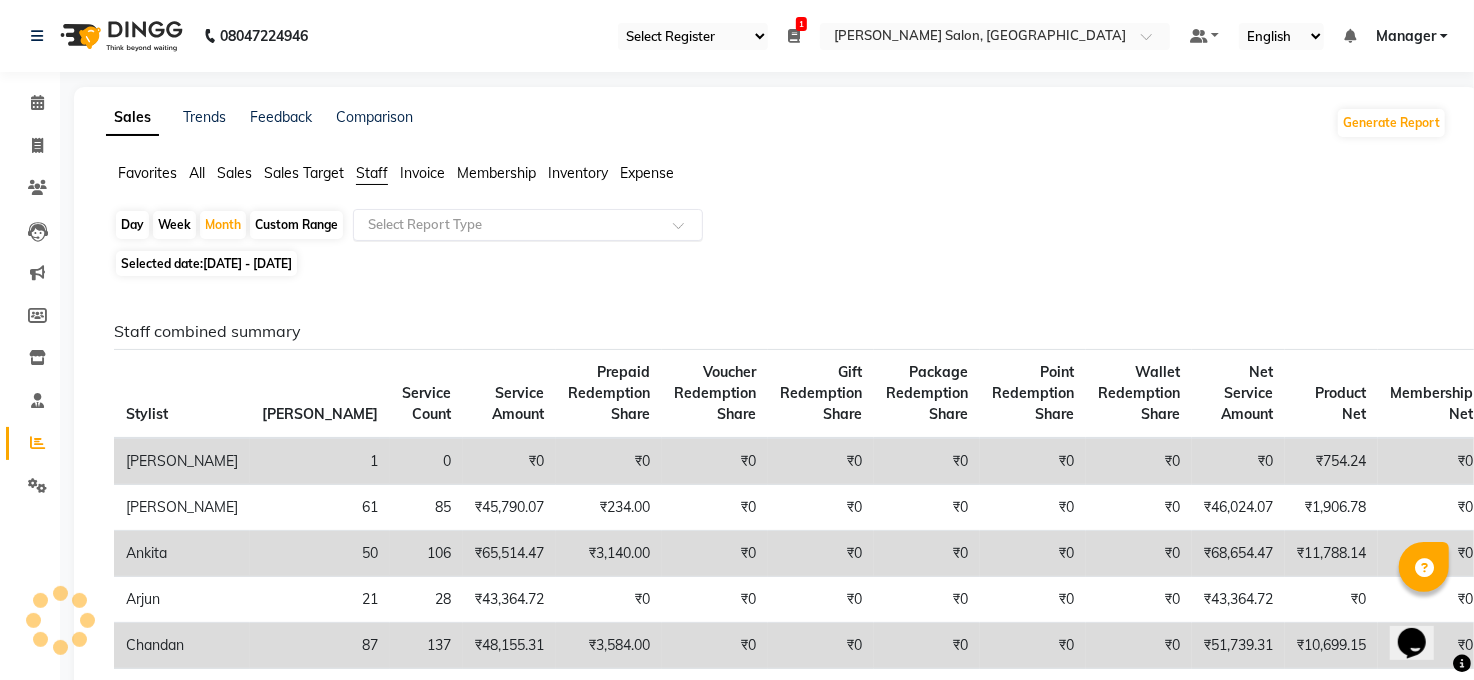 click 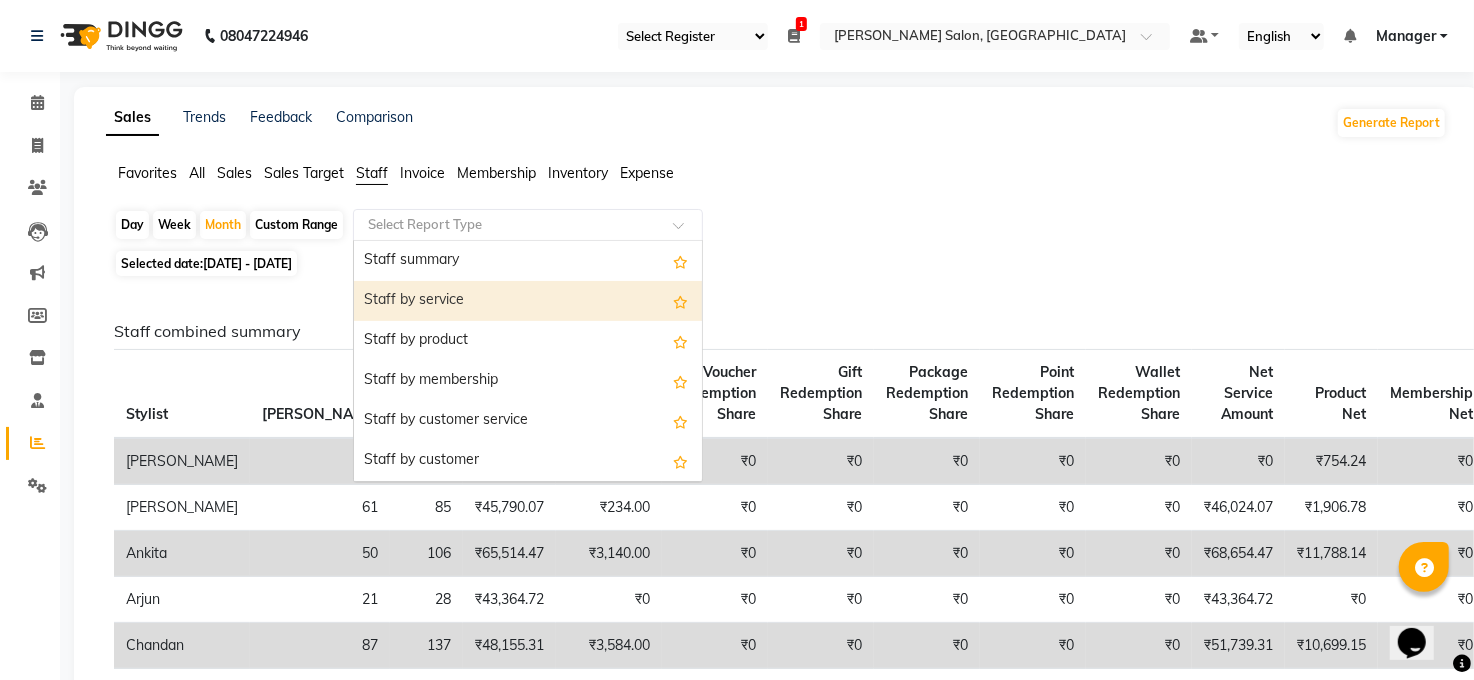 click on "Staff by service" at bounding box center (528, 301) 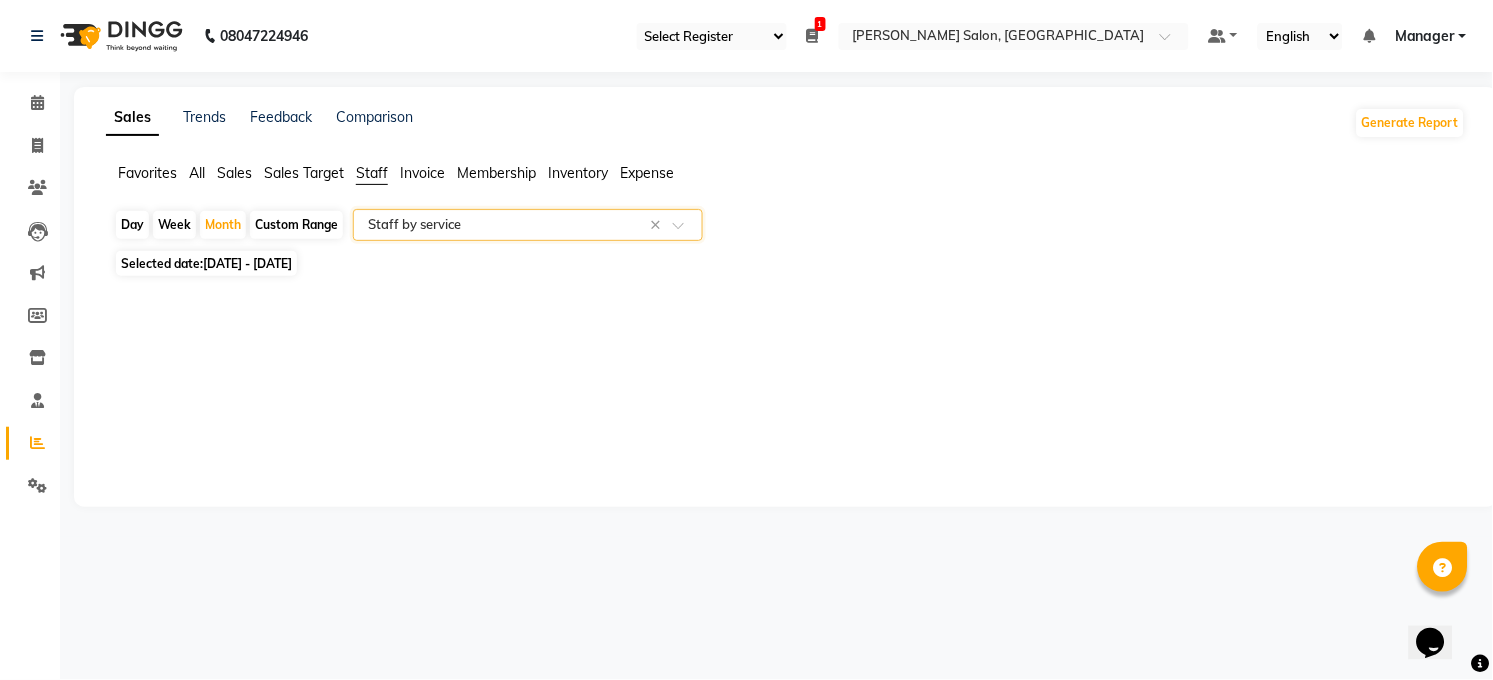 select on "full_report" 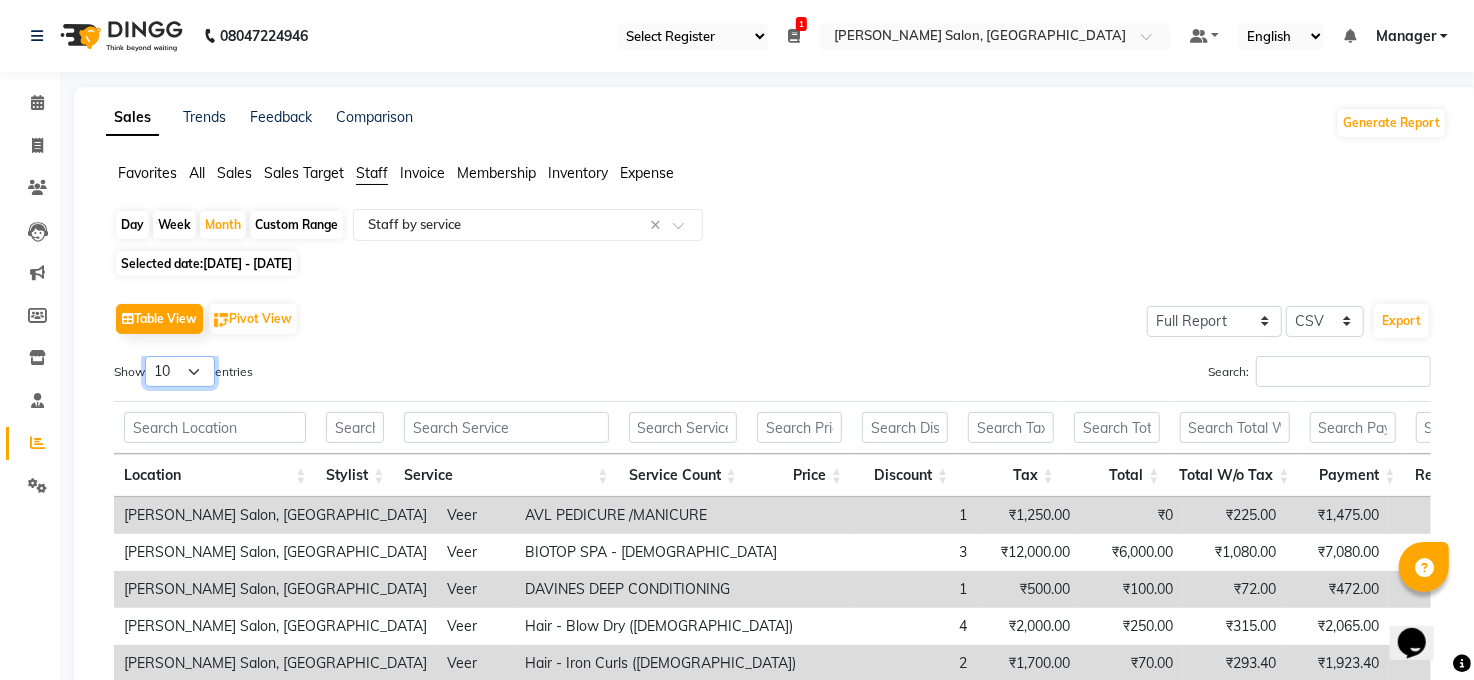 drag, startPoint x: 195, startPoint y: 372, endPoint x: 208, endPoint y: 384, distance: 17.691807 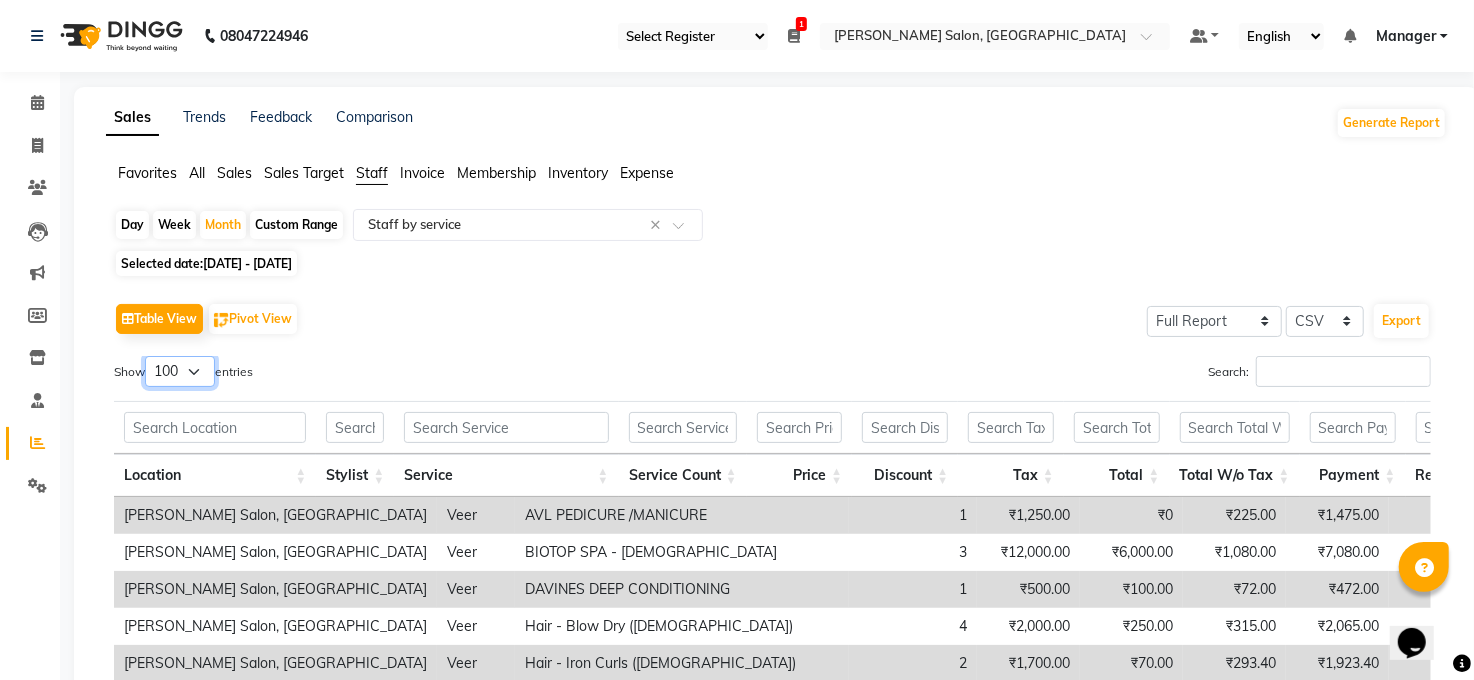 click on "10 25 50 100" at bounding box center [180, 371] 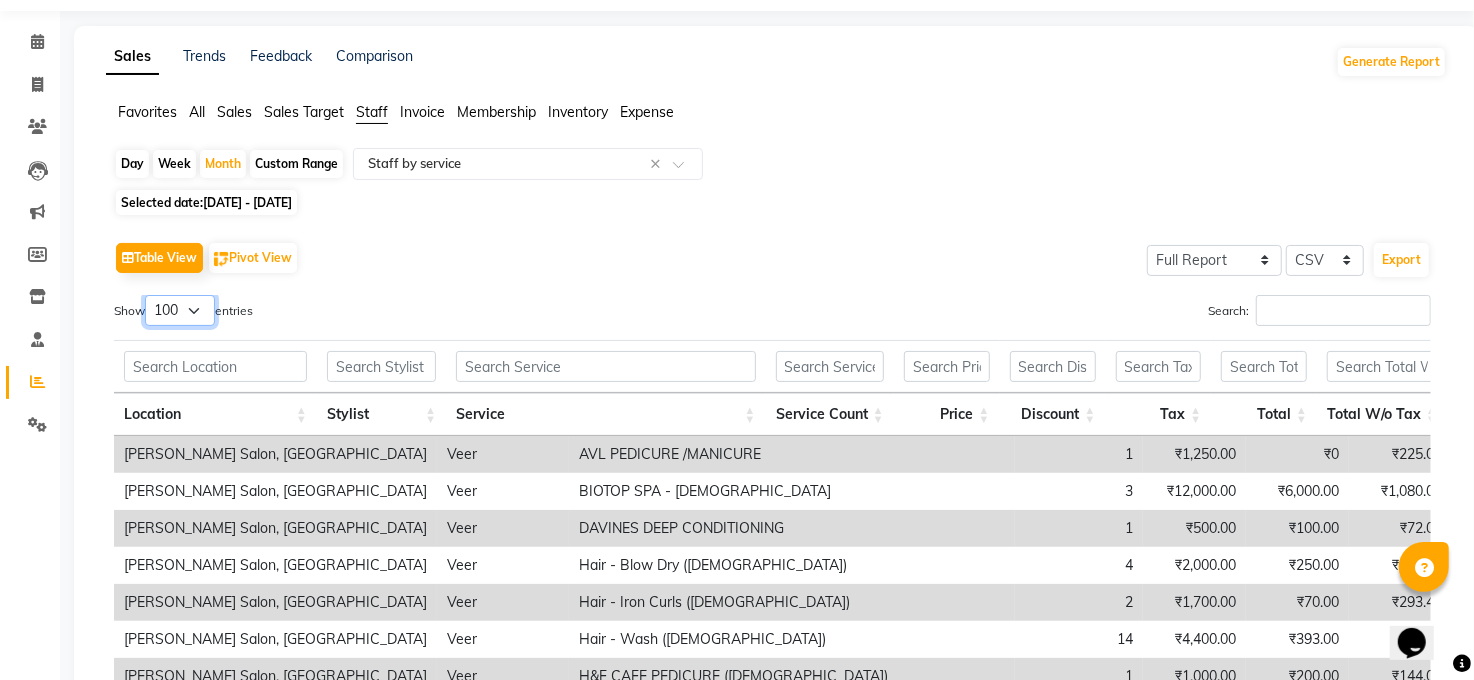 scroll, scrollTop: 221, scrollLeft: 0, axis: vertical 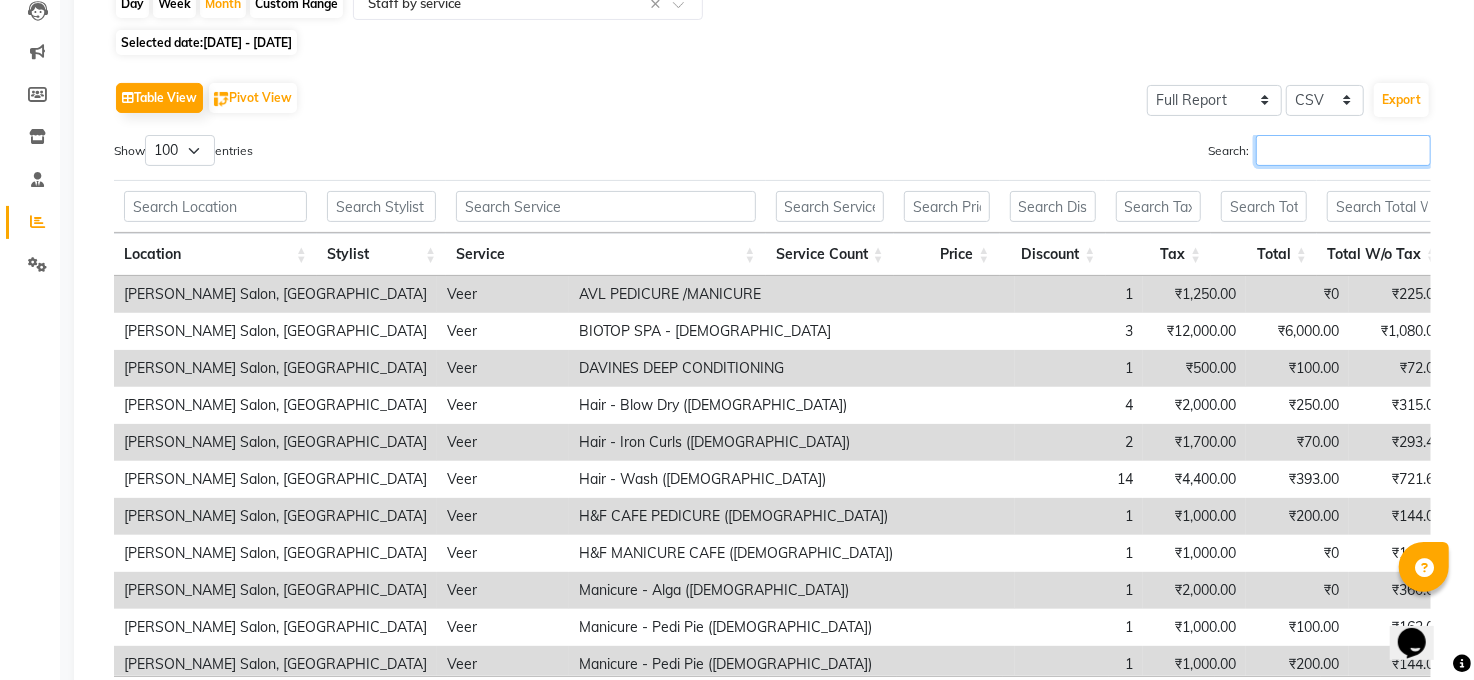 click on "Search:" at bounding box center (1343, 150) 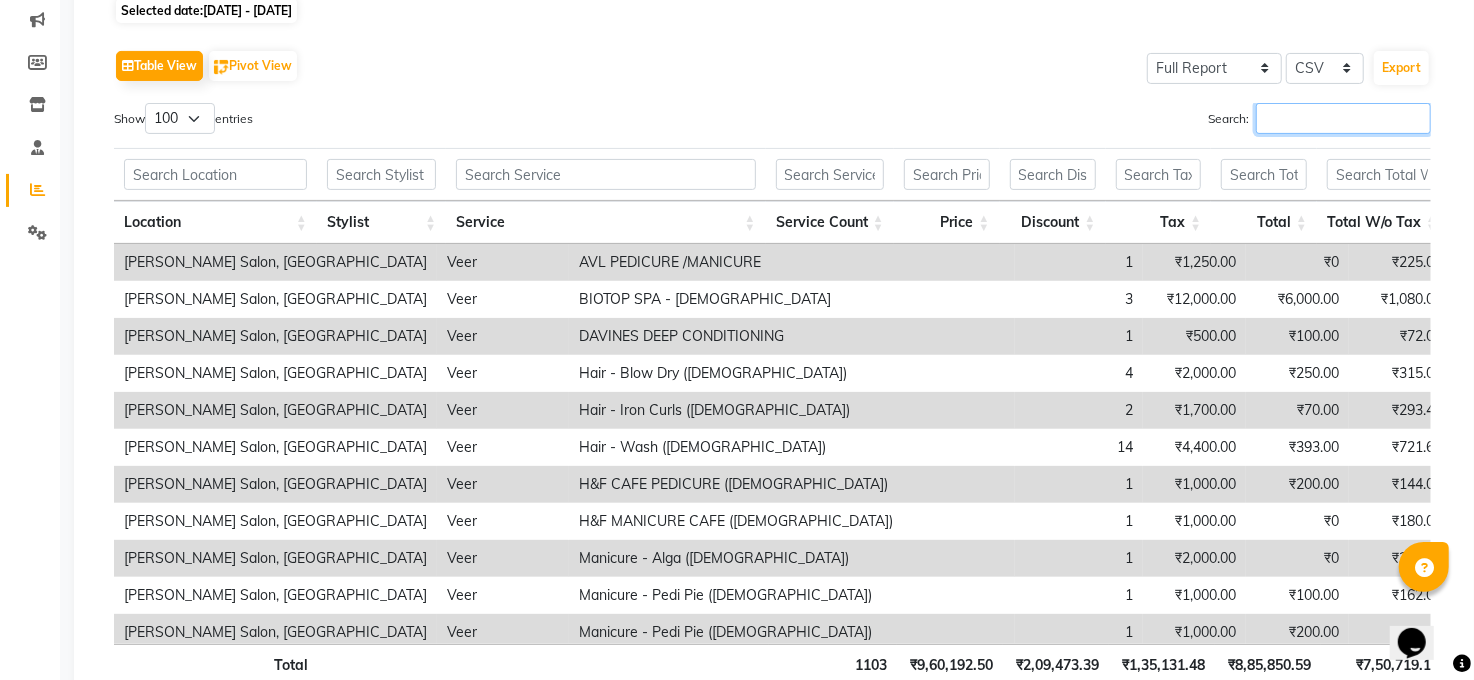 scroll, scrollTop: 121, scrollLeft: 0, axis: vertical 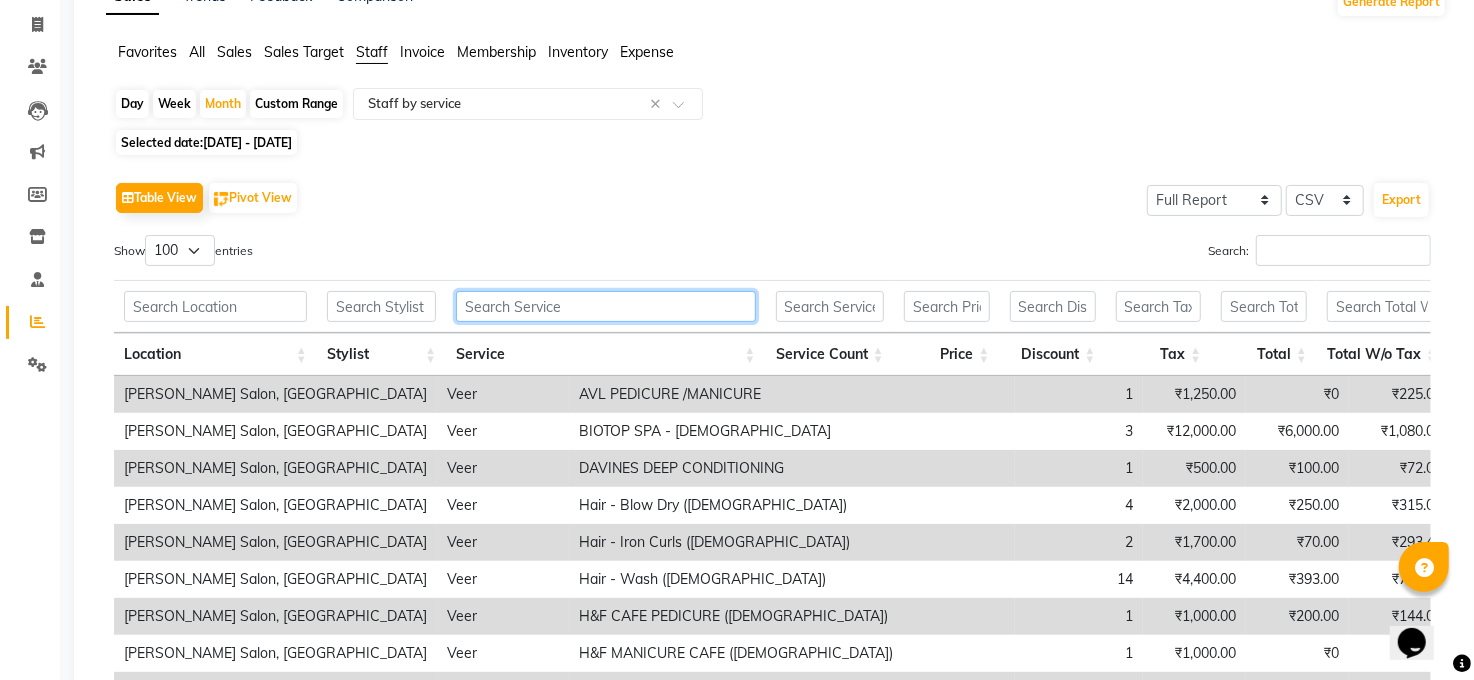 click at bounding box center [605, 306] 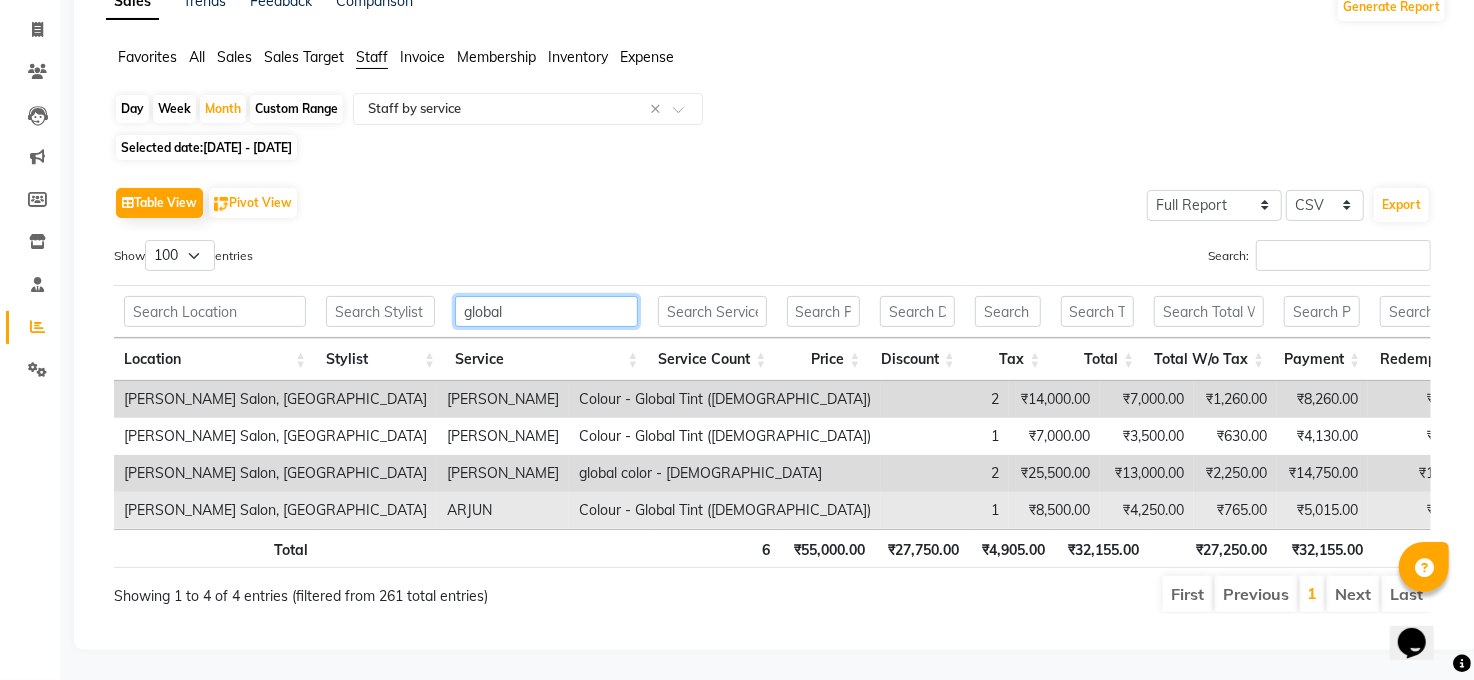 scroll, scrollTop: 156, scrollLeft: 0, axis: vertical 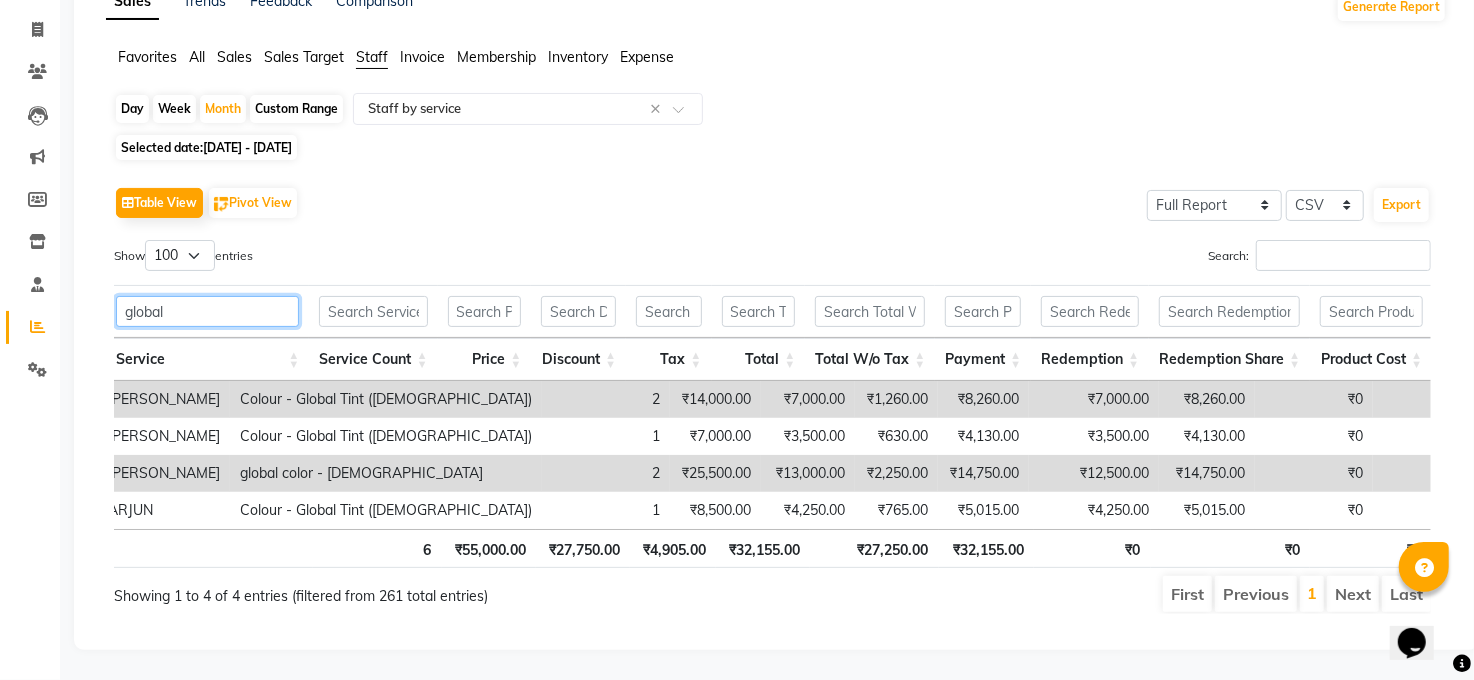 drag, startPoint x: 646, startPoint y: 494, endPoint x: 36, endPoint y: 15, distance: 775.59076 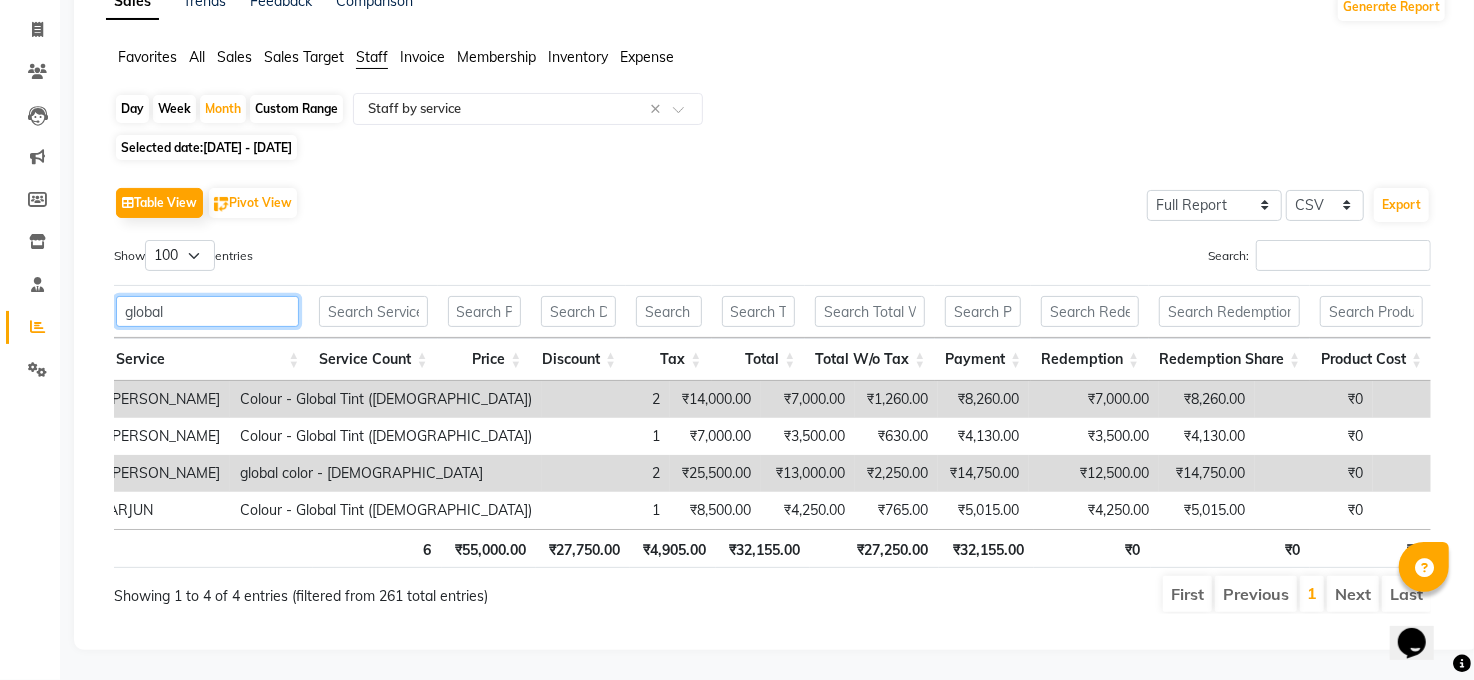 scroll, scrollTop: 0, scrollLeft: 308, axis: horizontal 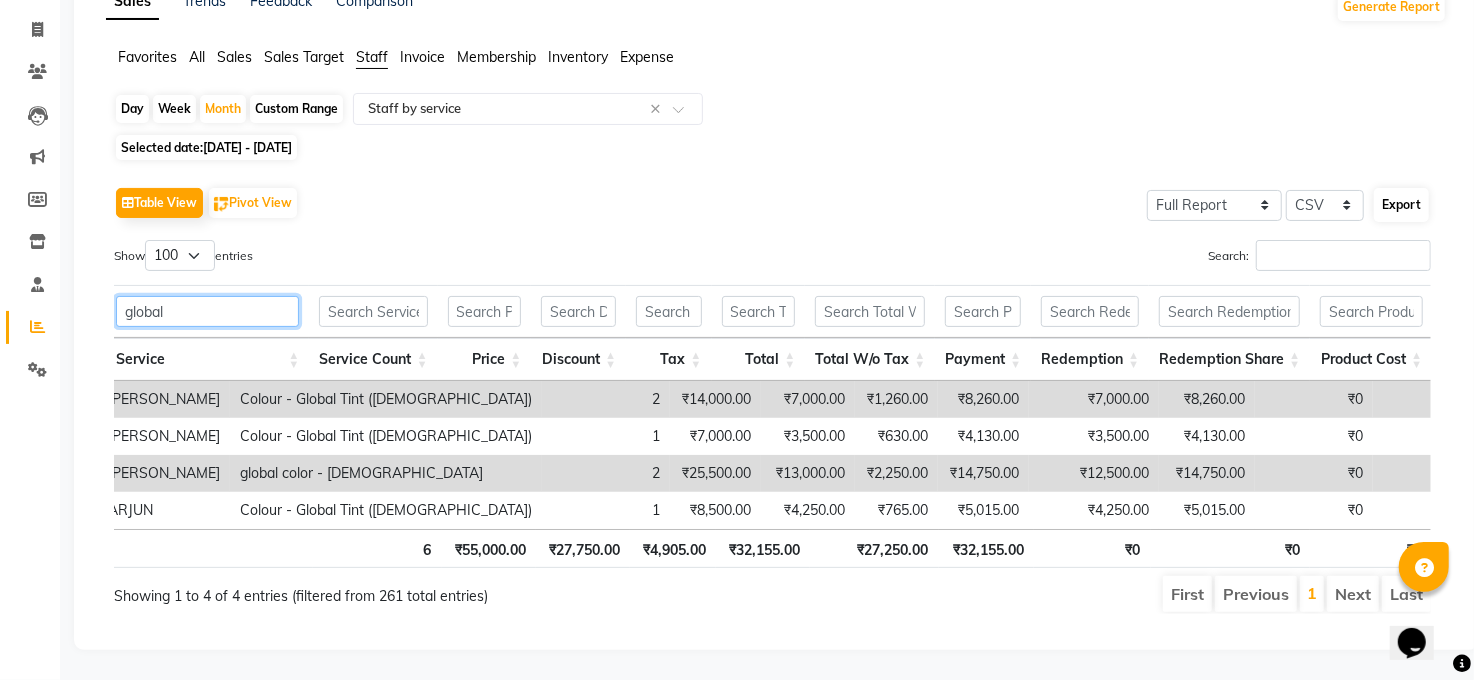 type on "global" 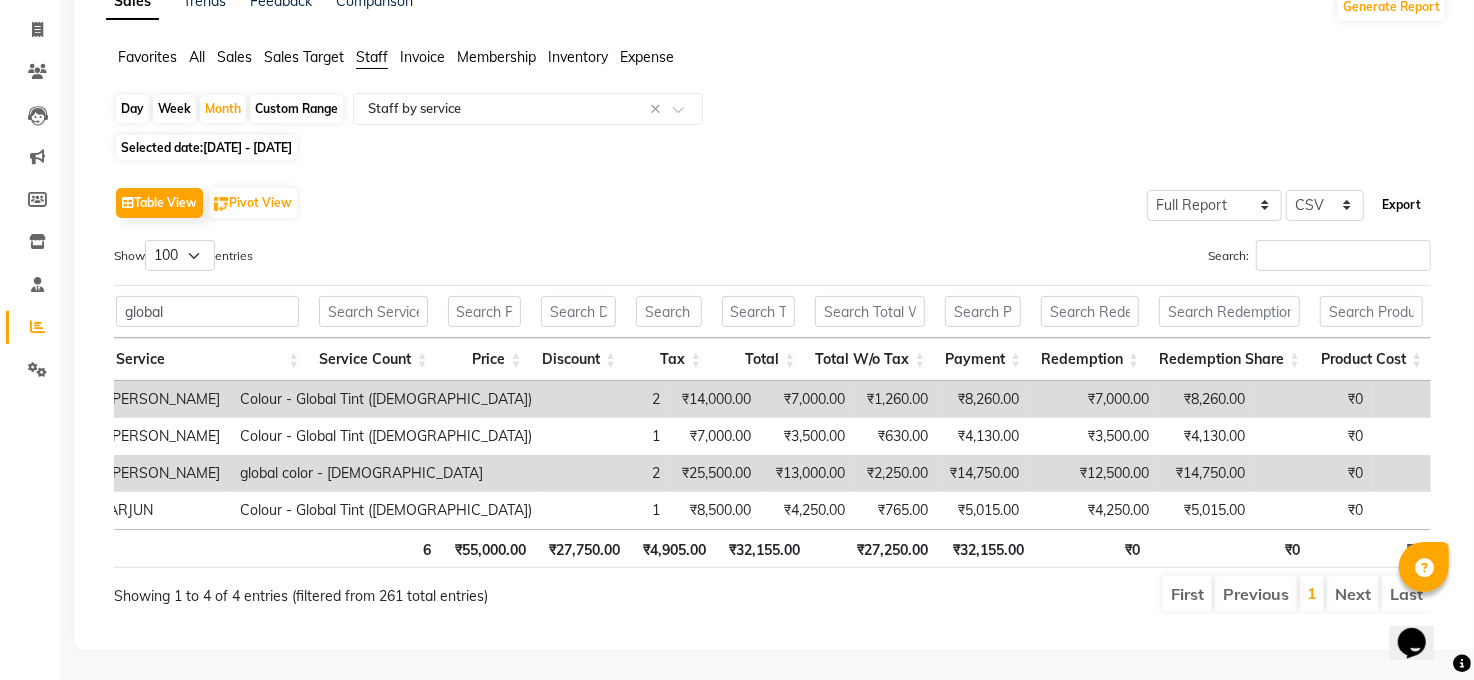 click on "Export" 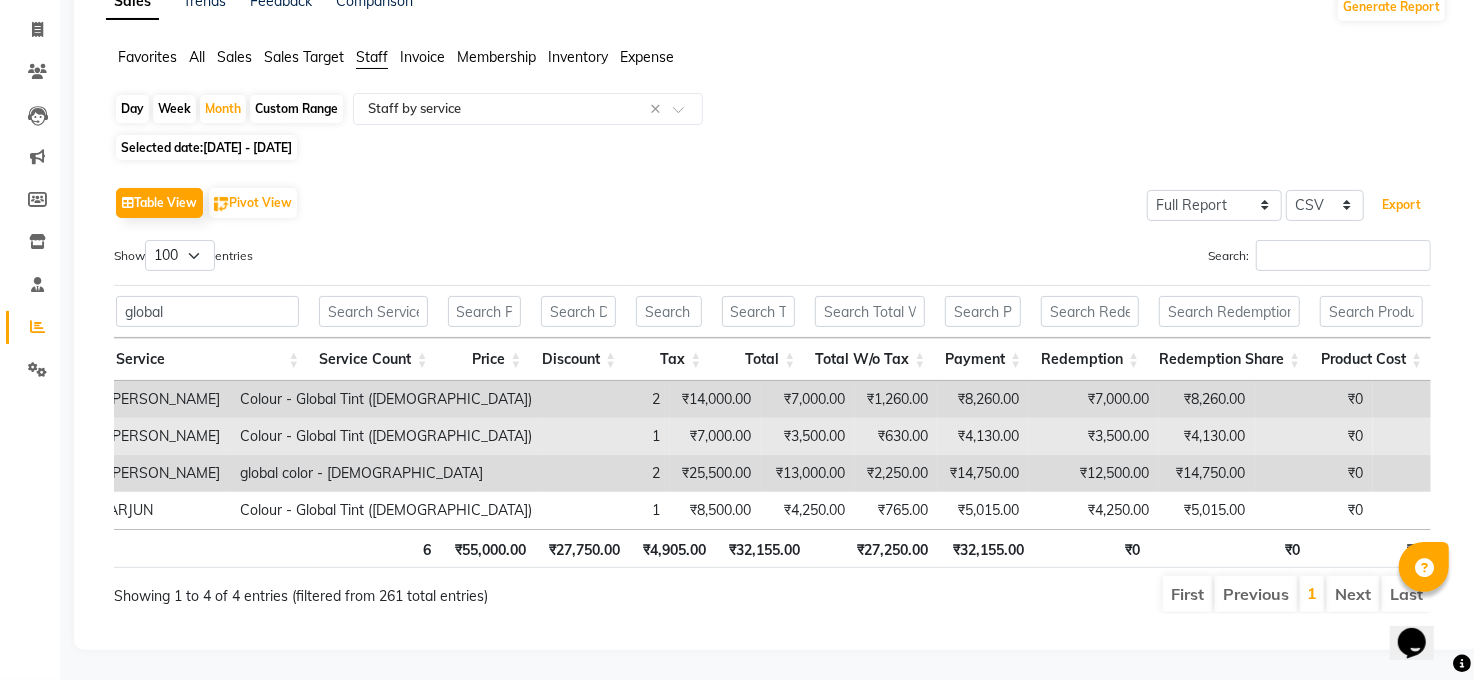 type 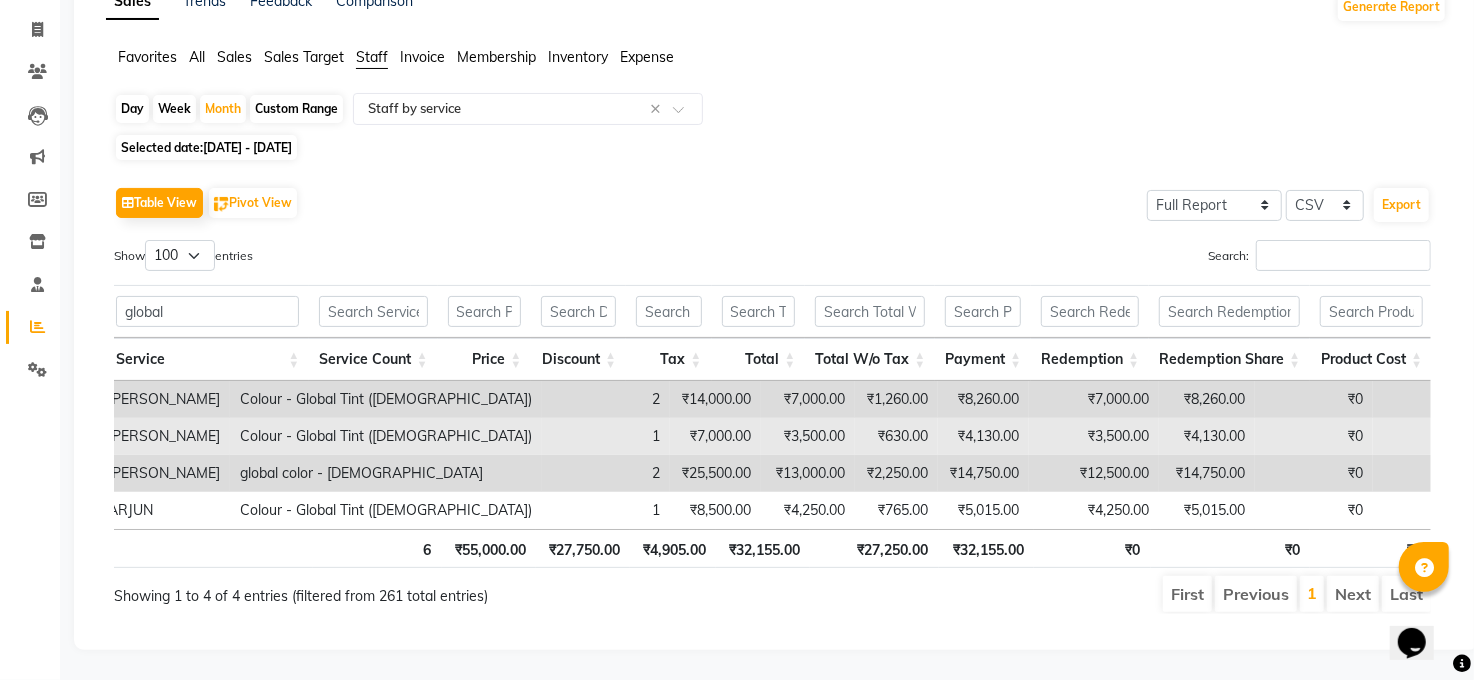 scroll, scrollTop: 84, scrollLeft: 0, axis: vertical 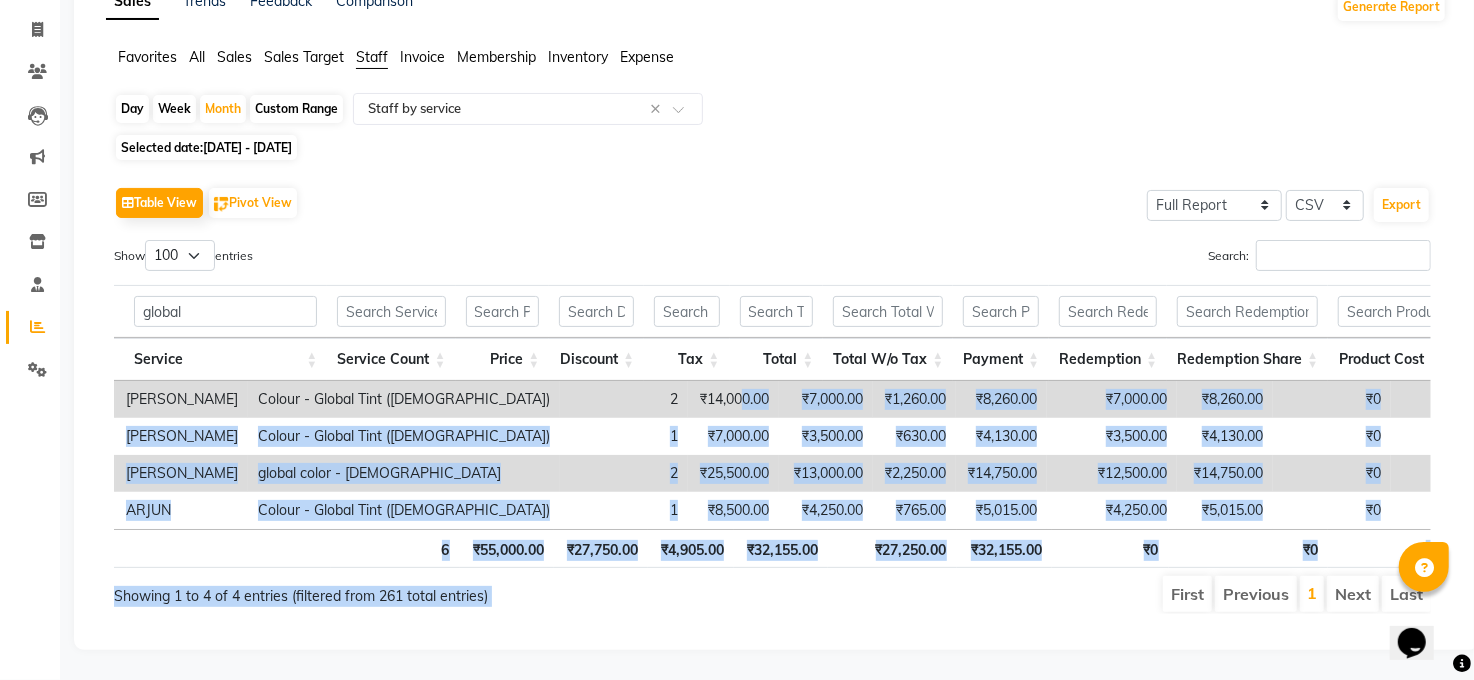 drag, startPoint x: 799, startPoint y: 480, endPoint x: 986, endPoint y: 533, distance: 194.36563 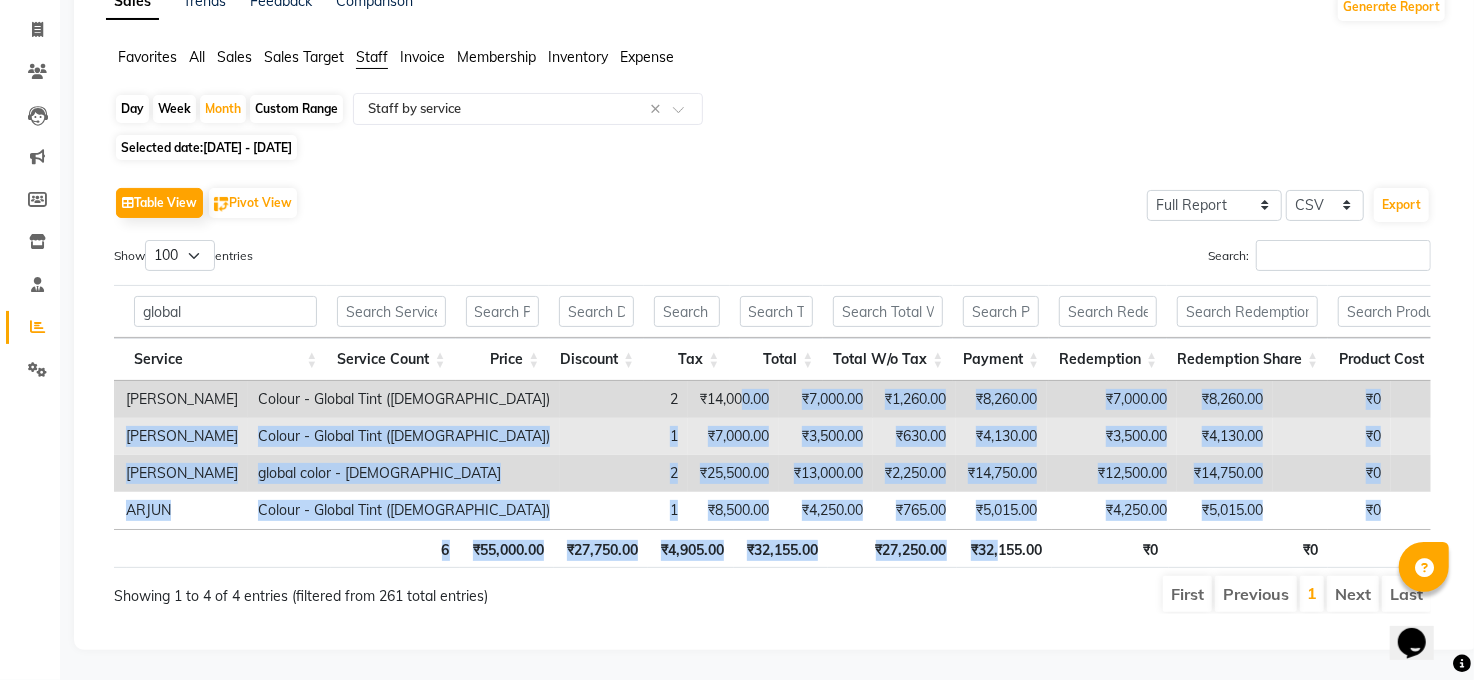 click on "1" at bounding box center [624, 436] 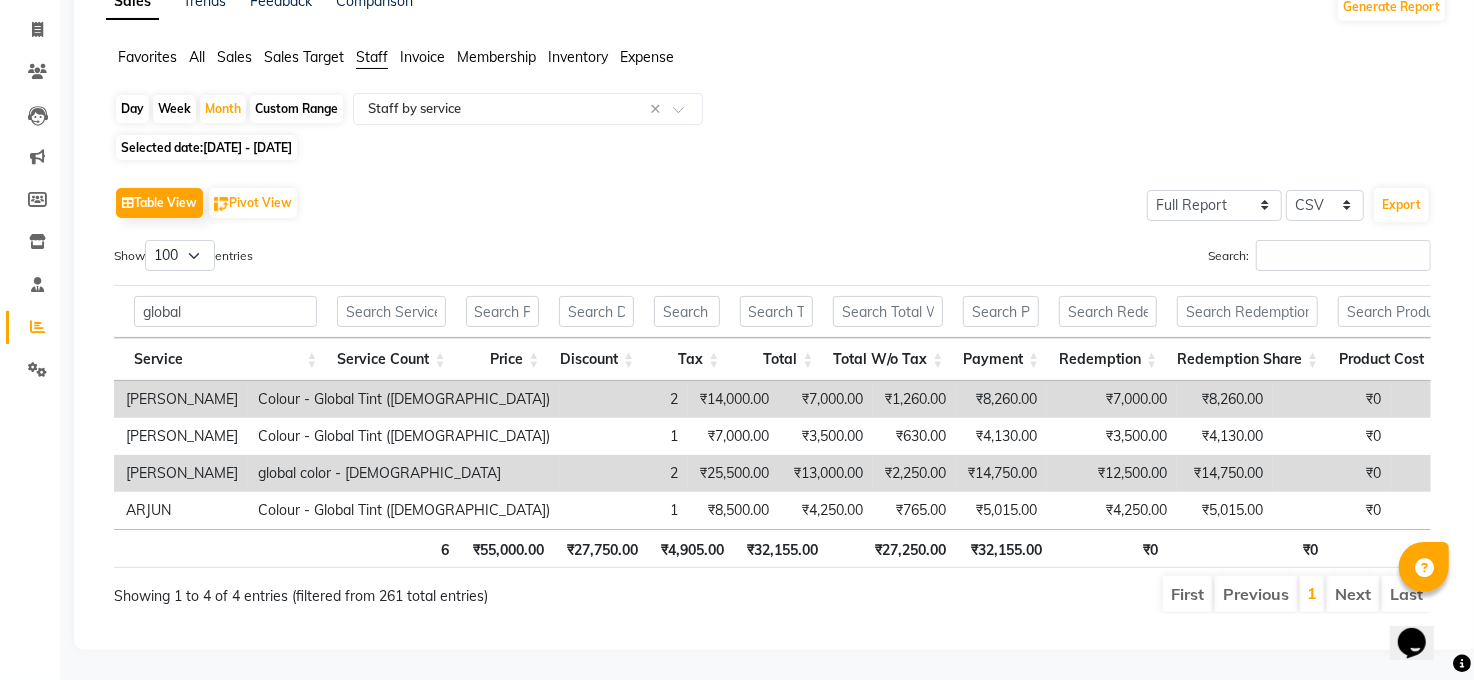 scroll, scrollTop: 156, scrollLeft: 0, axis: vertical 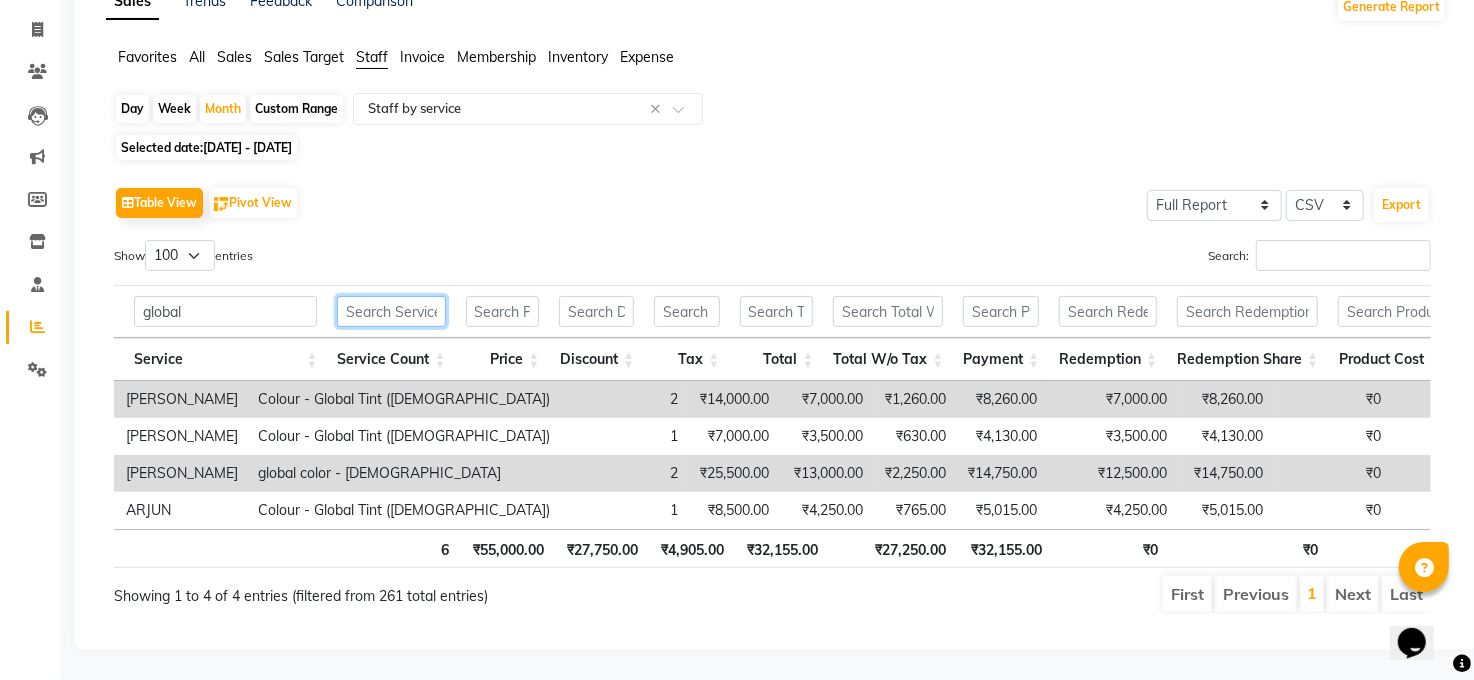 drag, startPoint x: 405, startPoint y: 276, endPoint x: 429, endPoint y: 275, distance: 24.020824 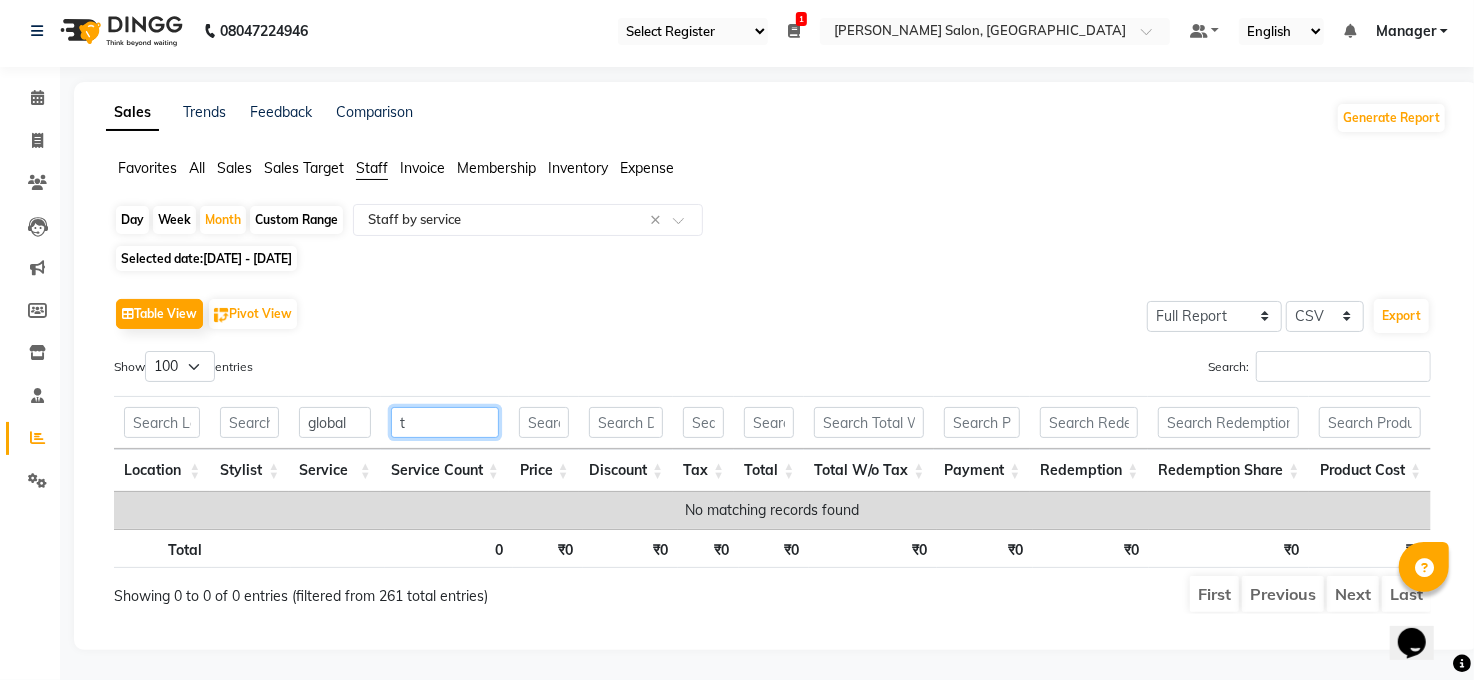 scroll, scrollTop: 25, scrollLeft: 0, axis: vertical 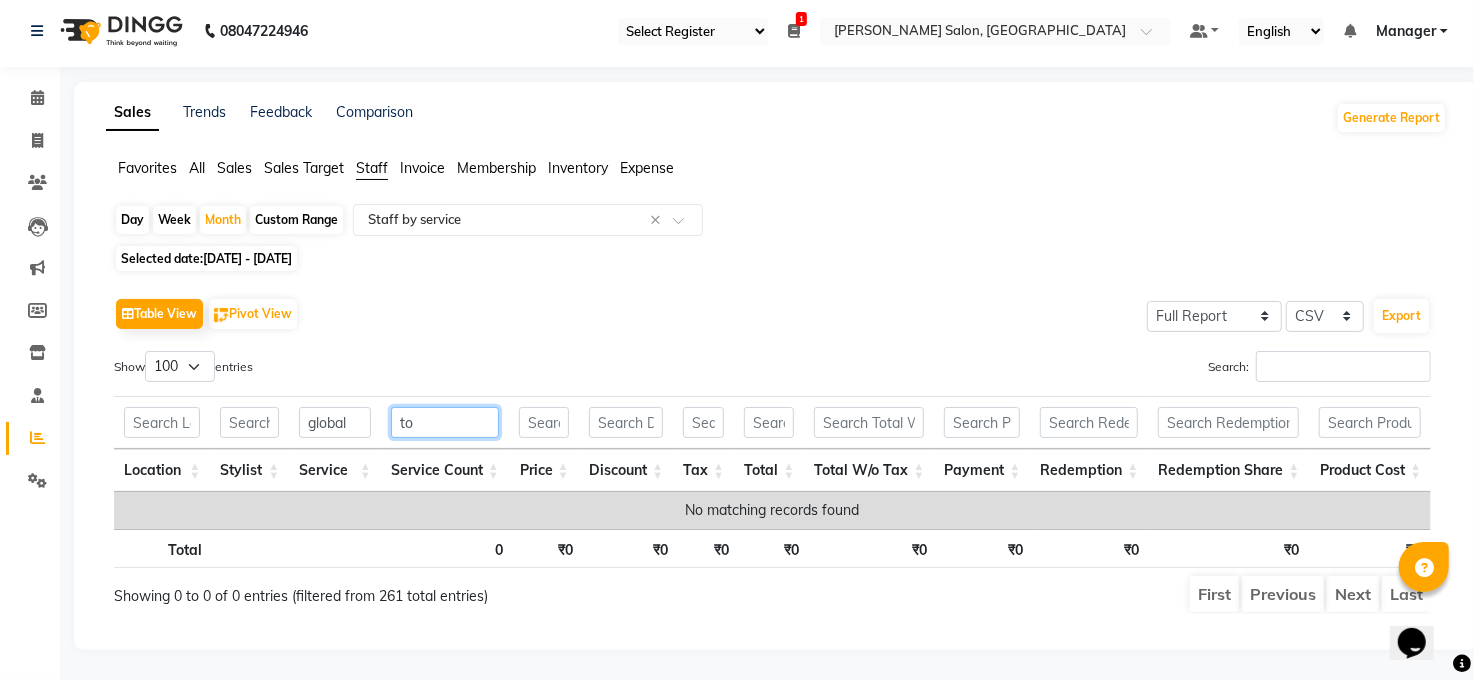 type on "t" 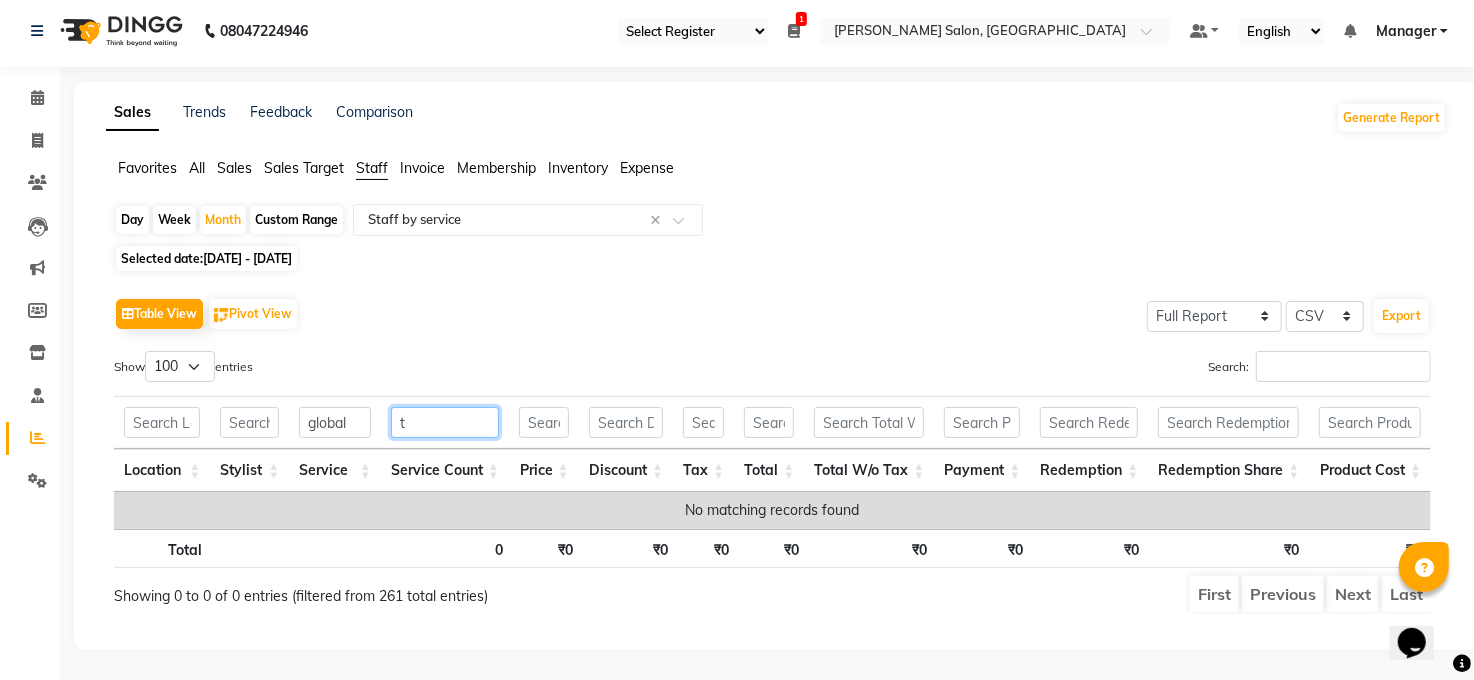 type 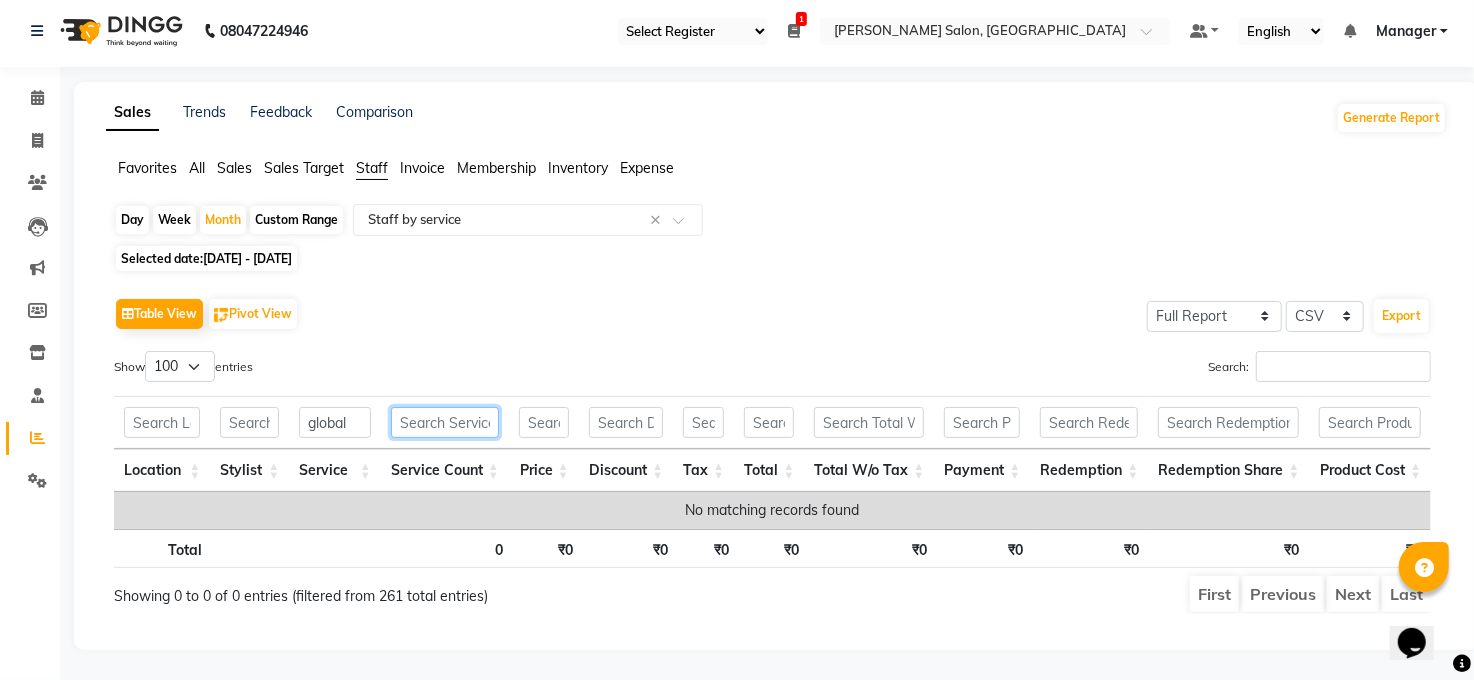 scroll, scrollTop: 156, scrollLeft: 0, axis: vertical 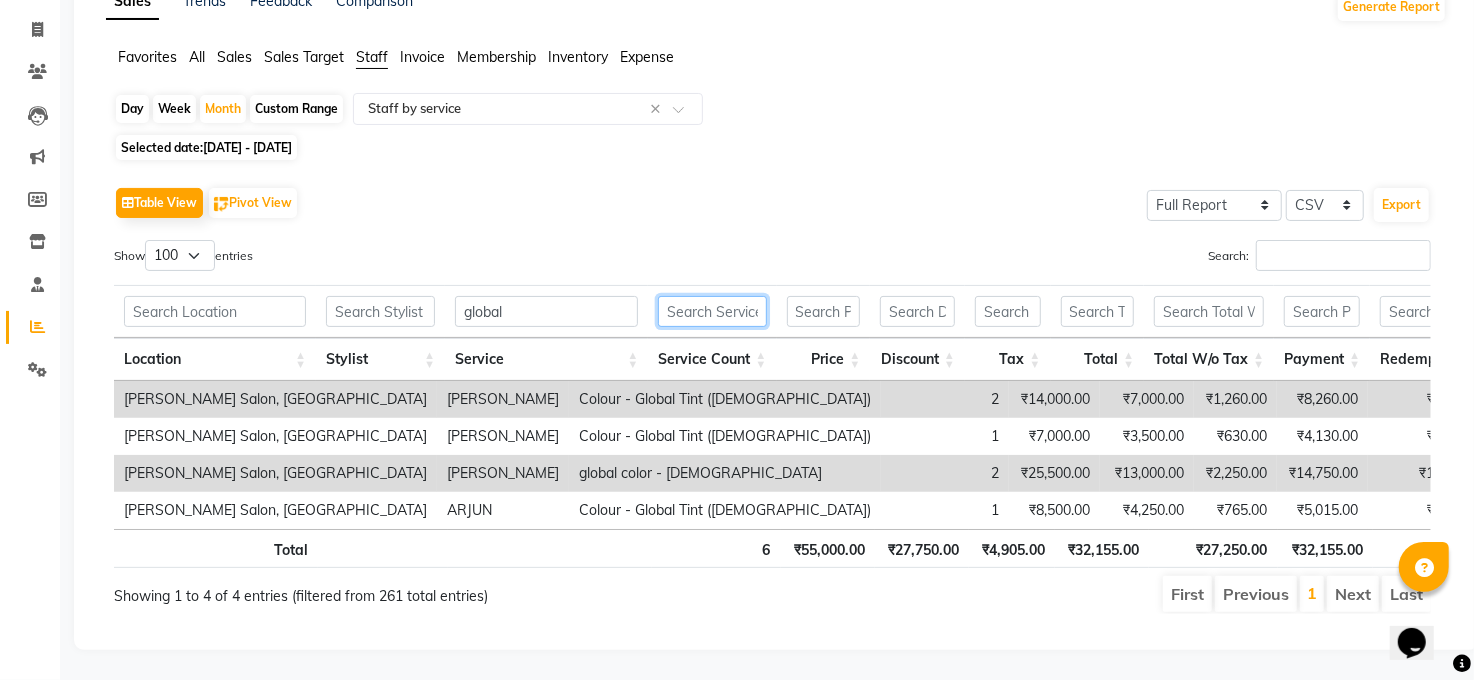 click at bounding box center (712, 311) 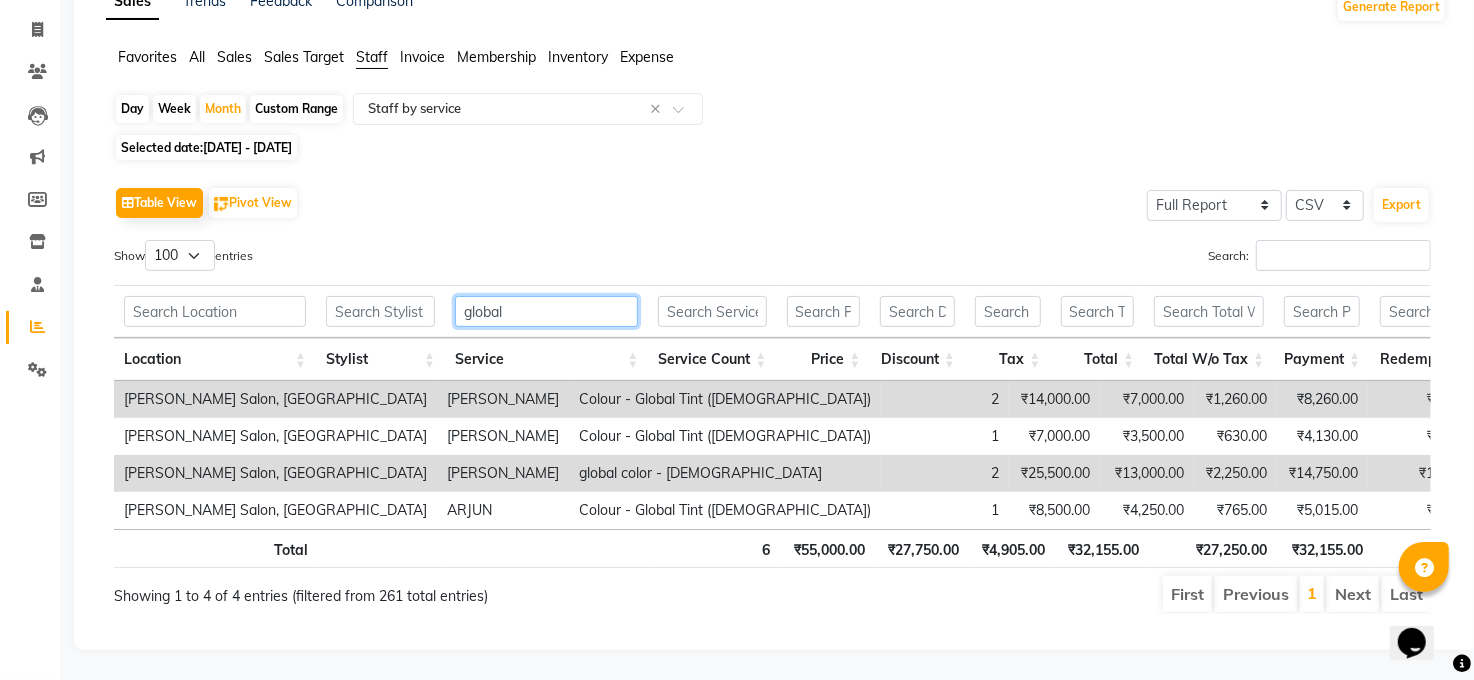 click on "global" at bounding box center (546, 311) 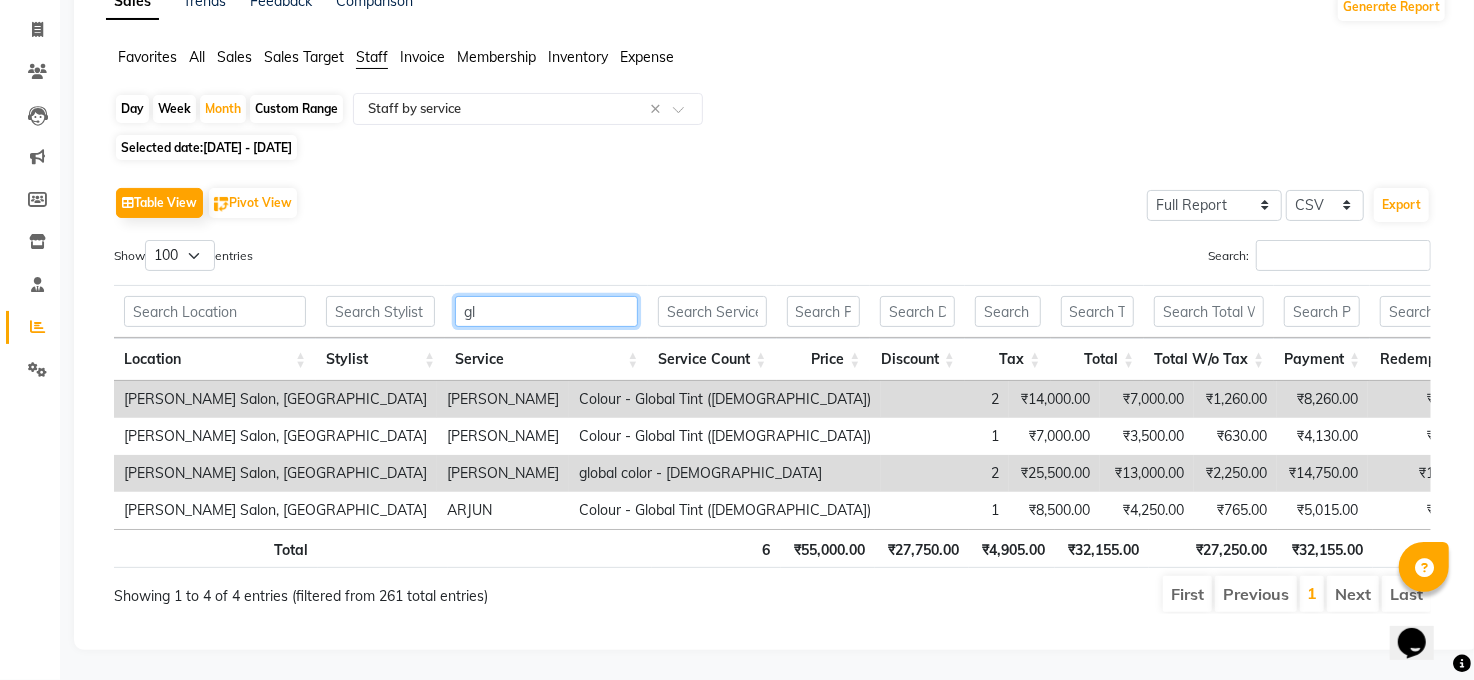type on "g" 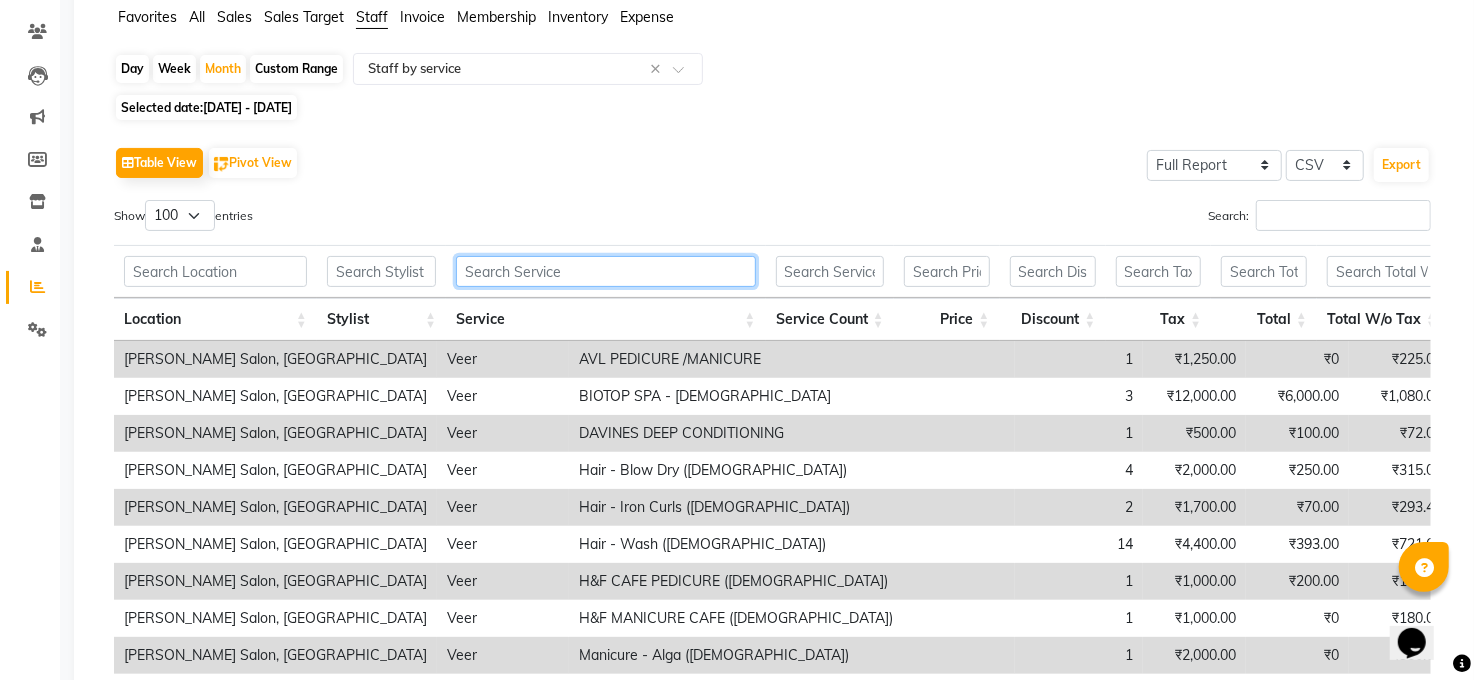 click at bounding box center [605, 271] 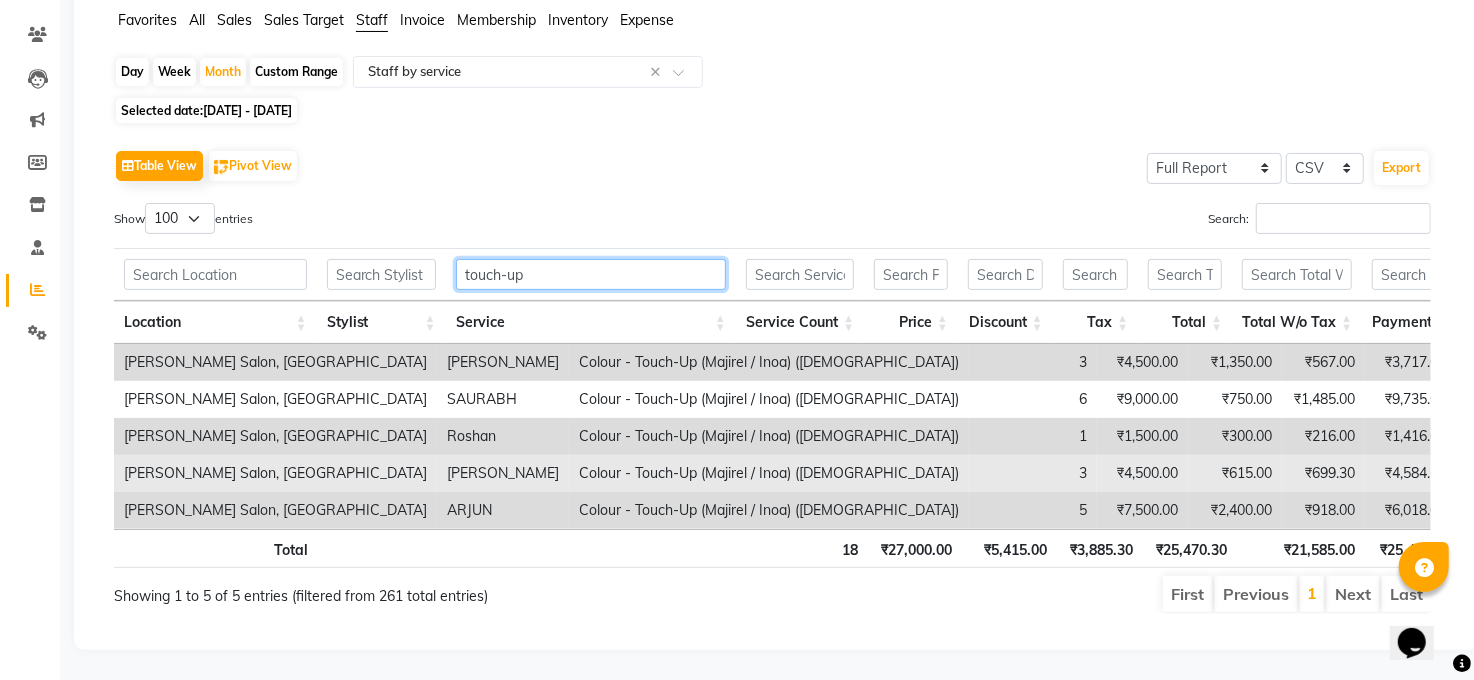 scroll, scrollTop: 192, scrollLeft: 0, axis: vertical 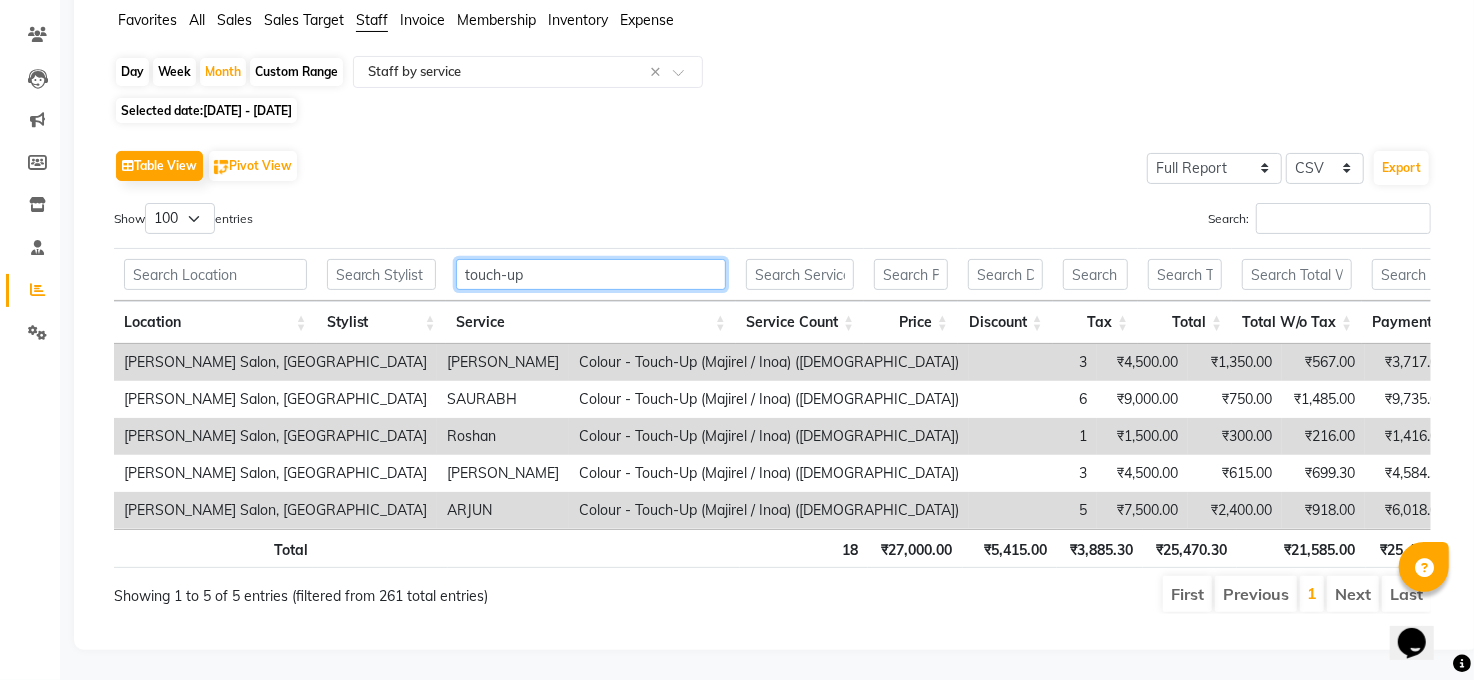 click on "touch-up" at bounding box center [591, 274] 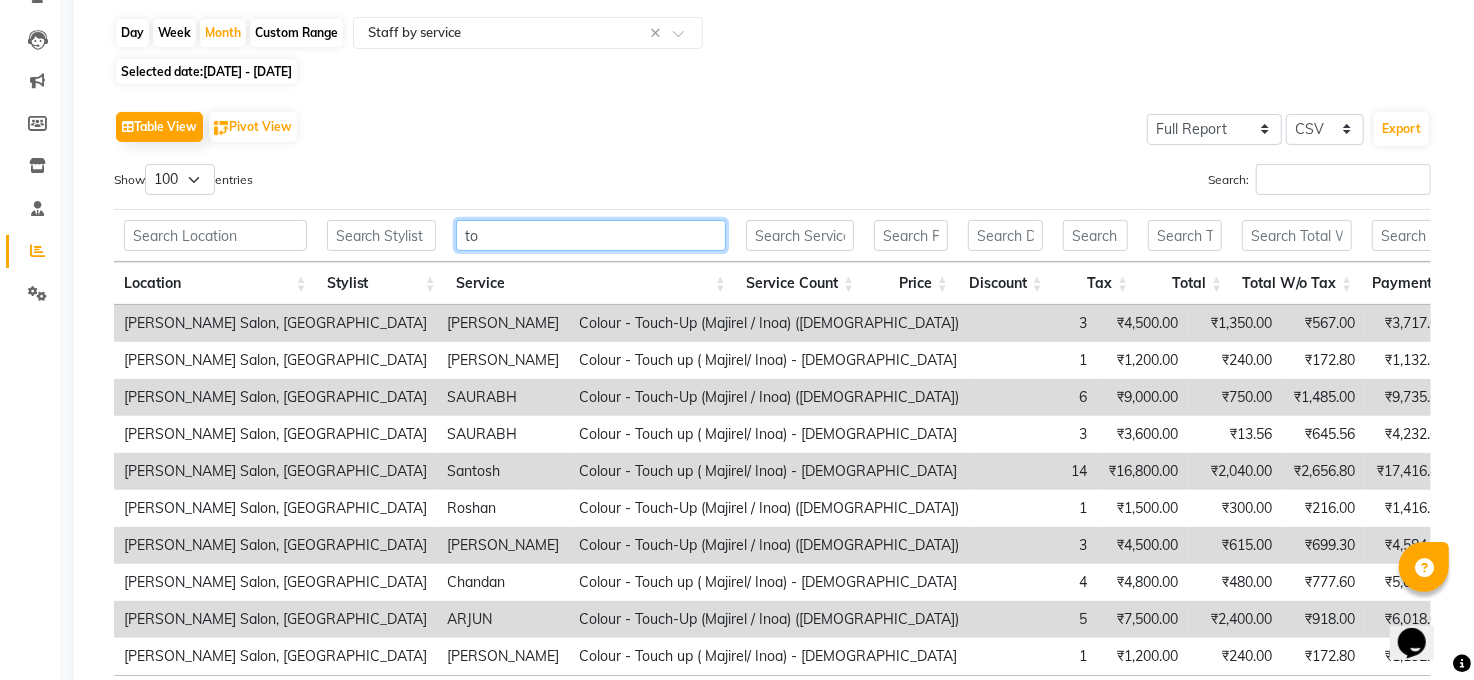 type on "t" 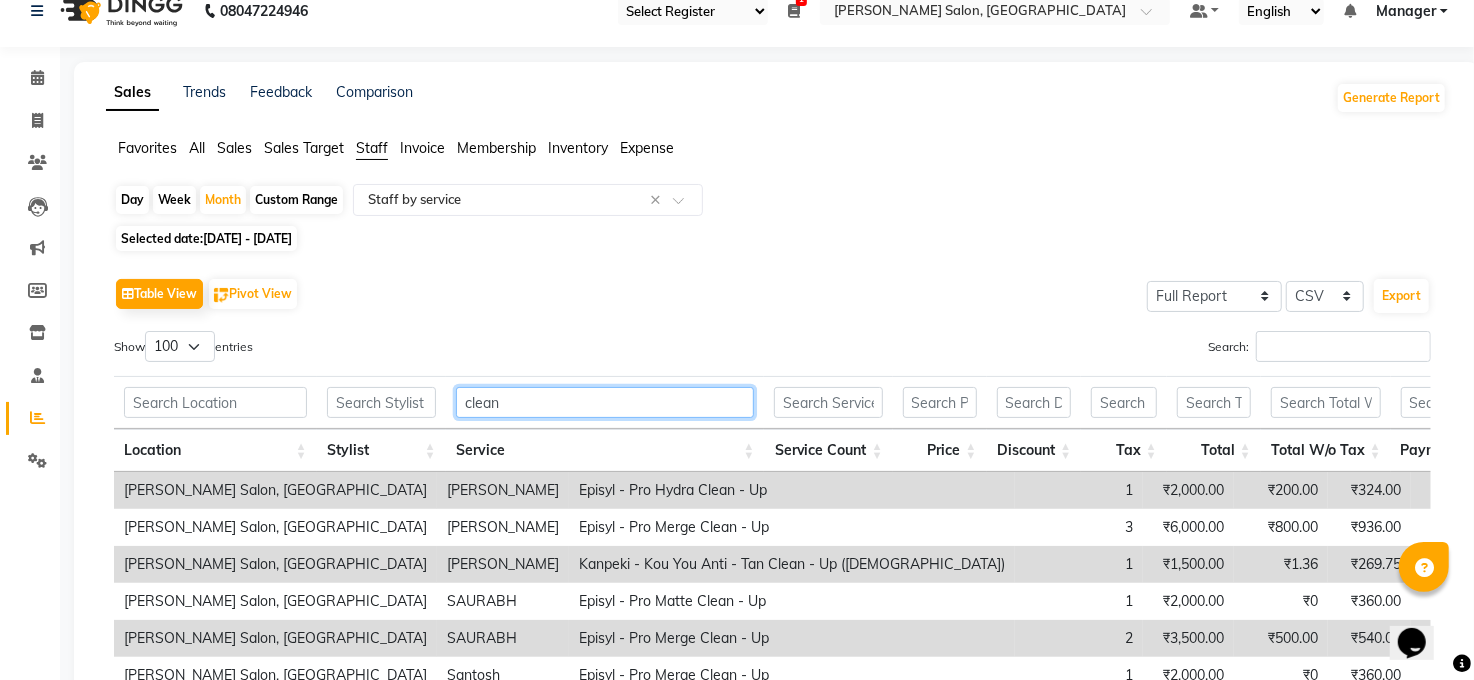 scroll, scrollTop: 192, scrollLeft: 0, axis: vertical 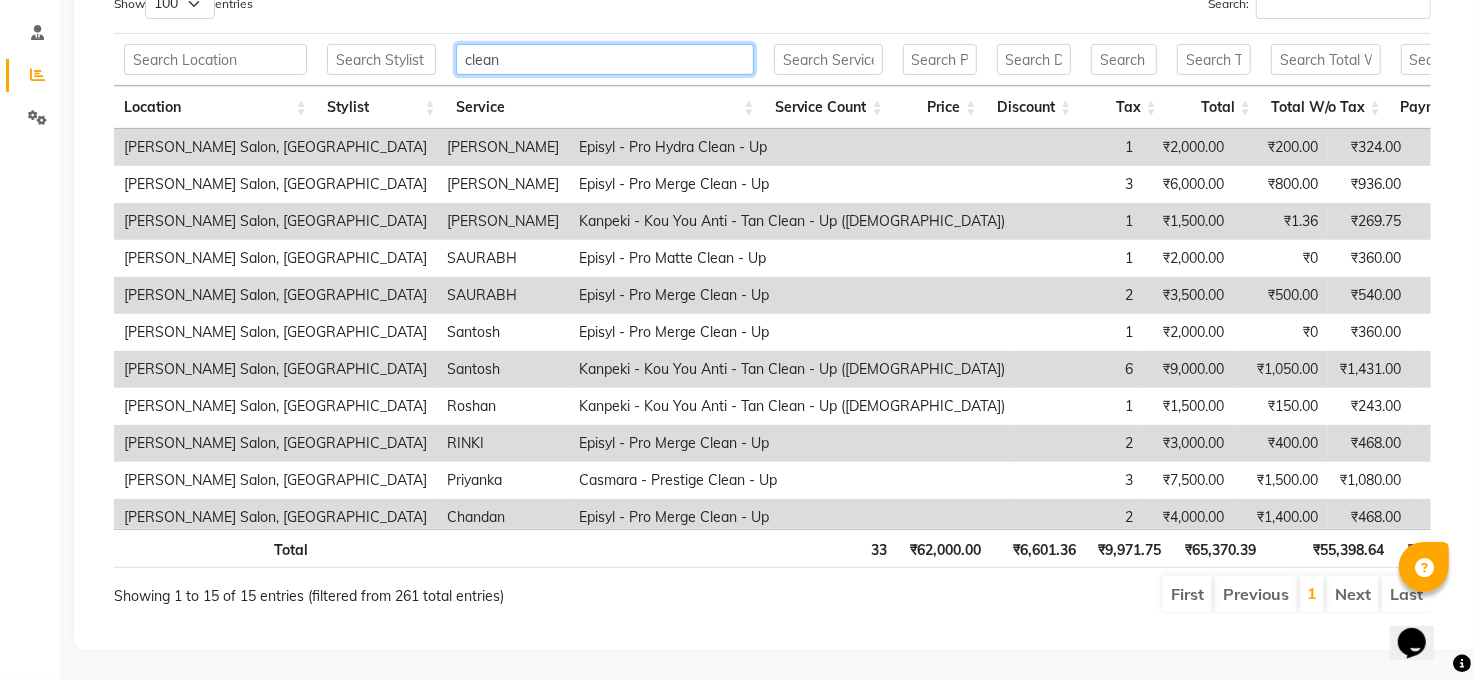 click on "clean" at bounding box center (605, 59) 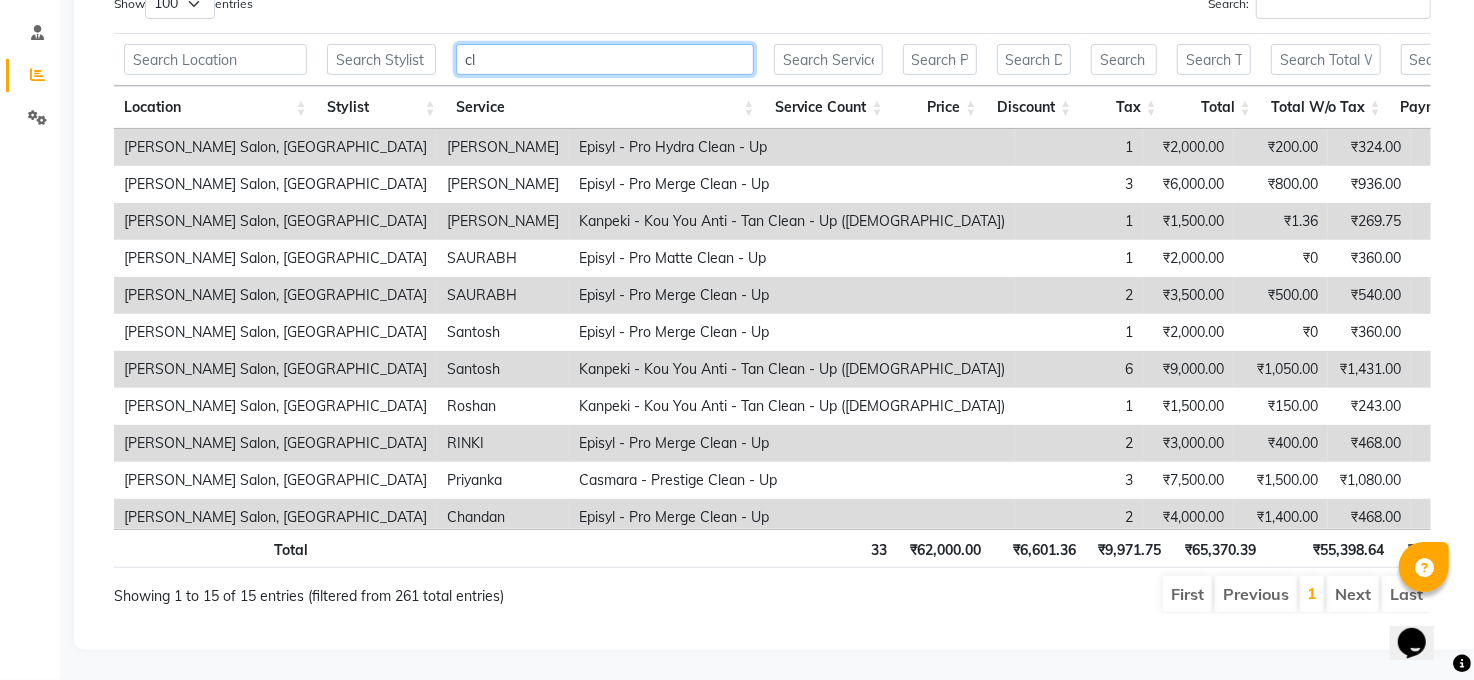 type on "c" 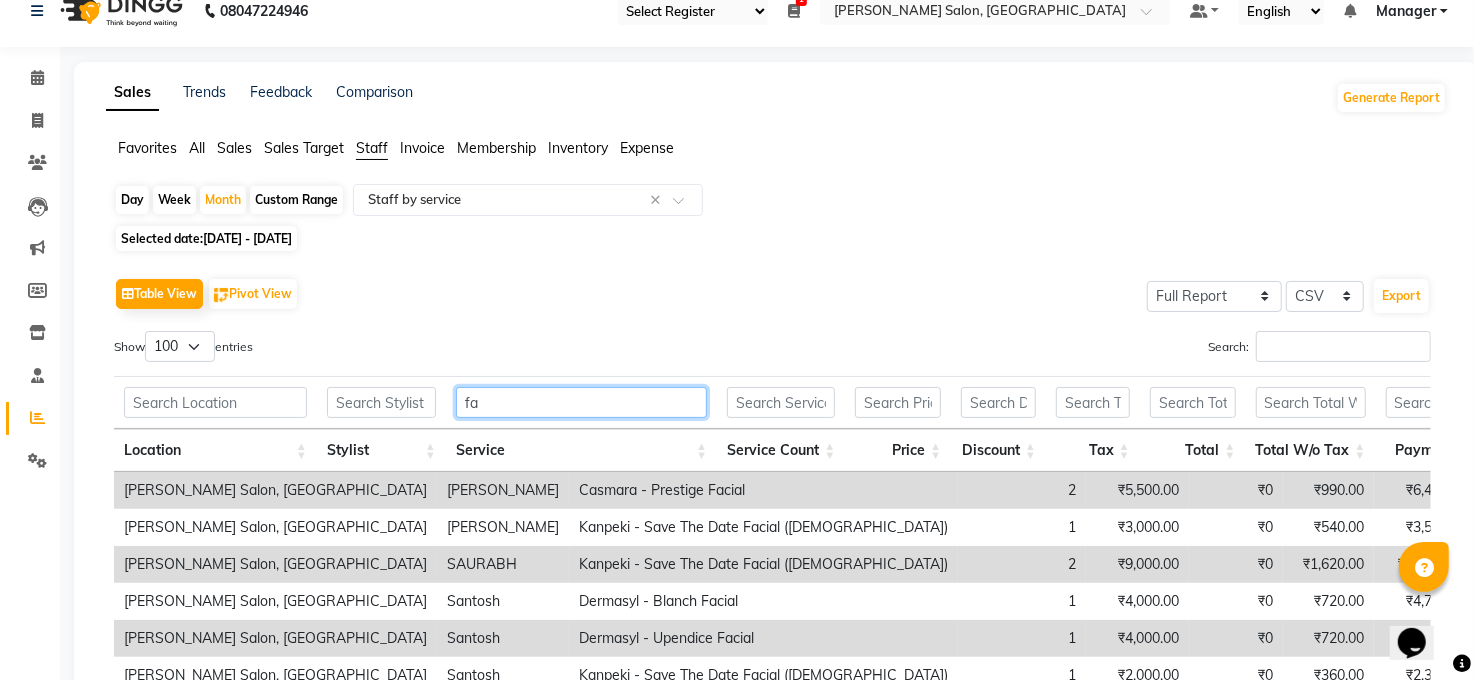 scroll, scrollTop: 387, scrollLeft: 0, axis: vertical 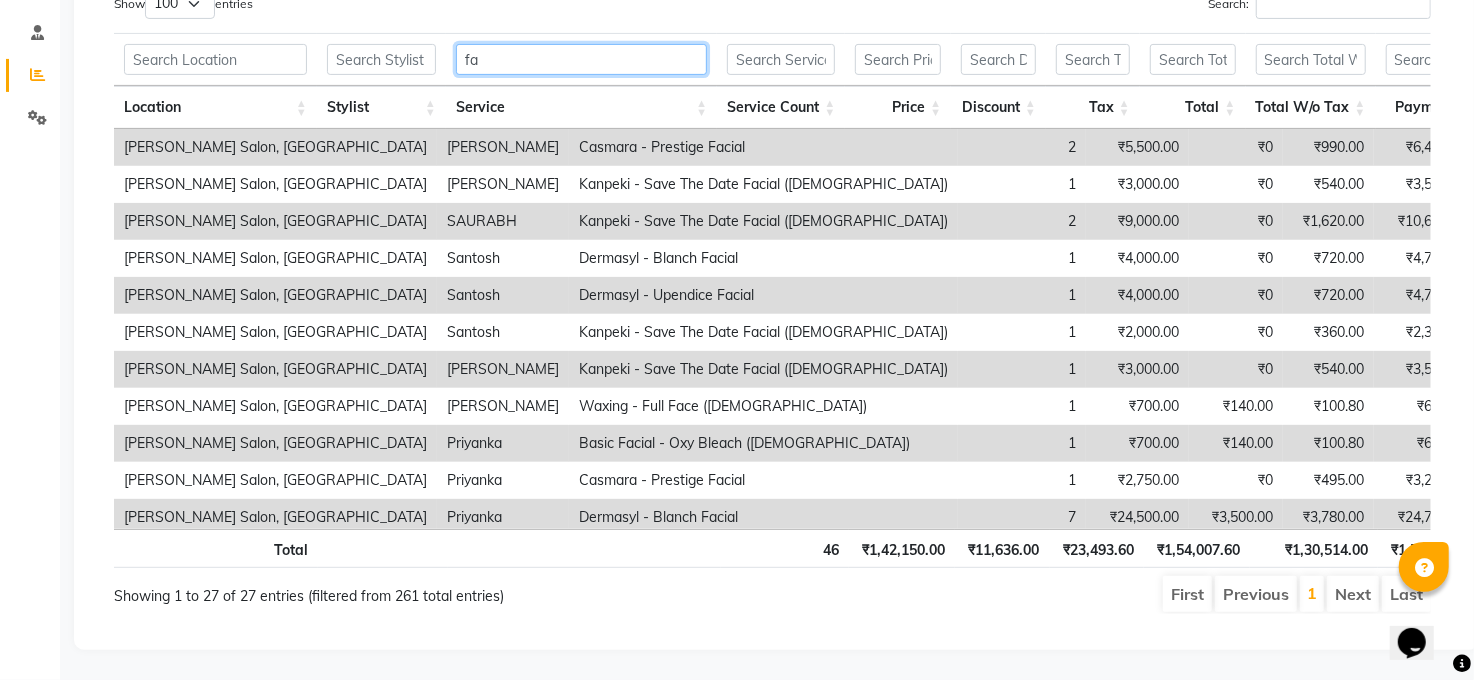 type on "f" 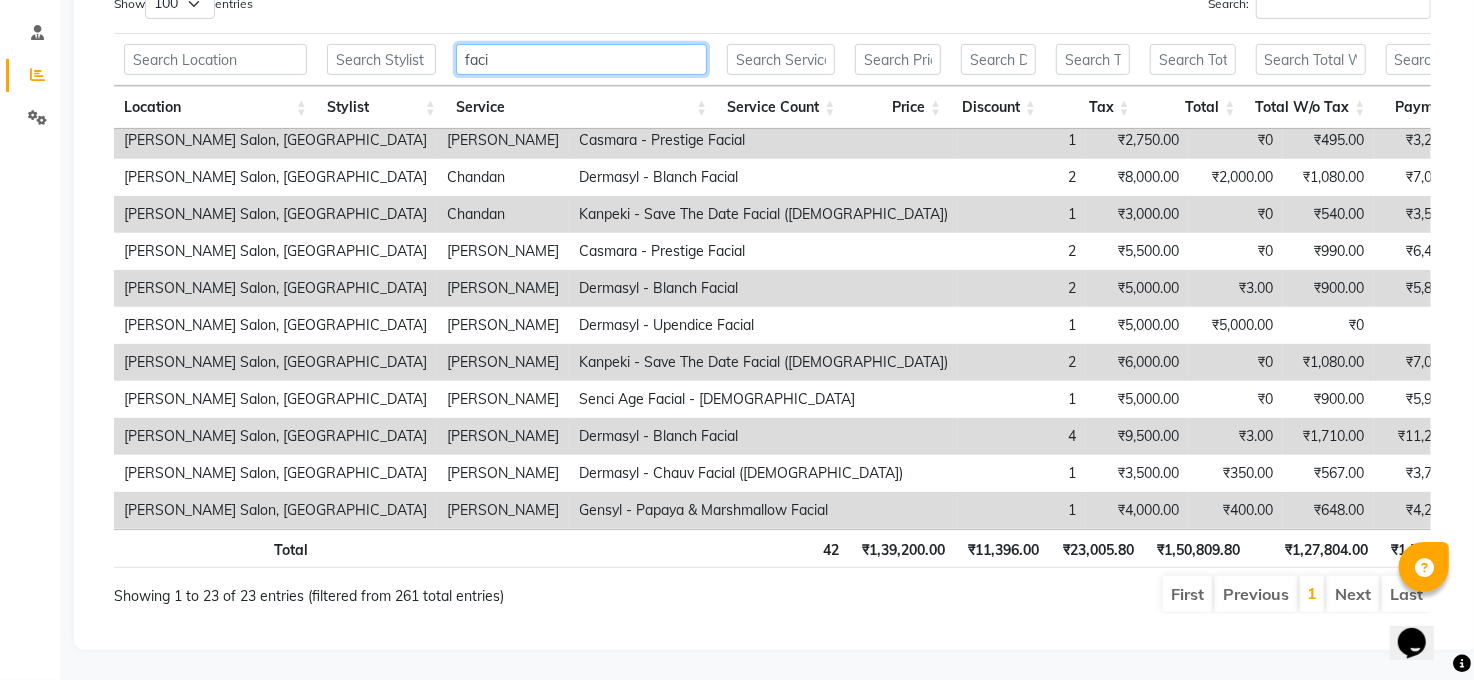 scroll, scrollTop: 0, scrollLeft: 0, axis: both 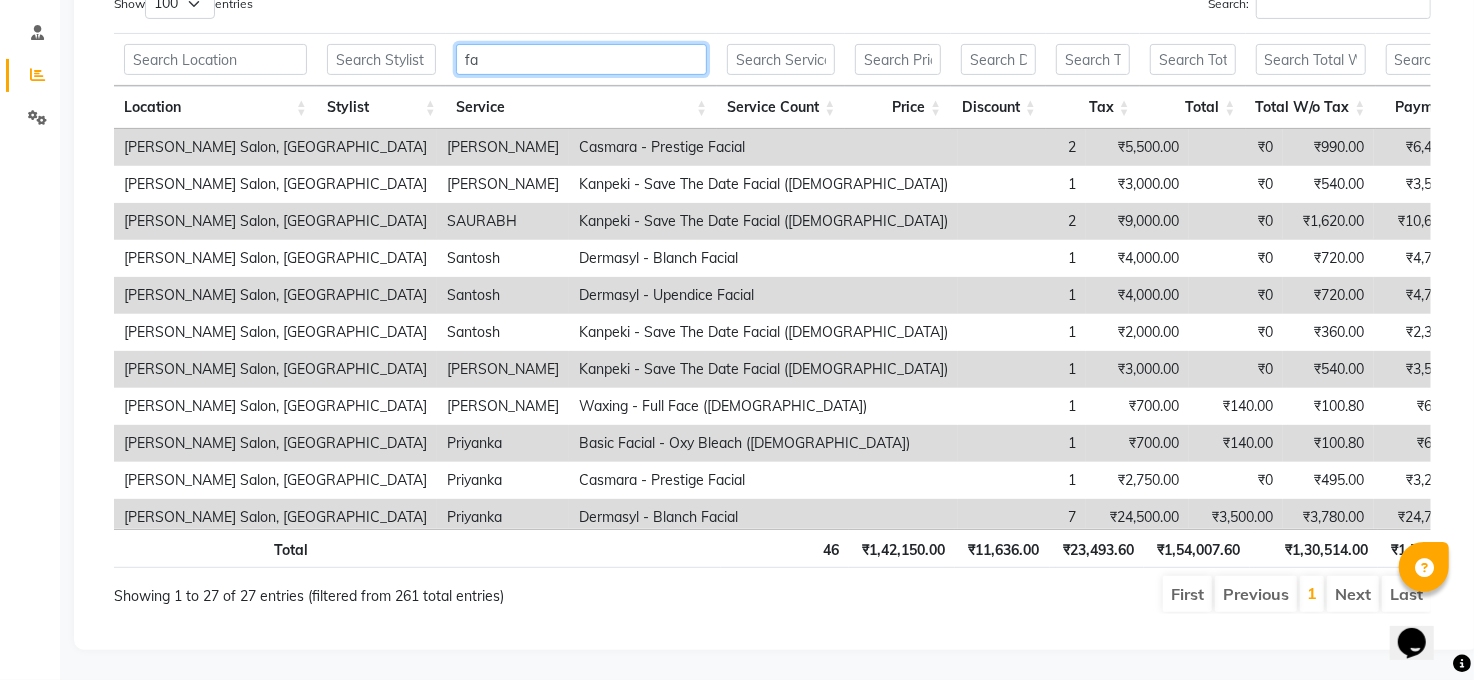 type on "f" 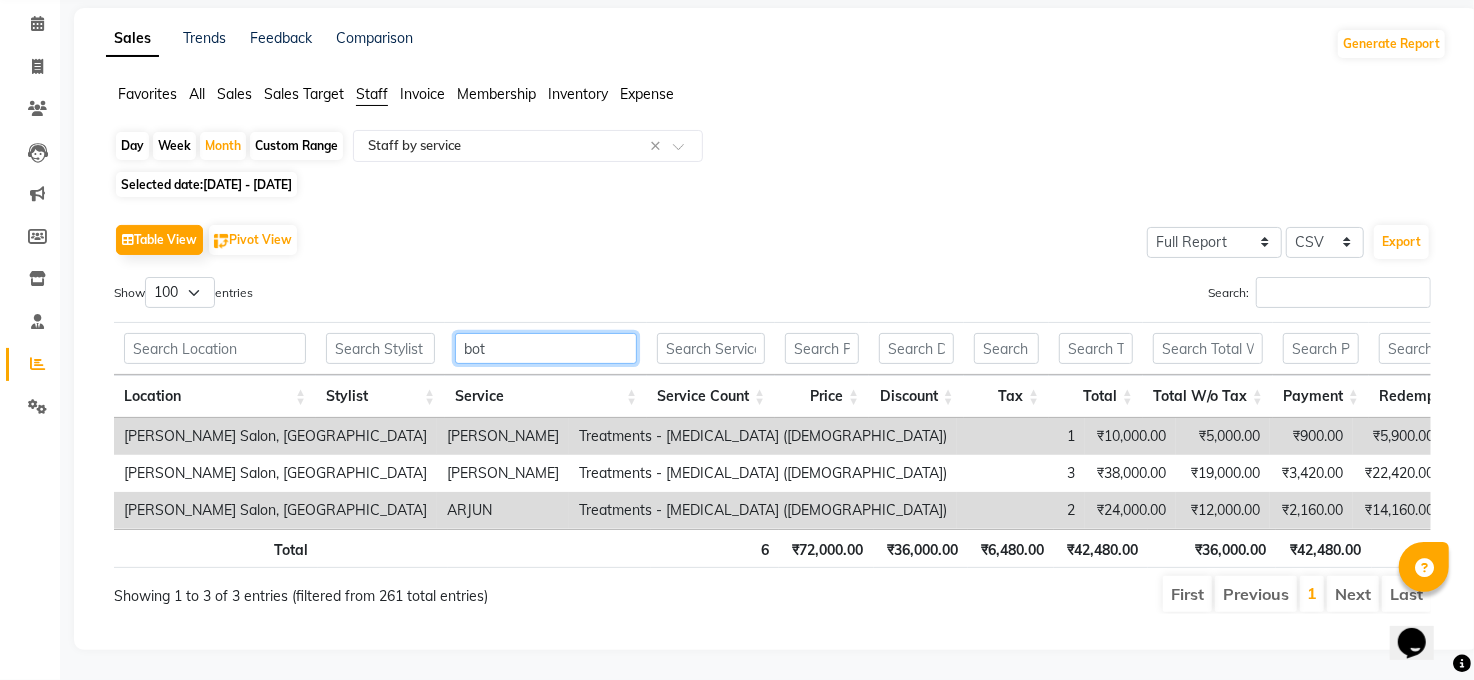 scroll, scrollTop: 119, scrollLeft: 0, axis: vertical 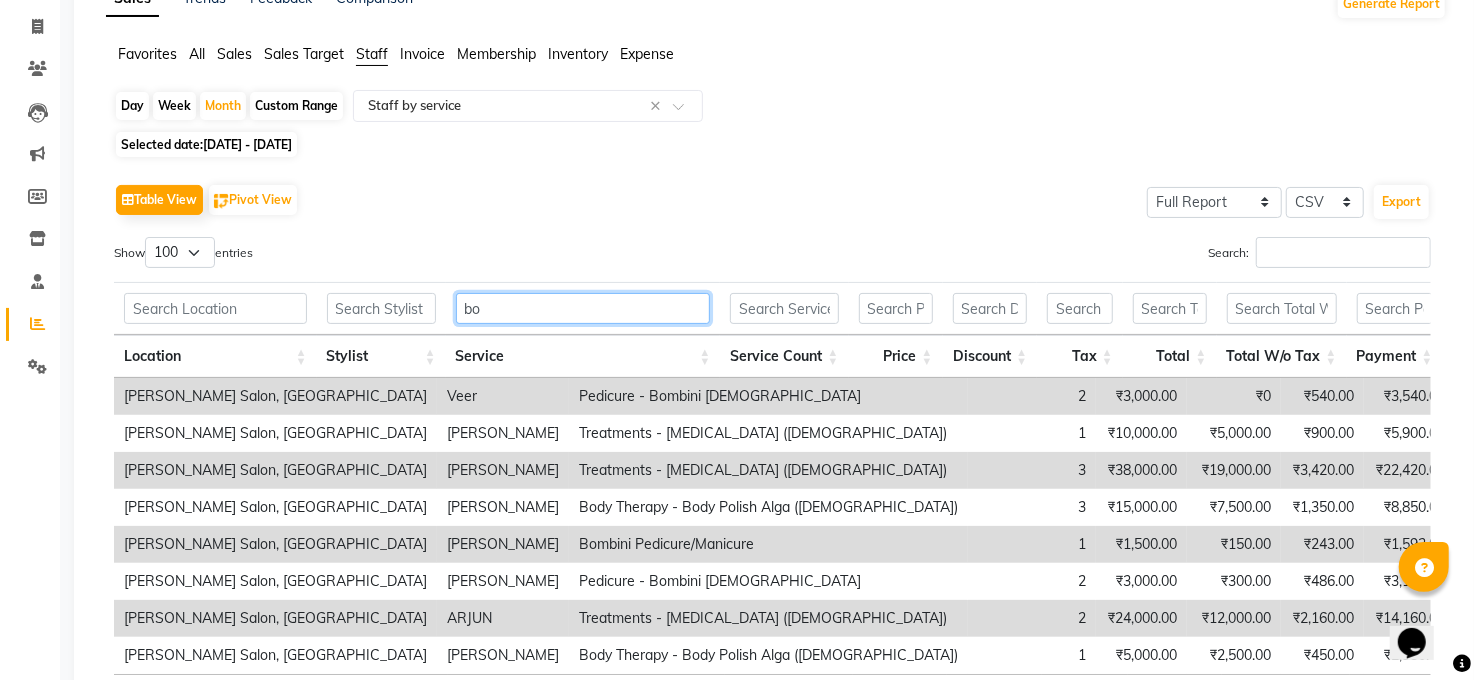 type on "b" 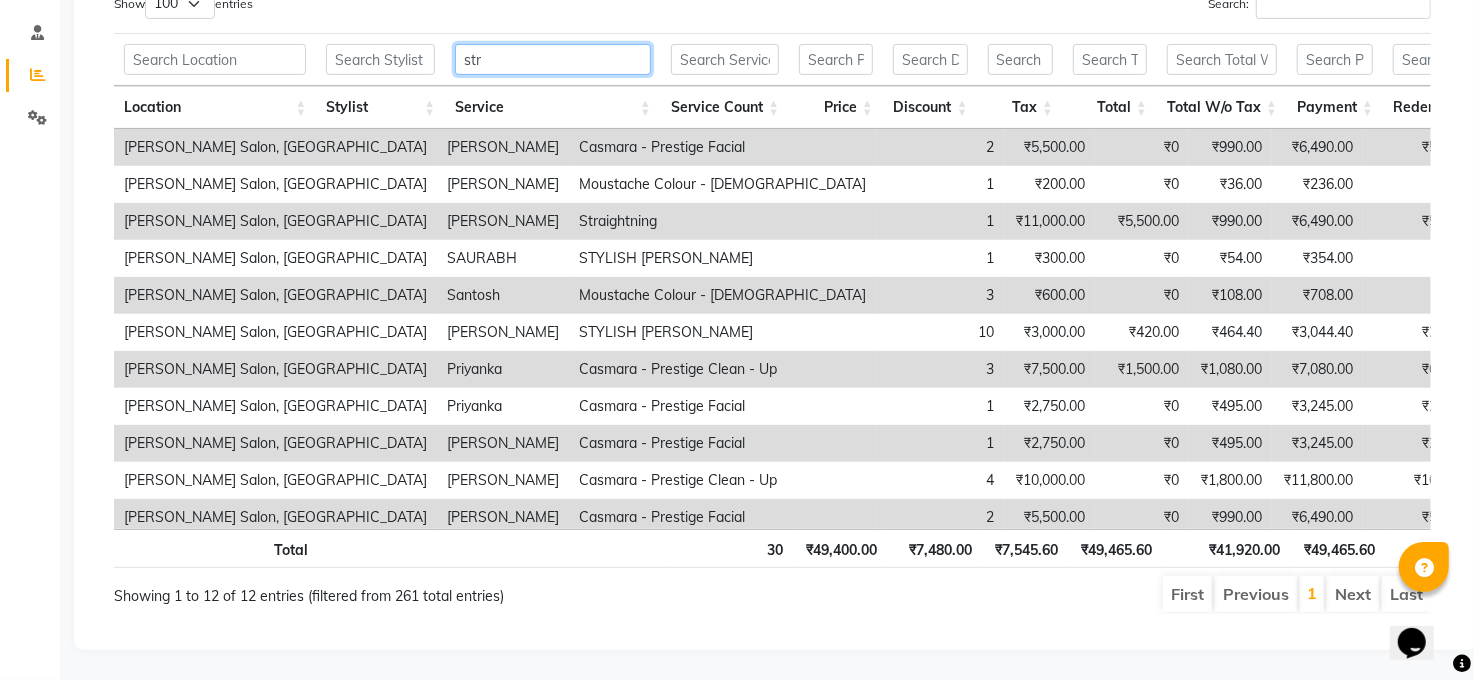 scroll, scrollTop: 44, scrollLeft: 0, axis: vertical 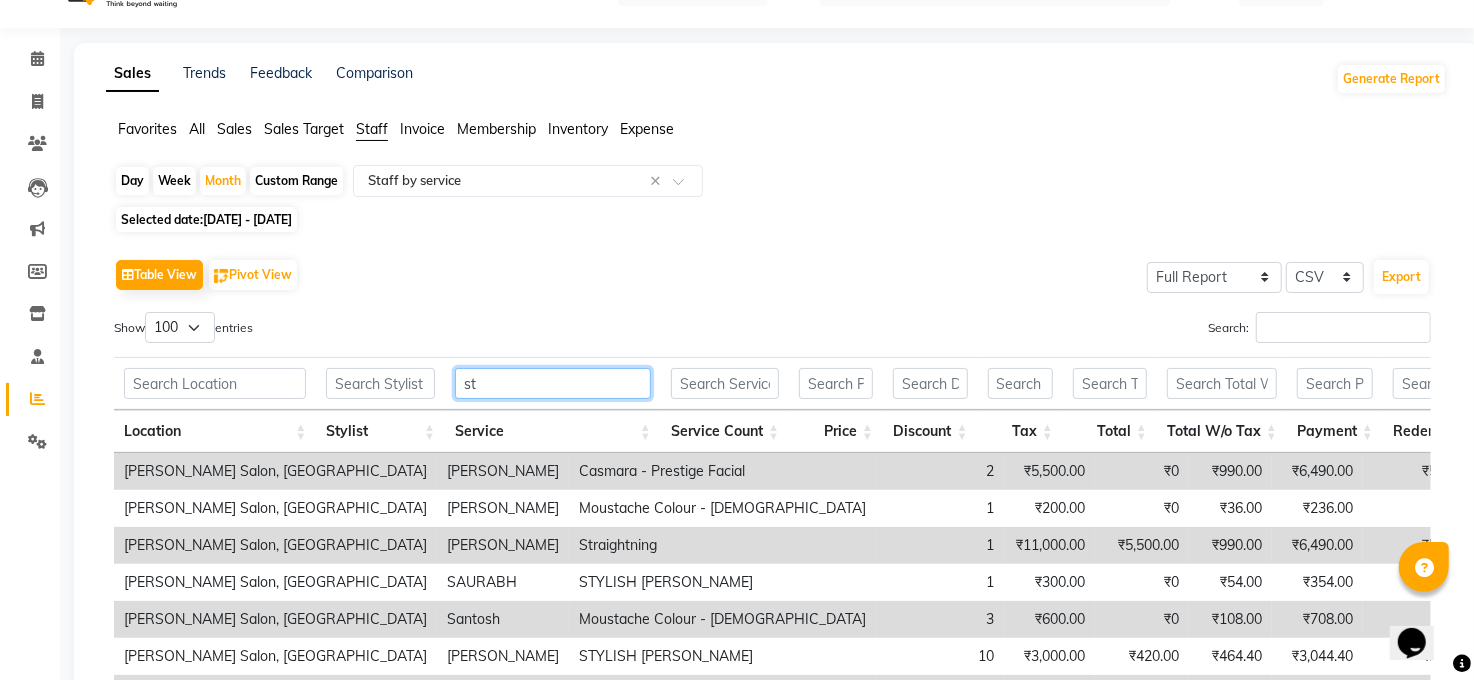 type on "s" 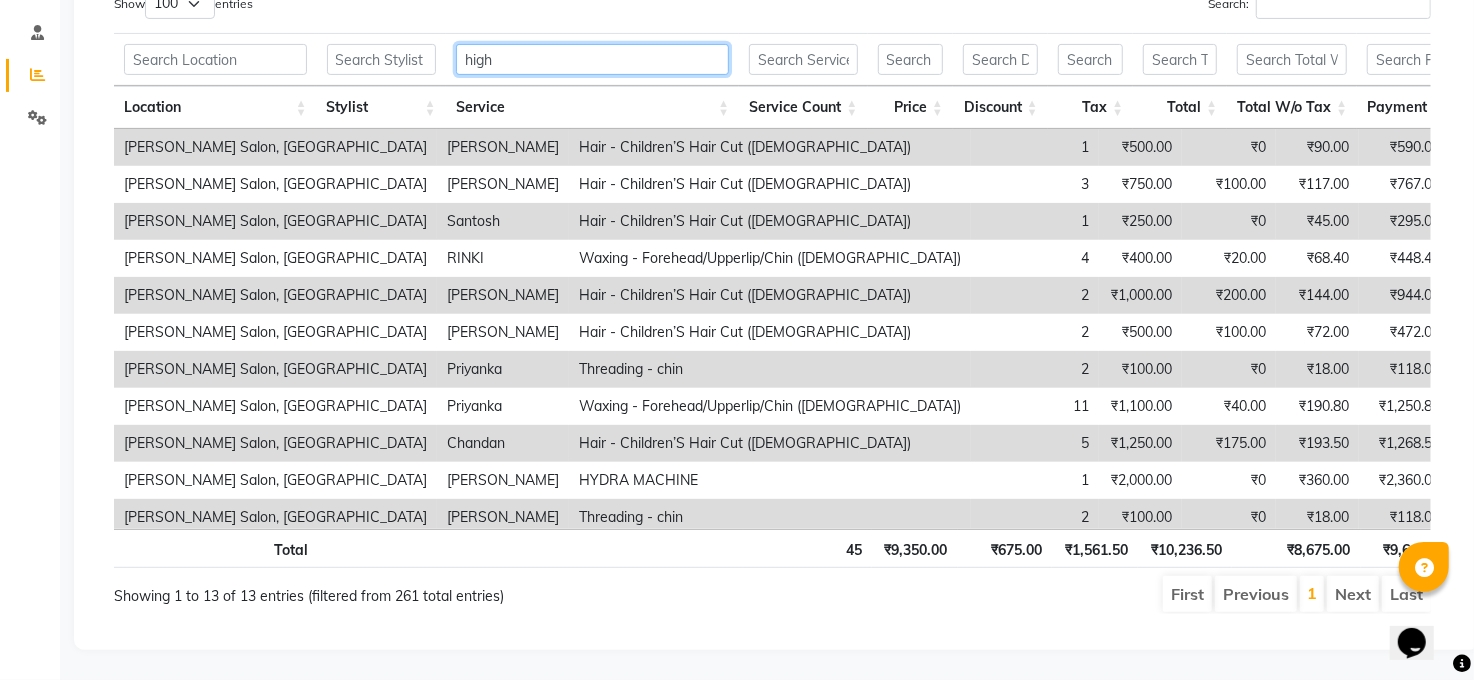 scroll, scrollTop: 25, scrollLeft: 0, axis: vertical 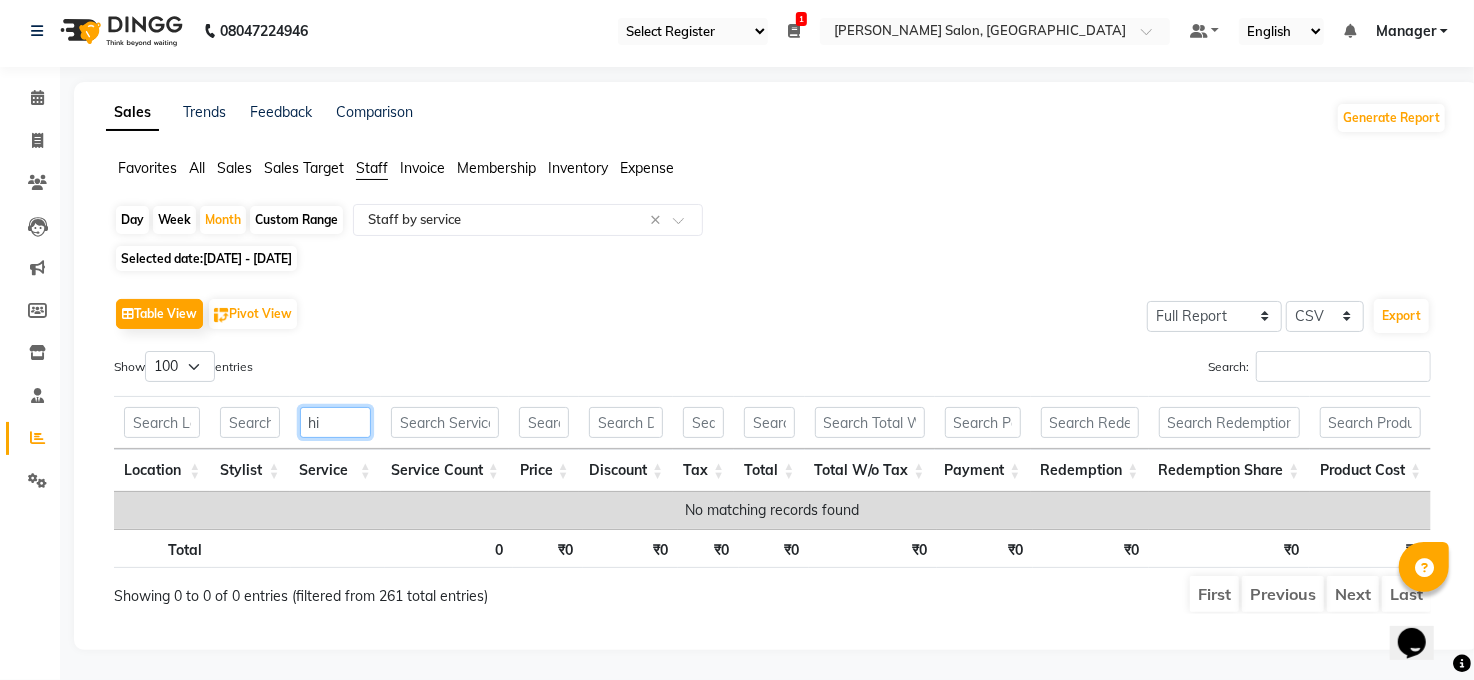 type on "h" 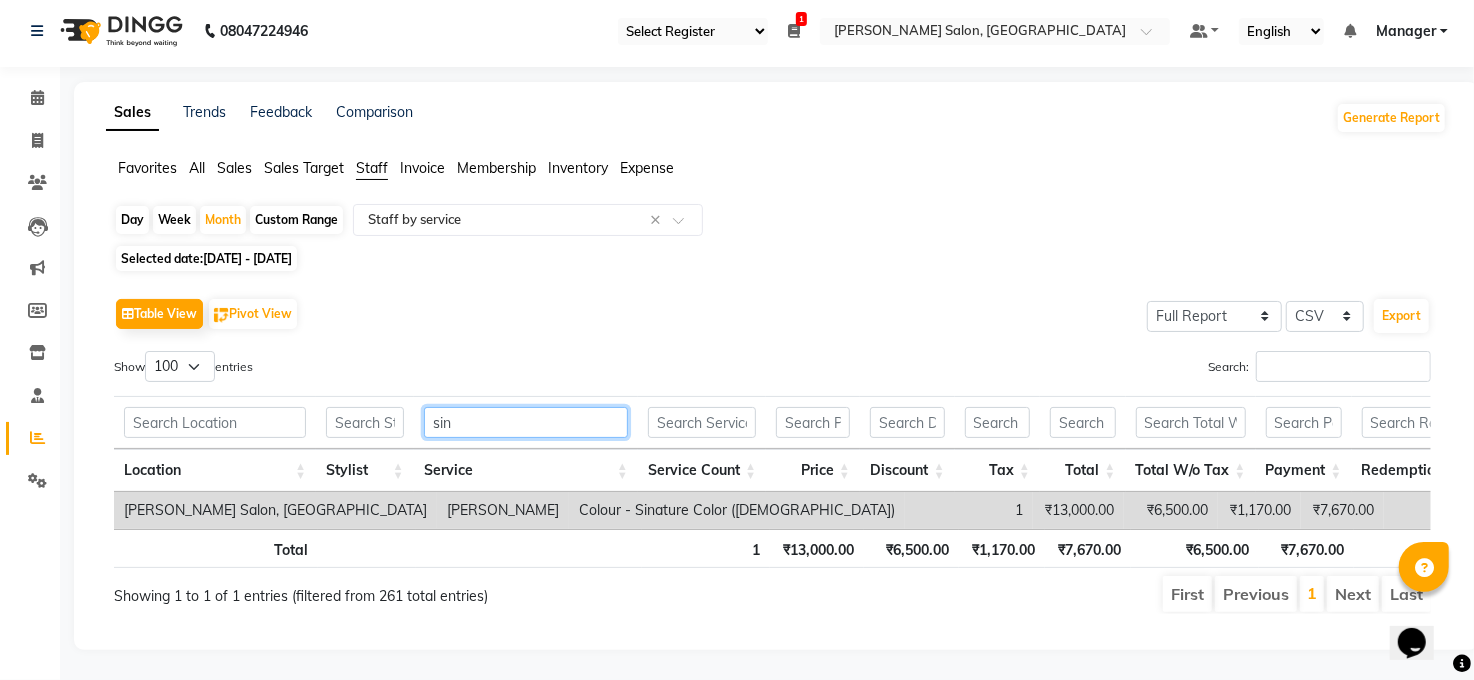 scroll, scrollTop: 44, scrollLeft: 0, axis: vertical 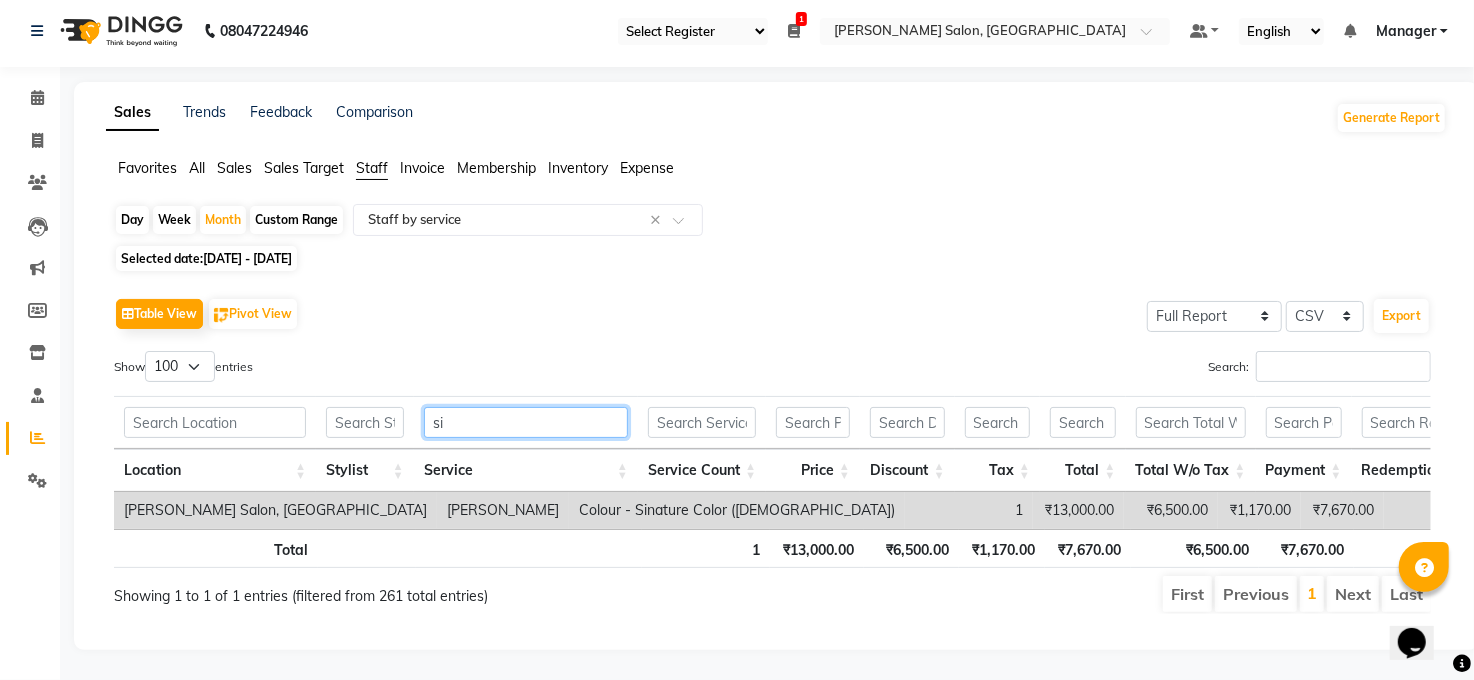 type on "s" 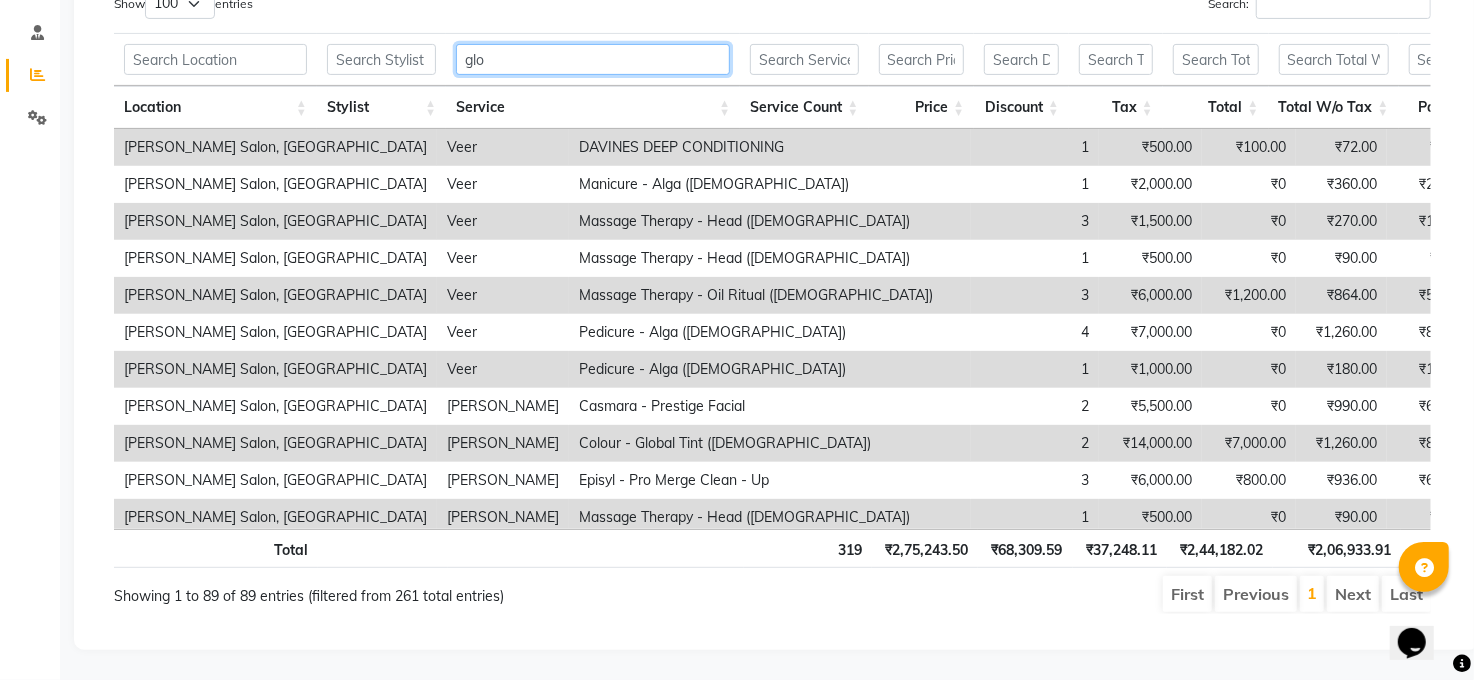 scroll, scrollTop: 156, scrollLeft: 0, axis: vertical 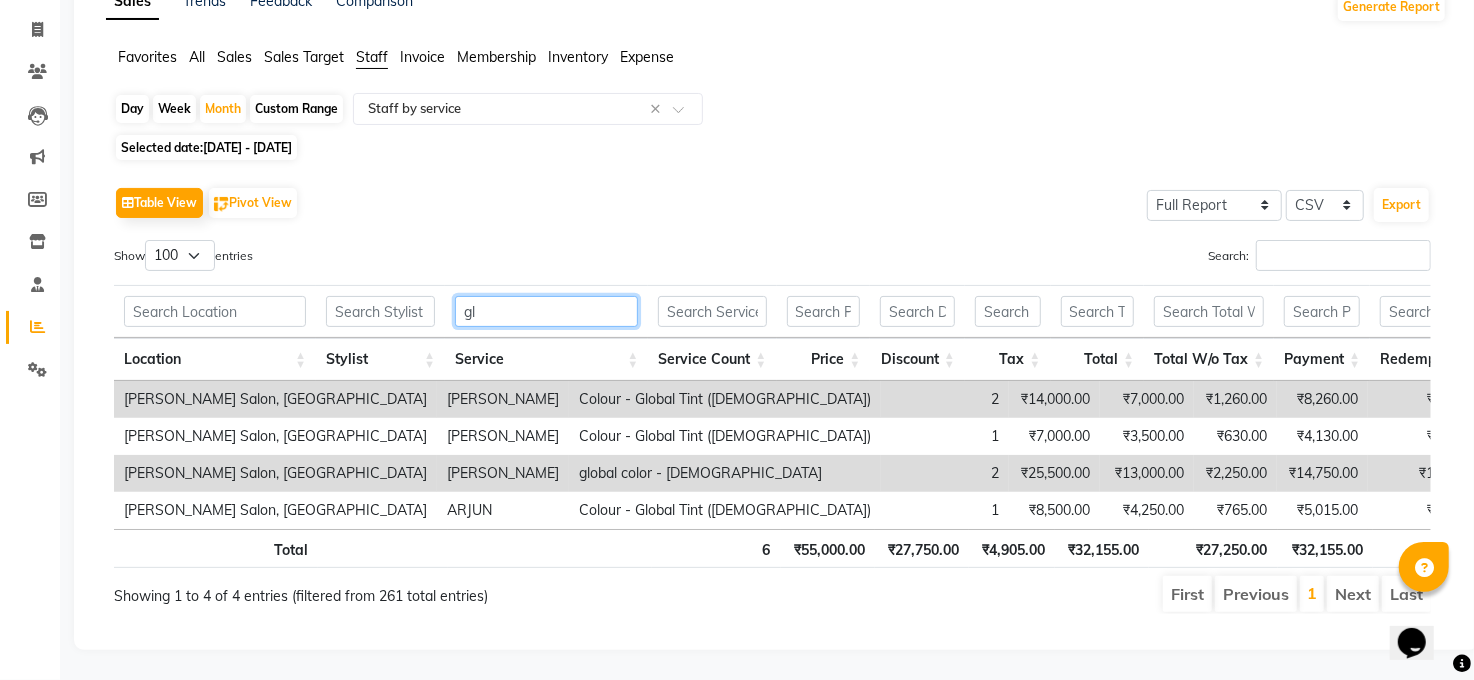 type on "g" 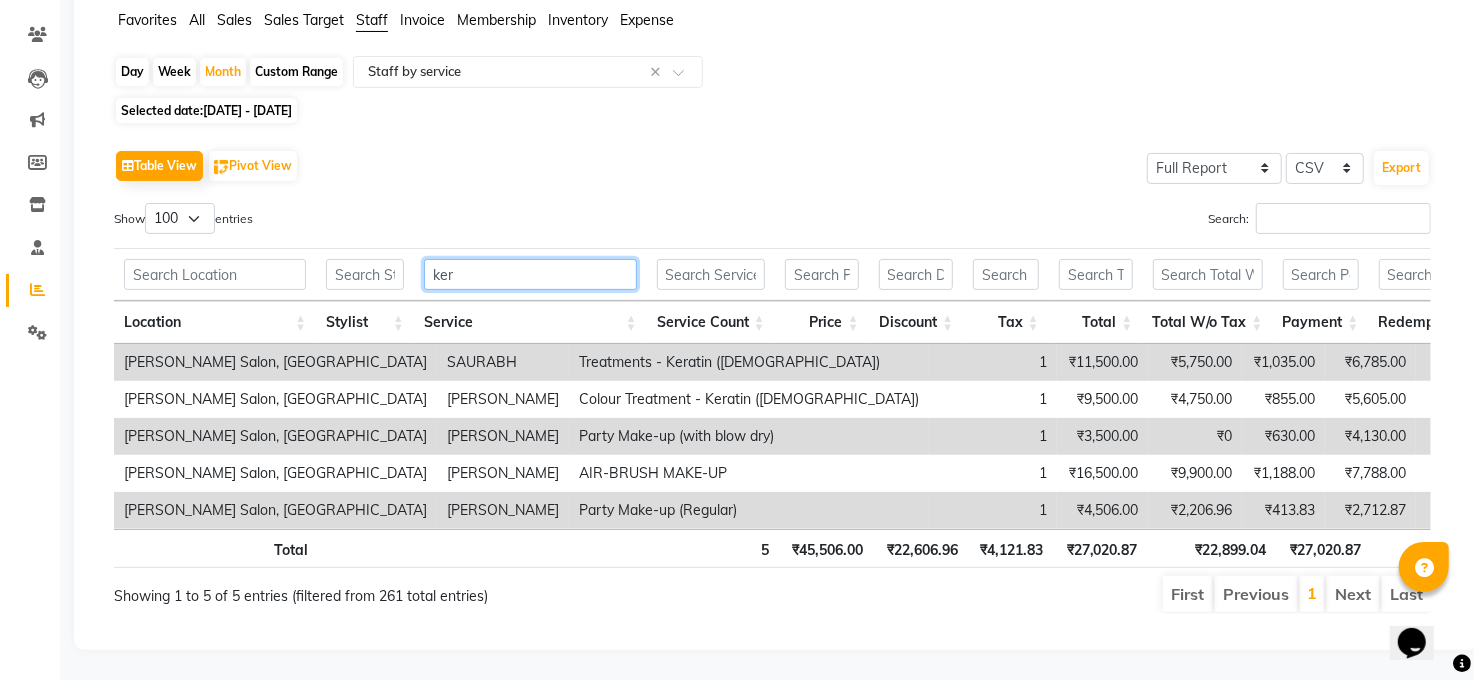 scroll, scrollTop: 81, scrollLeft: 0, axis: vertical 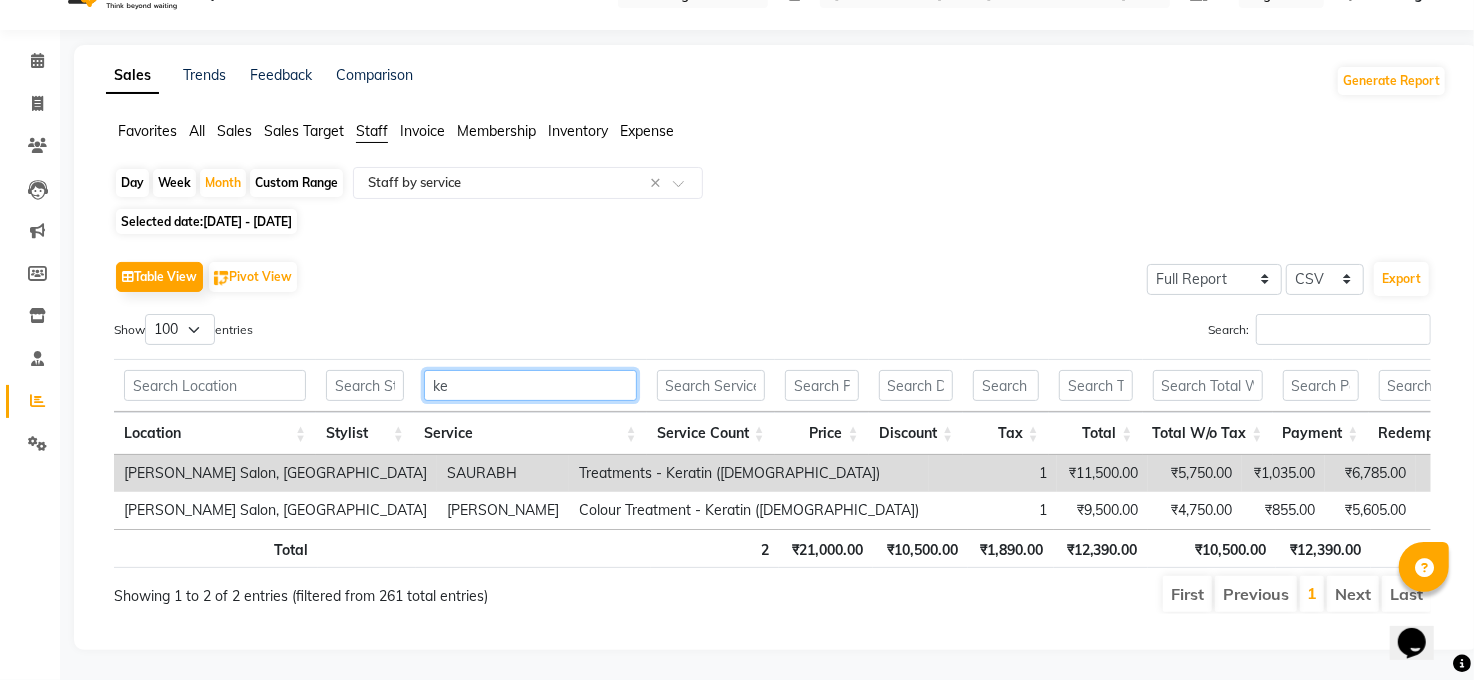 type on "k" 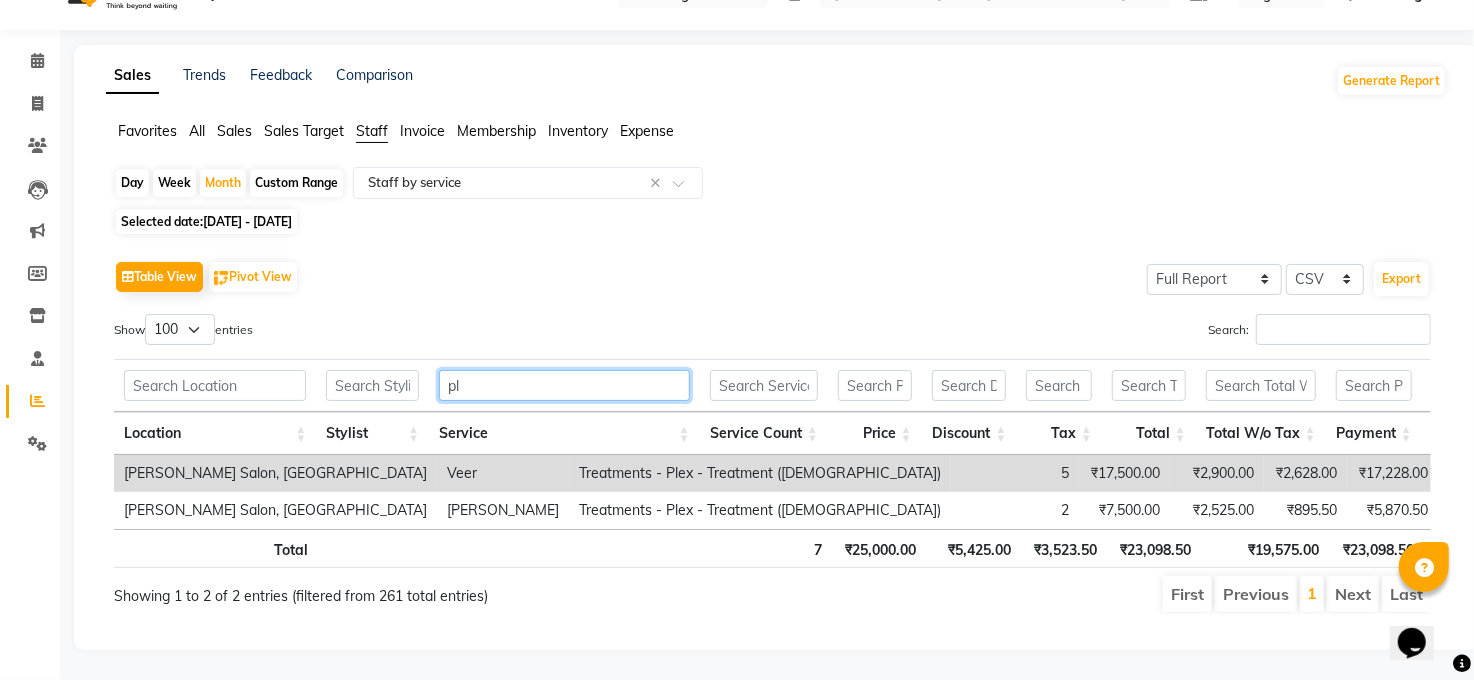 scroll, scrollTop: 81, scrollLeft: 0, axis: vertical 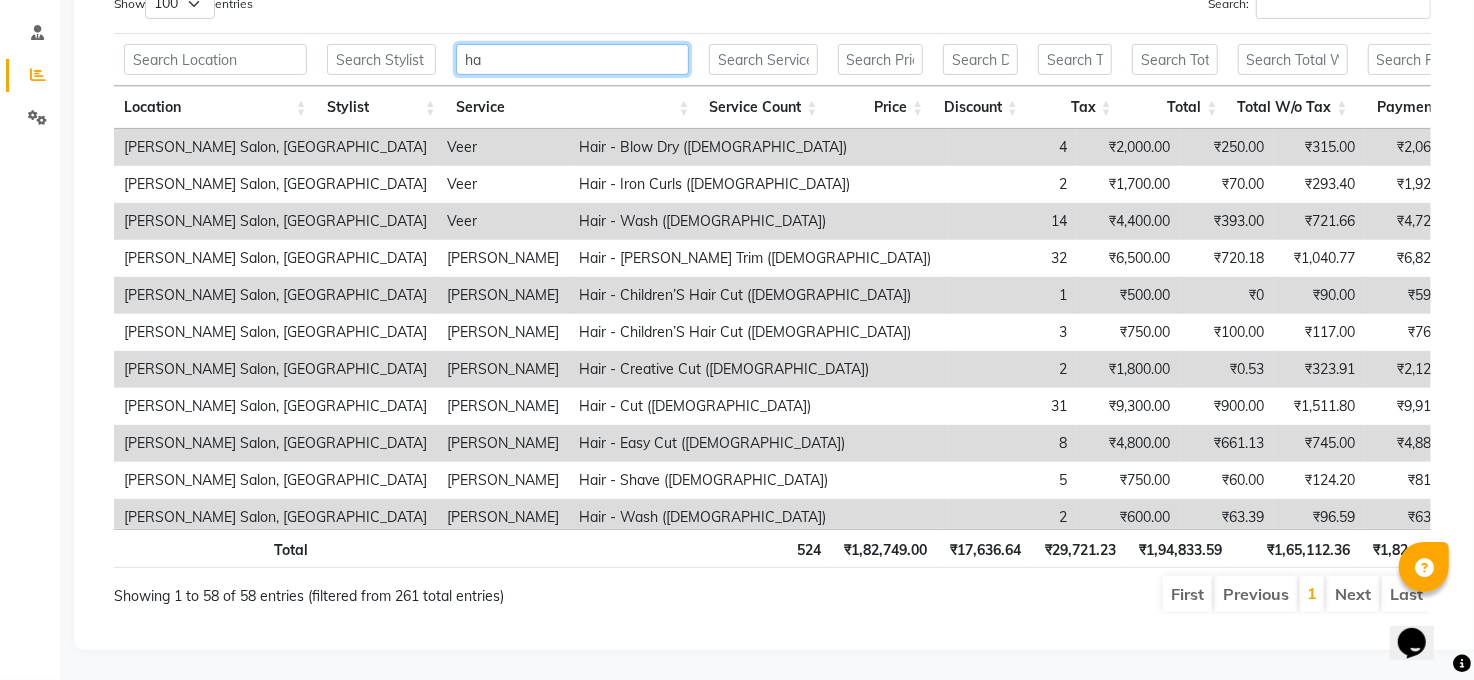 type on "h" 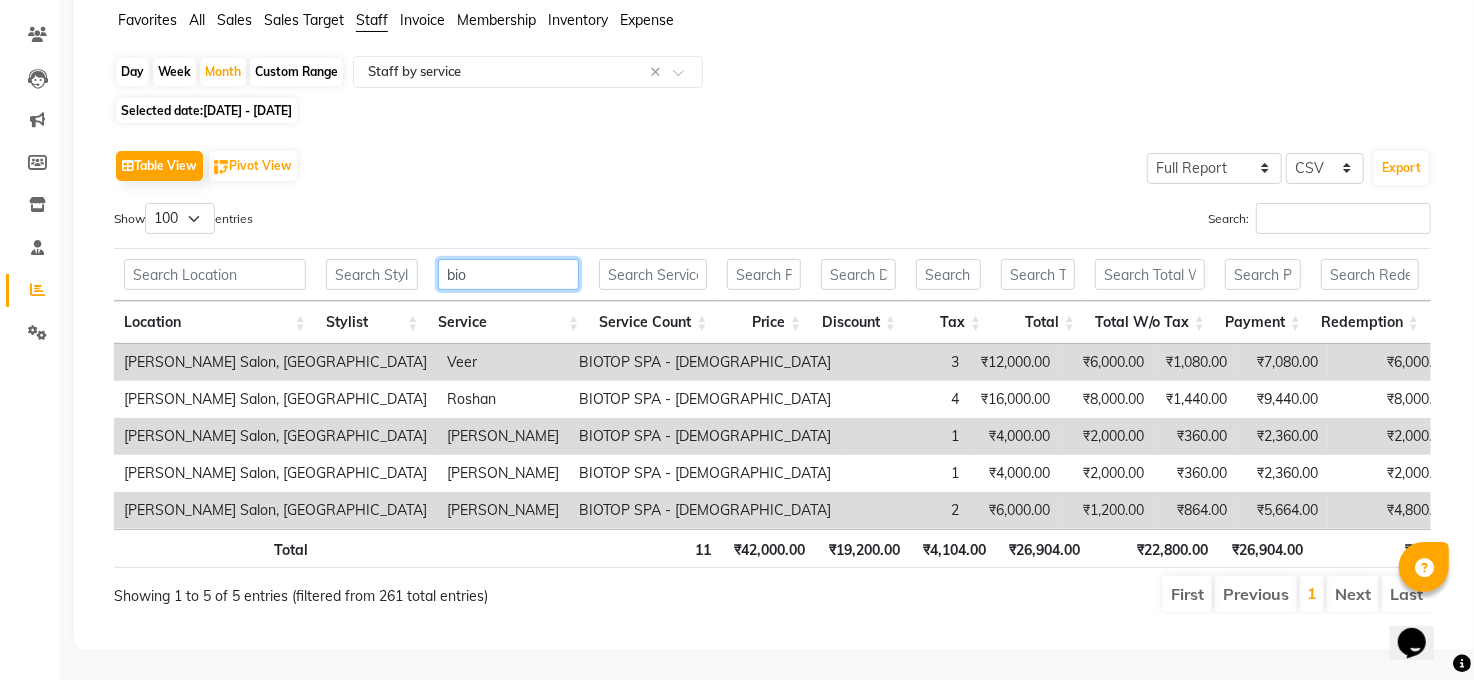 scroll, scrollTop: 192, scrollLeft: 0, axis: vertical 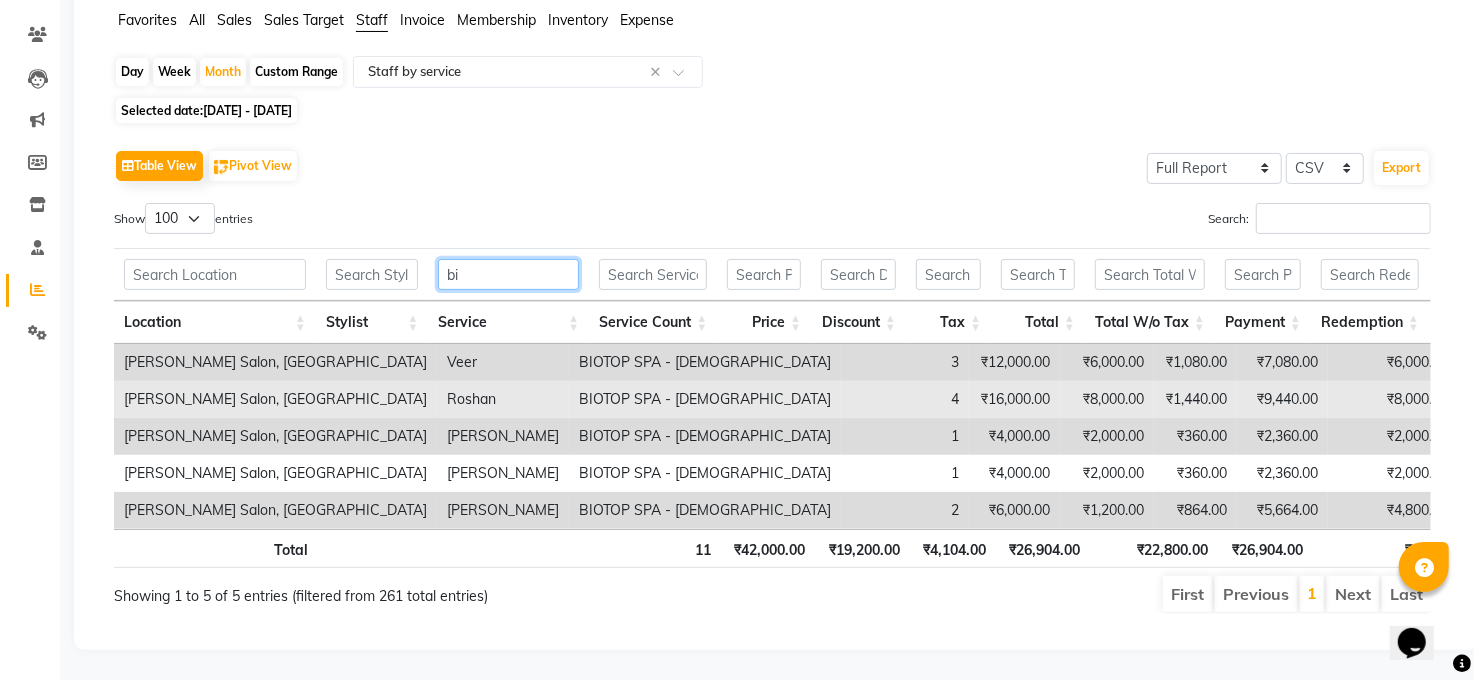 type on "b" 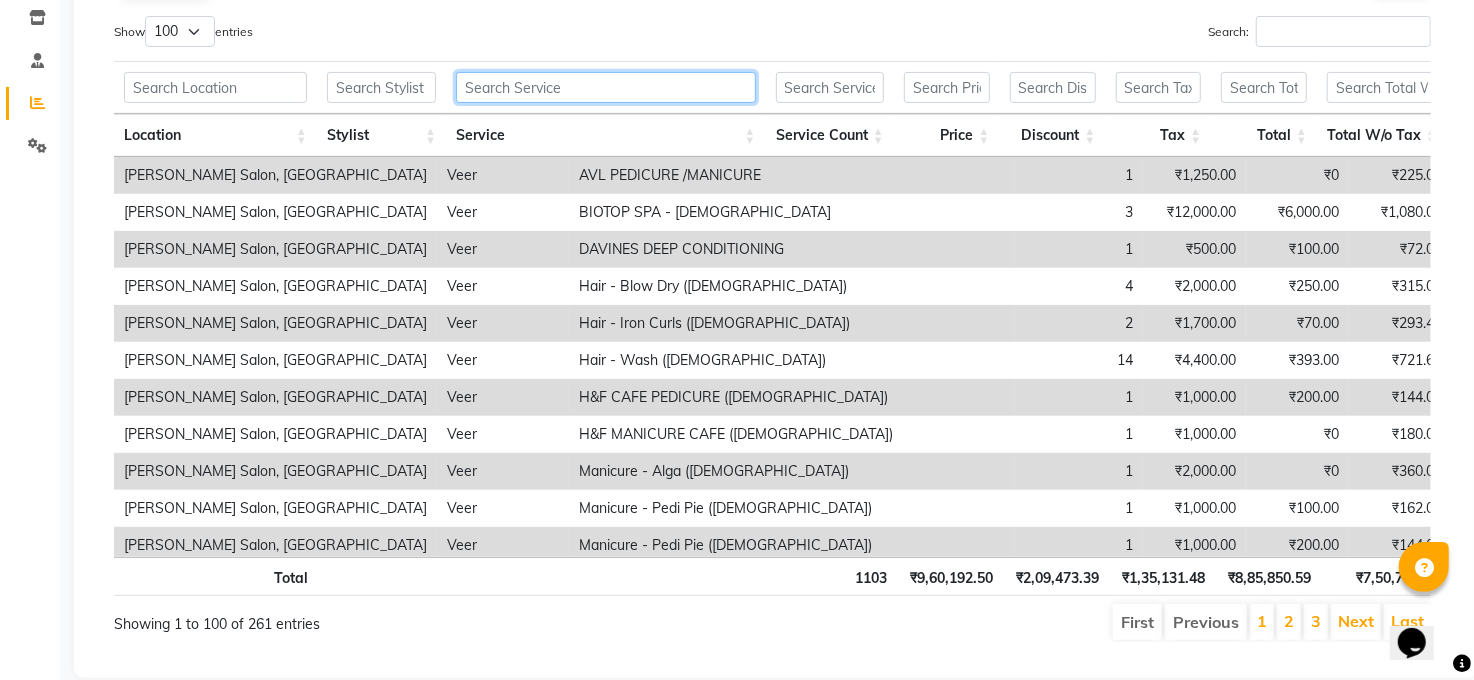 scroll, scrollTop: 387, scrollLeft: 0, axis: vertical 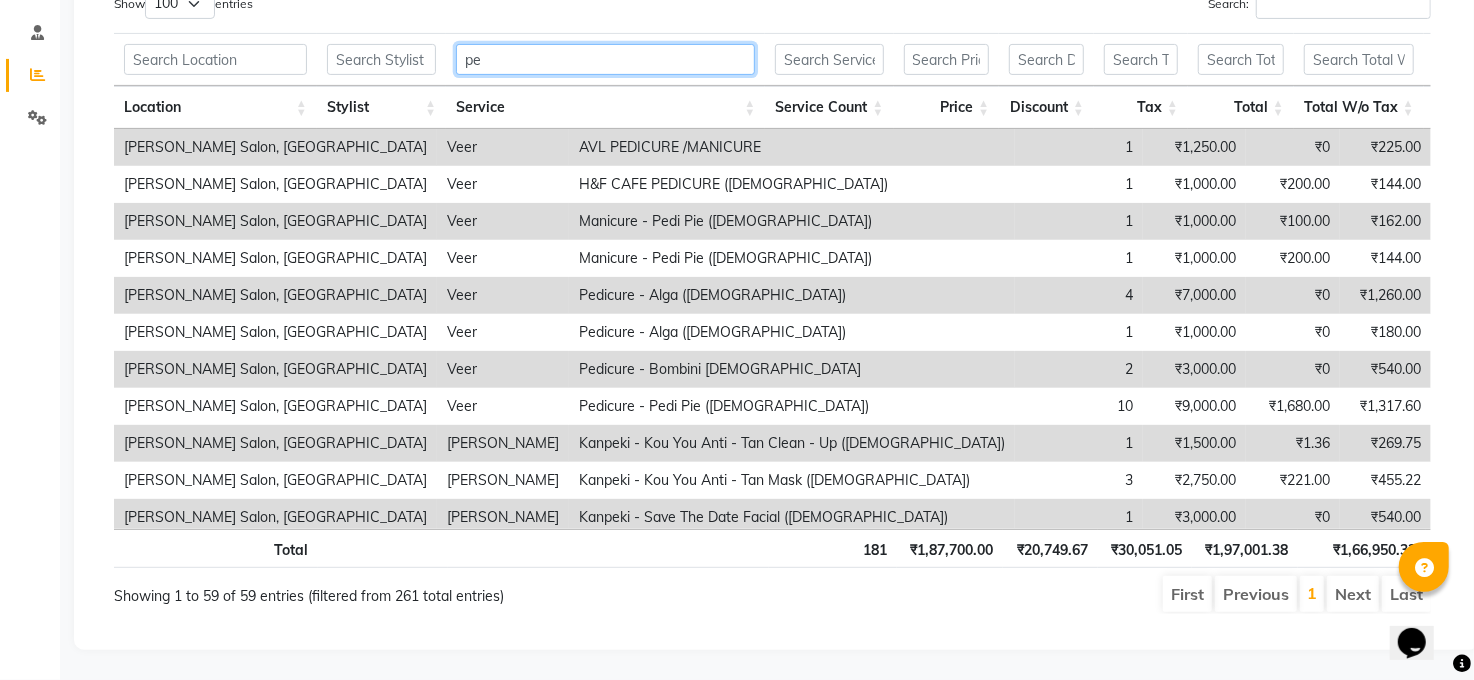type on "p" 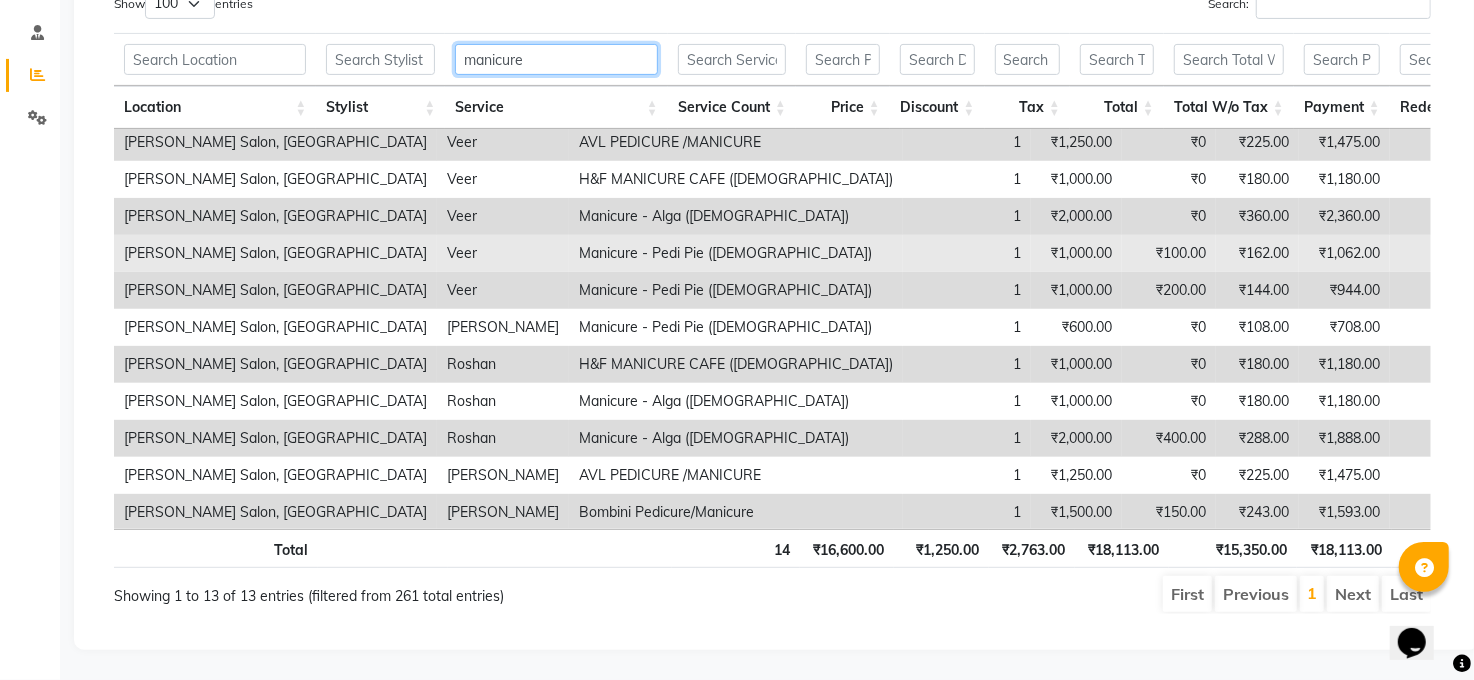 scroll, scrollTop: 0, scrollLeft: 0, axis: both 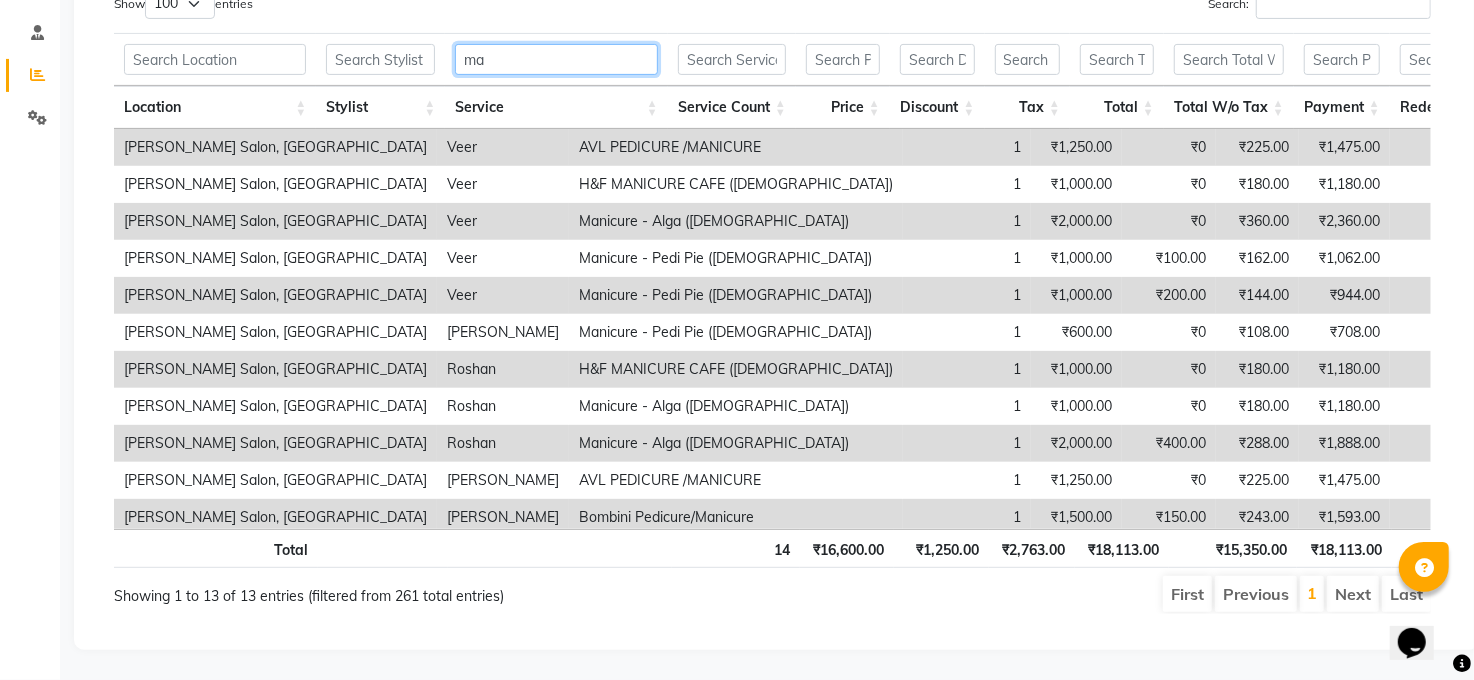type on "m" 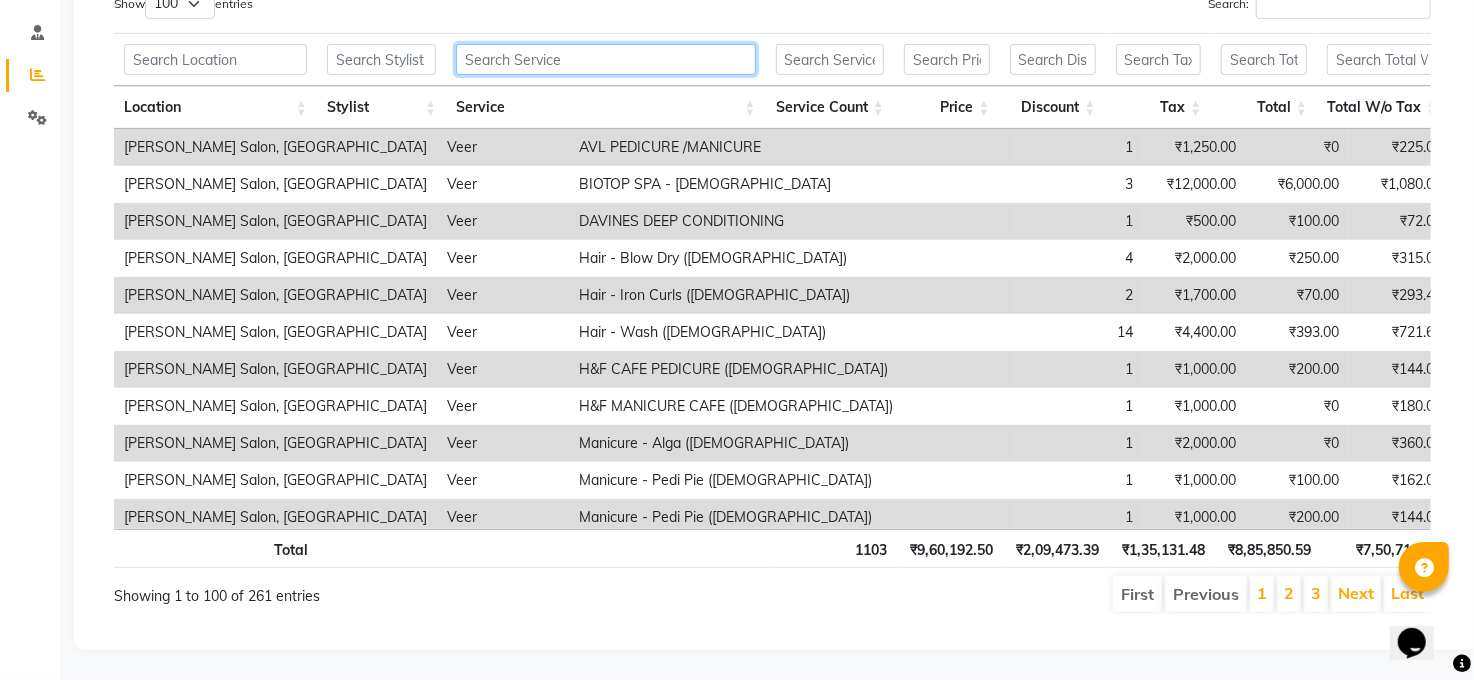 click at bounding box center (605, 59) 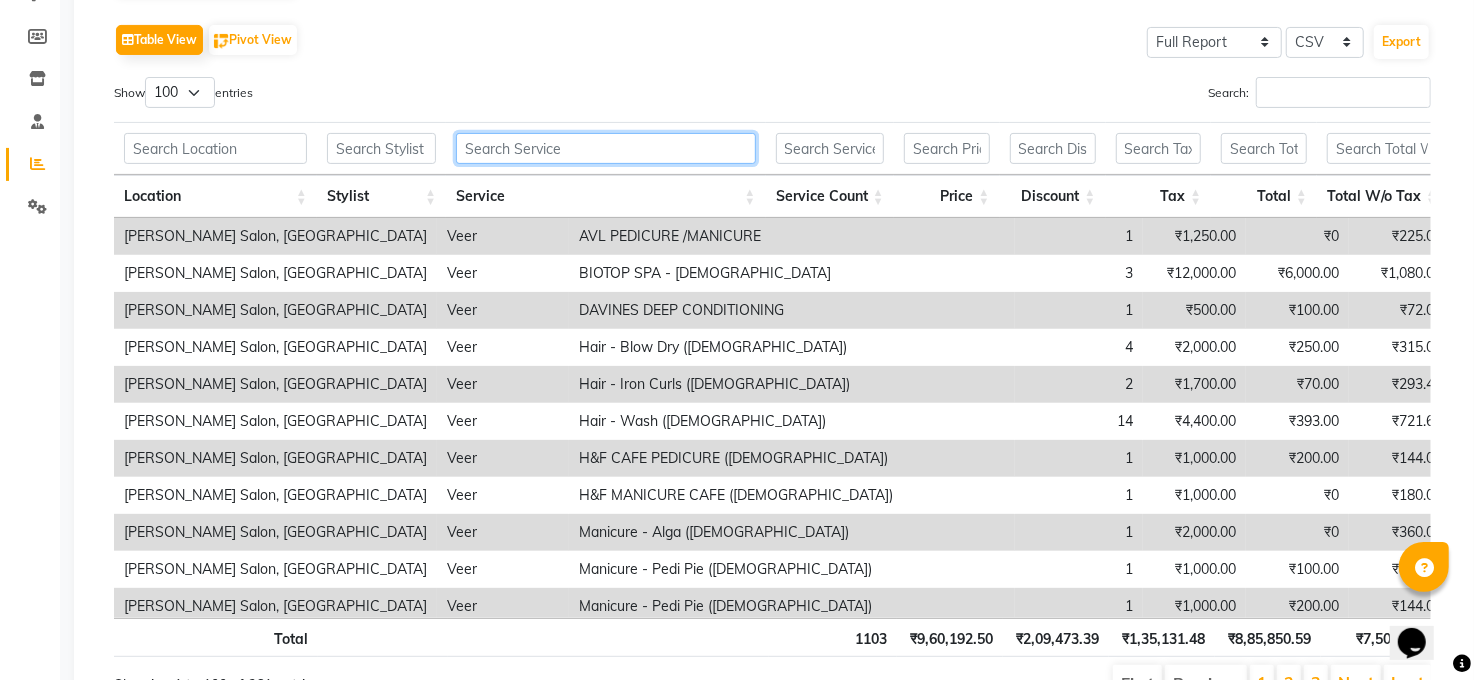 scroll, scrollTop: 254, scrollLeft: 0, axis: vertical 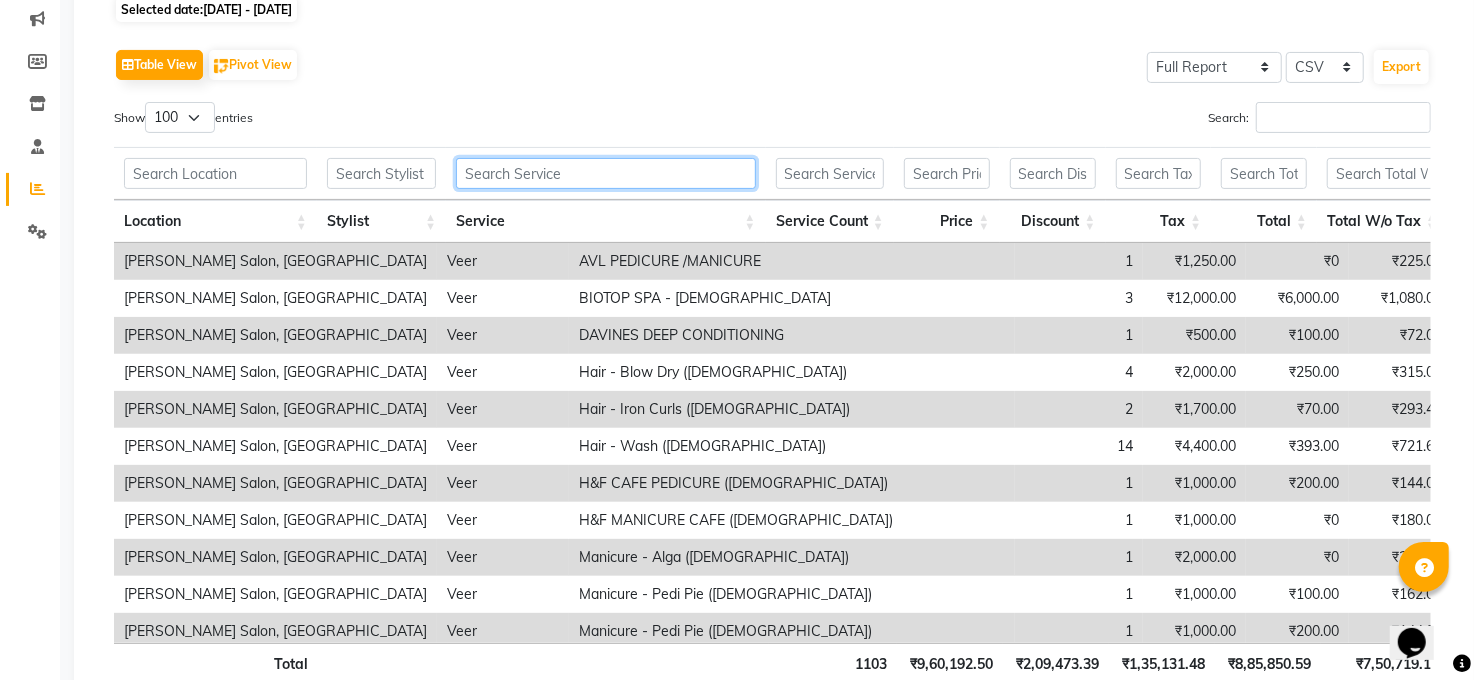 click at bounding box center (605, 173) 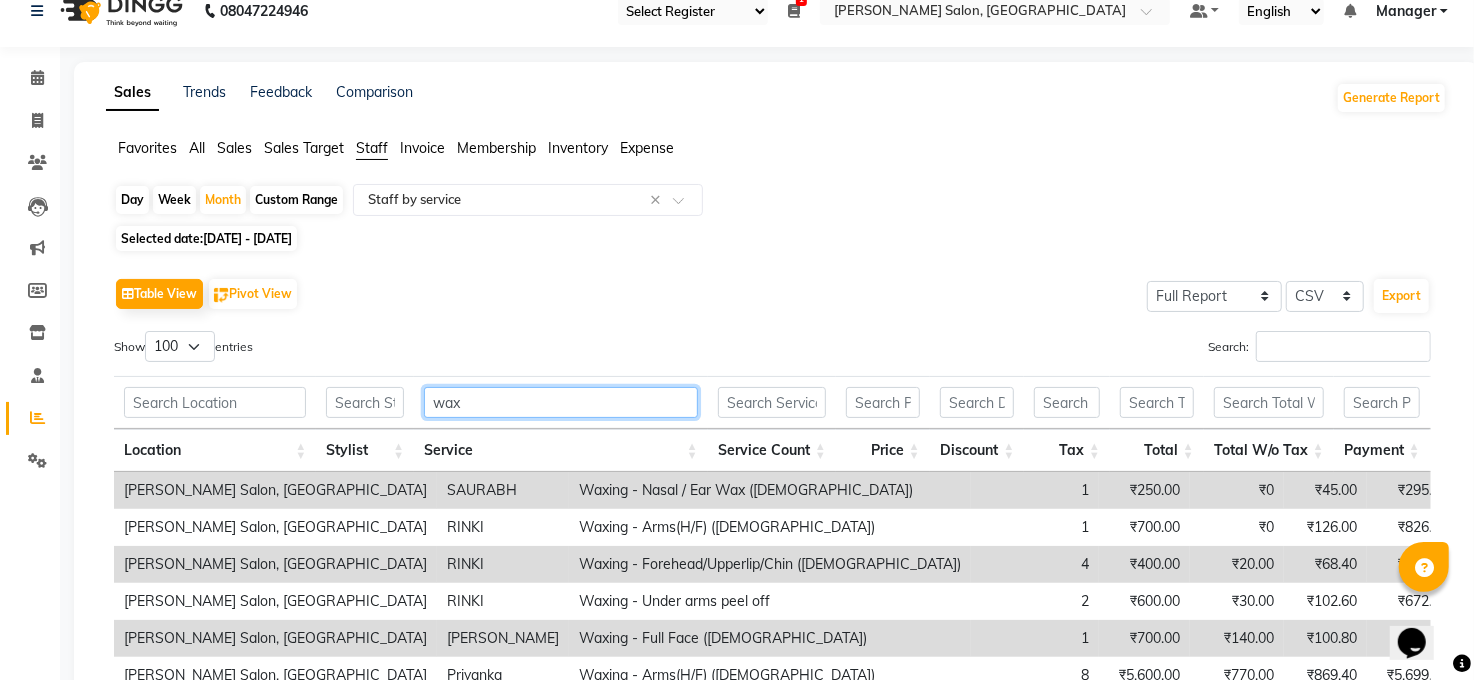 scroll, scrollTop: 254, scrollLeft: 0, axis: vertical 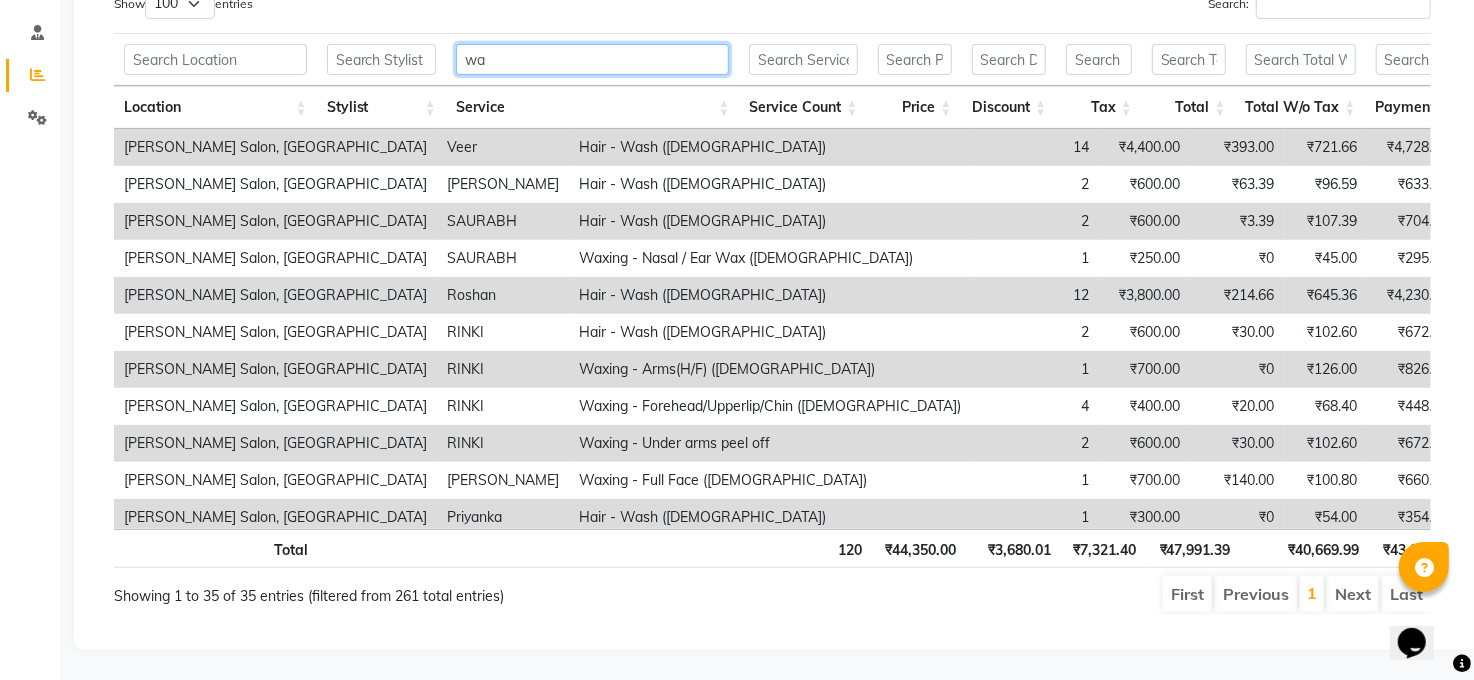type on "w" 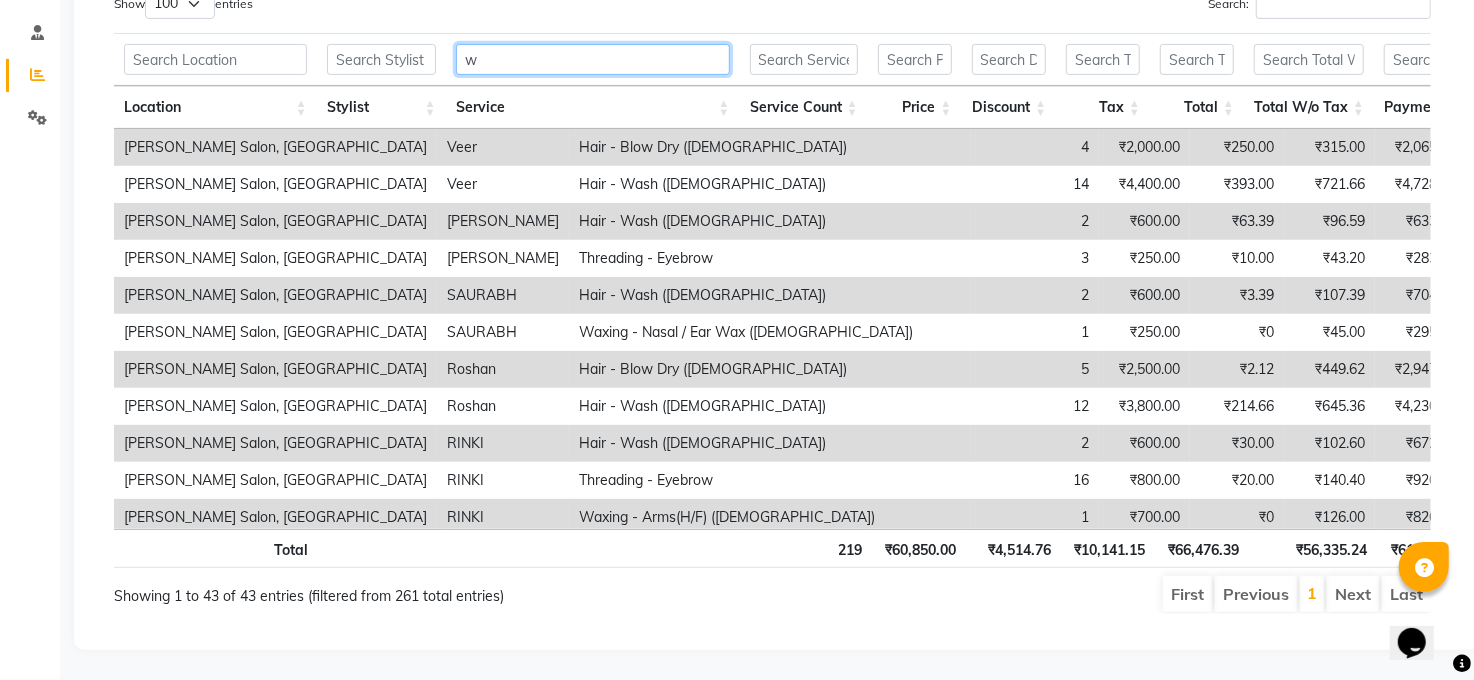 type 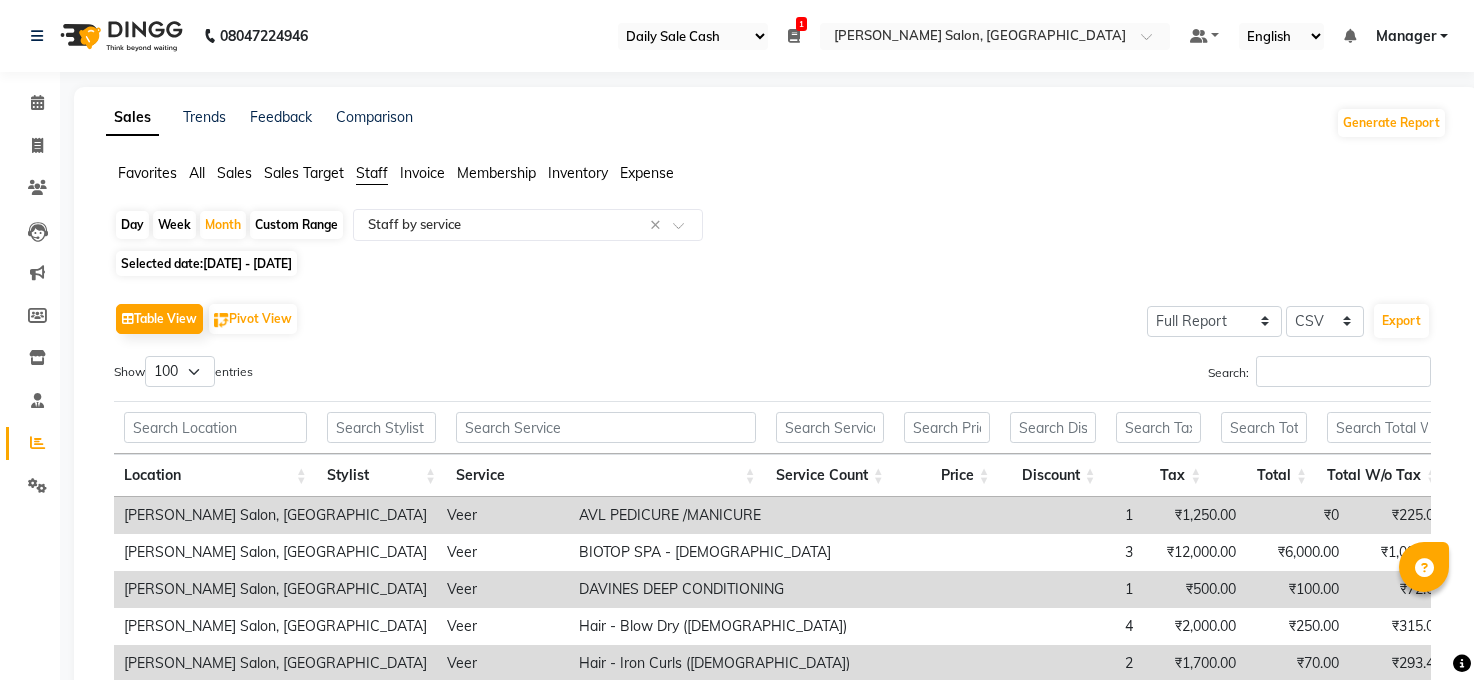 select on "35" 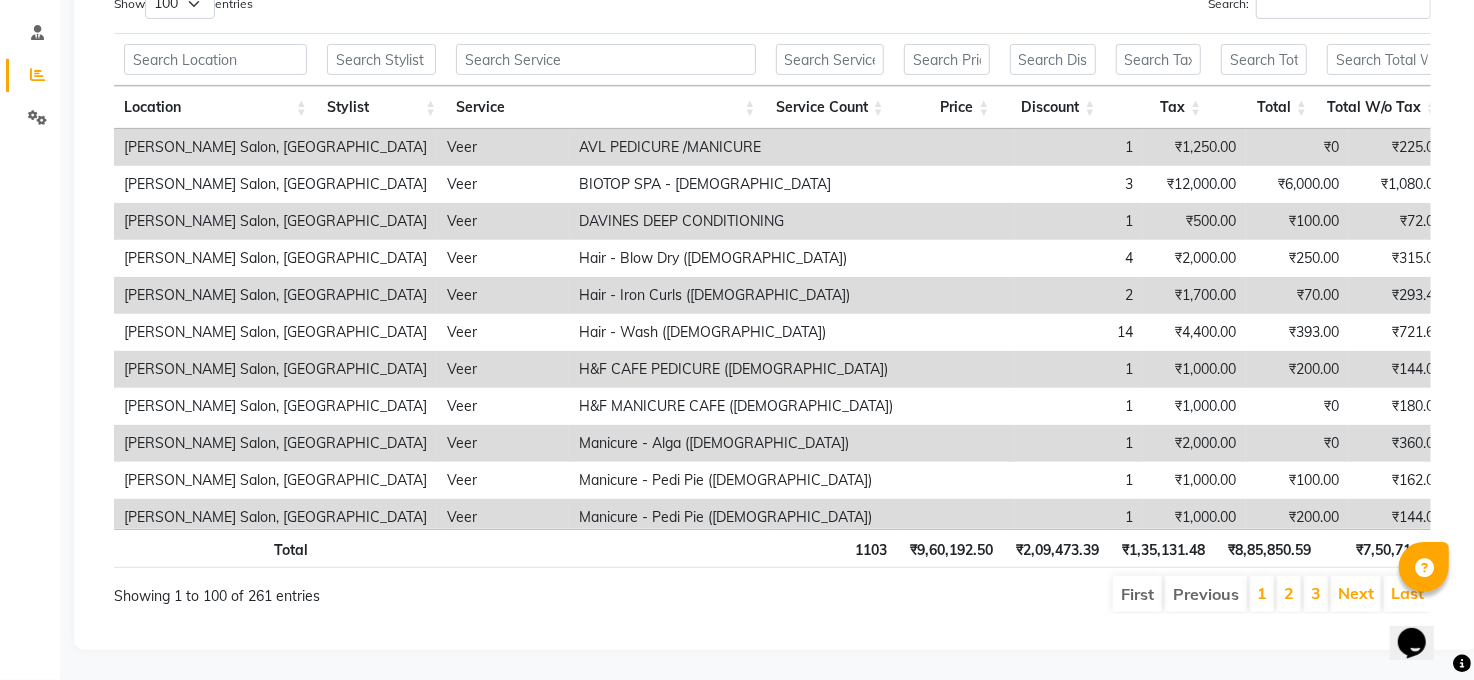 scroll, scrollTop: 0, scrollLeft: 0, axis: both 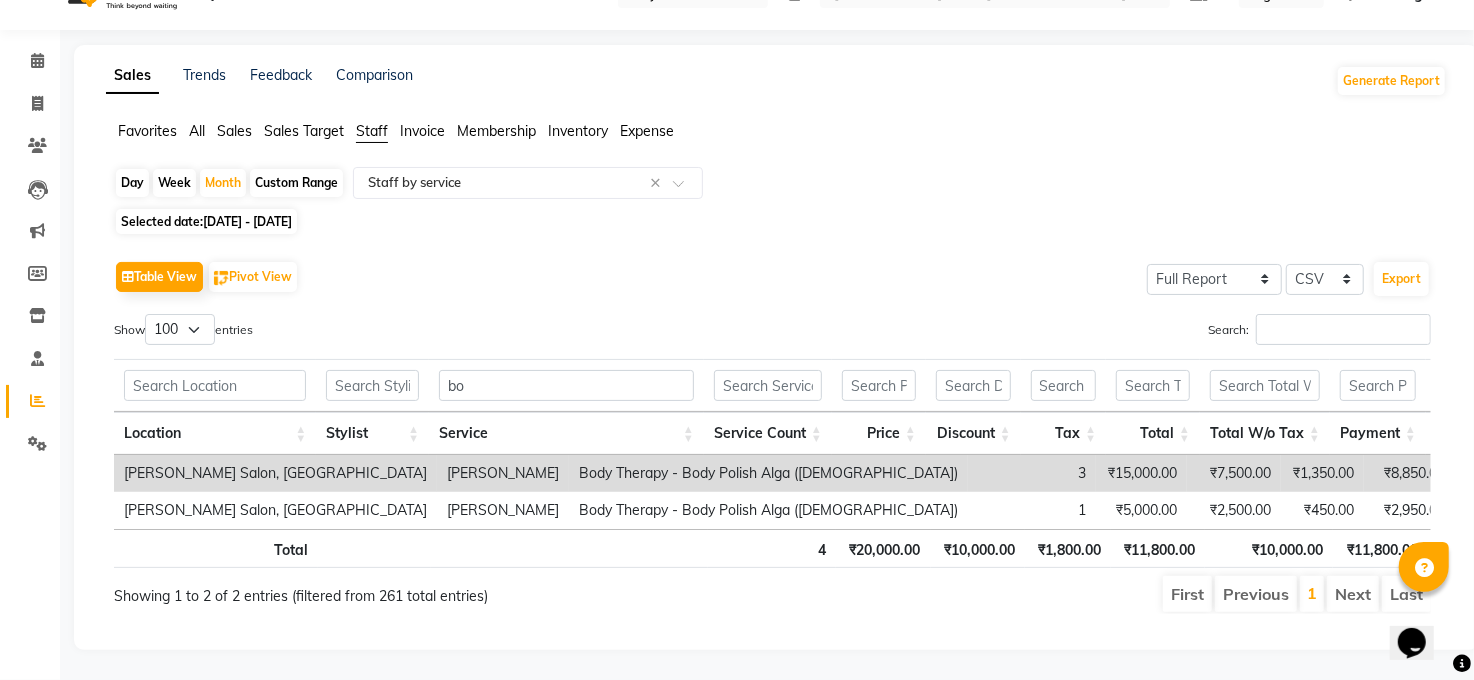 type on "b" 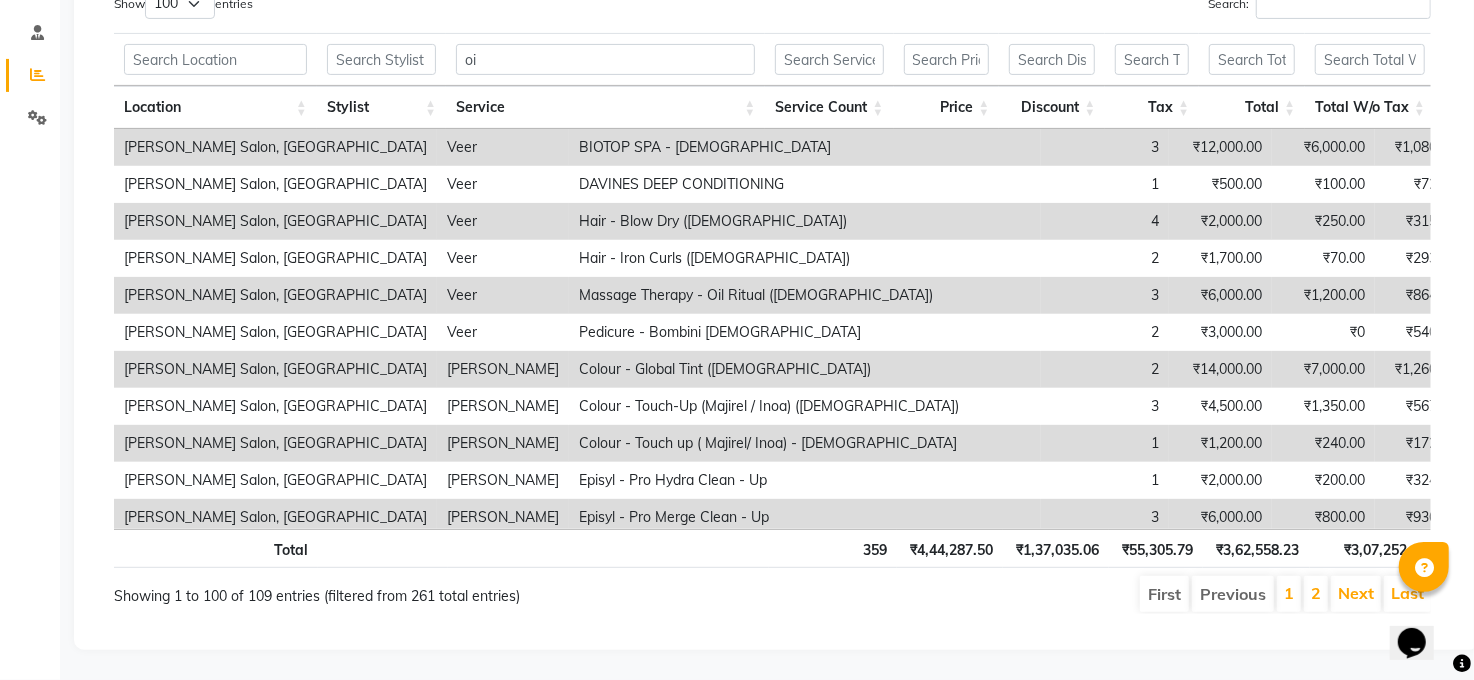scroll, scrollTop: 81, scrollLeft: 0, axis: vertical 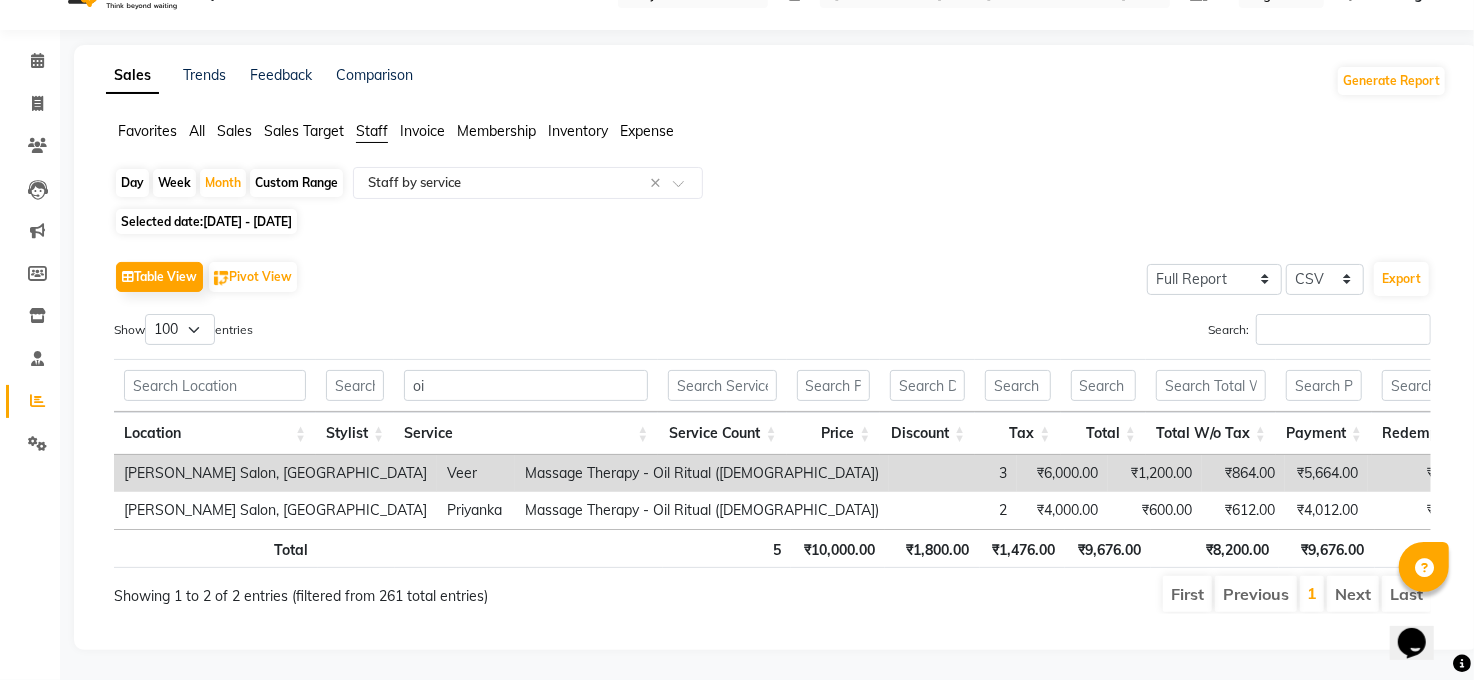 type on "o" 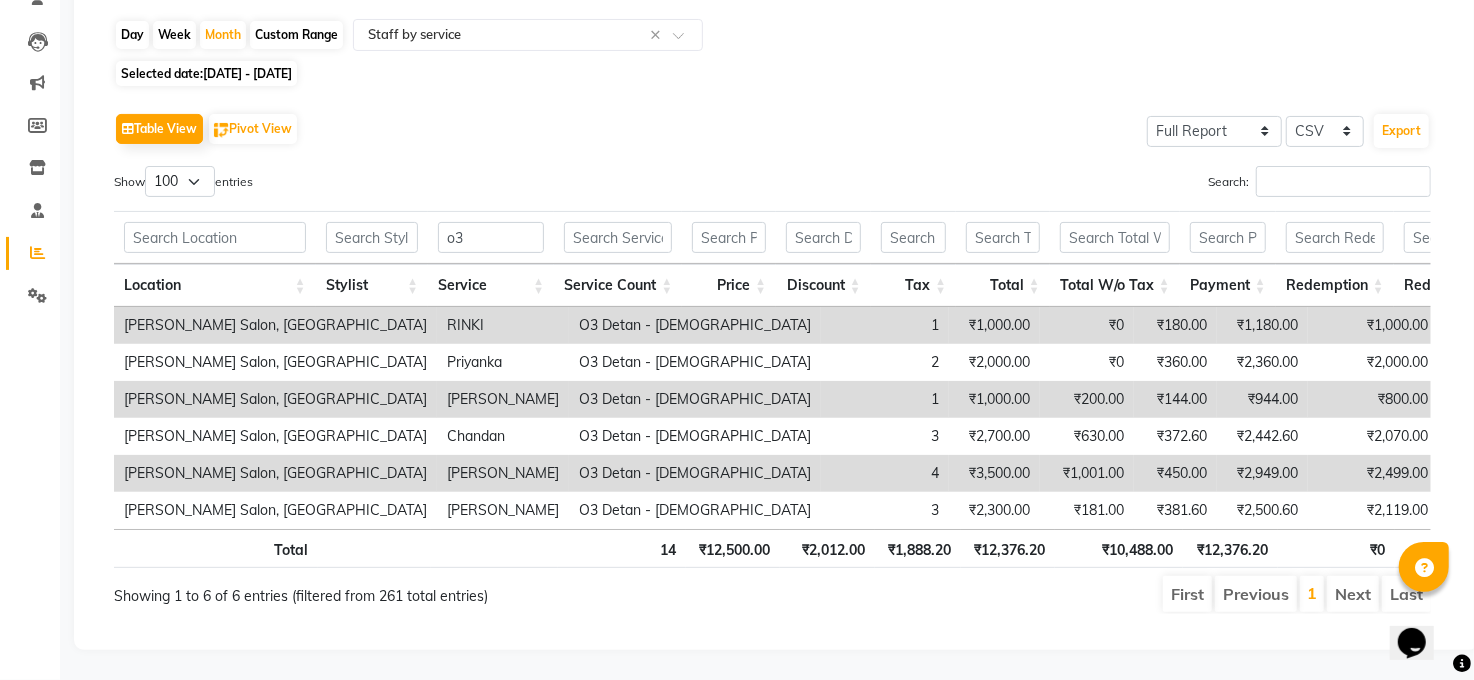 scroll, scrollTop: 229, scrollLeft: 0, axis: vertical 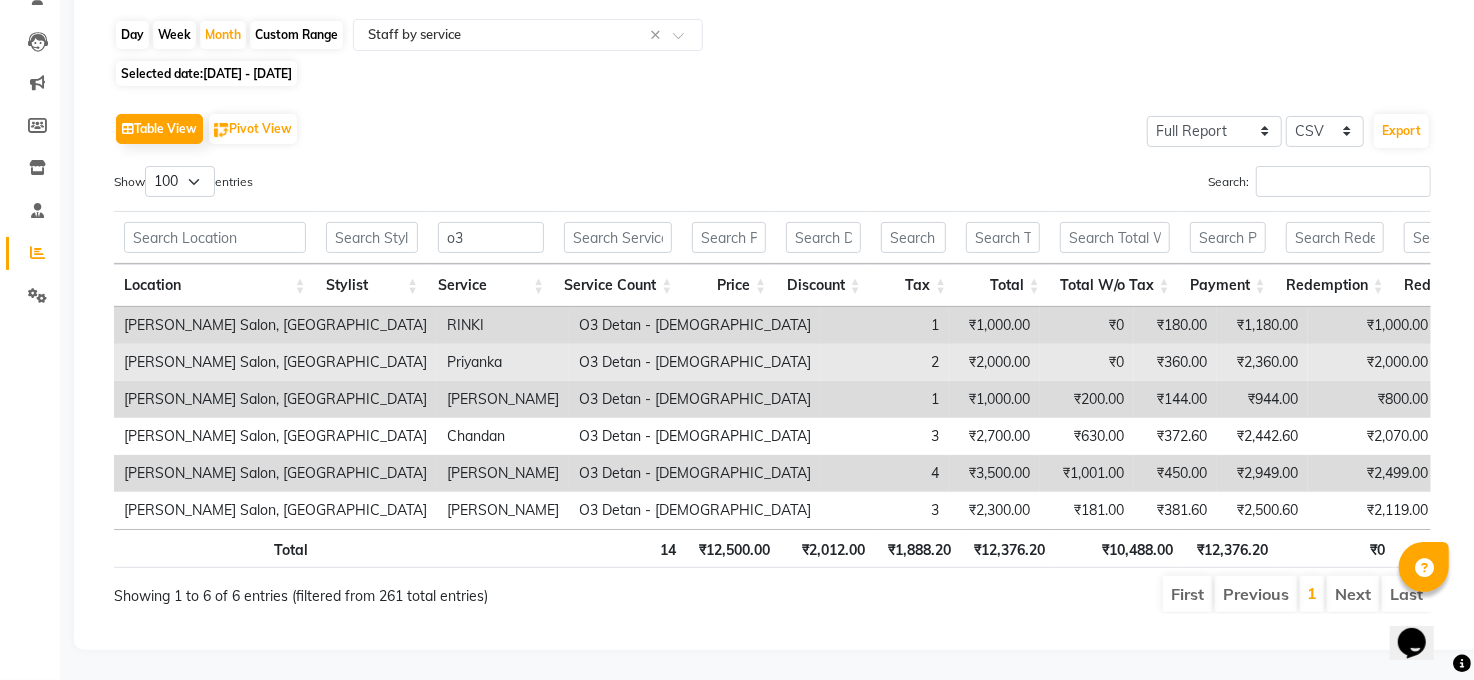 type on "o" 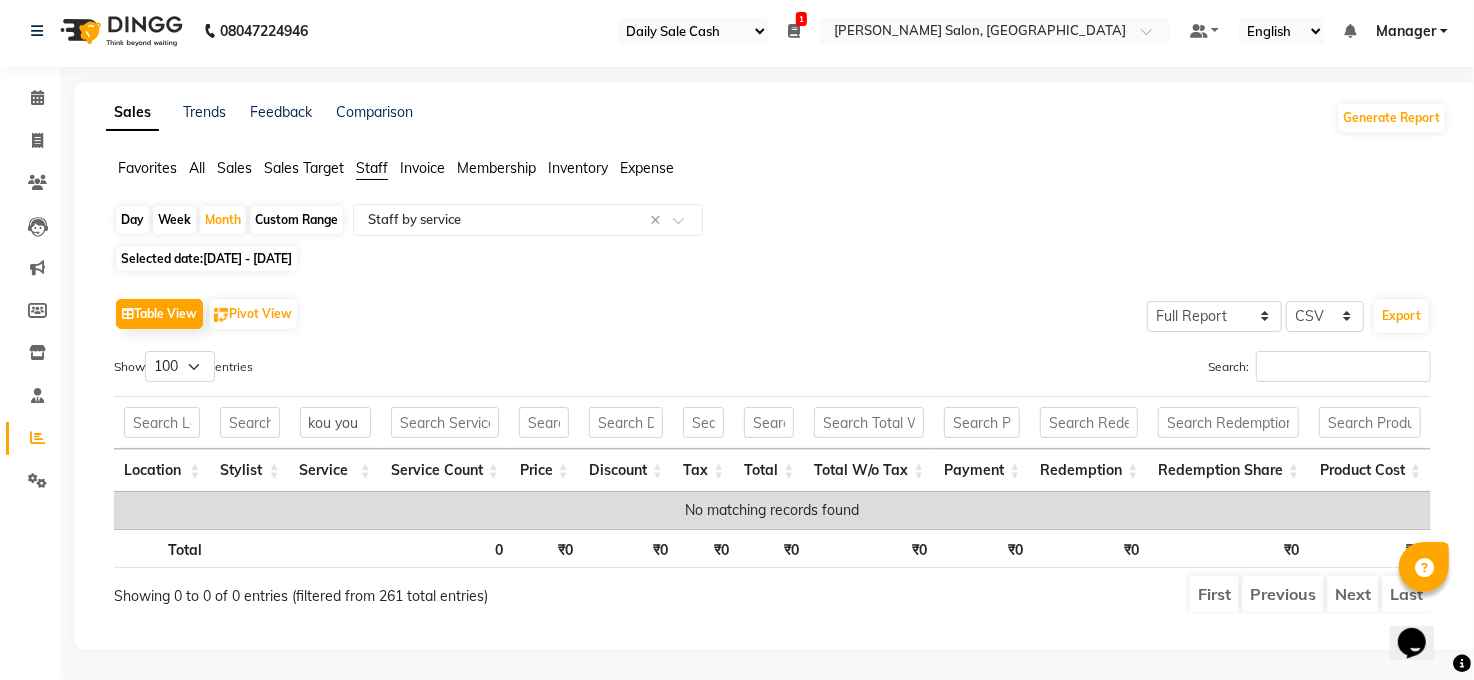 scroll, scrollTop: 25, scrollLeft: 0, axis: vertical 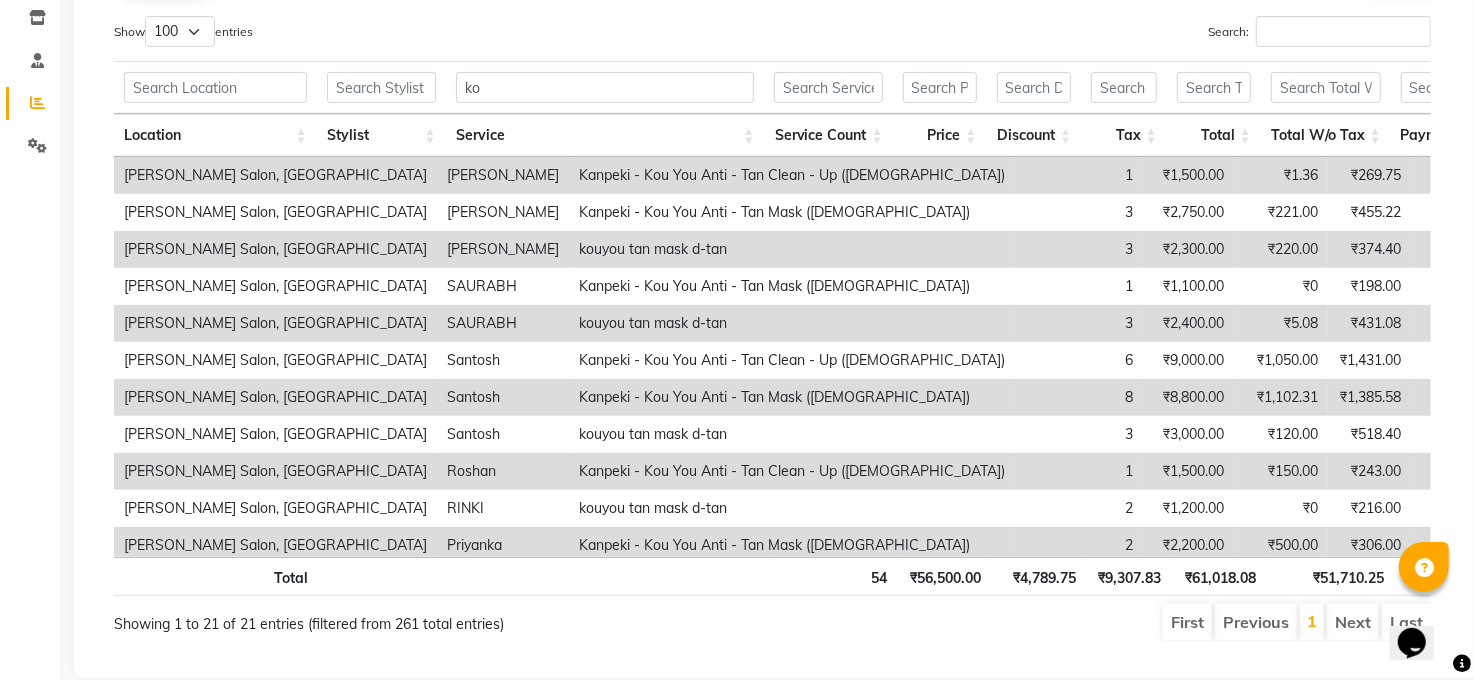 type on "k" 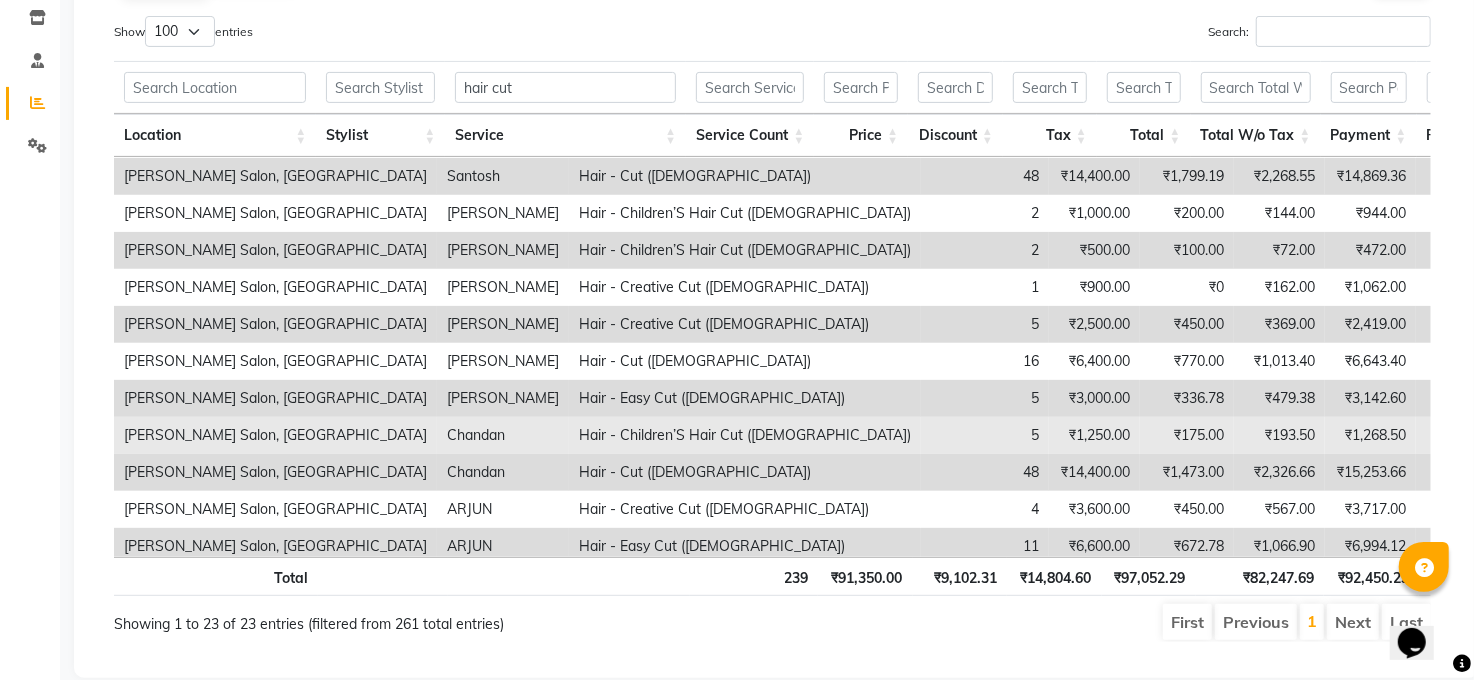 scroll, scrollTop: 469, scrollLeft: 0, axis: vertical 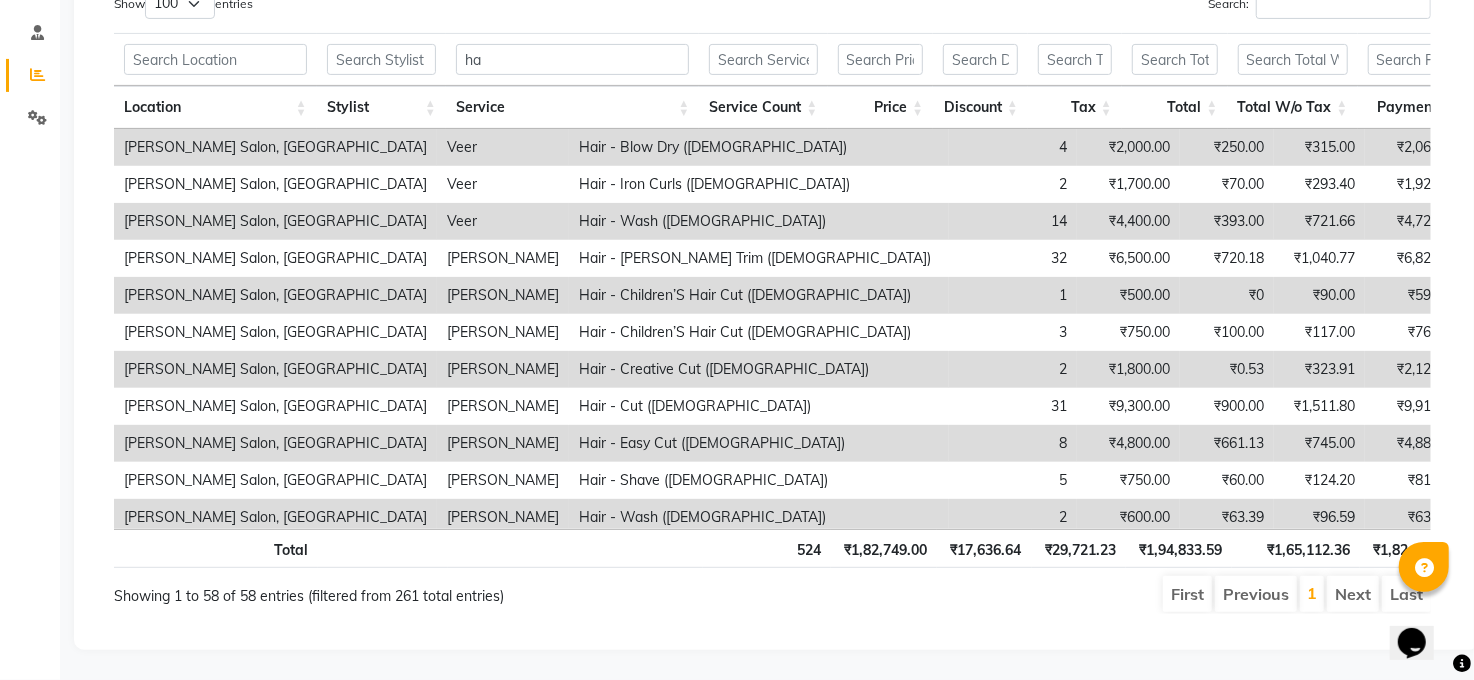 type on "h" 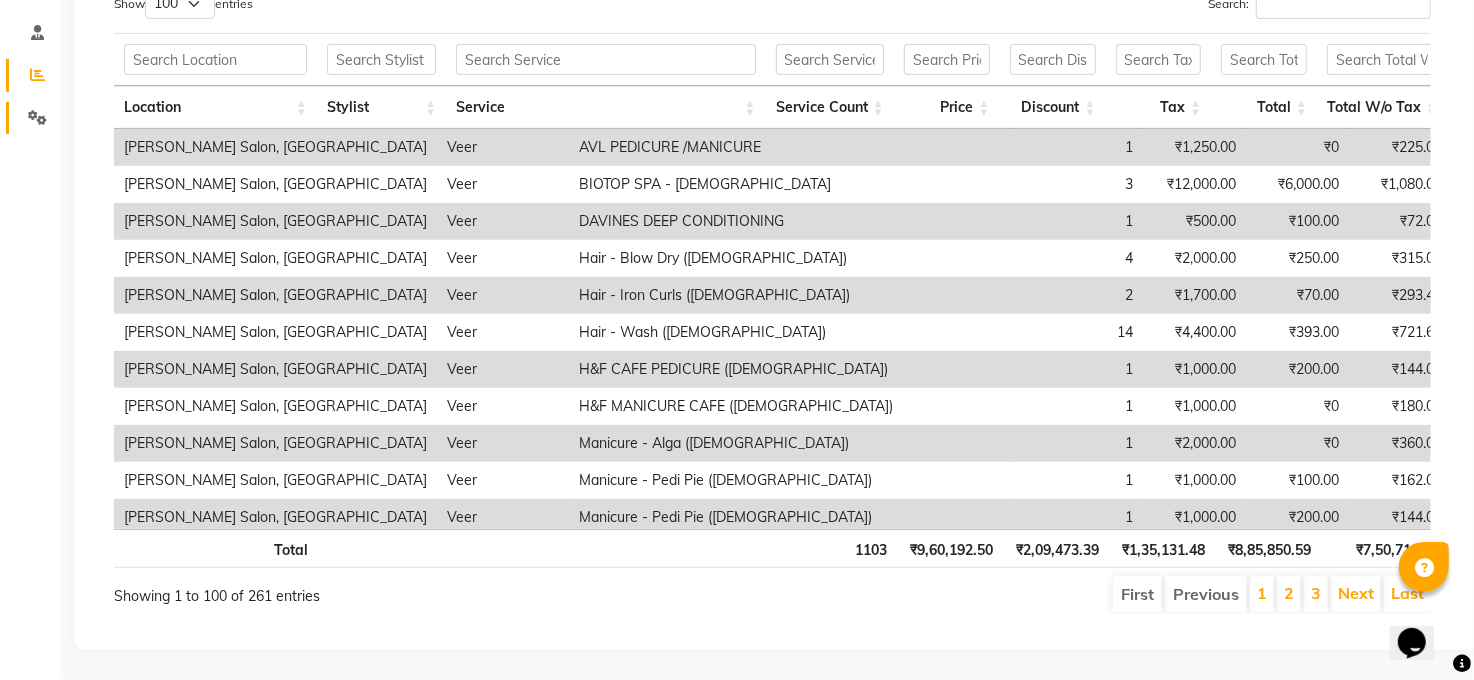 type 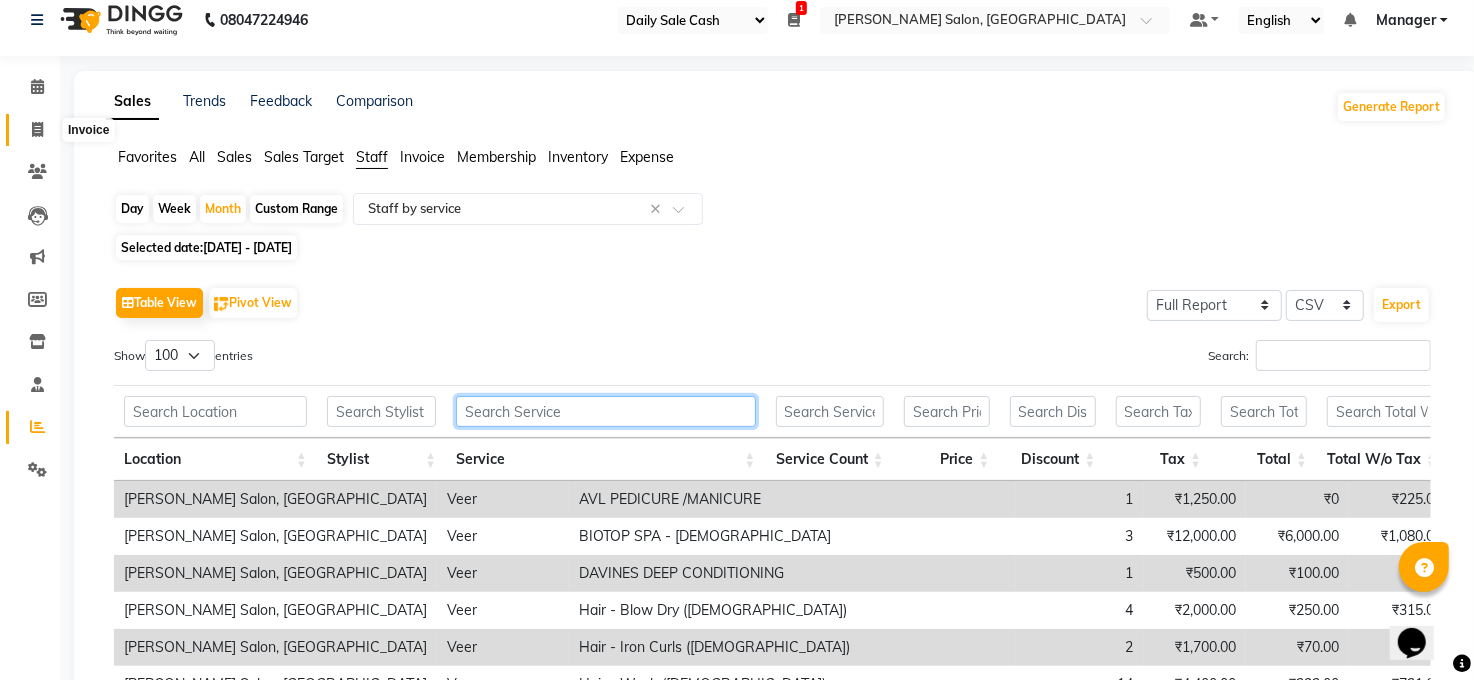 scroll, scrollTop: 0, scrollLeft: 0, axis: both 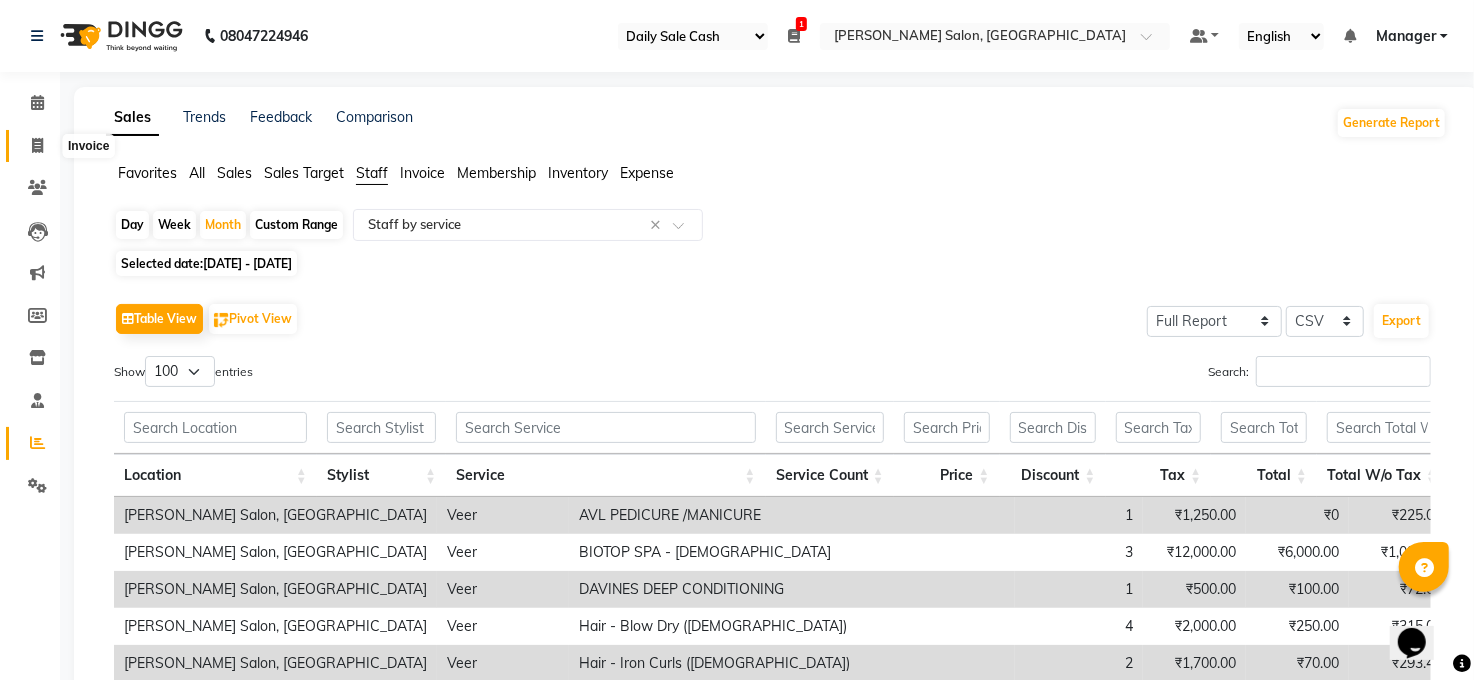 click 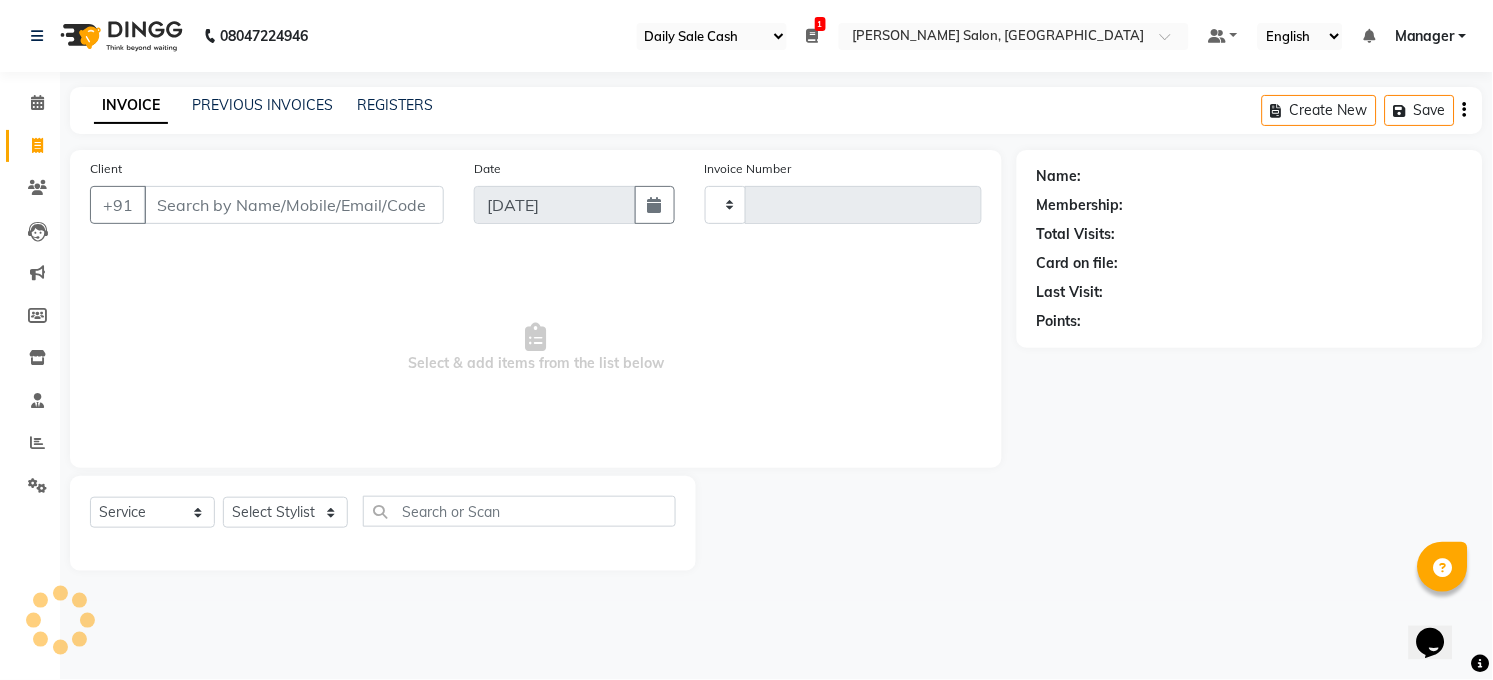 type on "2696" 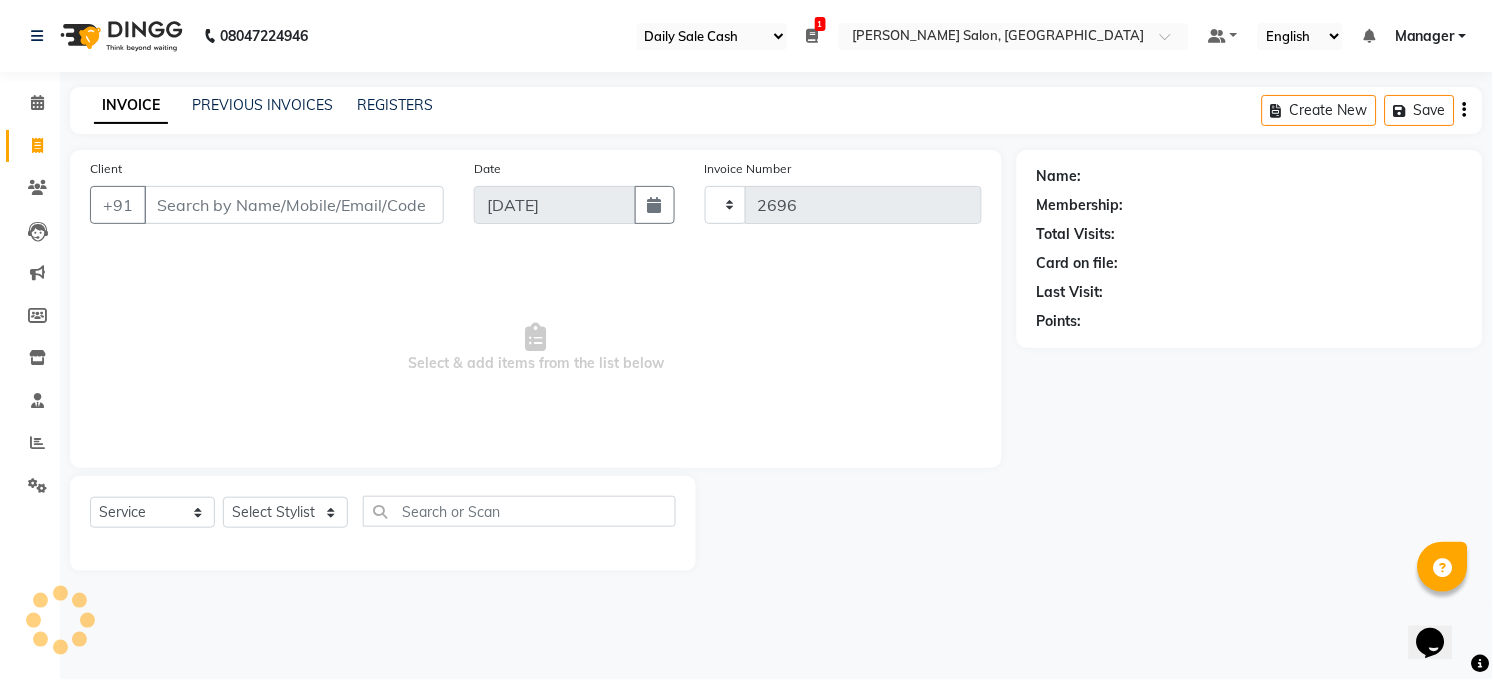 select on "5748" 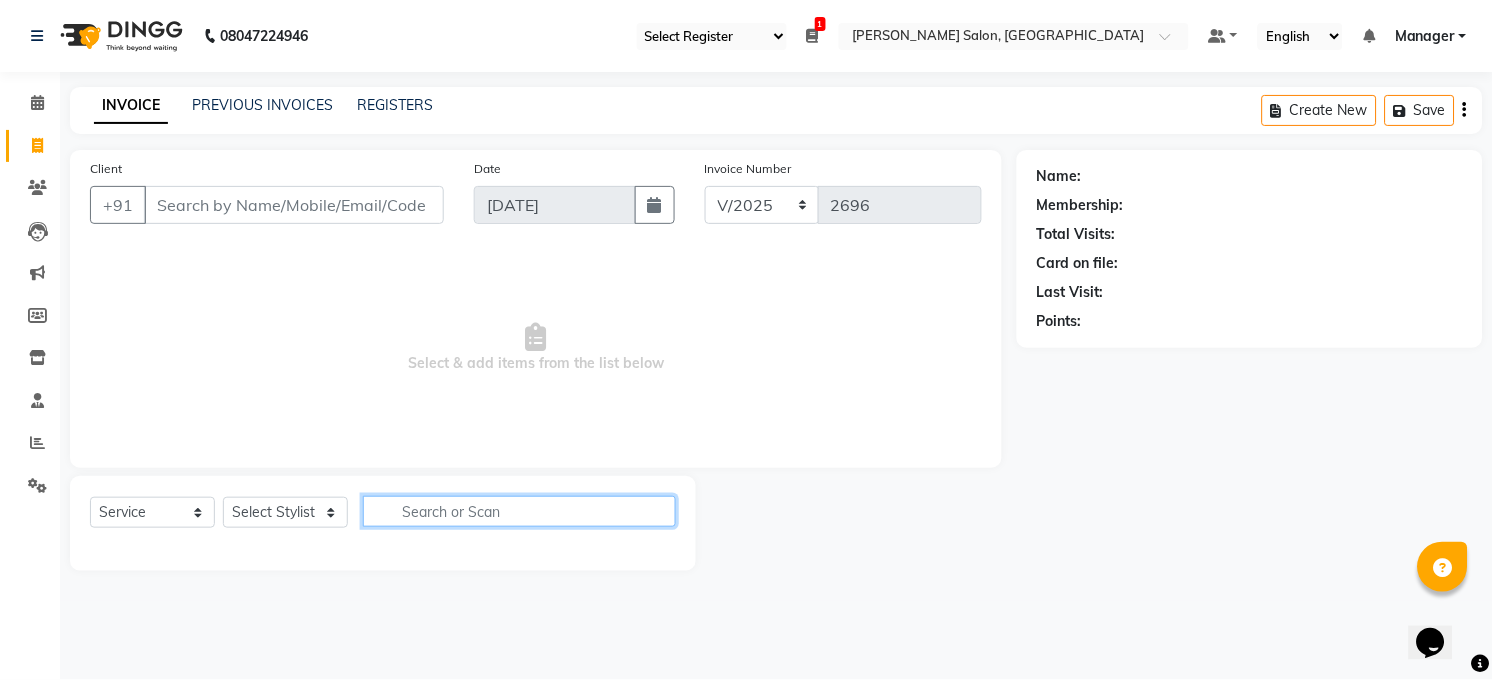 click 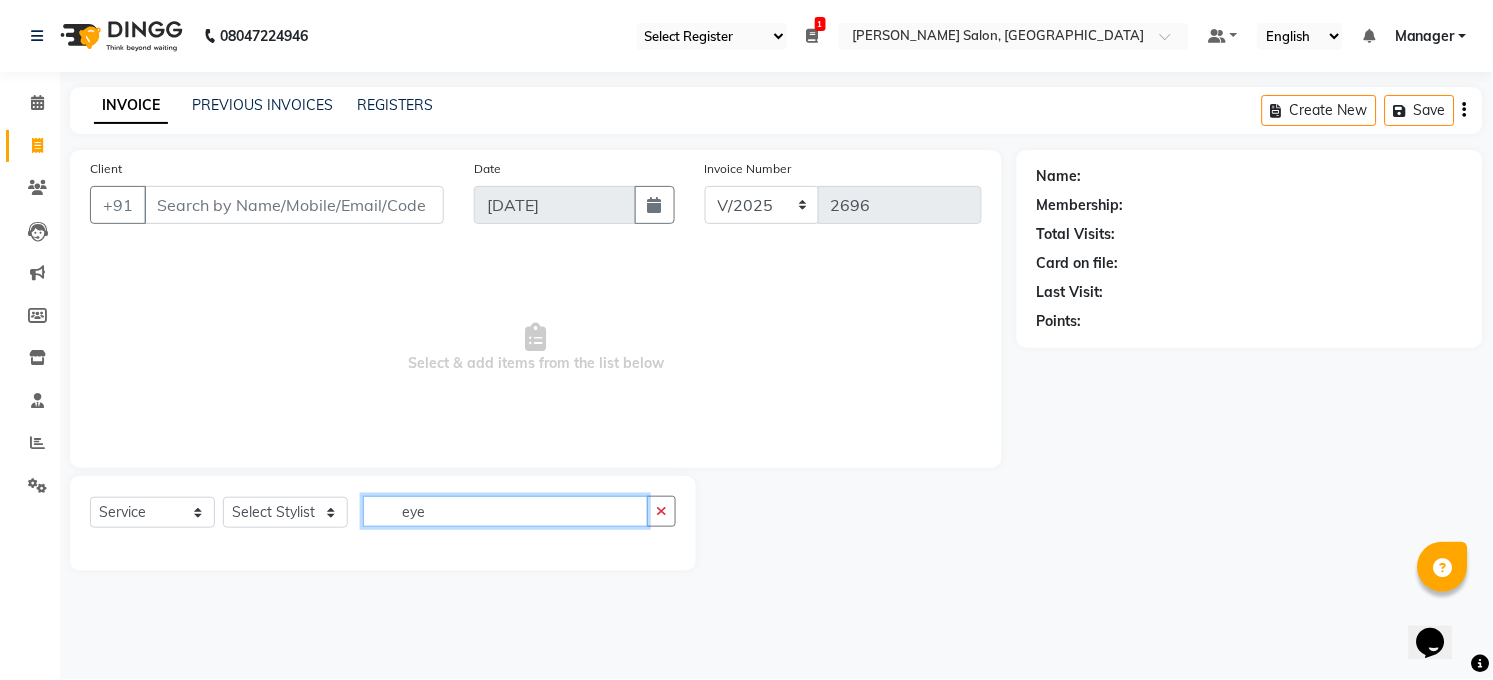 type on "eye" 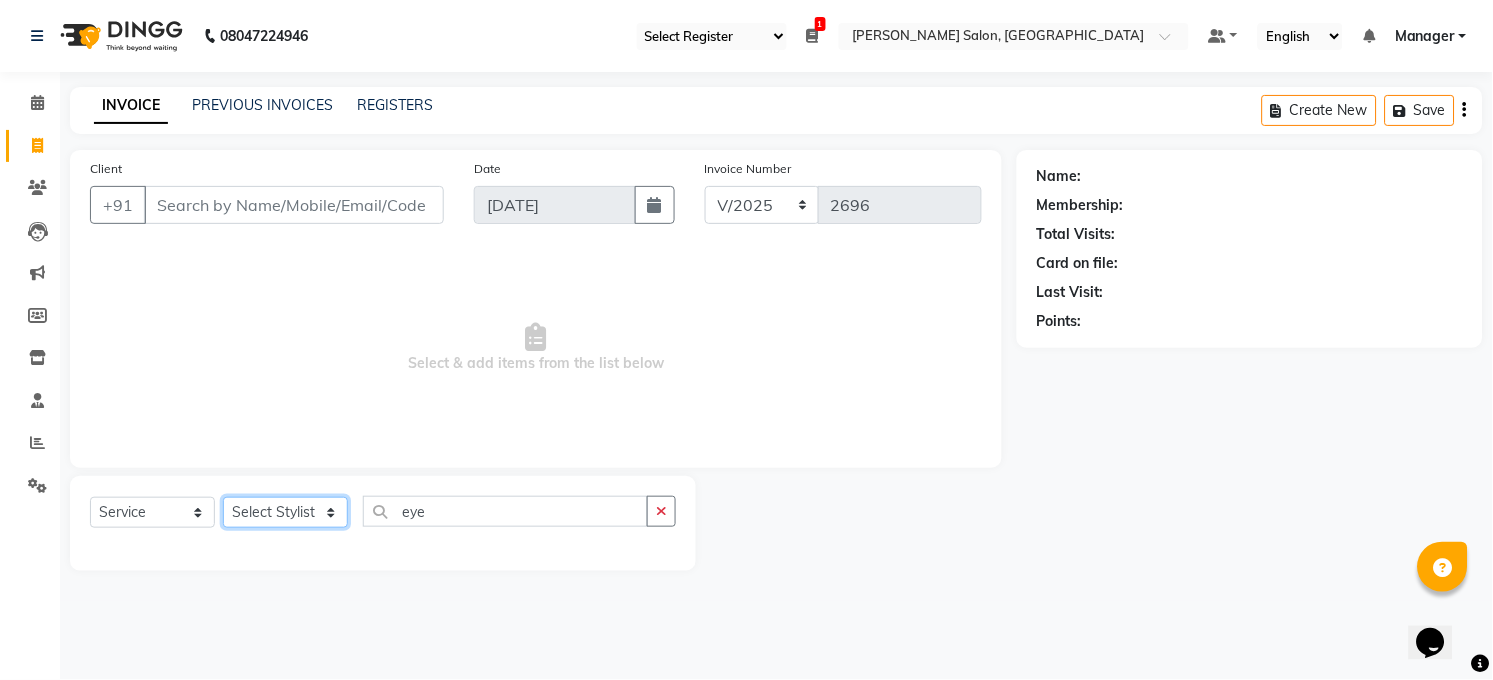click on "Select Stylist [PERSON_NAME] [PERSON_NAME] [PERSON_NAME] COUNTER  Manager [PERSON_NAME] [PERSON_NAME] [PERSON_NAME] [PERSON_NAME] [PERSON_NAME] Santosh SAURABH [PERSON_NAME] [PERSON_NAME] Veer [PERSON_NAME]" 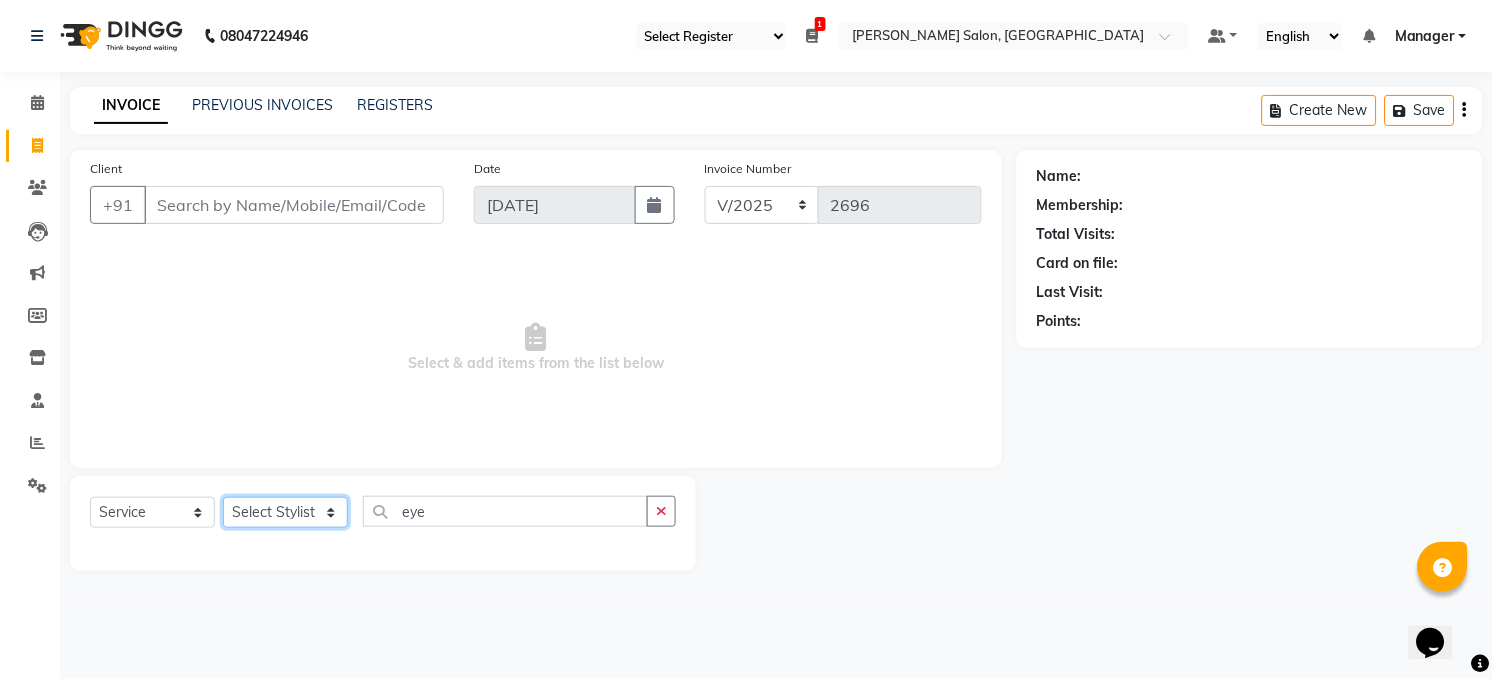 select on "61426" 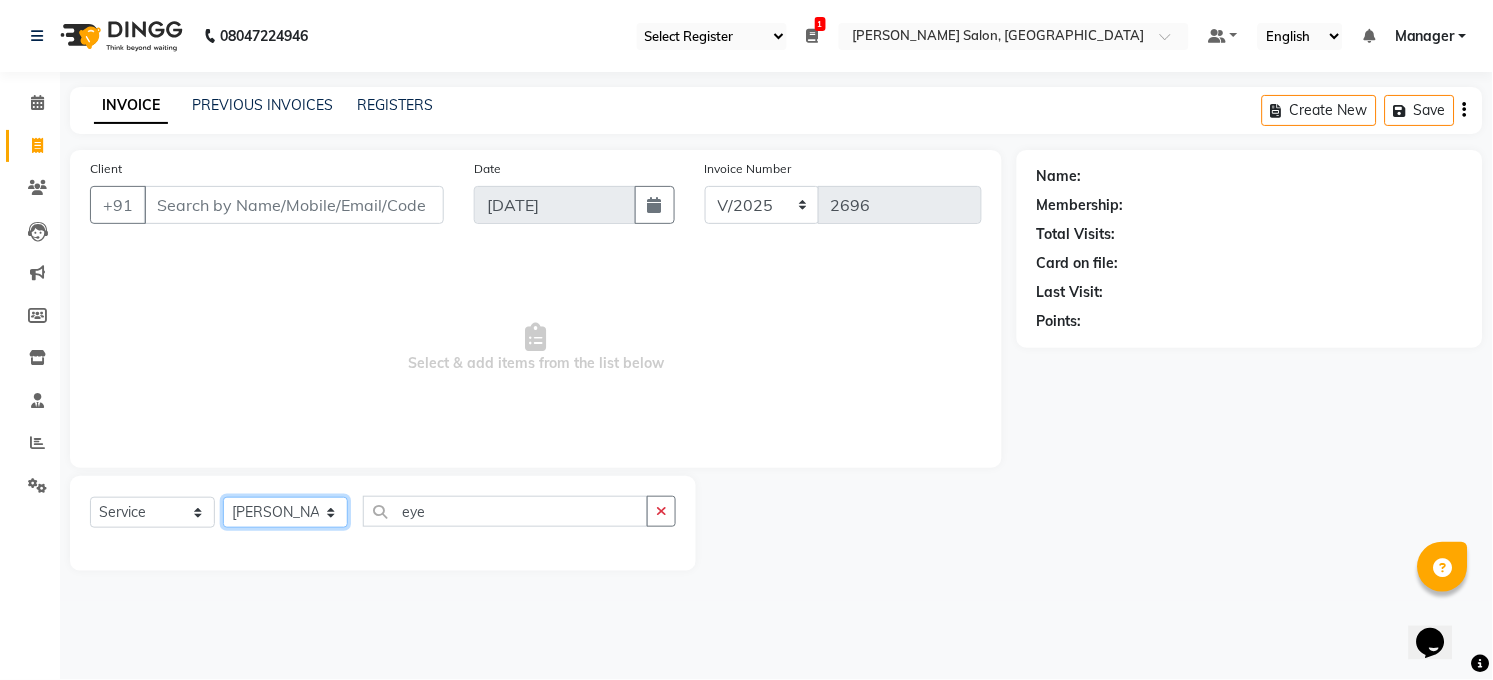 click on "Select Stylist [PERSON_NAME] [PERSON_NAME] [PERSON_NAME] COUNTER  Manager [PERSON_NAME] [PERSON_NAME] [PERSON_NAME] [PERSON_NAME] [PERSON_NAME] Santosh SAURABH [PERSON_NAME] [PERSON_NAME] Veer [PERSON_NAME]" 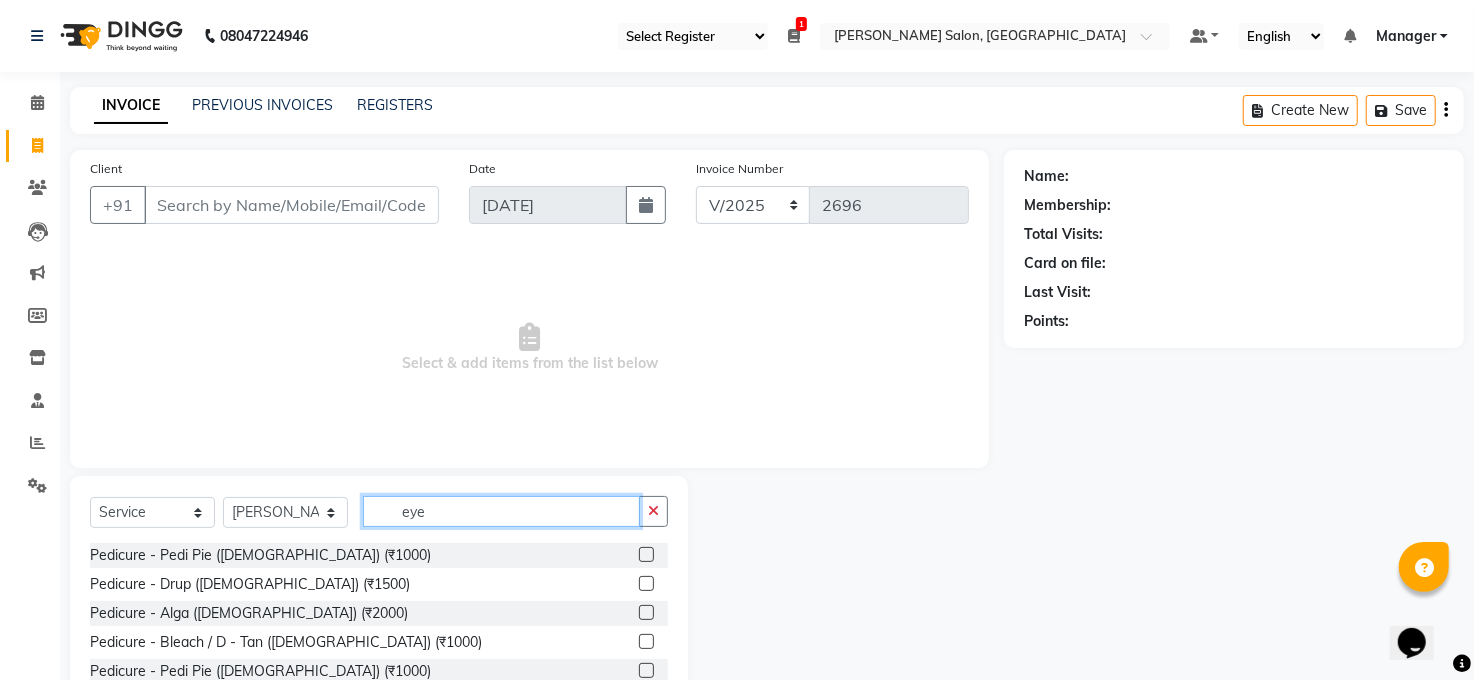 click on "eye" 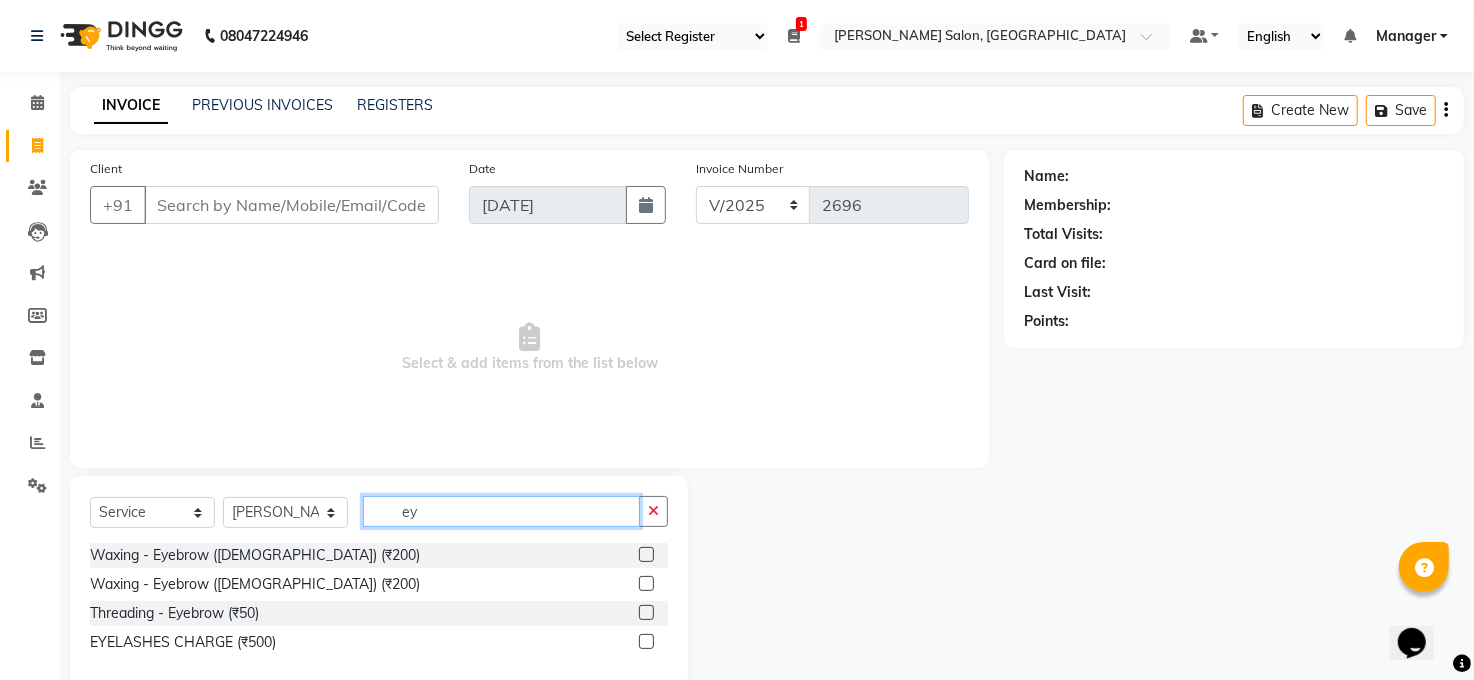 type on "eye" 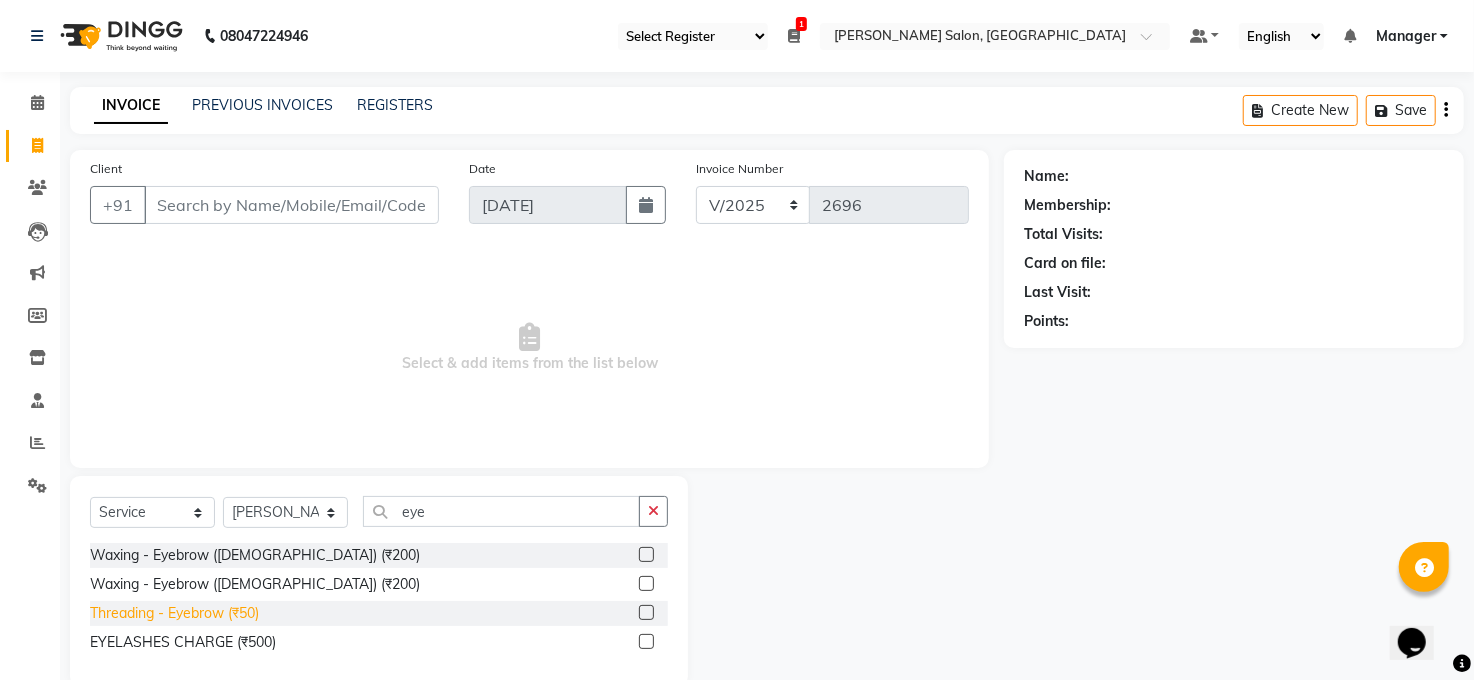 click on "Threading - Eyebrow  (₹50)" 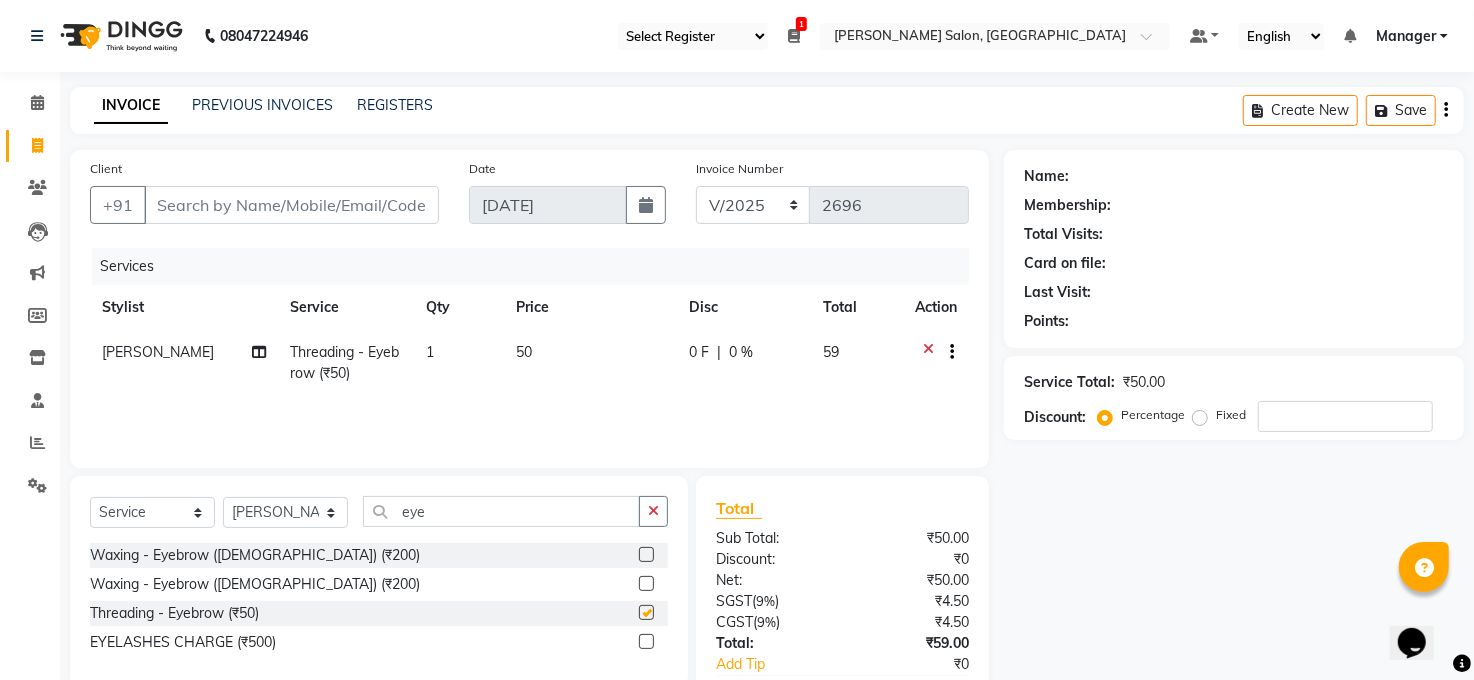 checkbox on "false" 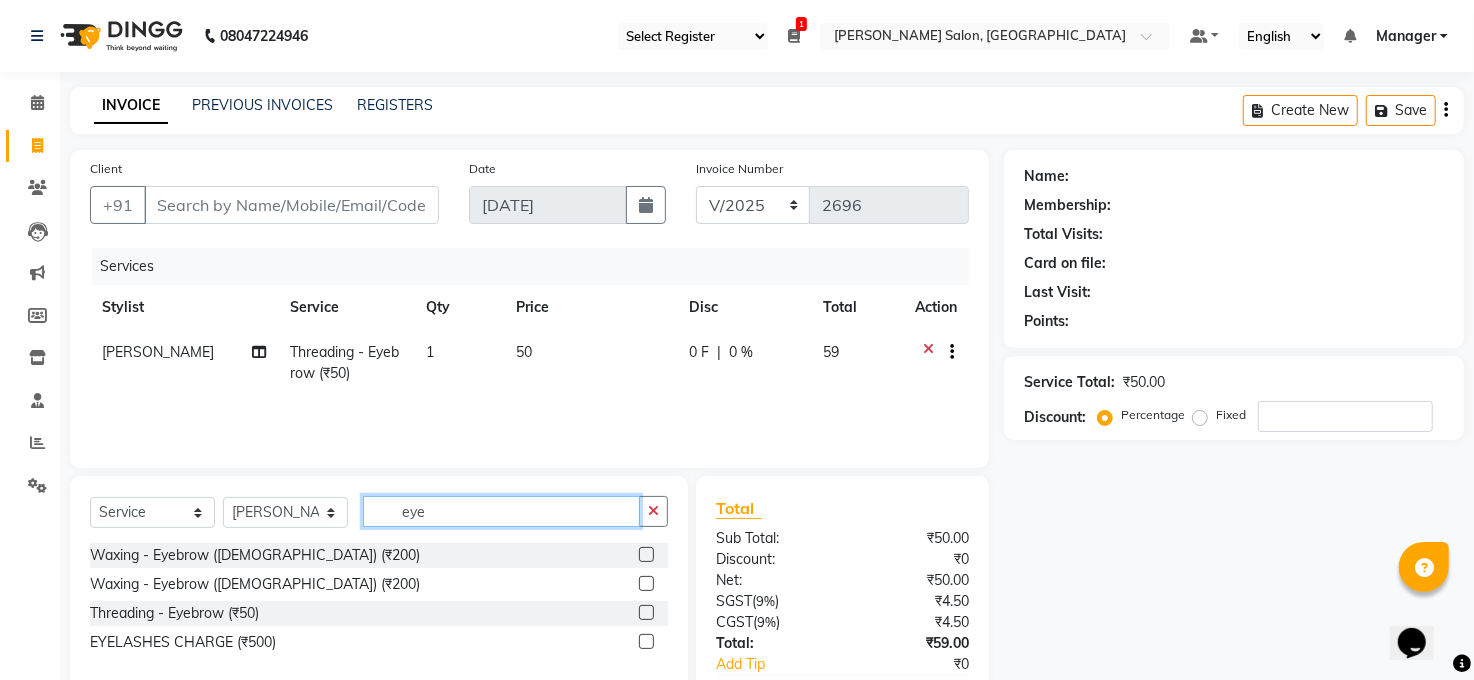 click on "eye" 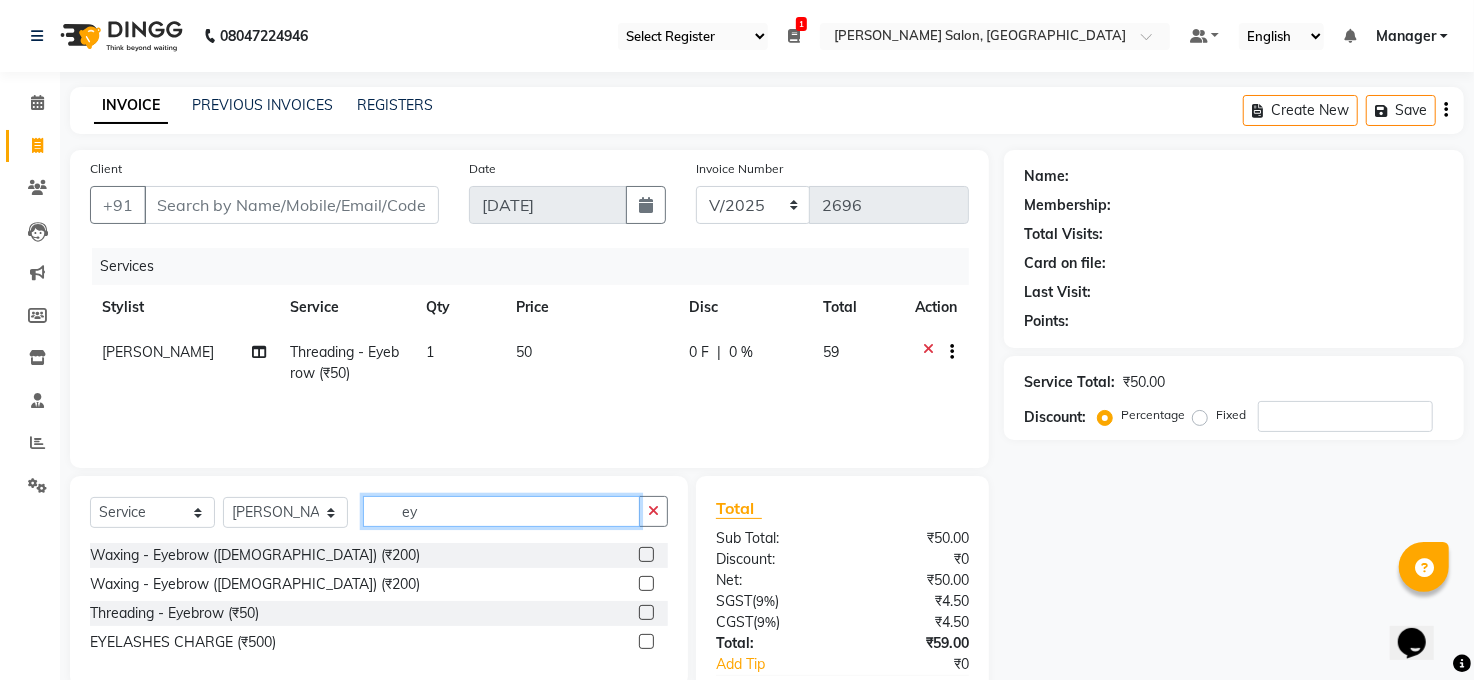 type on "e" 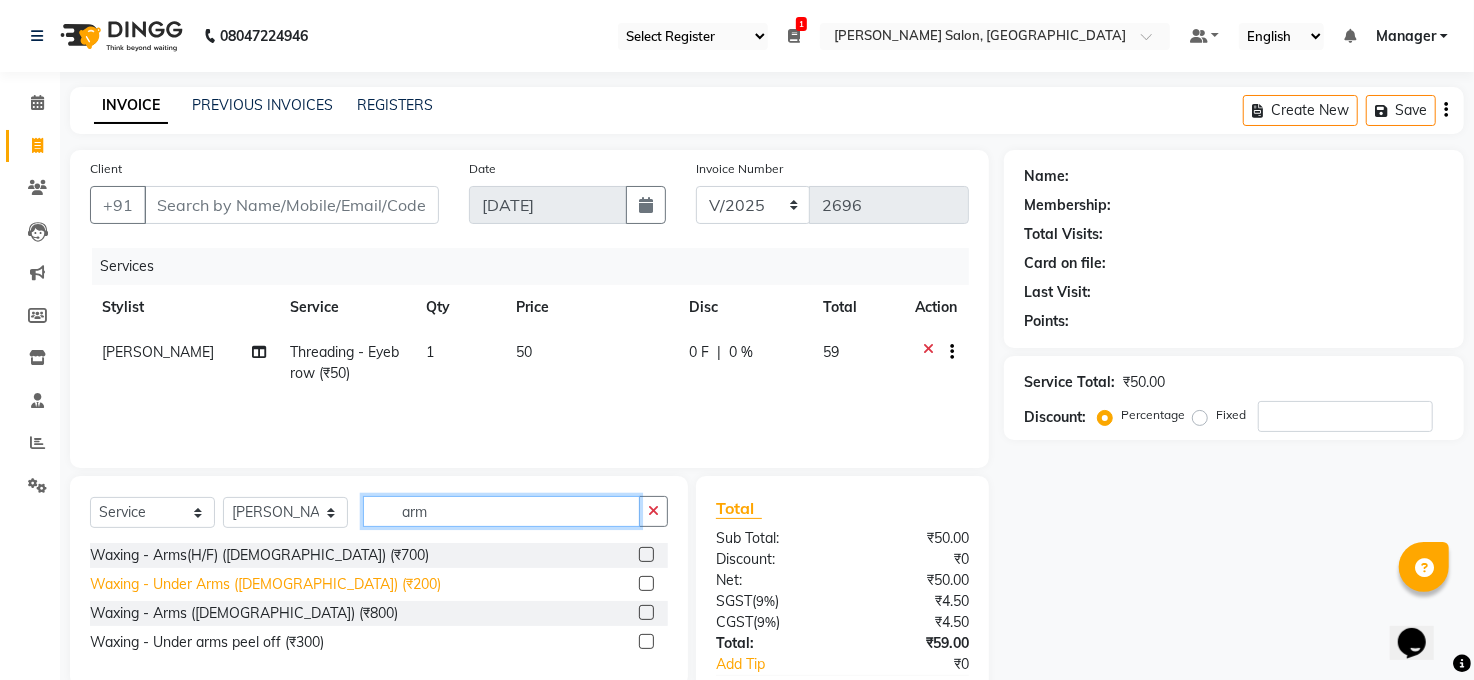 type on "arm" 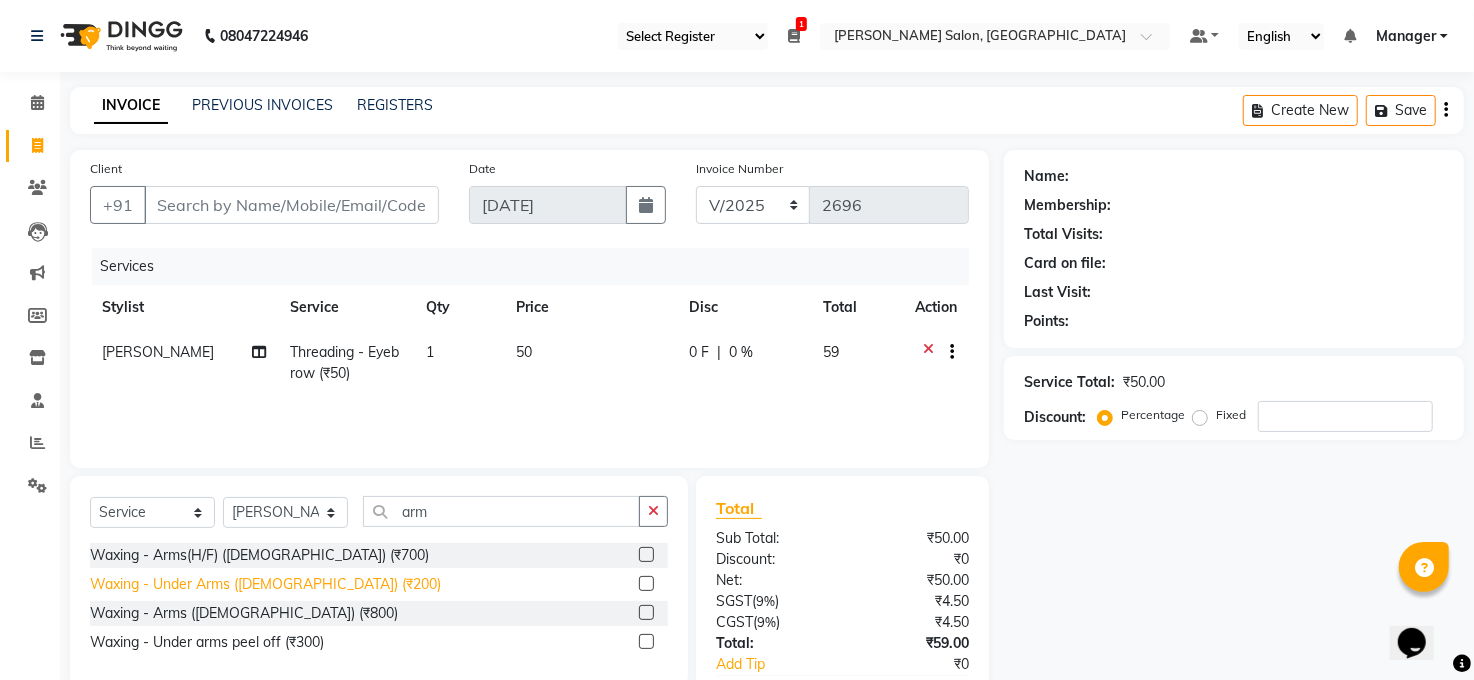 click on "Waxing - Under Arms ([DEMOGRAPHIC_DATA]) (₹200)" 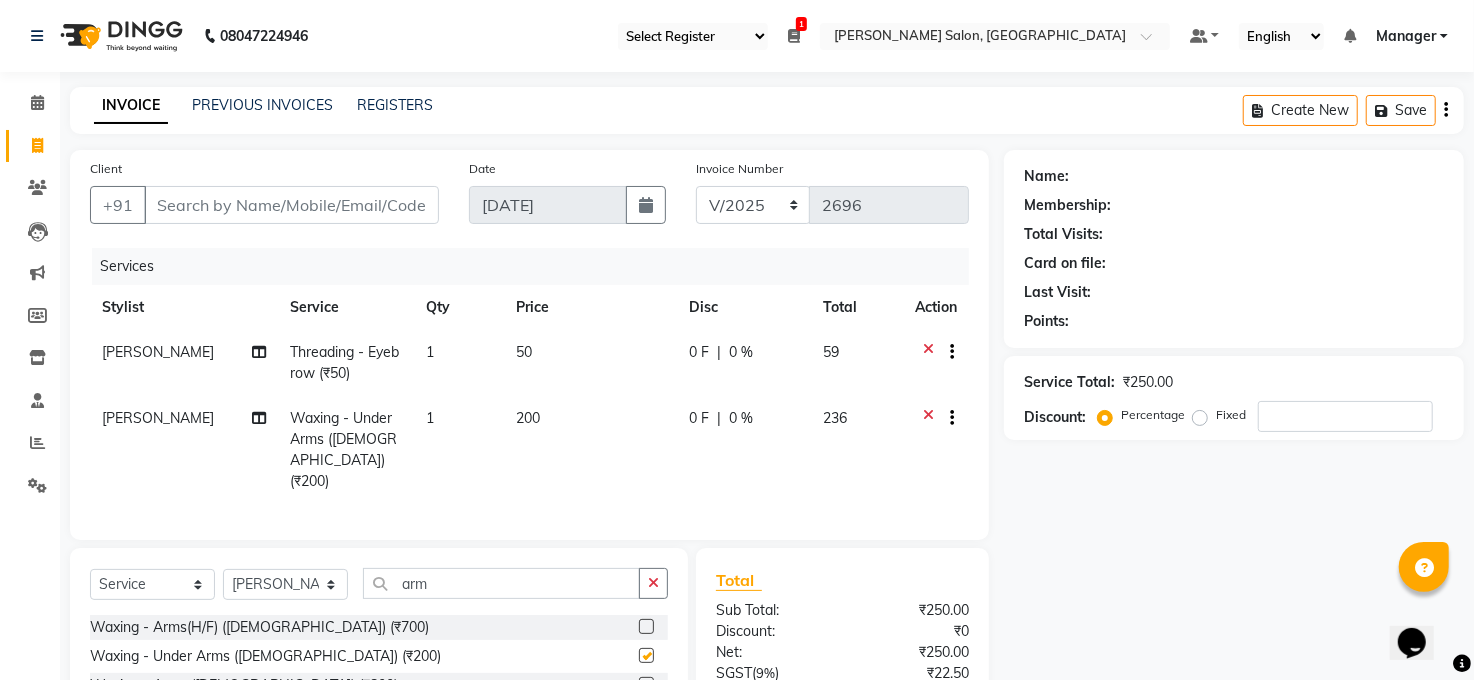 checkbox on "false" 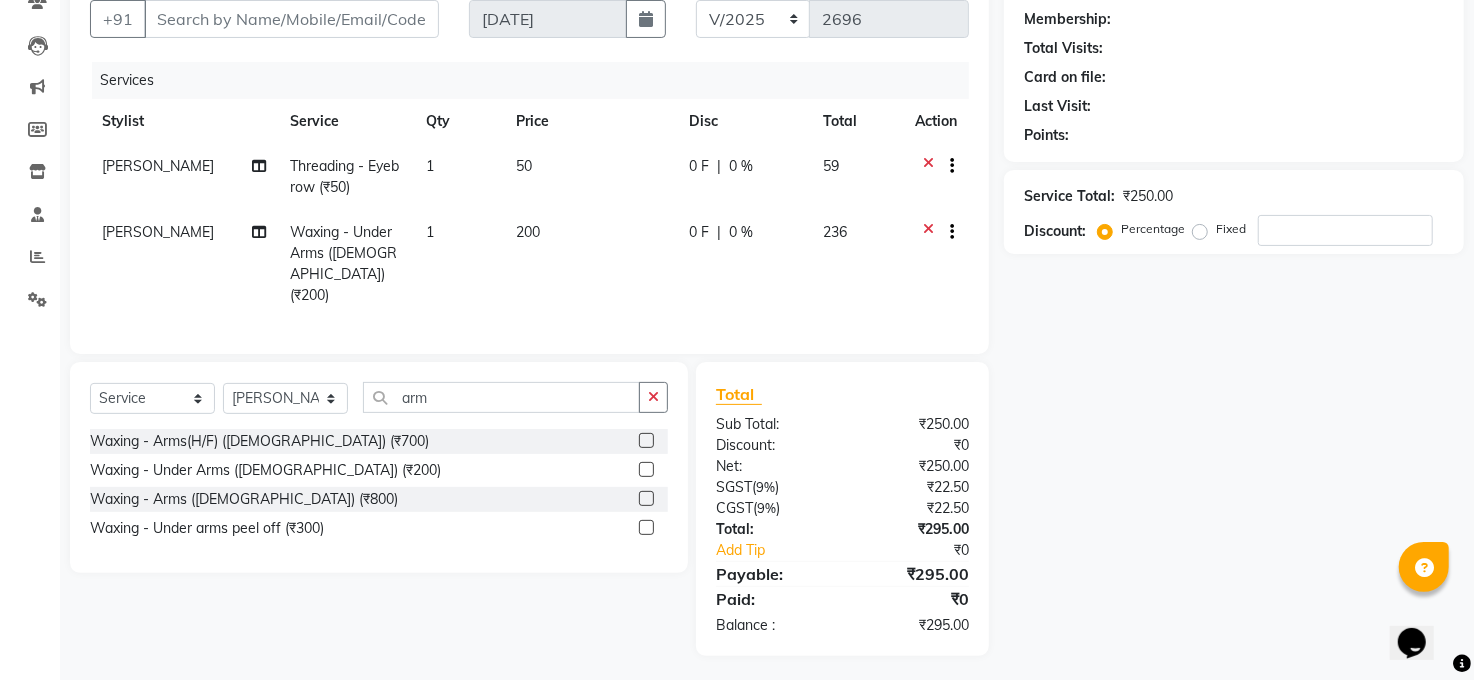 scroll, scrollTop: 190, scrollLeft: 0, axis: vertical 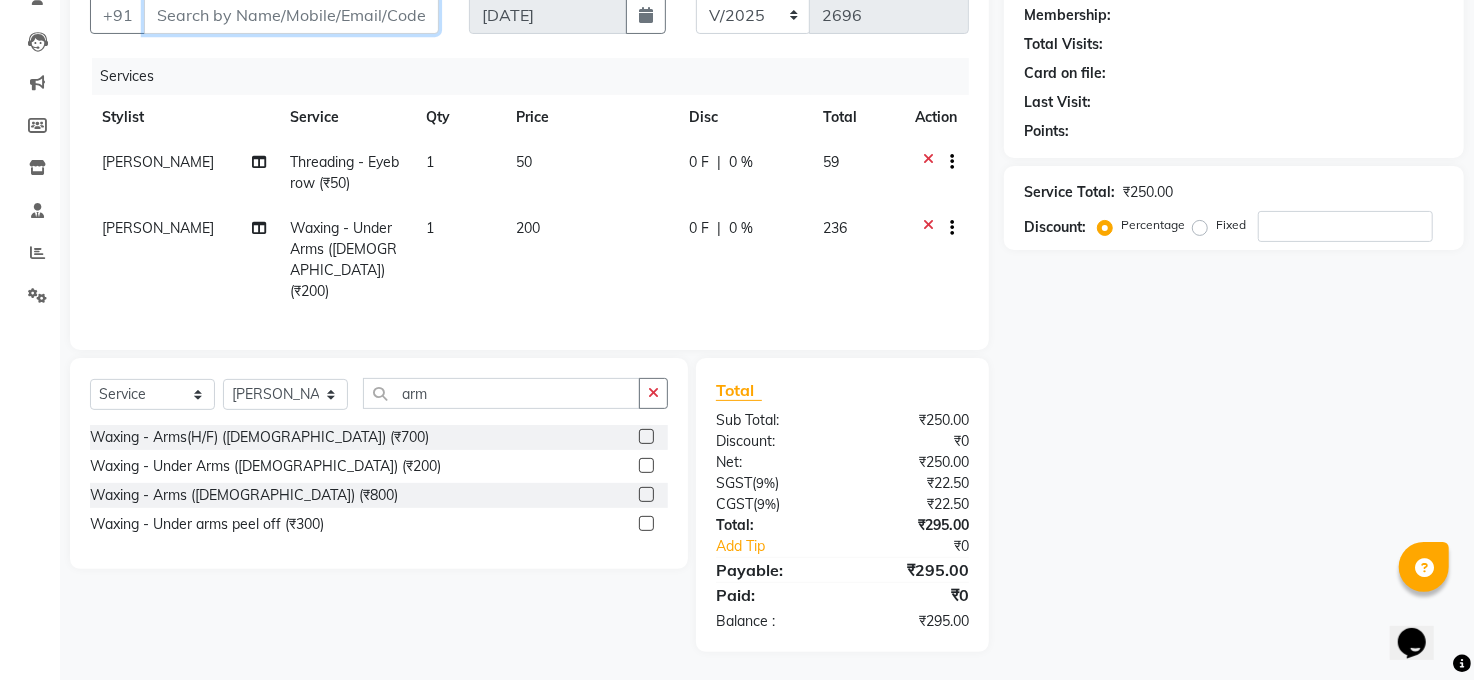 click on "Client" at bounding box center (291, 15) 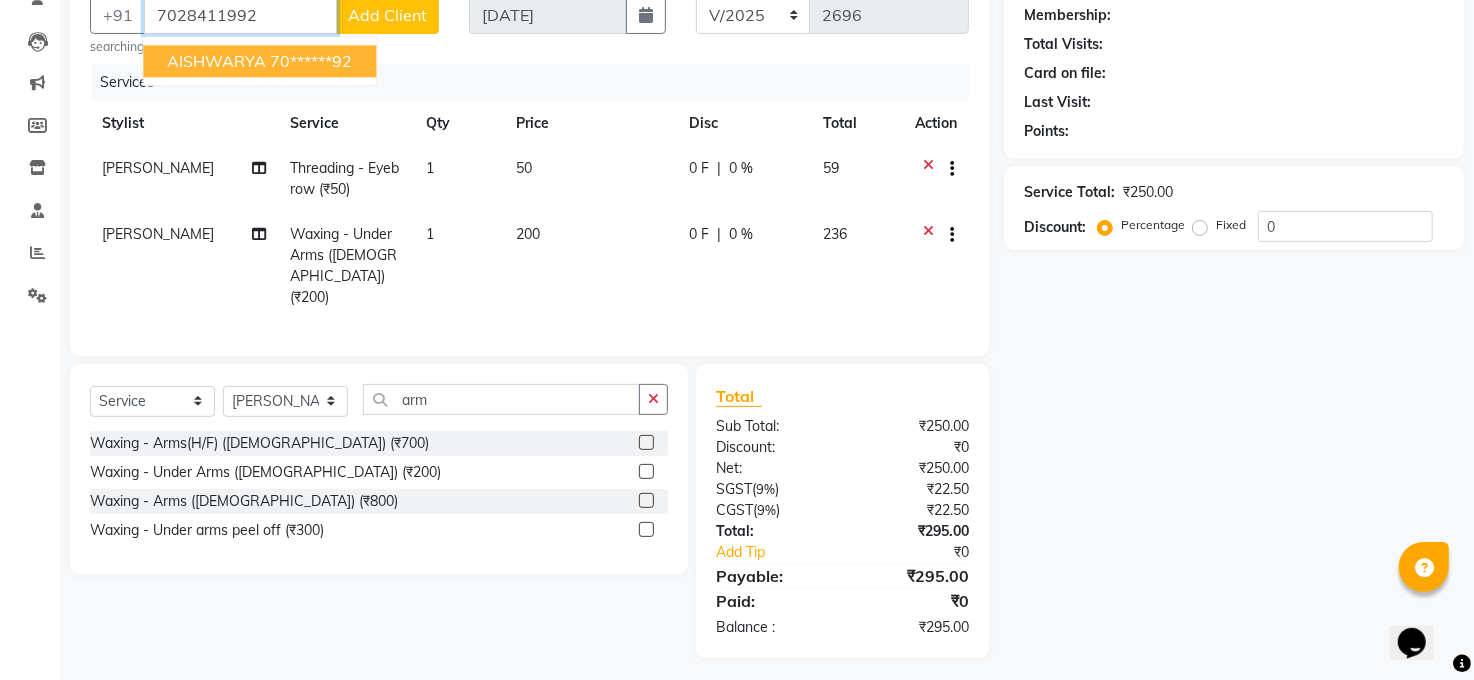 type on "7028411992" 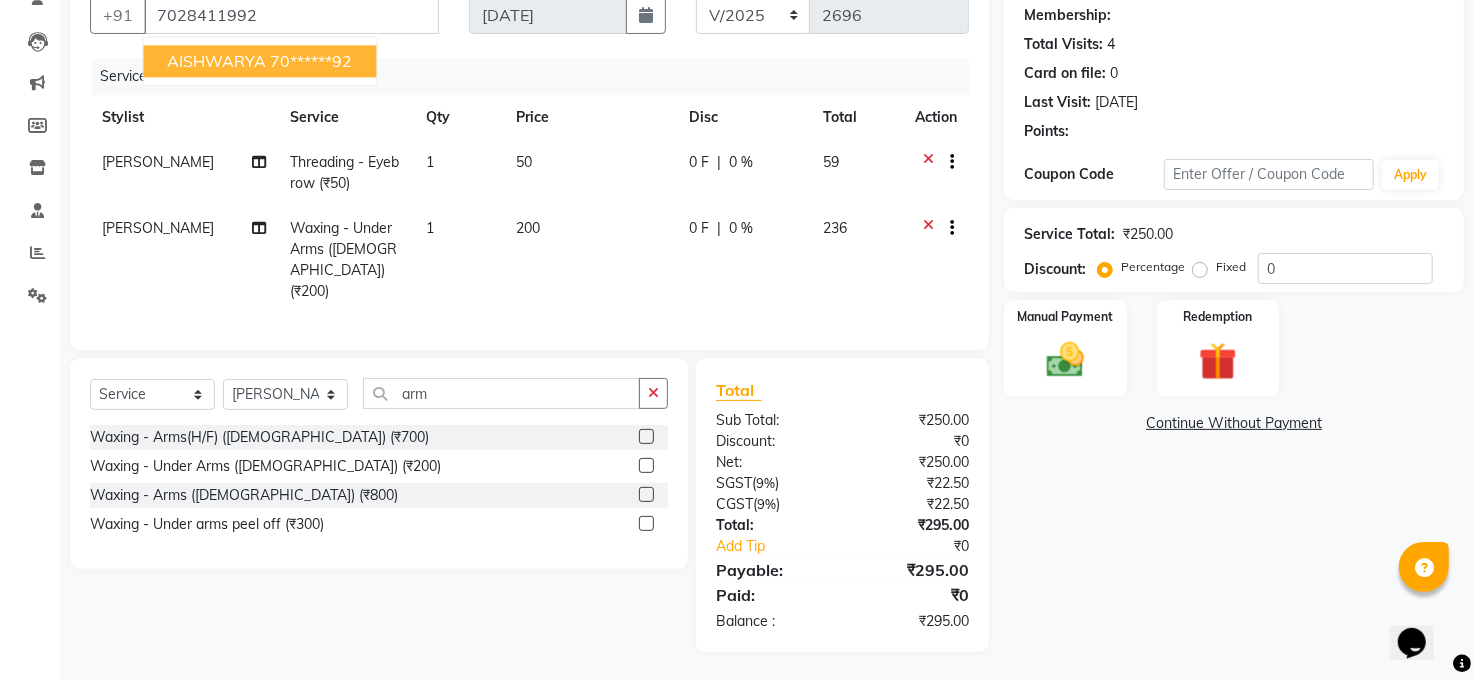 select on "1: Object" 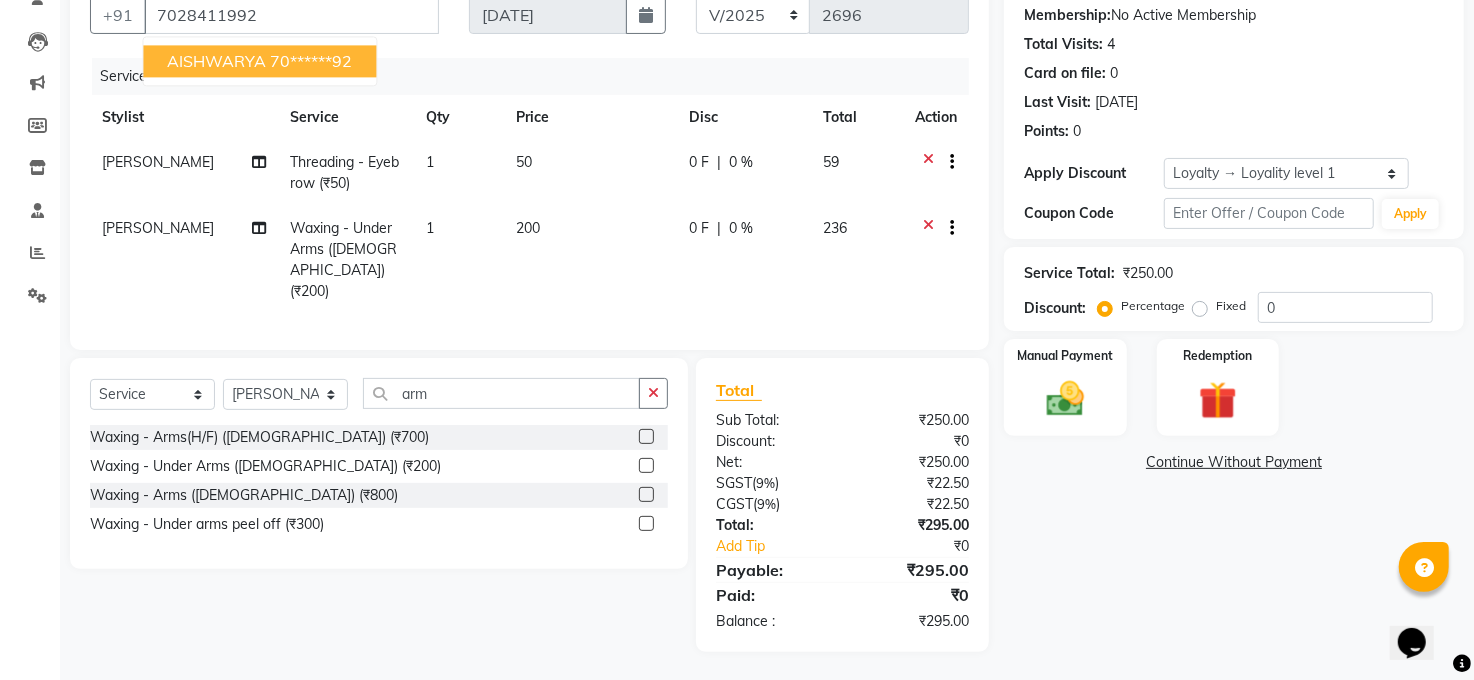 click on "AISHWARYA" at bounding box center [216, 61] 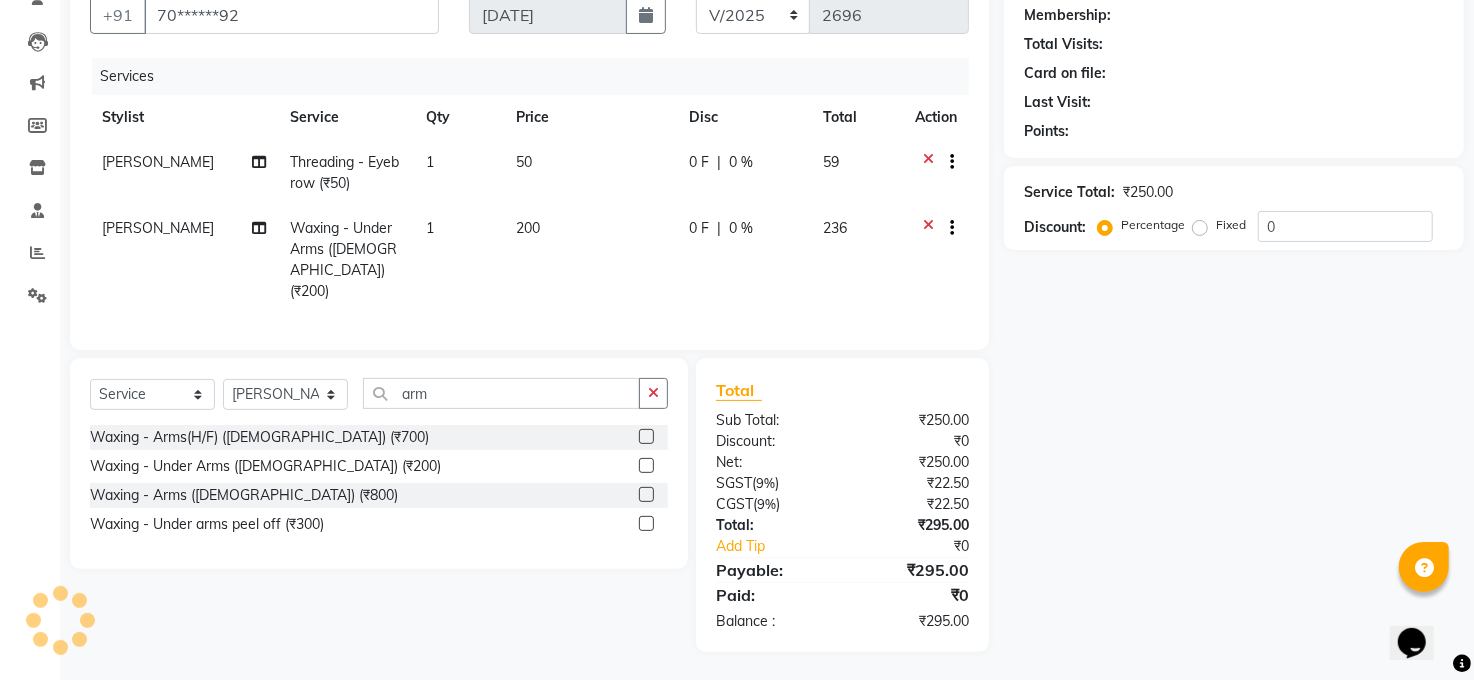 select on "1: Object" 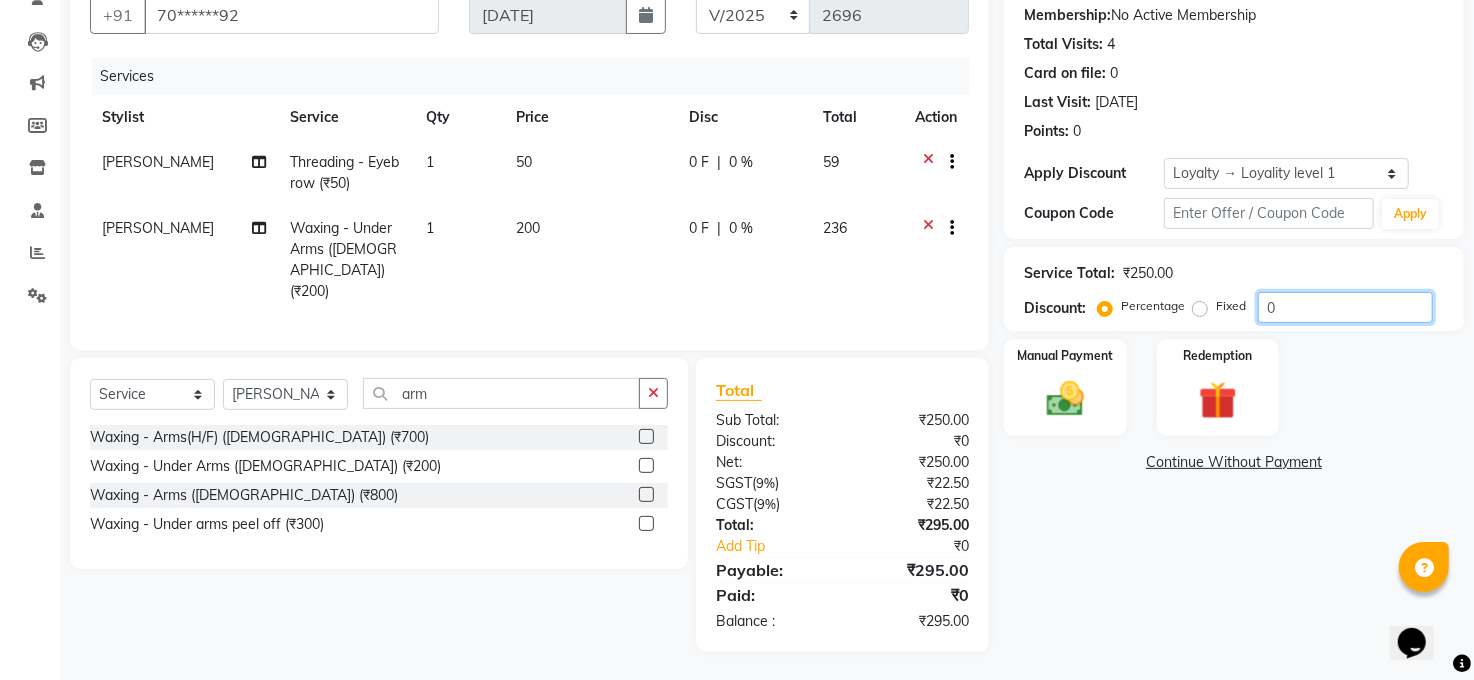click on "0" 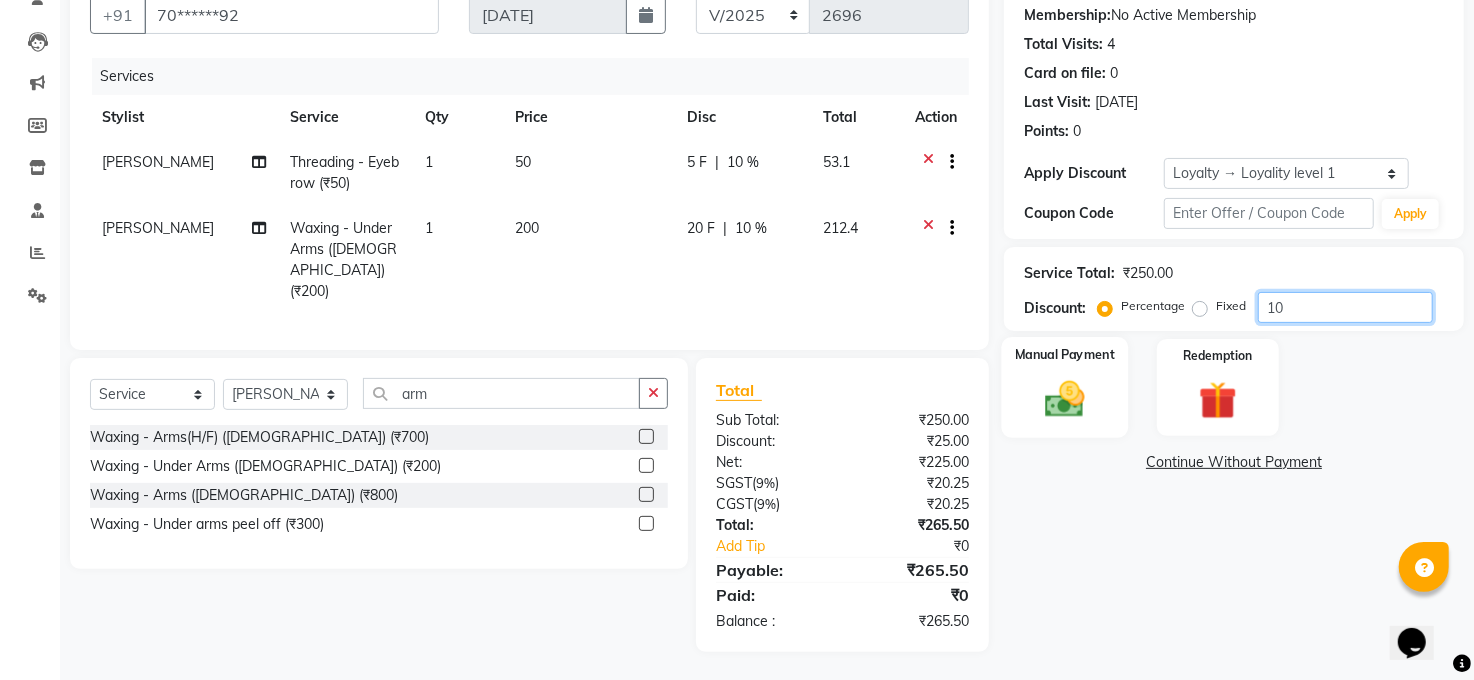 type on "10" 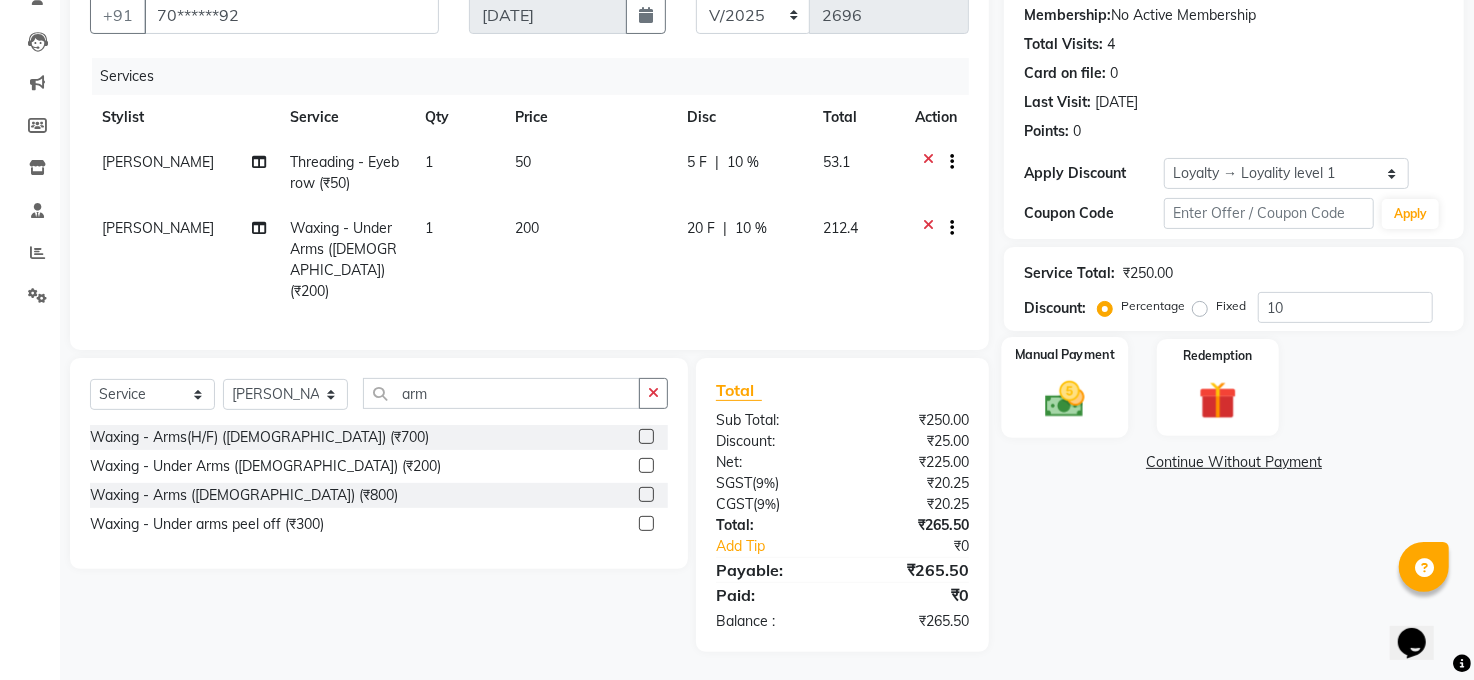 click 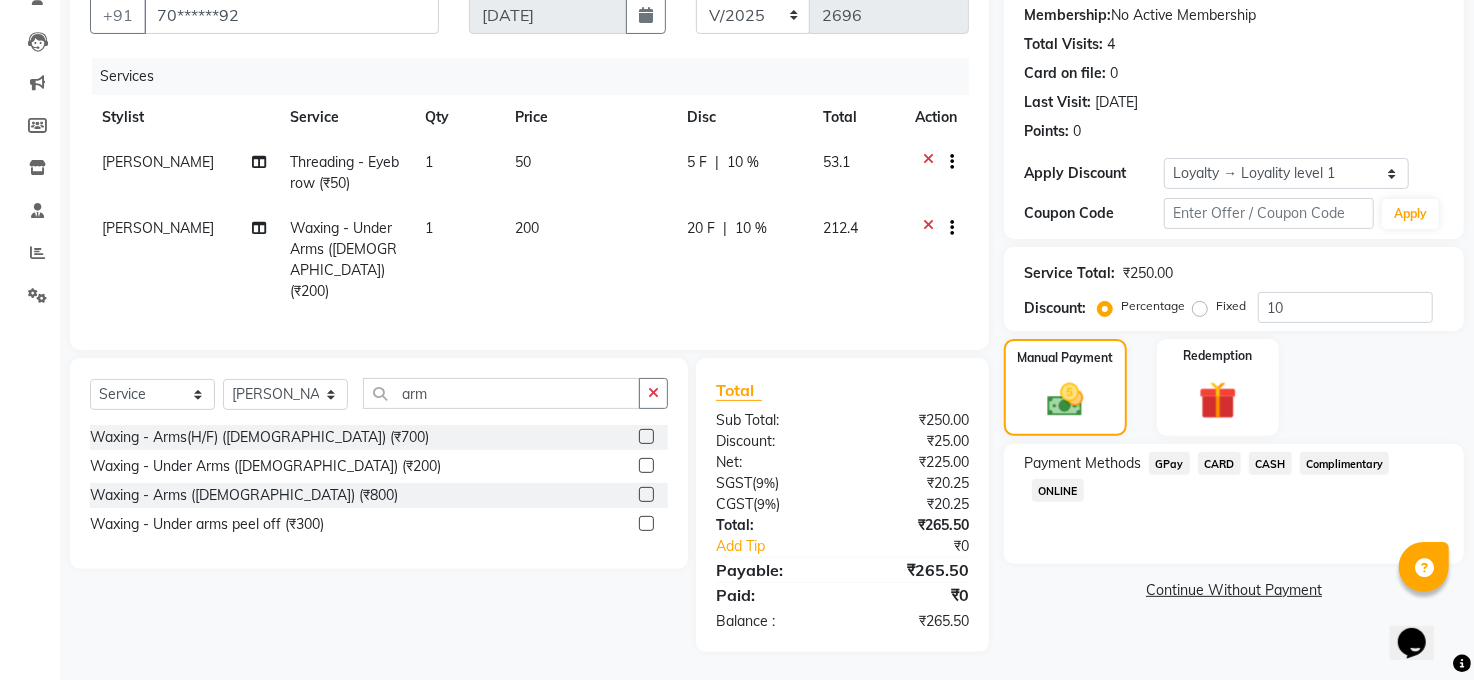 click on "GPay" 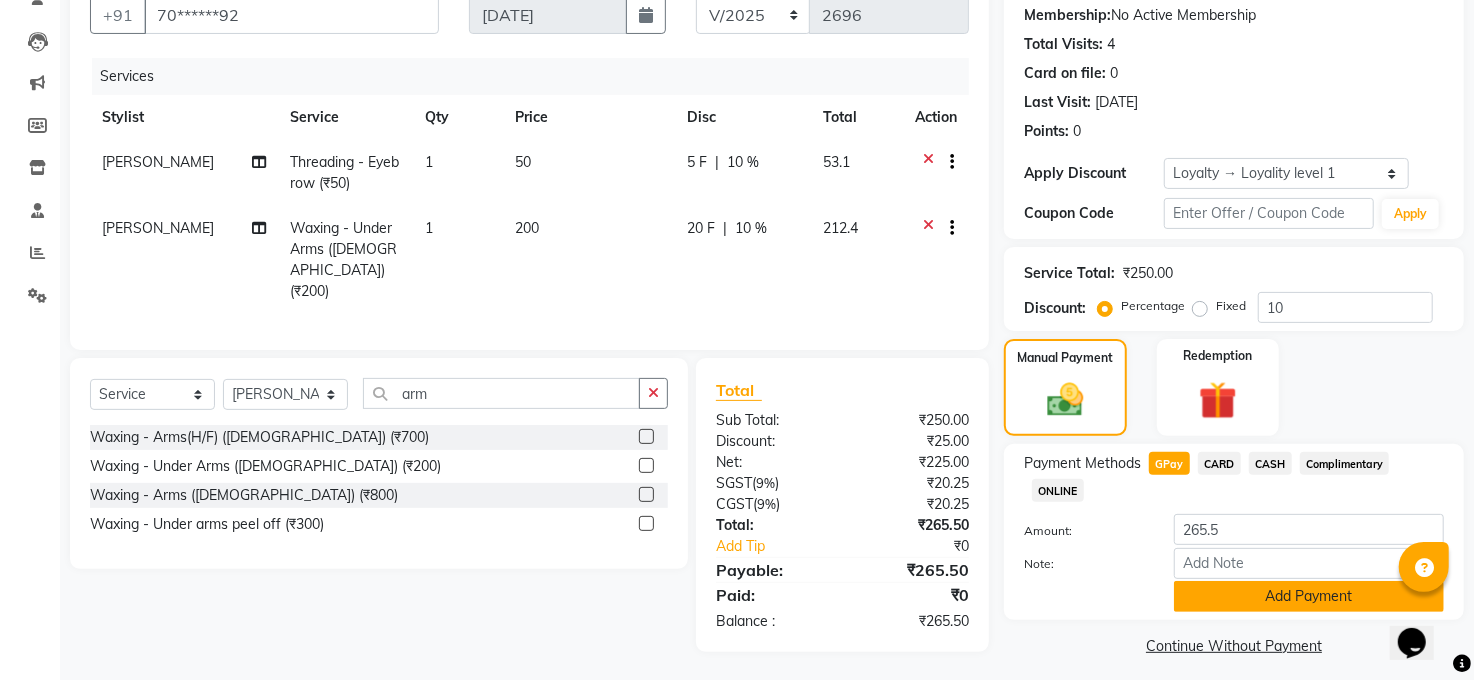 click on "Add Payment" 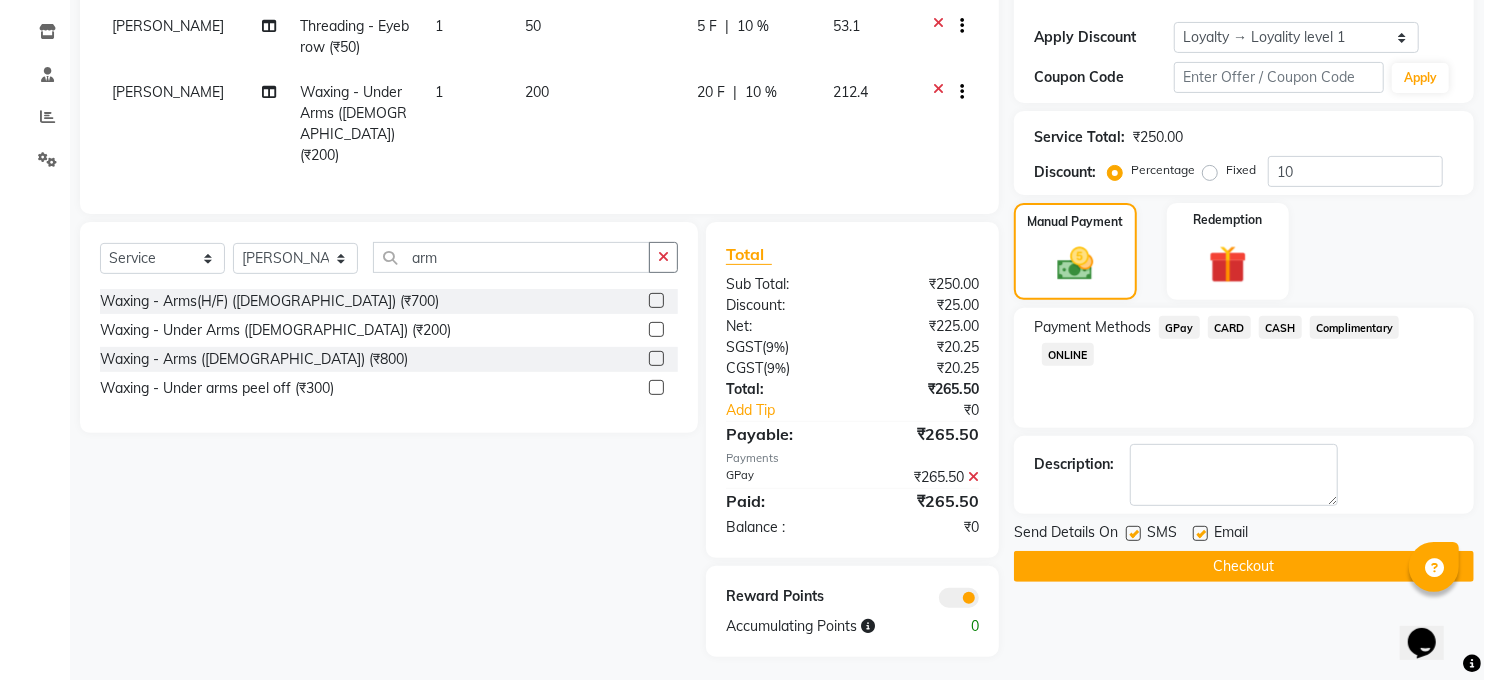 scroll, scrollTop: 331, scrollLeft: 0, axis: vertical 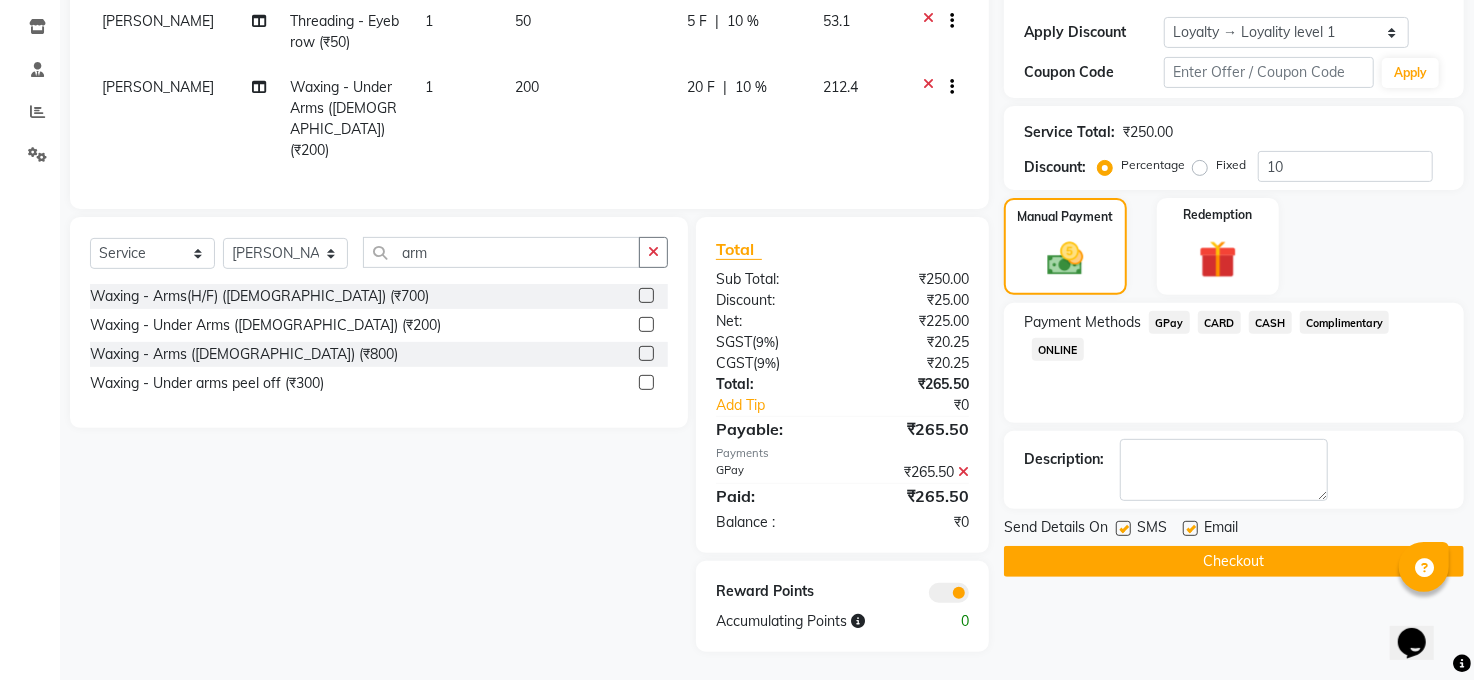click 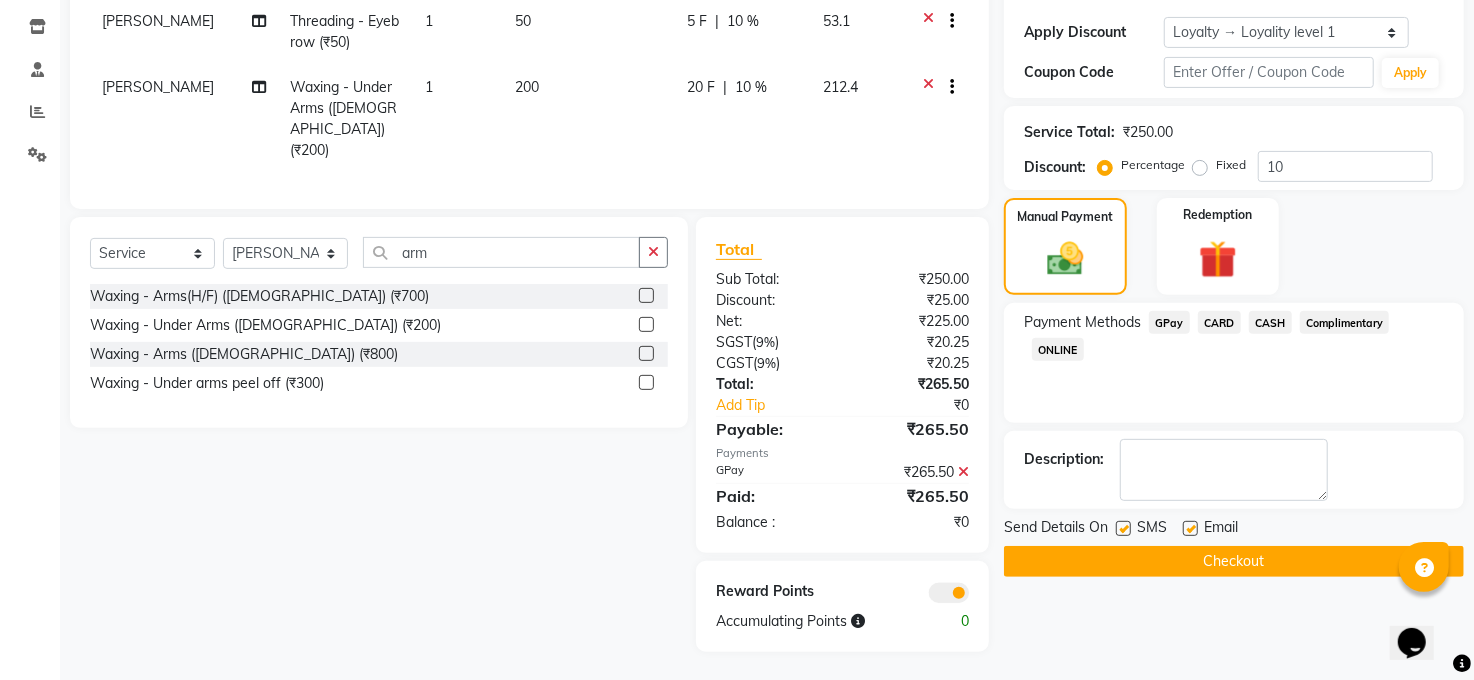 click 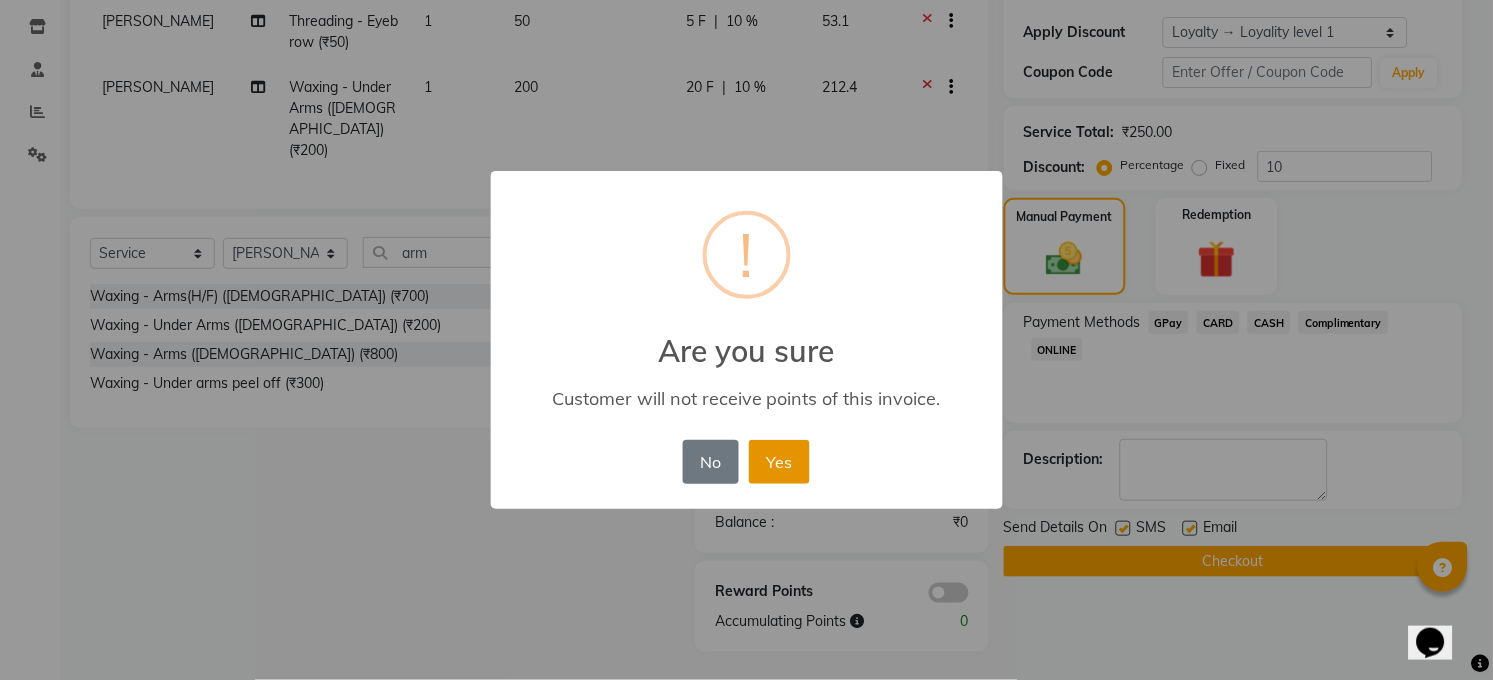click on "Yes" at bounding box center (779, 462) 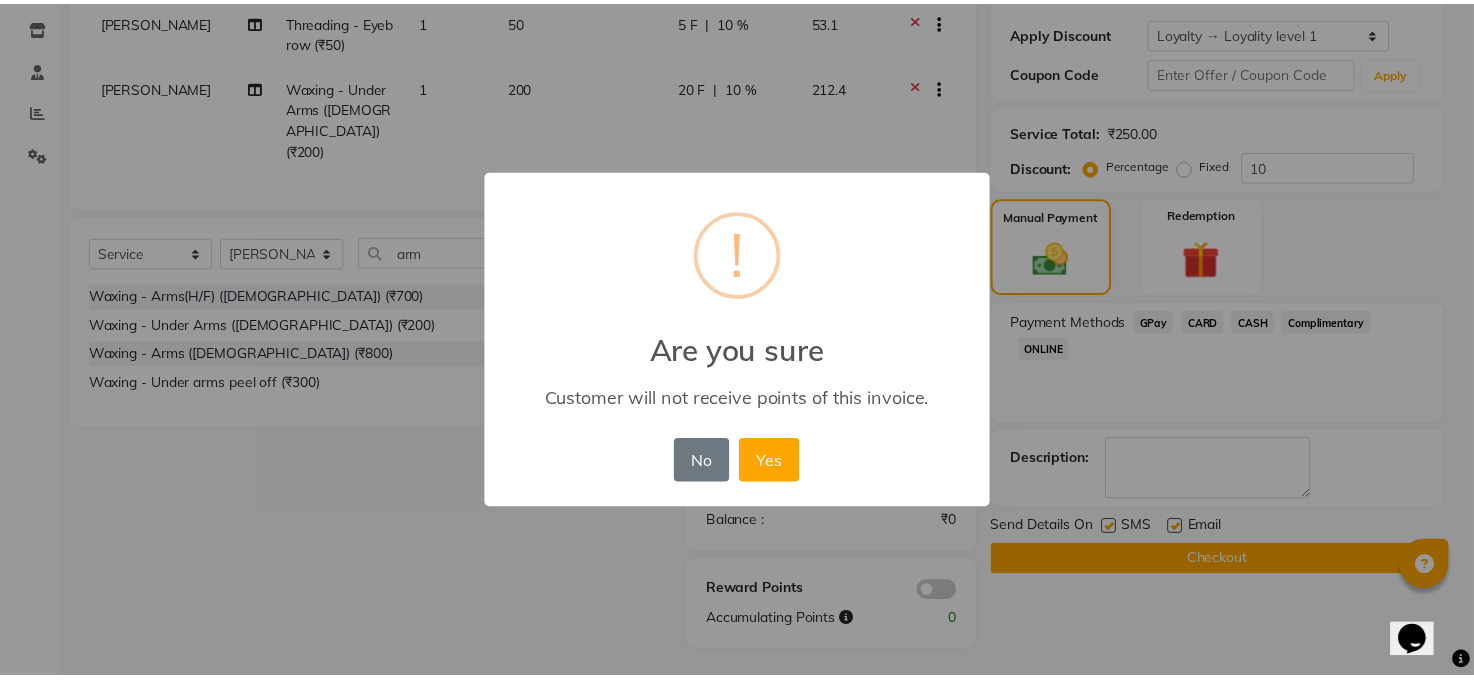 scroll, scrollTop: 301, scrollLeft: 0, axis: vertical 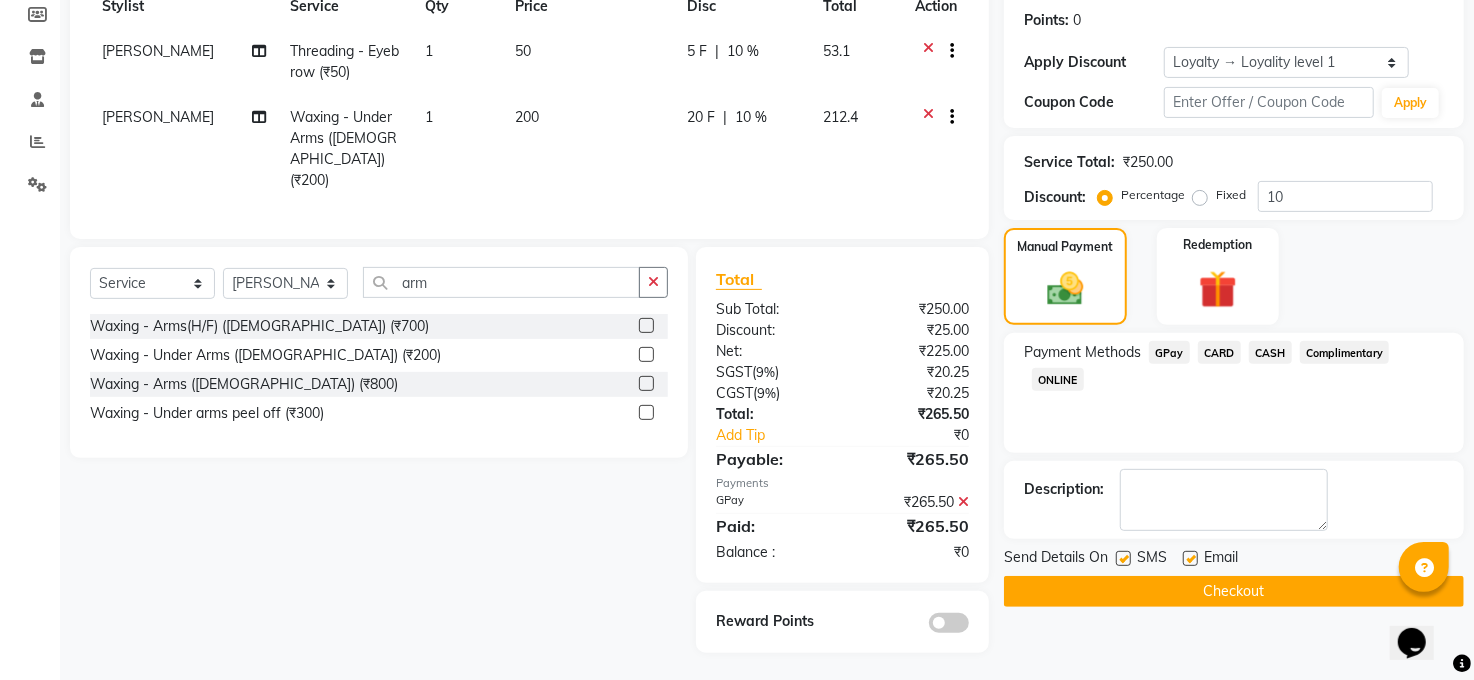 click on "Checkout" 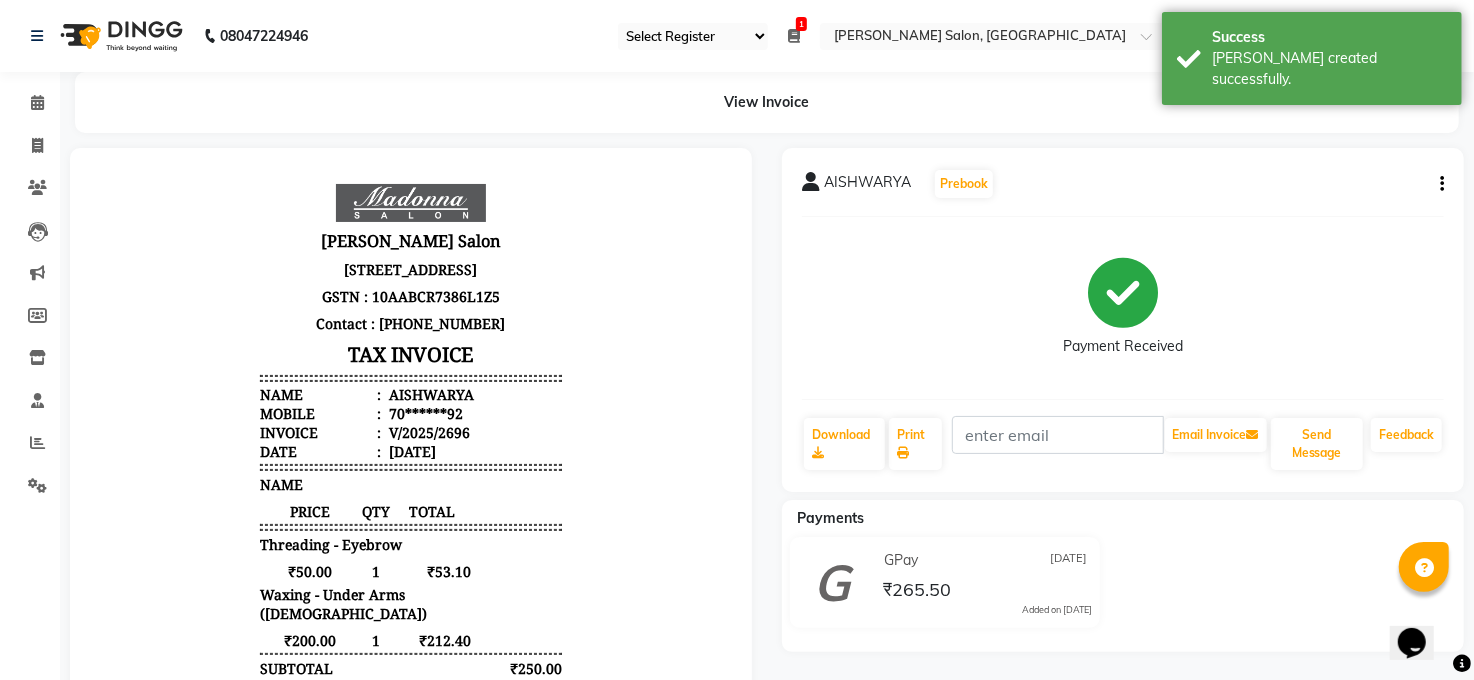 scroll, scrollTop: 0, scrollLeft: 0, axis: both 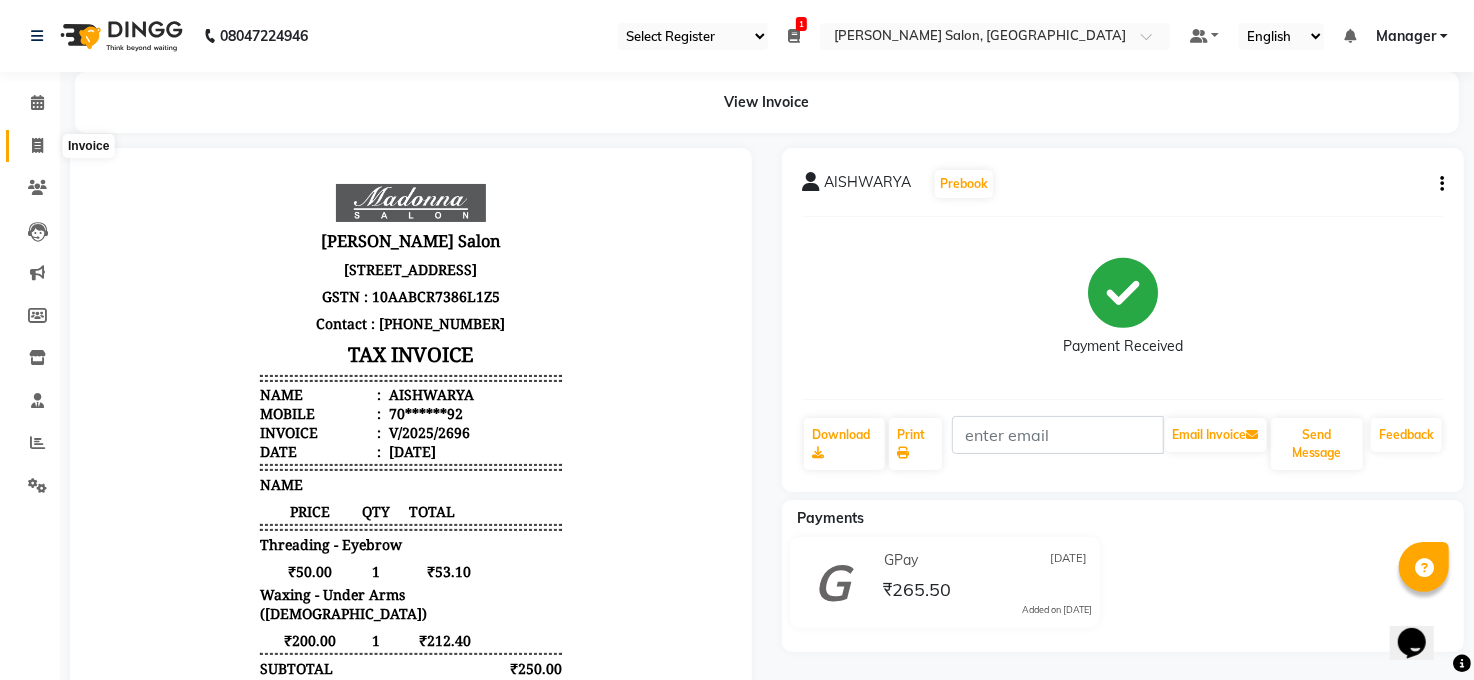 click 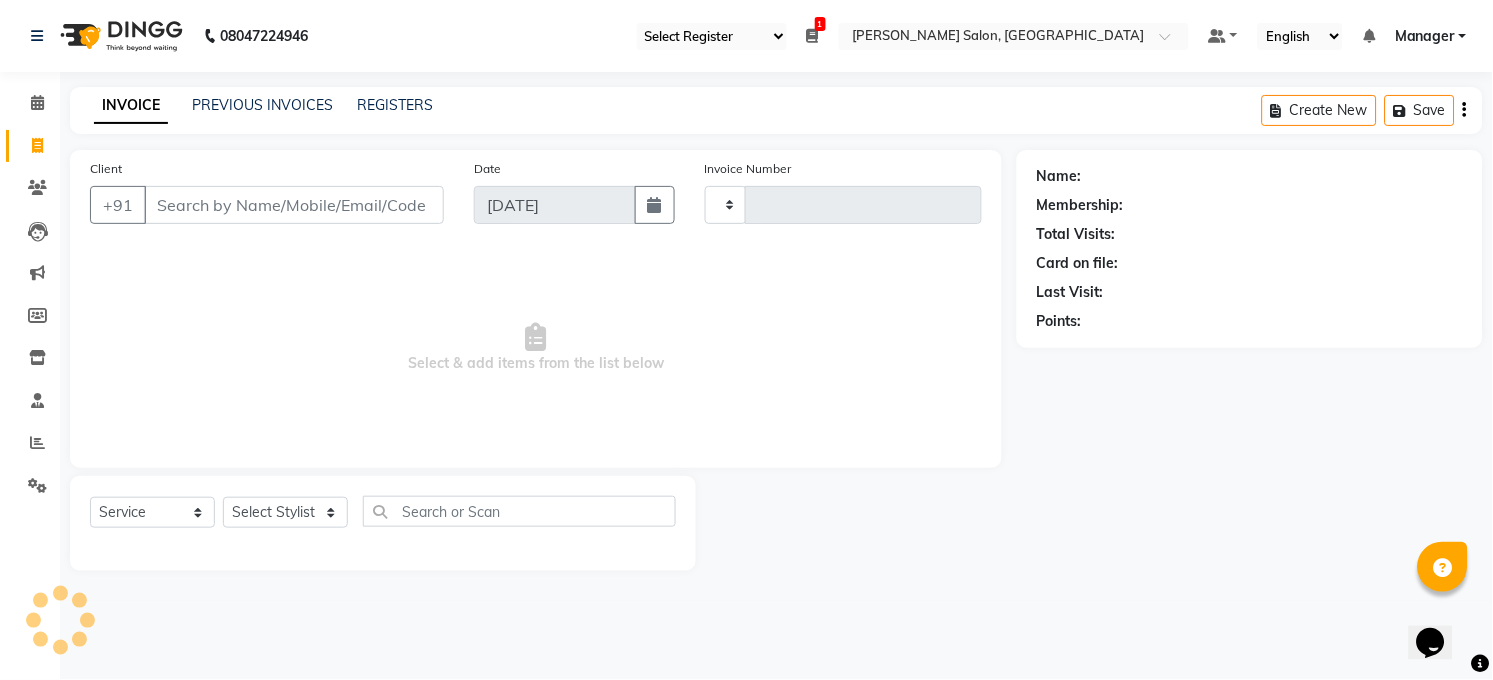 type on "2697" 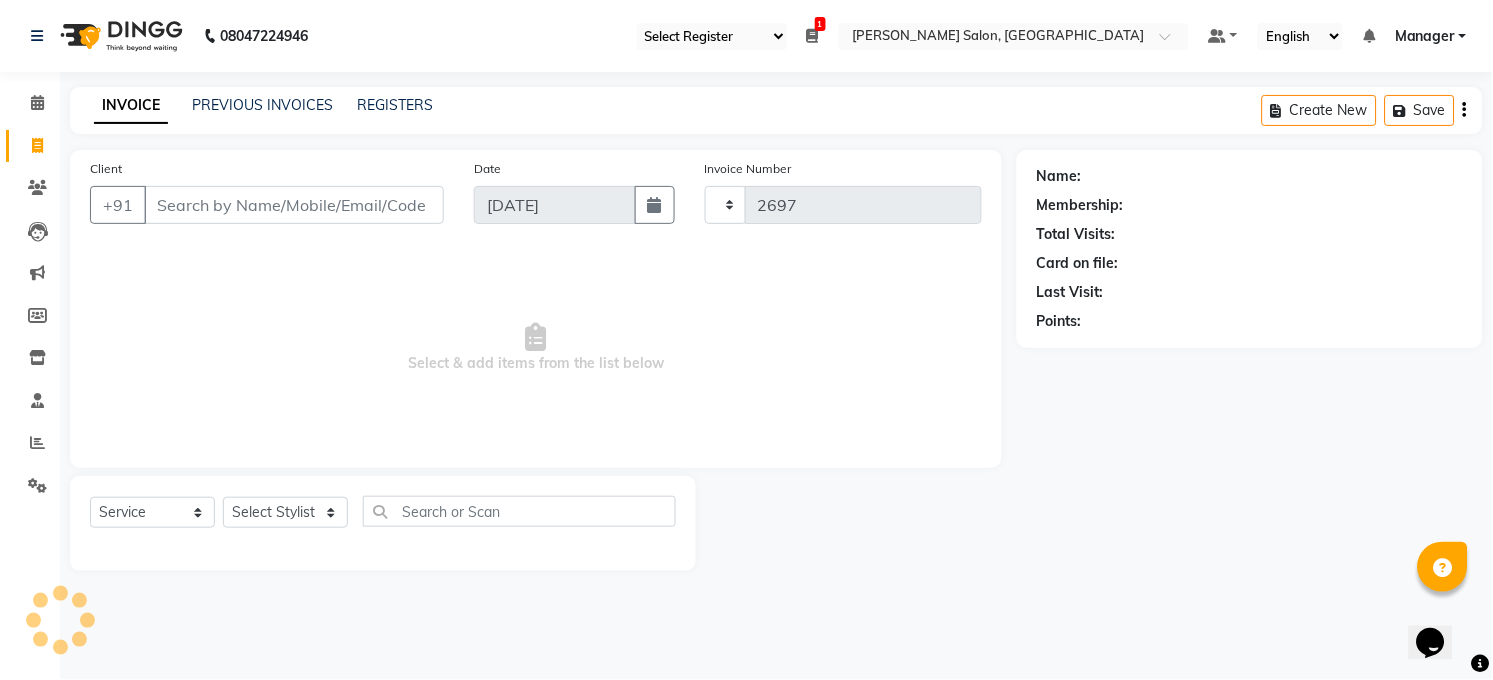 select on "5748" 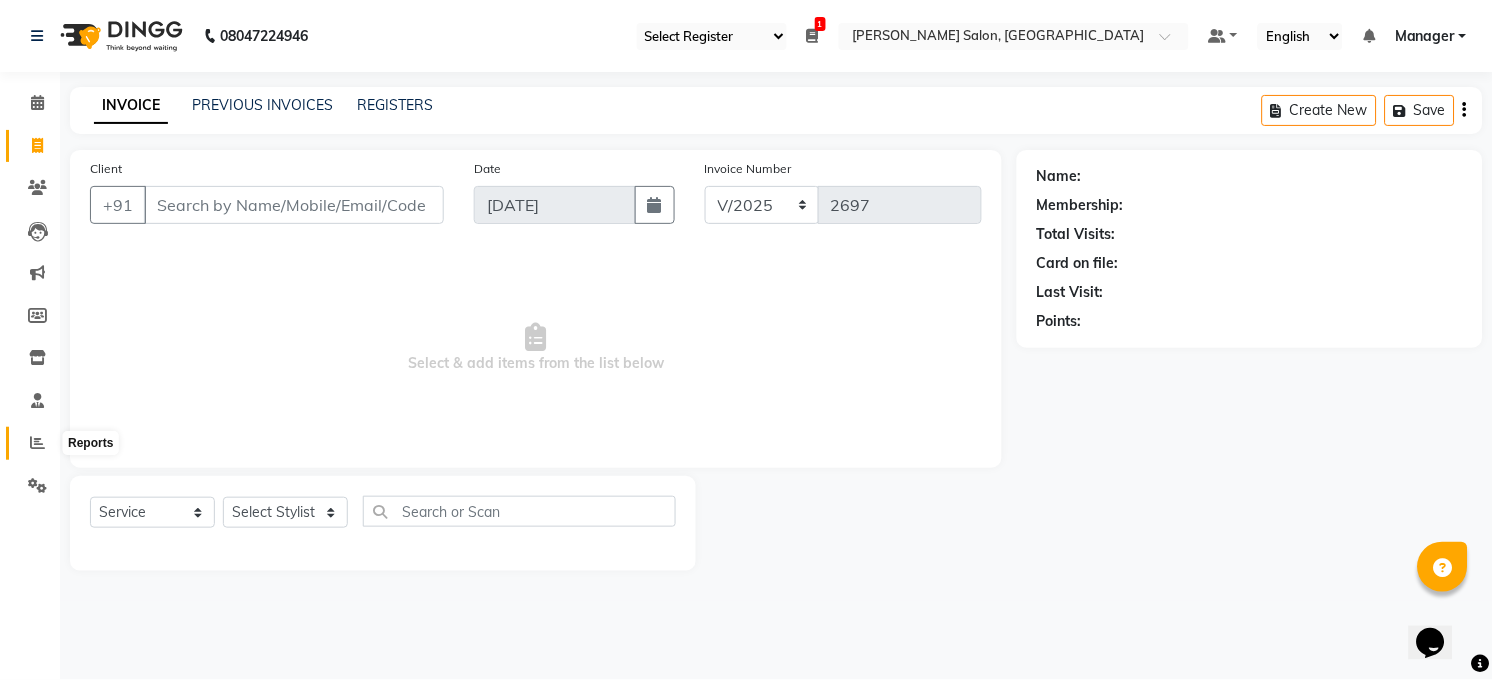 click 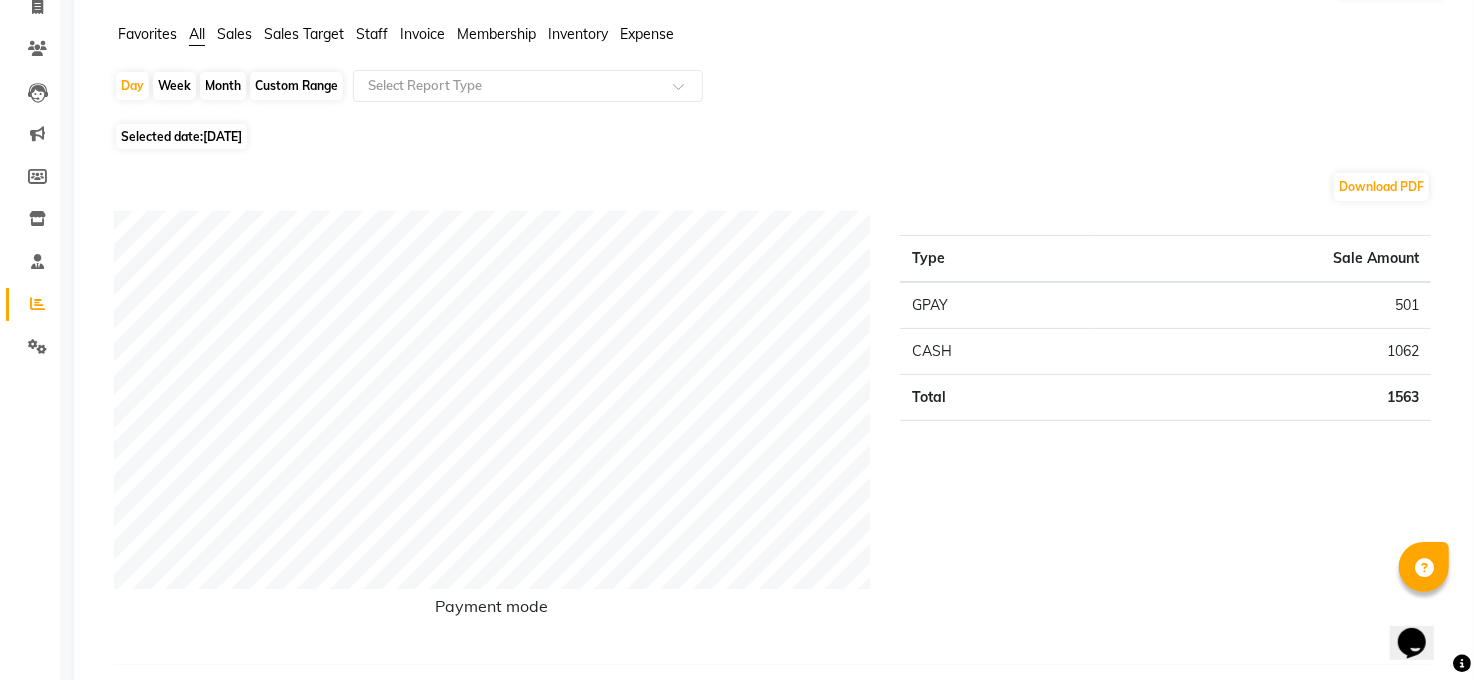 scroll, scrollTop: 0, scrollLeft: 0, axis: both 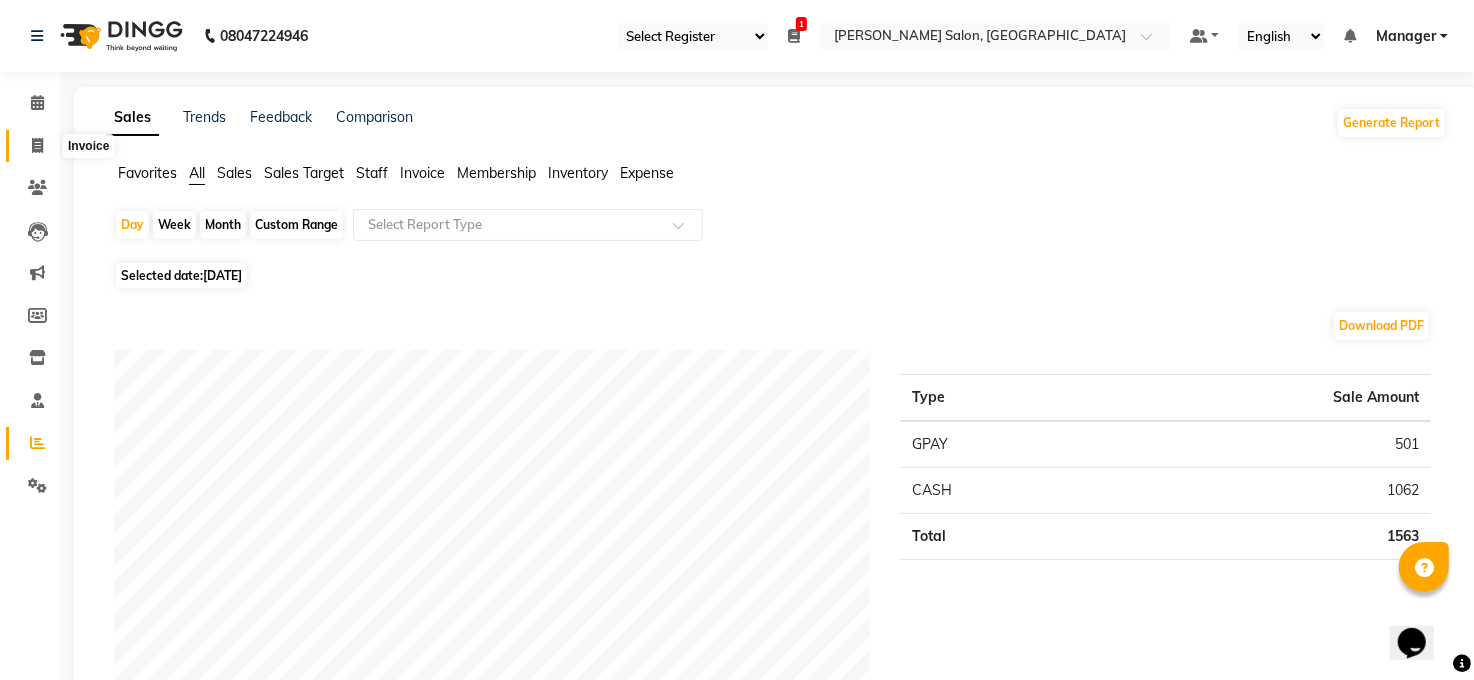 click 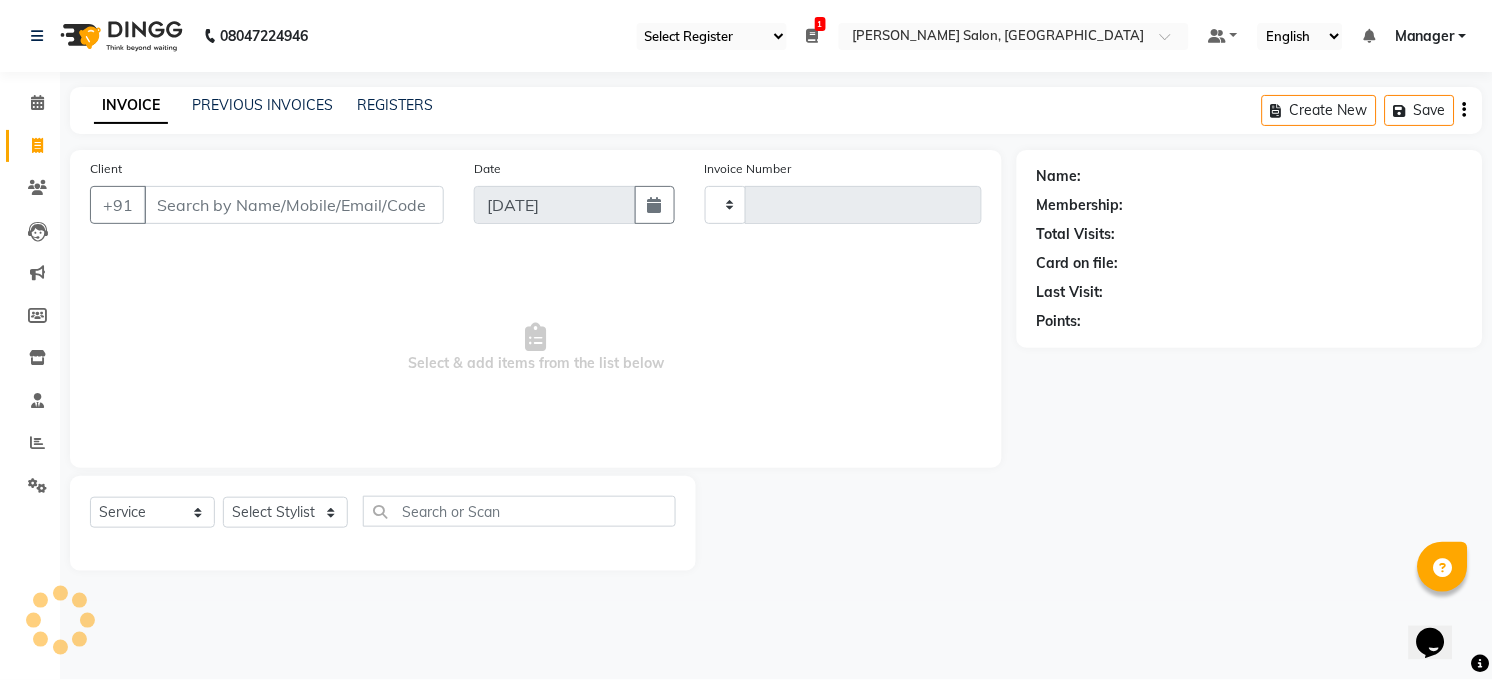 type on "2697" 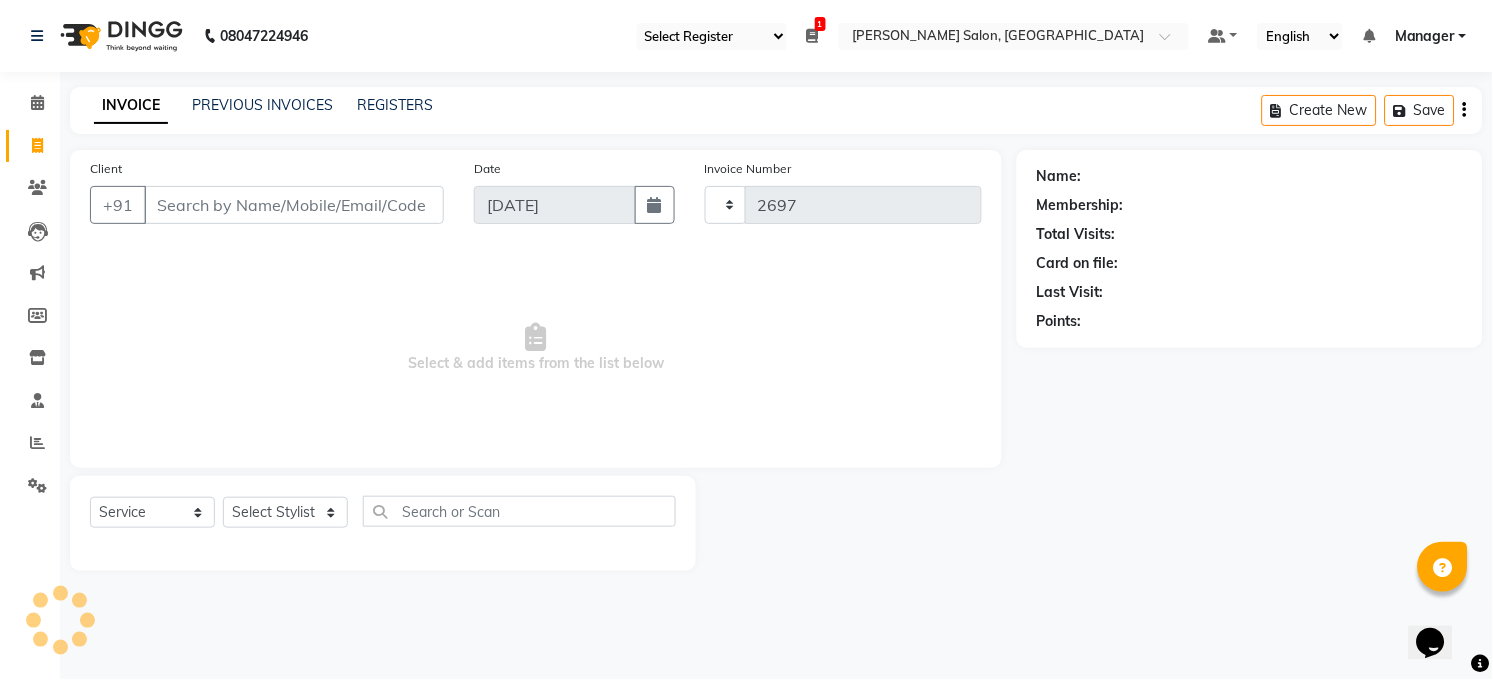 select on "5748" 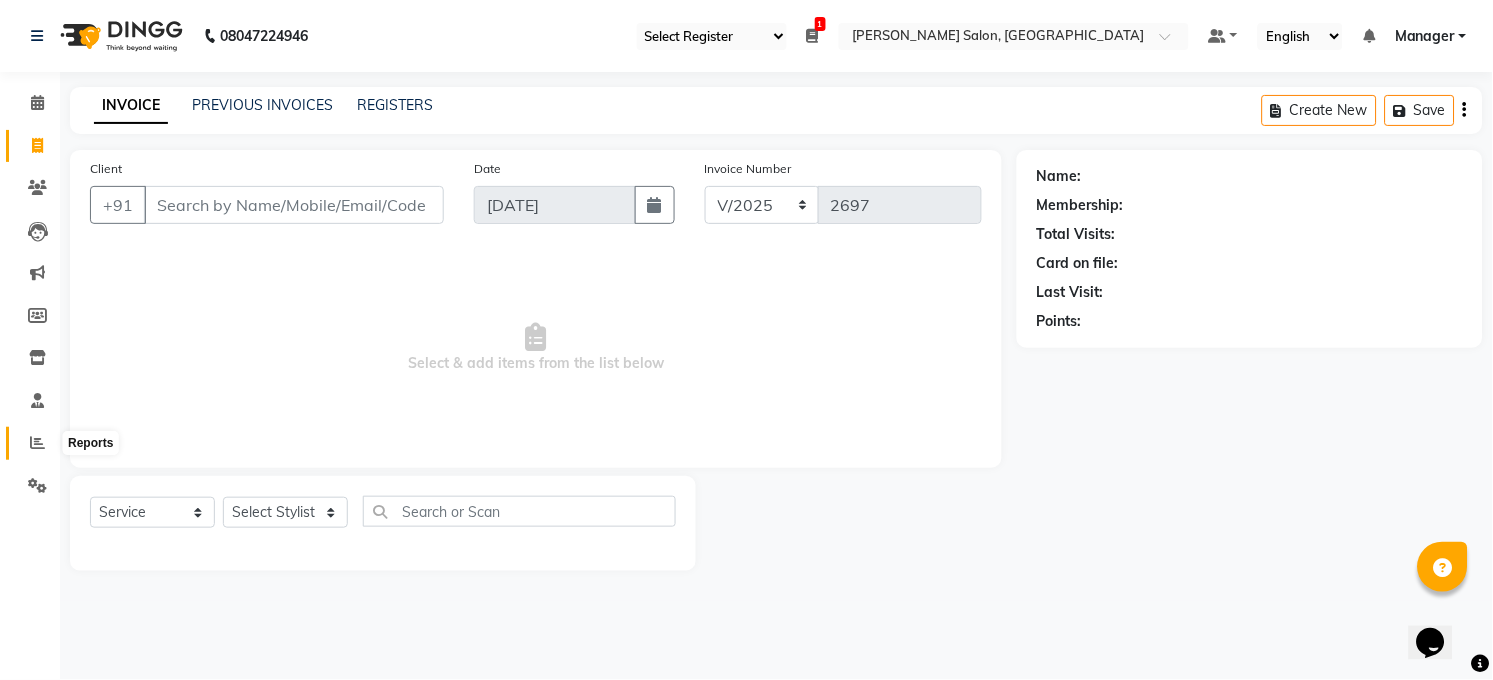 click 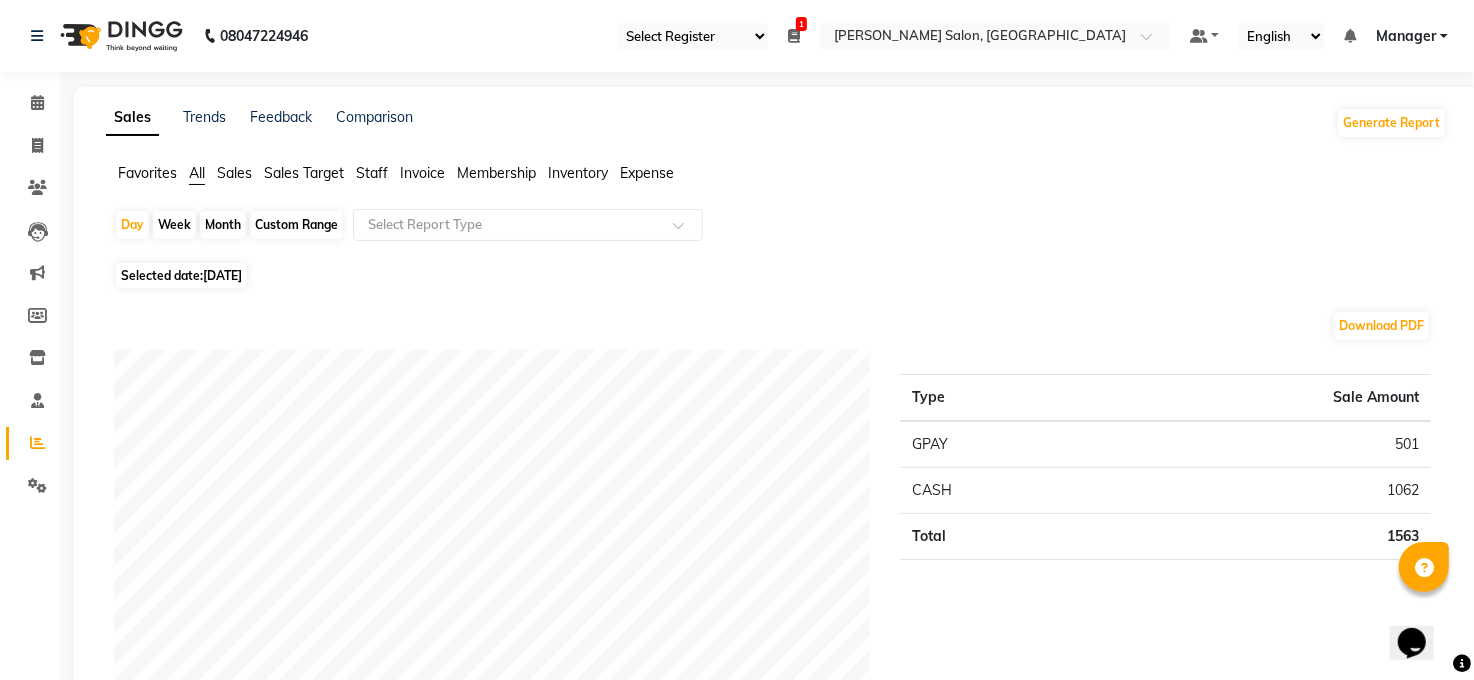 click on "Month" 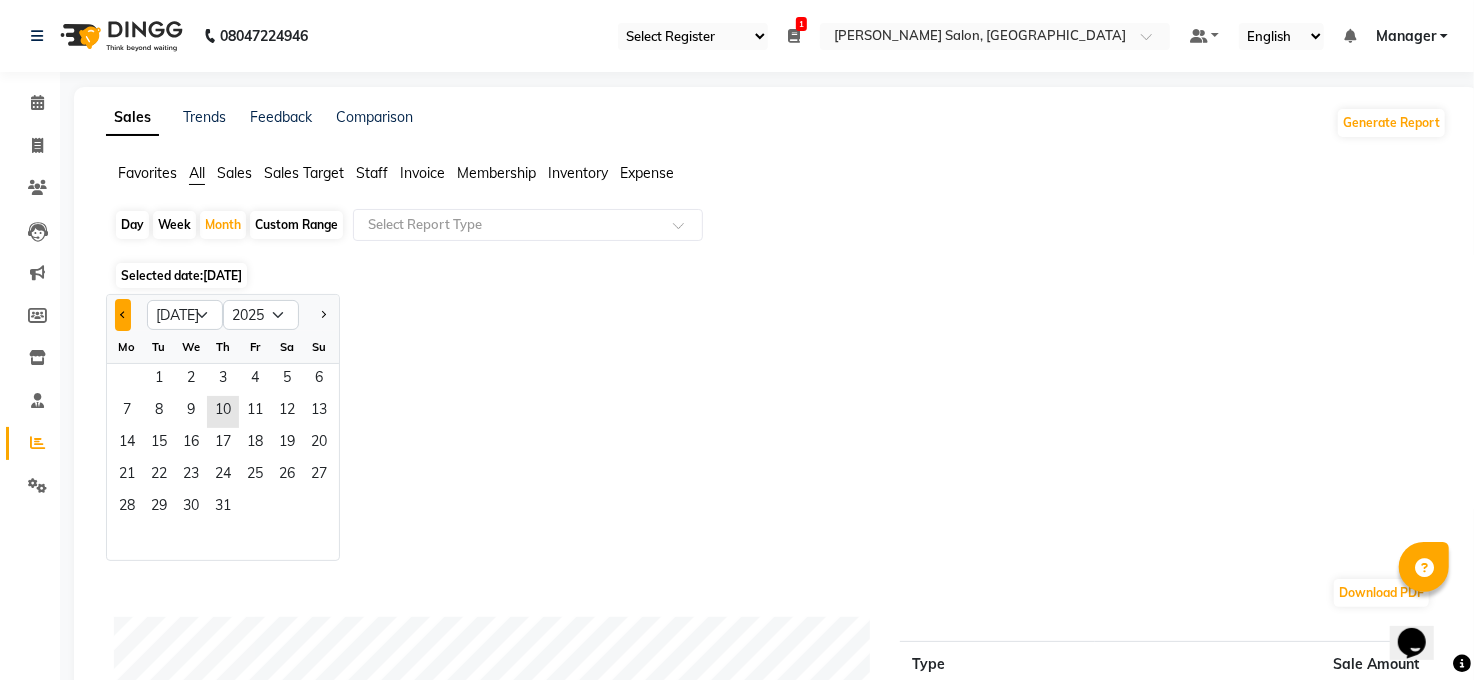 click 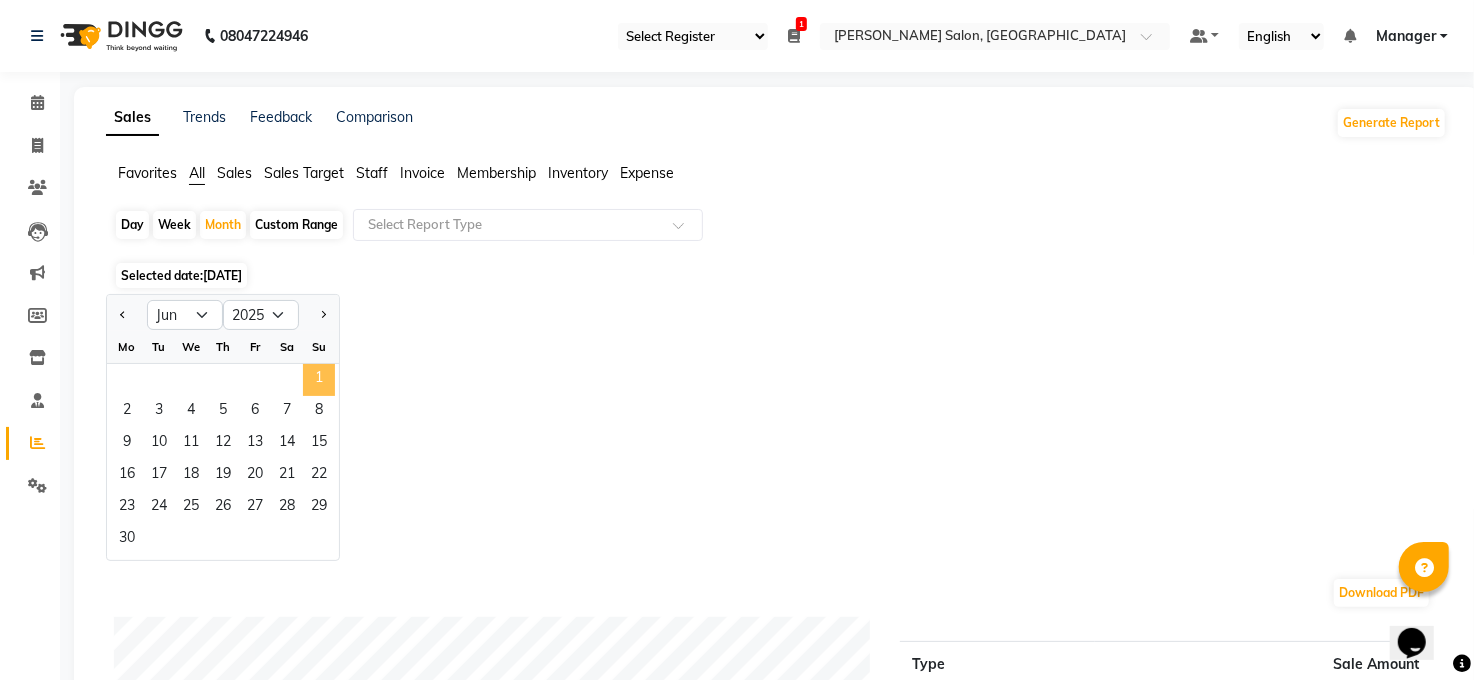 click on "1" 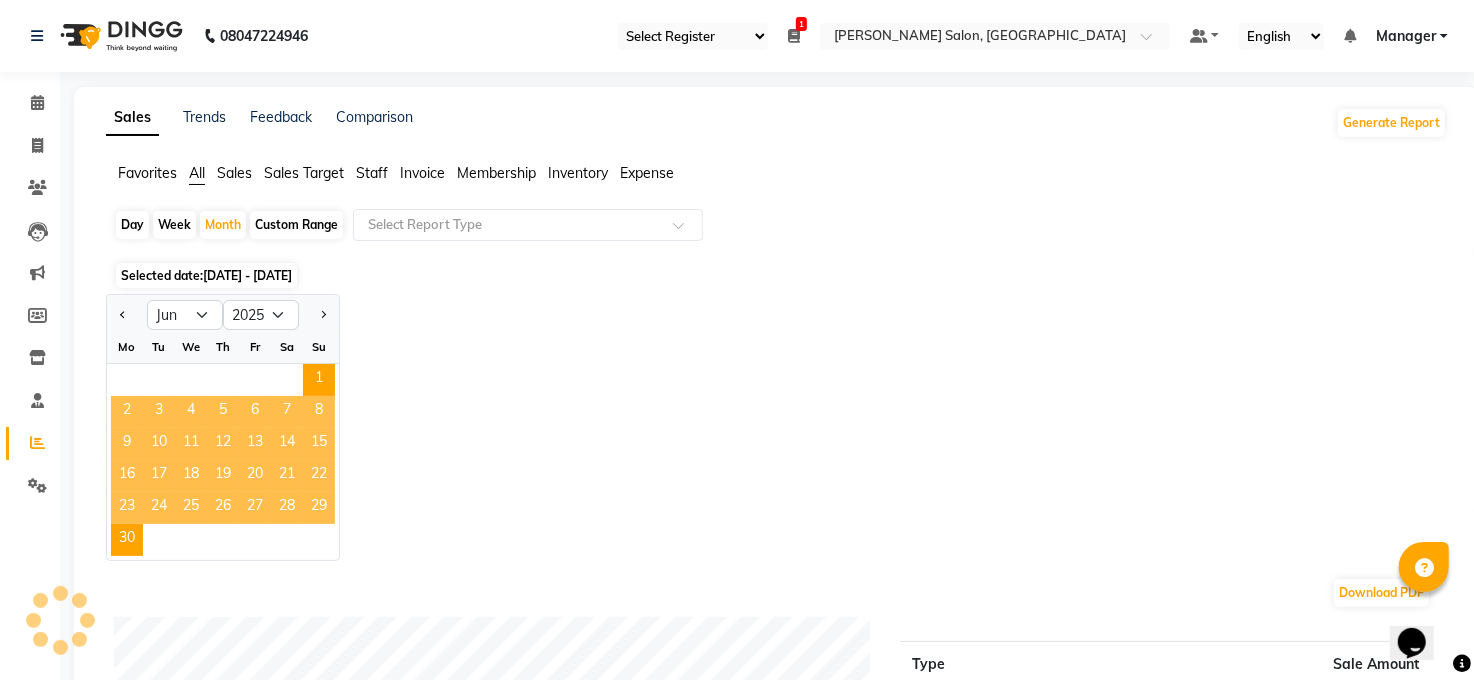 click on "Jan Feb Mar Apr May Jun [DATE] Aug Sep Oct Nov [DATE] 2016 2017 2018 2019 2020 2021 2022 2023 2024 2025 2026 2027 2028 2029 2030 2031 2032 2033 2034 2035 Mo Tu We Th Fr Sa Su  1   2   3   4   5   6   7   8   9   10   11   12   13   14   15   16   17   18   19   20   21   22   23   24   25   26   27   28   29   30" 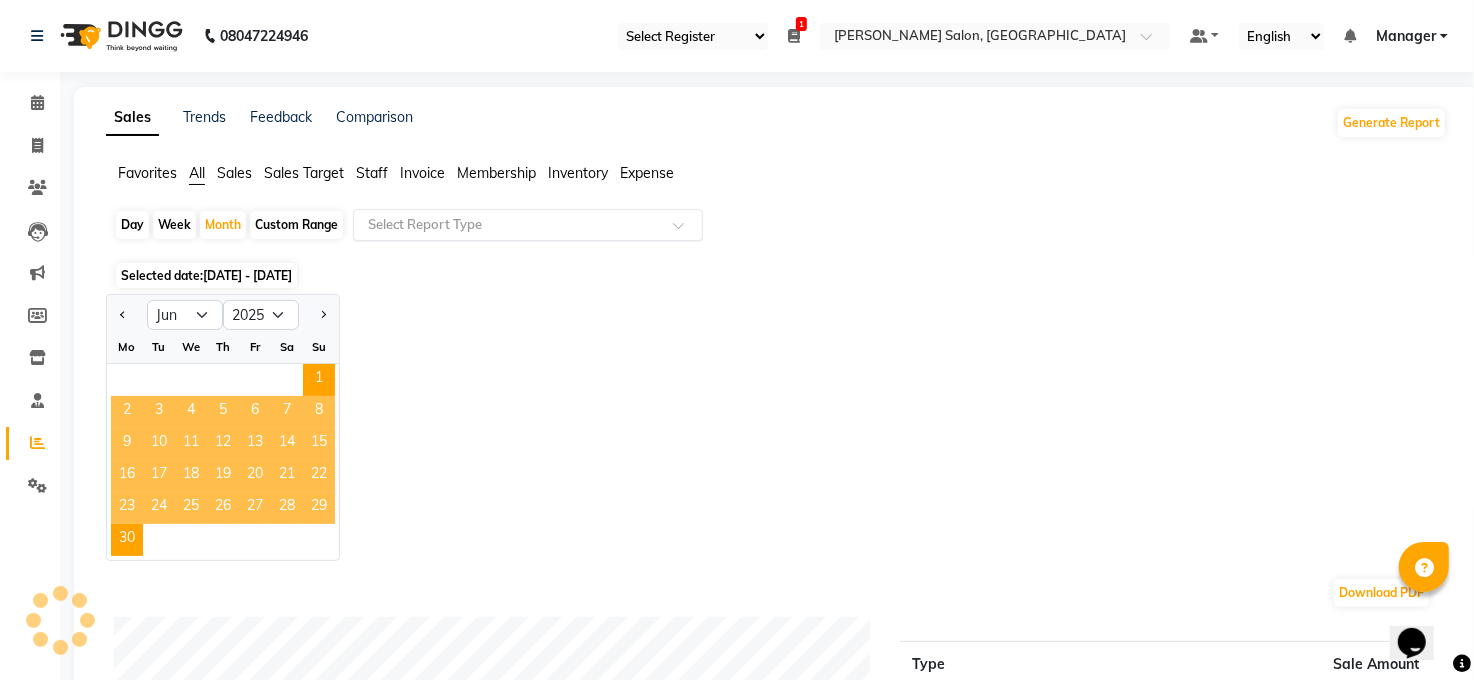 drag, startPoint x: 424, startPoint y: 224, endPoint x: 437, endPoint y: 238, distance: 19.104973 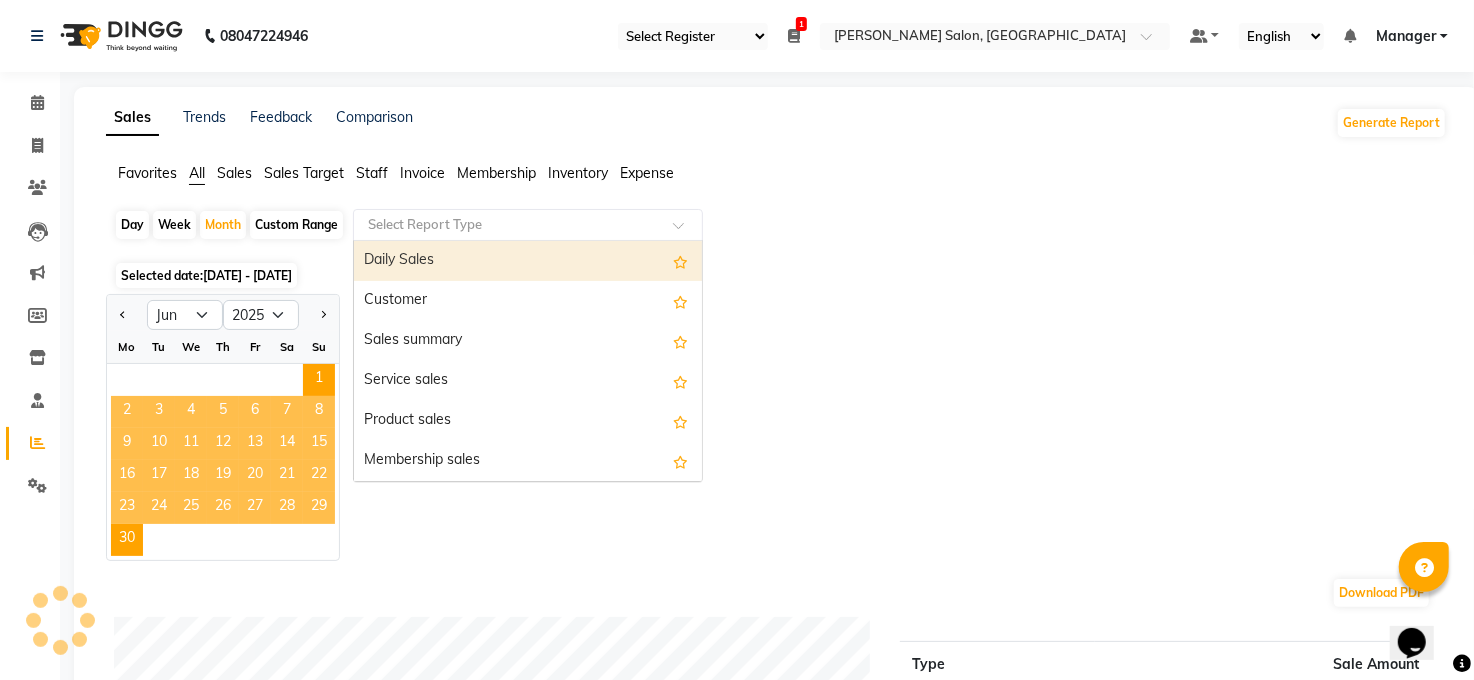 drag, startPoint x: 374, startPoint y: 173, endPoint x: 404, endPoint y: 184, distance: 31.95309 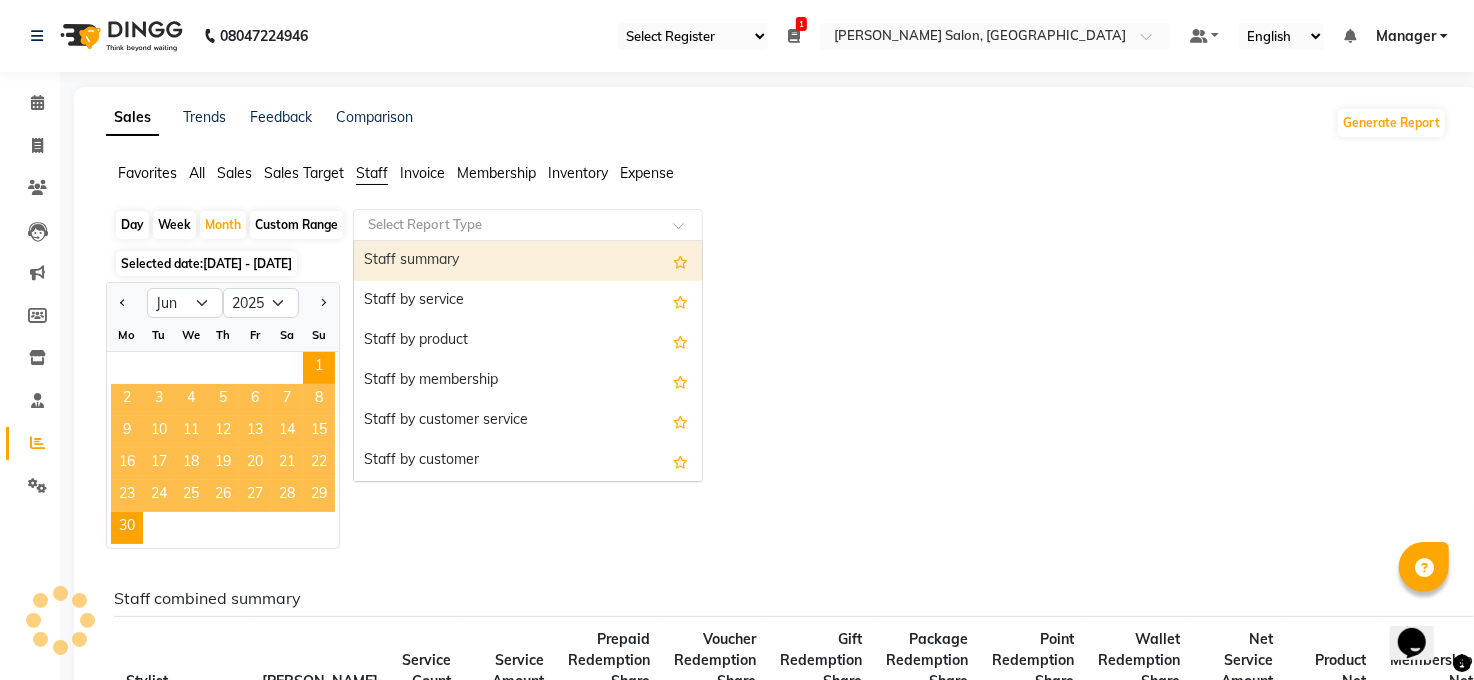 click 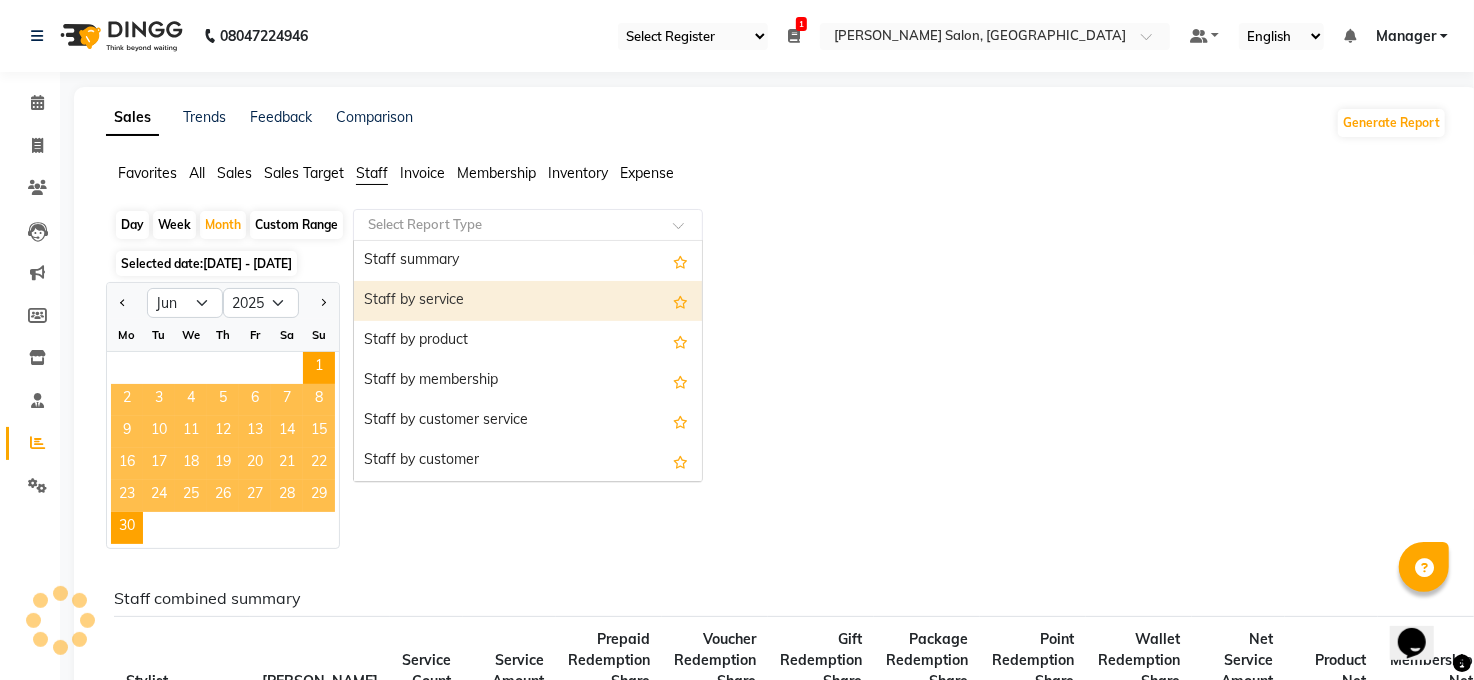 click on "Staff by service" at bounding box center [528, 301] 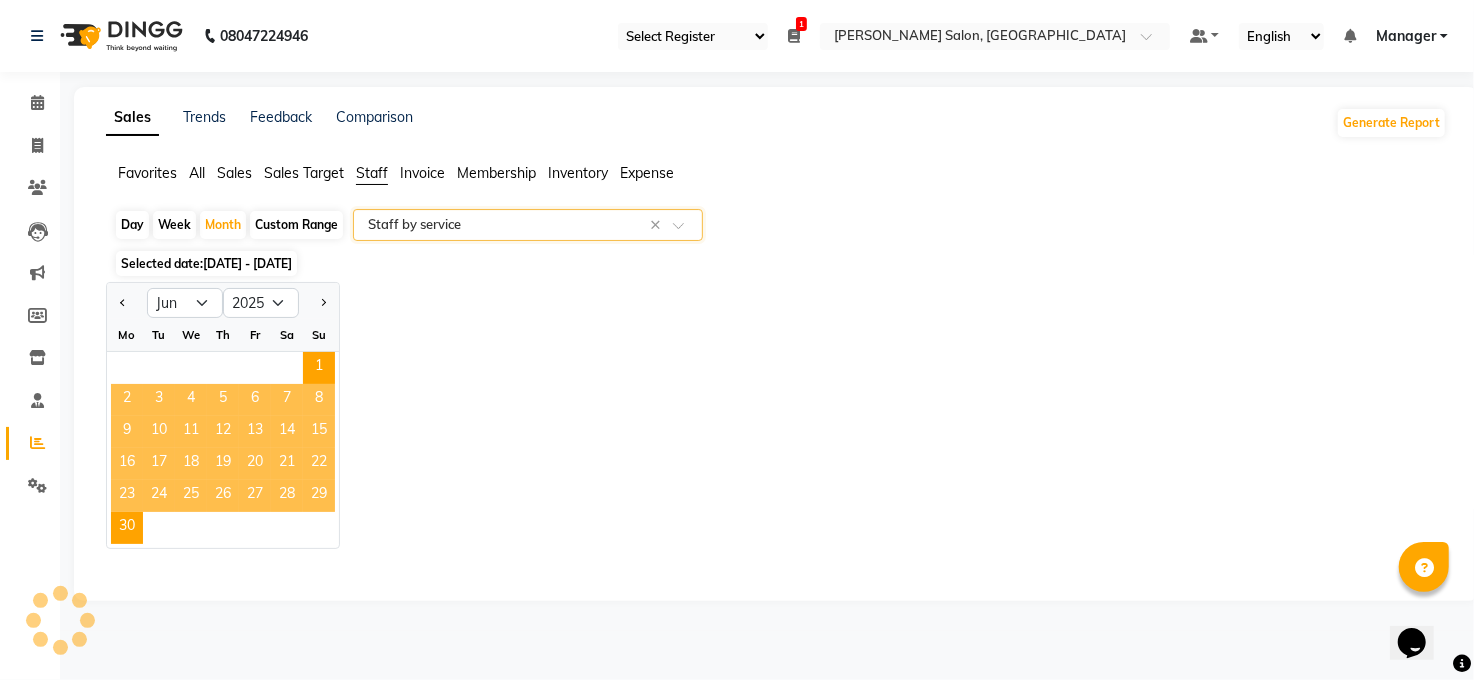 select on "full_report" 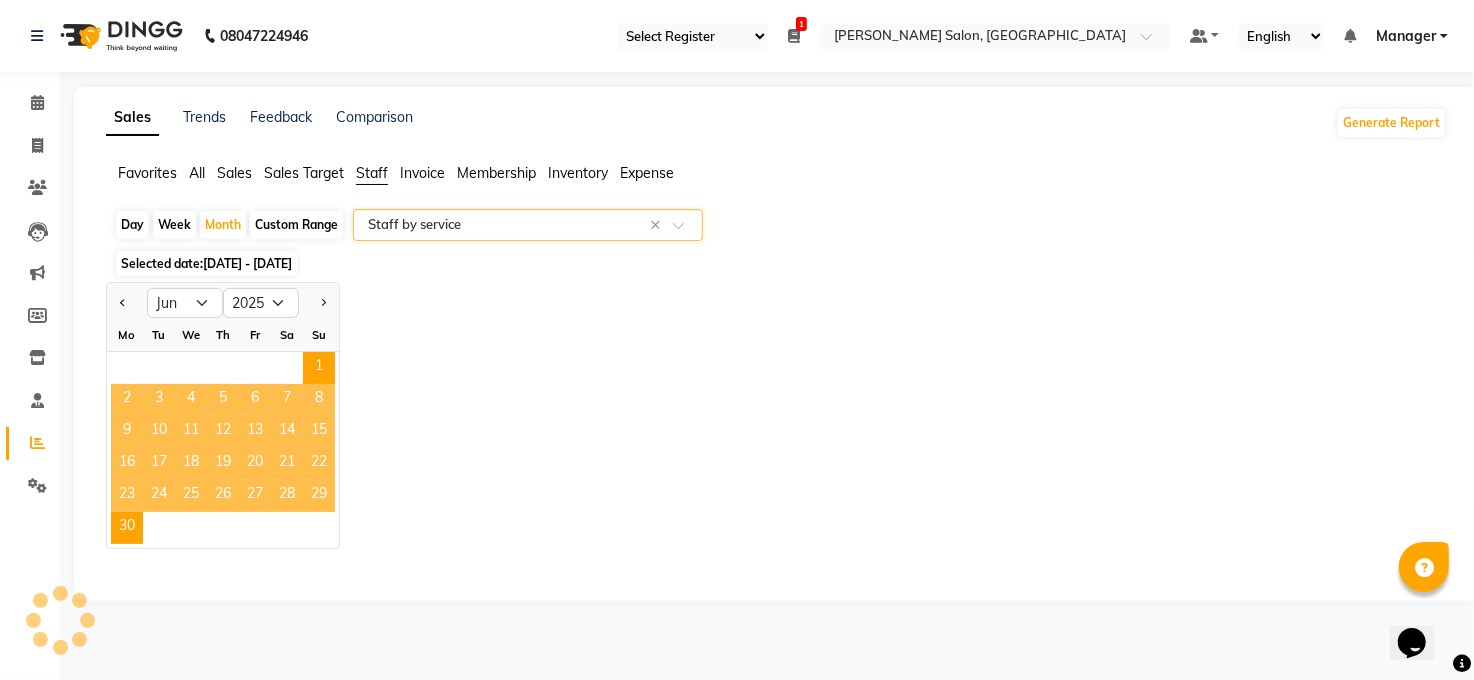 select on "csv" 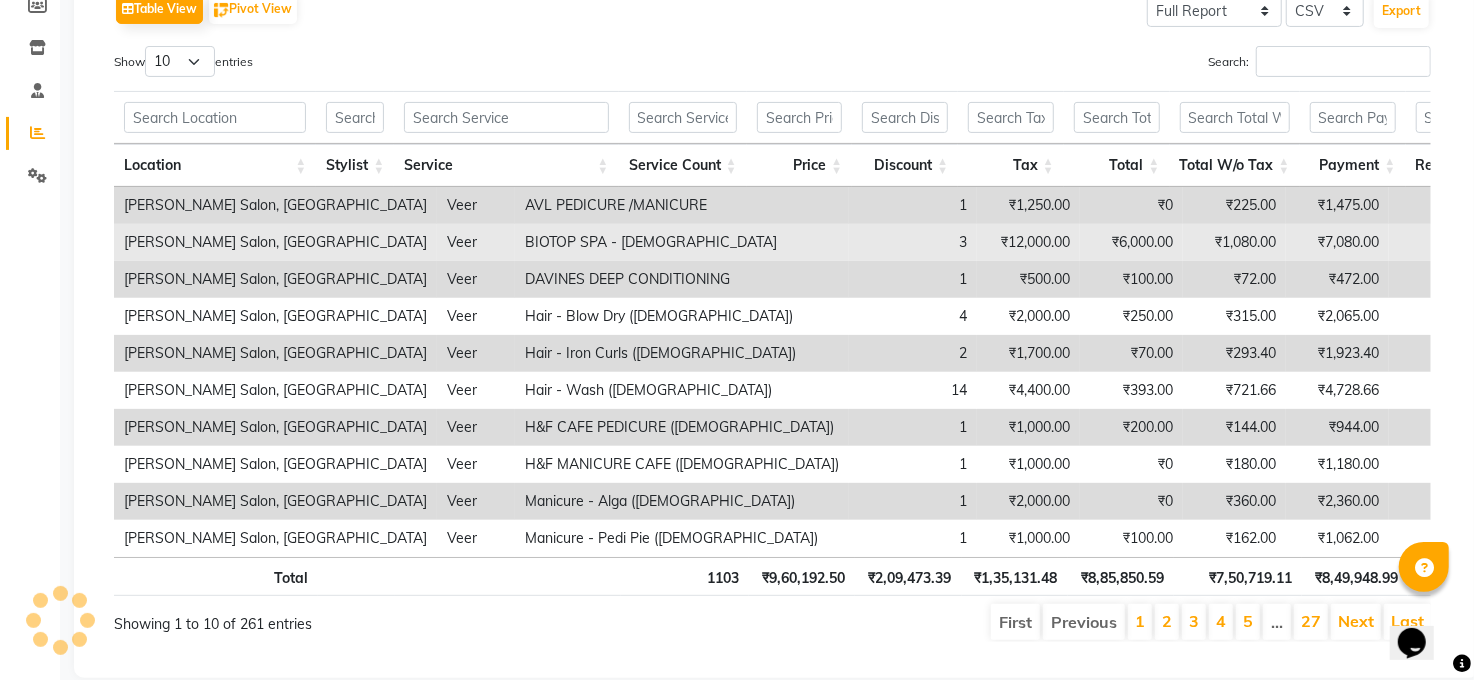 scroll, scrollTop: 311, scrollLeft: 0, axis: vertical 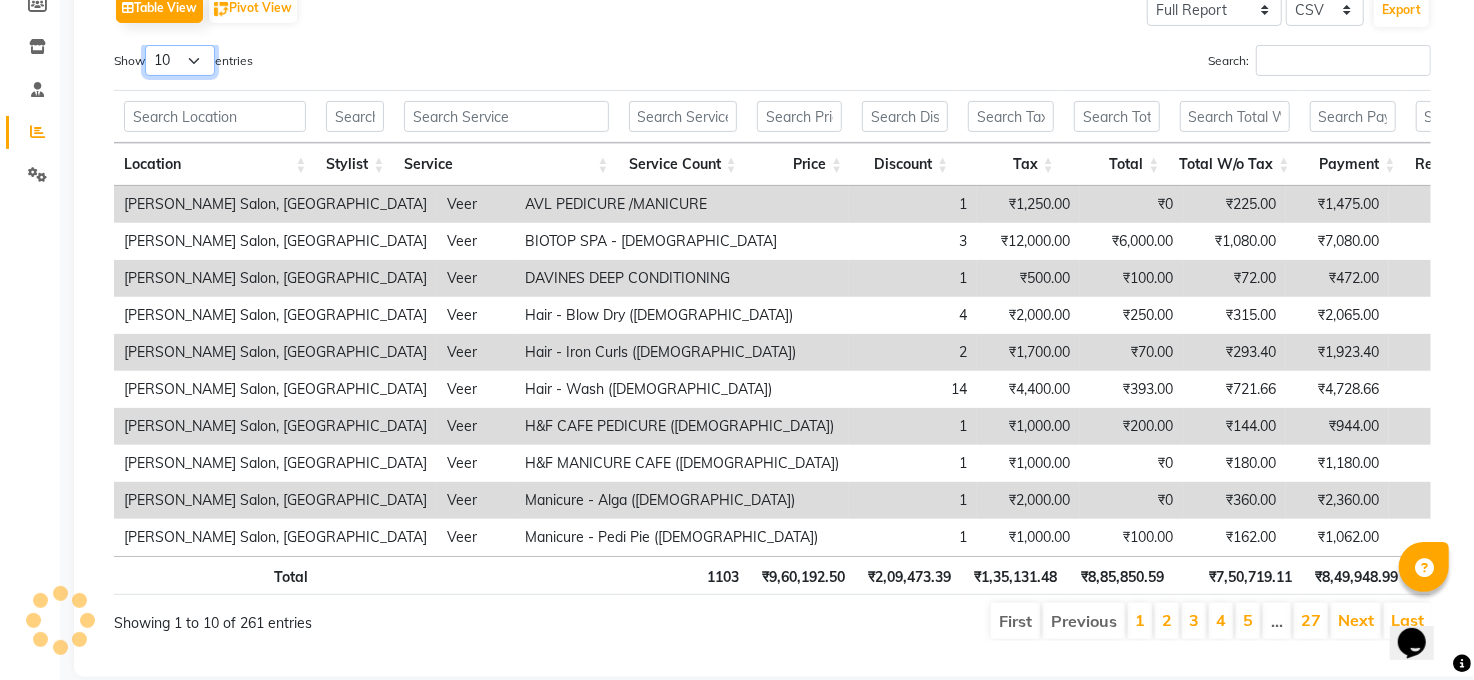click on "10 25 50 100" at bounding box center (180, 60) 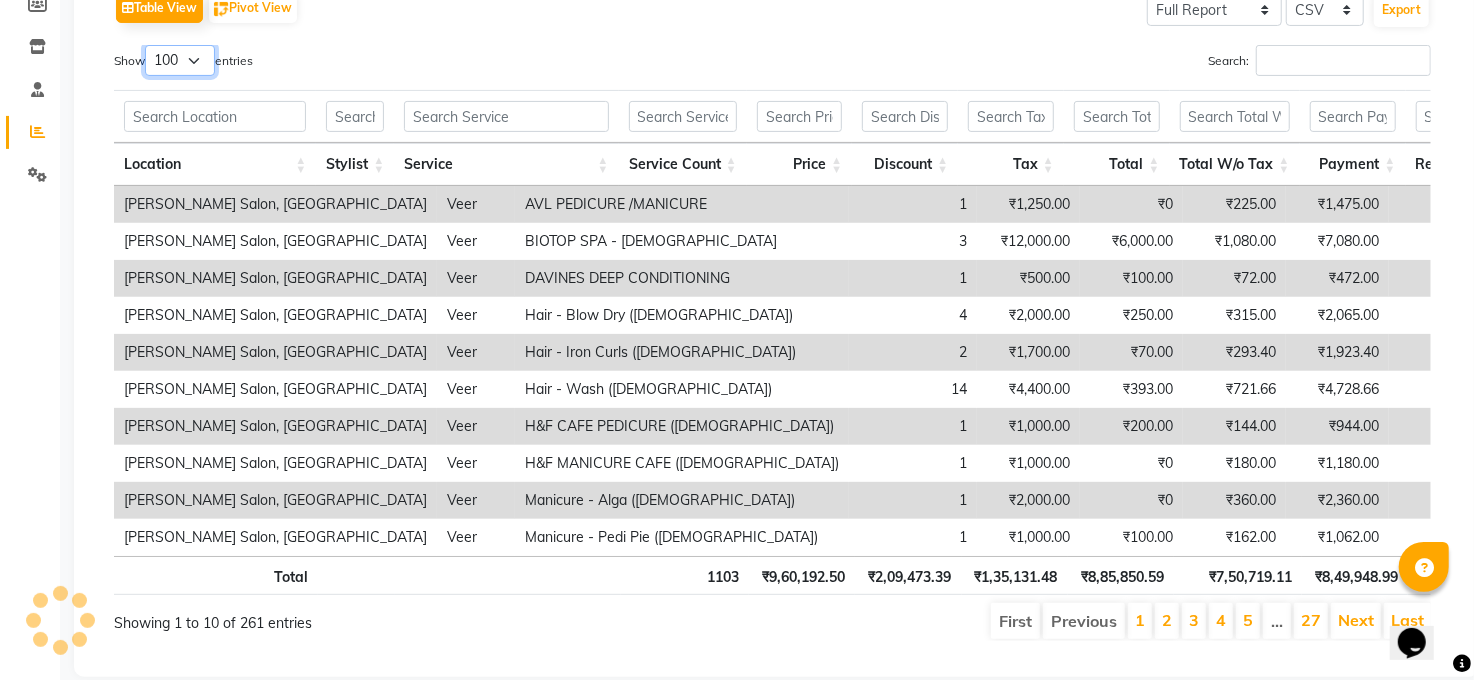 click on "10 25 50 100" at bounding box center [180, 60] 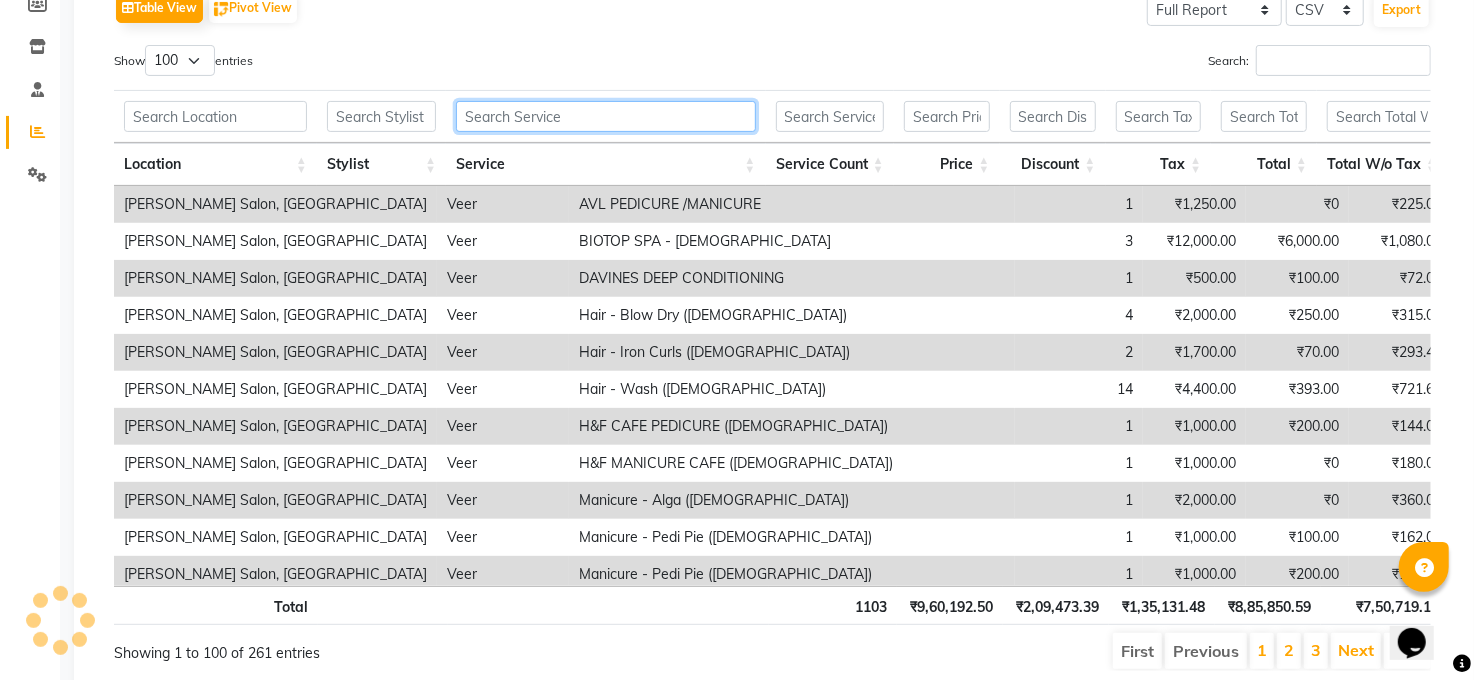 click at bounding box center [605, 116] 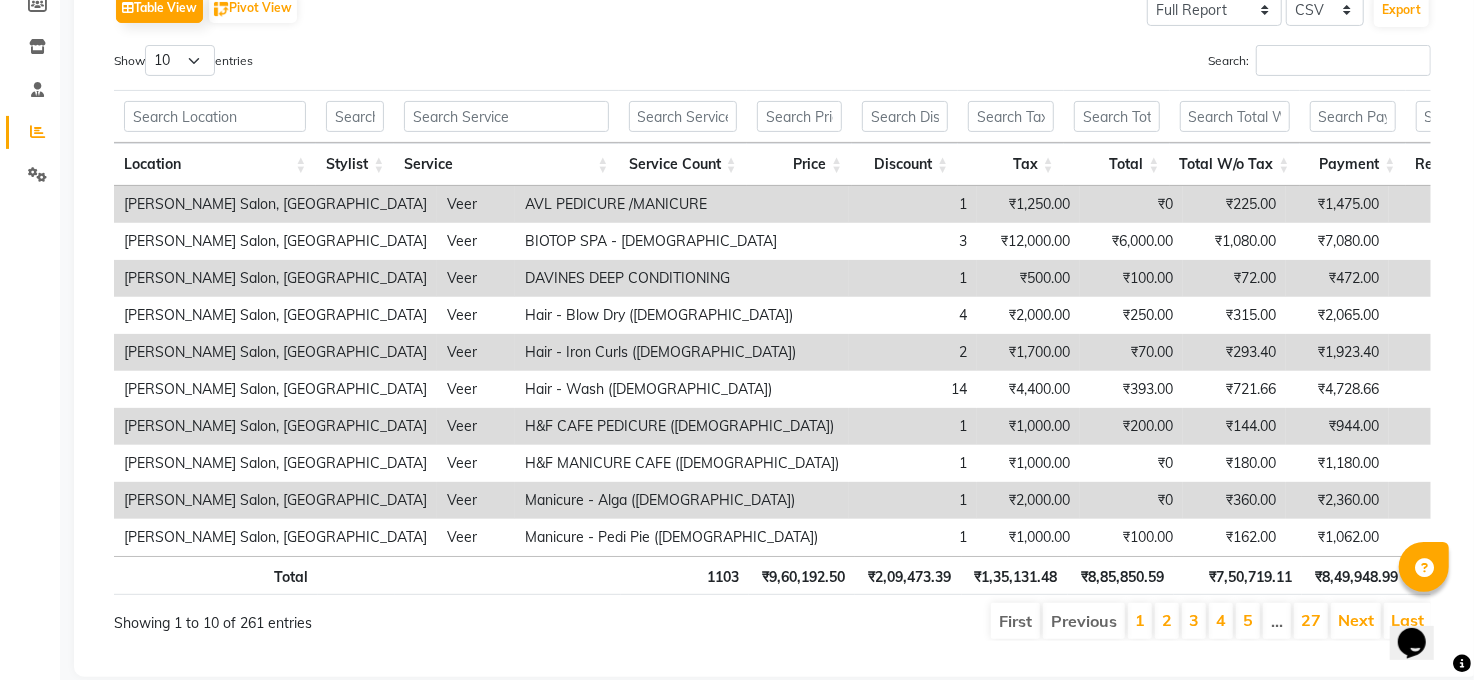 scroll, scrollTop: 0, scrollLeft: 0, axis: both 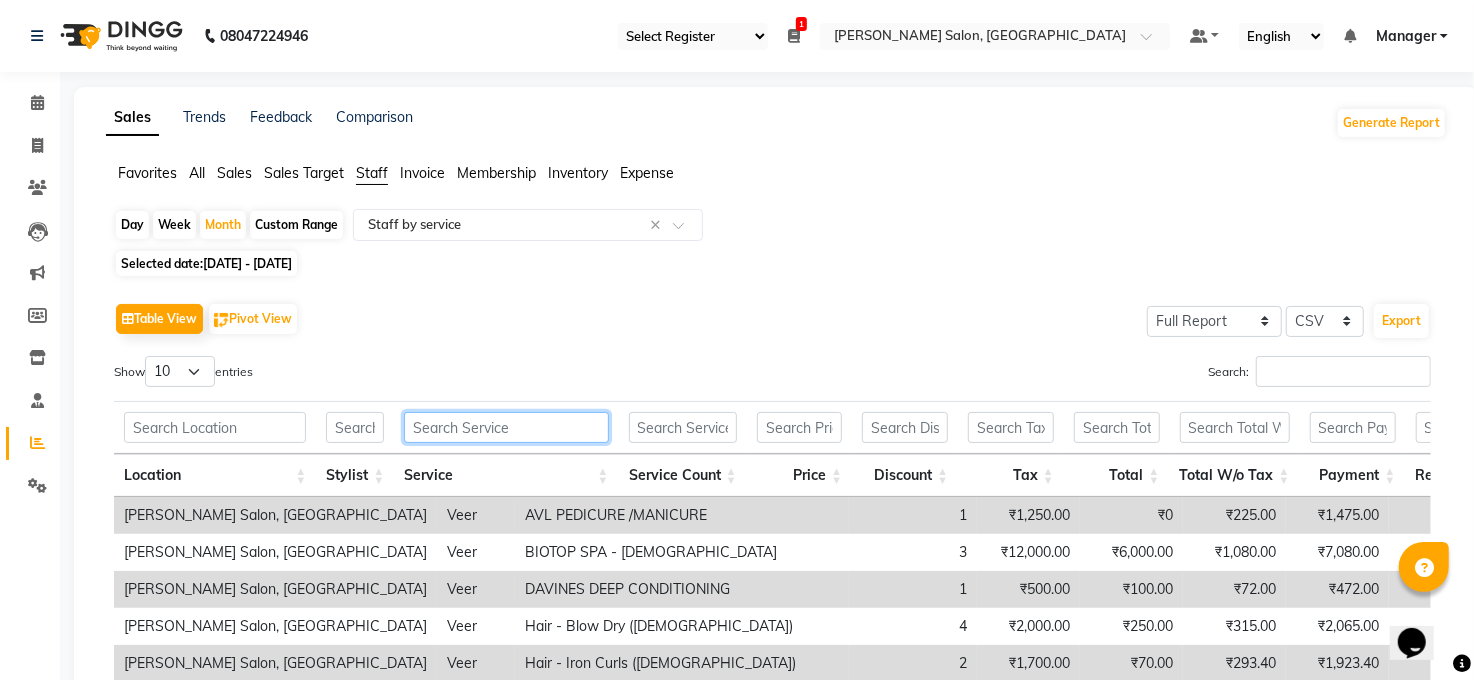 click at bounding box center [506, 427] 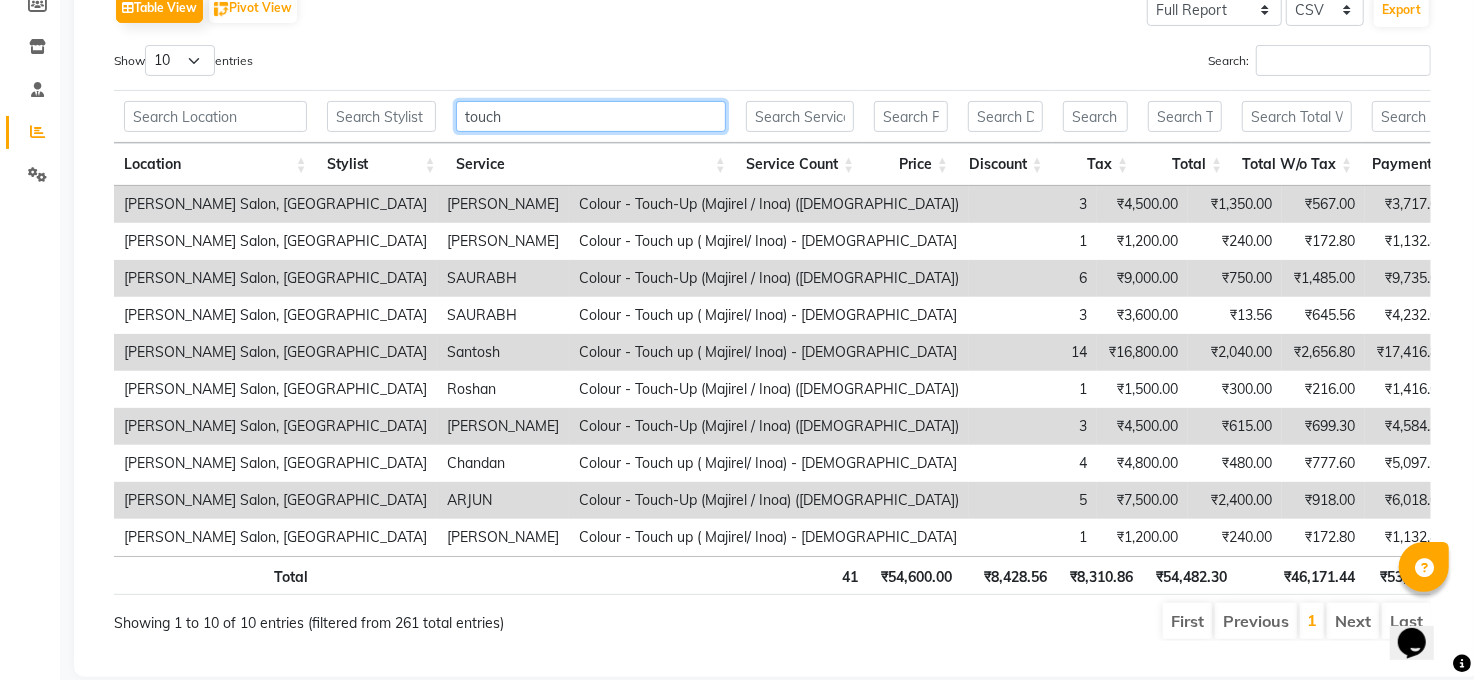 scroll, scrollTop: 378, scrollLeft: 0, axis: vertical 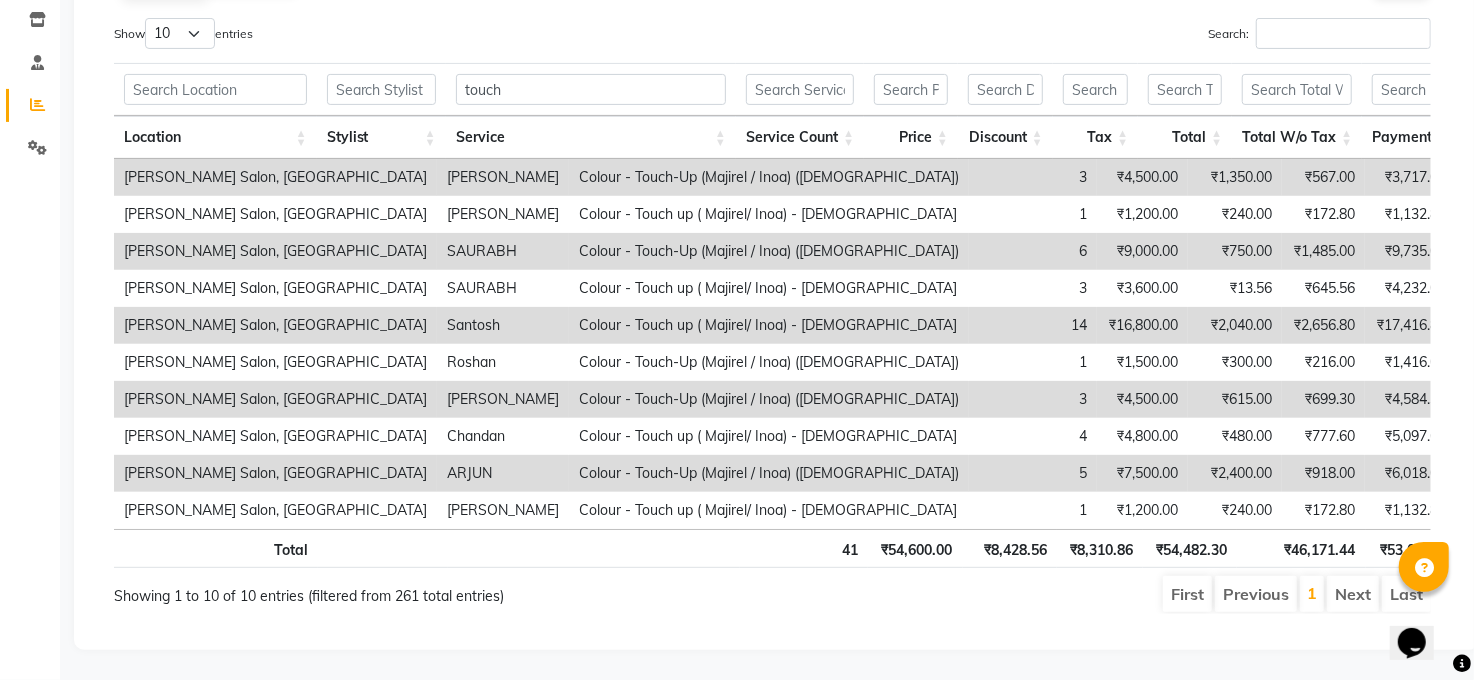 drag, startPoint x: 1133, startPoint y: 475, endPoint x: 1098, endPoint y: 498, distance: 41.880783 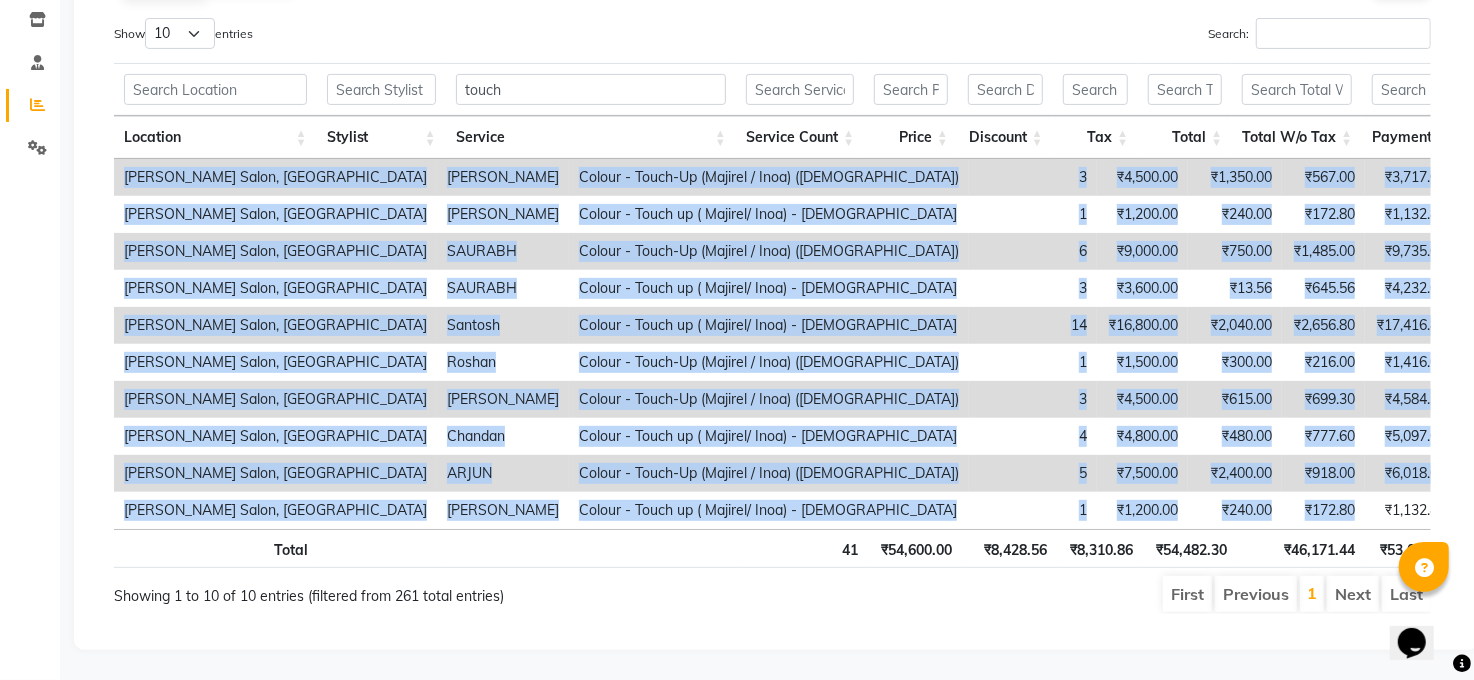 scroll, scrollTop: 0, scrollLeft: 75, axis: horizontal 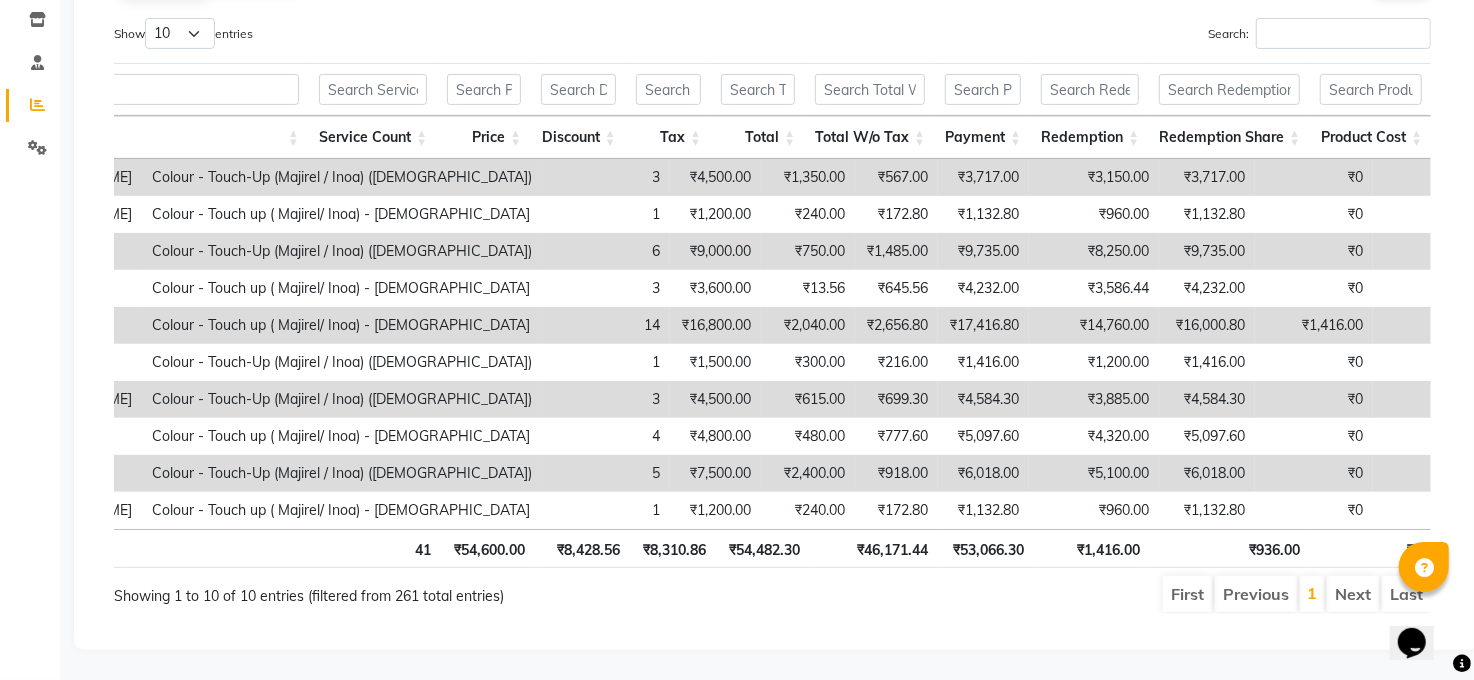 click on "₹6,018.00" at bounding box center (983, 473) 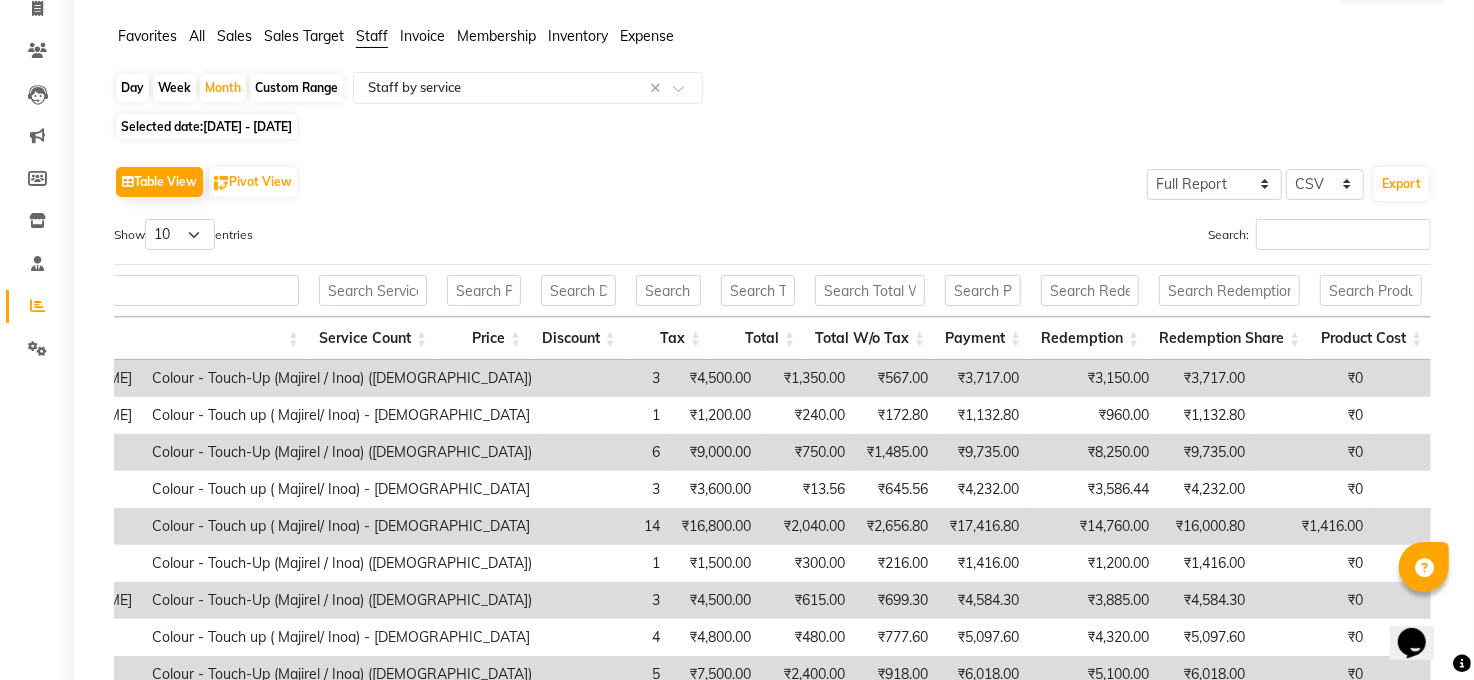 scroll, scrollTop: 355, scrollLeft: 0, axis: vertical 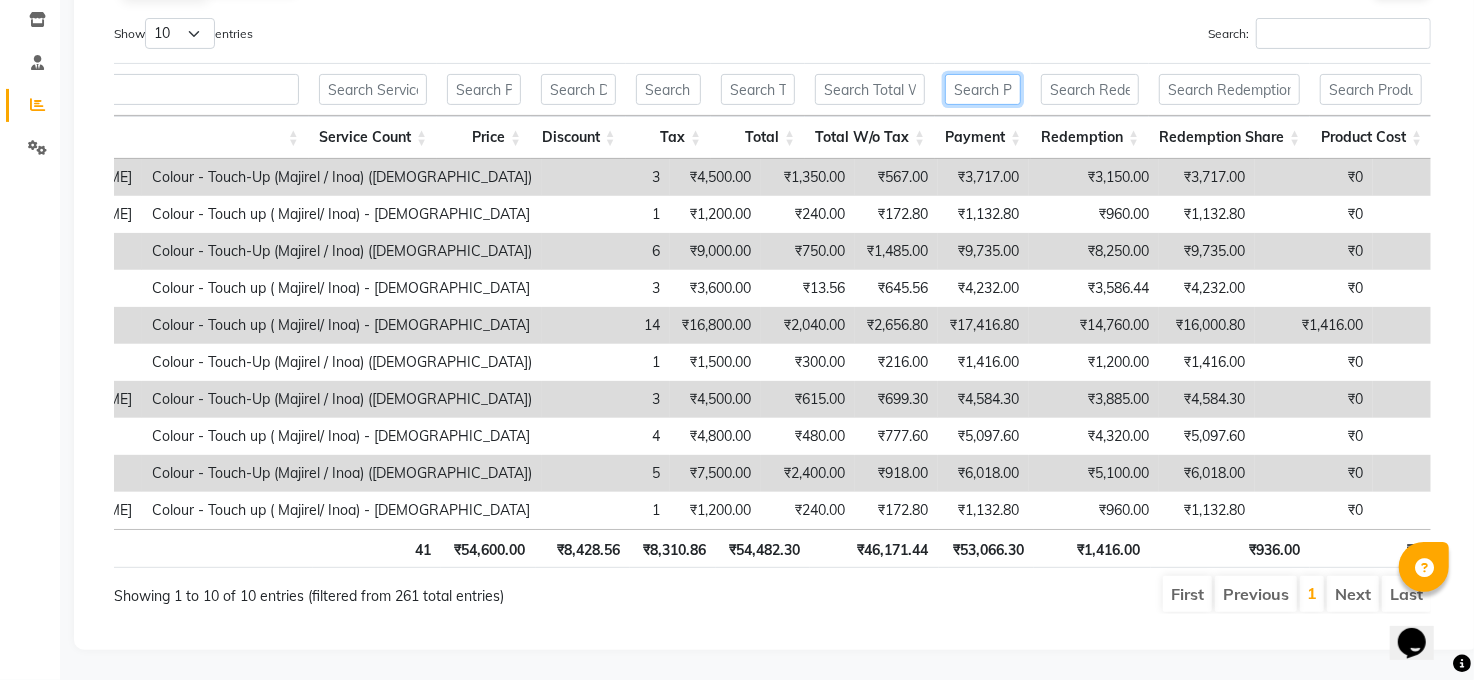 drag, startPoint x: 981, startPoint y: 79, endPoint x: 970, endPoint y: 100, distance: 23.70654 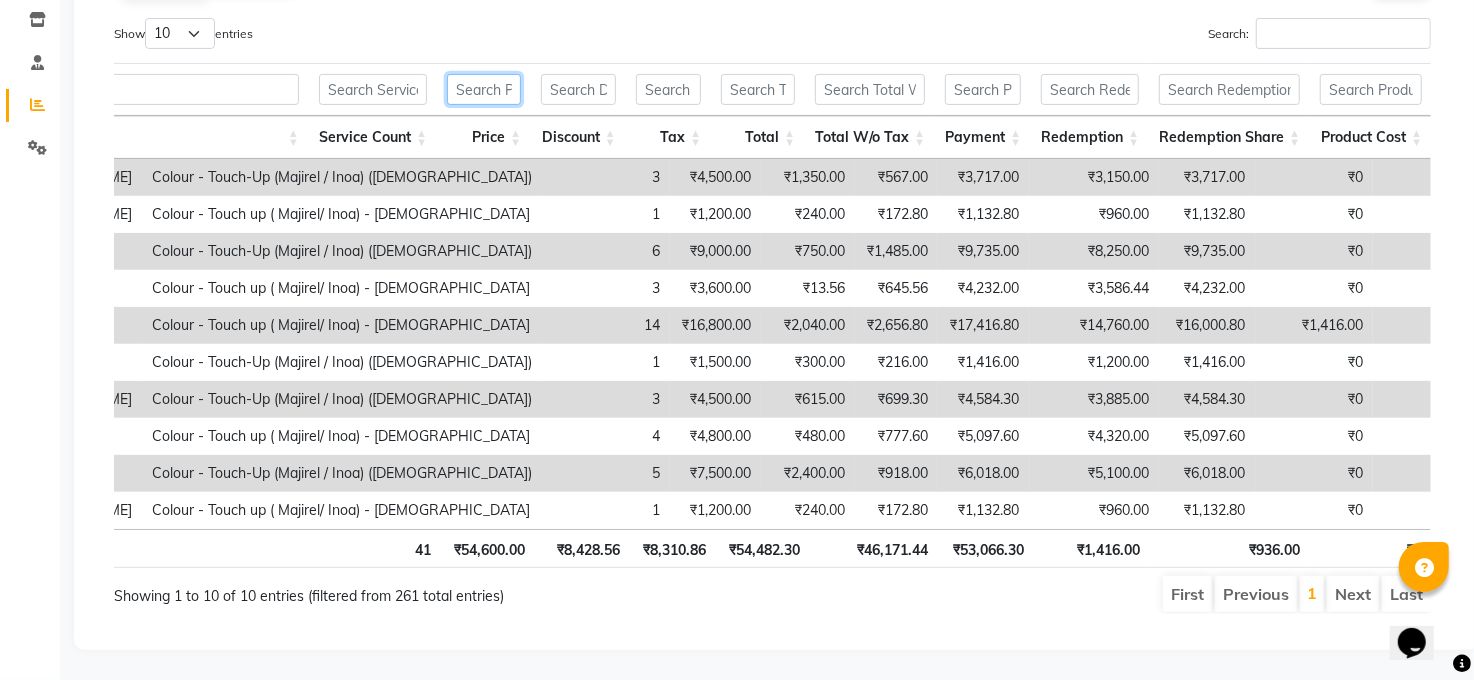 click at bounding box center (484, 89) 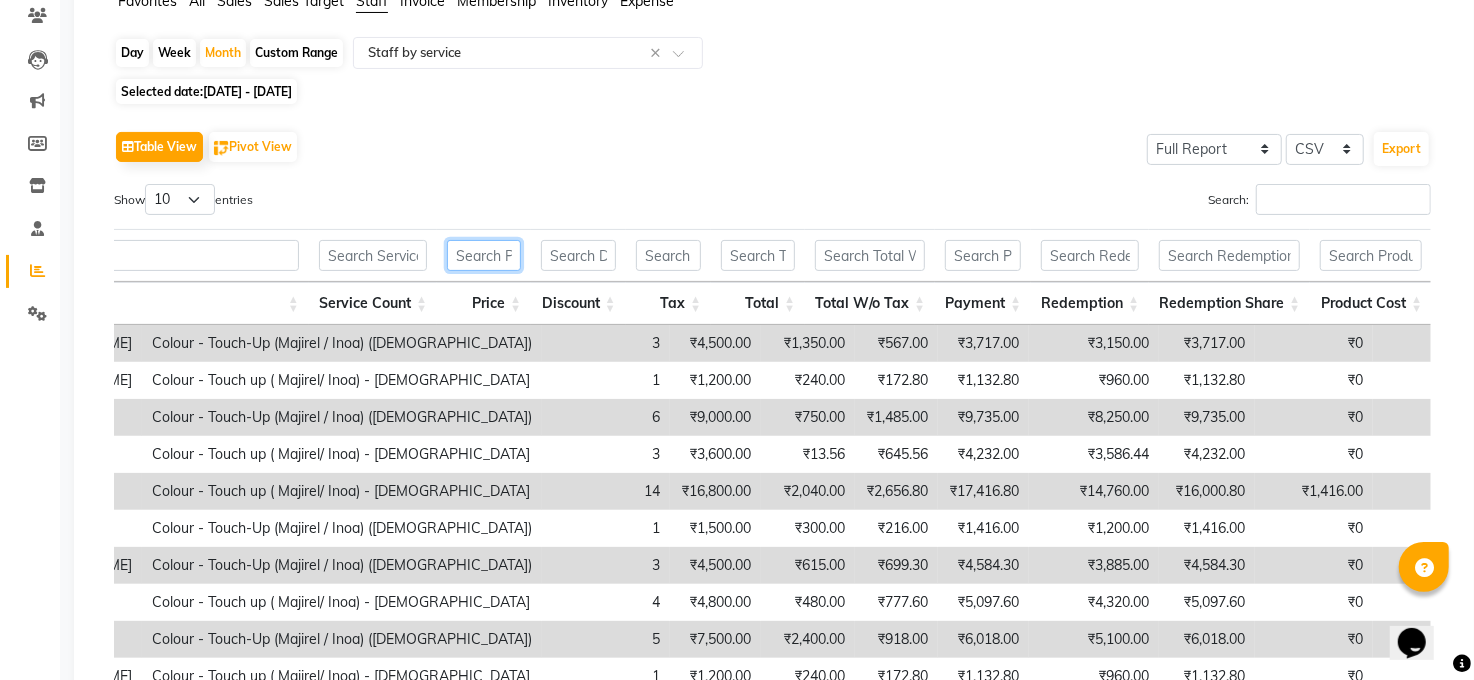 scroll, scrollTop: 133, scrollLeft: 0, axis: vertical 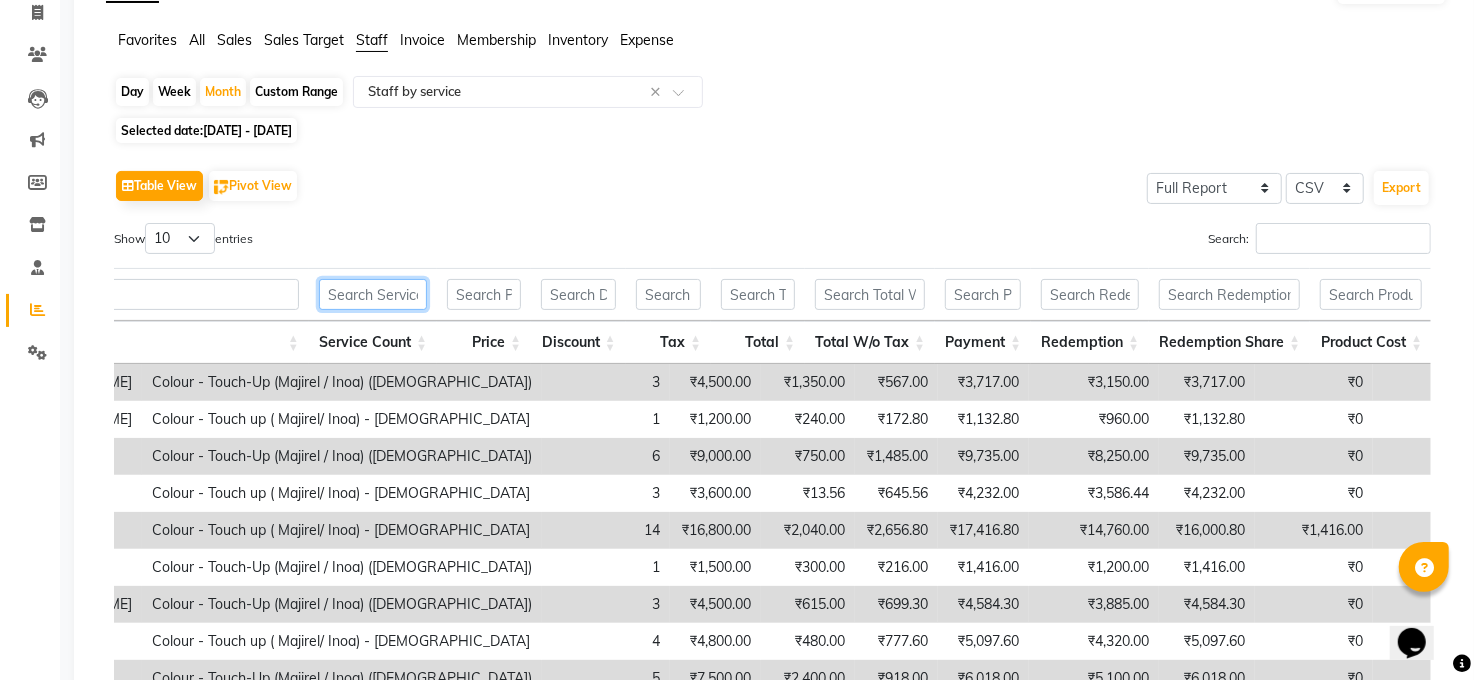 click at bounding box center (373, 294) 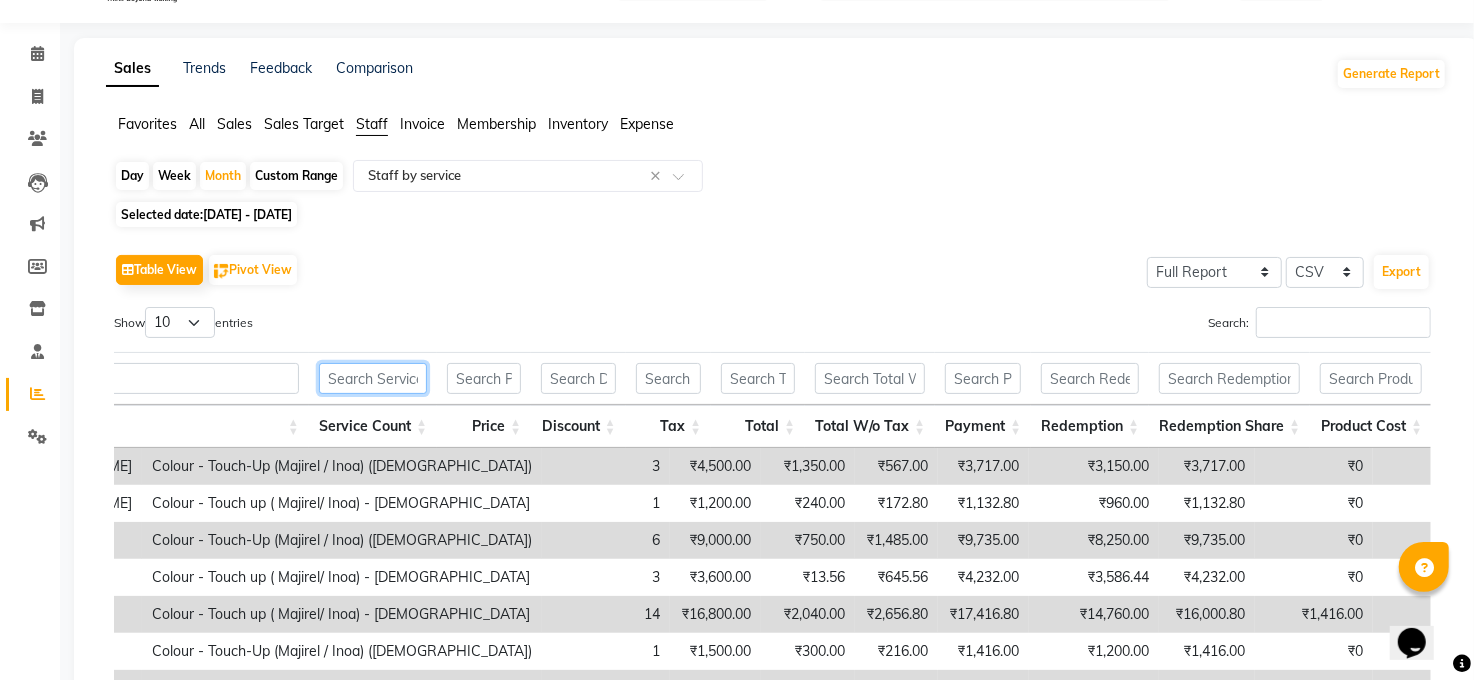 scroll, scrollTop: 178, scrollLeft: 0, axis: vertical 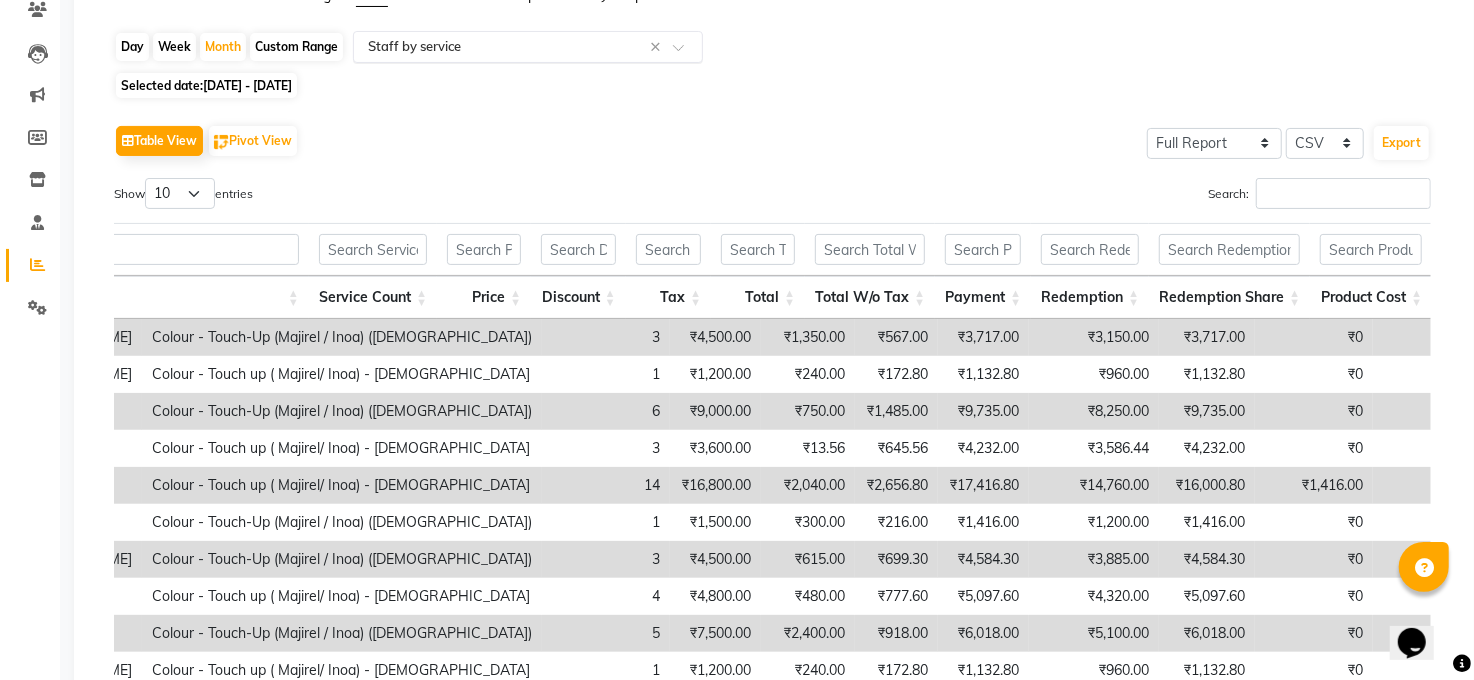click 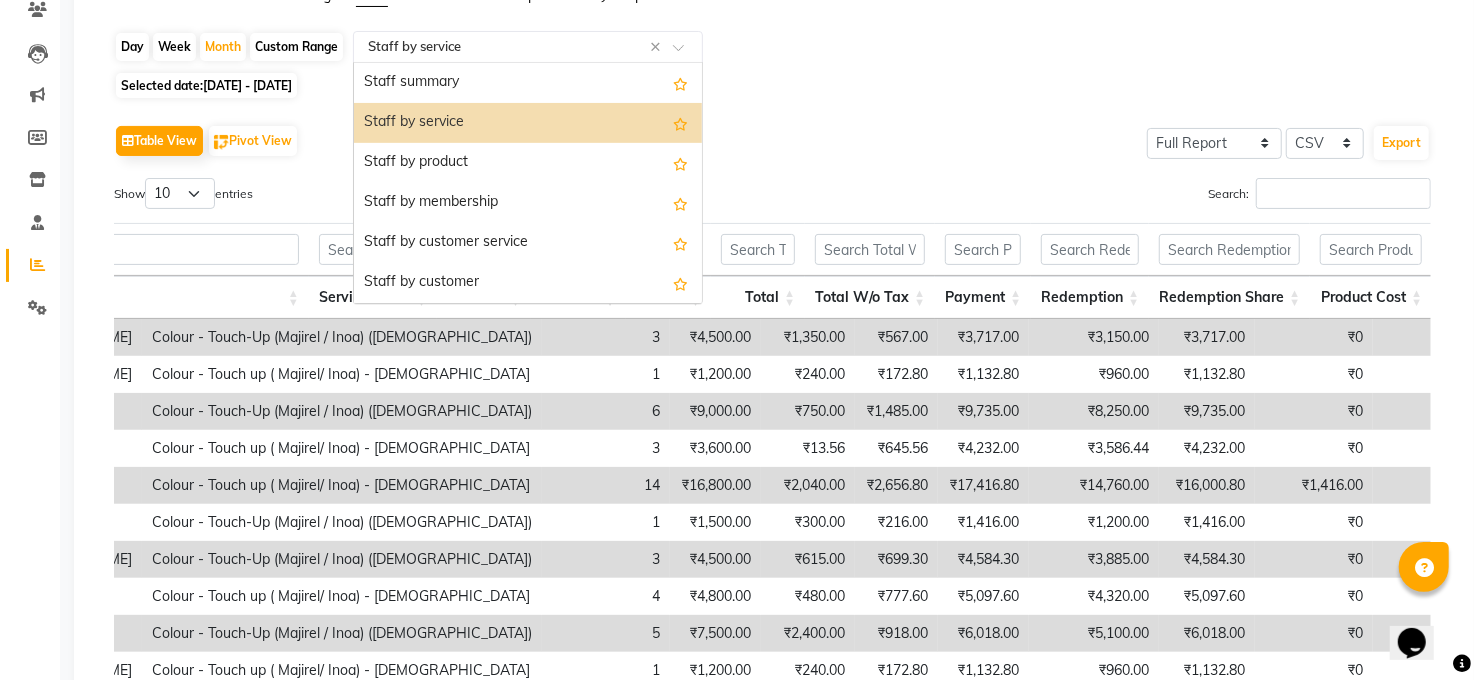 click 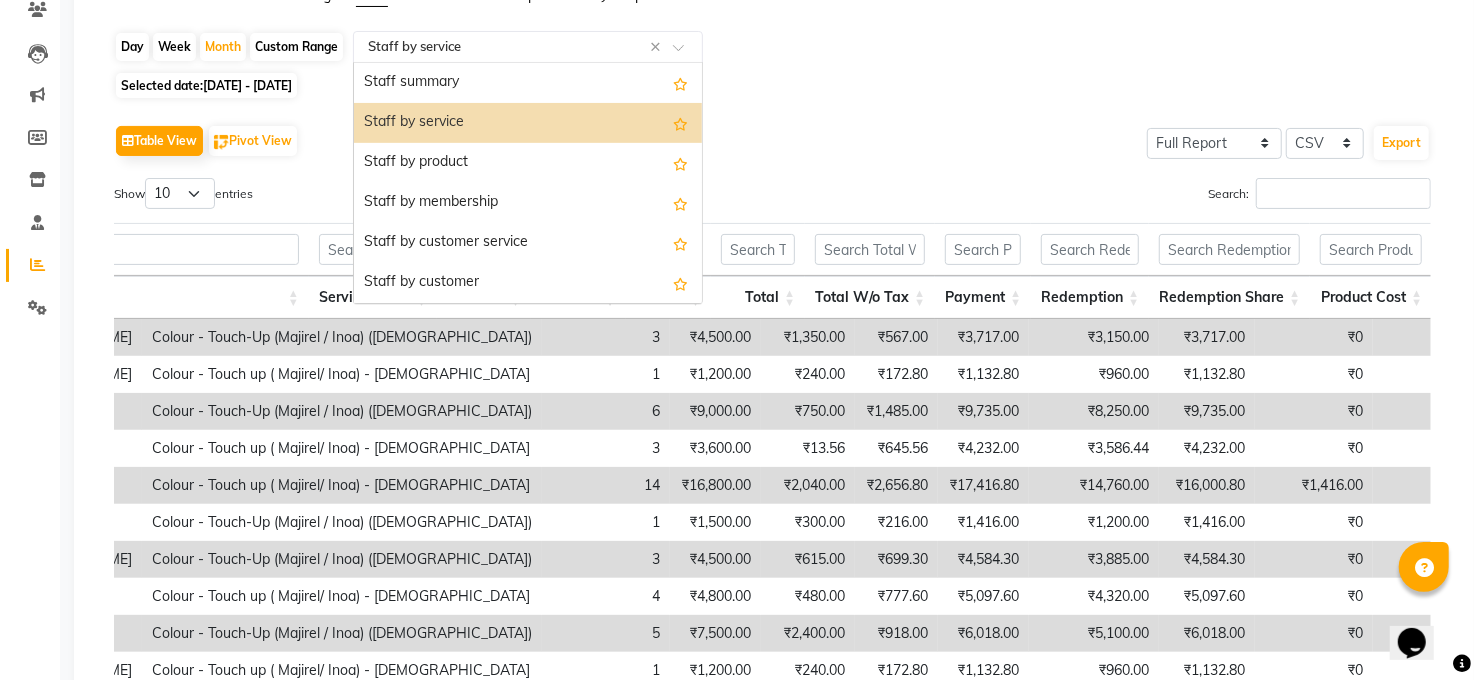 click 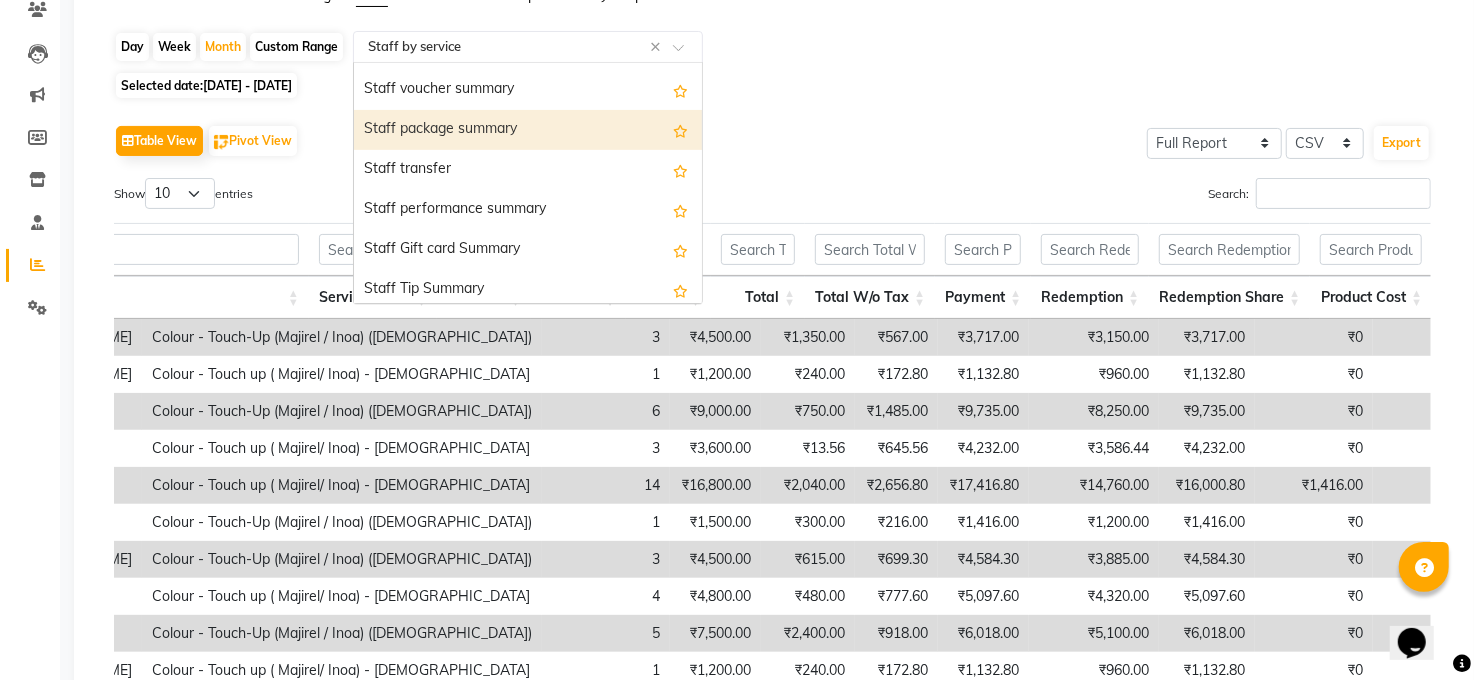 scroll, scrollTop: 639, scrollLeft: 0, axis: vertical 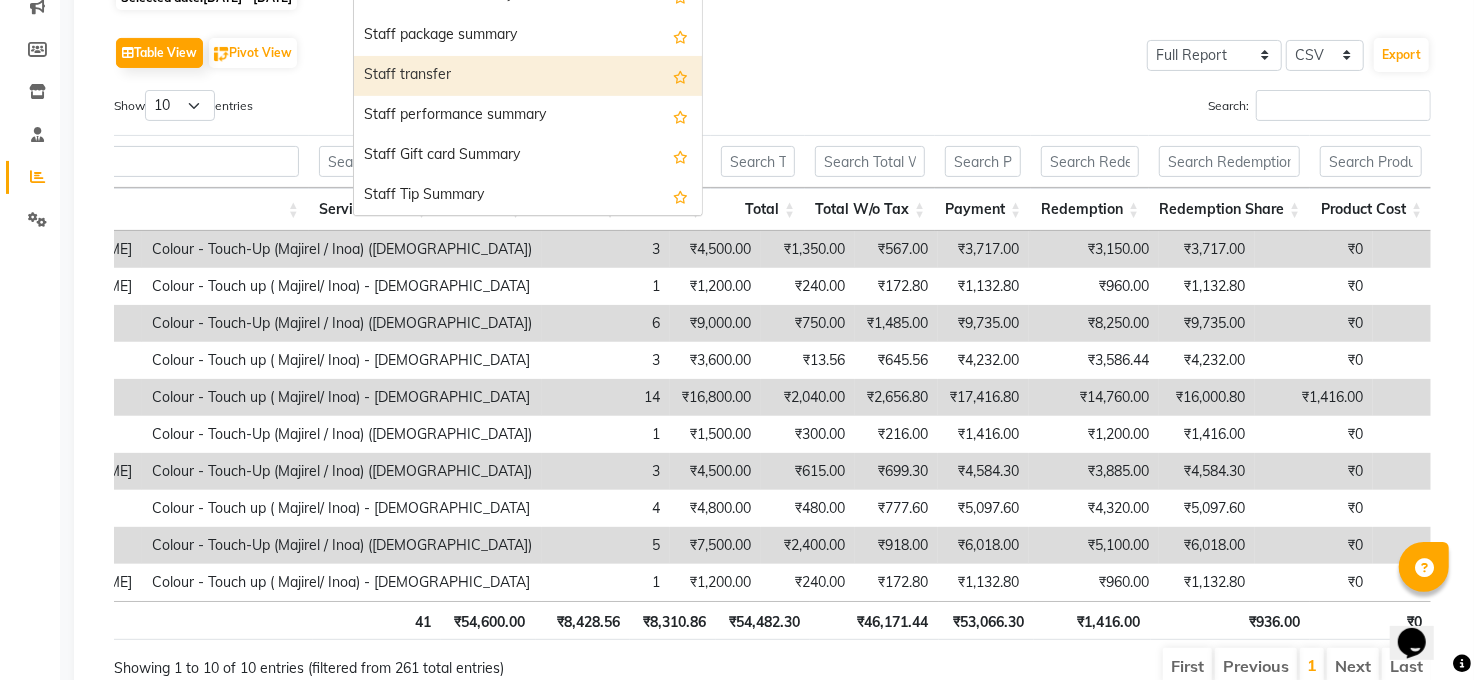drag, startPoint x: 970, startPoint y: 66, endPoint x: 930, endPoint y: 82, distance: 43.081318 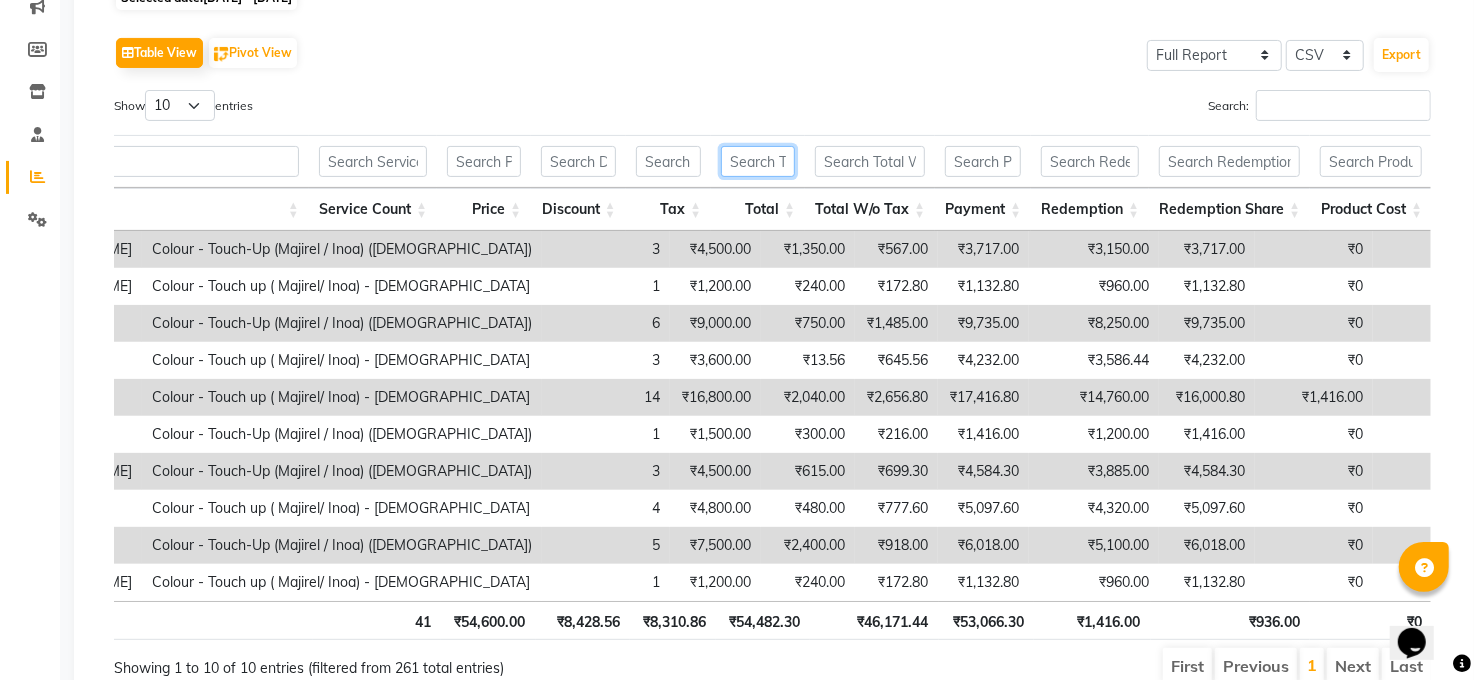 click at bounding box center (758, 161) 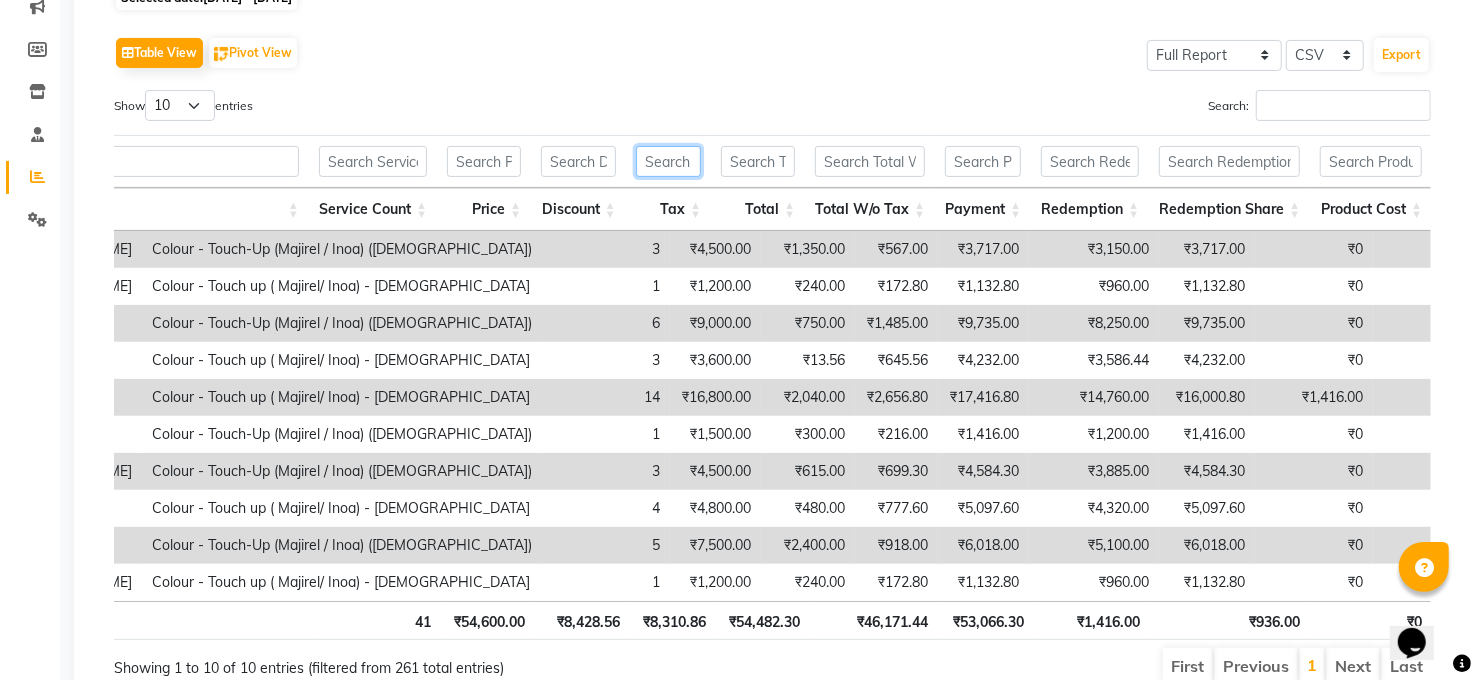 drag, startPoint x: 673, startPoint y: 151, endPoint x: 679, endPoint y: 180, distance: 29.614185 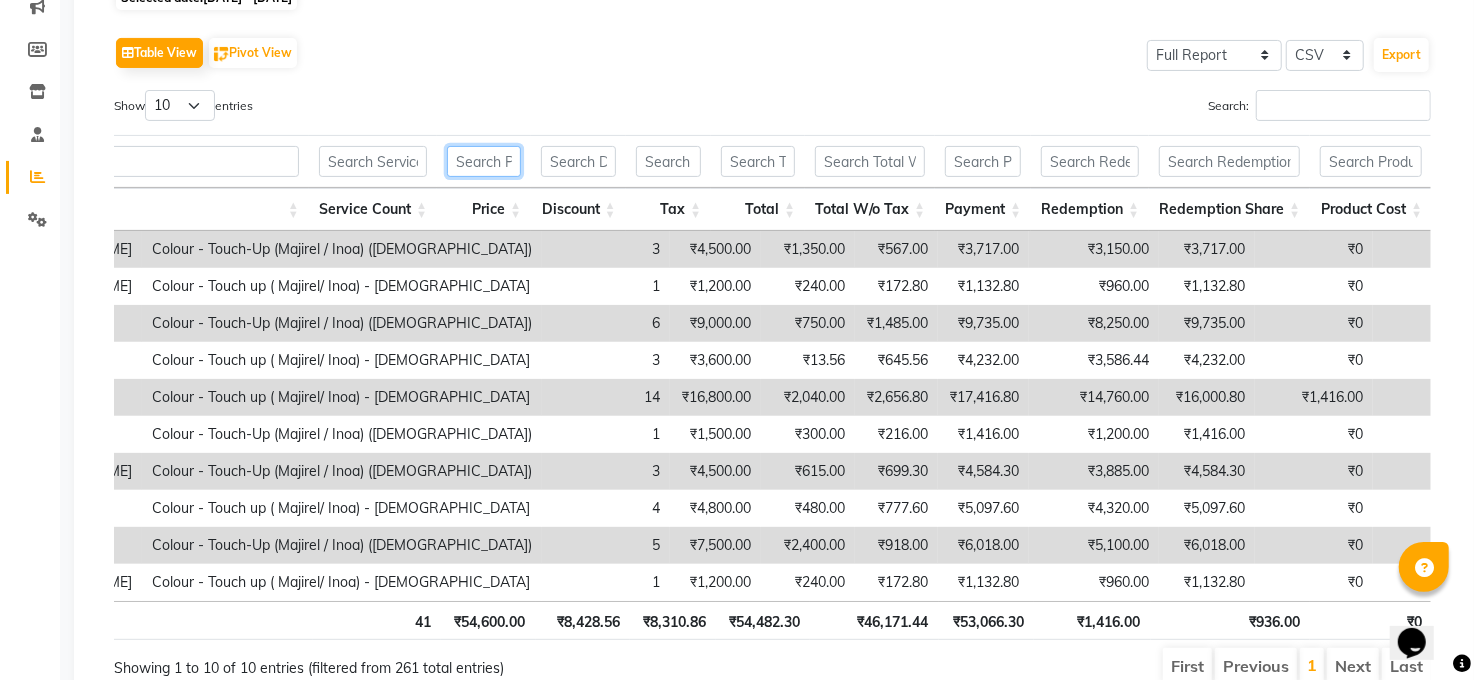 click at bounding box center [484, 161] 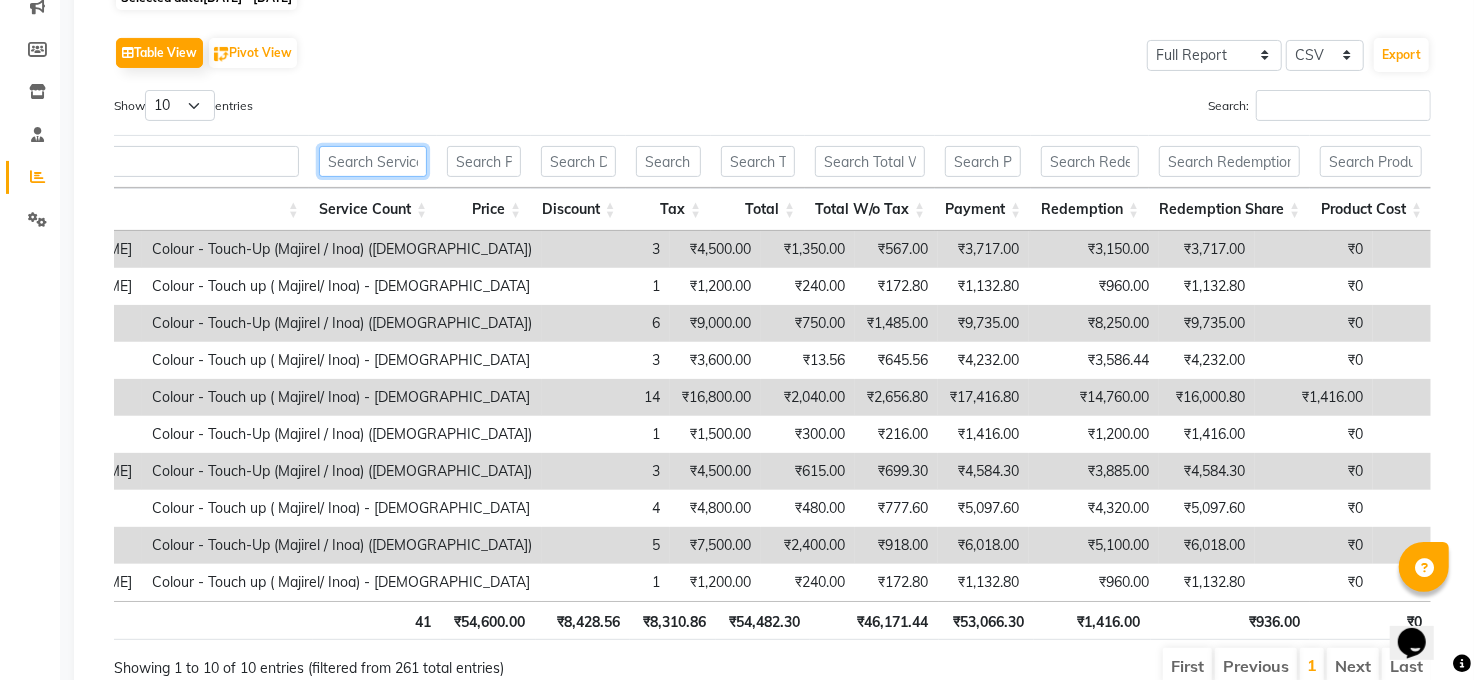 drag, startPoint x: 396, startPoint y: 155, endPoint x: 404, endPoint y: 174, distance: 20.615528 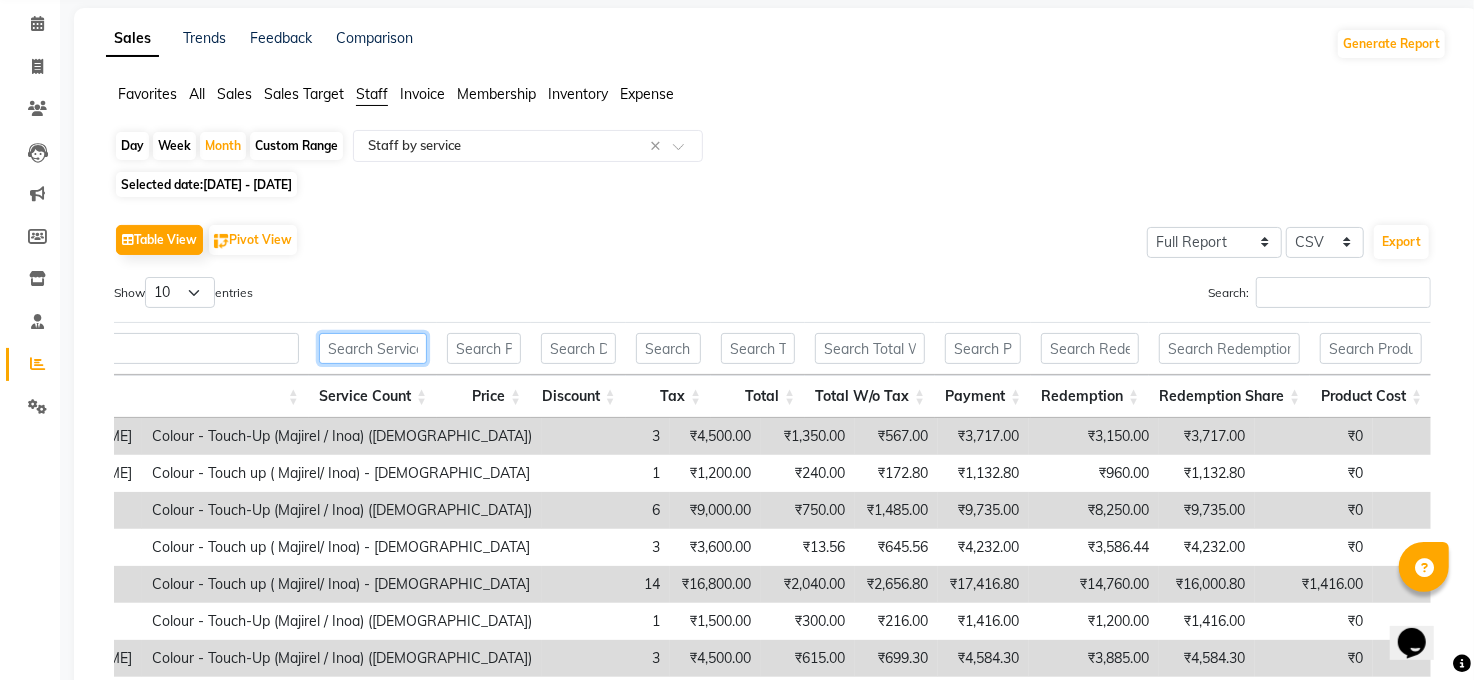 scroll, scrollTop: 0, scrollLeft: 0, axis: both 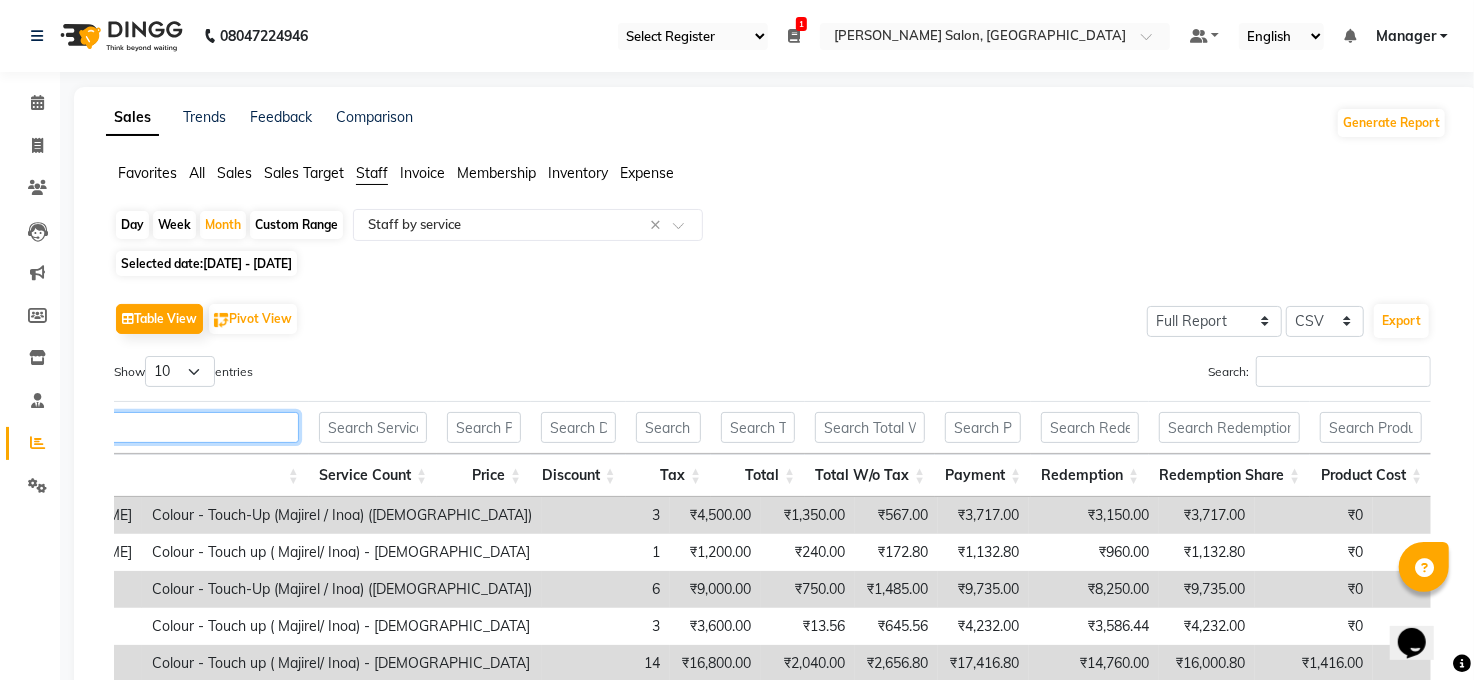 click on "touch" at bounding box center (164, 427) 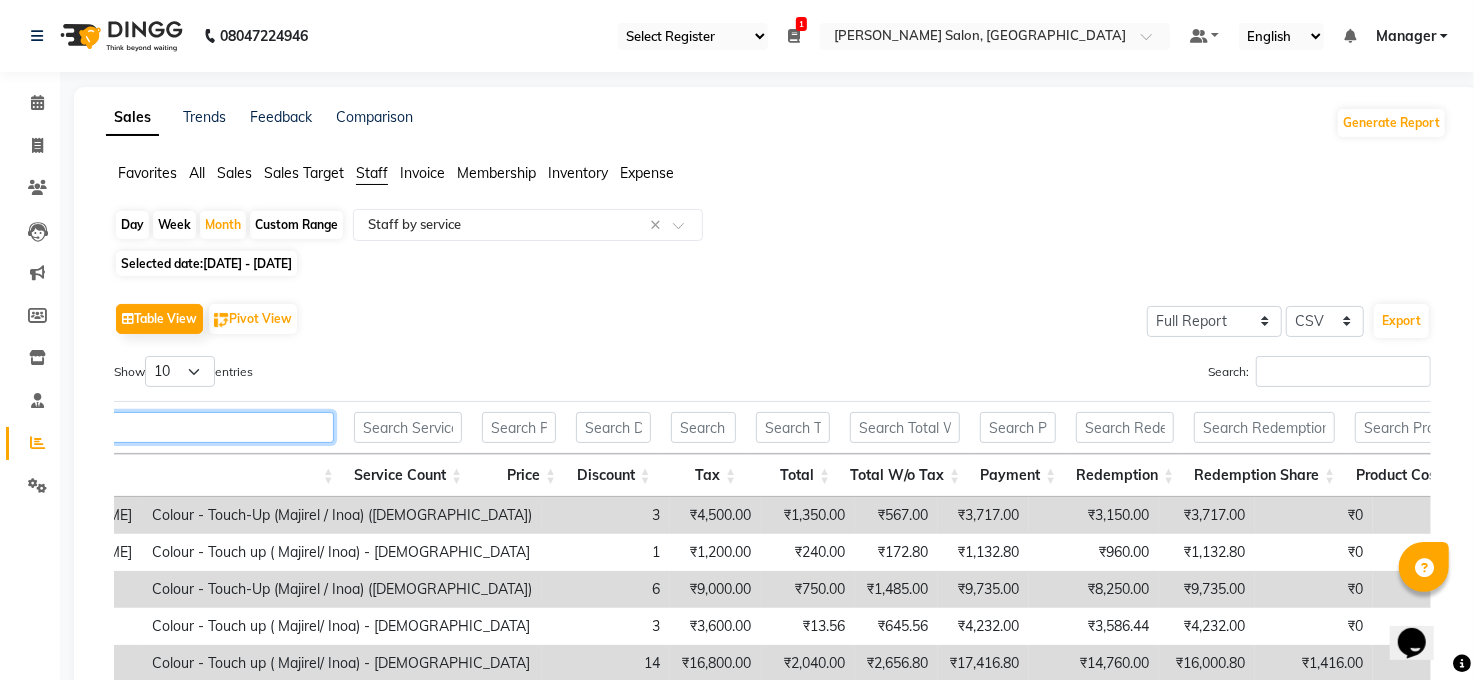 scroll, scrollTop: 0, scrollLeft: 0, axis: both 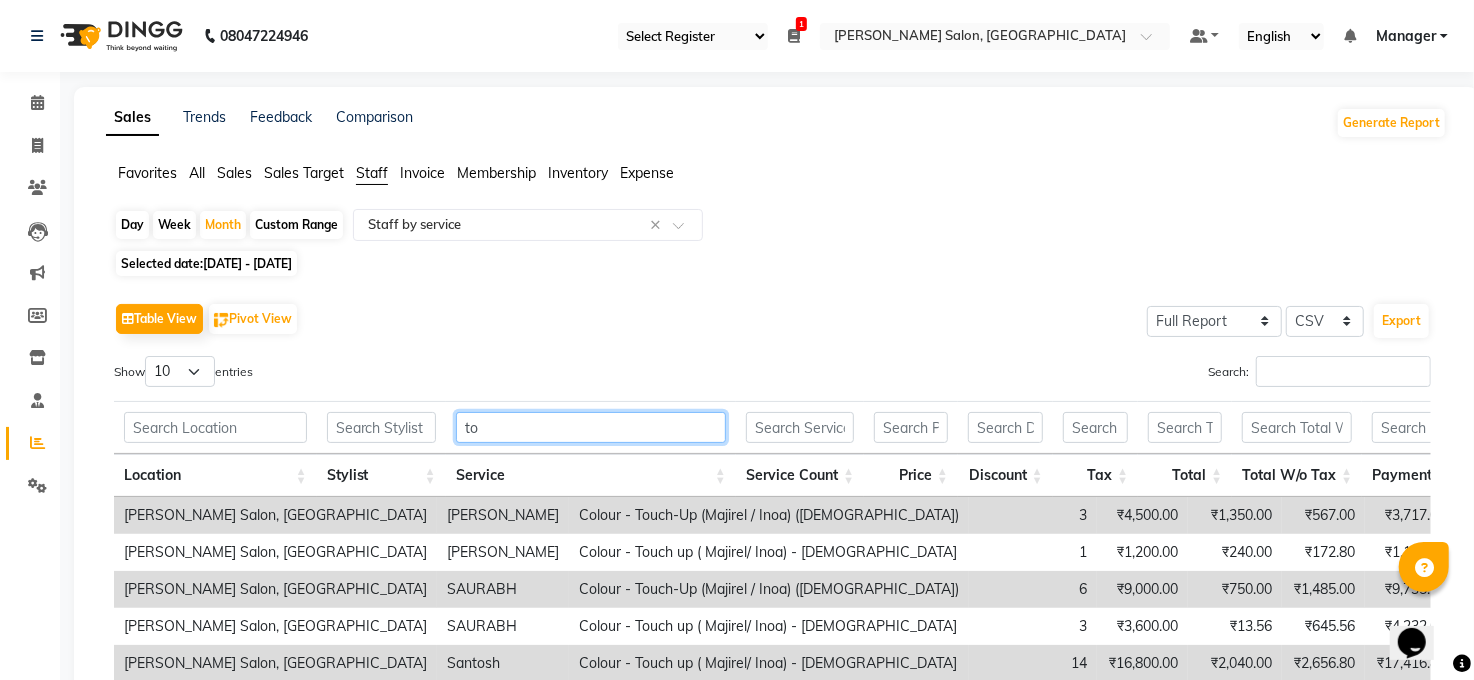 type on "t" 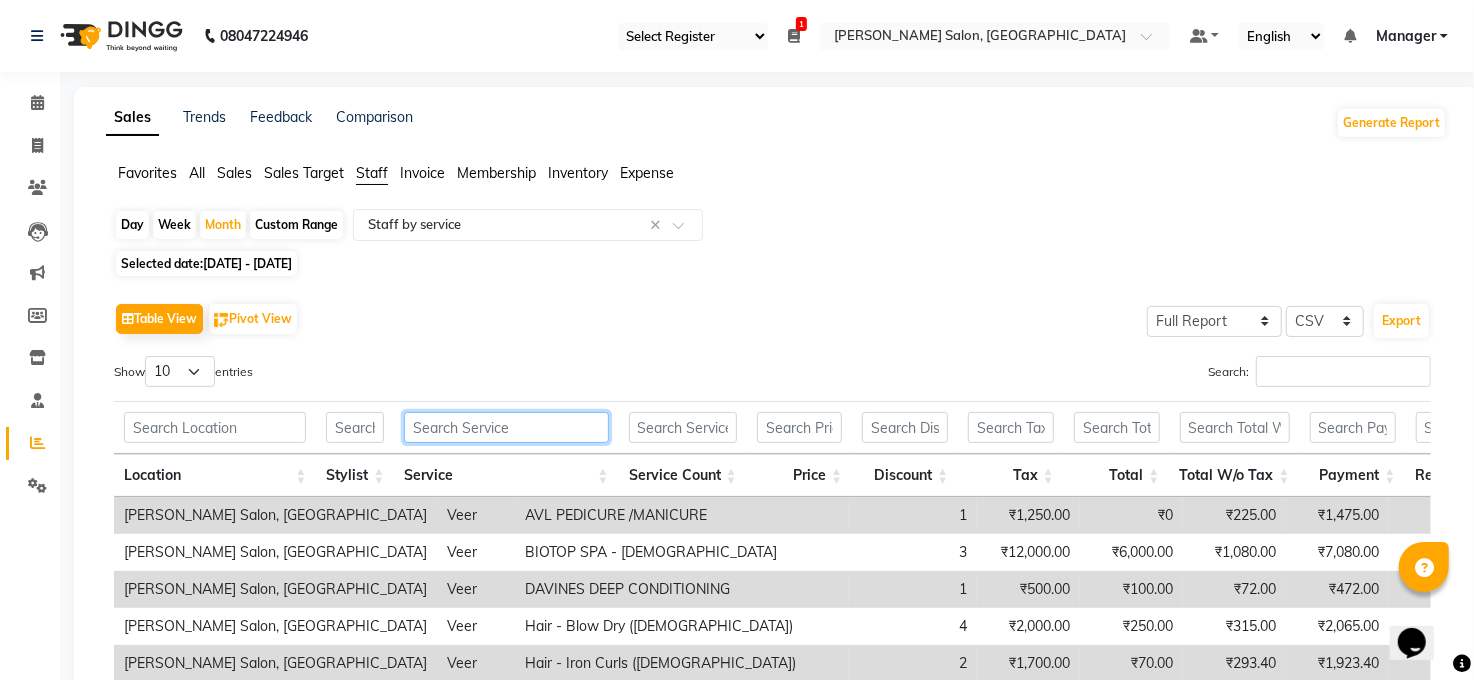 type 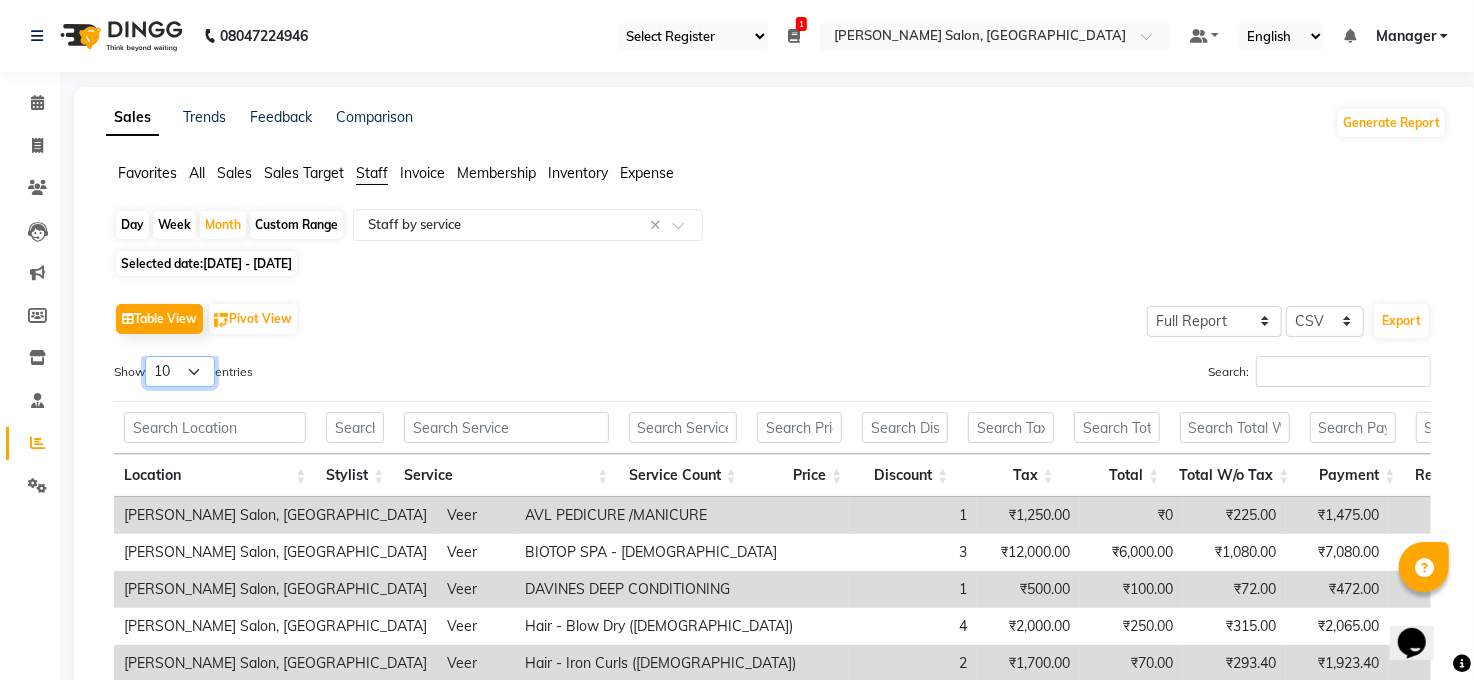 click on "10 25 50 100" at bounding box center (180, 371) 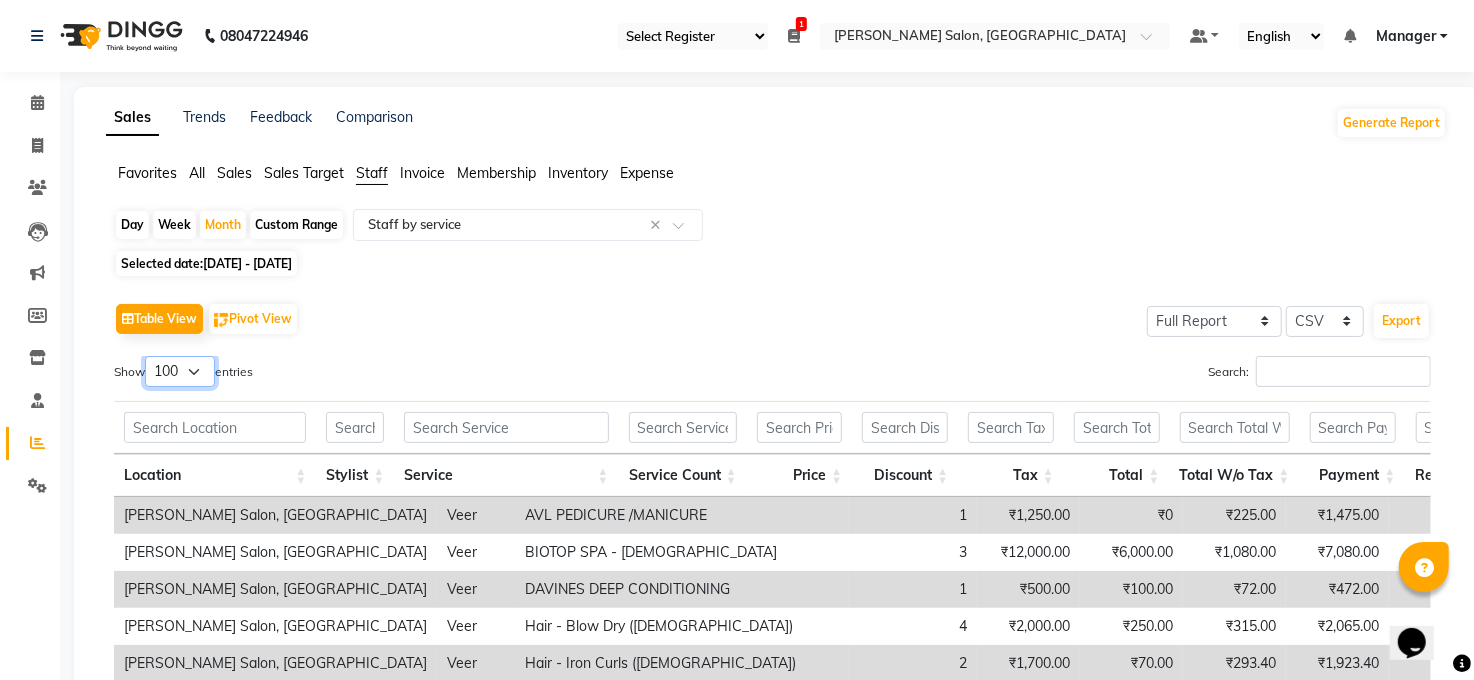 click on "10 25 50 100" at bounding box center (180, 371) 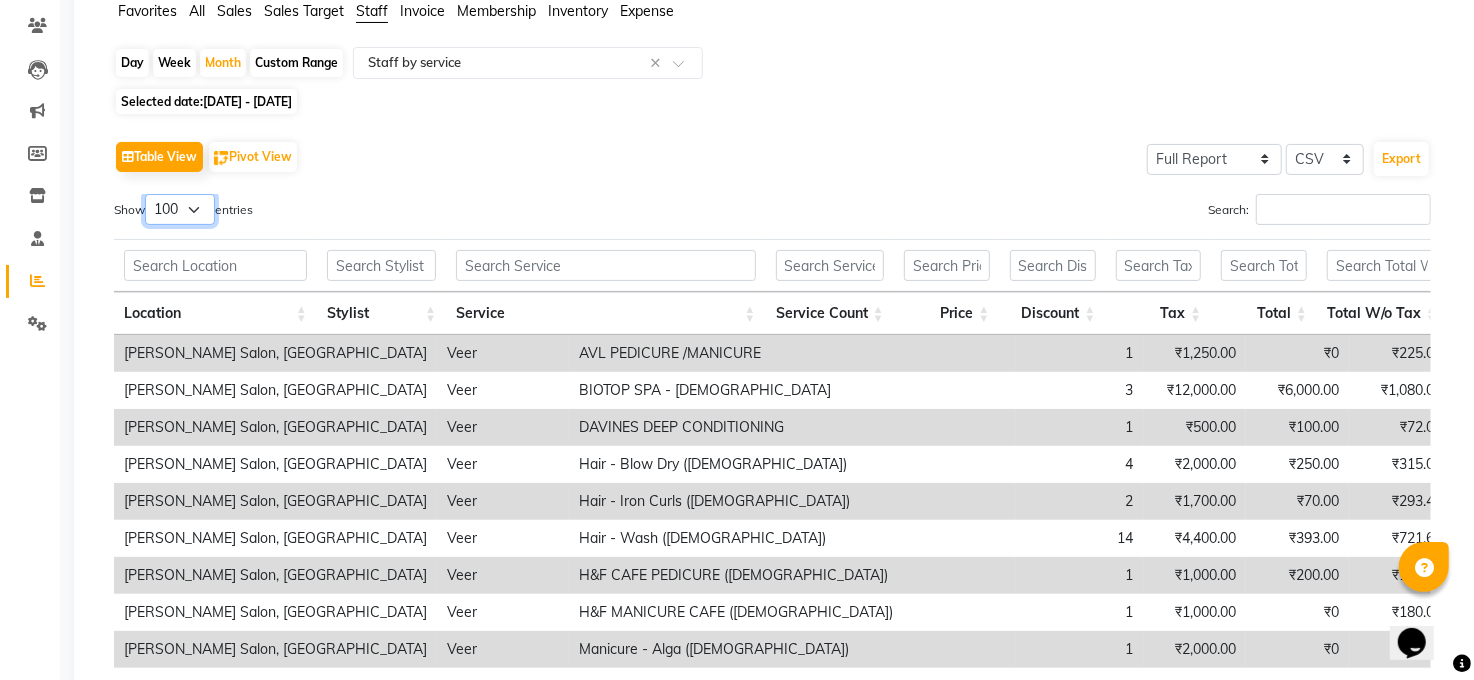 scroll, scrollTop: 311, scrollLeft: 0, axis: vertical 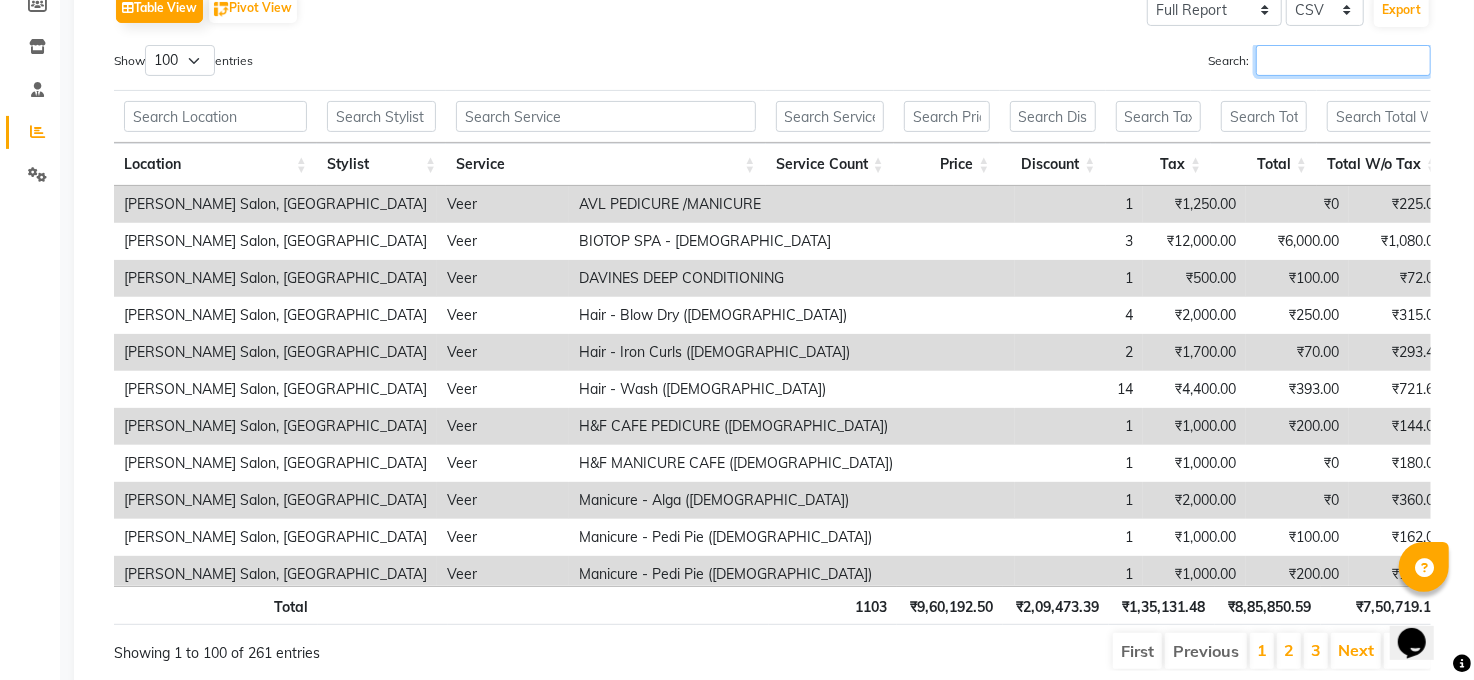 click on "Search:" at bounding box center [1343, 60] 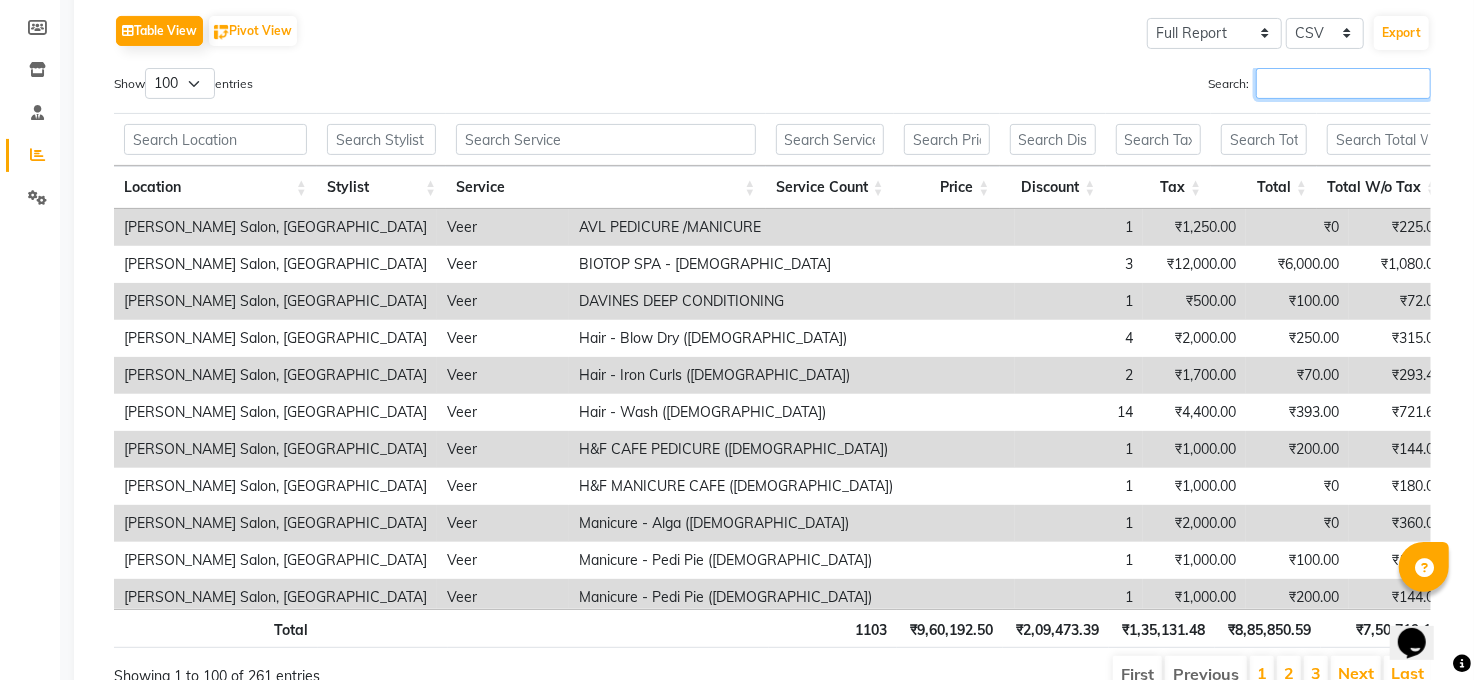 scroll, scrollTop: 266, scrollLeft: 0, axis: vertical 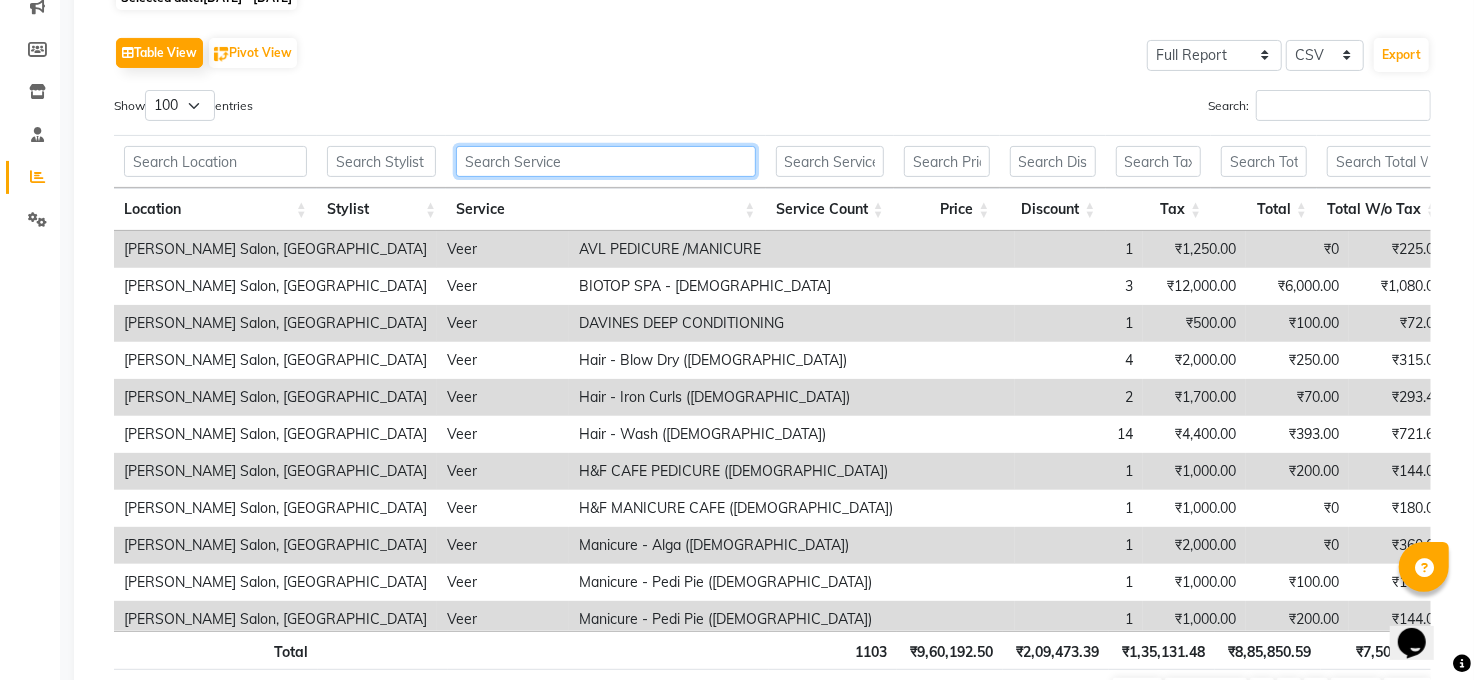 click at bounding box center (605, 161) 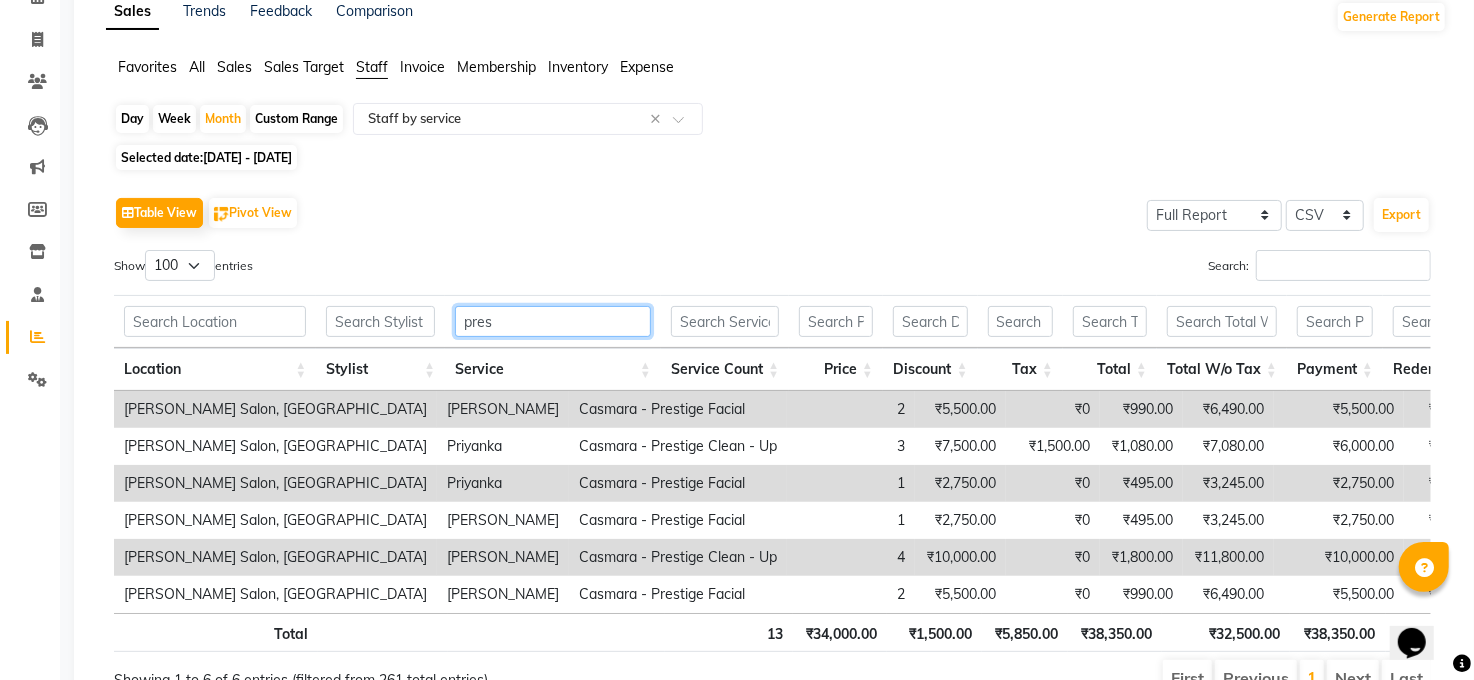 scroll, scrollTop: 140, scrollLeft: 0, axis: vertical 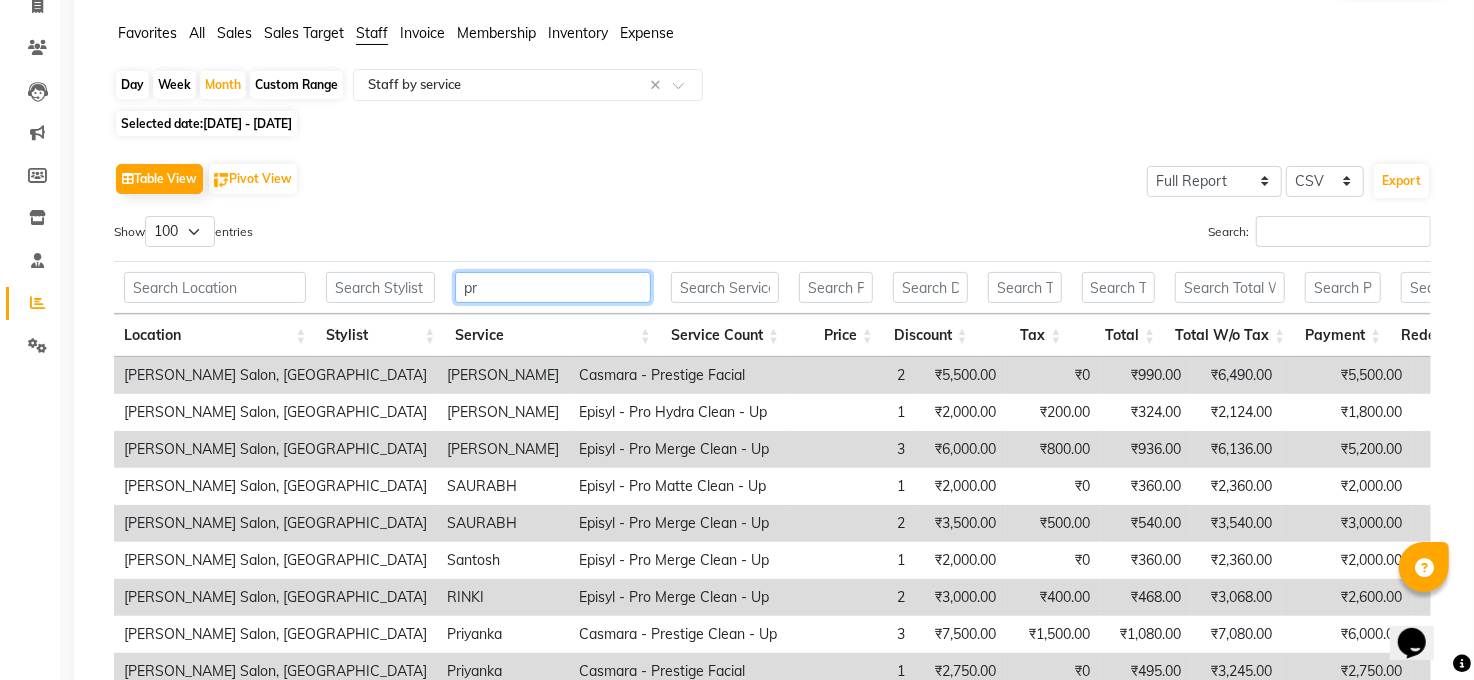 type on "p" 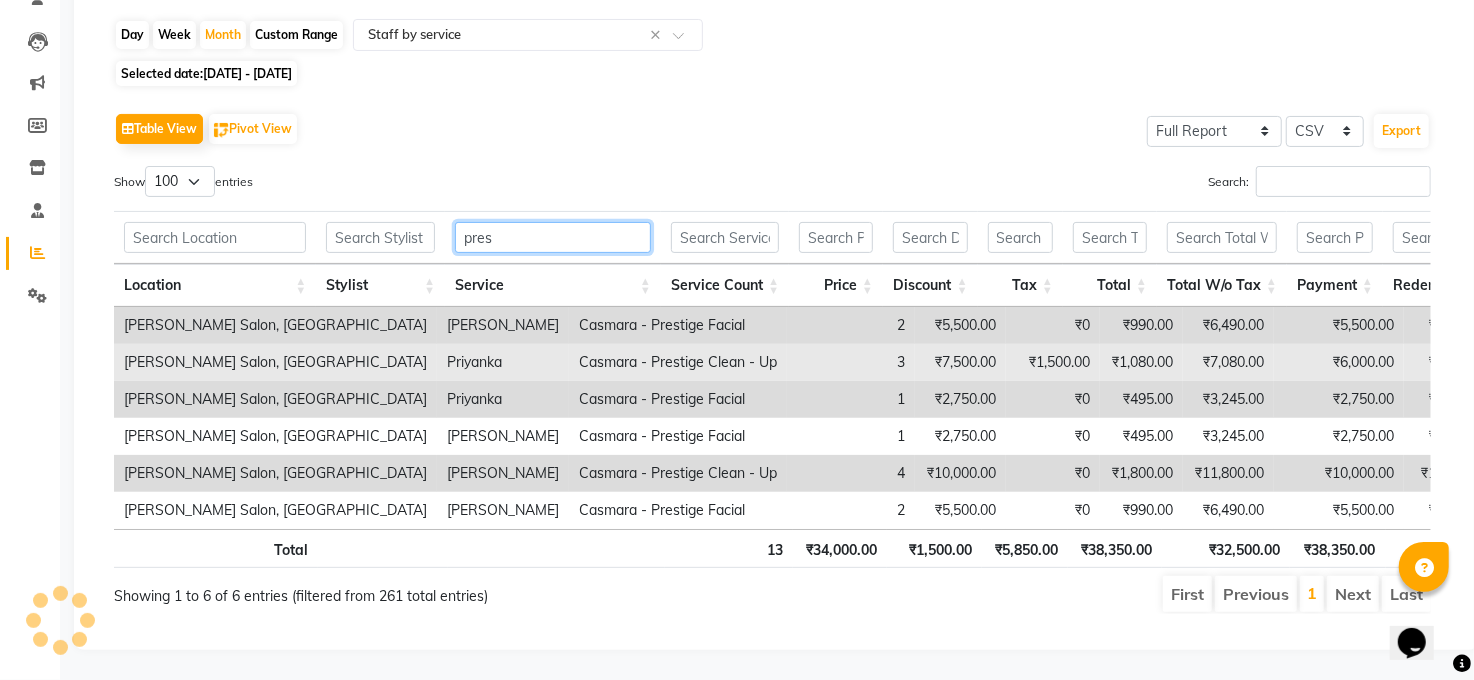 scroll, scrollTop: 229, scrollLeft: 0, axis: vertical 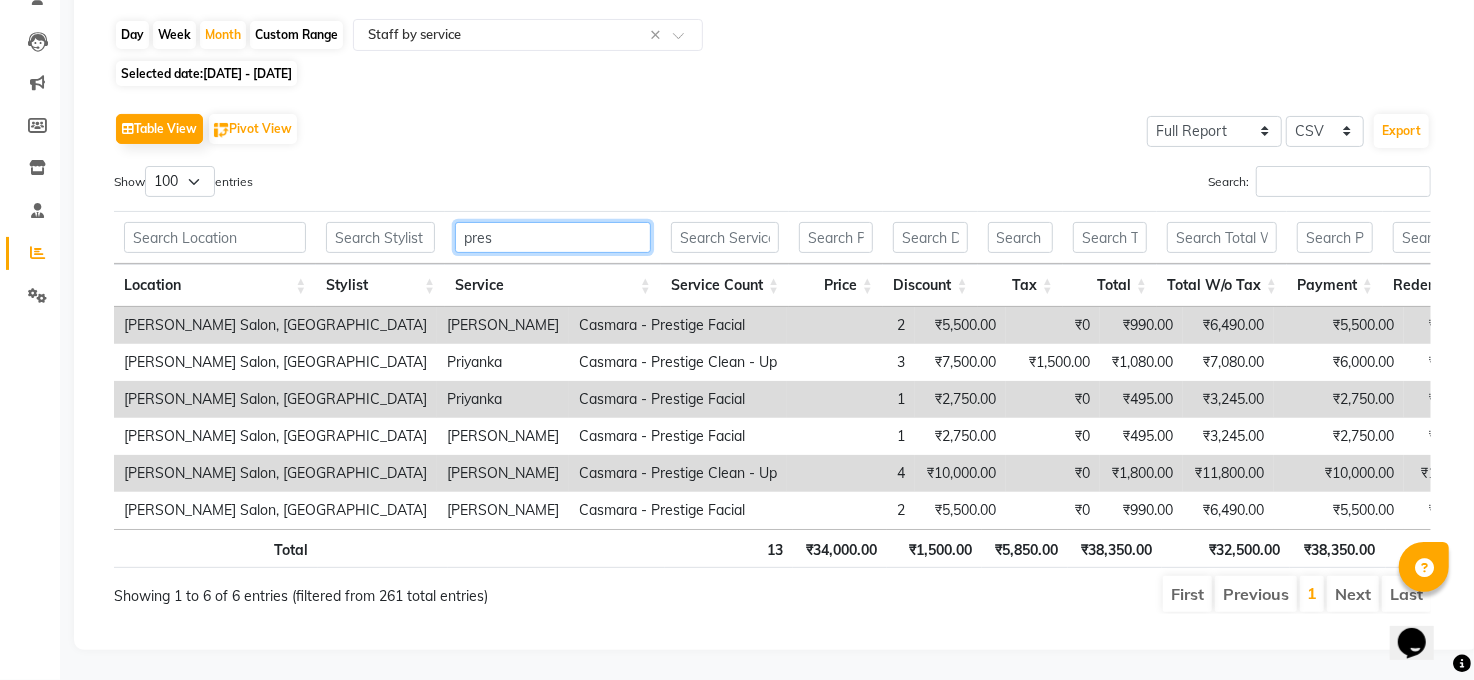 click on "pres" at bounding box center [553, 237] 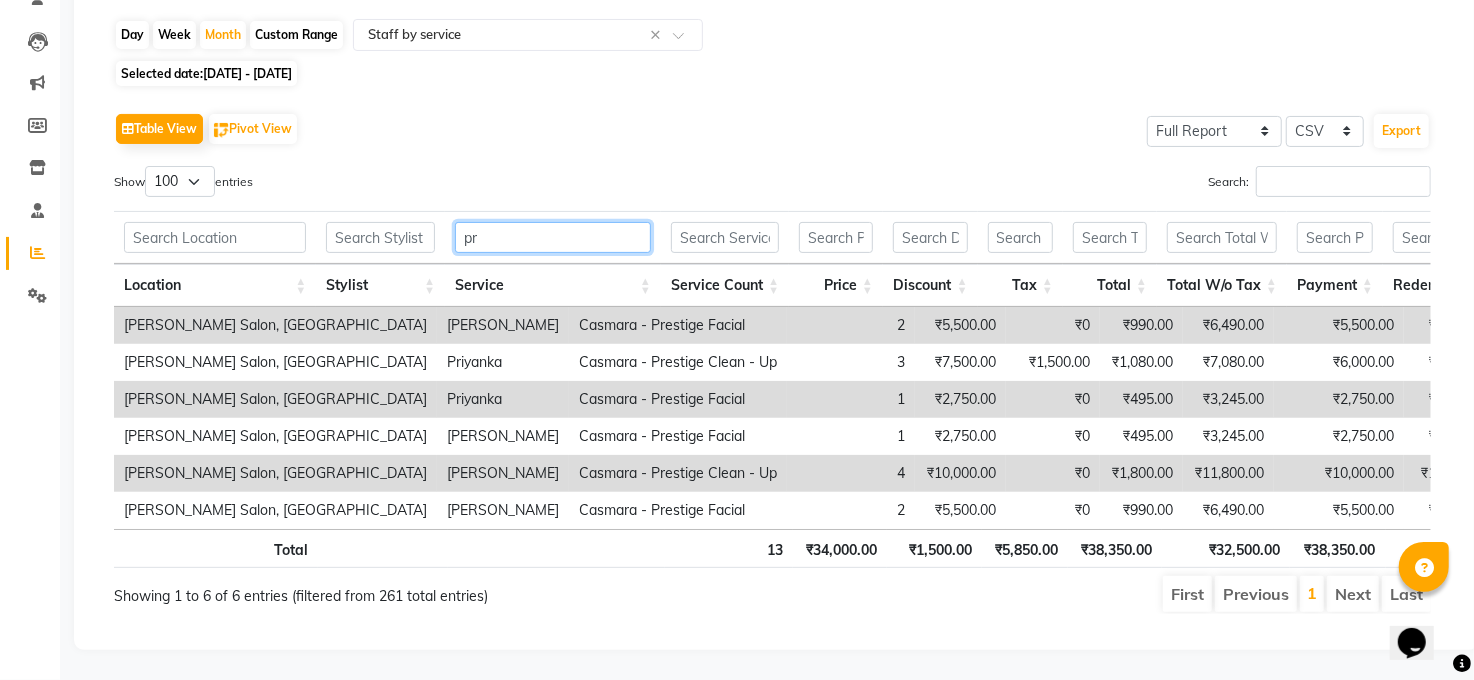 type on "p" 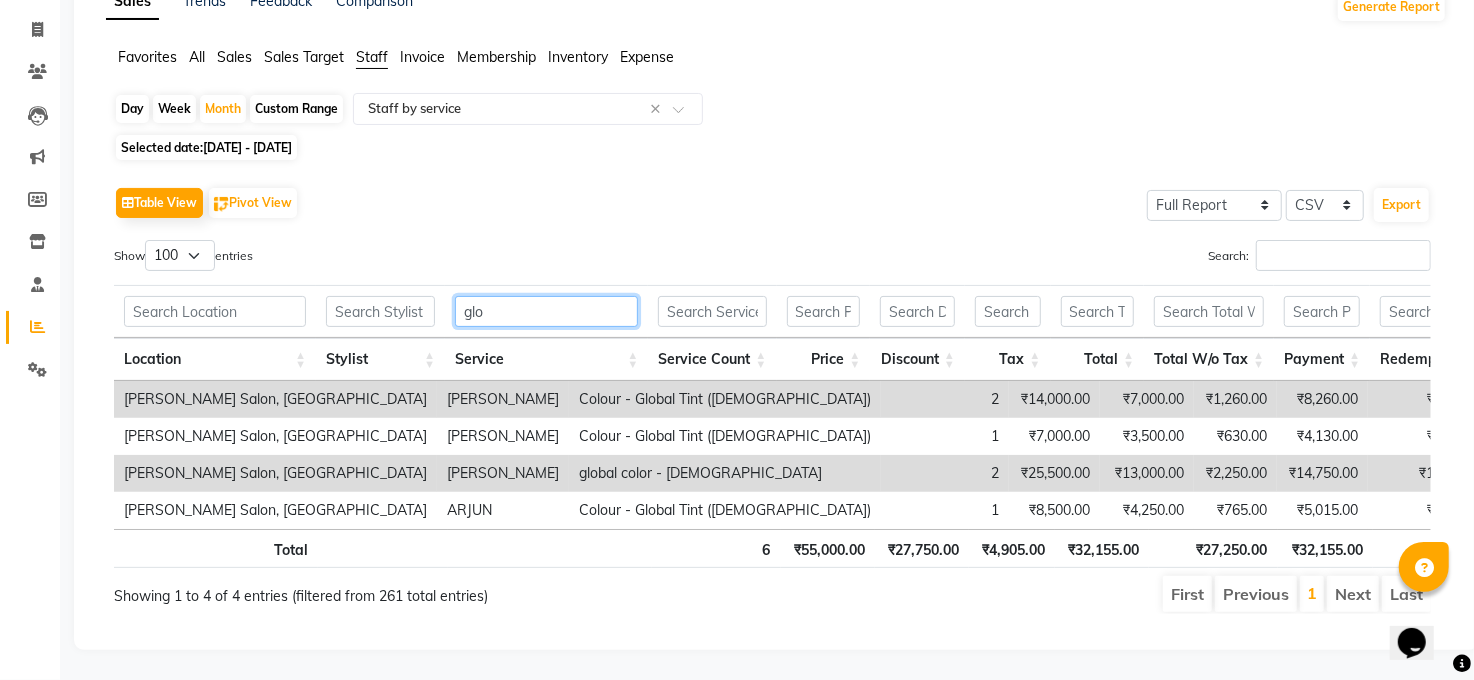 scroll, scrollTop: 156, scrollLeft: 0, axis: vertical 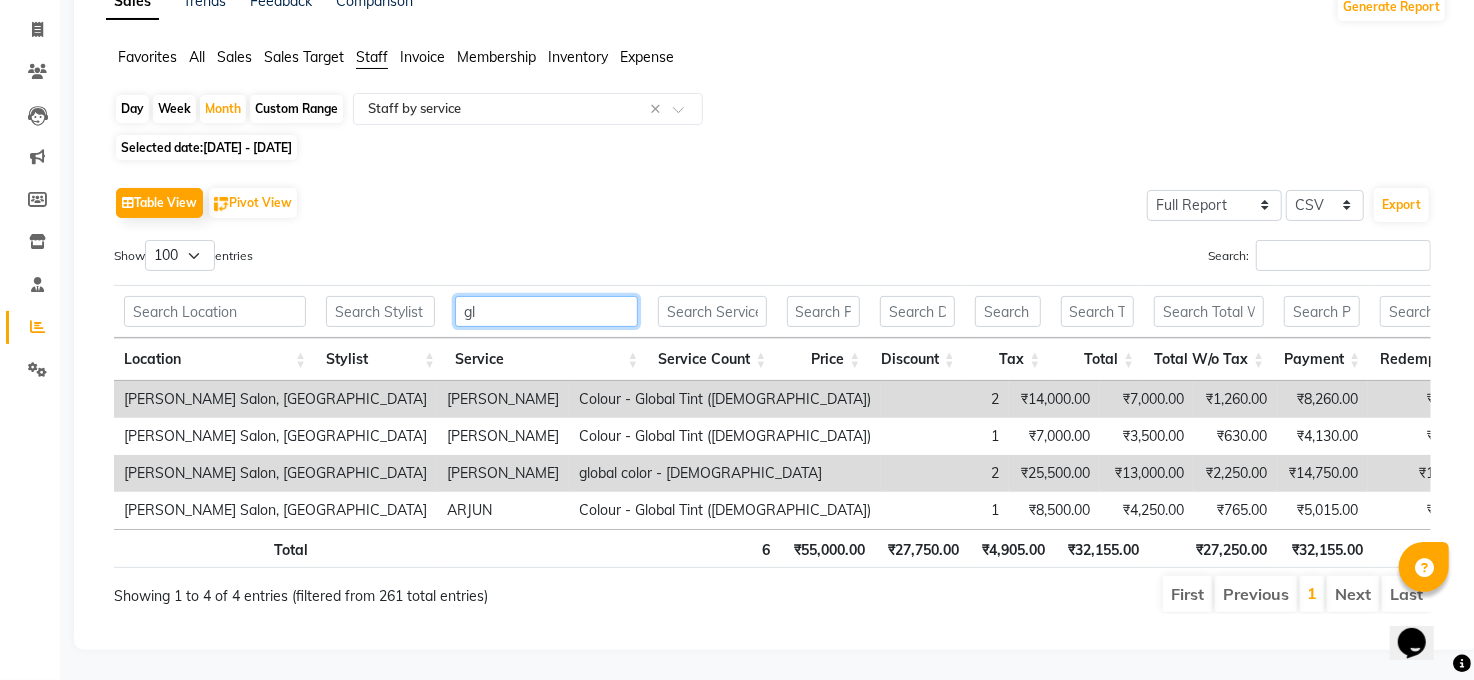 type on "g" 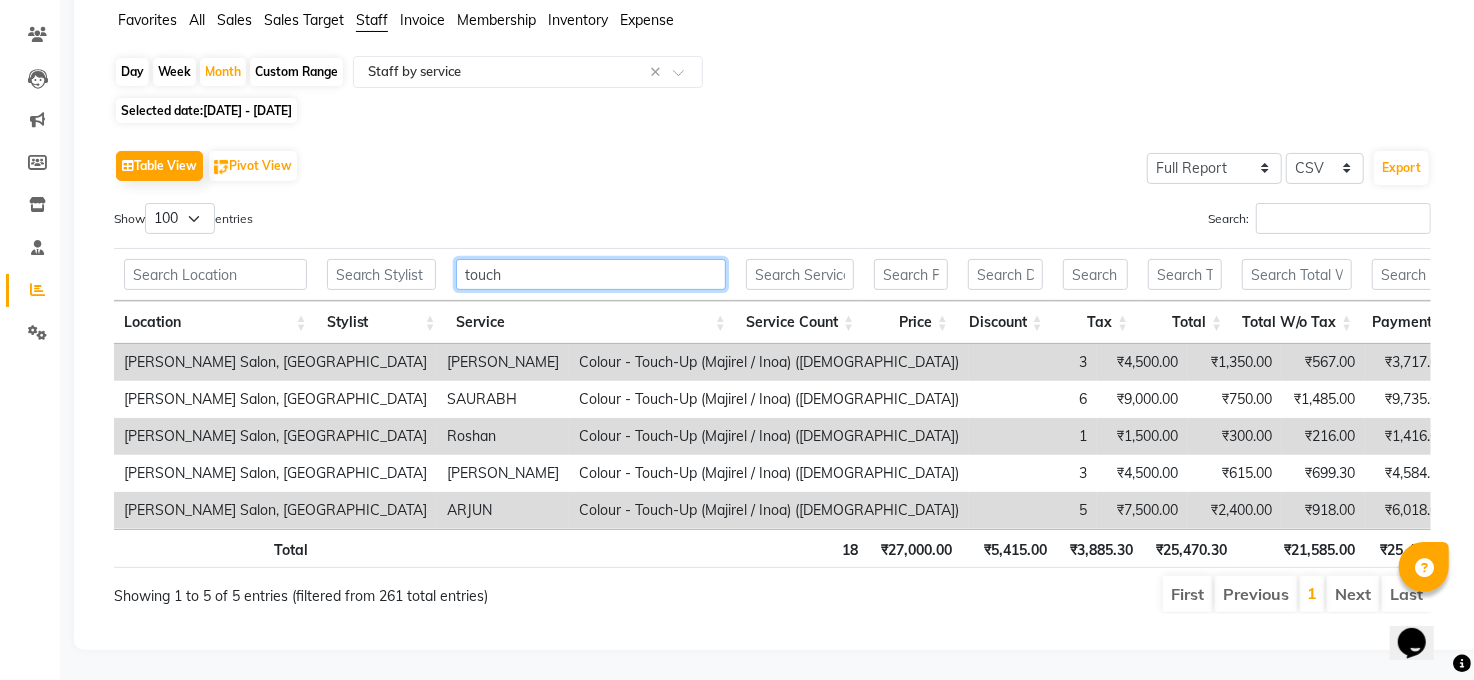 scroll, scrollTop: 229, scrollLeft: 0, axis: vertical 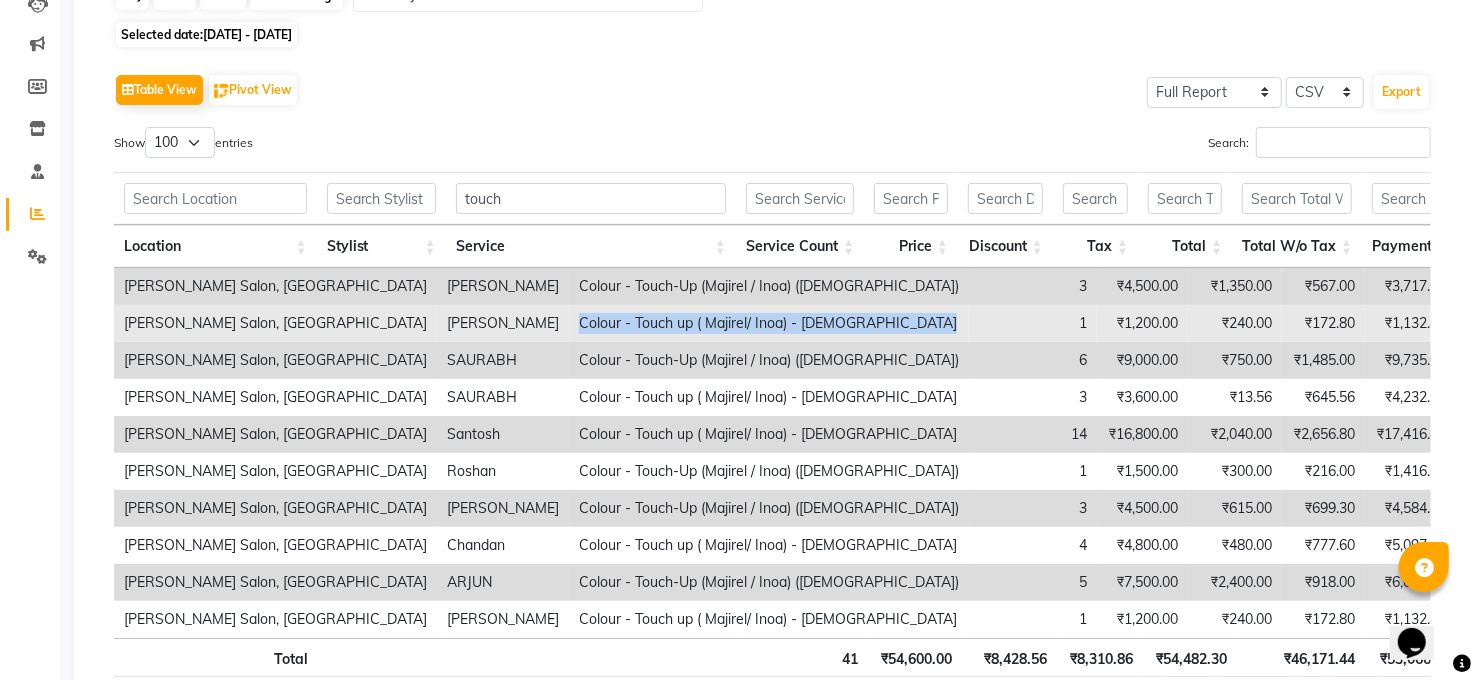 drag, startPoint x: 459, startPoint y: 322, endPoint x: 747, endPoint y: 334, distance: 288.24988 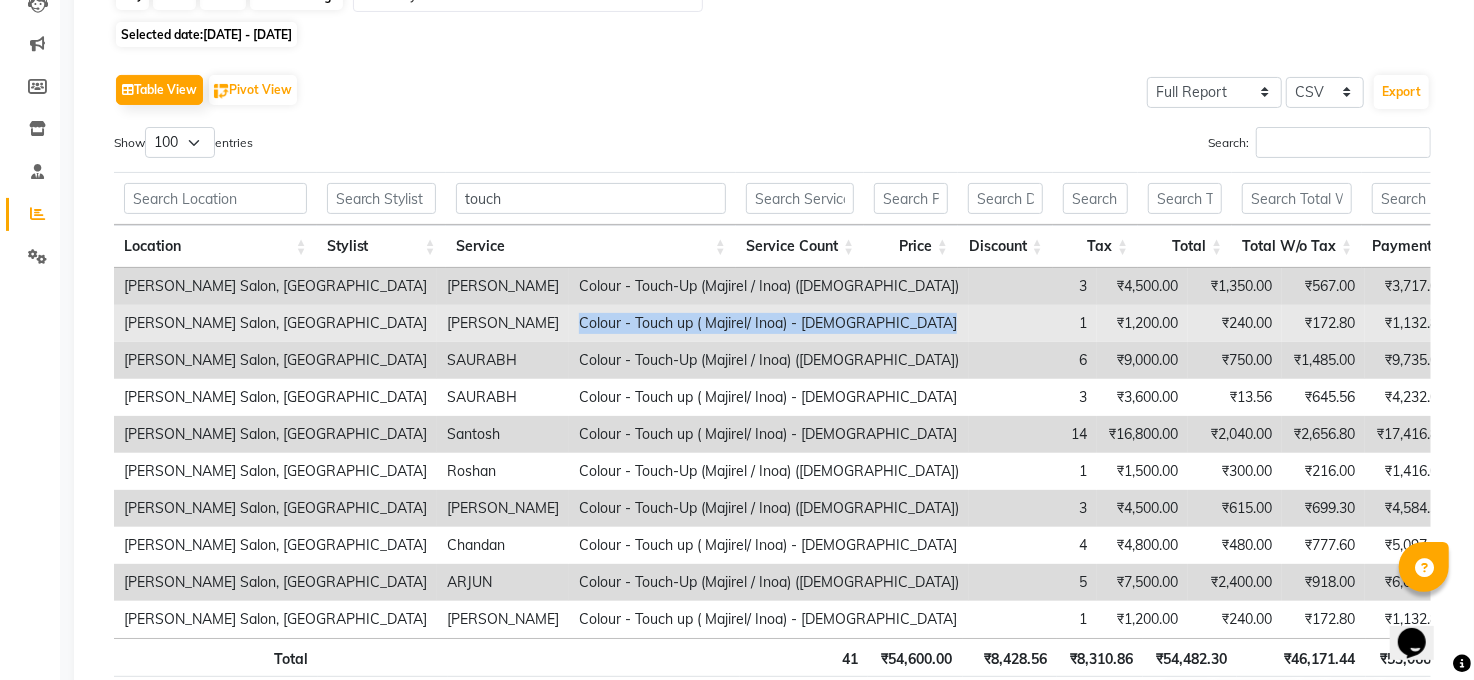 copy on "Colour - Touch up ( Majirel/ Inoa) - [DEMOGRAPHIC_DATA]" 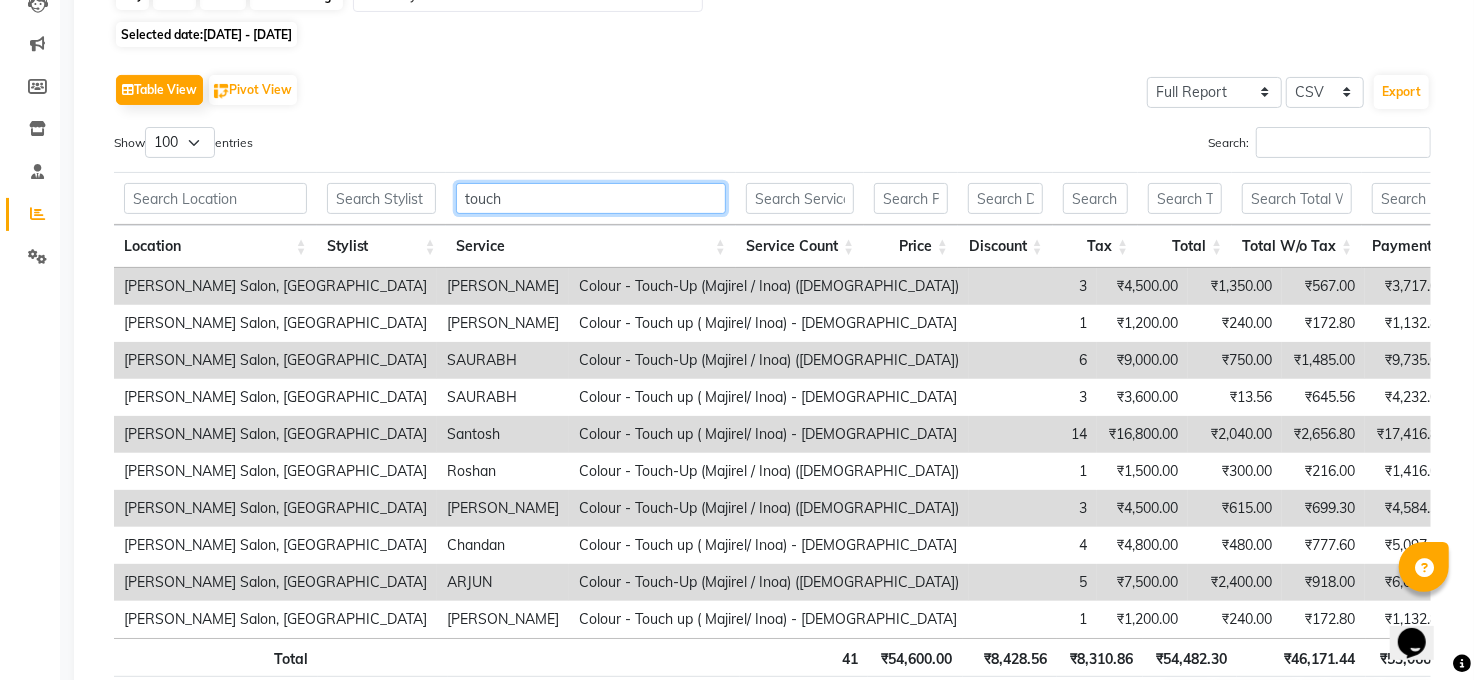 click on "touch" at bounding box center [591, 198] 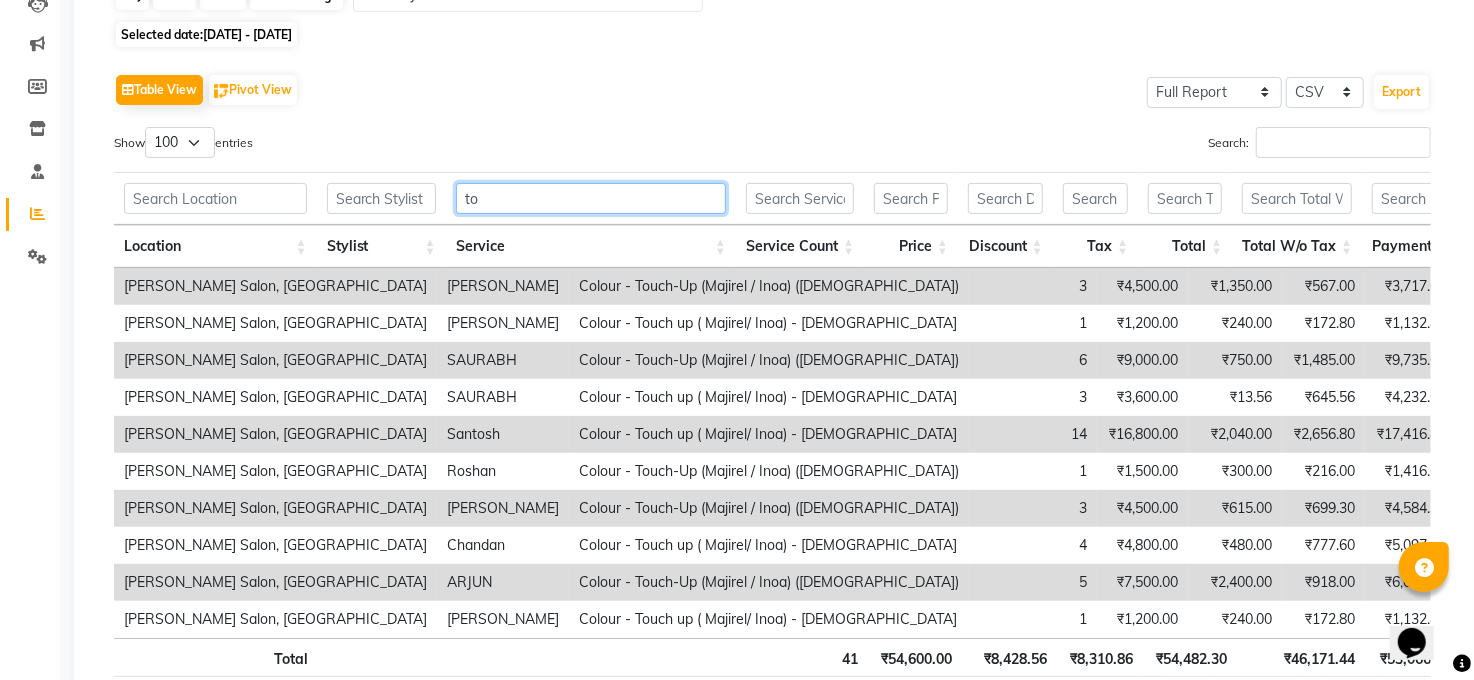 type on "t" 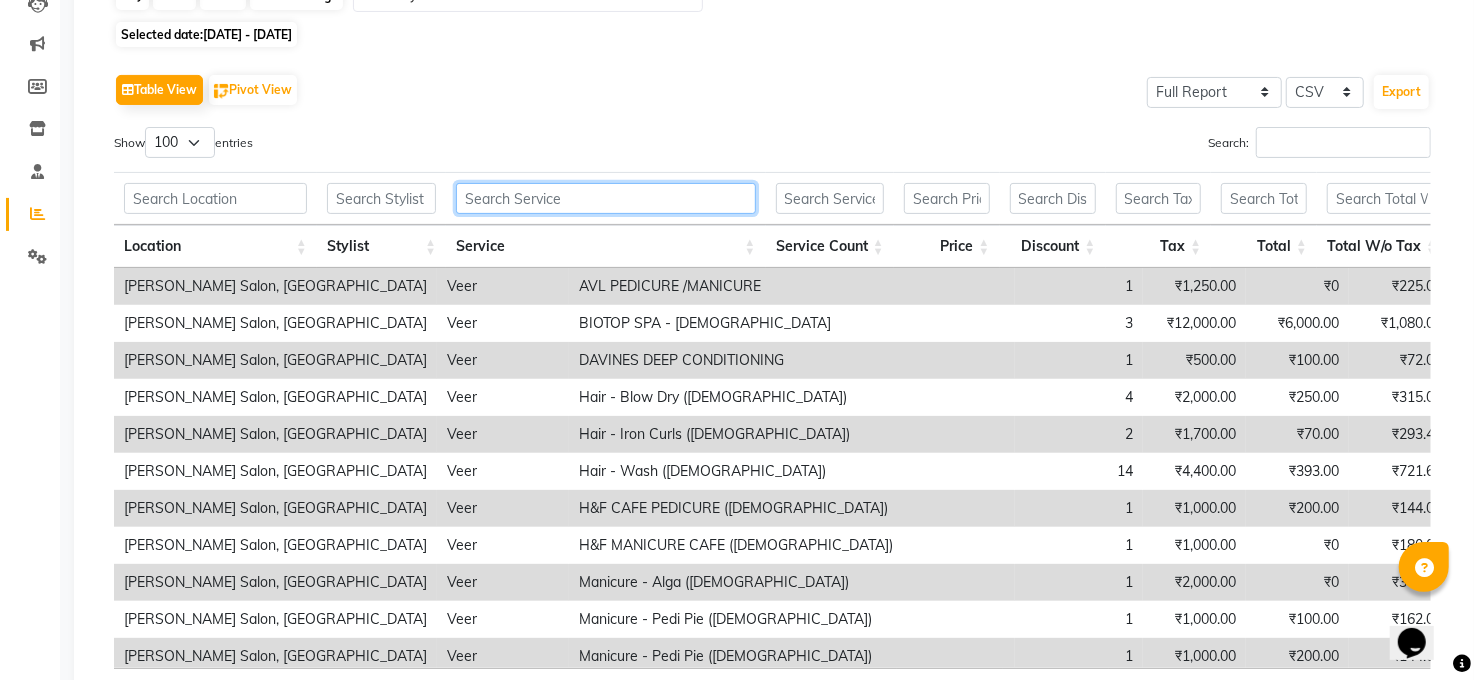 paste on "Colour - Touch up ( Majirel/ Inoa) - Male" 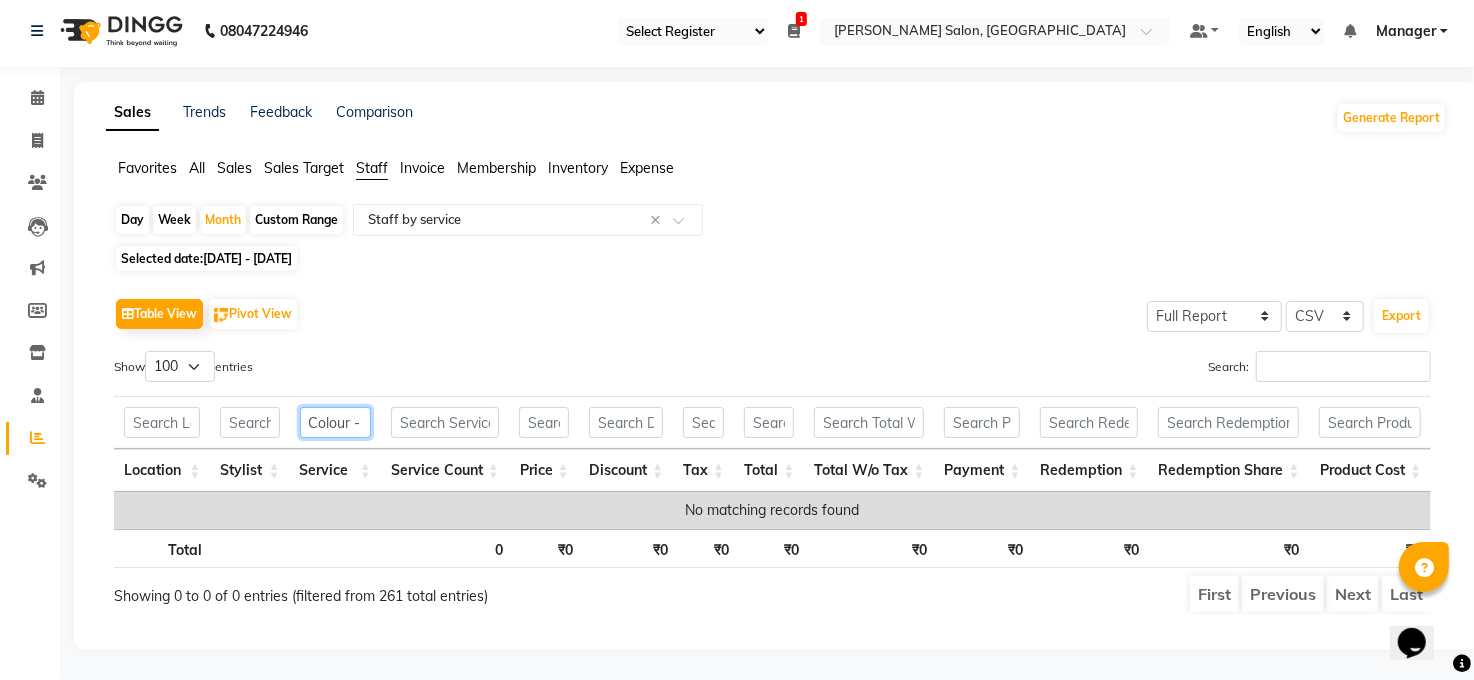scroll, scrollTop: 25, scrollLeft: 0, axis: vertical 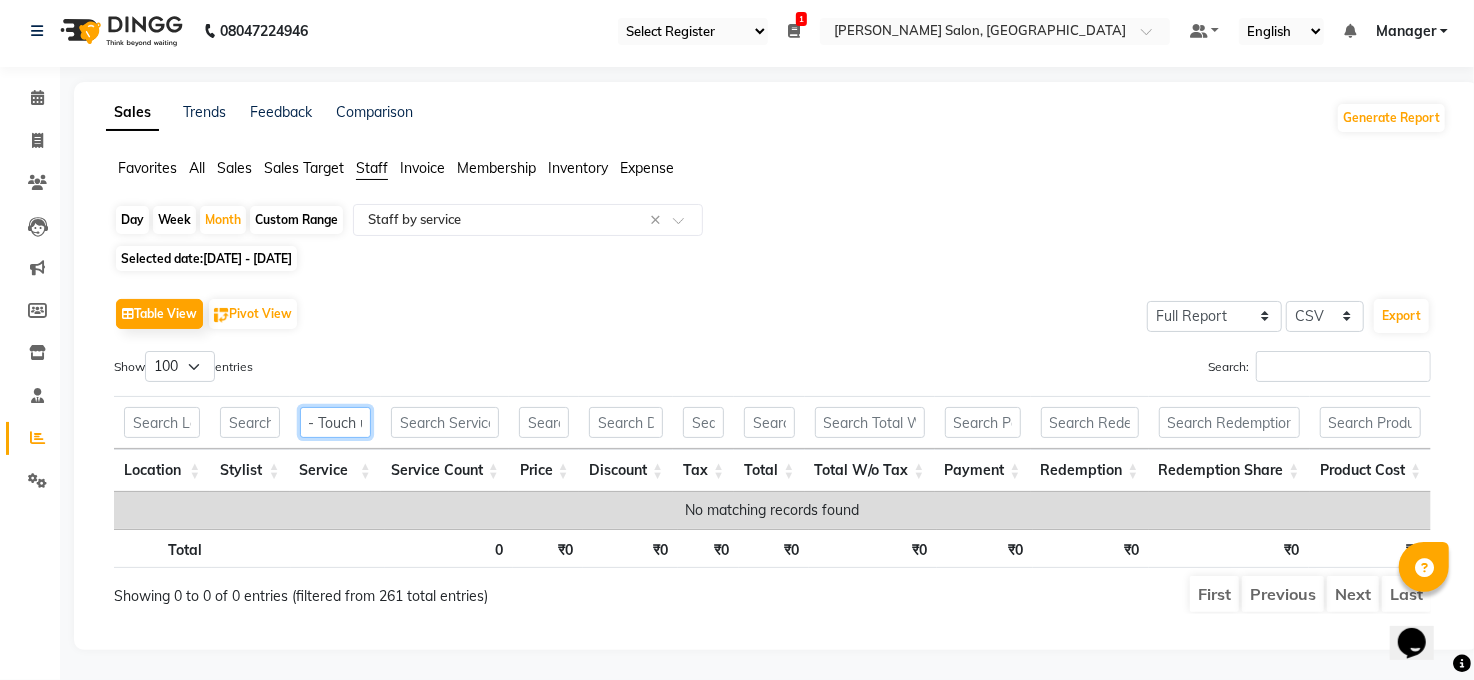 click on "- Touch up ( Majirel/ Inoa) - Male" at bounding box center [335, 422] 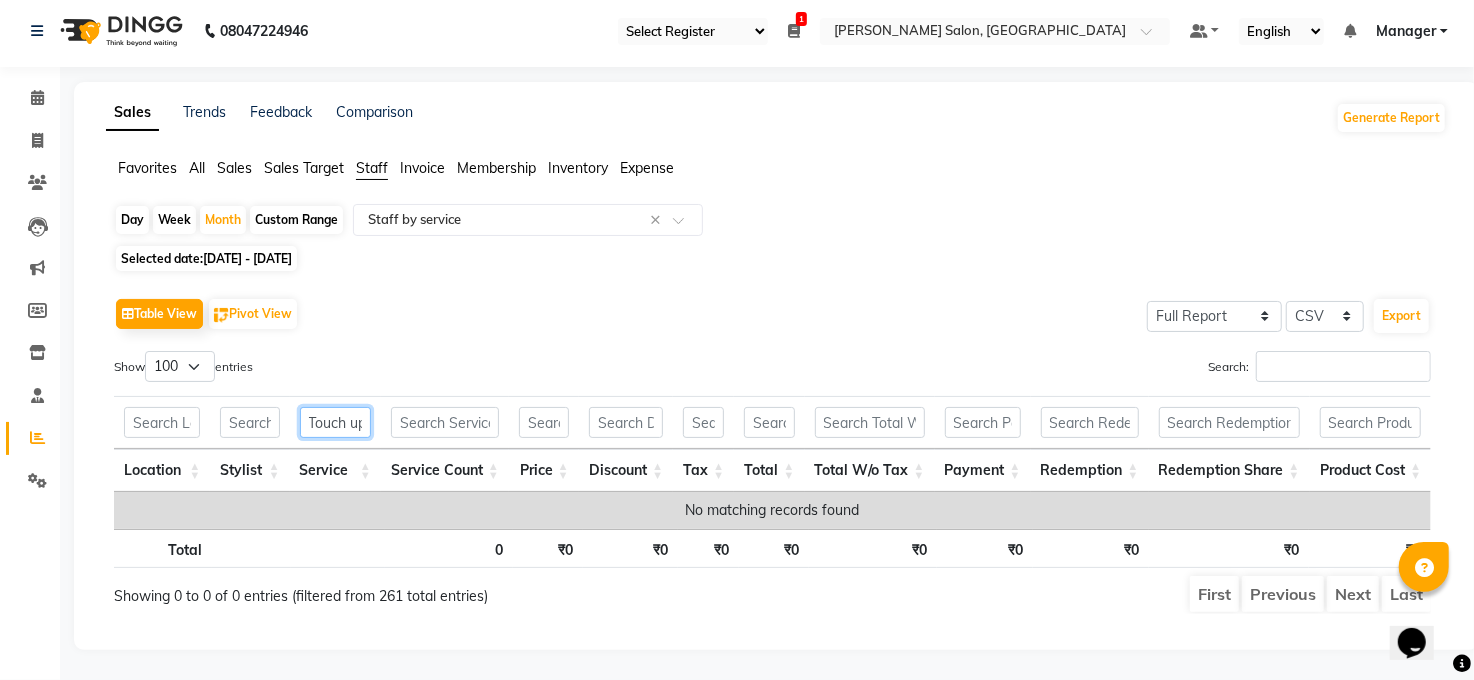 click on "Touch up ( Majirel/ Inoa) - Male" at bounding box center [335, 422] 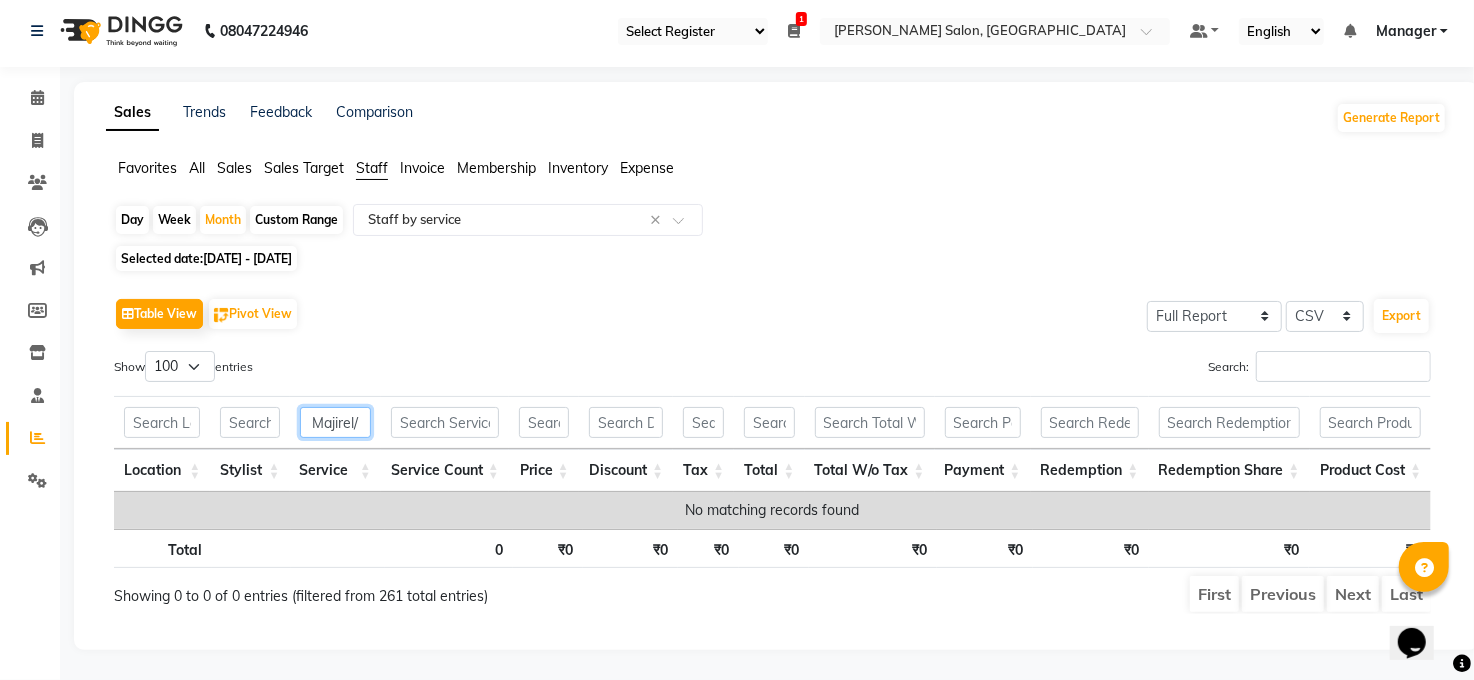 scroll, scrollTop: 0, scrollLeft: 0, axis: both 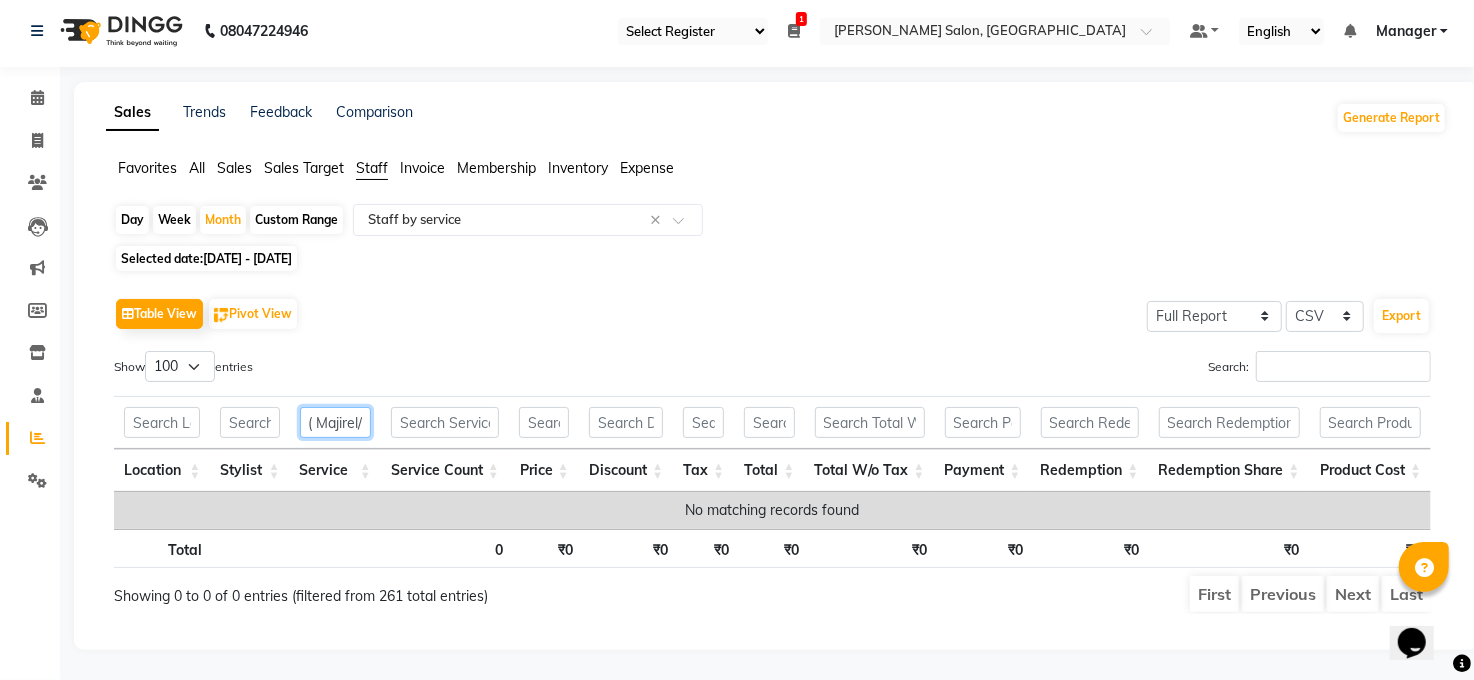 click on "( Majirel/ Inoa) - Male" at bounding box center [335, 422] 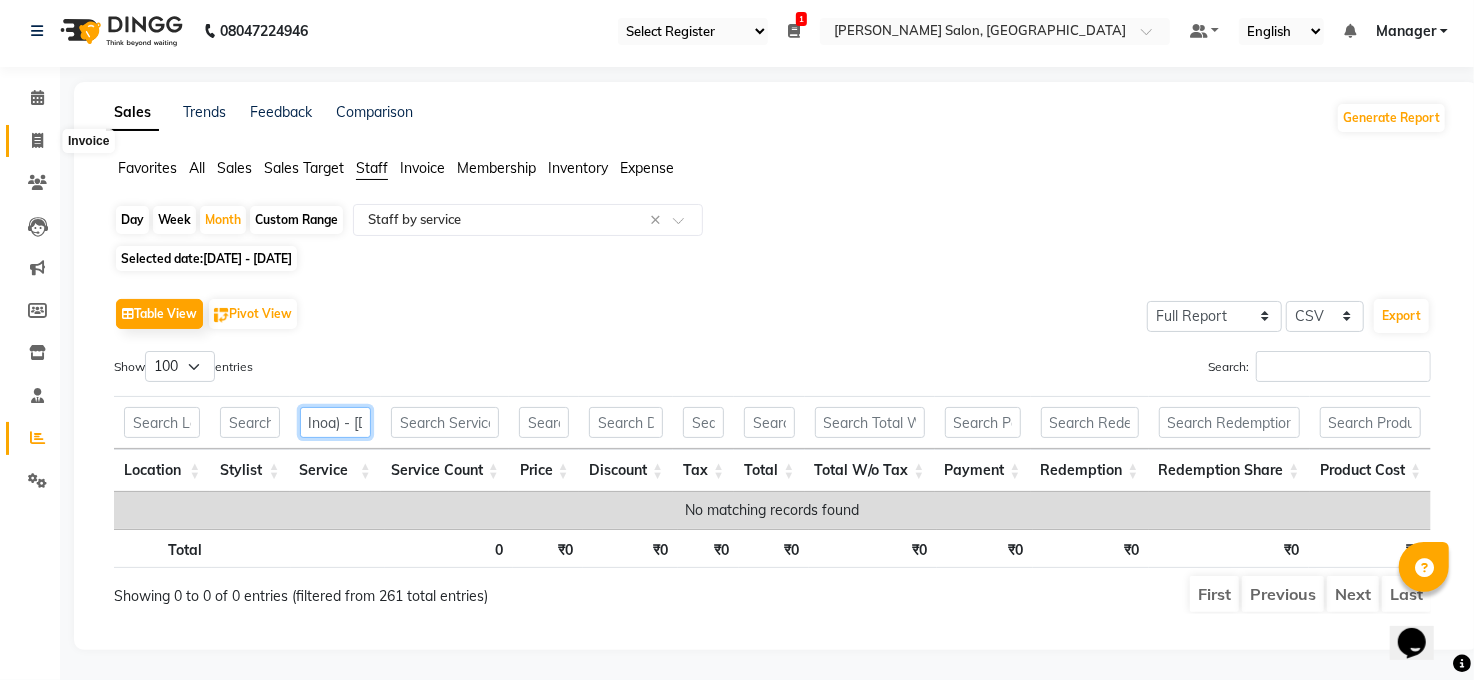 type on "Inoa) - Male" 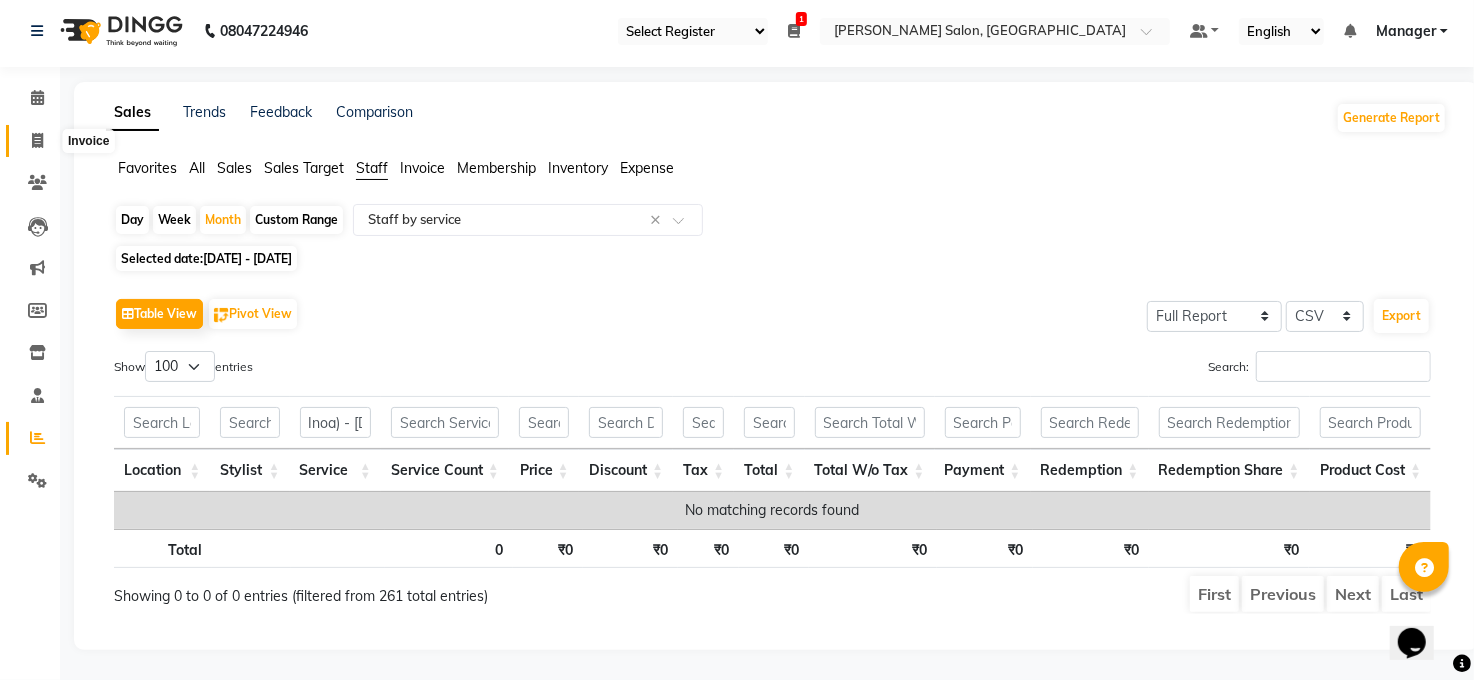 click 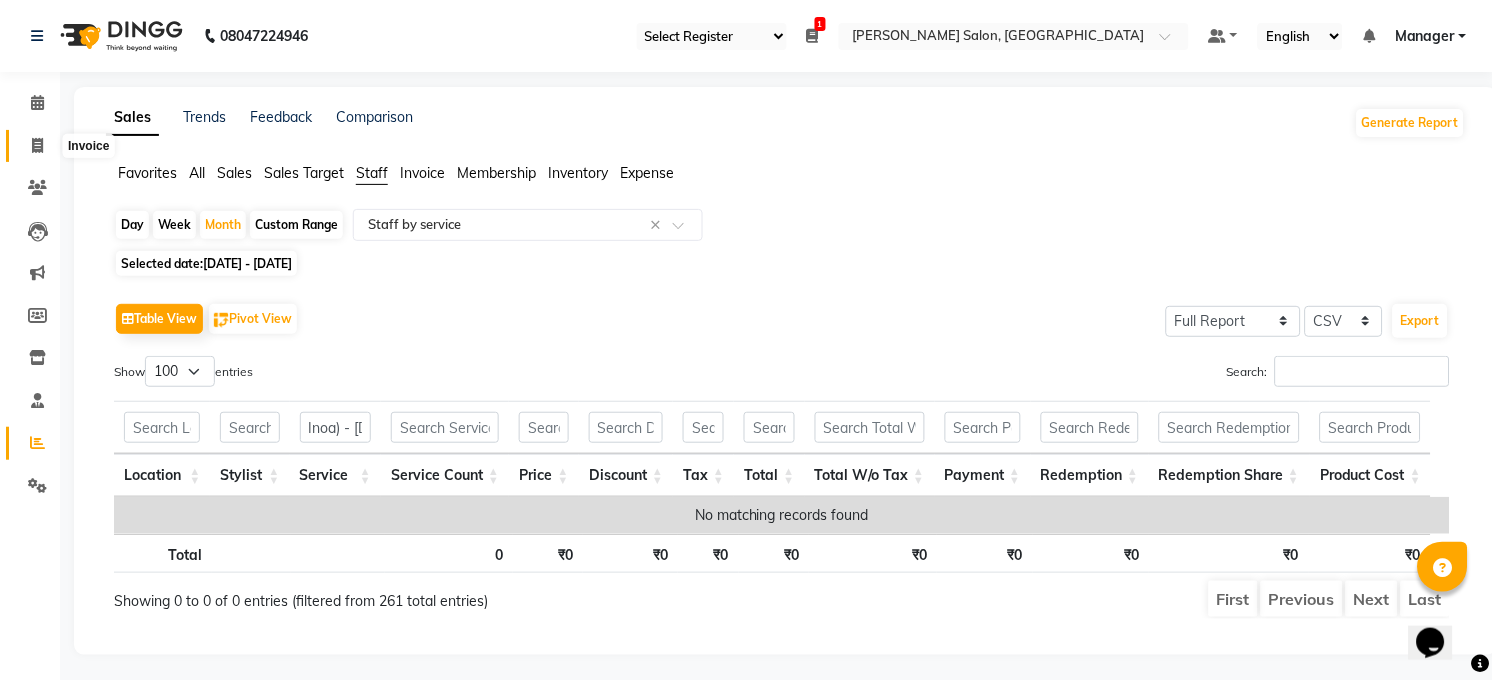 select on "service" 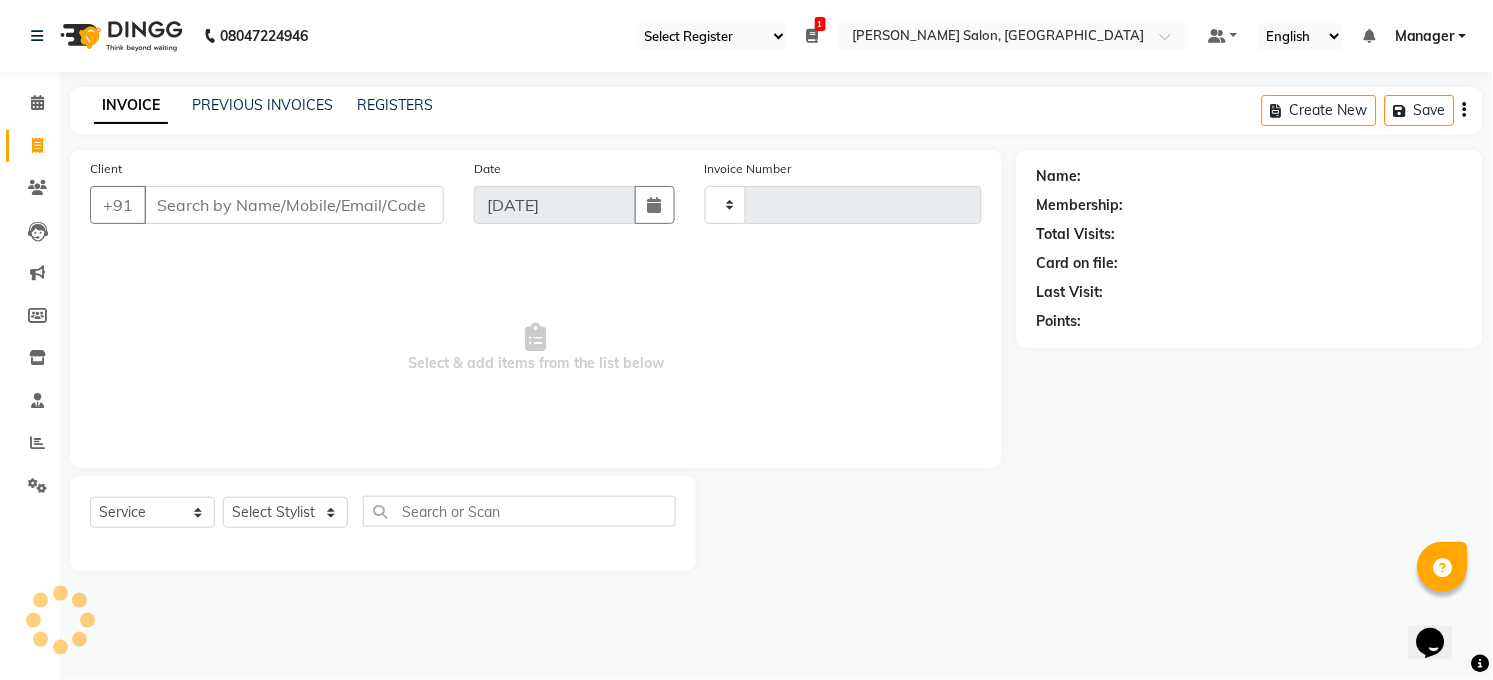 type on "2697" 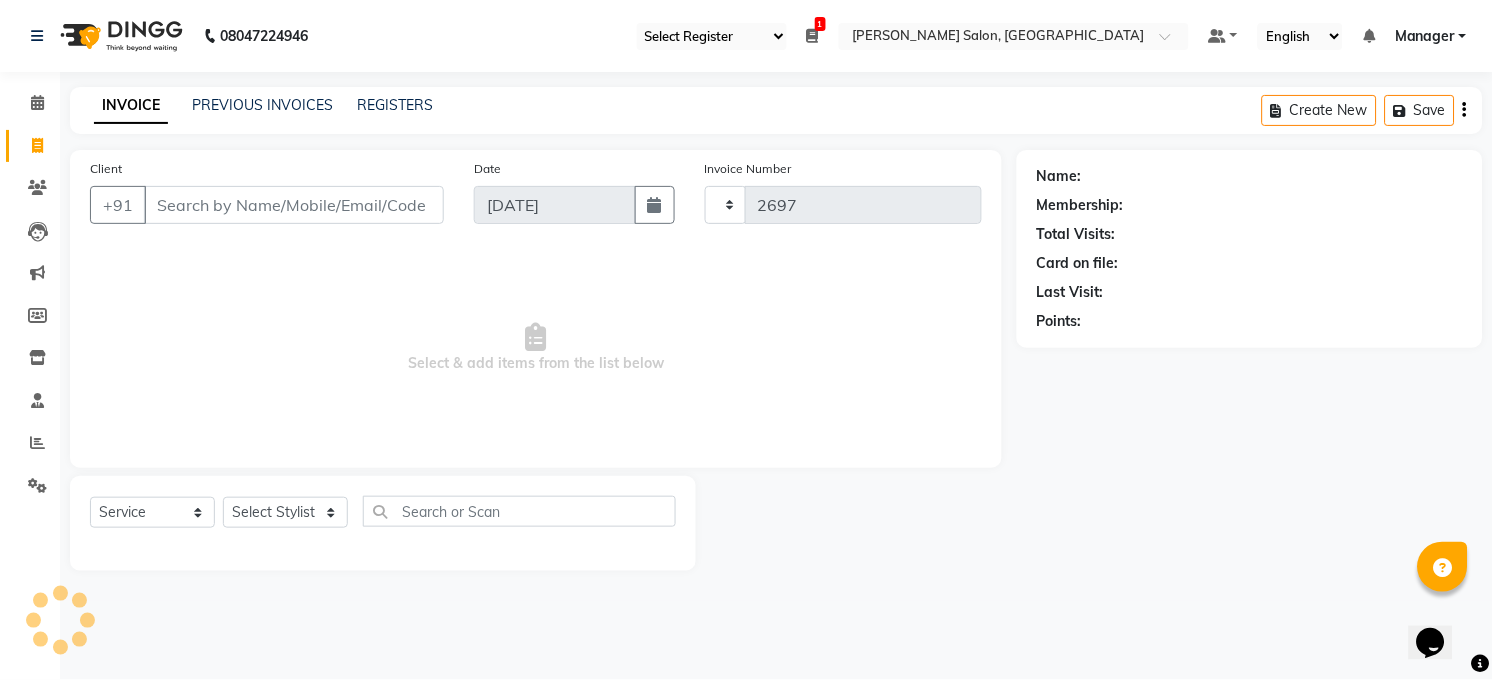 select on "5748" 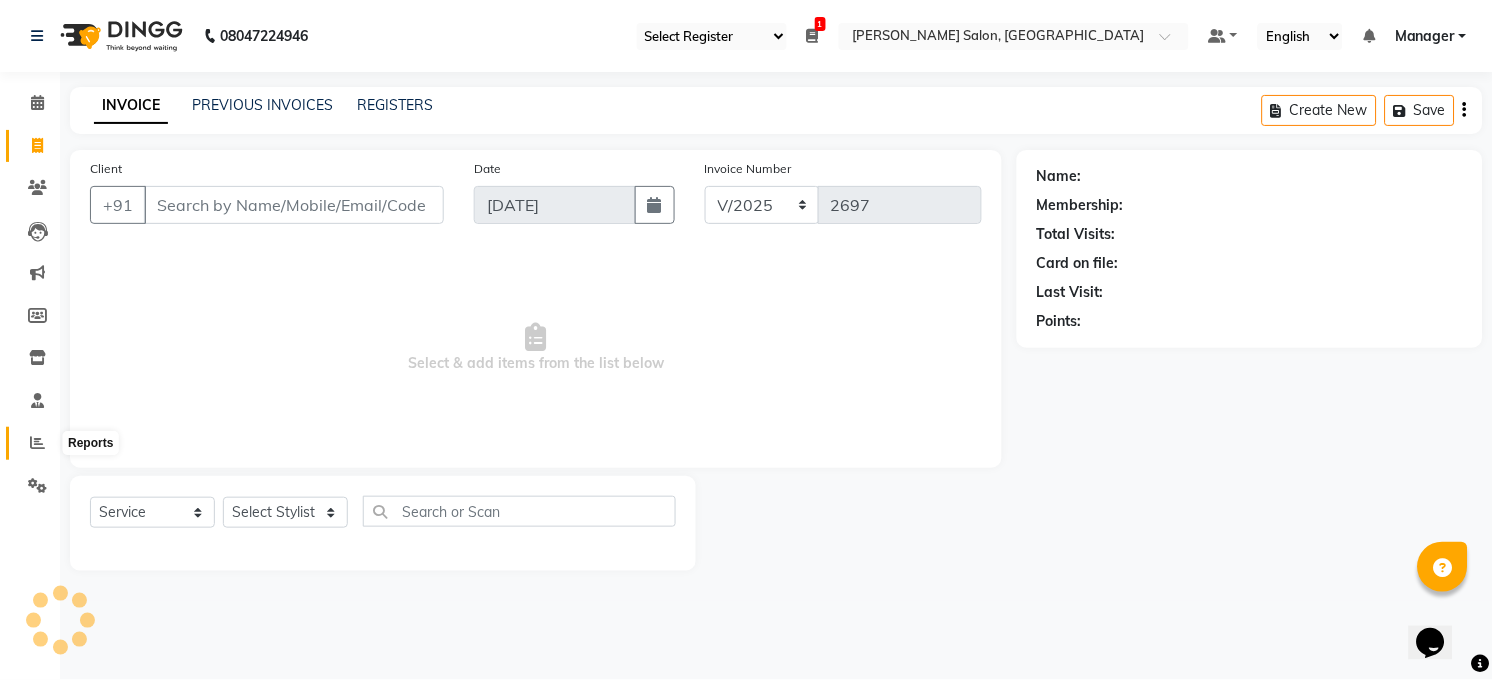 click 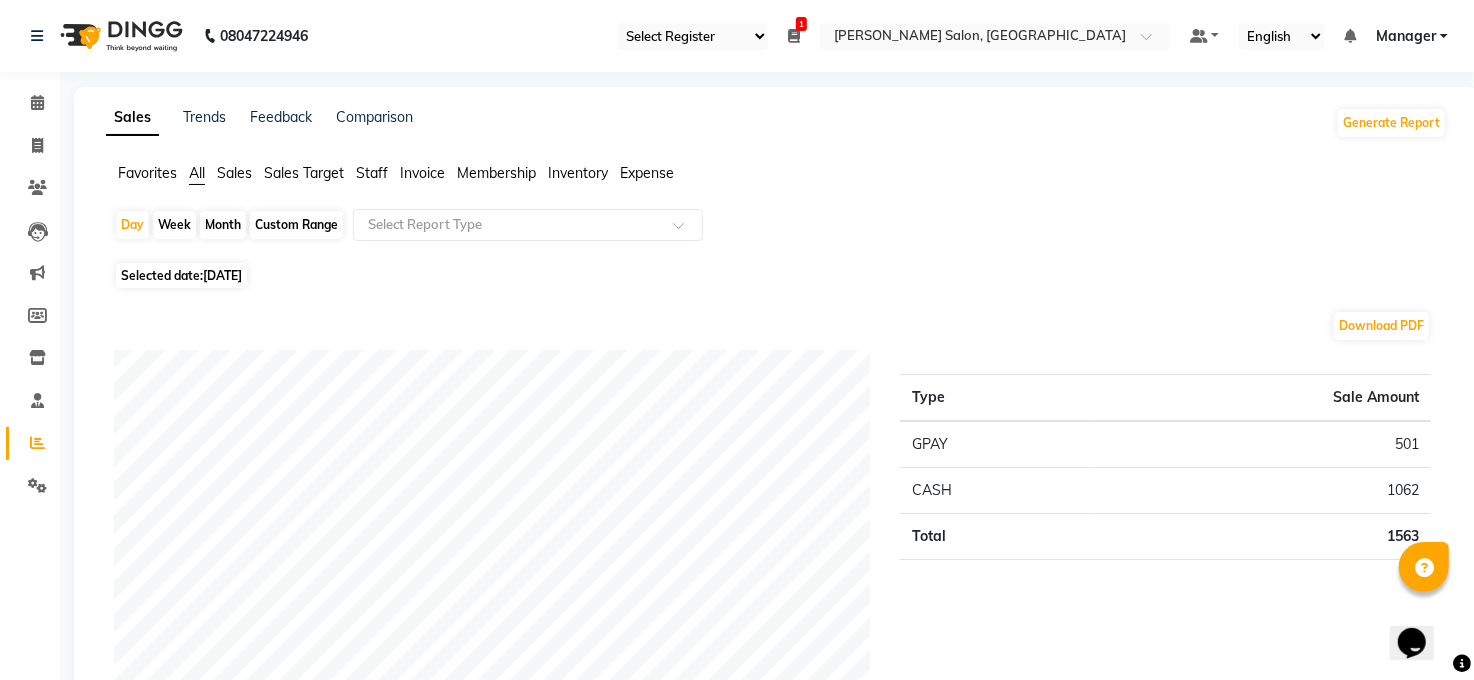 click on "Staff" 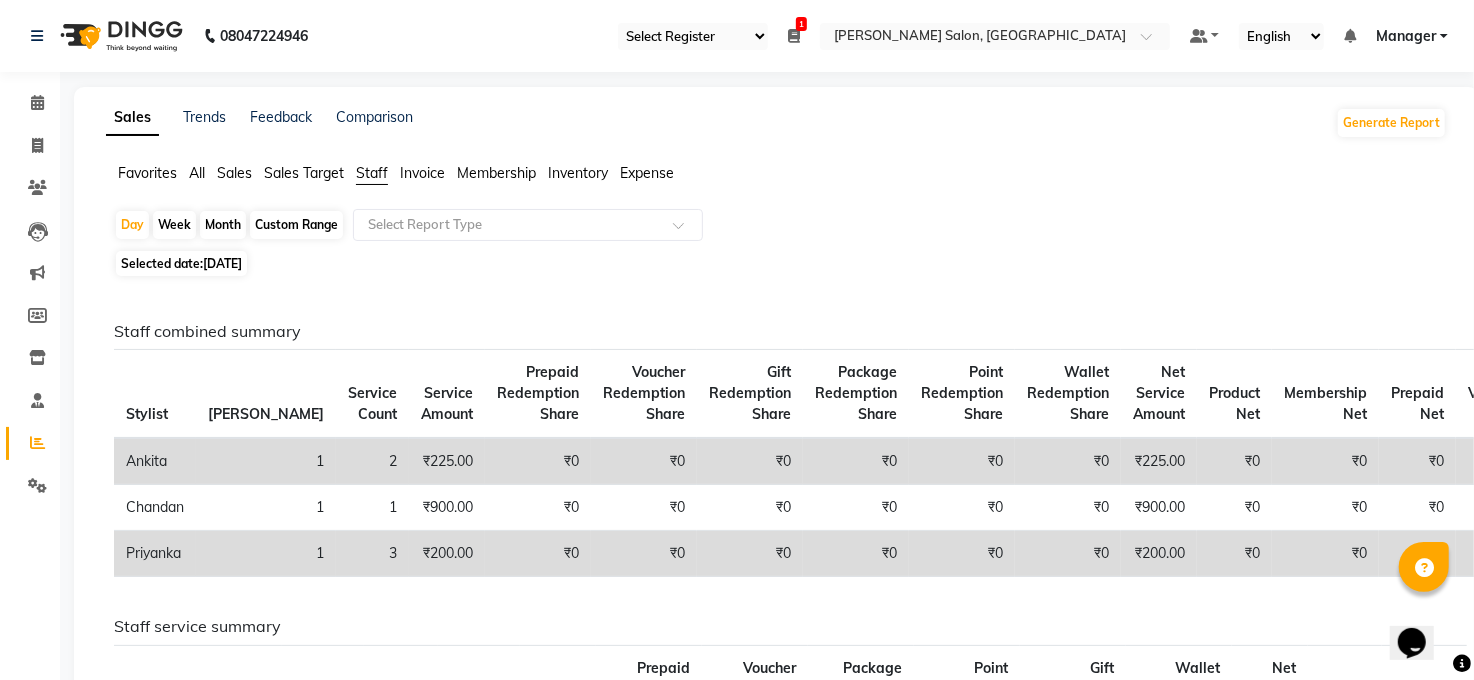 drag, startPoint x: 228, startPoint y: 227, endPoint x: 240, endPoint y: 254, distance: 29.546574 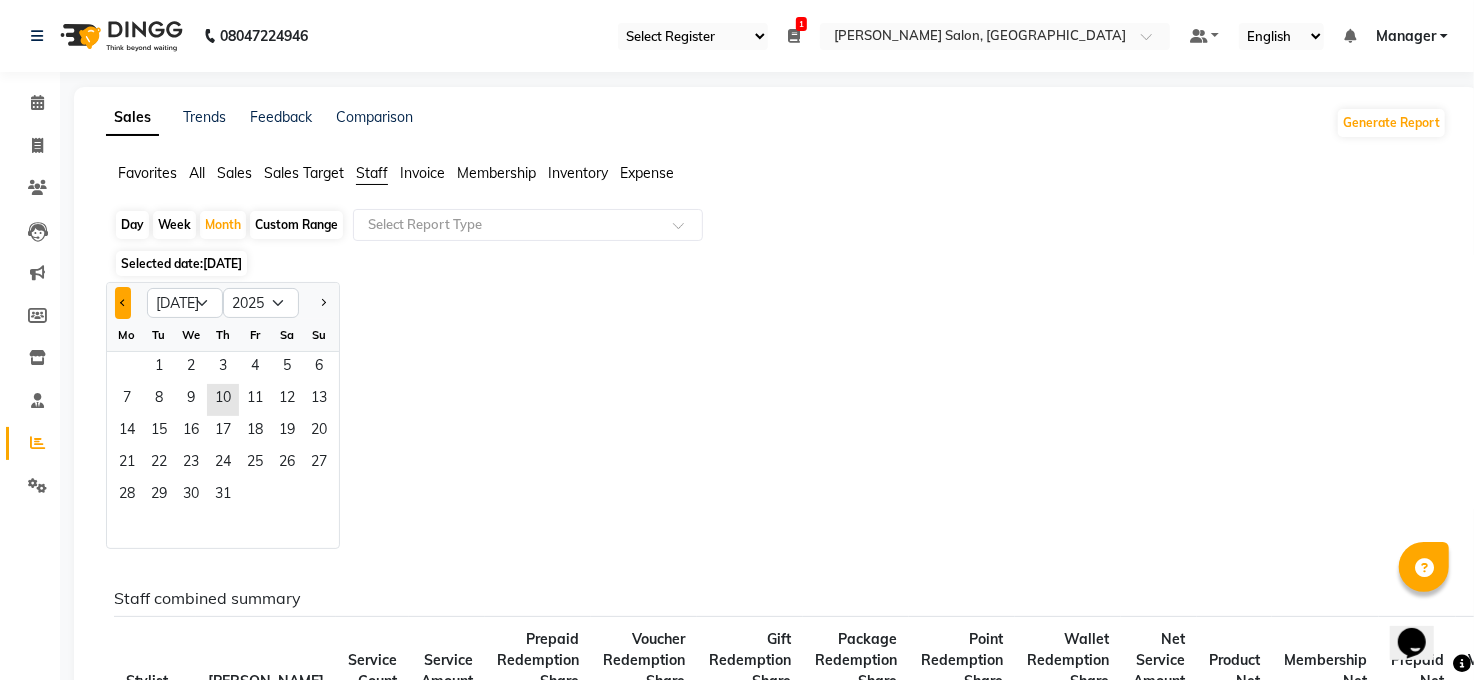 click 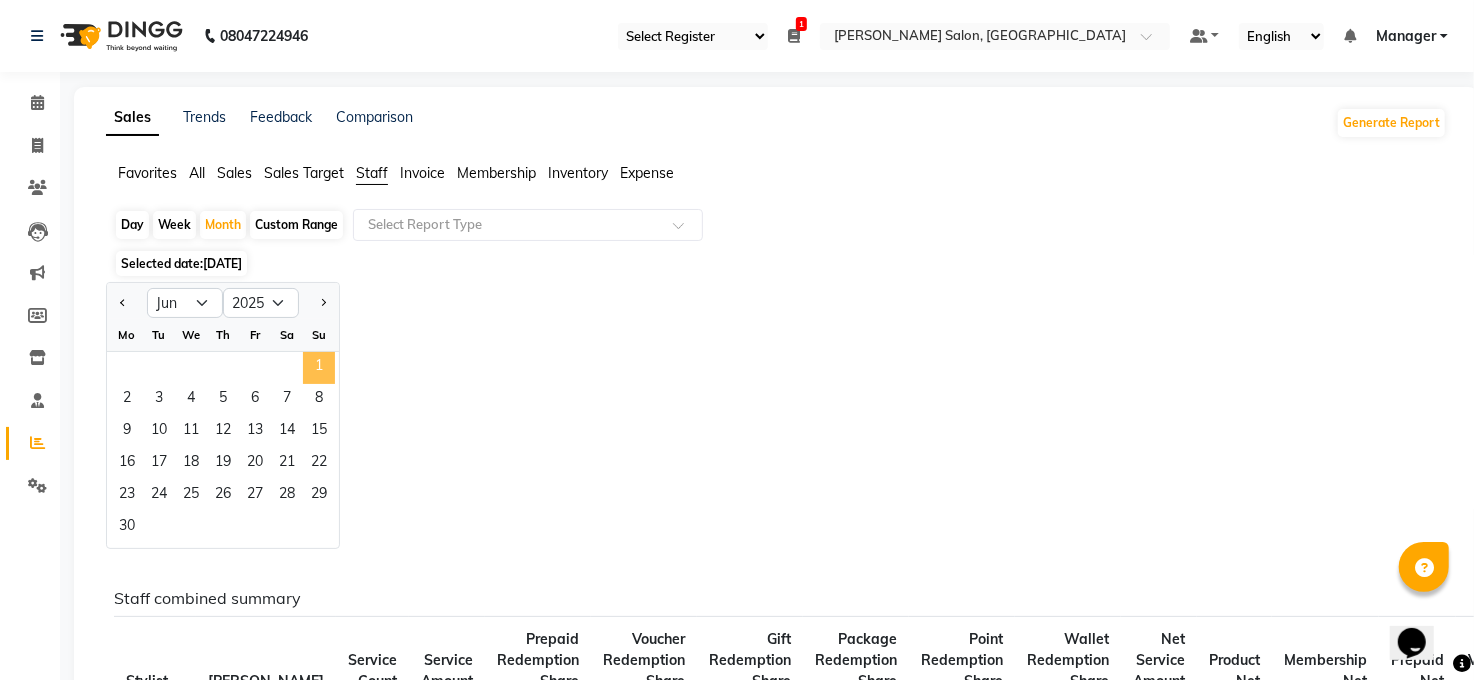 click on "1" 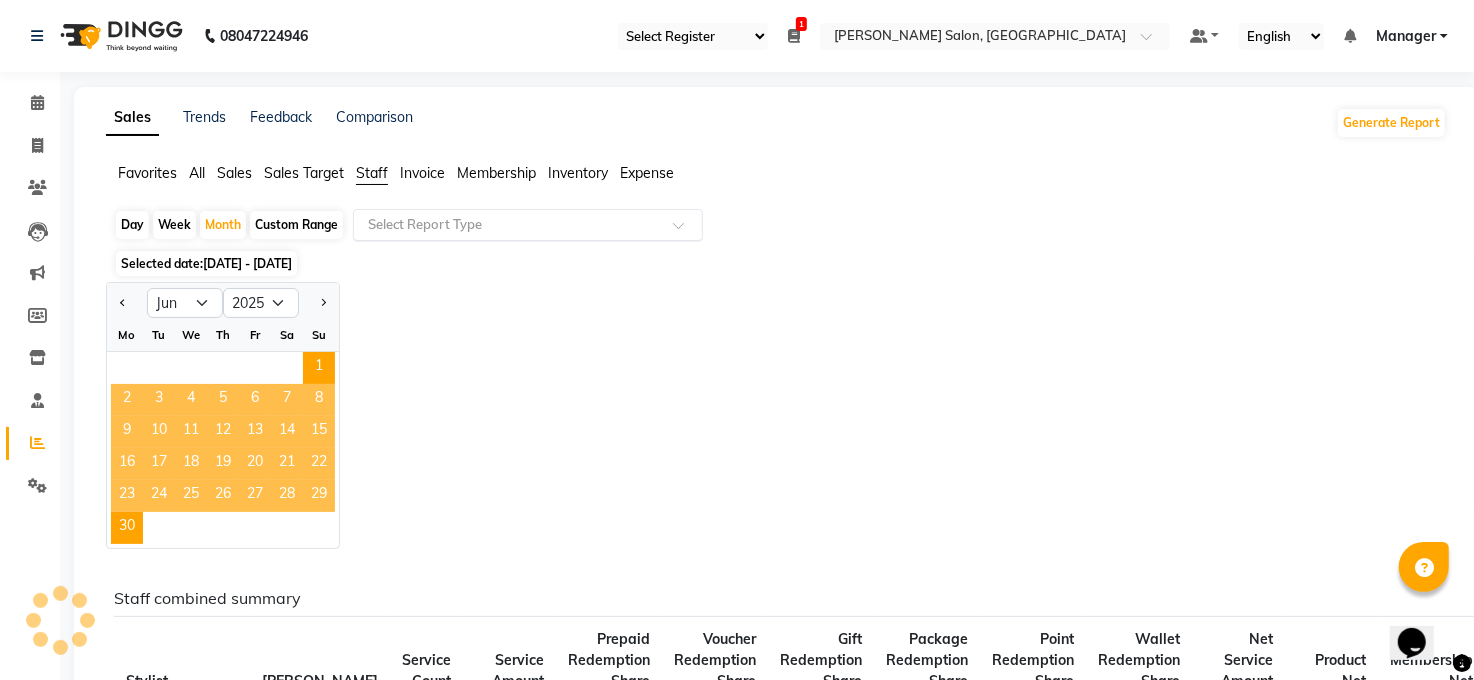 click 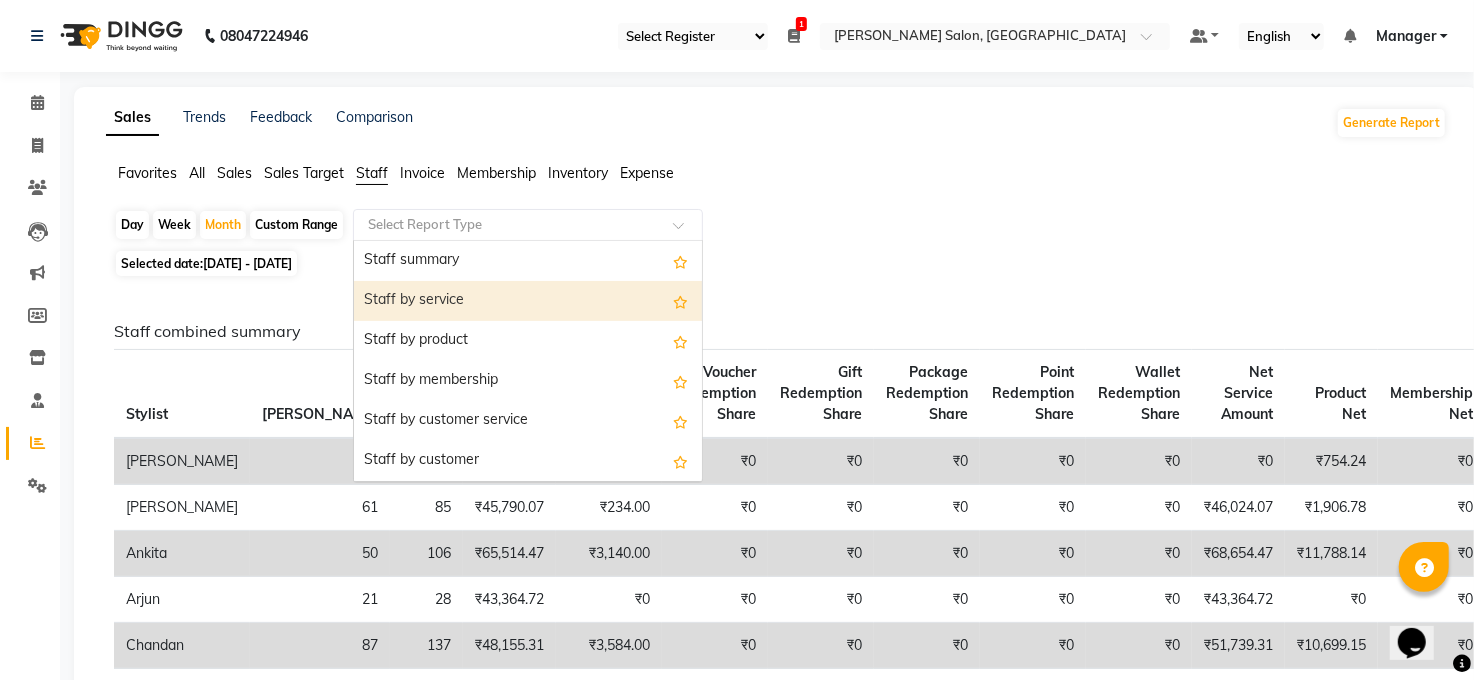 click on "Staff by service" at bounding box center (528, 301) 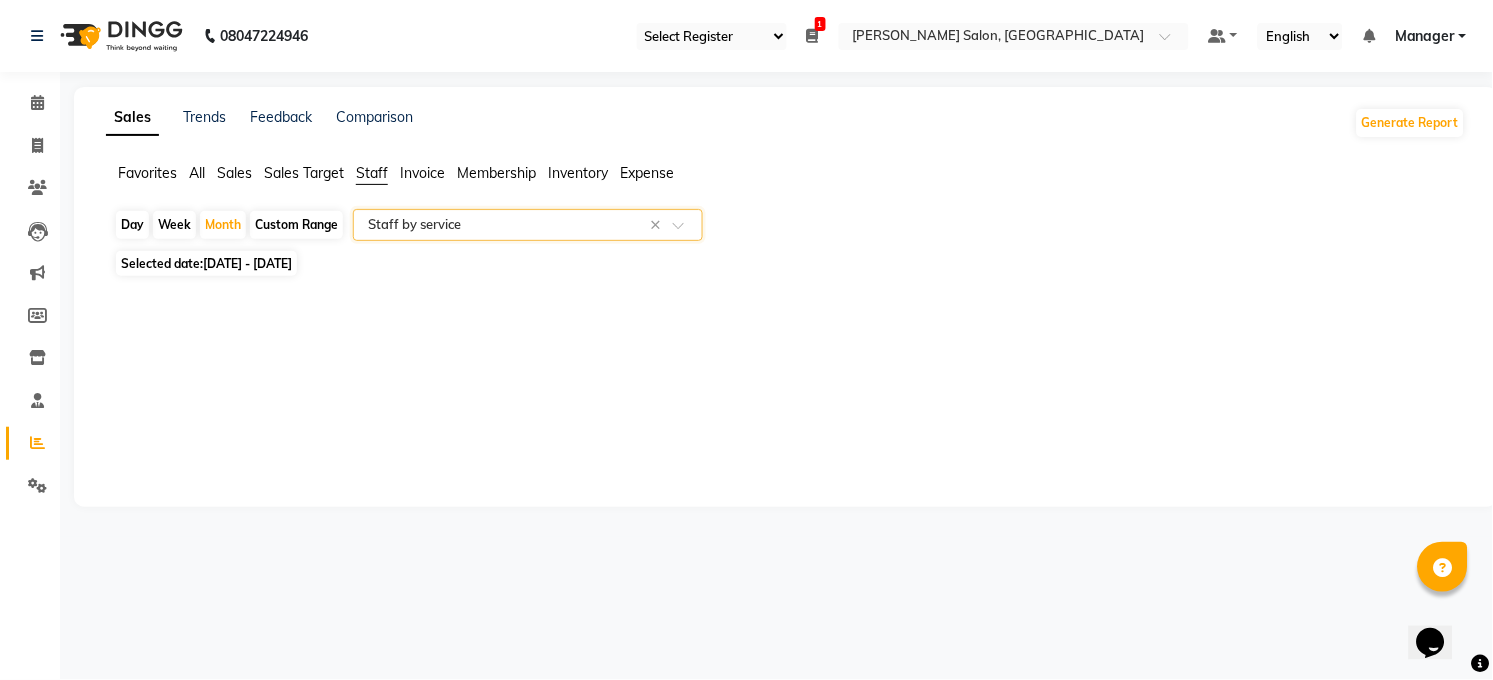 select on "full_report" 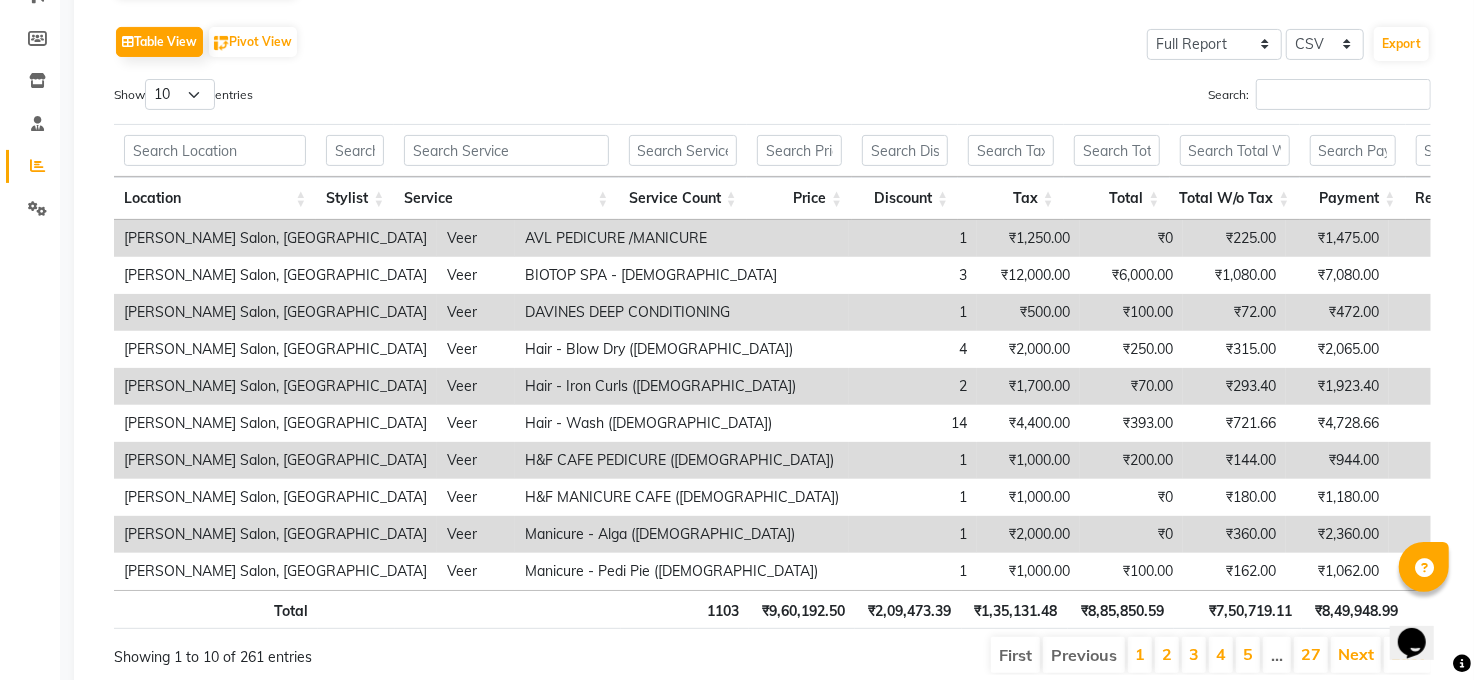 scroll, scrollTop: 311, scrollLeft: 0, axis: vertical 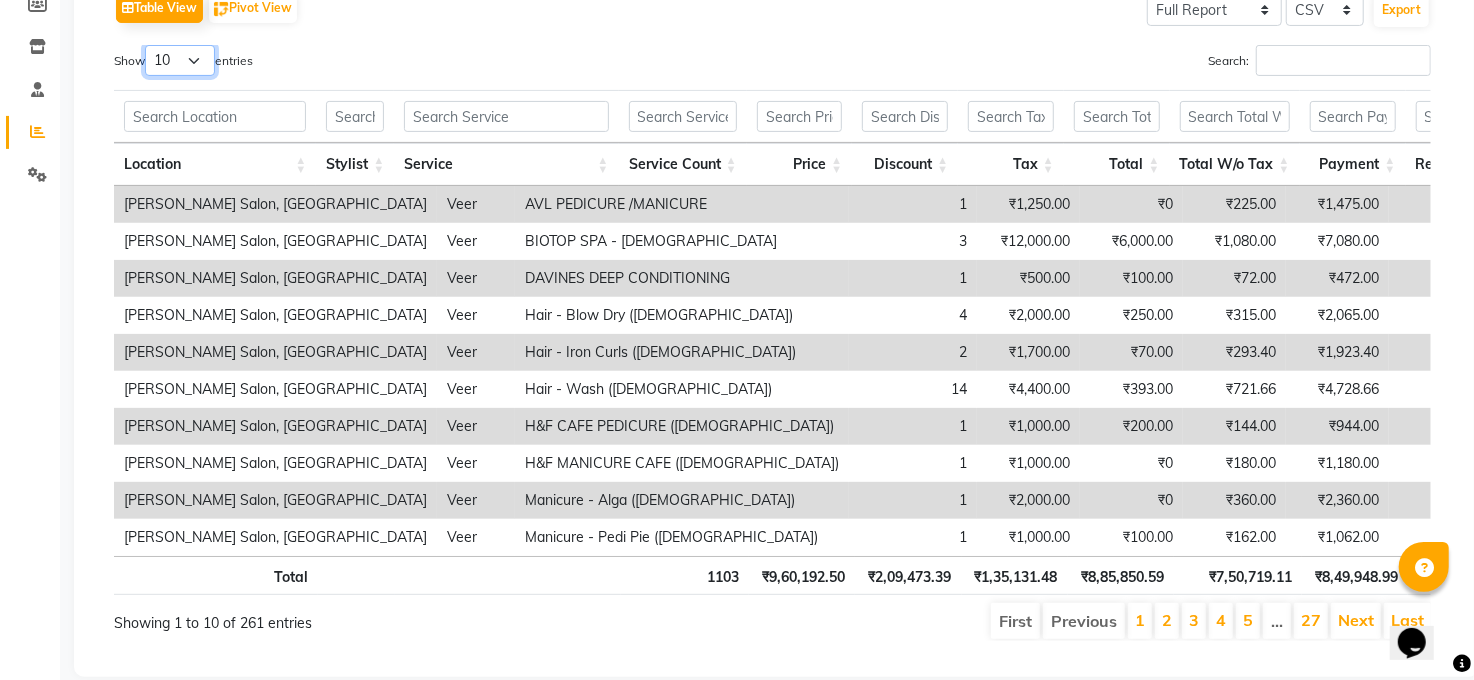 click on "10 25 50 100" at bounding box center (180, 60) 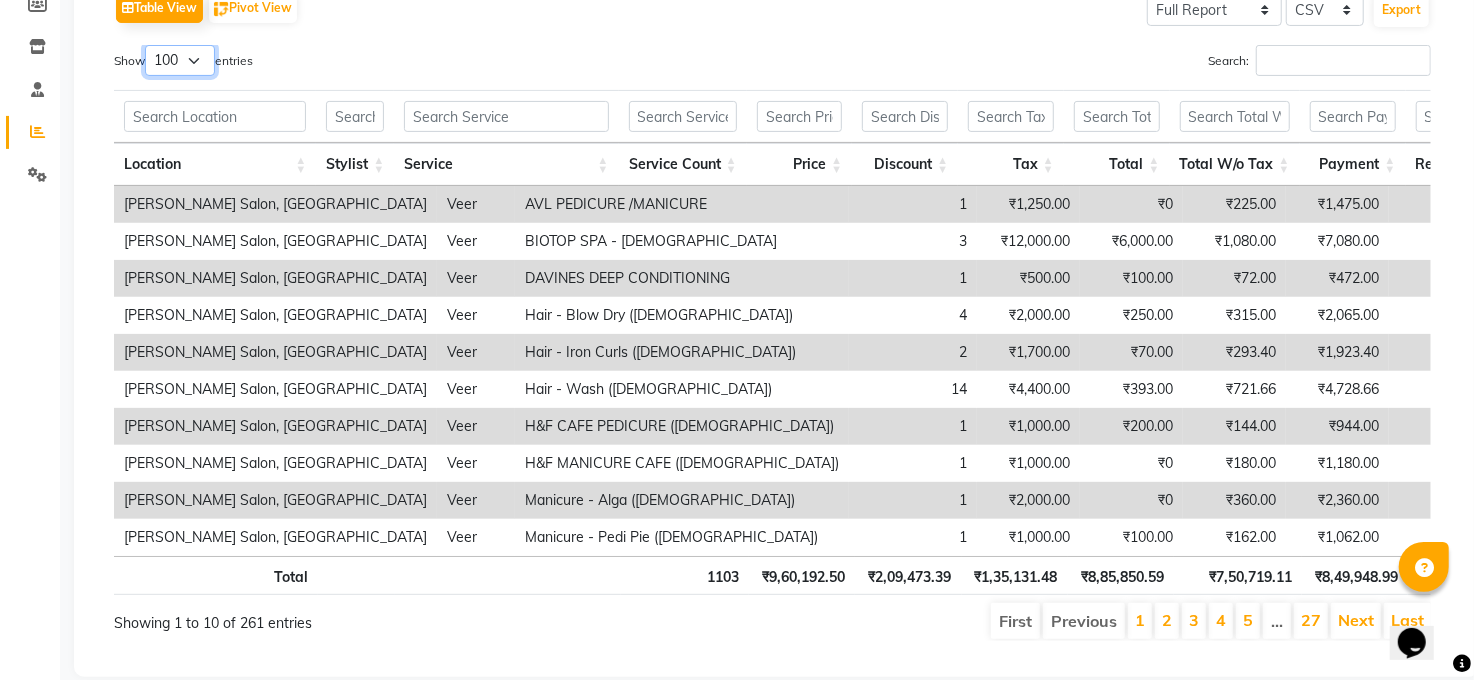 click on "10 25 50 100" at bounding box center [180, 60] 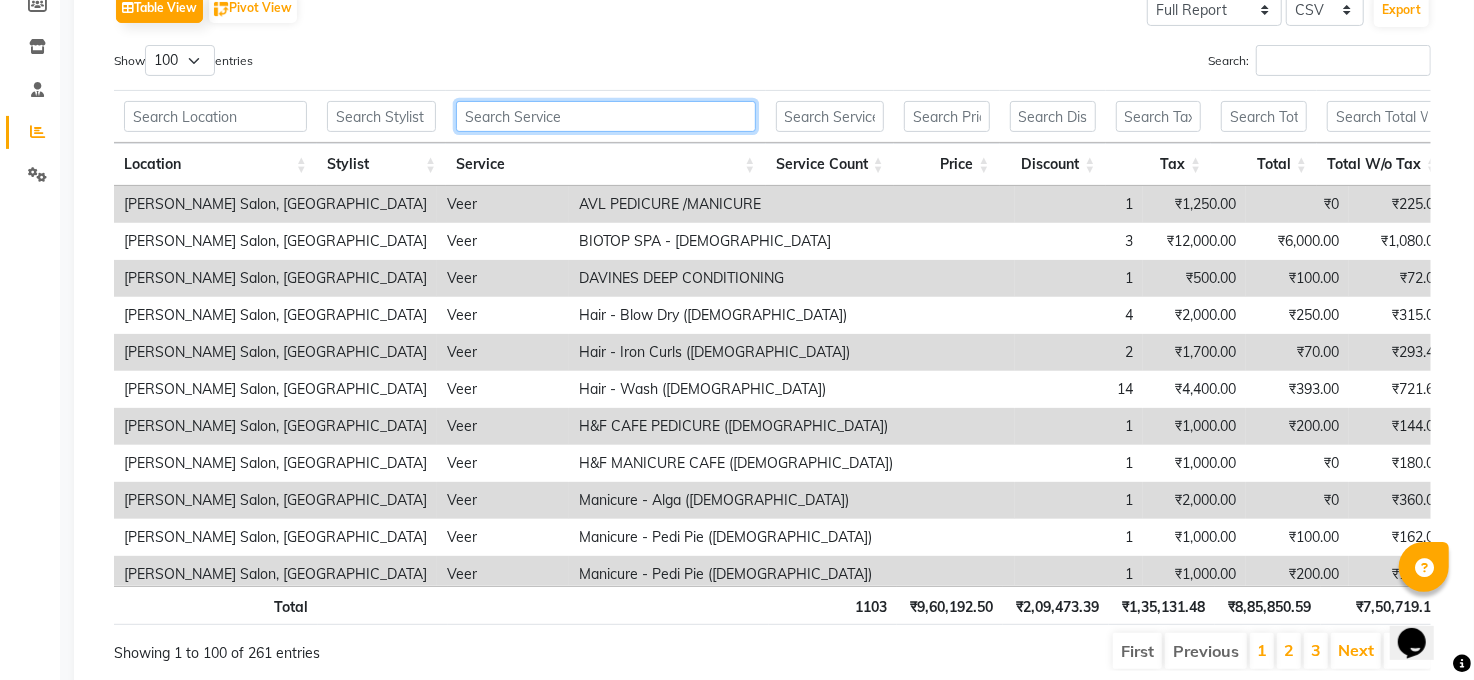 click at bounding box center [605, 116] 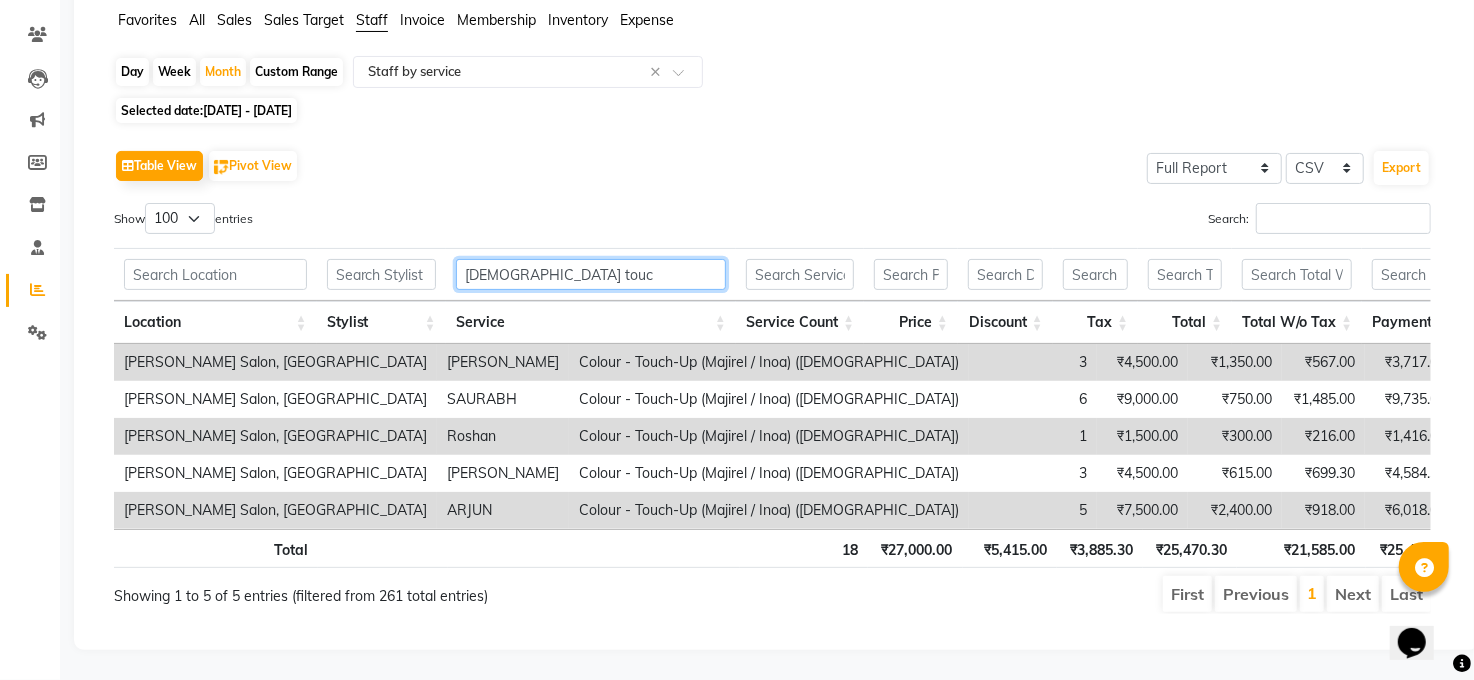 scroll, scrollTop: 311, scrollLeft: 0, axis: vertical 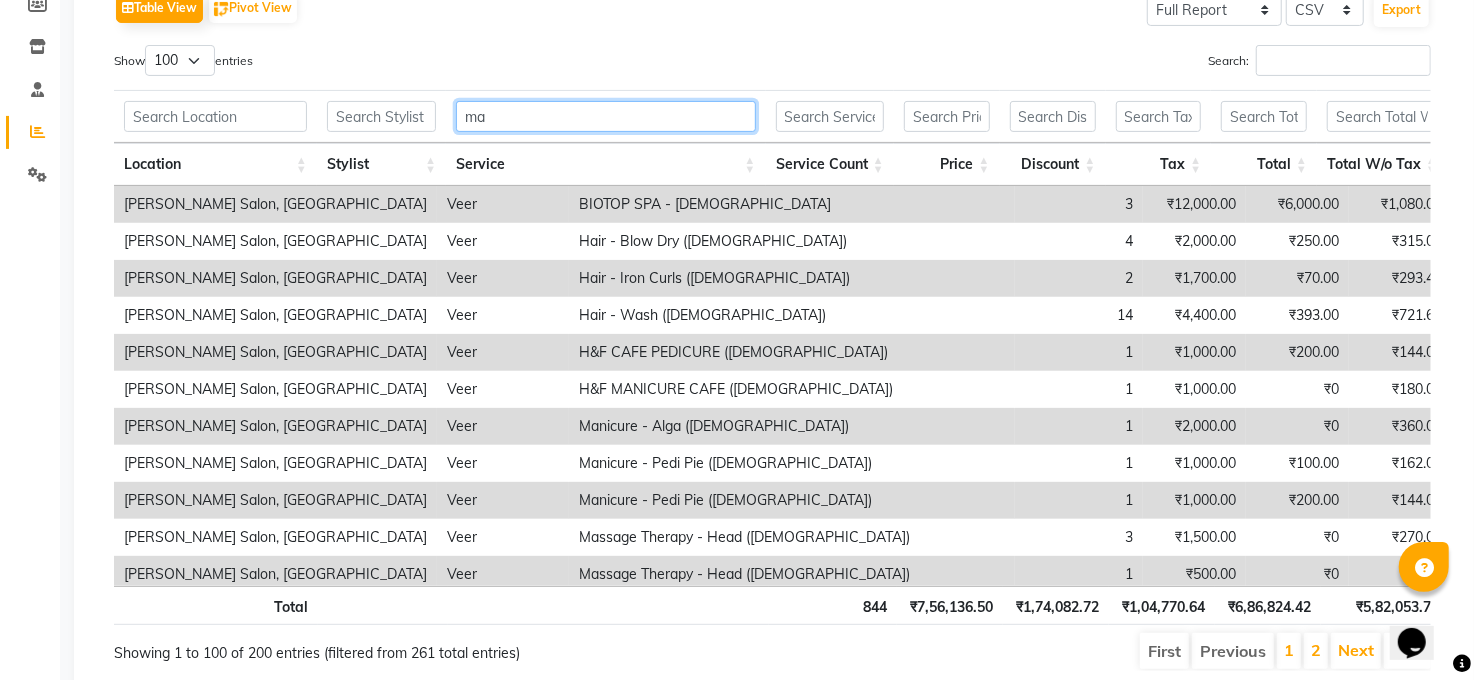 type on "m" 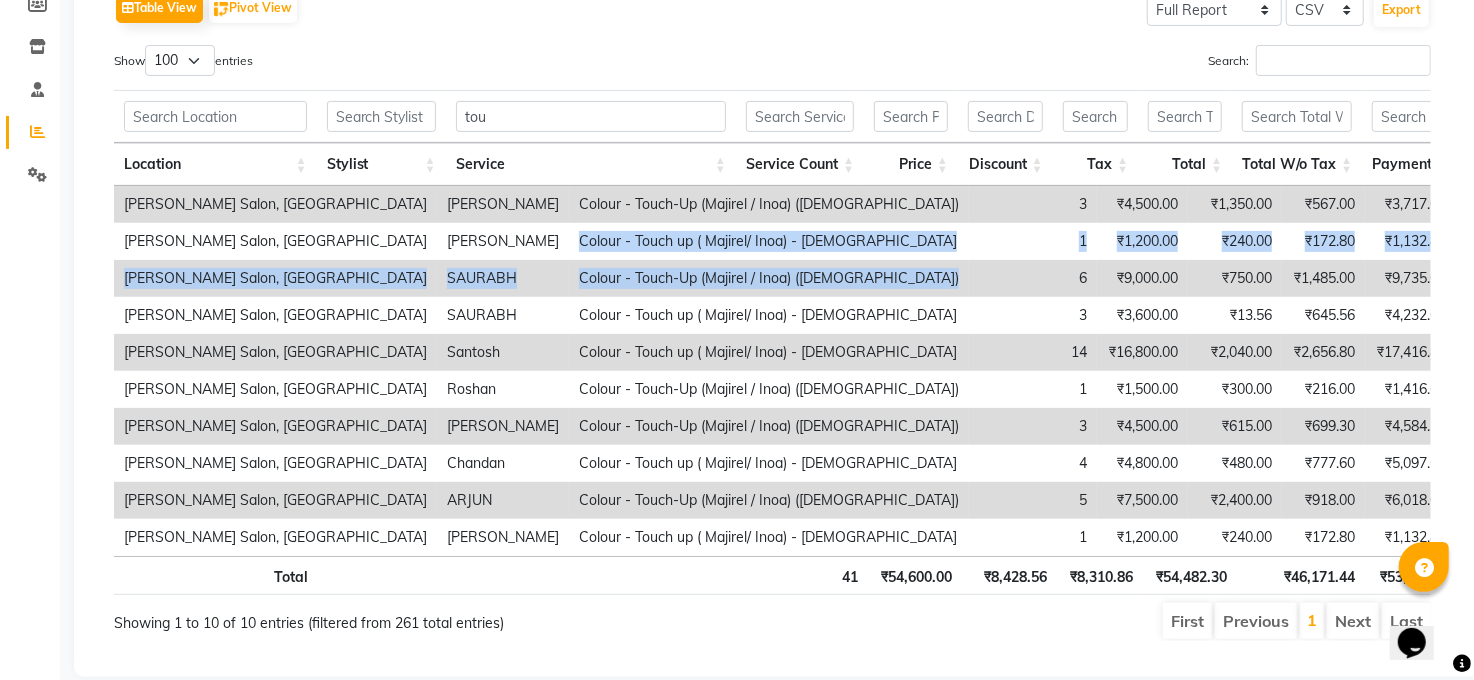 drag, startPoint x: 457, startPoint y: 242, endPoint x: 824, endPoint y: 264, distance: 367.6588 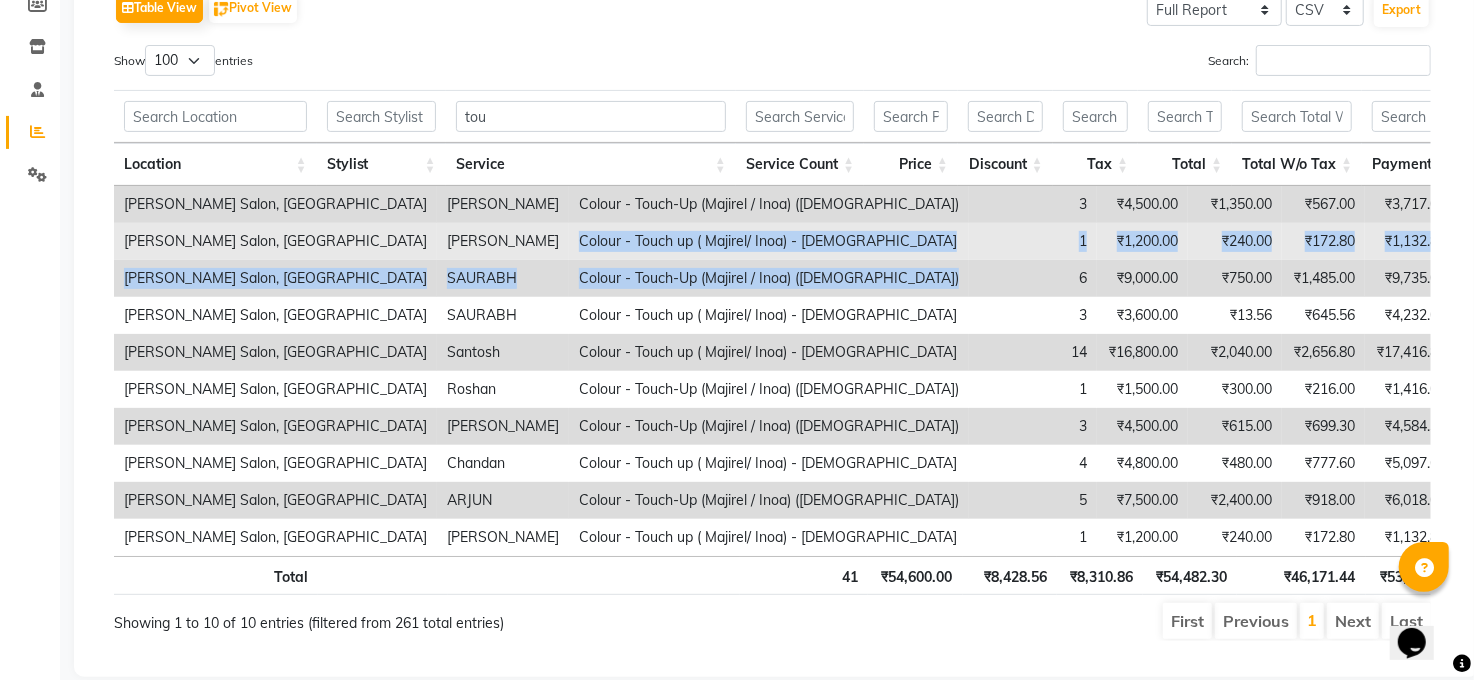 click on "1" at bounding box center [1033, 241] 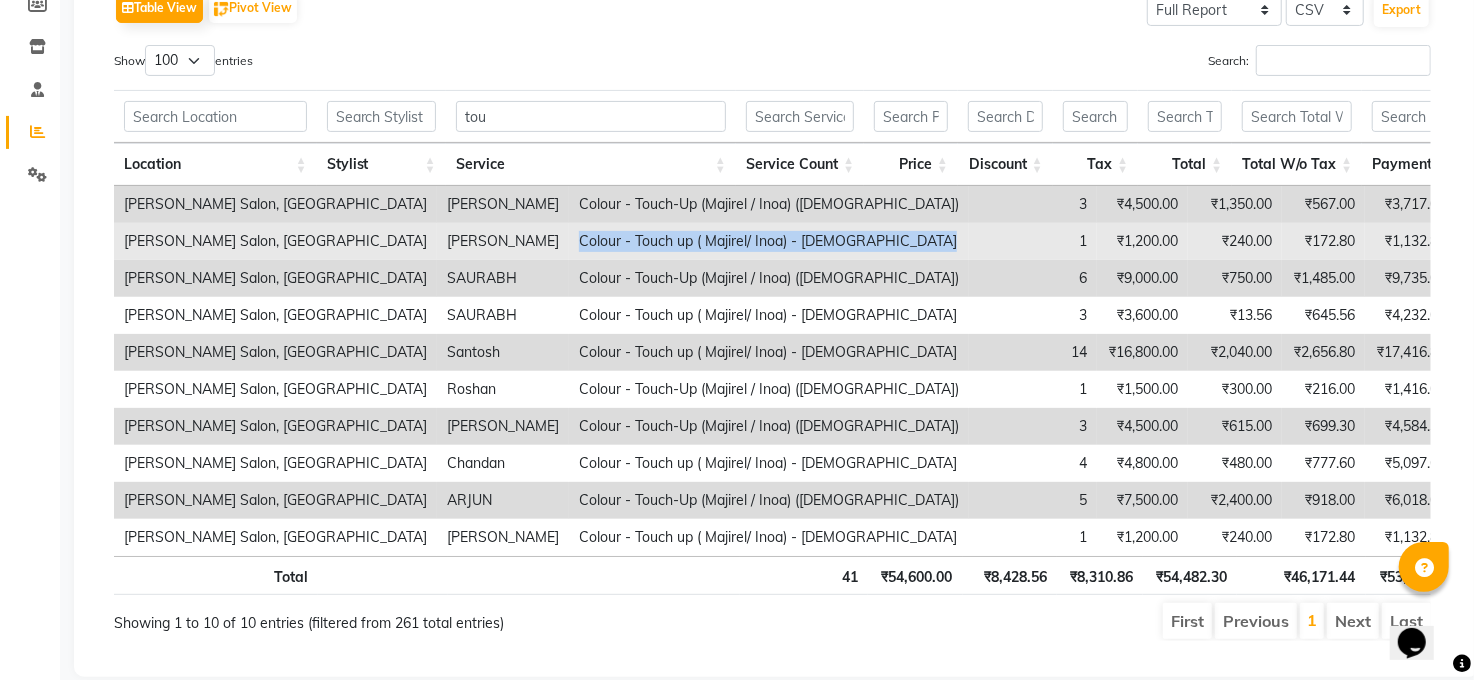 drag, startPoint x: 454, startPoint y: 234, endPoint x: 766, endPoint y: 255, distance: 312.70593 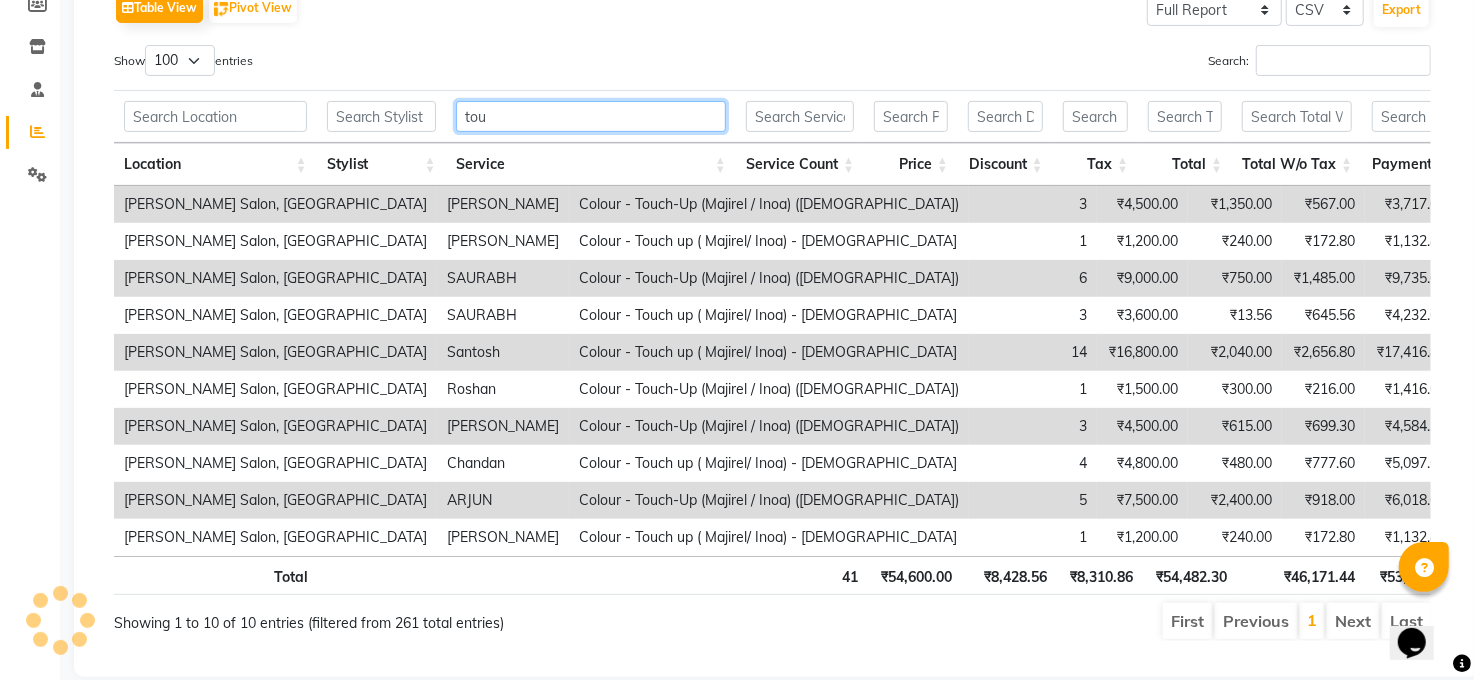 drag, startPoint x: 530, startPoint y: 117, endPoint x: 543, endPoint y: 117, distance: 13 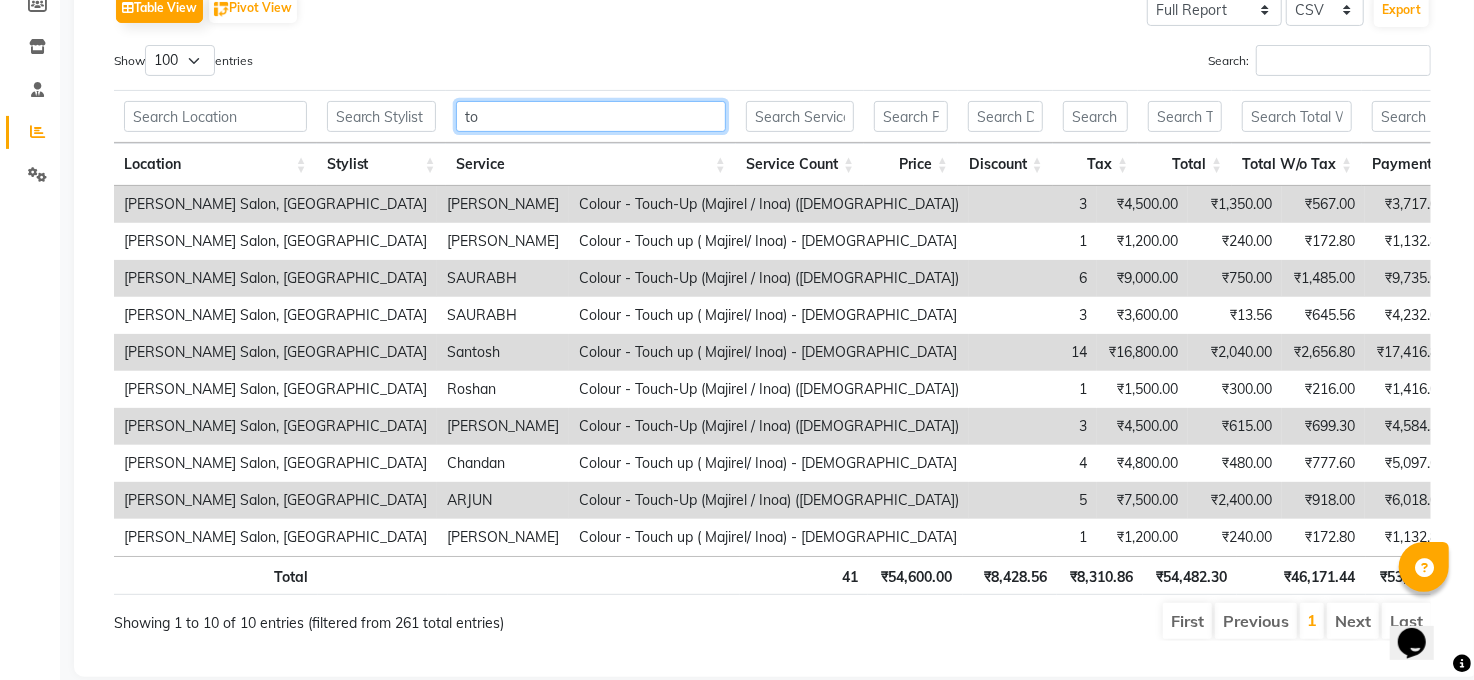 type on "t" 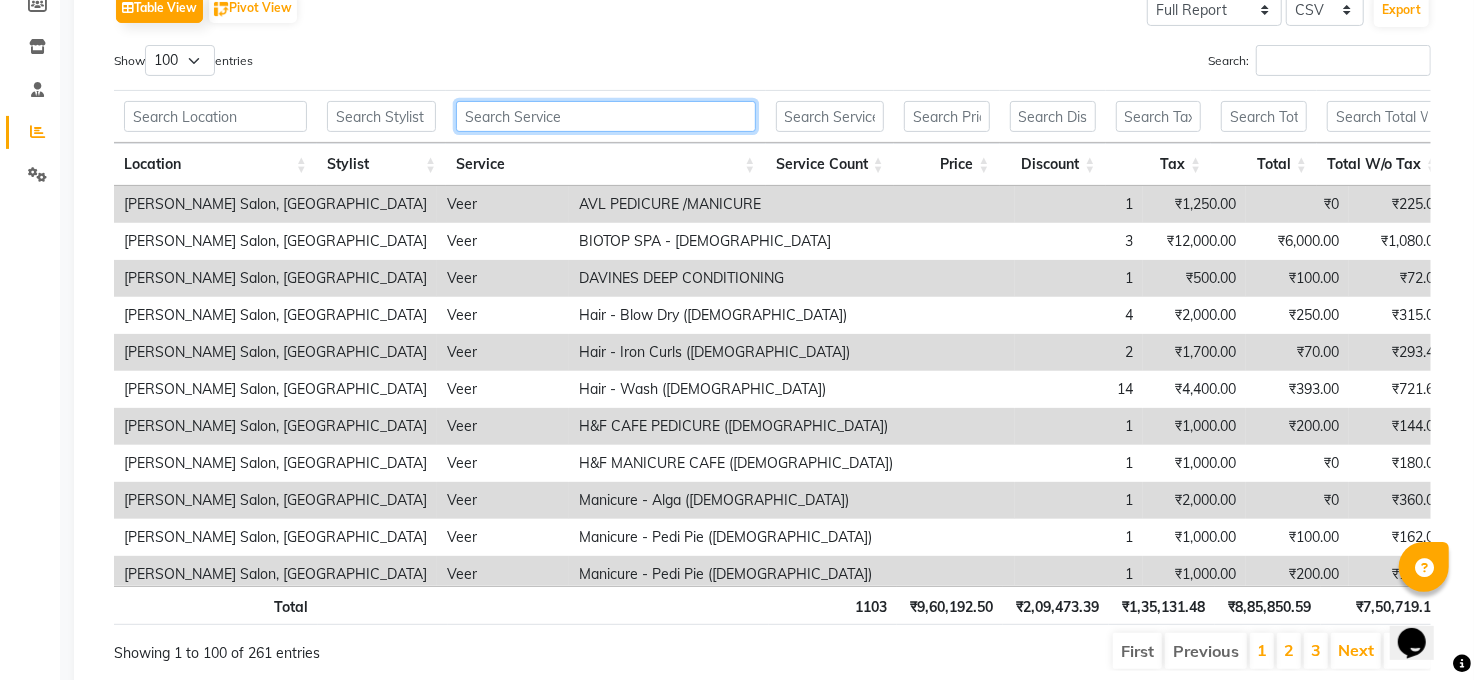 paste on "Colour - Touch up ( Majirel/ Inoa) - Male" 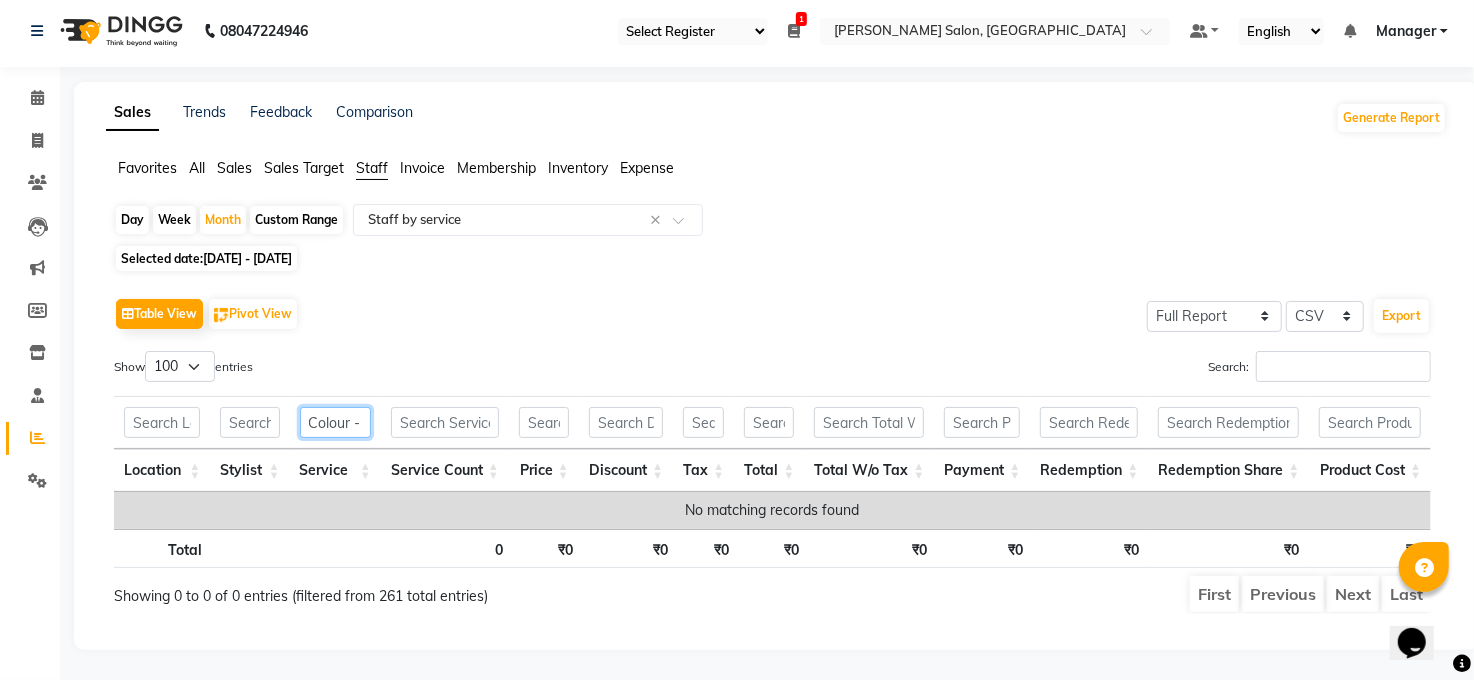 scroll, scrollTop: 25, scrollLeft: 0, axis: vertical 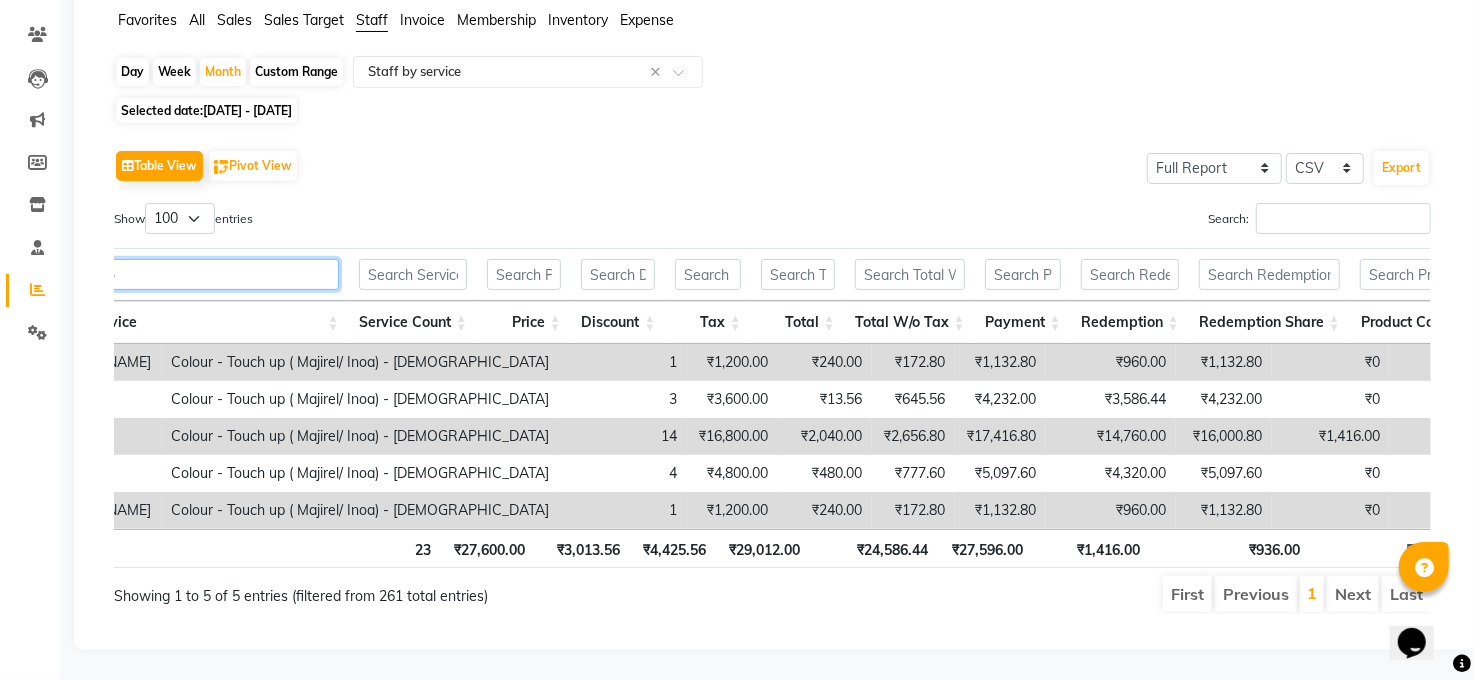 type on "C" 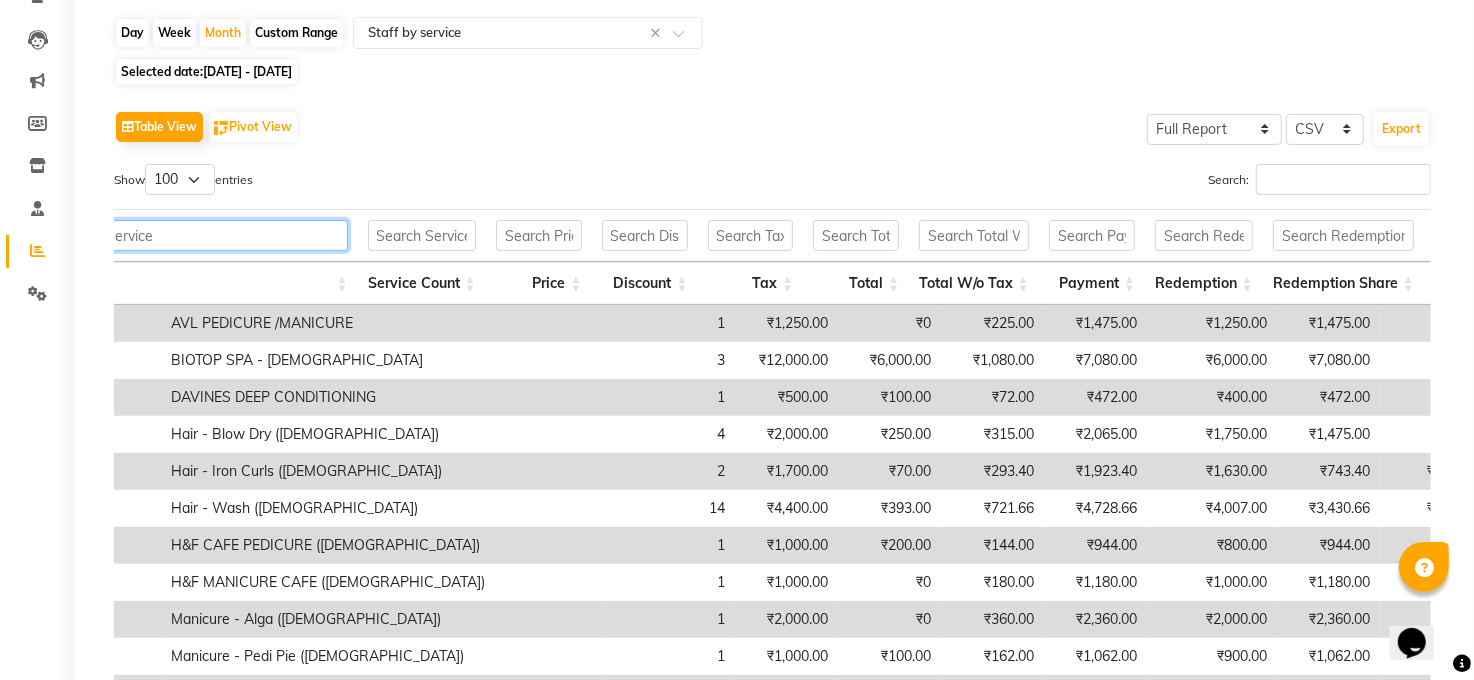 scroll, scrollTop: 0, scrollLeft: 408, axis: horizontal 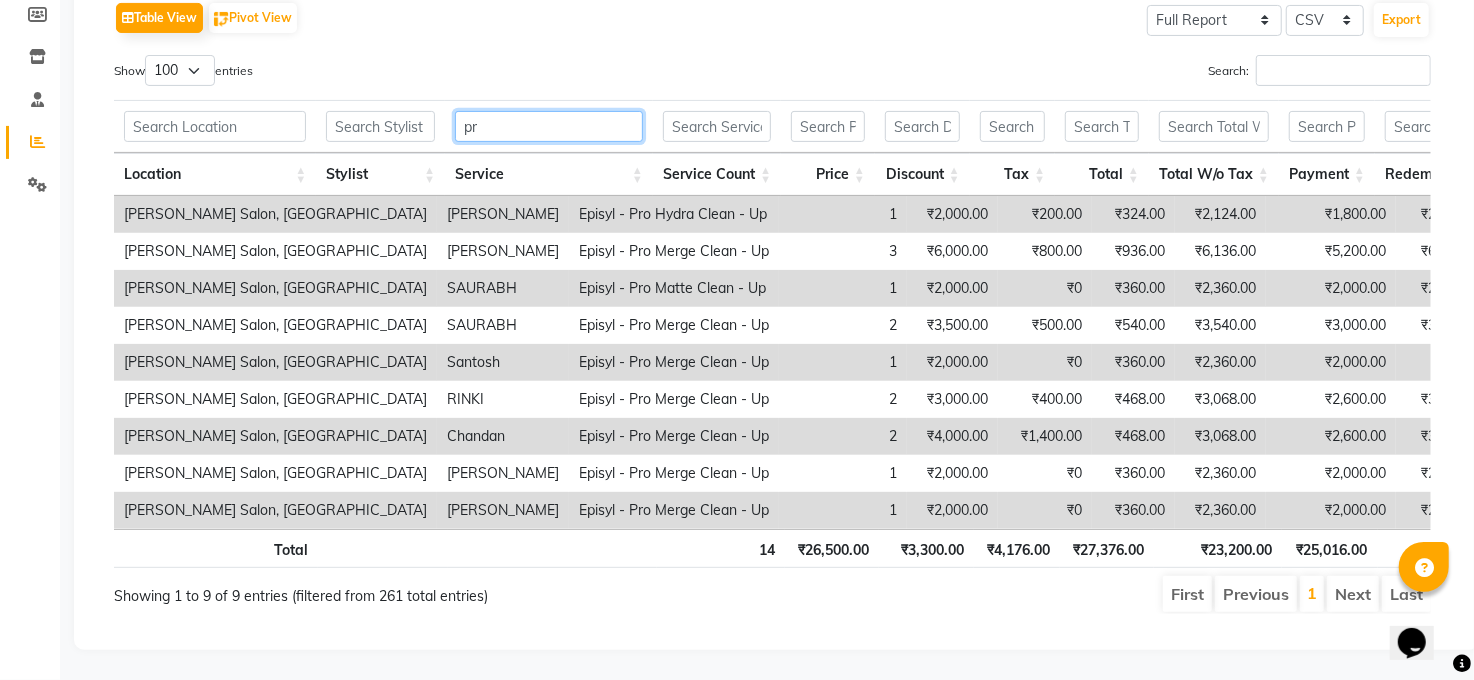 type on "p" 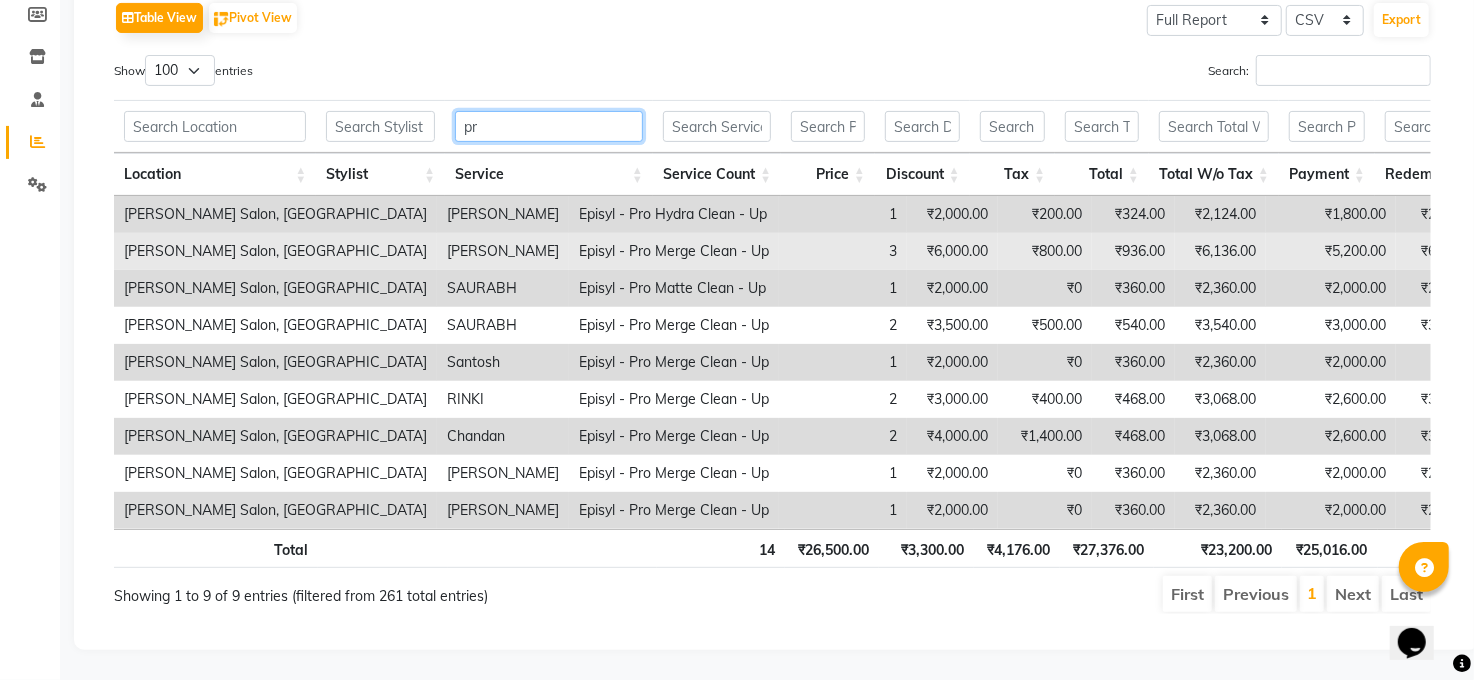 scroll, scrollTop: 387, scrollLeft: 0, axis: vertical 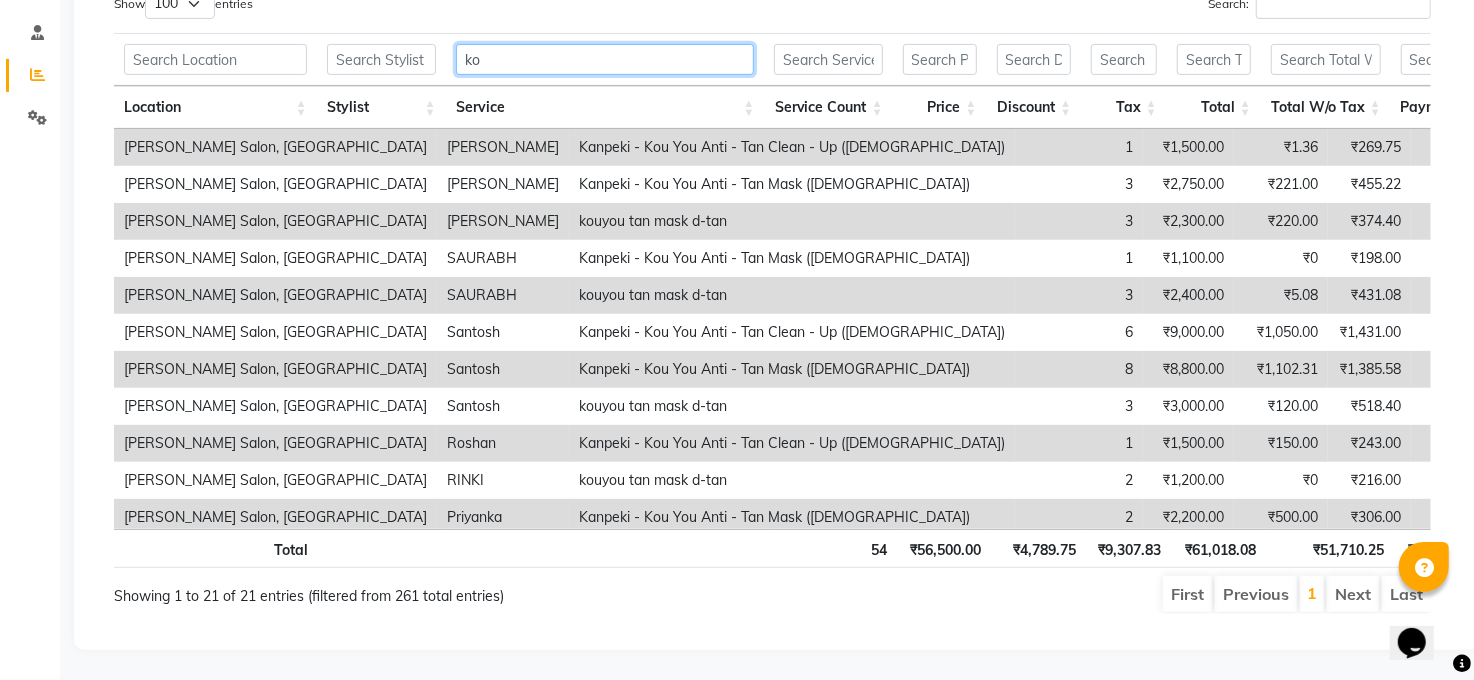 type on "k" 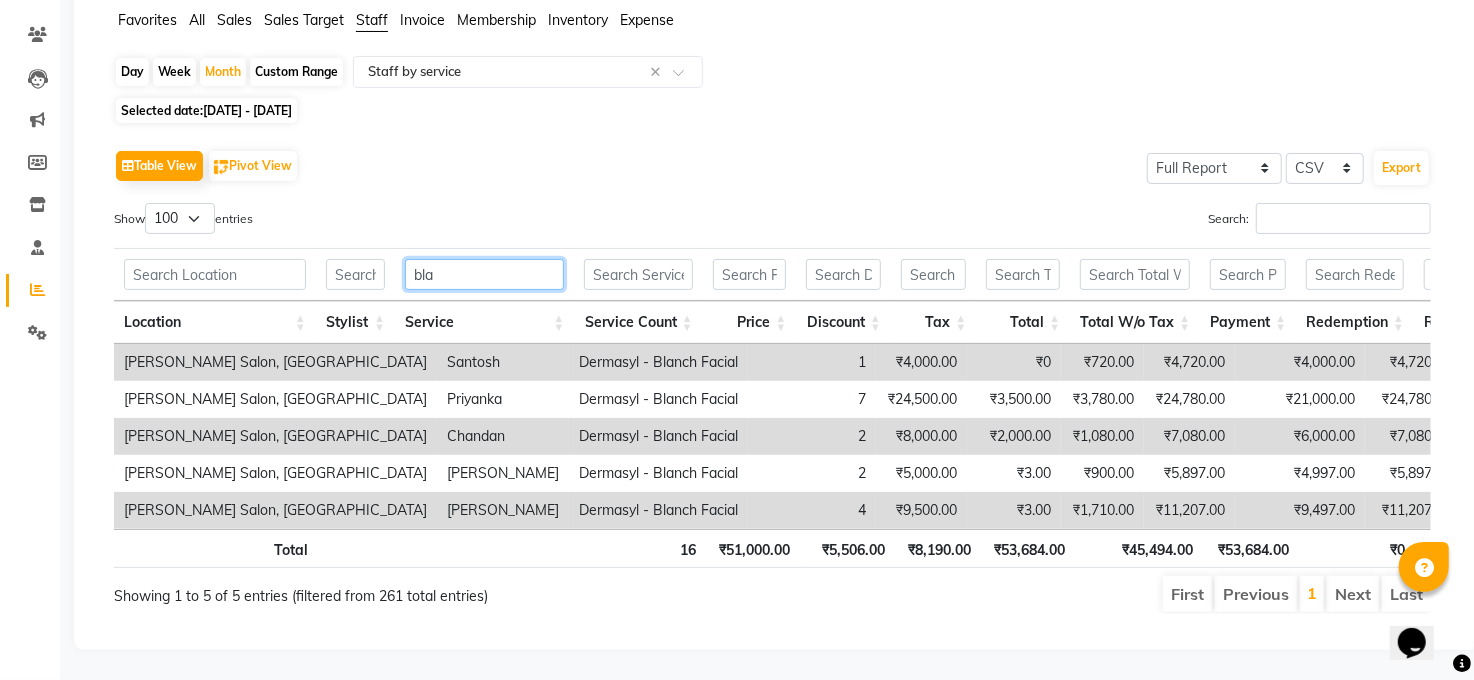 scroll, scrollTop: 192, scrollLeft: 0, axis: vertical 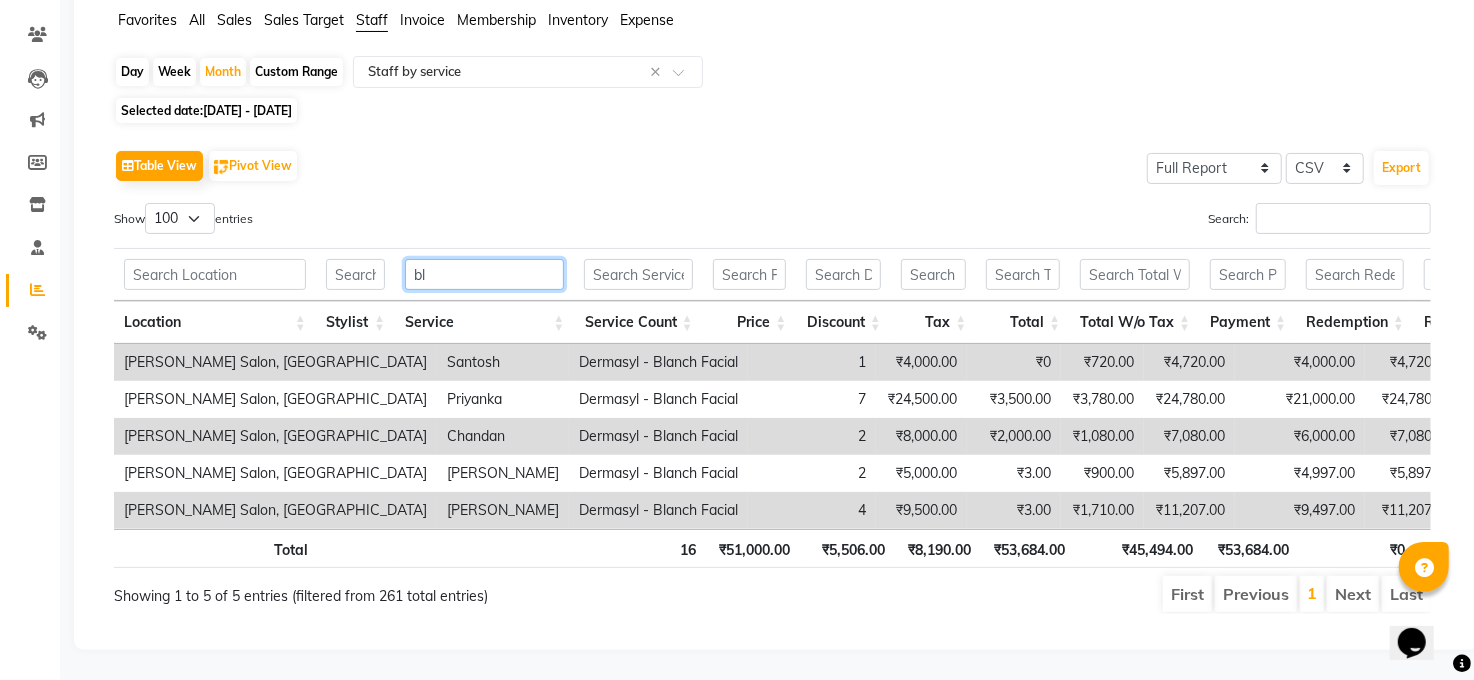 type on "b" 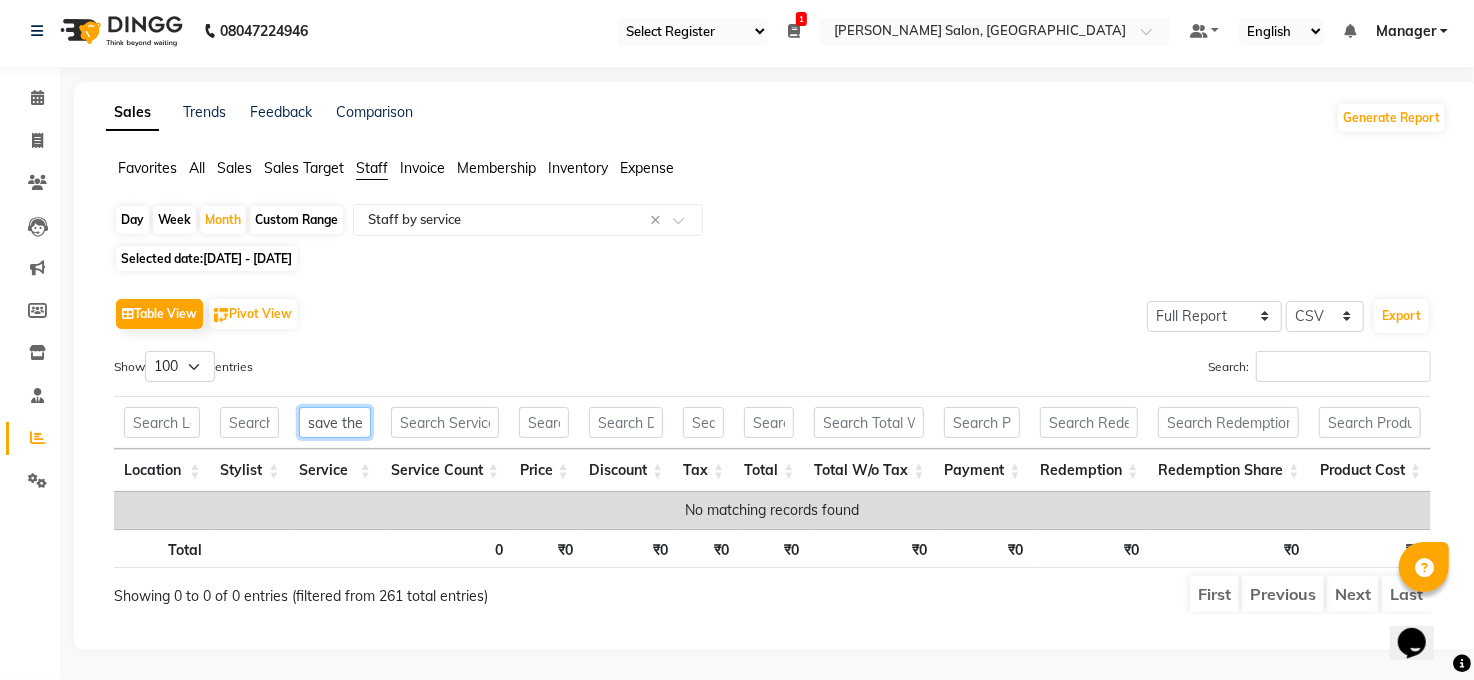 scroll, scrollTop: 25, scrollLeft: 0, axis: vertical 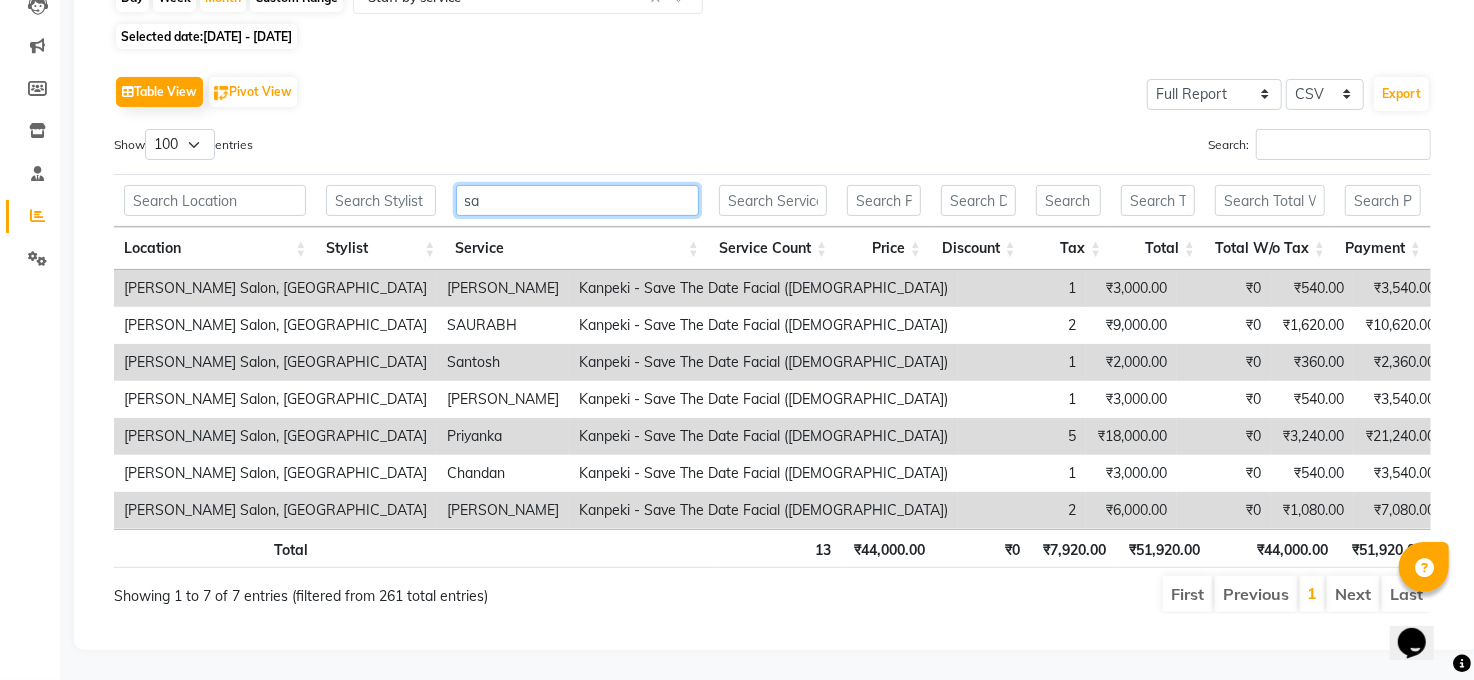 type on "s" 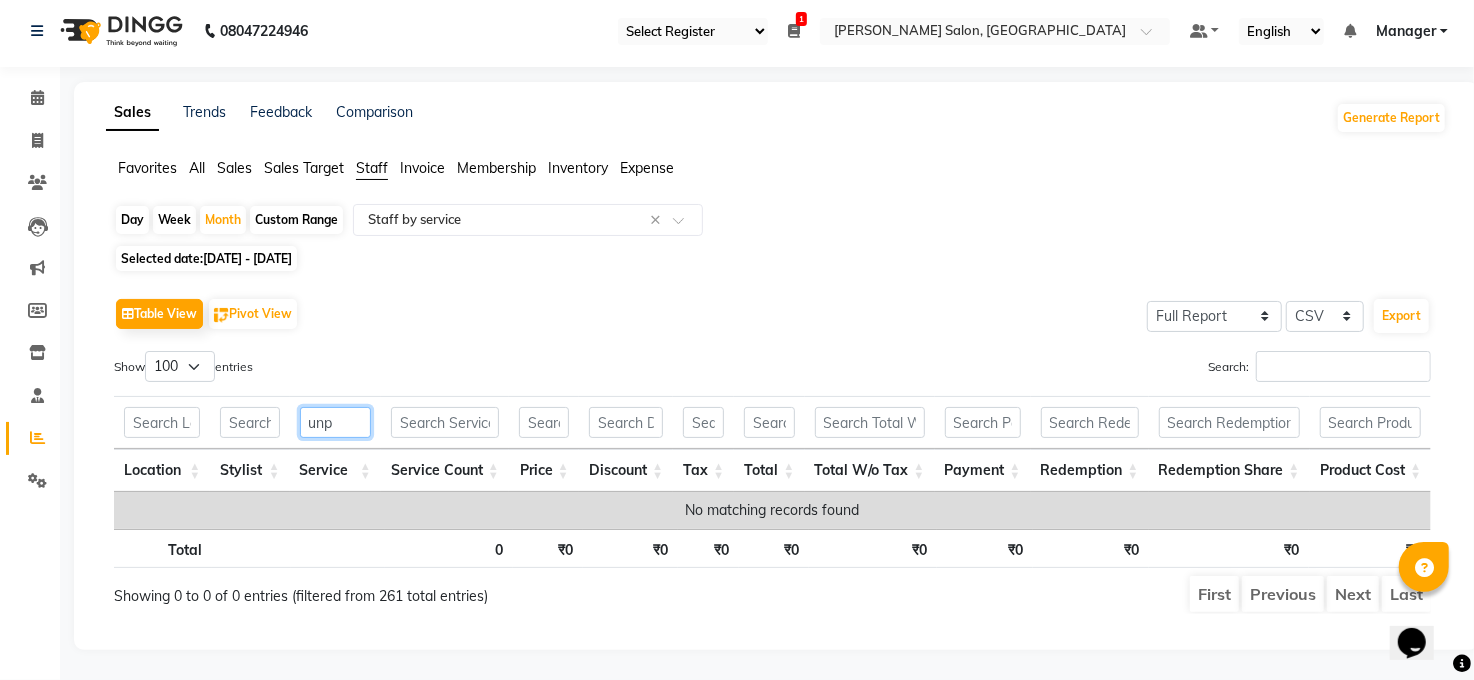 scroll, scrollTop: 25, scrollLeft: 0, axis: vertical 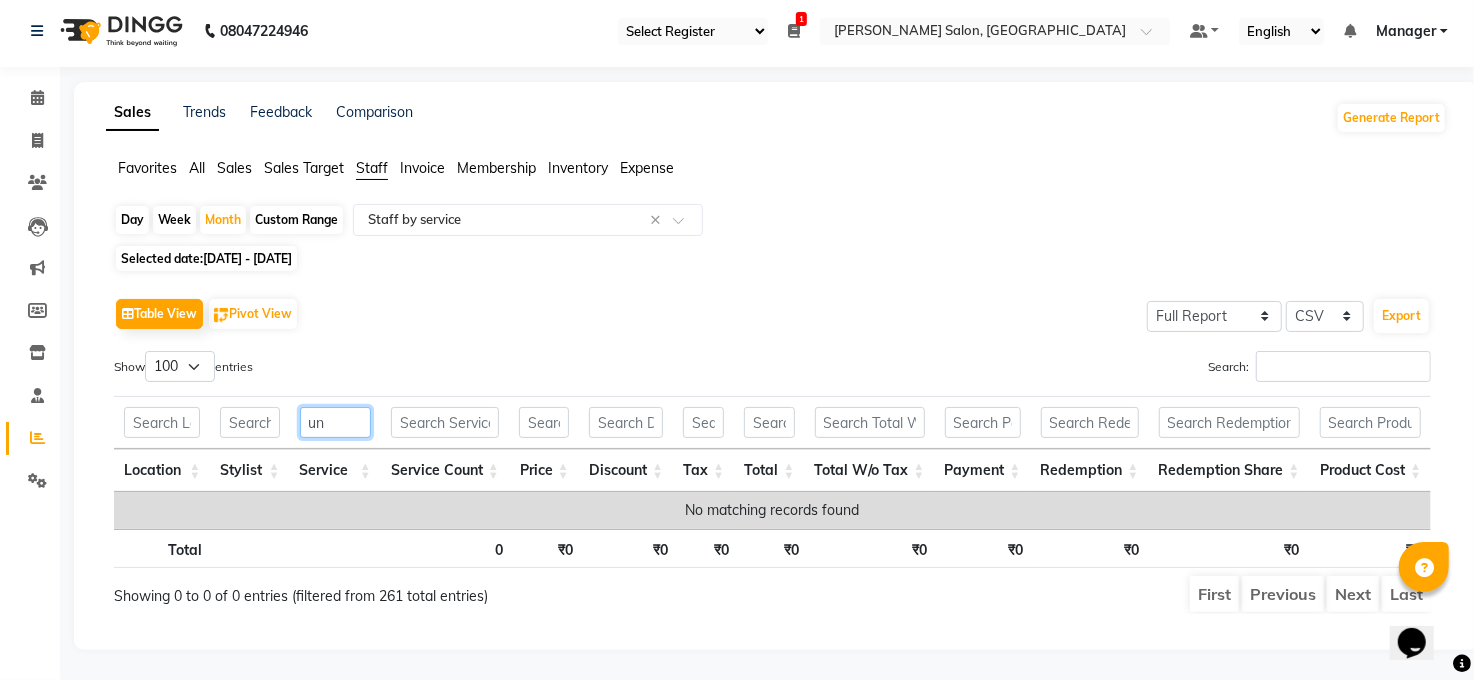 type on "u" 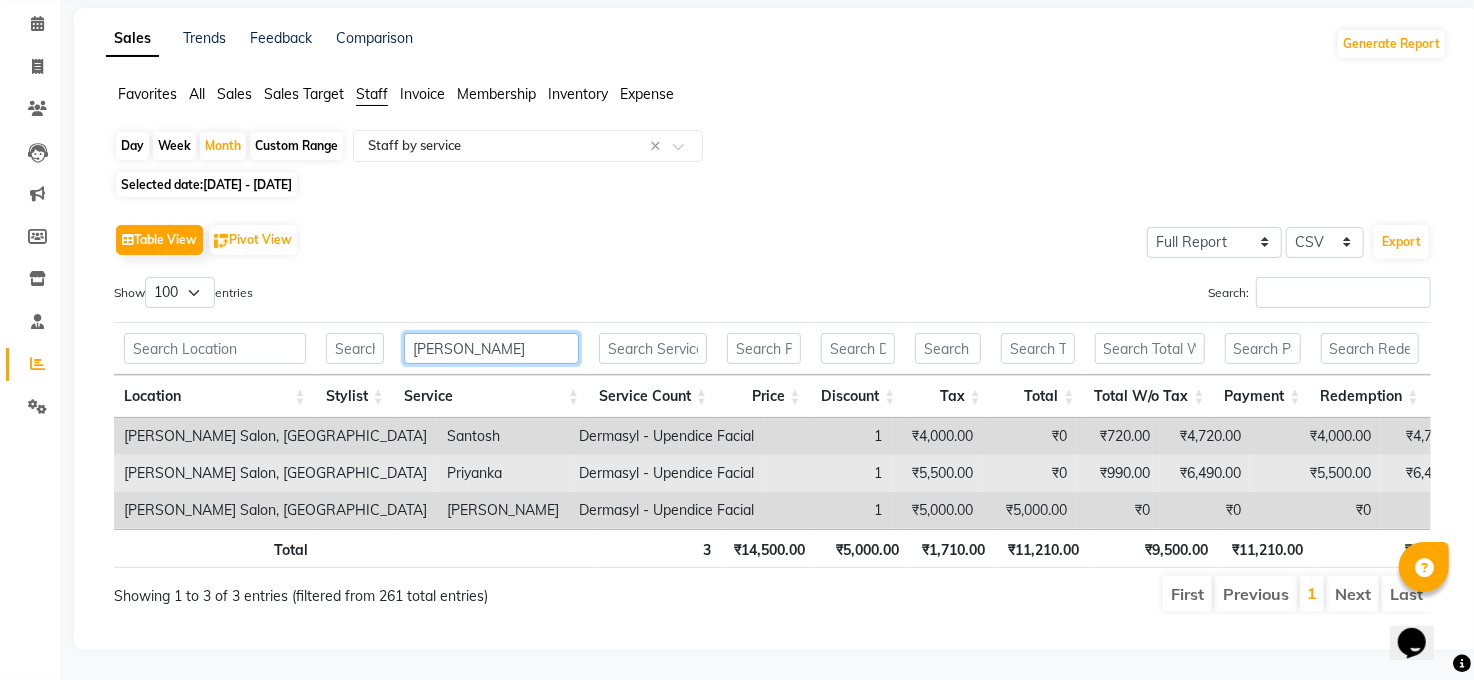 scroll, scrollTop: 119, scrollLeft: 0, axis: vertical 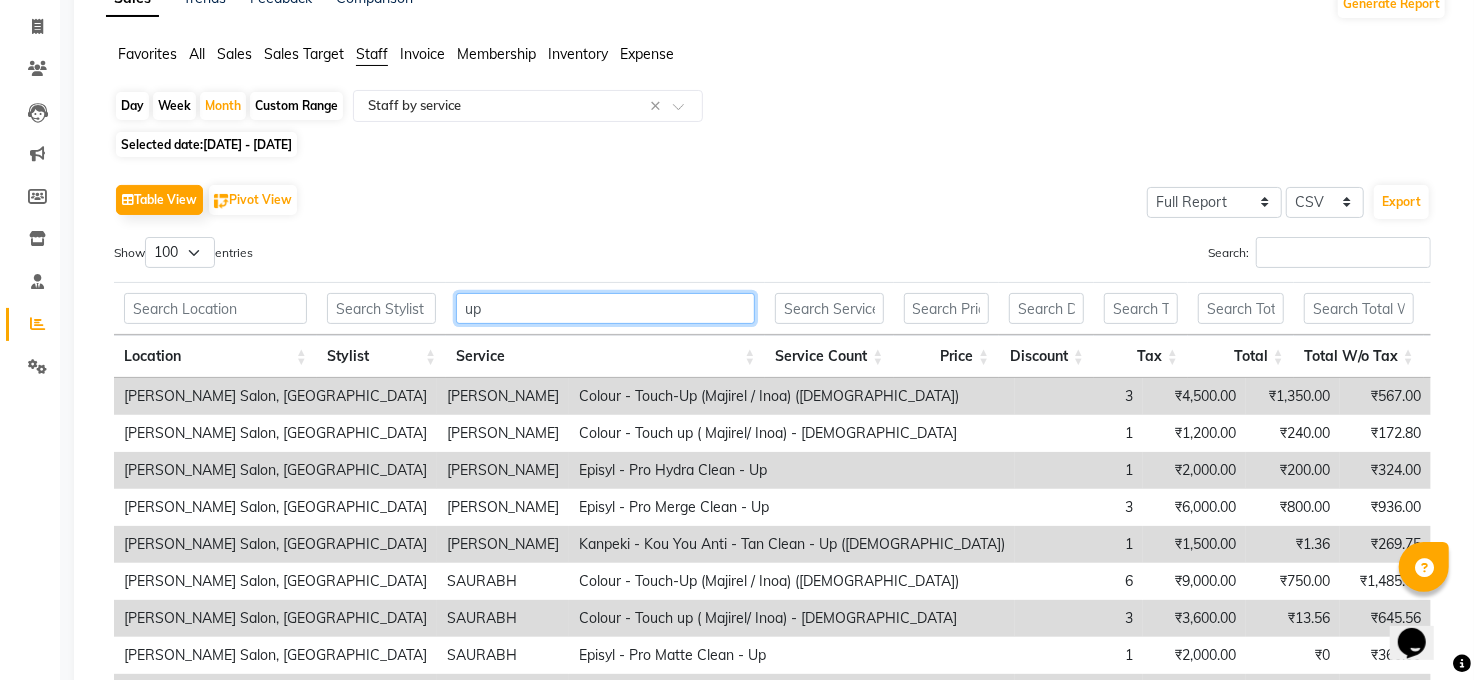 type on "u" 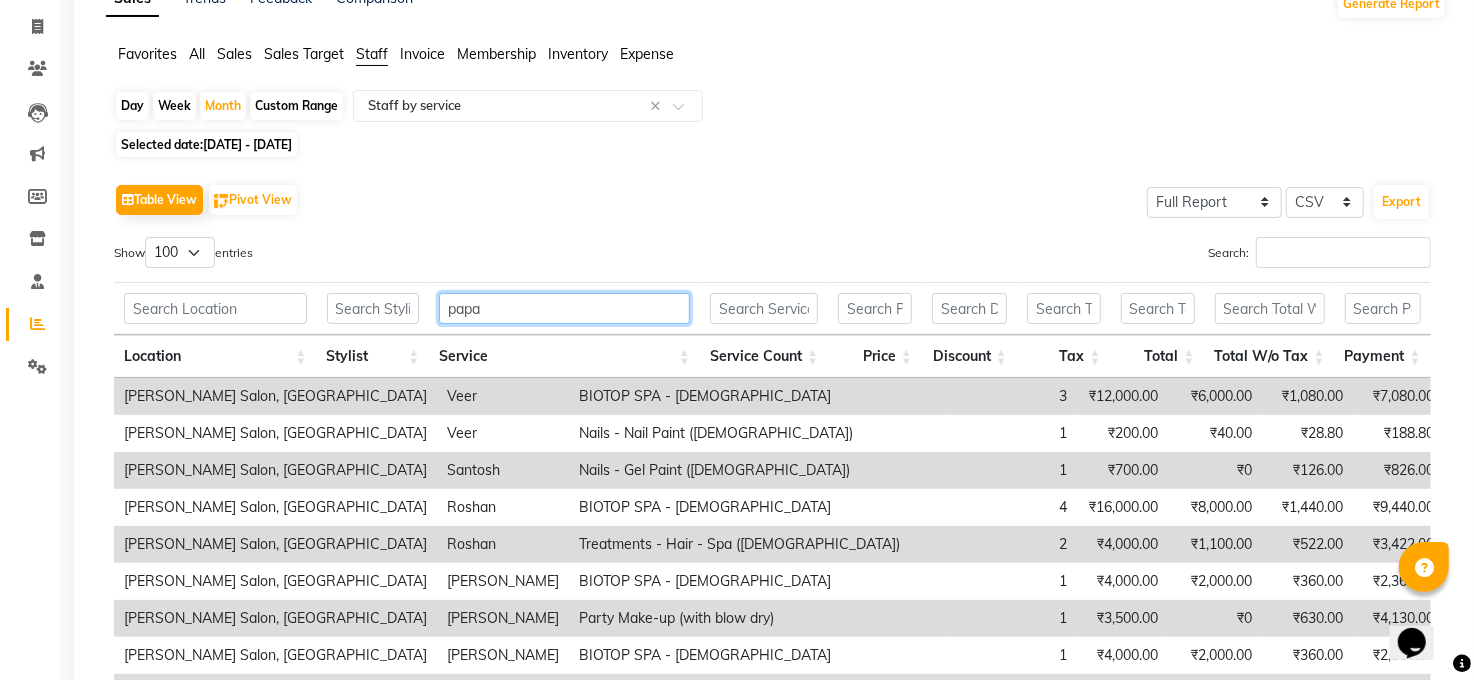 scroll, scrollTop: 44, scrollLeft: 0, axis: vertical 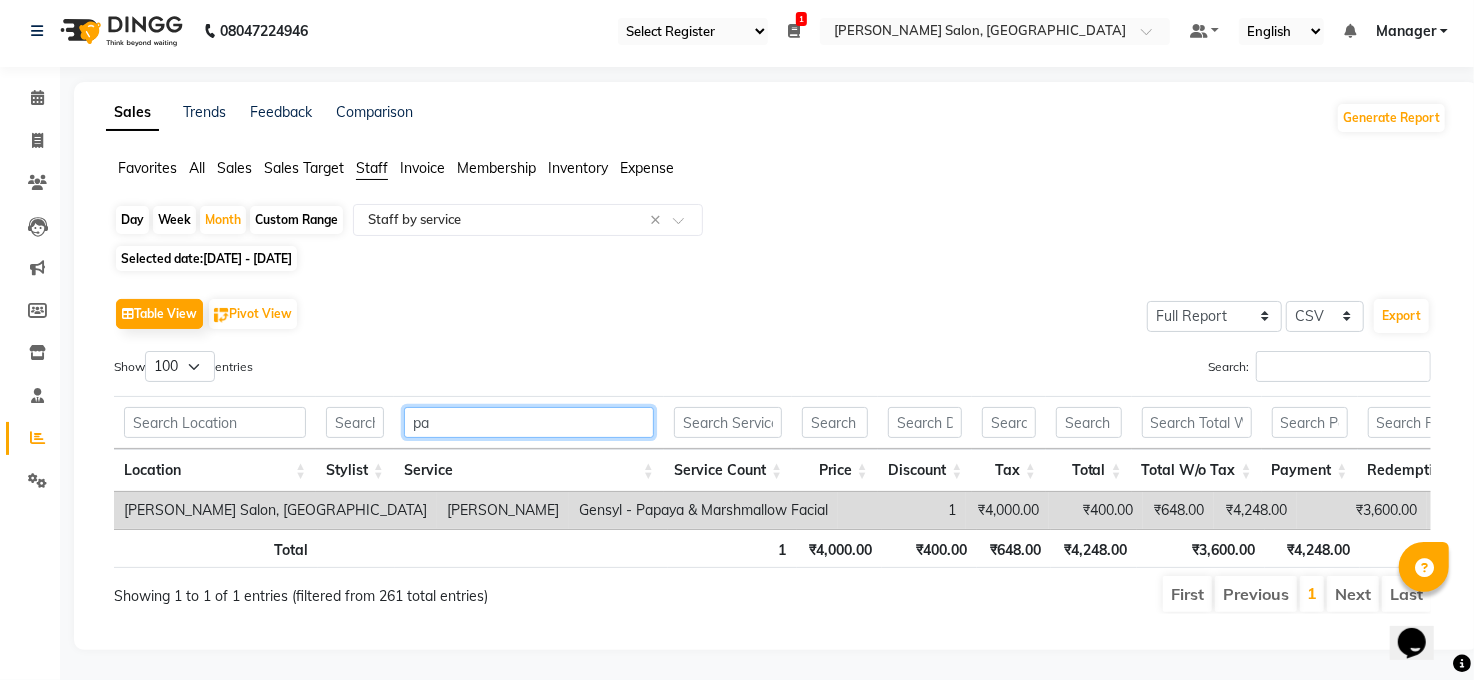 type on "p" 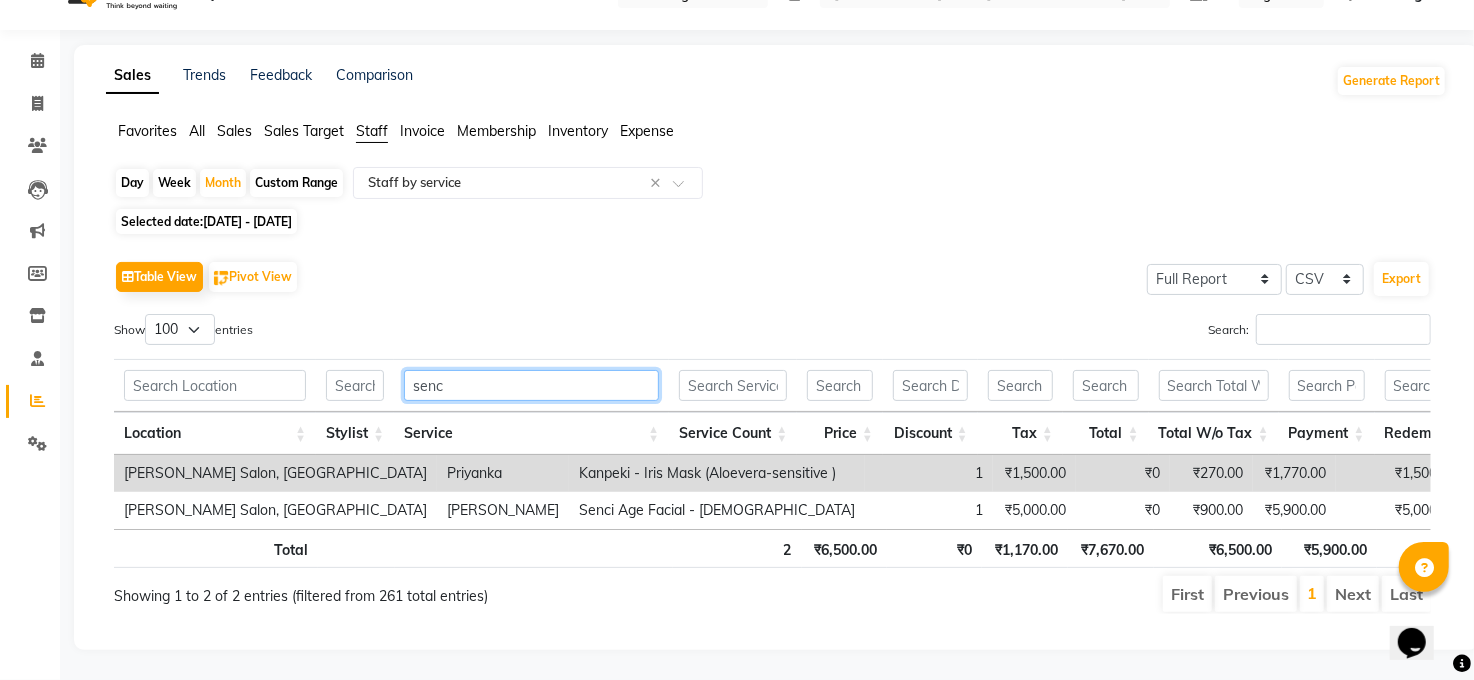 scroll, scrollTop: 44, scrollLeft: 0, axis: vertical 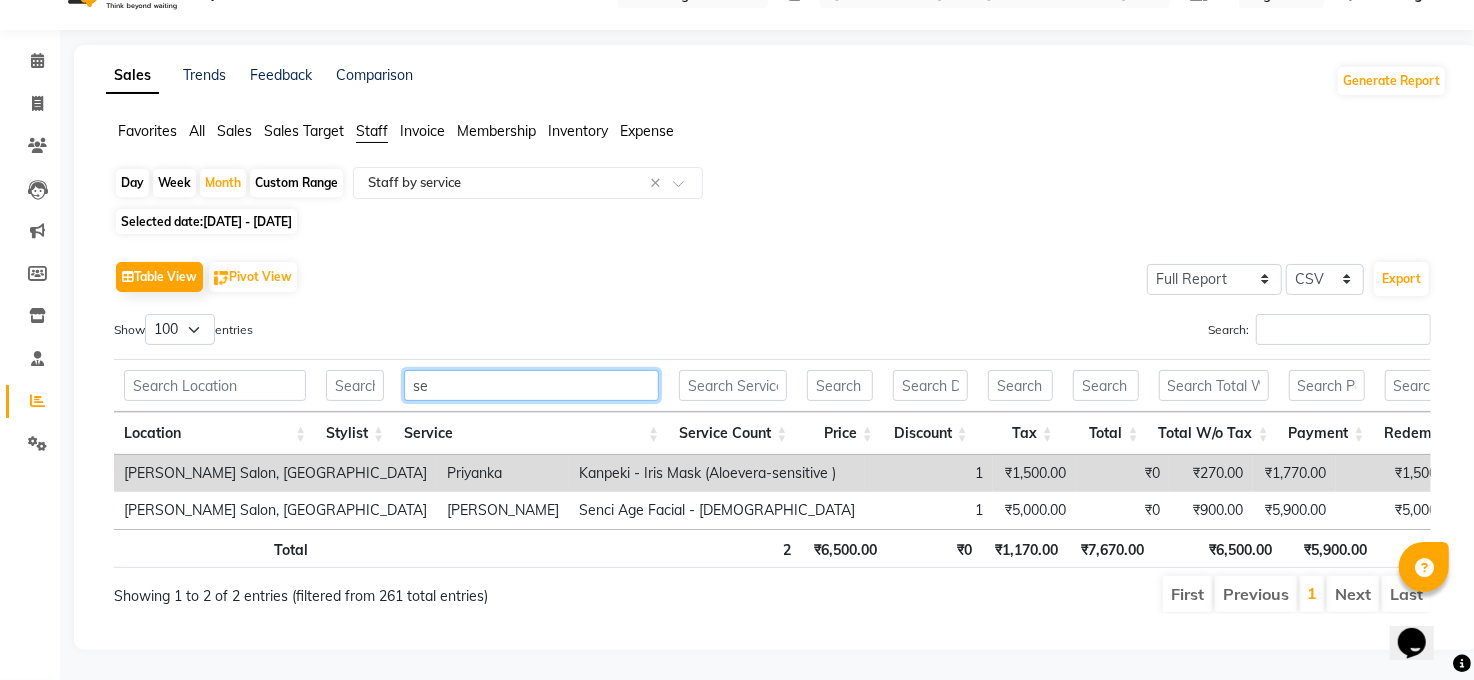 type on "s" 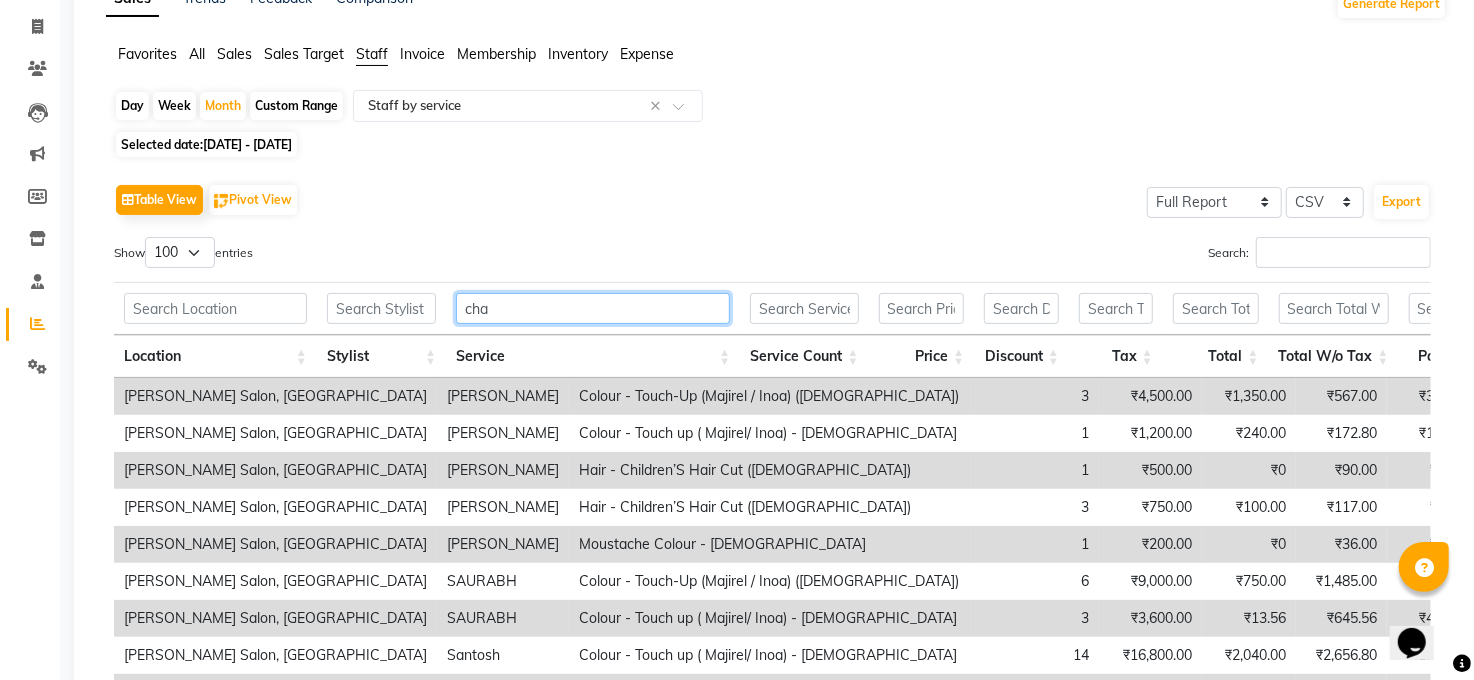 scroll, scrollTop: 44, scrollLeft: 0, axis: vertical 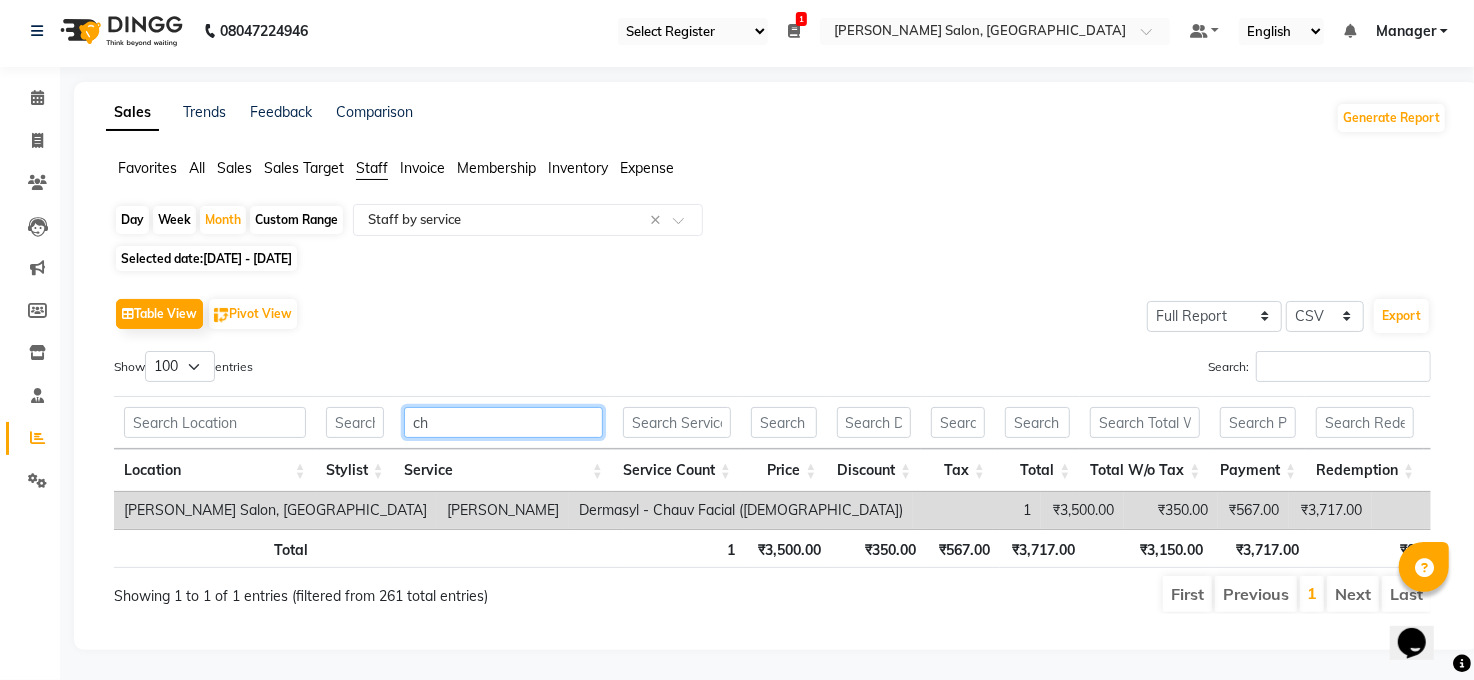 type on "c" 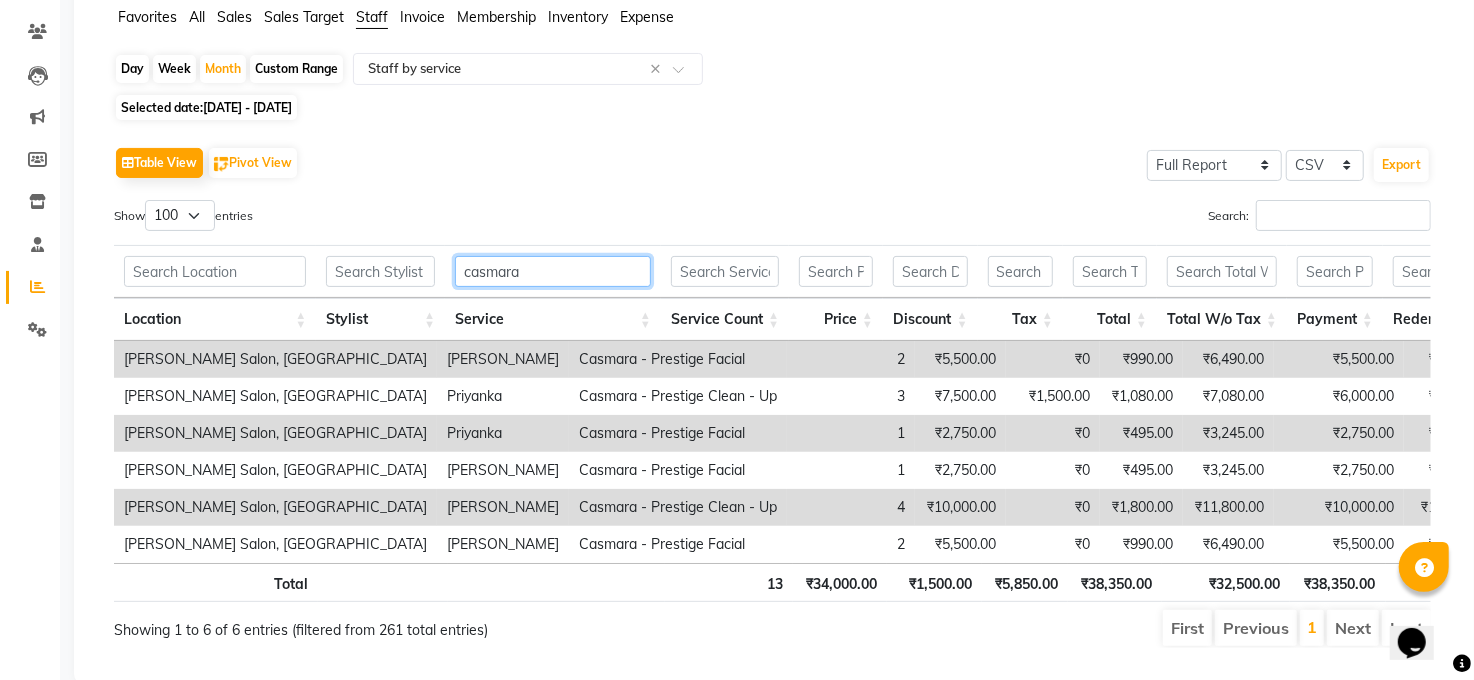 scroll, scrollTop: 163, scrollLeft: 0, axis: vertical 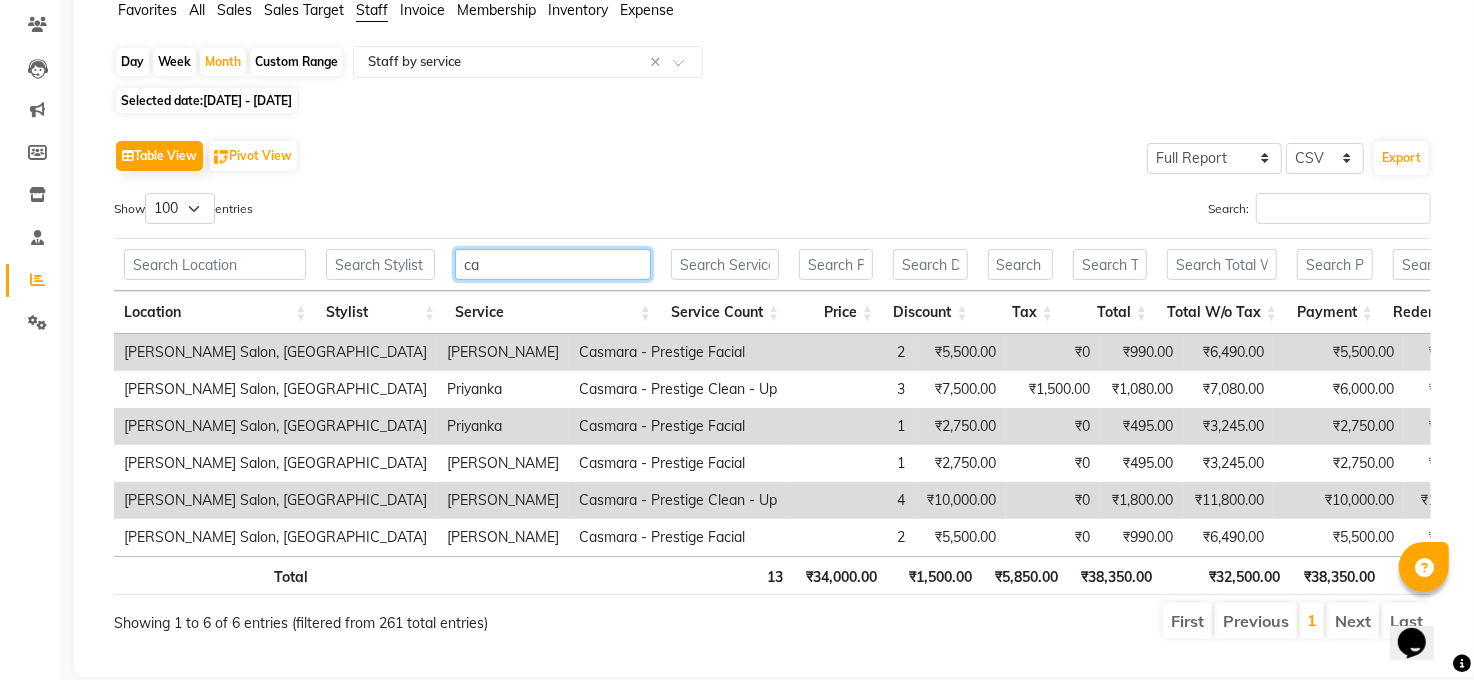 type on "c" 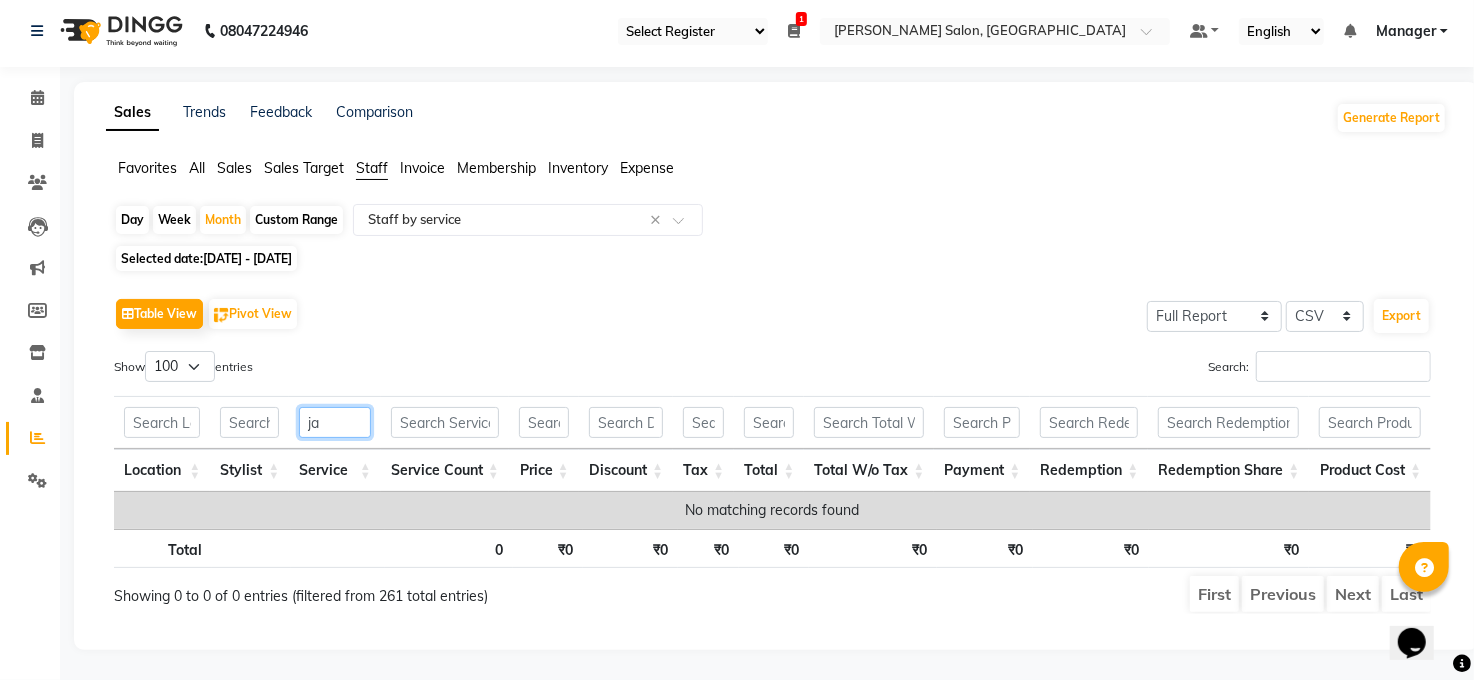scroll, scrollTop: 25, scrollLeft: 0, axis: vertical 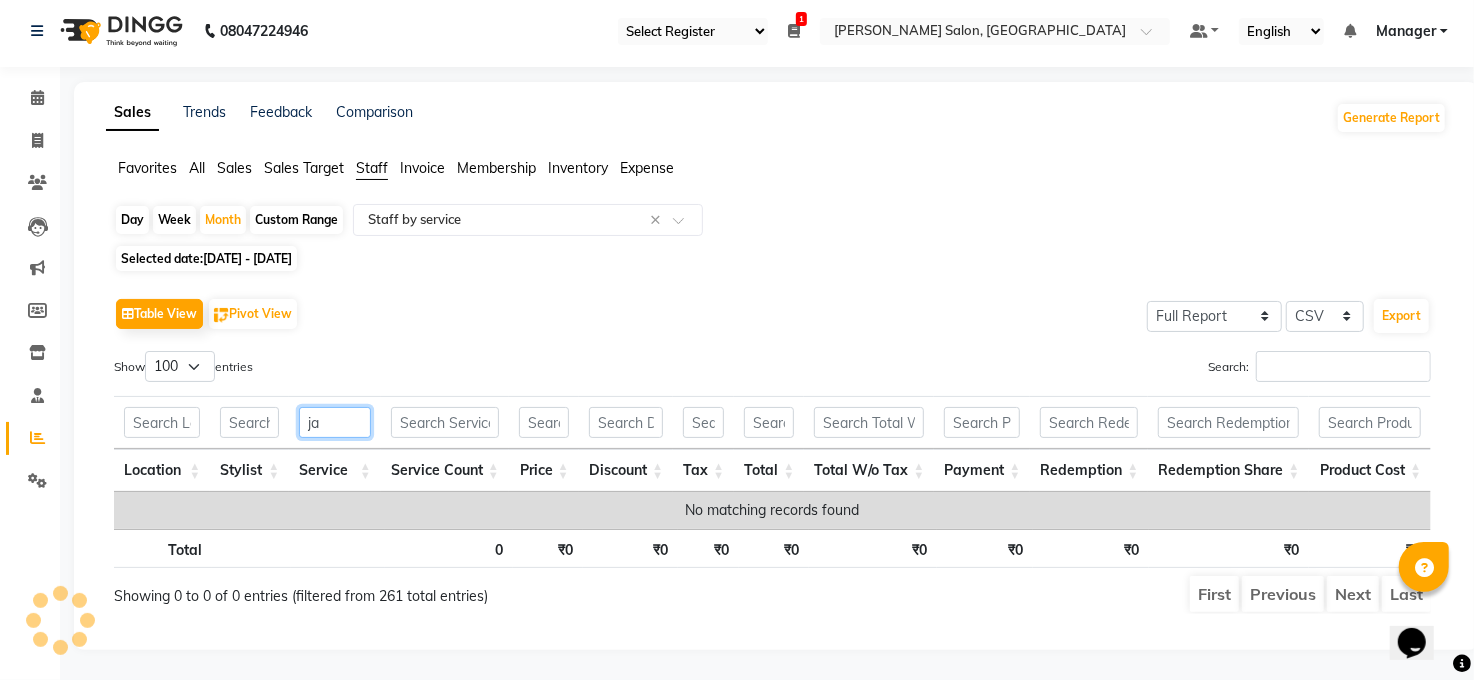 type on "j" 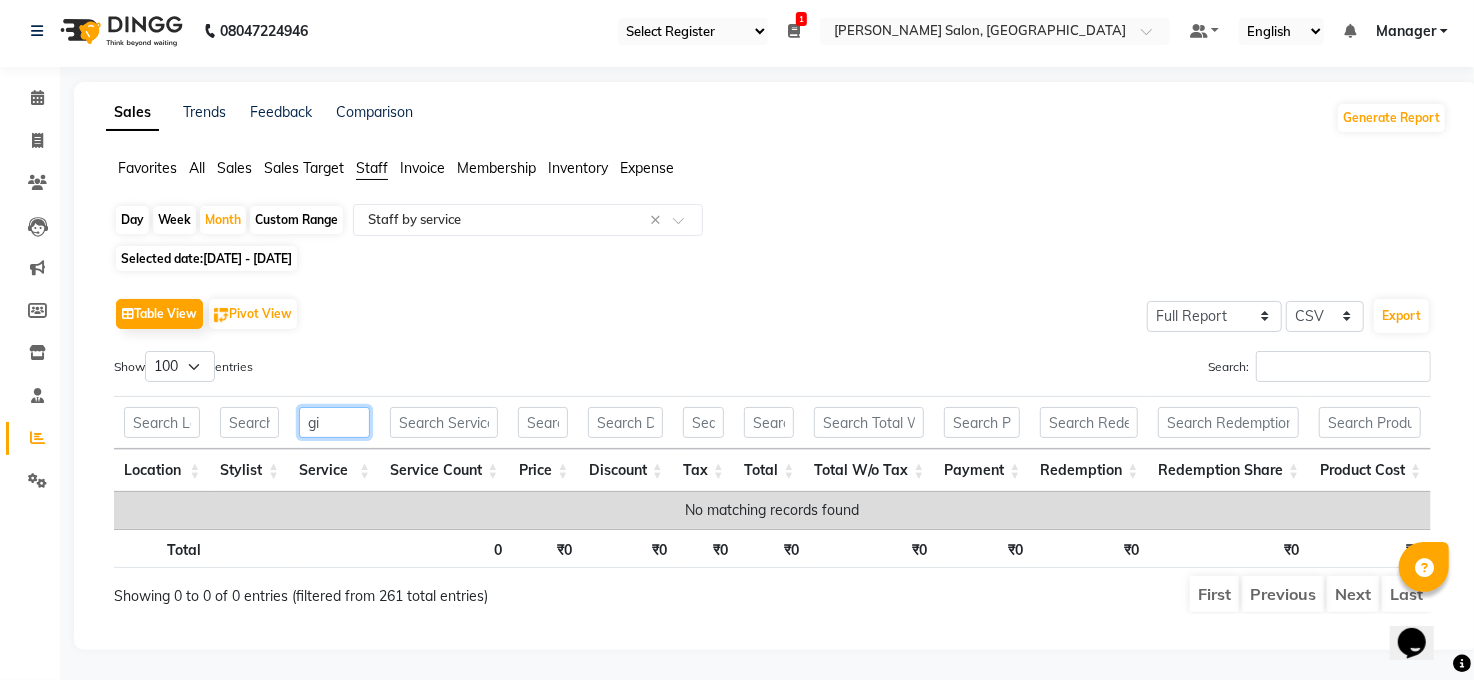 scroll, scrollTop: 25, scrollLeft: 0, axis: vertical 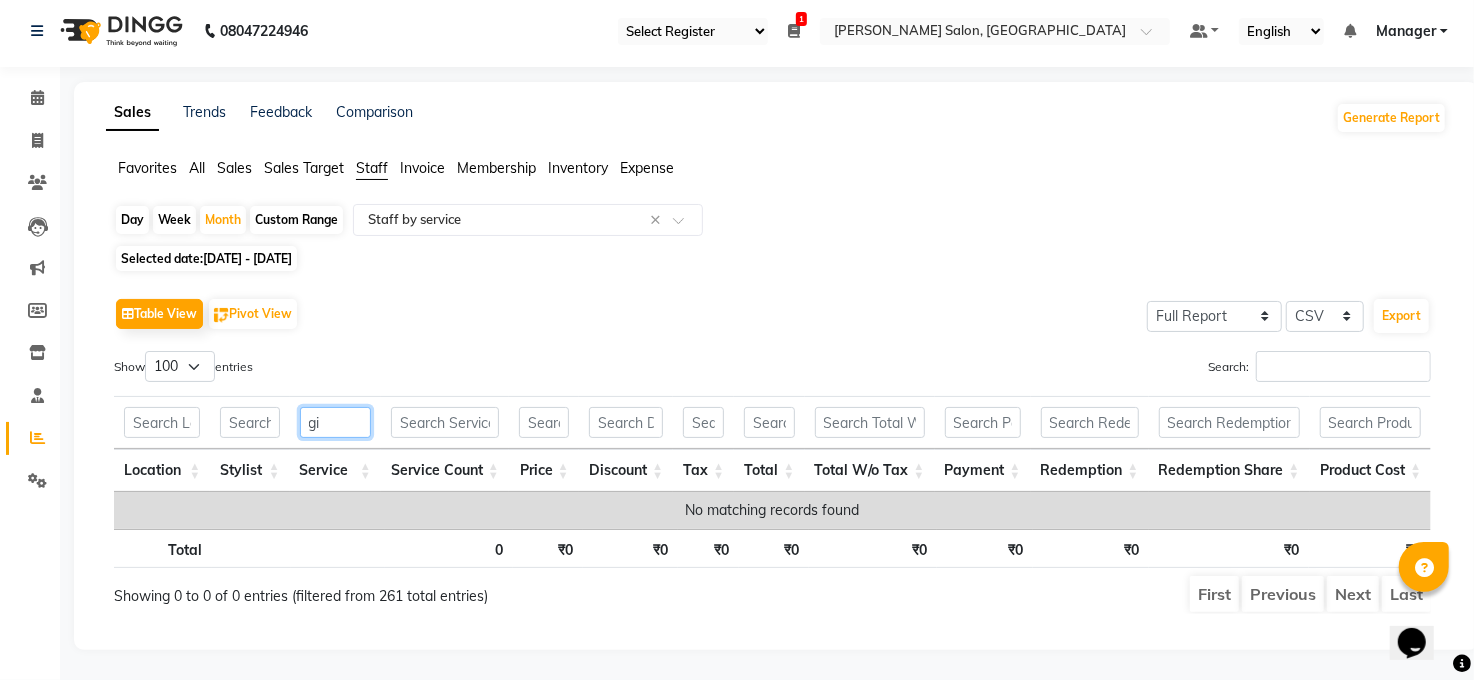 type on "g" 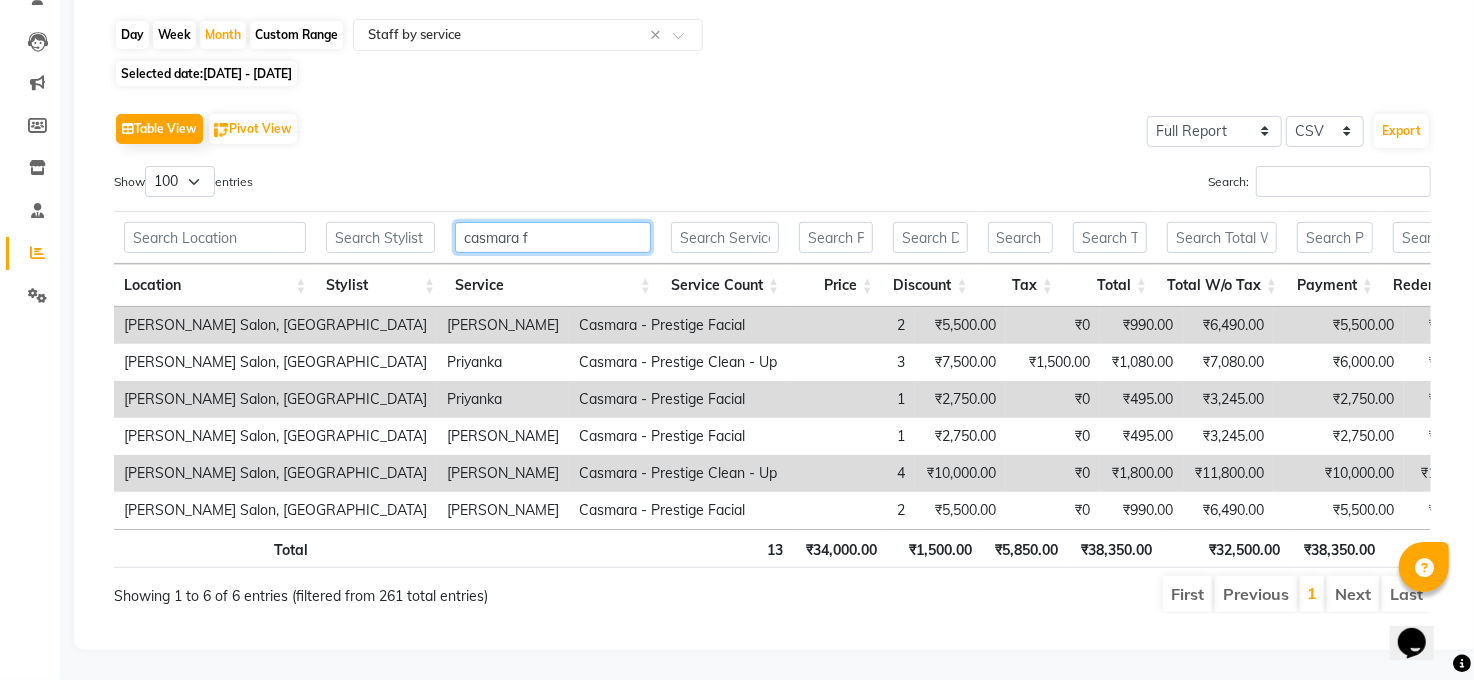 scroll, scrollTop: 156, scrollLeft: 0, axis: vertical 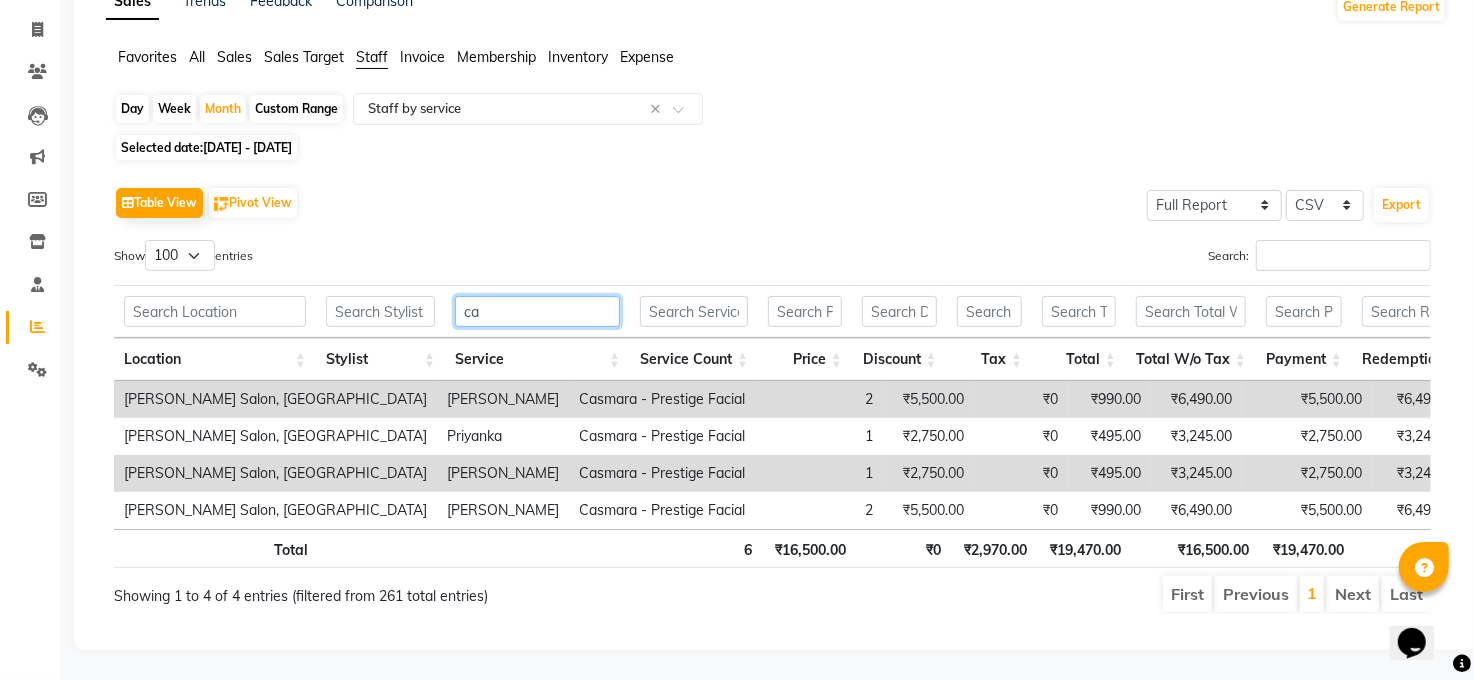 type on "c" 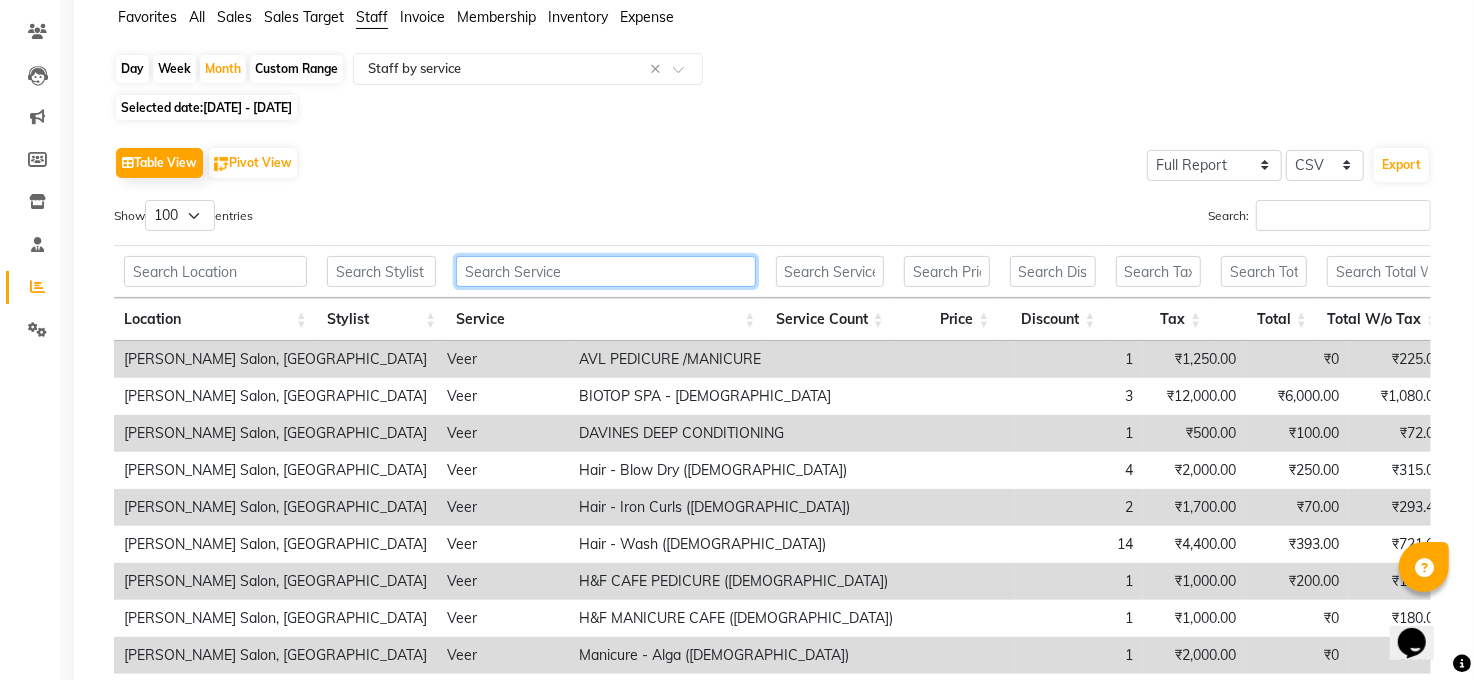 scroll, scrollTop: 229, scrollLeft: 0, axis: vertical 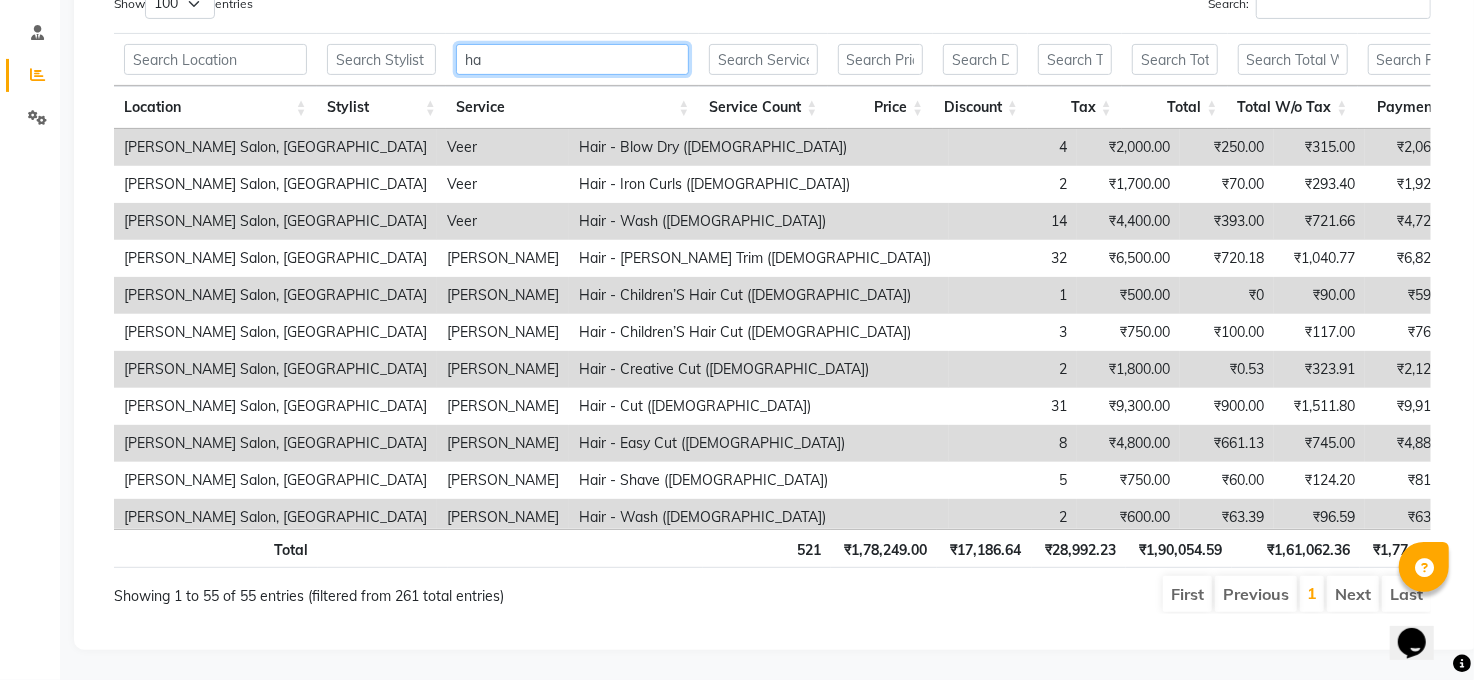 type on "h" 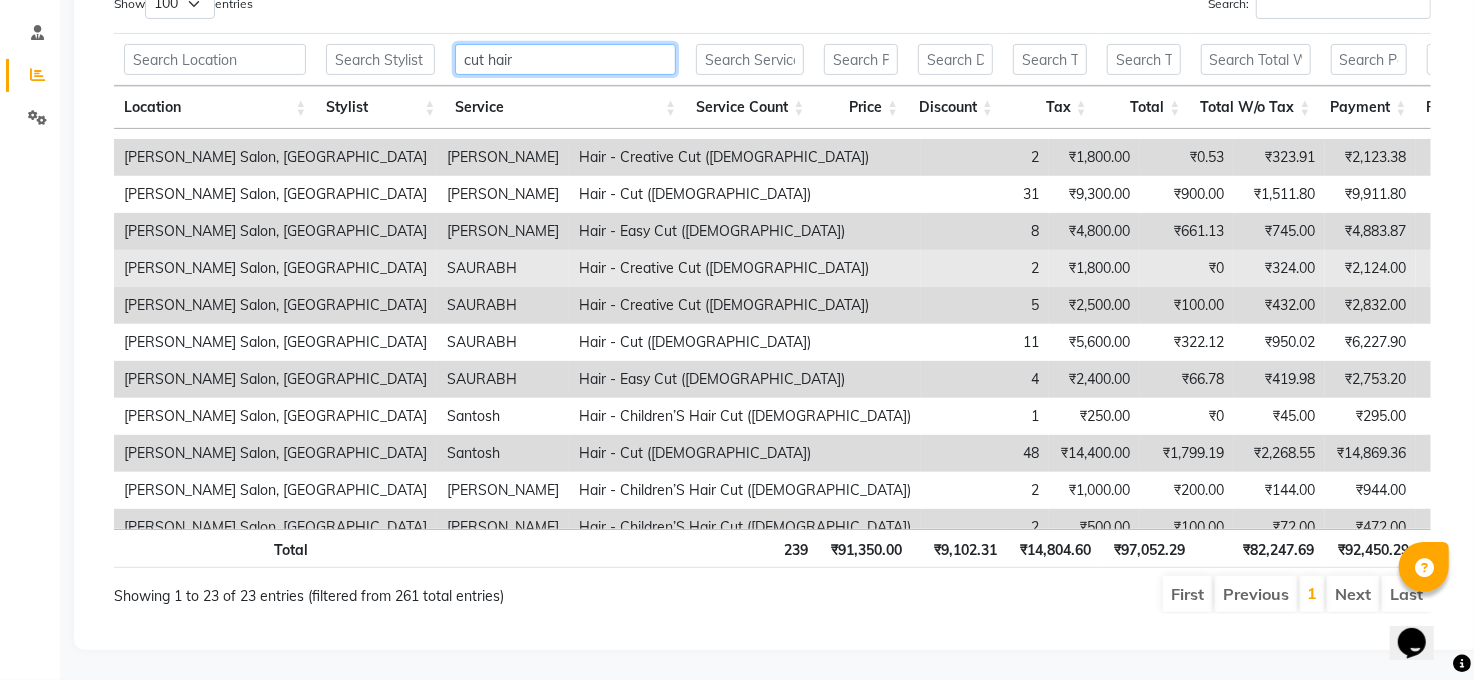 scroll, scrollTop: 0, scrollLeft: 0, axis: both 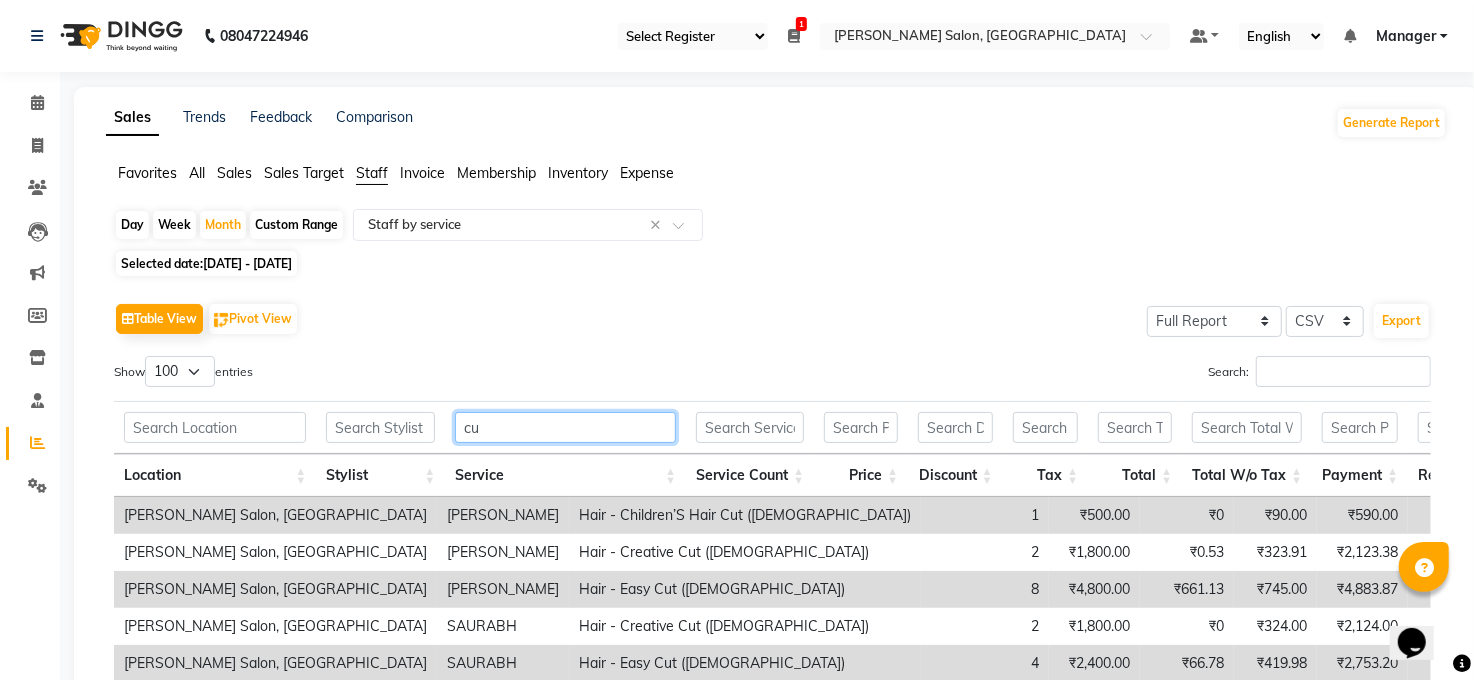 type on "c" 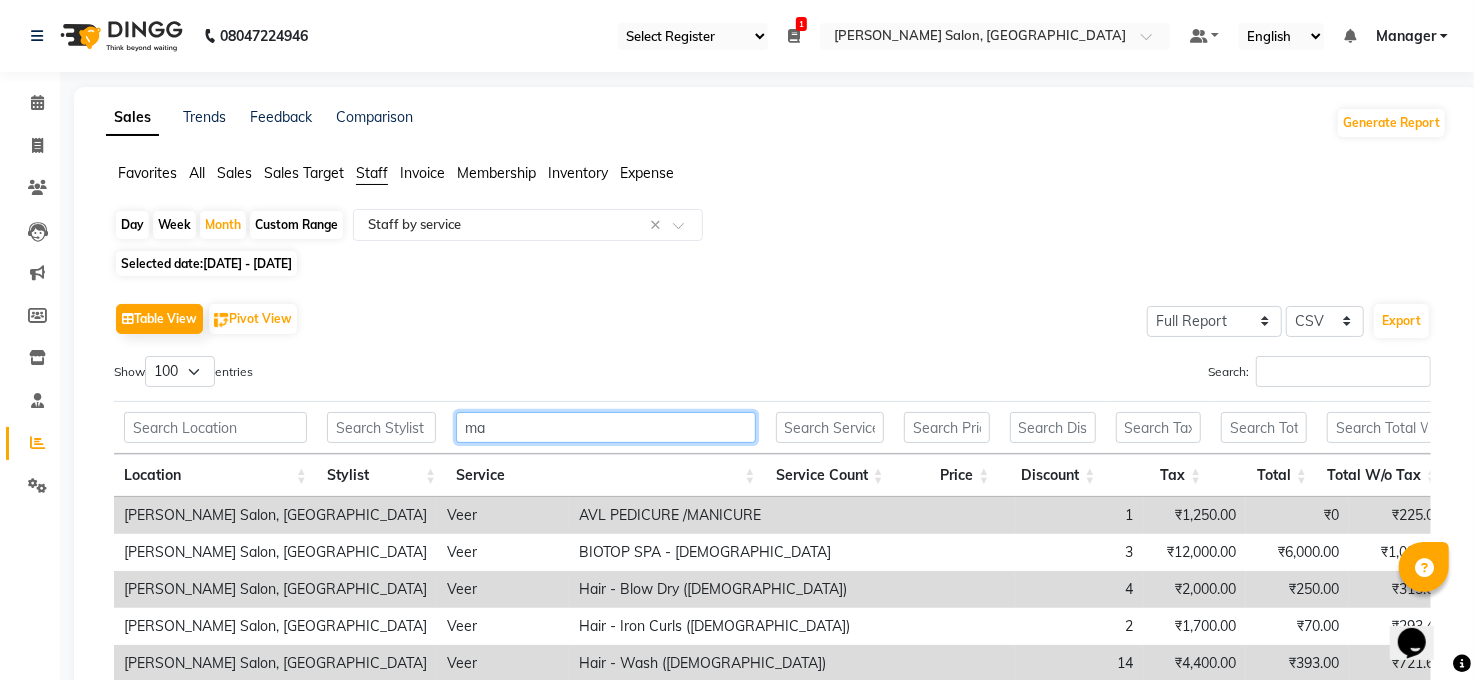 type on "m" 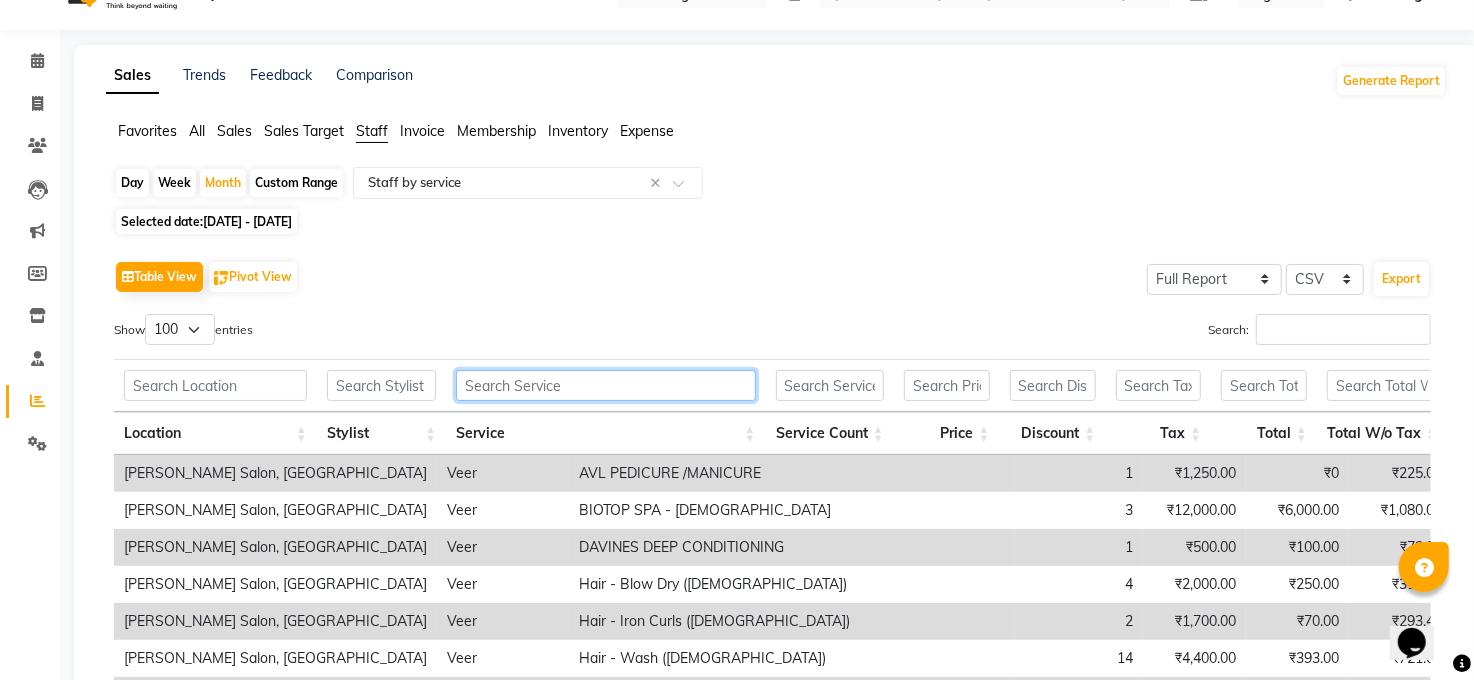 scroll, scrollTop: 221, scrollLeft: 0, axis: vertical 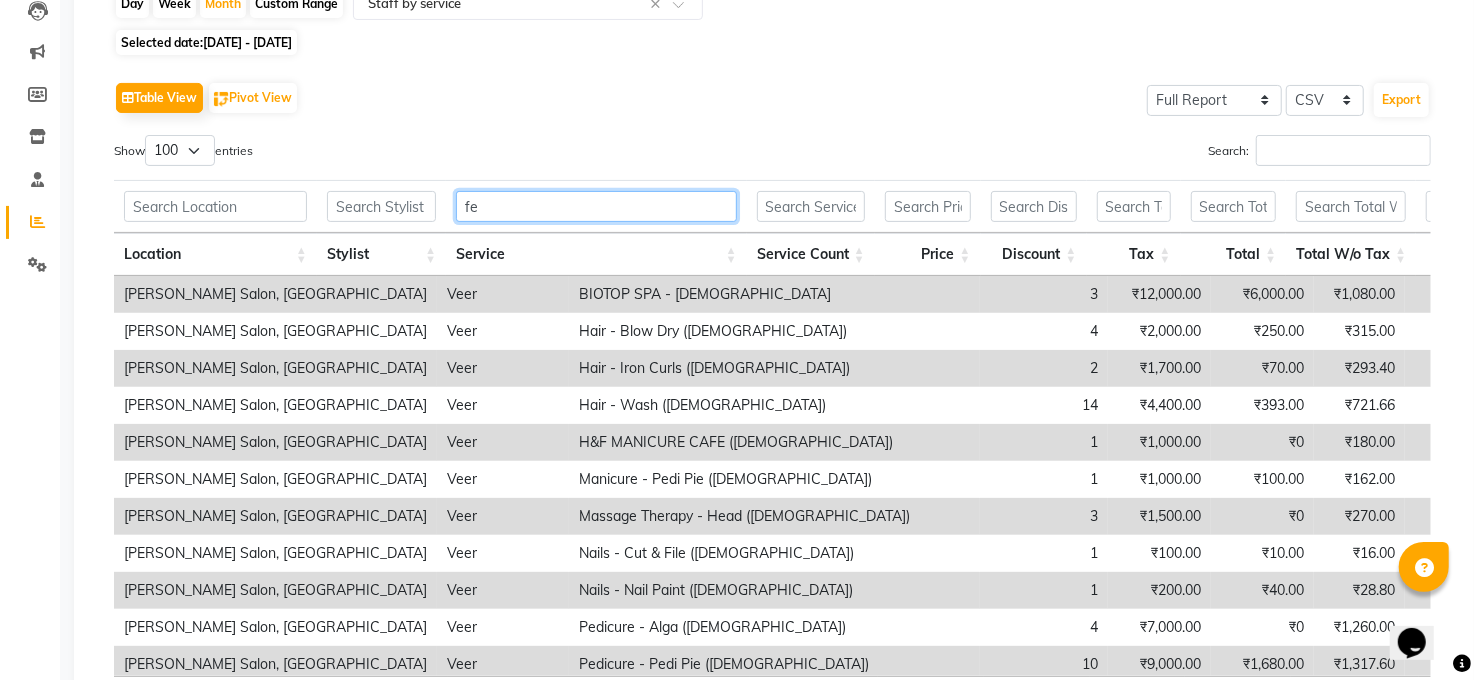 type on "f" 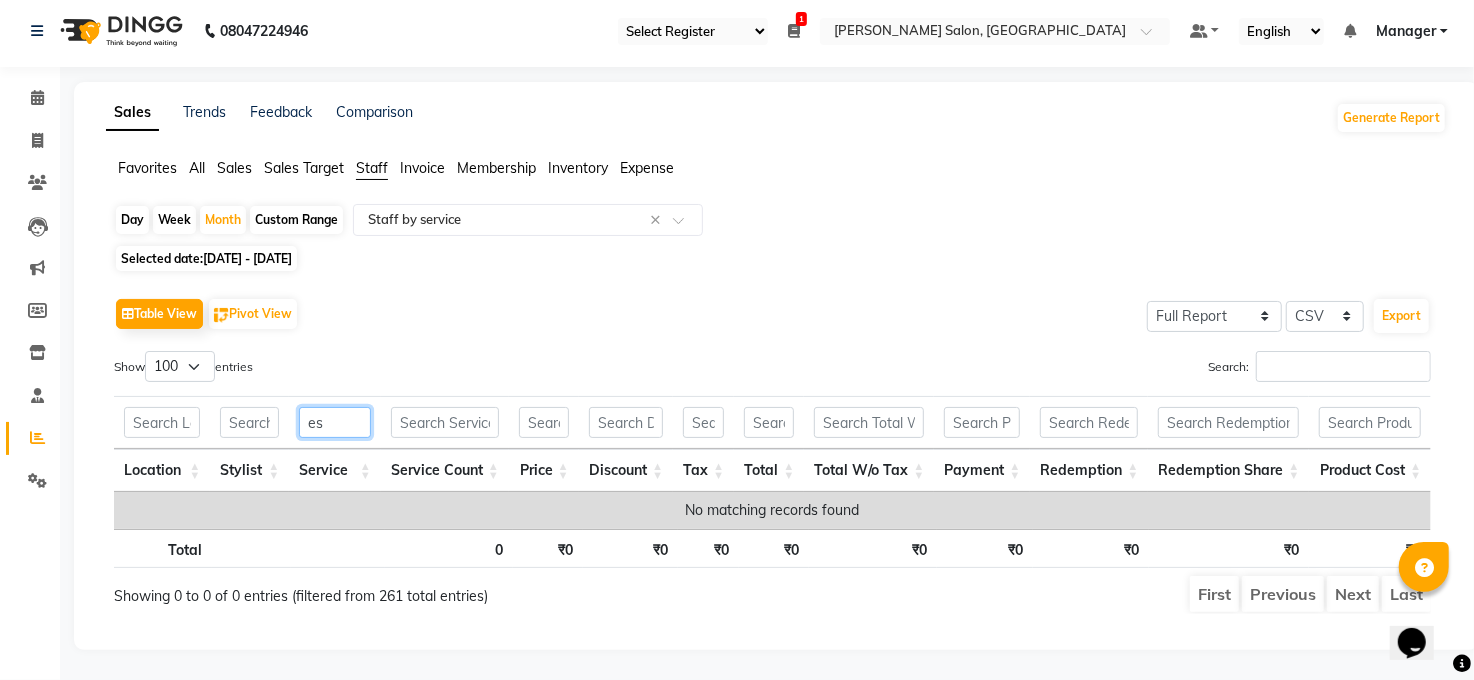 scroll, scrollTop: 221, scrollLeft: 0, axis: vertical 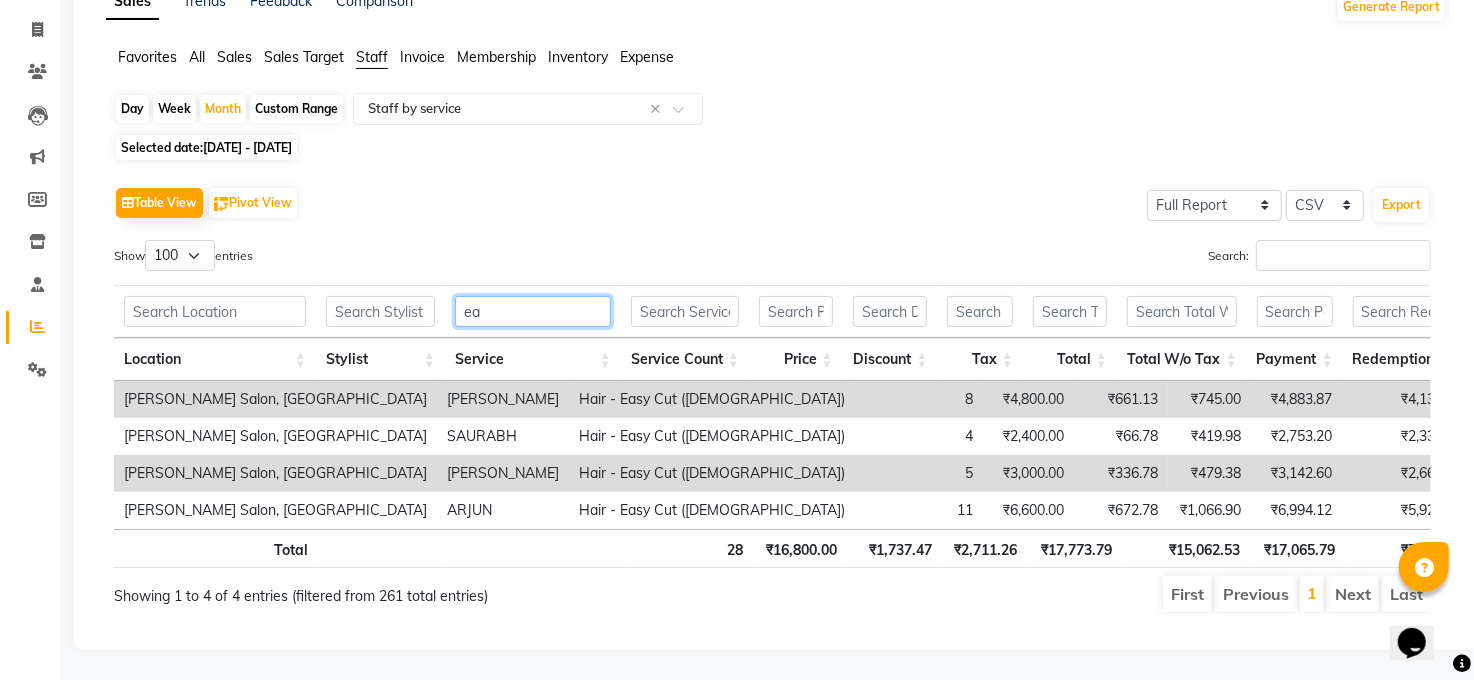 type on "e" 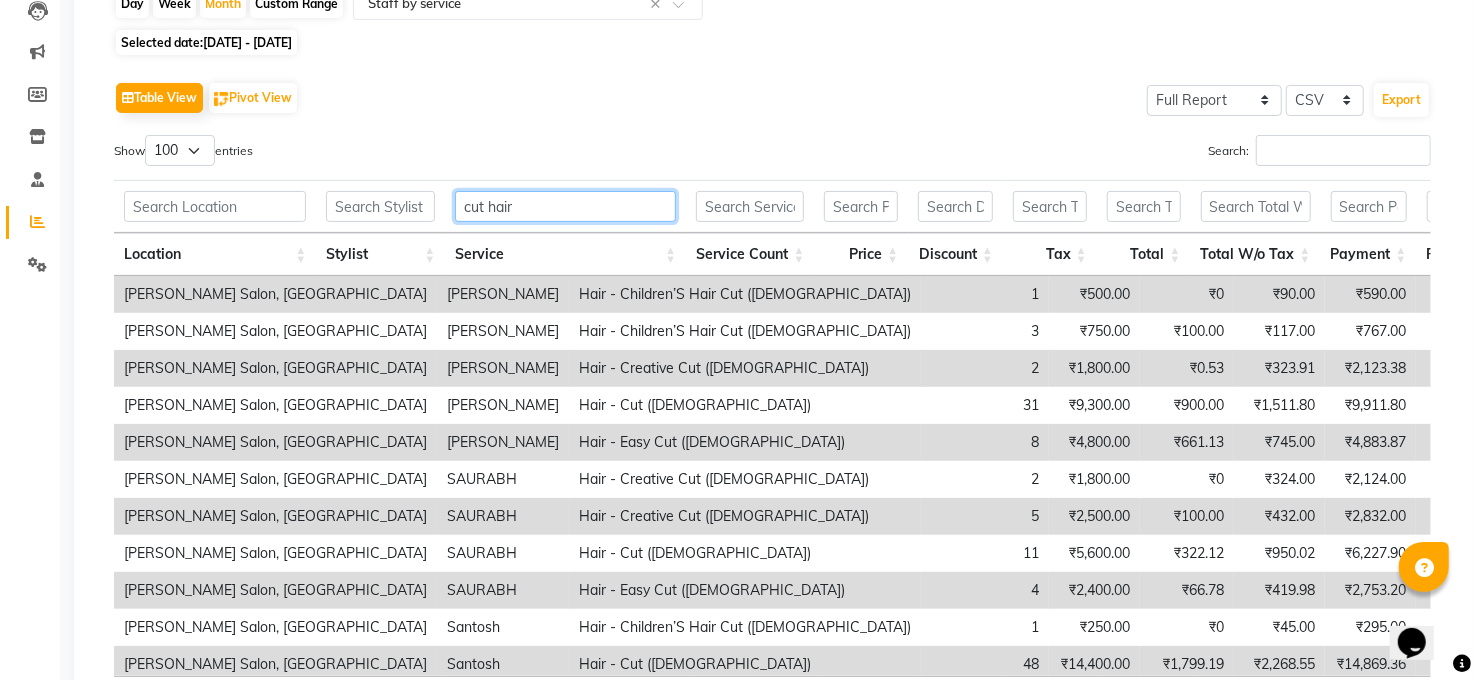 scroll, scrollTop: 266, scrollLeft: 0, axis: vertical 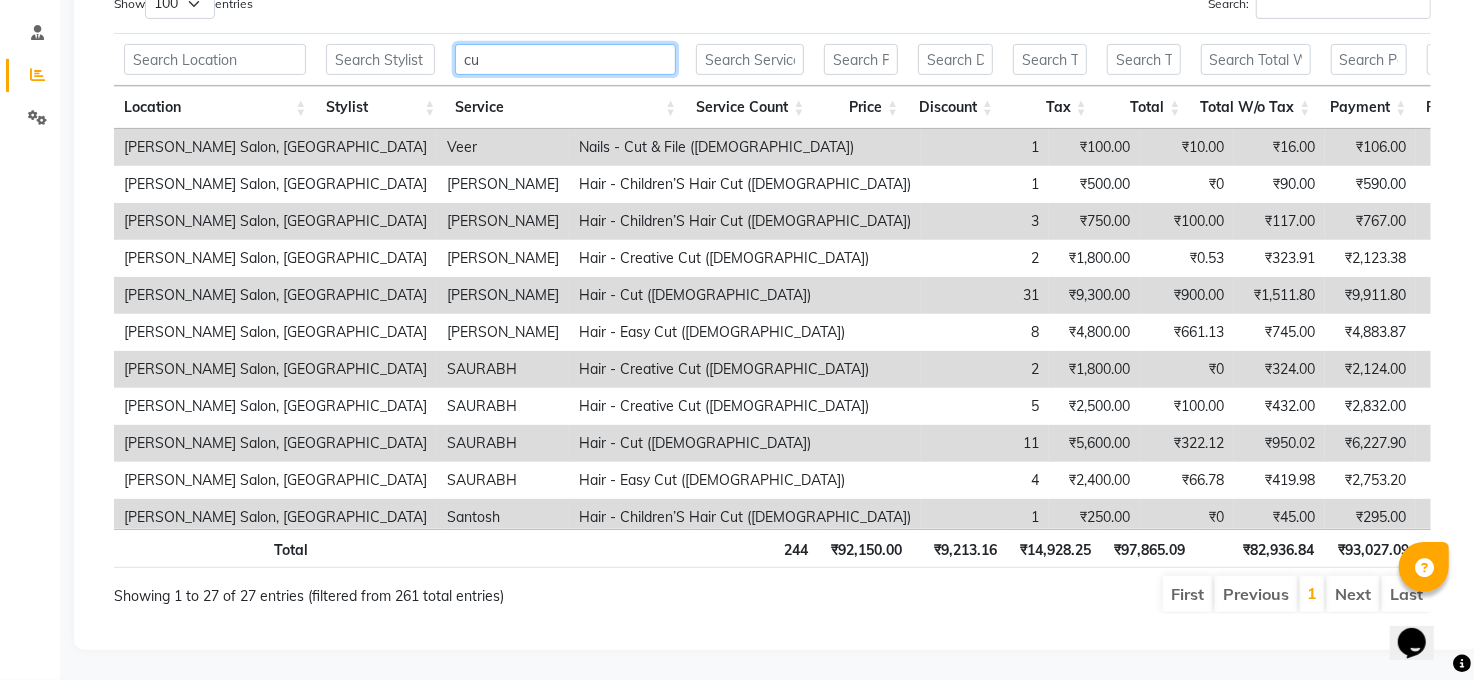 type on "c" 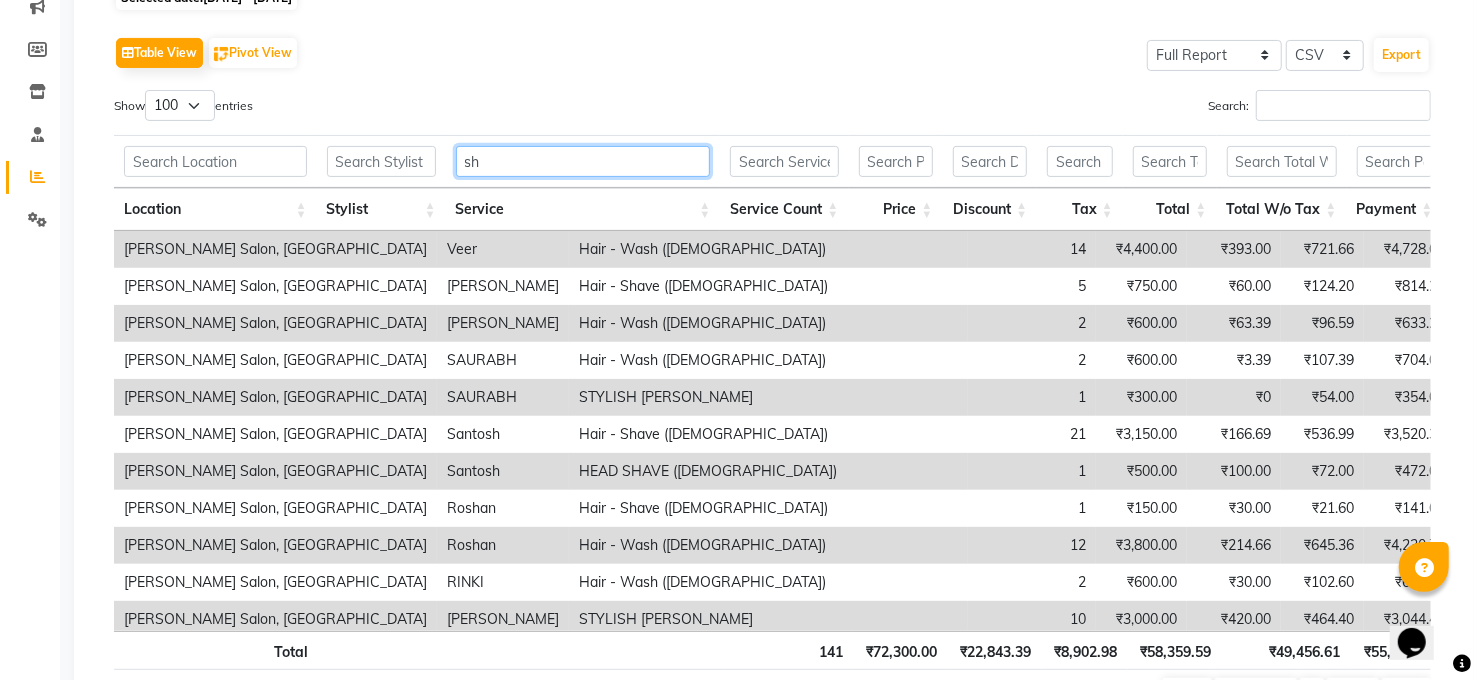 scroll, scrollTop: 387, scrollLeft: 0, axis: vertical 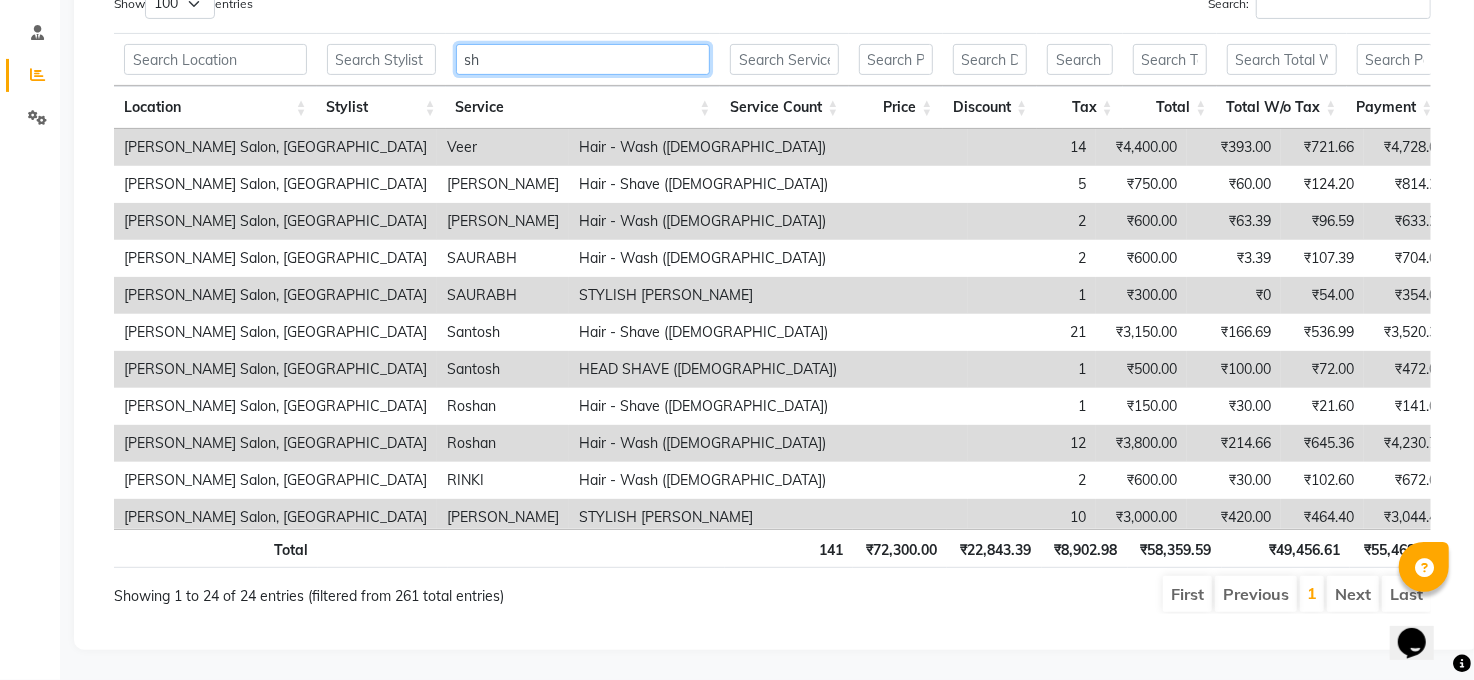 type on "s" 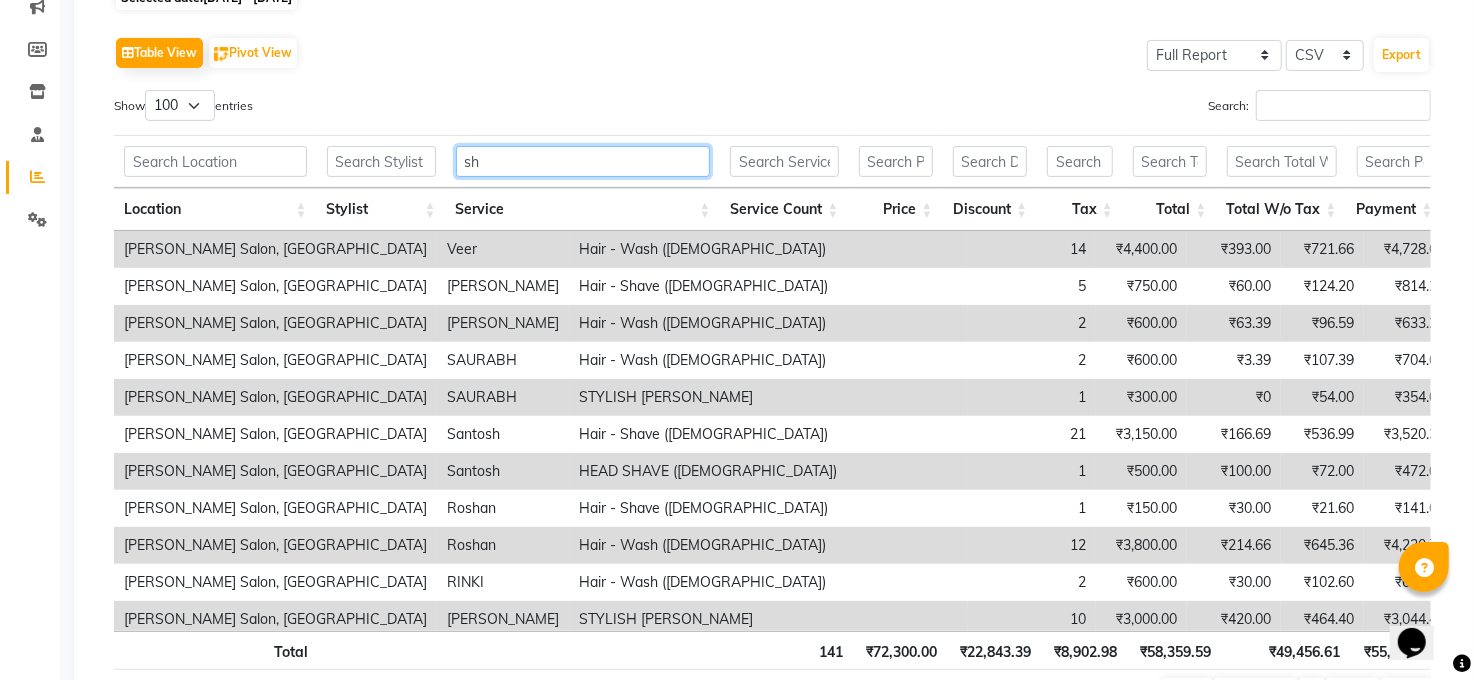 scroll, scrollTop: 387, scrollLeft: 0, axis: vertical 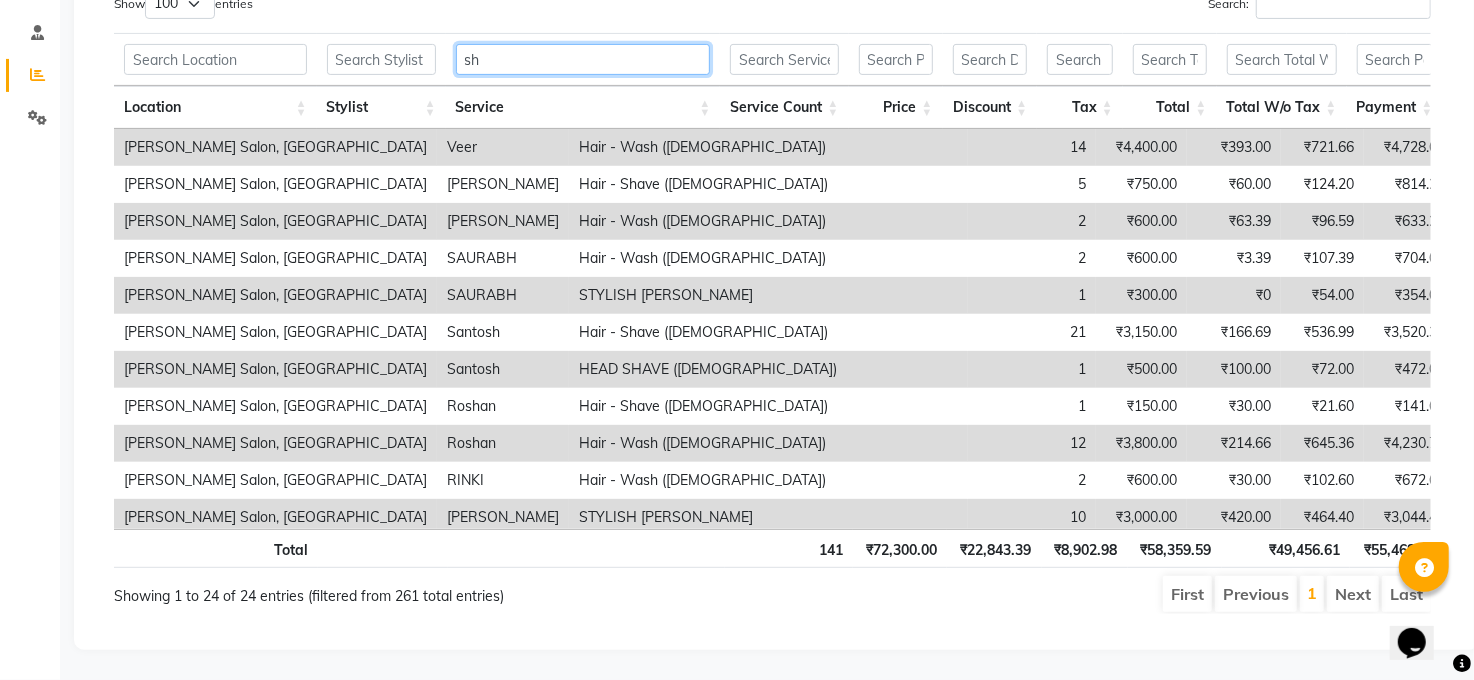 type on "s" 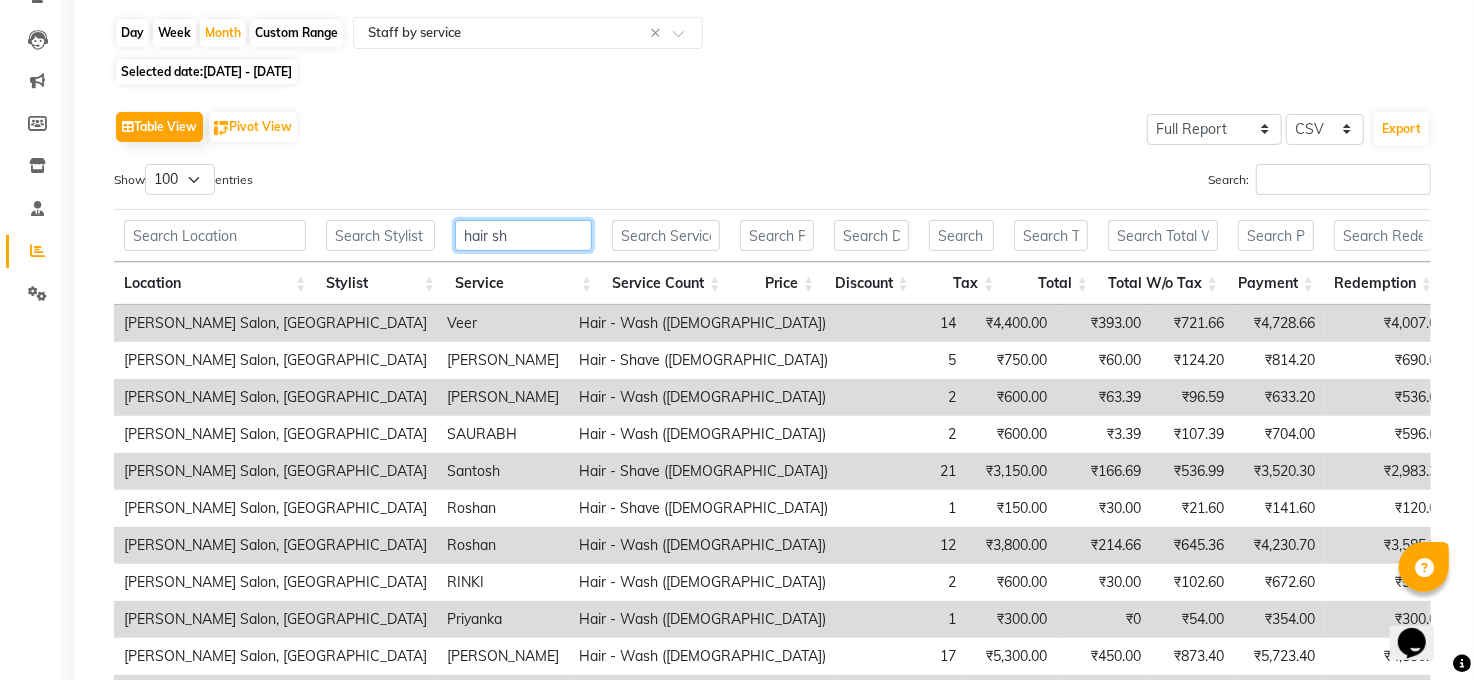 scroll, scrollTop: 387, scrollLeft: 0, axis: vertical 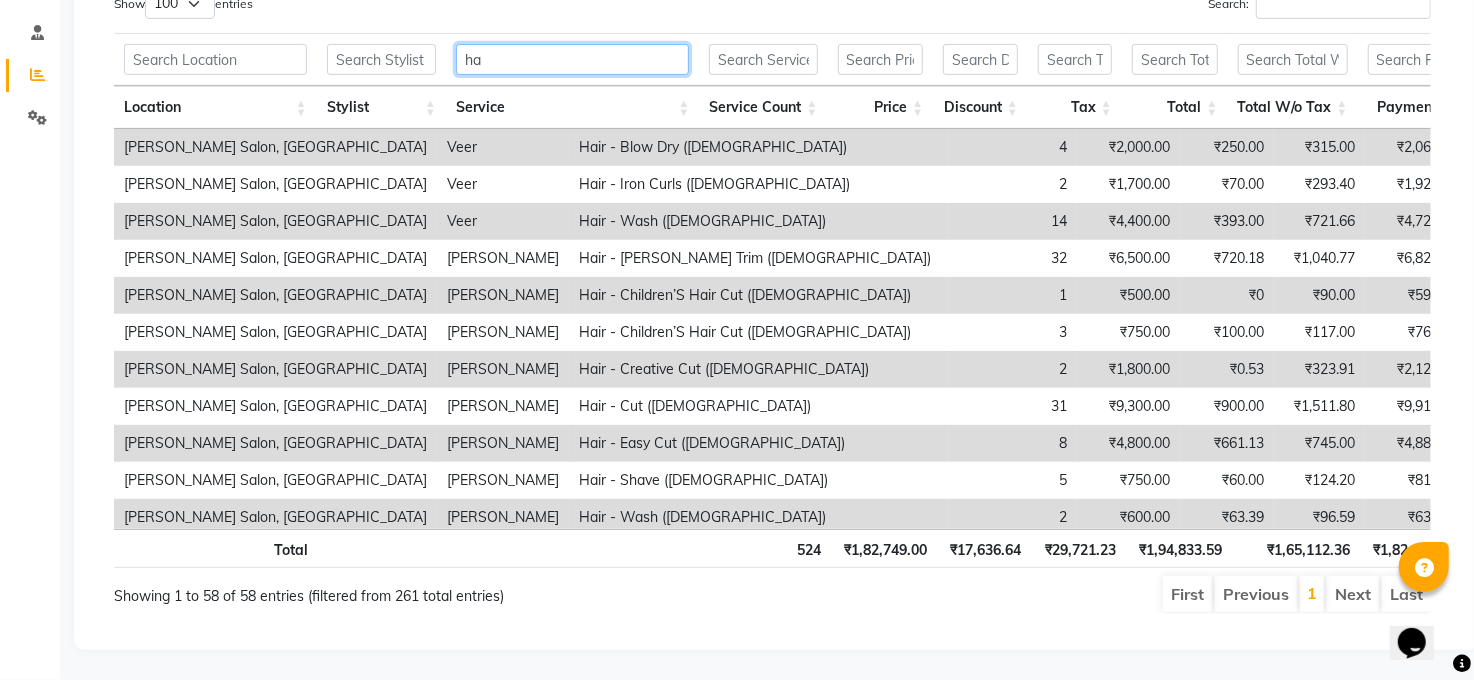 type on "h" 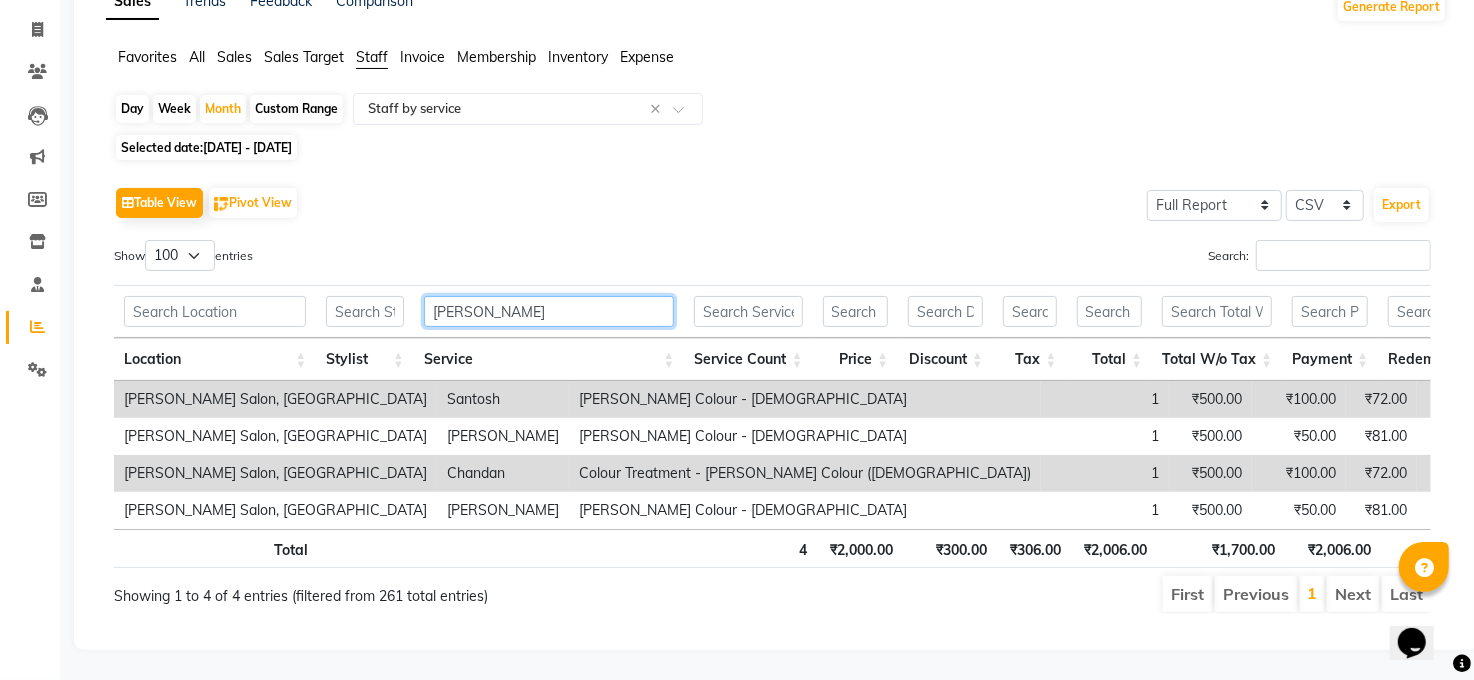 scroll, scrollTop: 387, scrollLeft: 0, axis: vertical 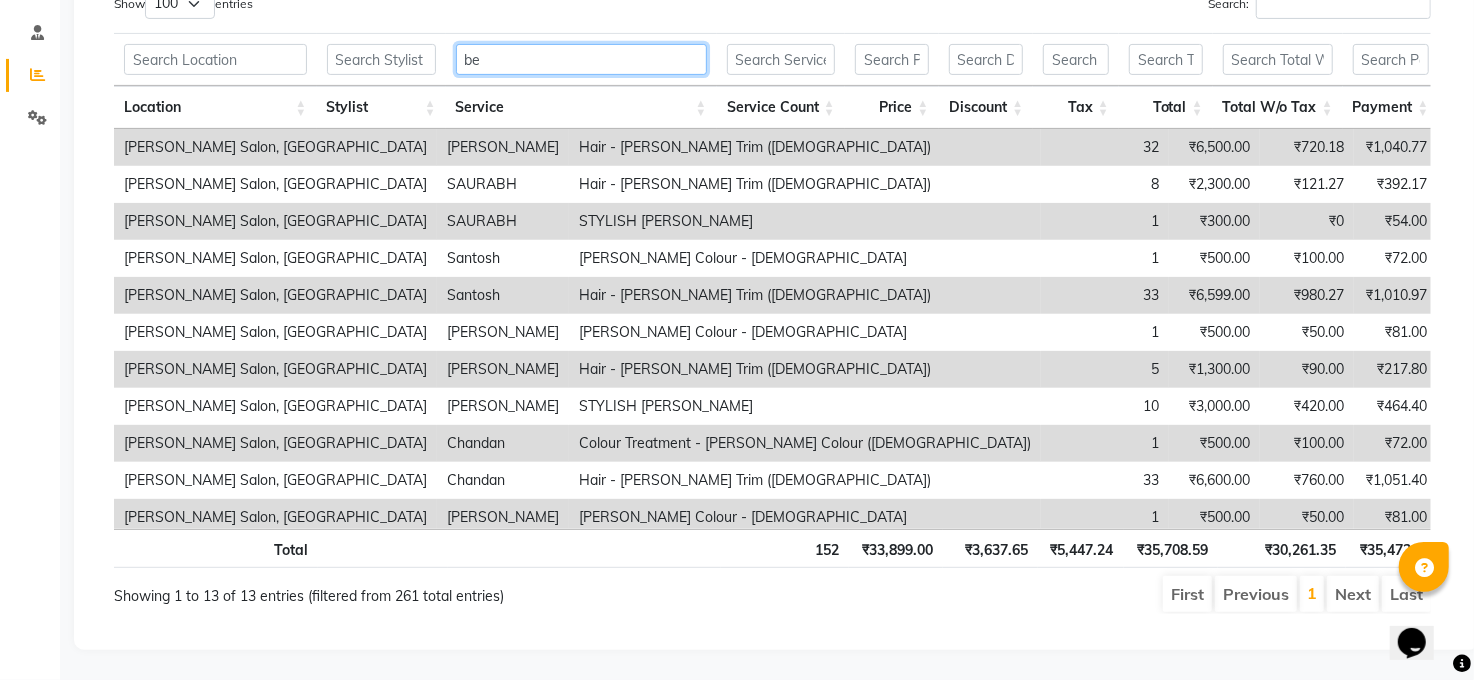 type on "b" 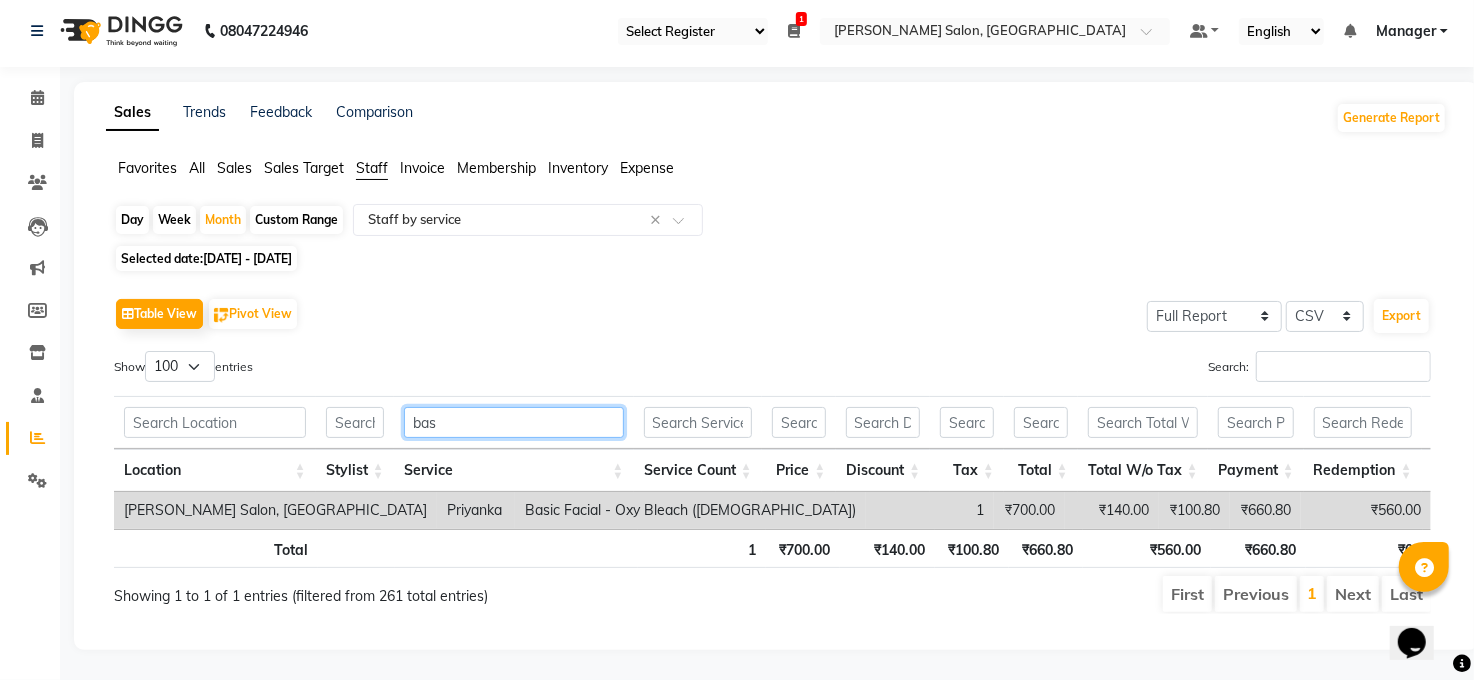 scroll, scrollTop: 44, scrollLeft: 0, axis: vertical 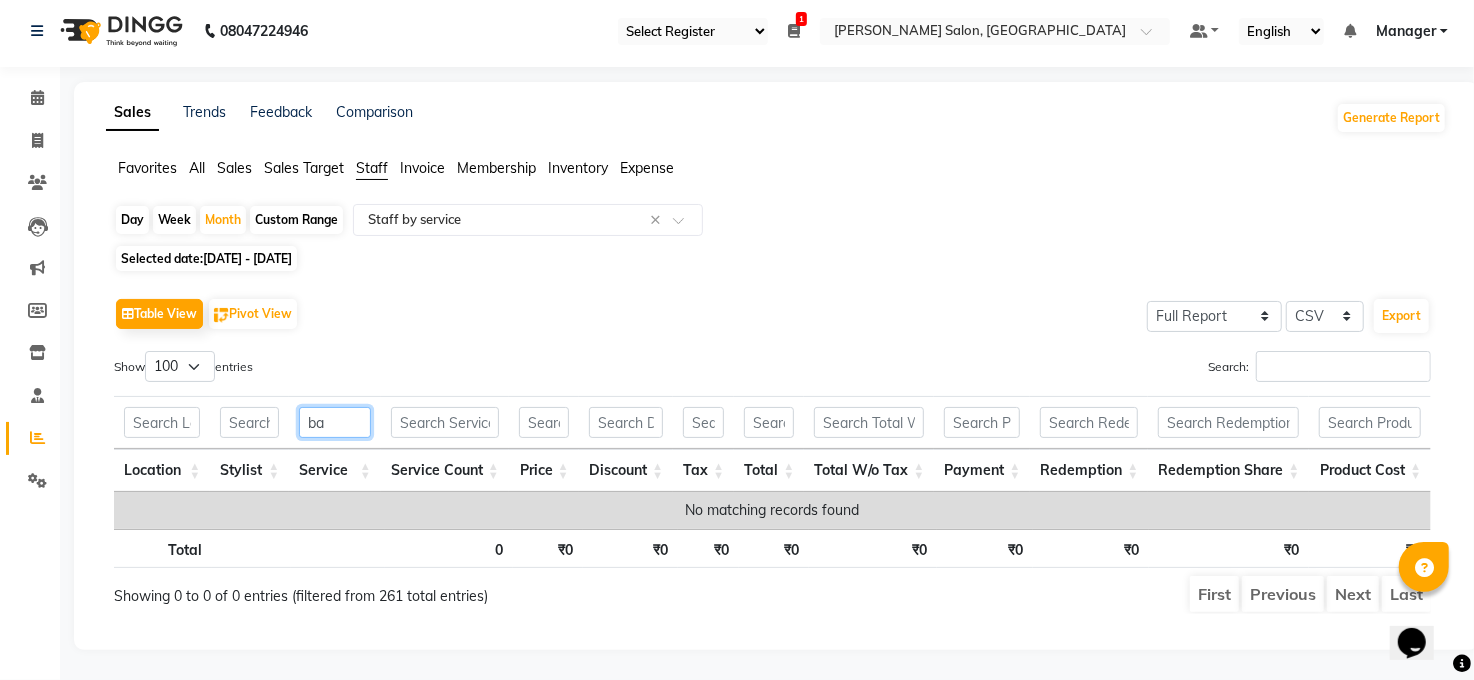 type on "b" 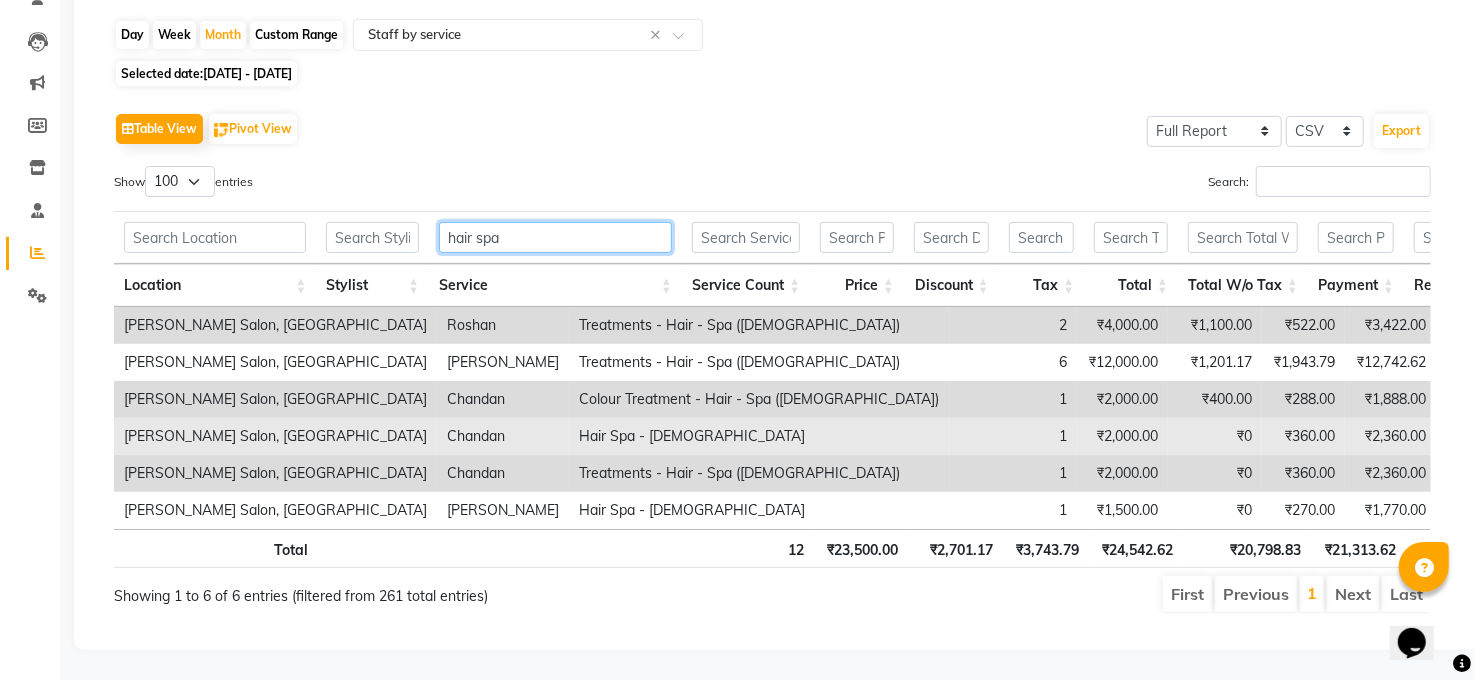 scroll, scrollTop: 229, scrollLeft: 0, axis: vertical 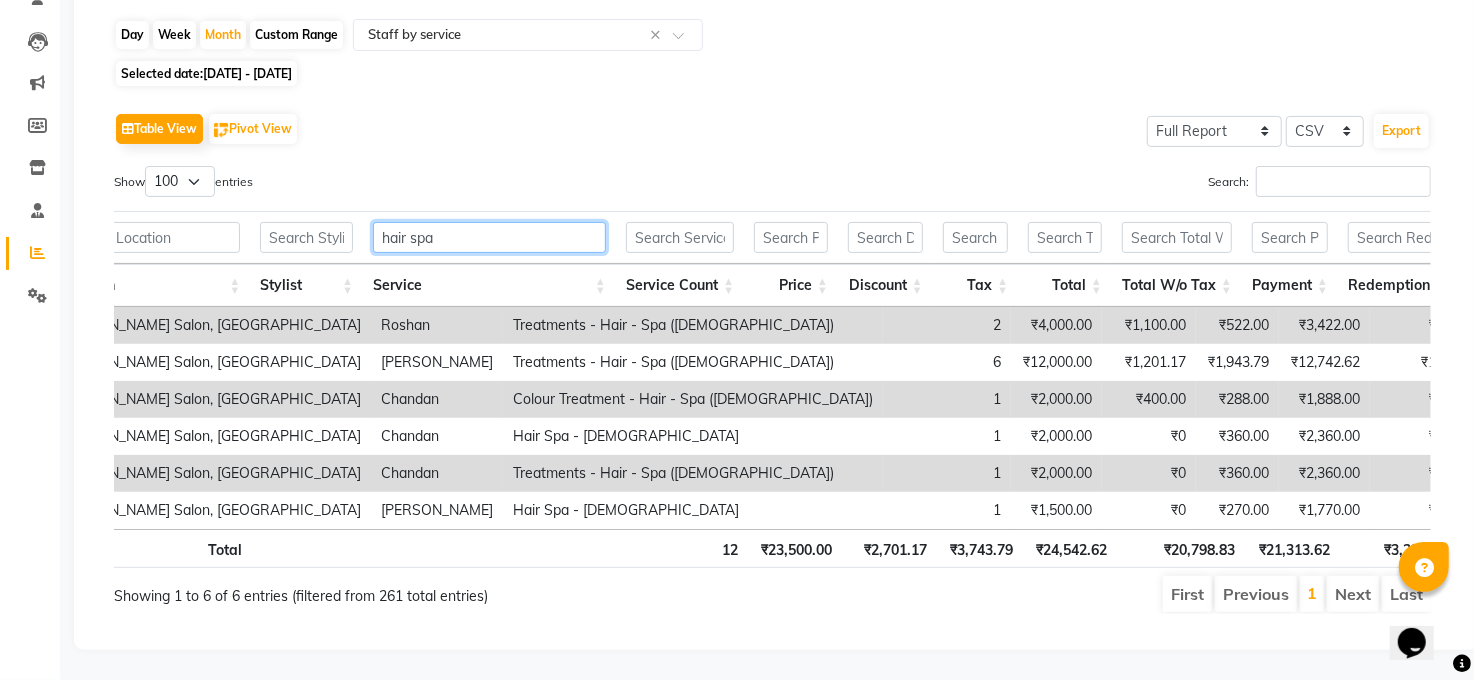 click on "hair spa" at bounding box center (489, 237) 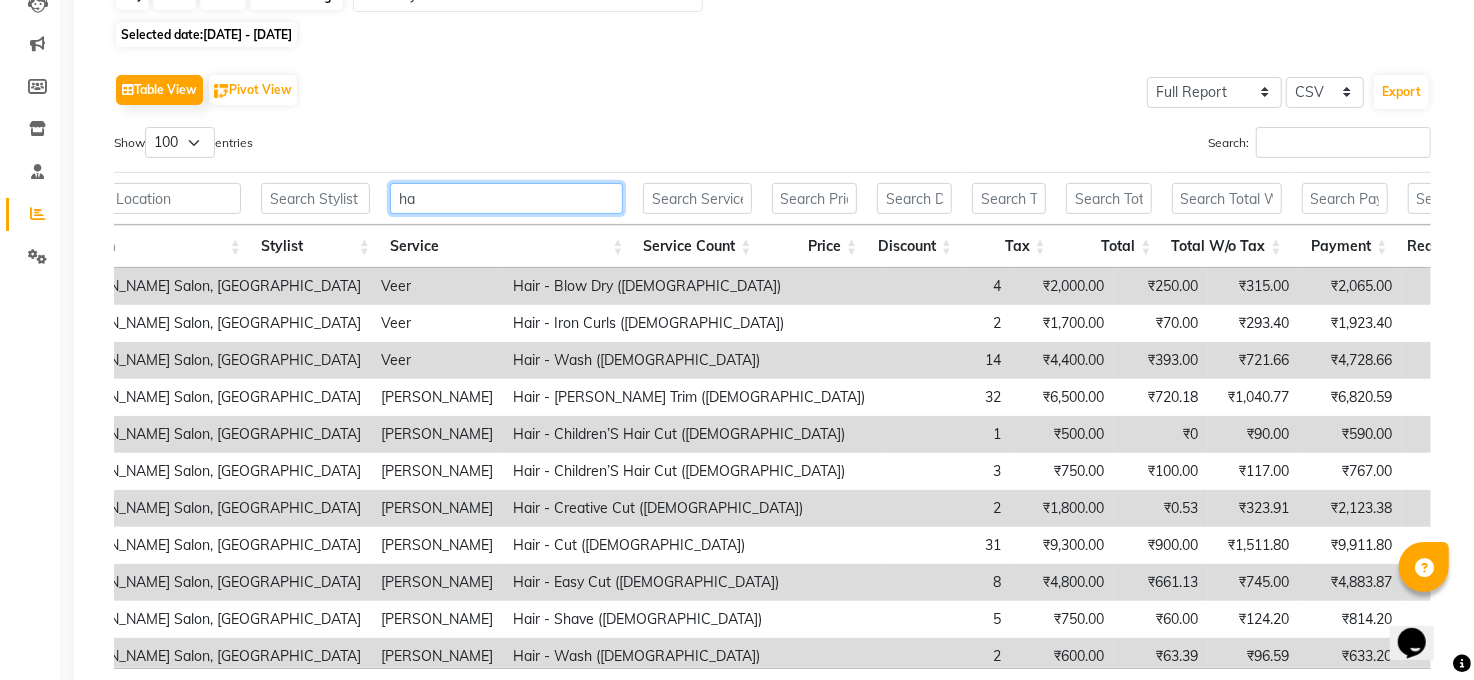 type on "h" 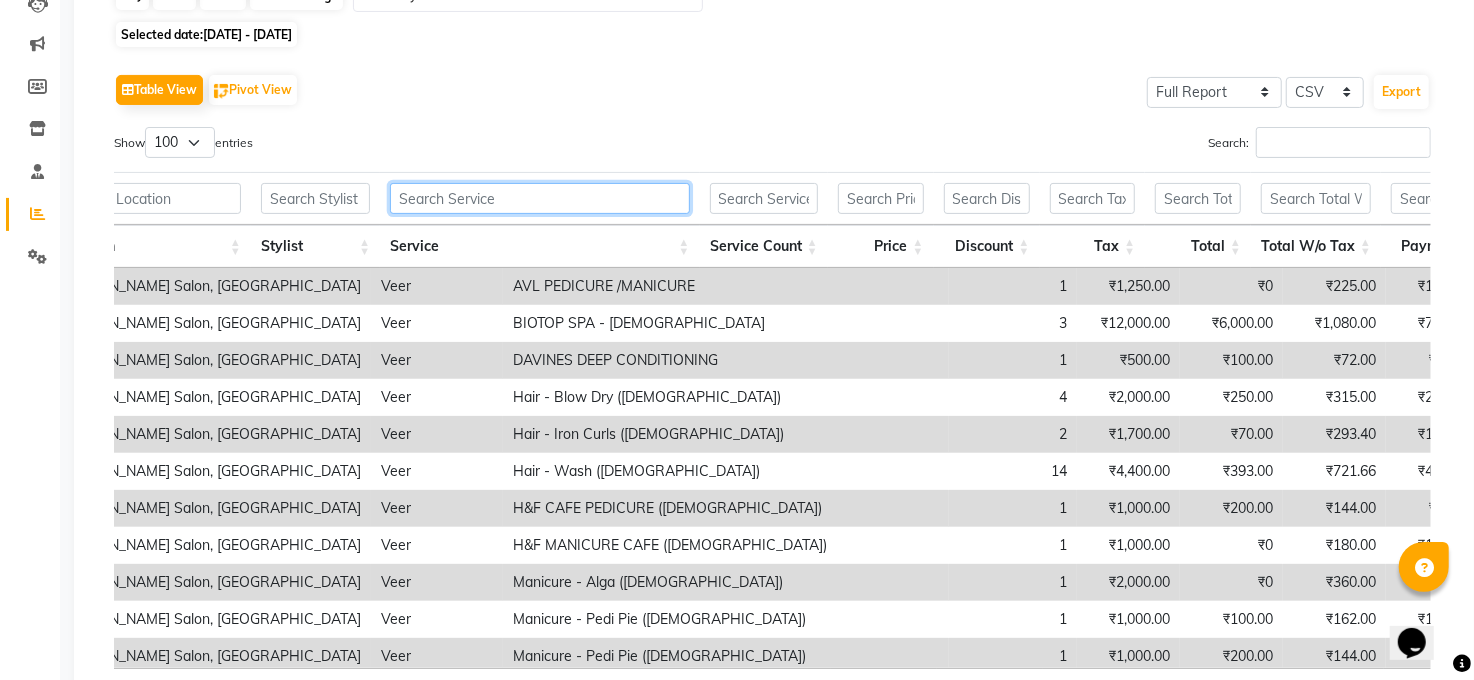 click at bounding box center (539, 198) 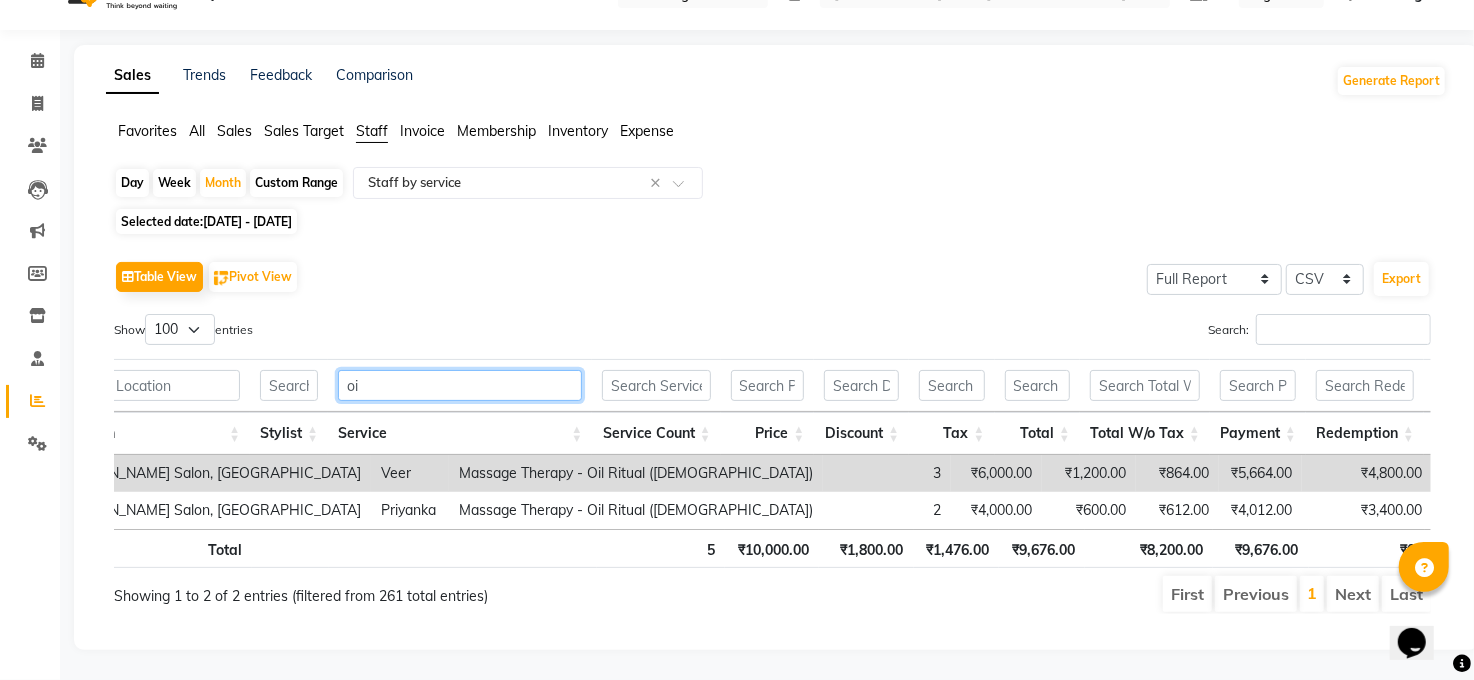 scroll, scrollTop: 81, scrollLeft: 0, axis: vertical 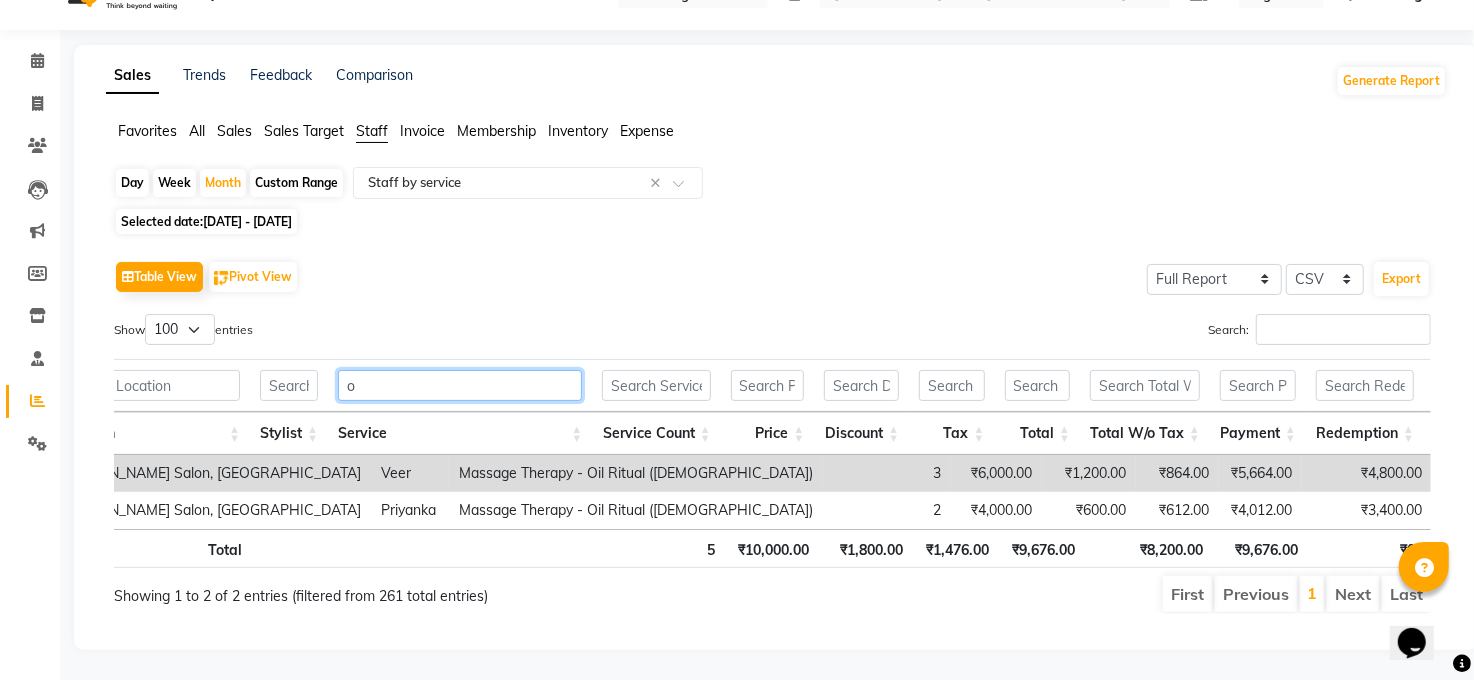 type 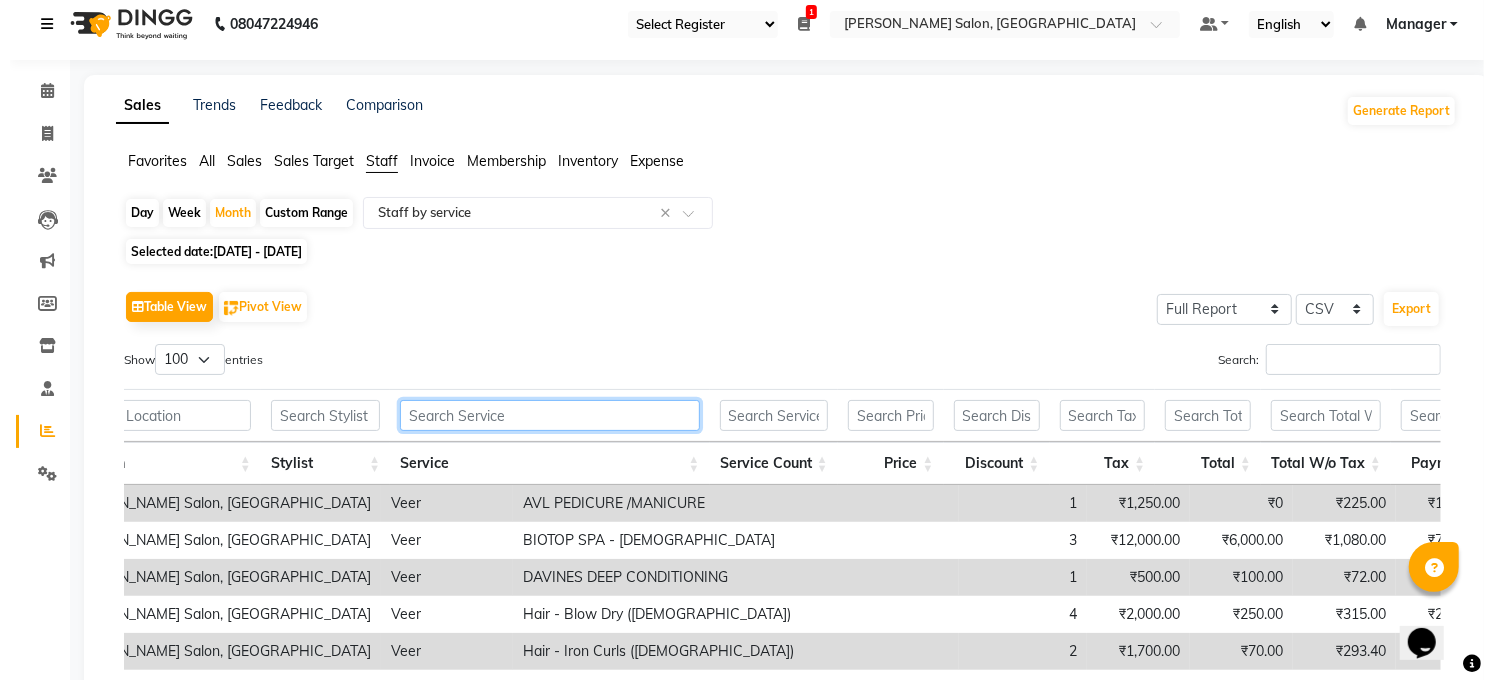 scroll, scrollTop: 0, scrollLeft: 0, axis: both 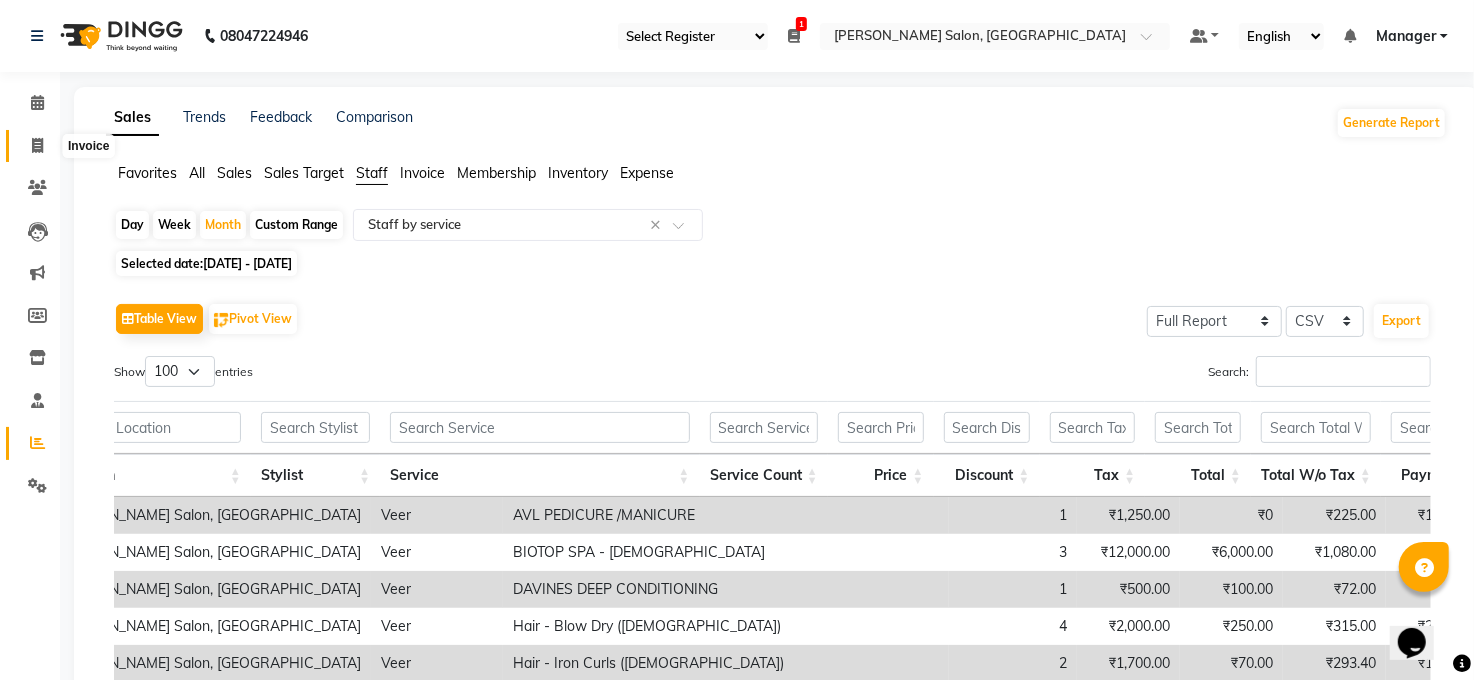 click 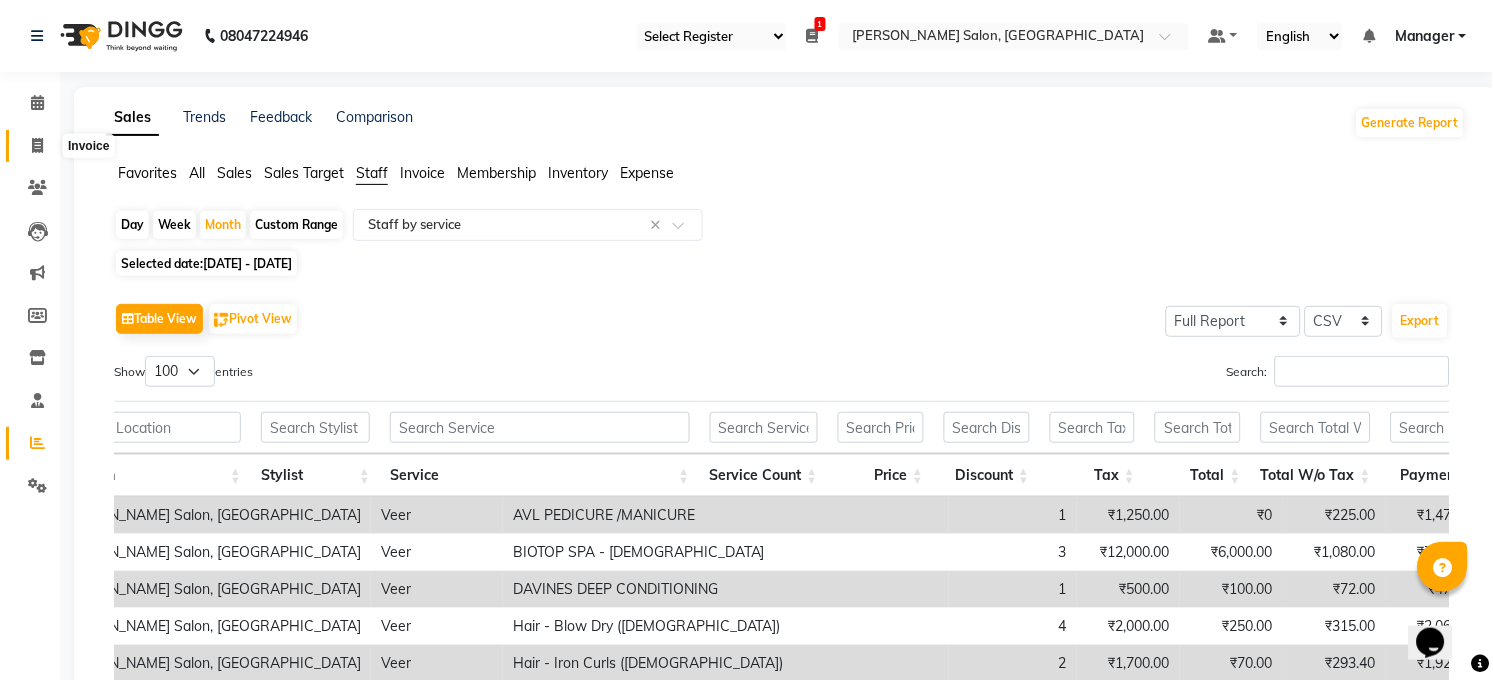 select on "5748" 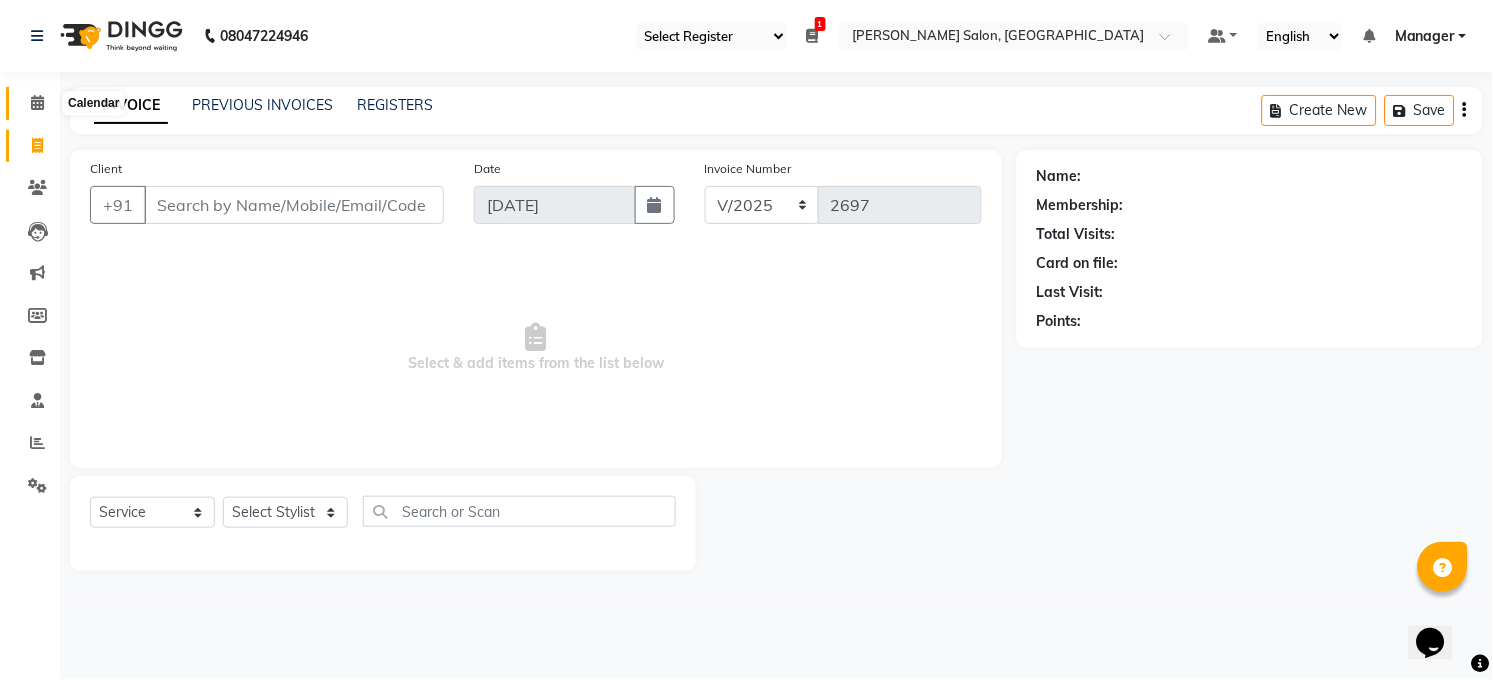 click 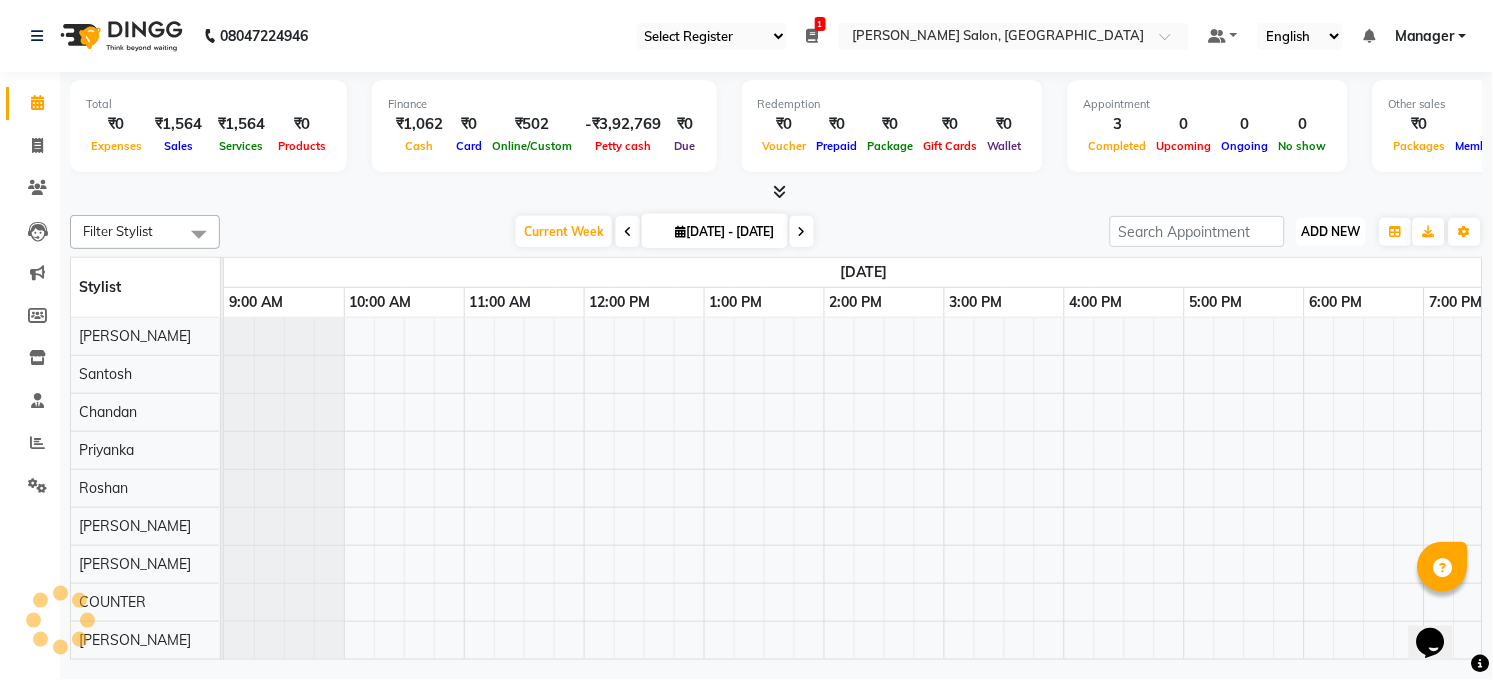 click on "ADD NEW" at bounding box center (1331, 231) 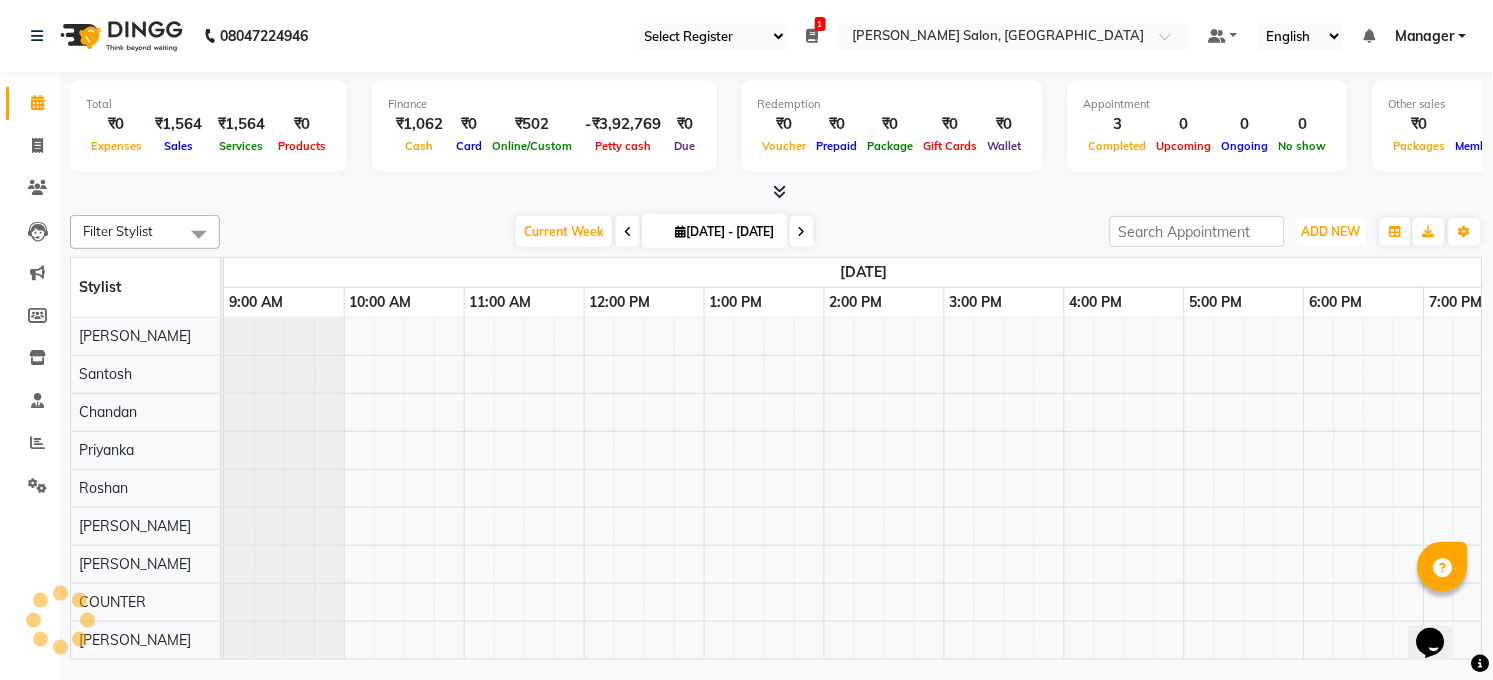 scroll, scrollTop: 0, scrollLeft: 0, axis: both 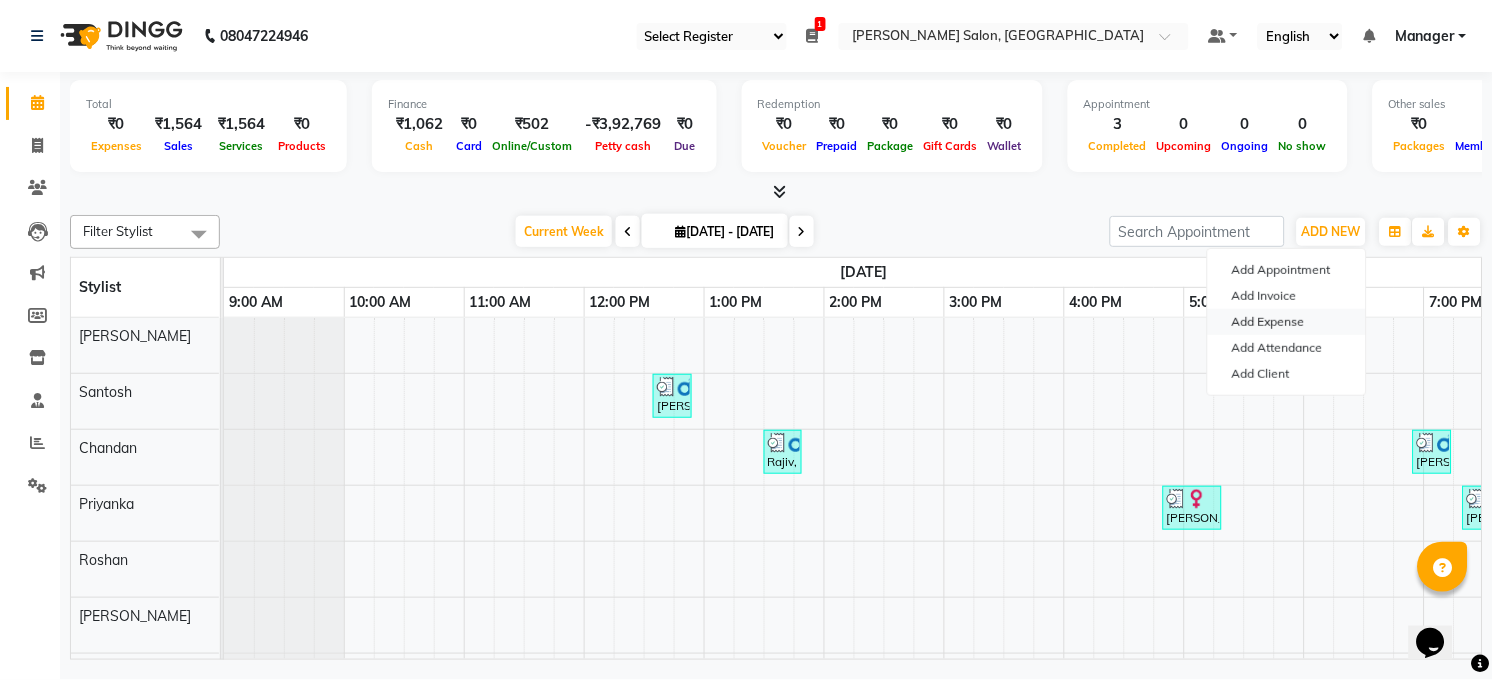 click on "Add Expense" at bounding box center [1287, 322] 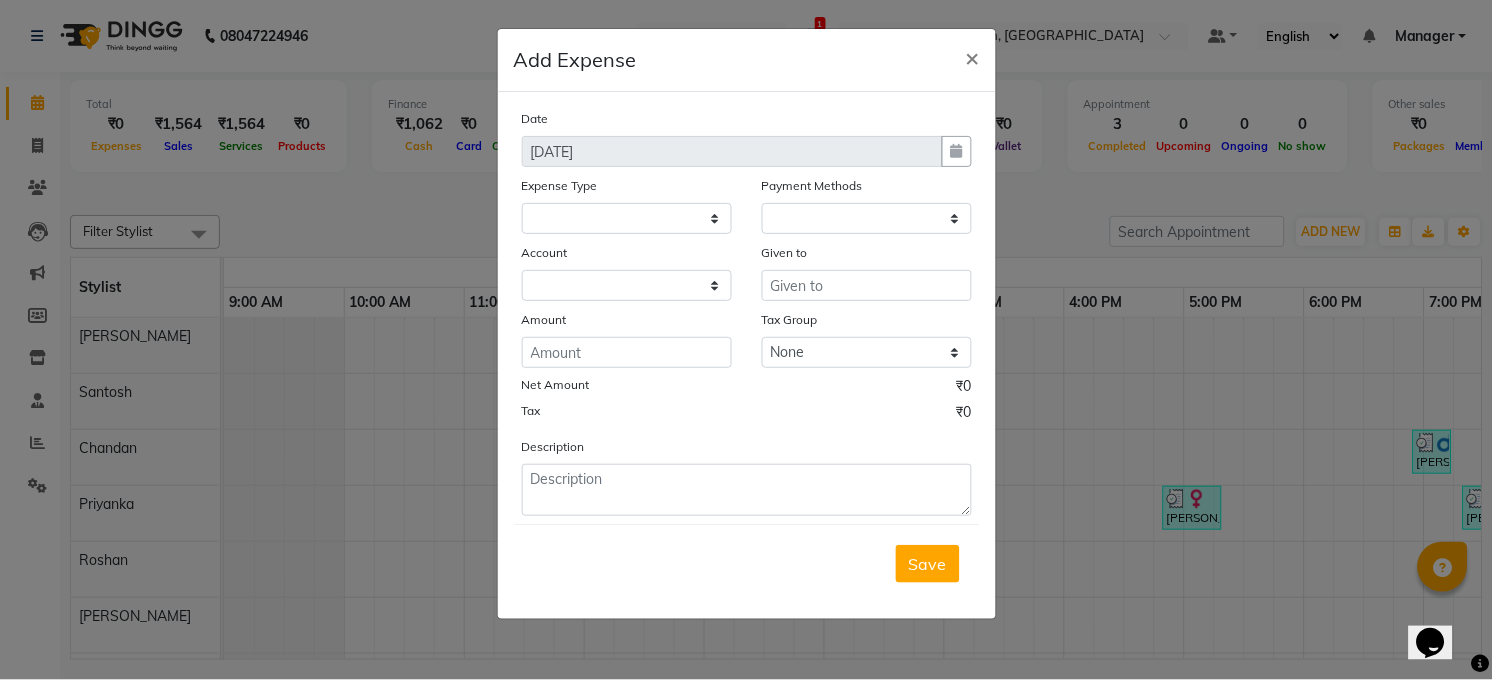 select on "1" 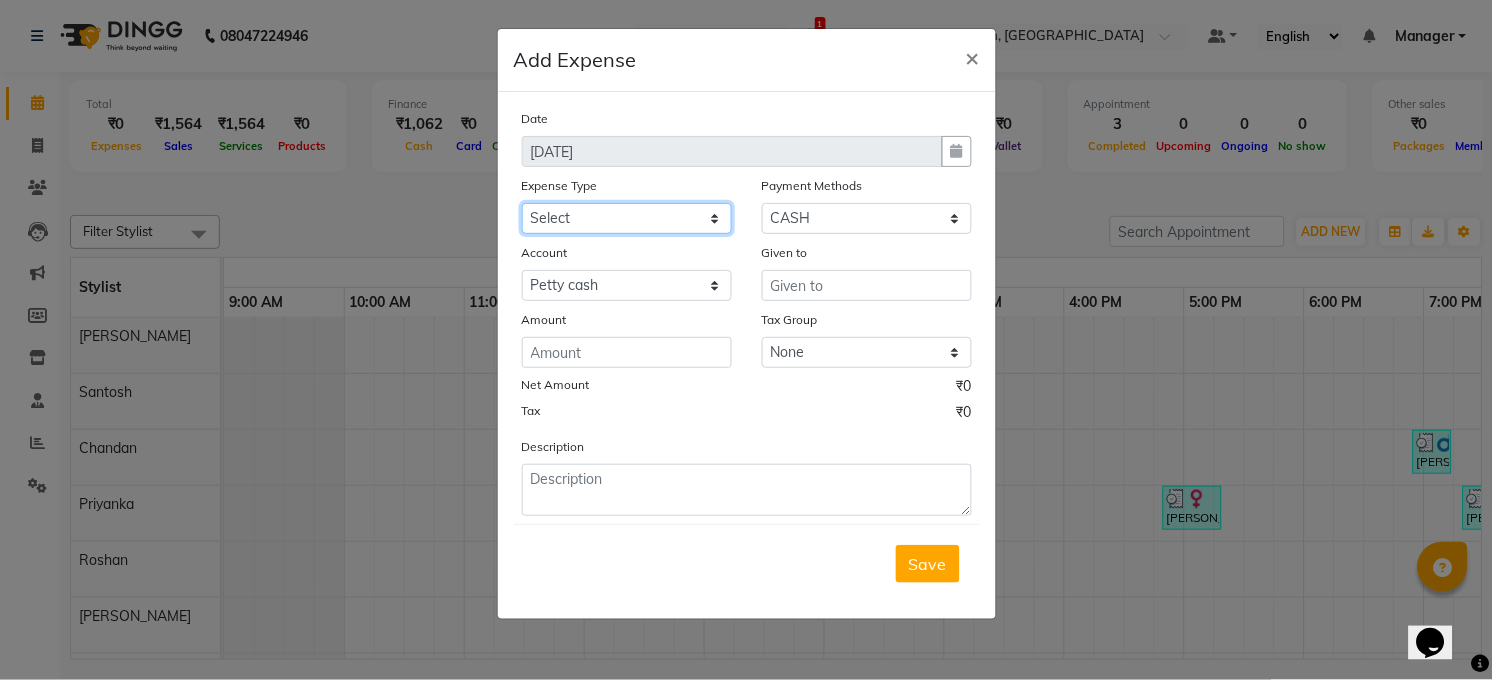 click on "Select Advance Salary BILLS CARDAMOM client change paytm Client Snacks Coffee CONVEYANCE cookies Day book Donation ELECTRICIAN Electricity Bill FARE FOOD EXPENSE Garbage Monthly Expense Ginger Hit Incentive JALJIRA POWDER JEERA POWDER LAUNDARY Lemon Marketing Medical MEMBERSHIP COMISSON milk Misc MOBILE RECHARGE MONEY CHANGE M S COMI Nimbu Payment Other Pantry PAYMENT paytm Tip PLUMBER PRINT ROLL Product PRODUCT iNCENTIVE PURCHASING Recive cash SAFAIWALA Salary salon use SALT Staff Snacks SUGAR Tea TIP VISHAL MART WATER" 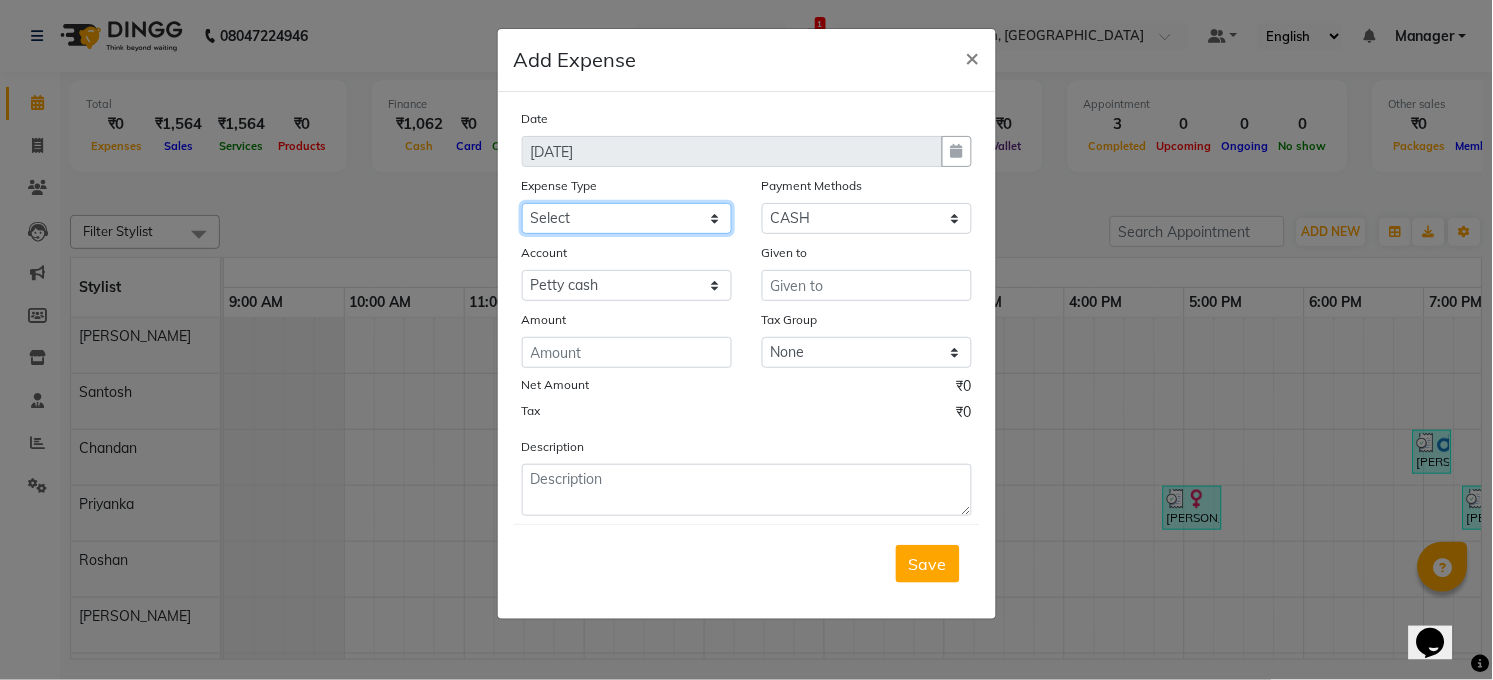 select on "15145" 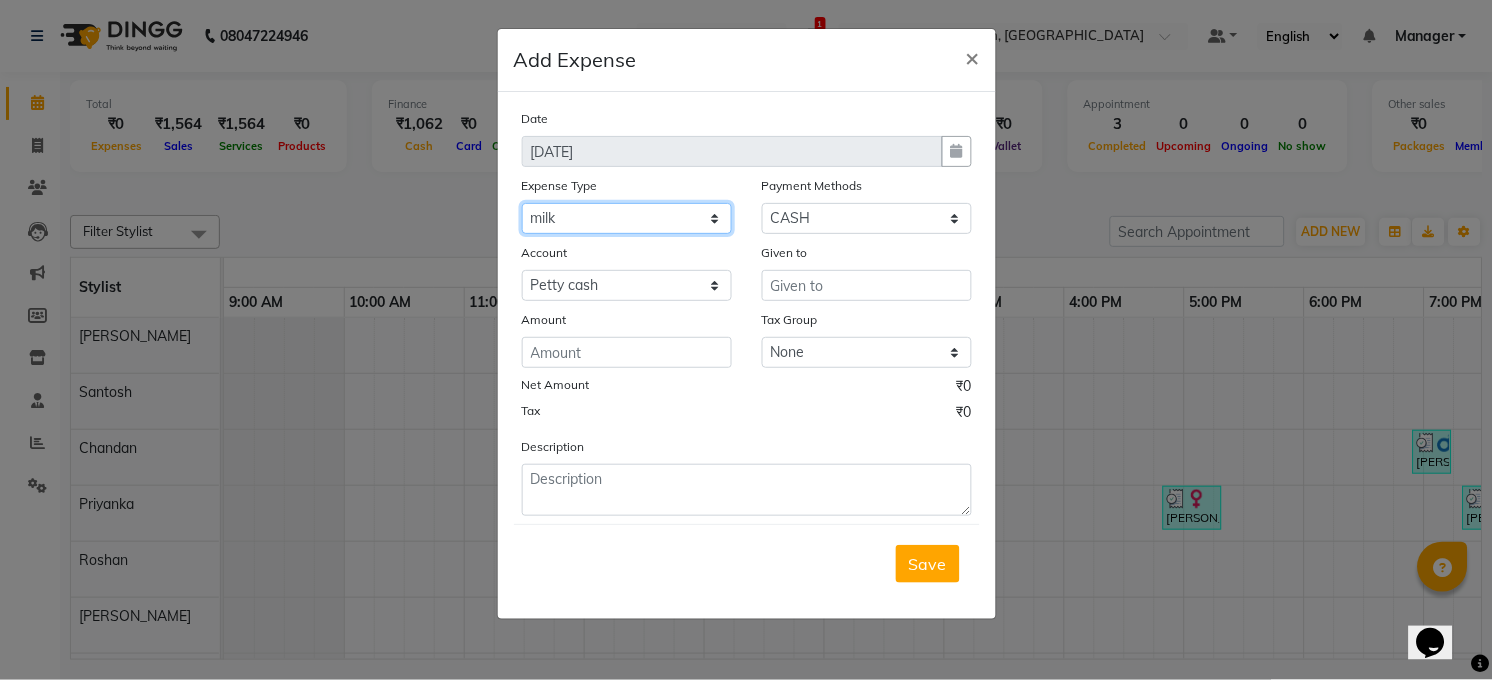click on "Select Advance Salary BILLS CARDAMOM client change paytm Client Snacks Coffee CONVEYANCE cookies Day book Donation ELECTRICIAN Electricity Bill FARE FOOD EXPENSE Garbage Monthly Expense Ginger Hit Incentive JALJIRA POWDER JEERA POWDER LAUNDARY Lemon Marketing Medical MEMBERSHIP COMISSON milk Misc MOBILE RECHARGE MONEY CHANGE M S COMI Nimbu Payment Other Pantry PAYMENT paytm Tip PLUMBER PRINT ROLL Product PRODUCT iNCENTIVE PURCHASING Recive cash SAFAIWALA Salary salon use SALT Staff Snacks SUGAR Tea TIP VISHAL MART WATER" 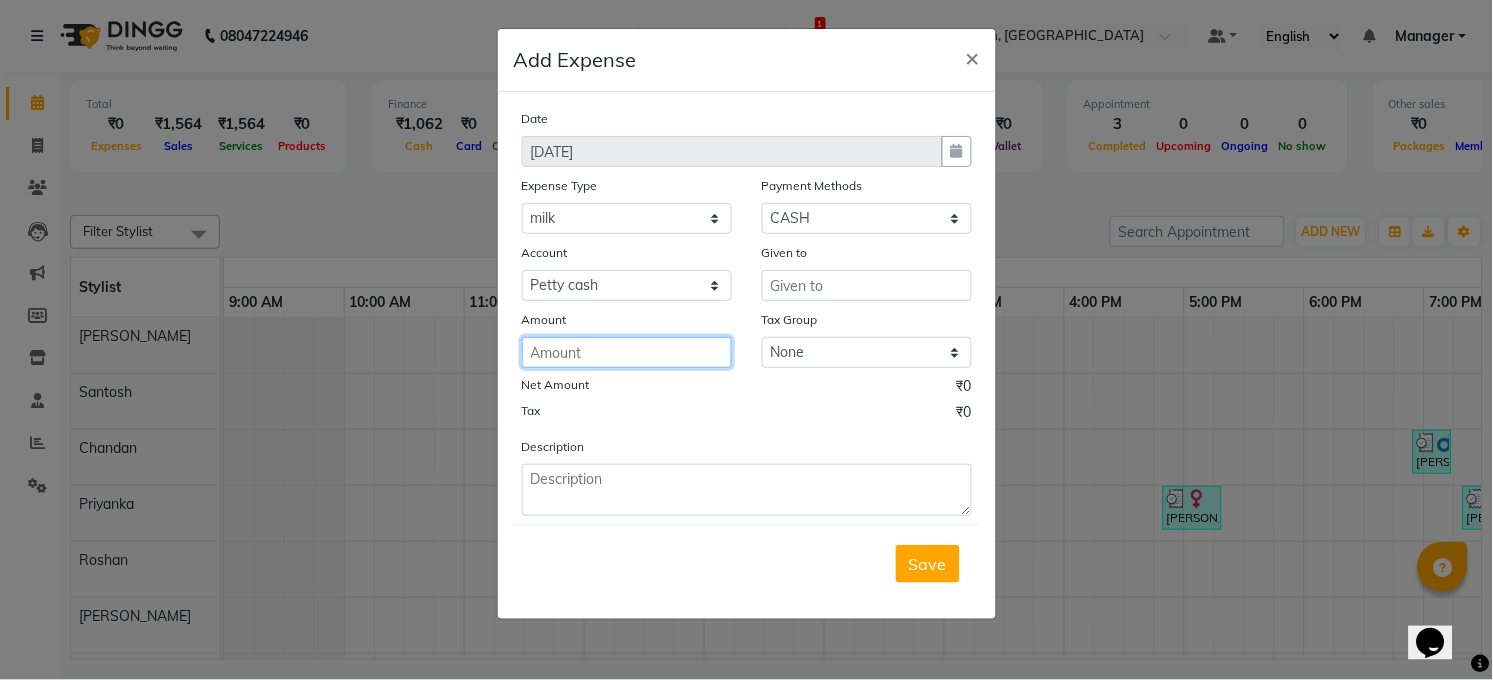 click 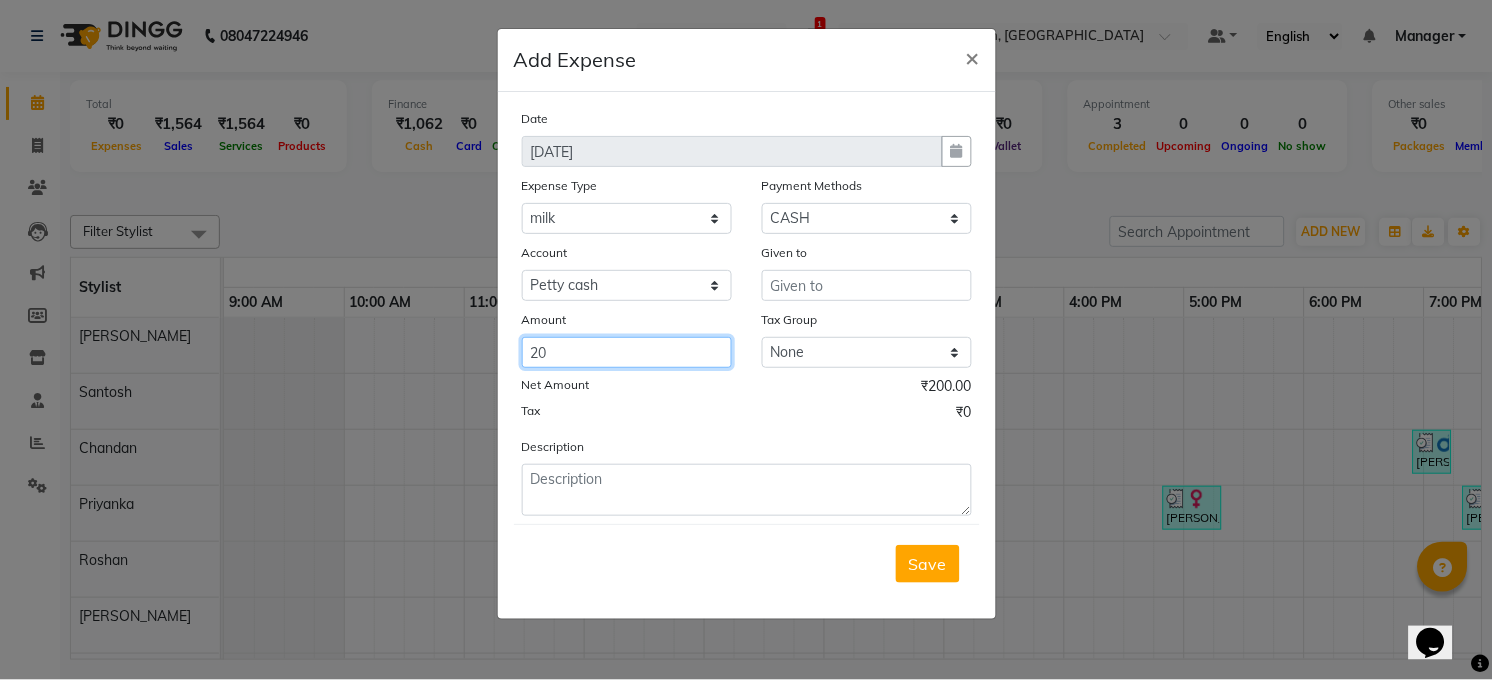 type on "2" 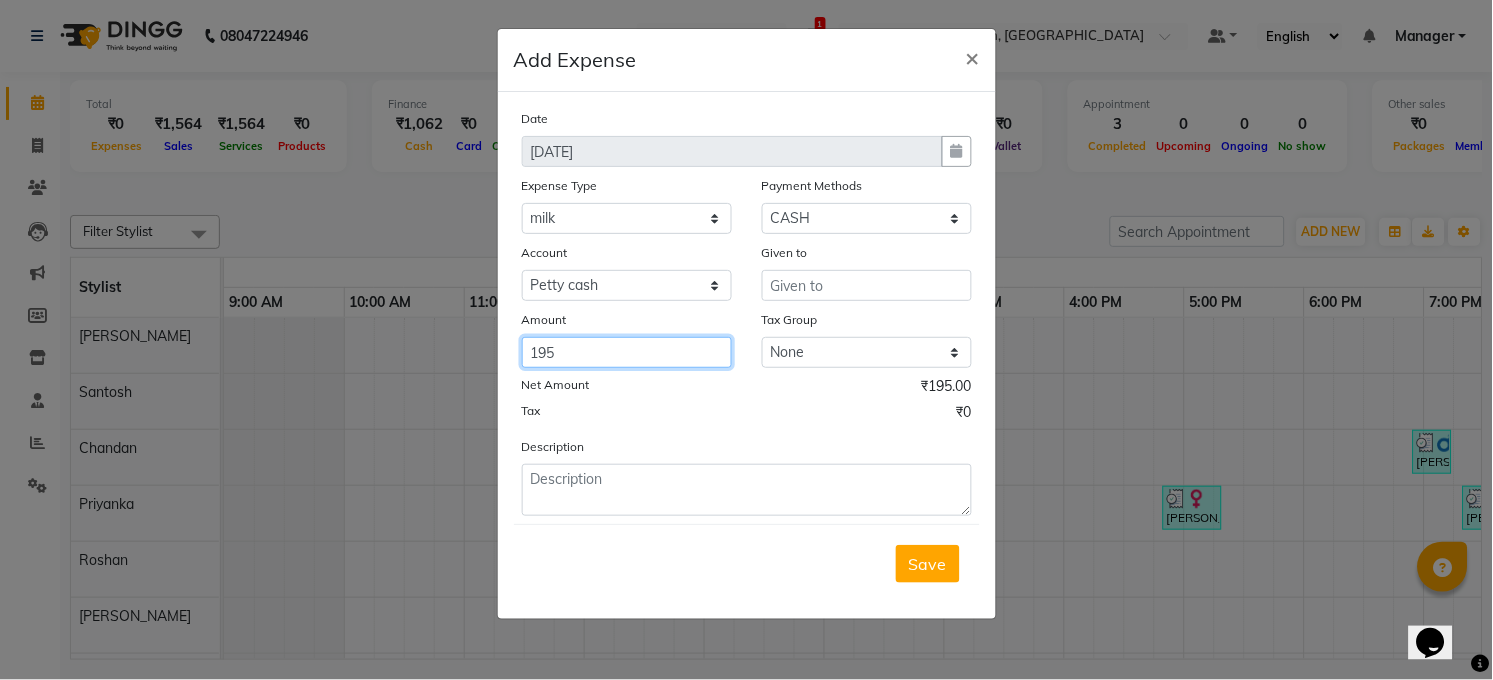 type on "195" 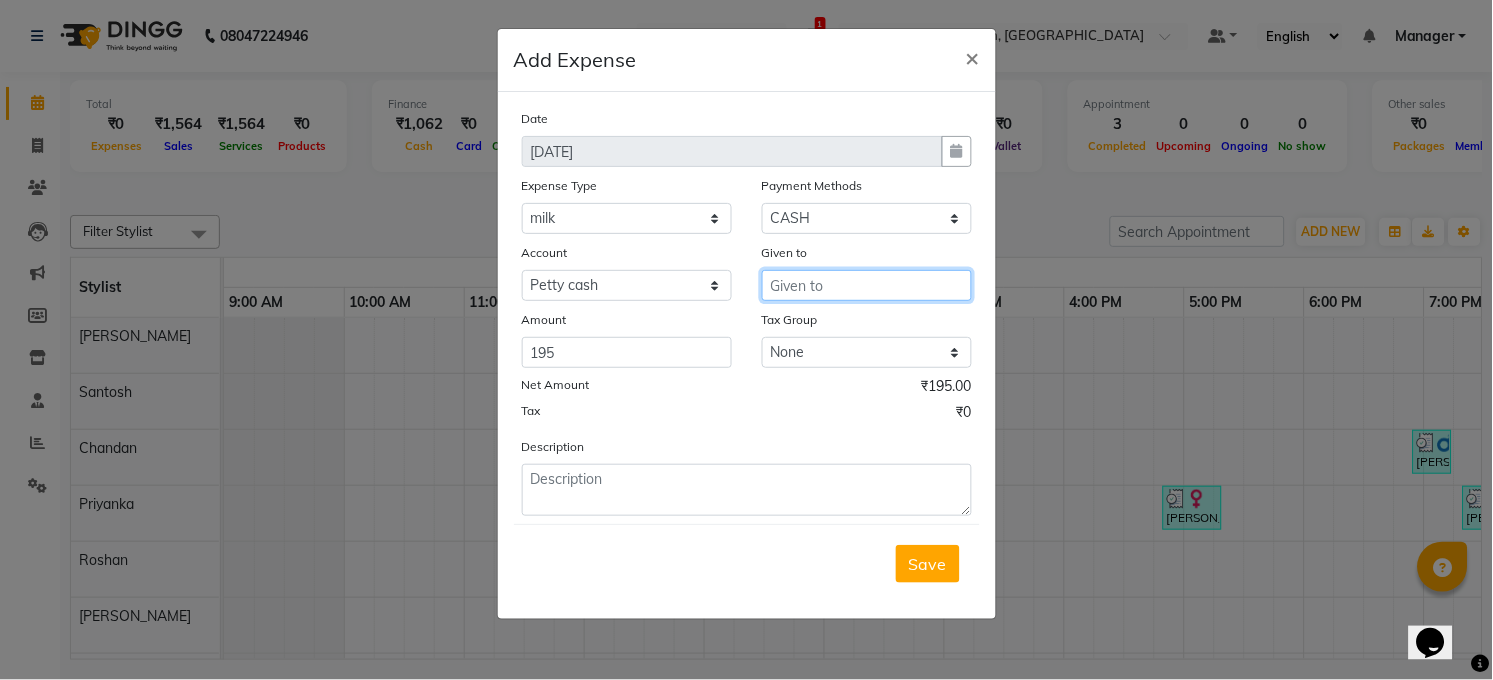 click at bounding box center [867, 285] 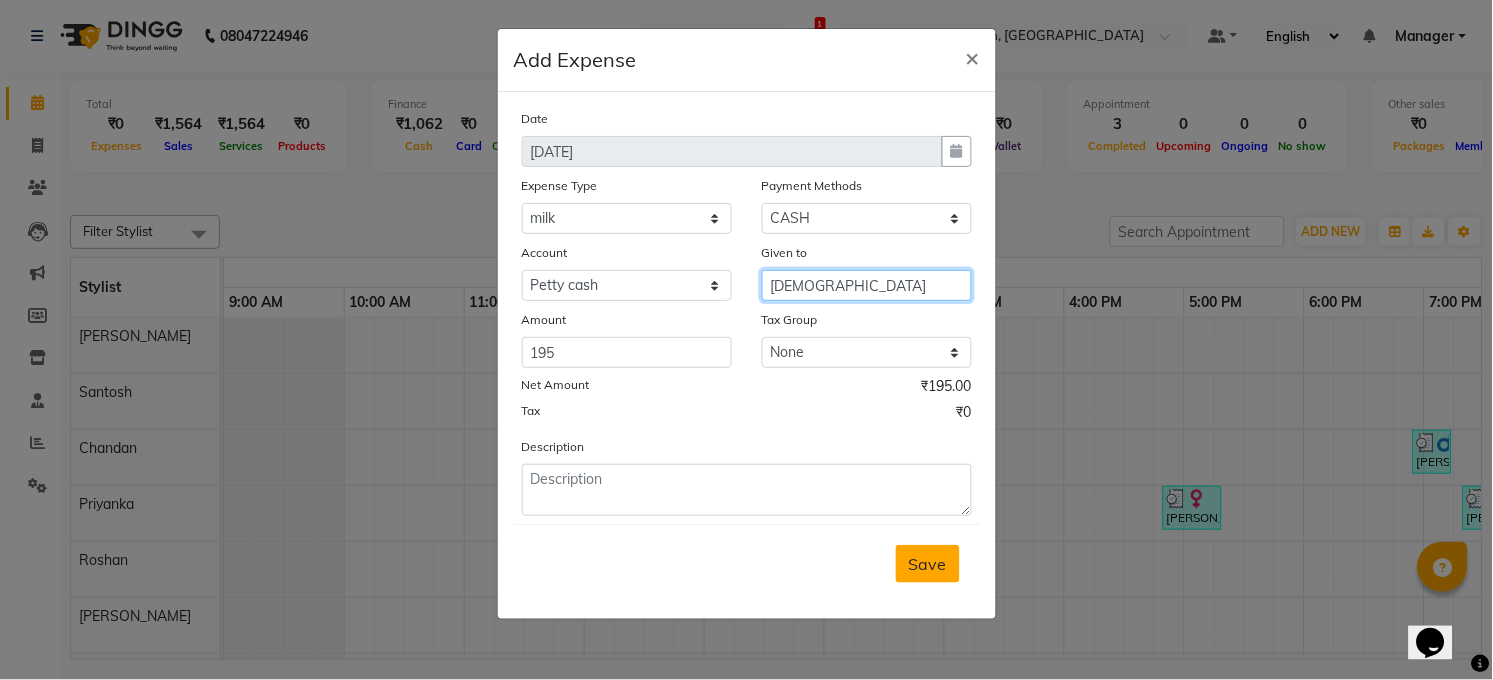type on "[DEMOGRAPHIC_DATA]" 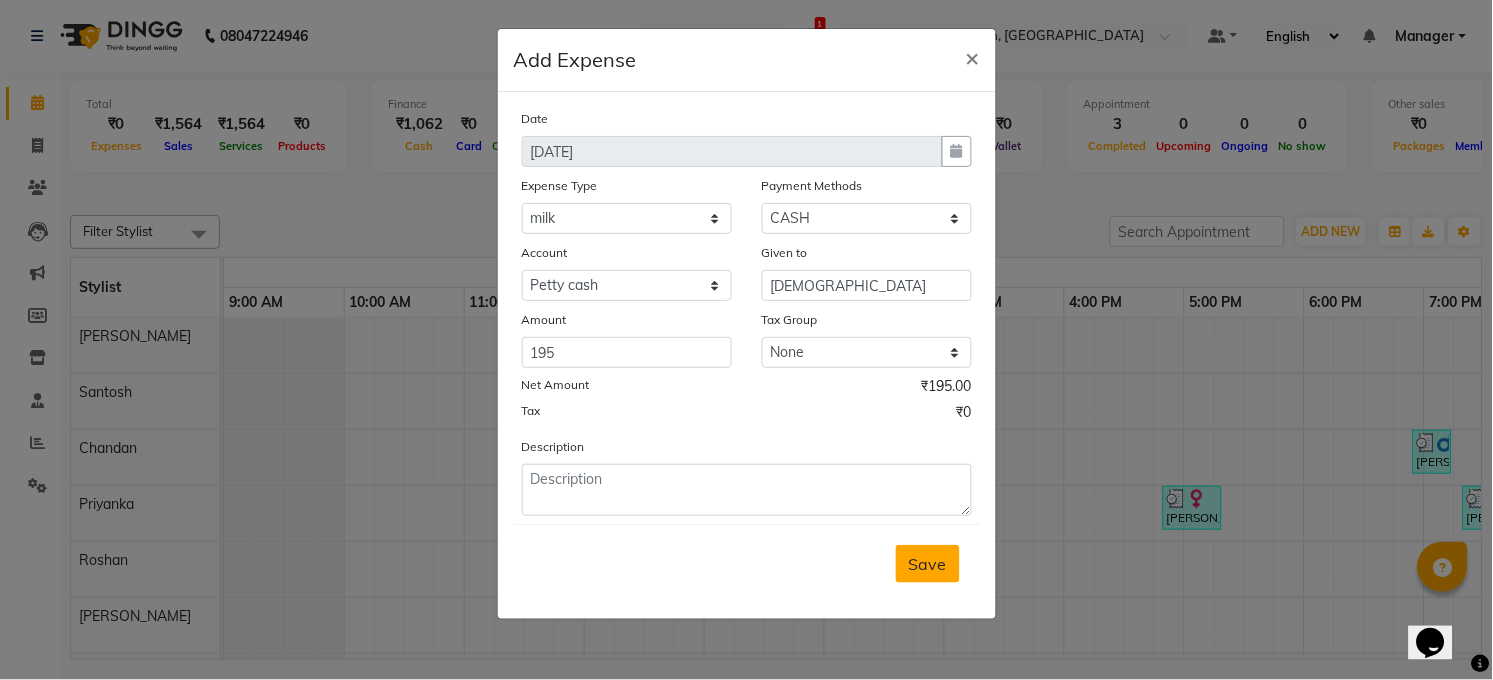 click on "Save" at bounding box center (928, 564) 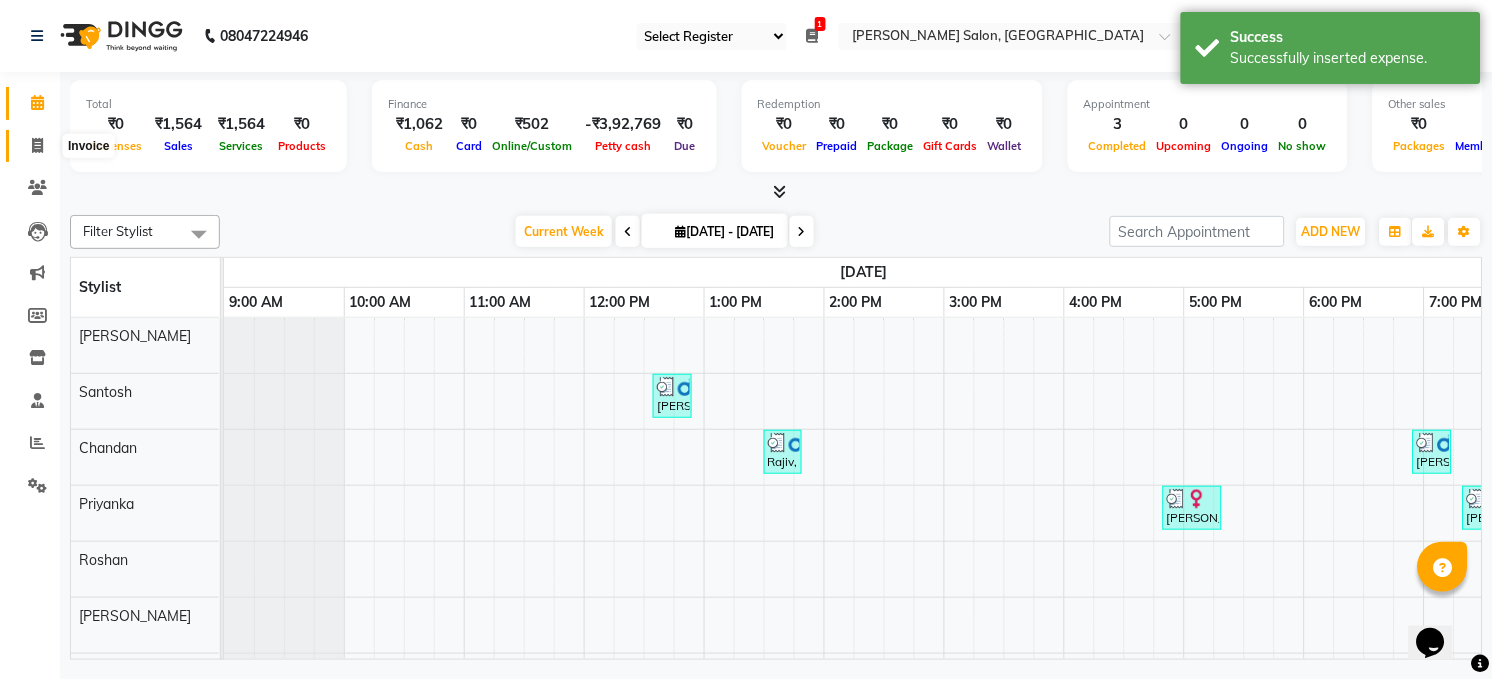click 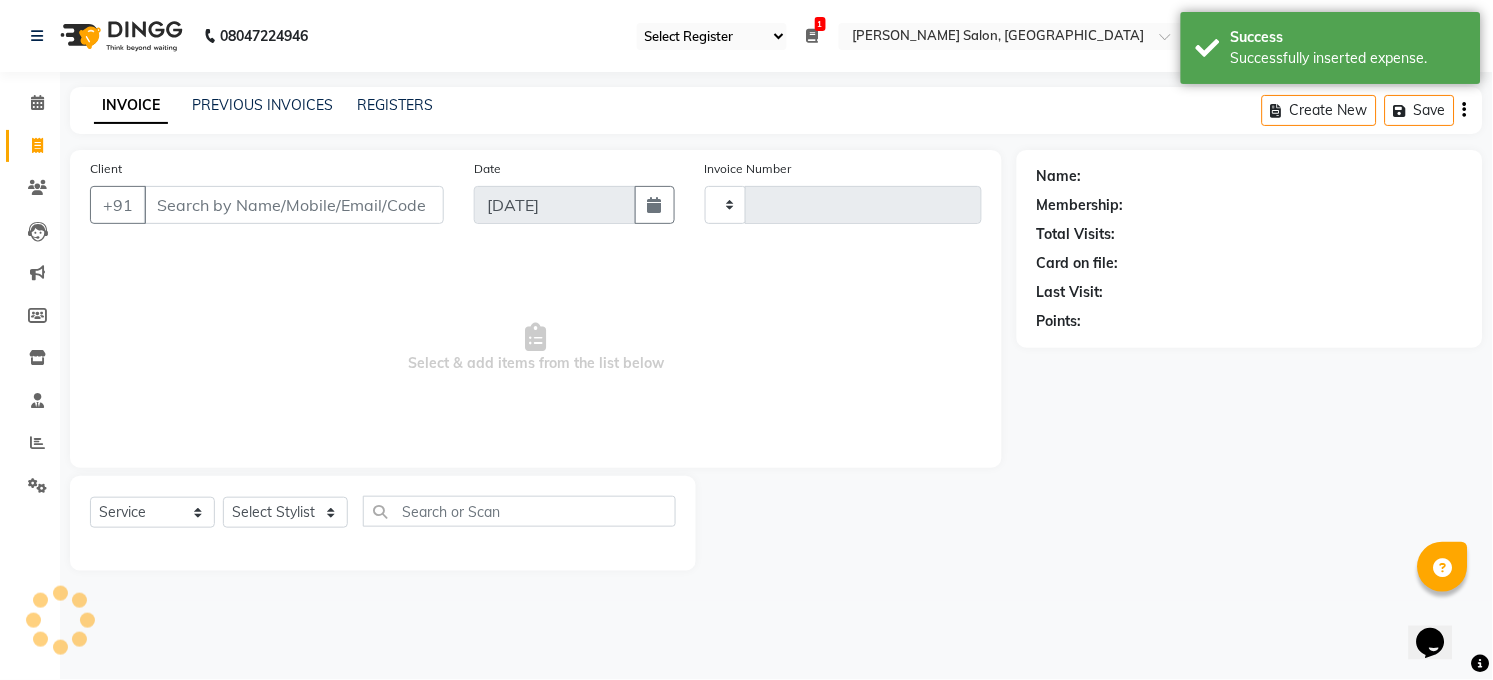 type on "2697" 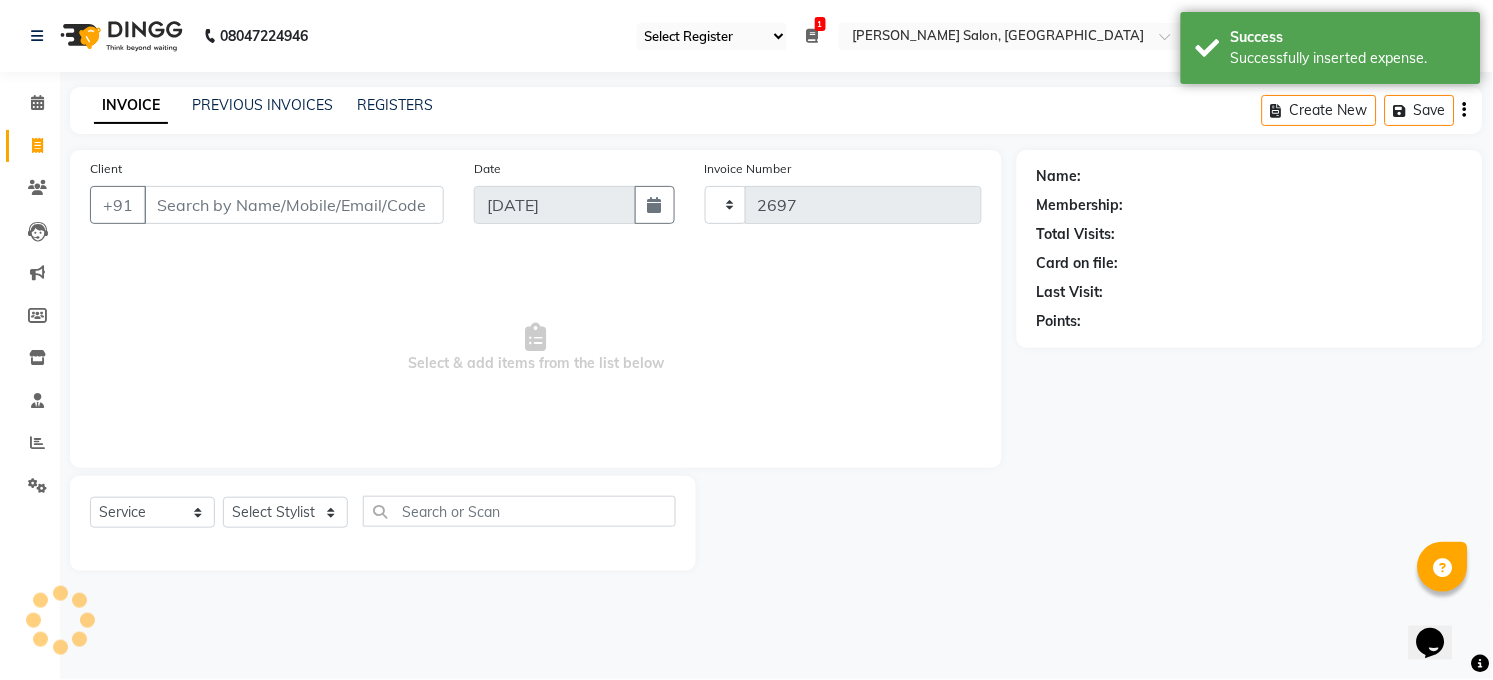 select on "5748" 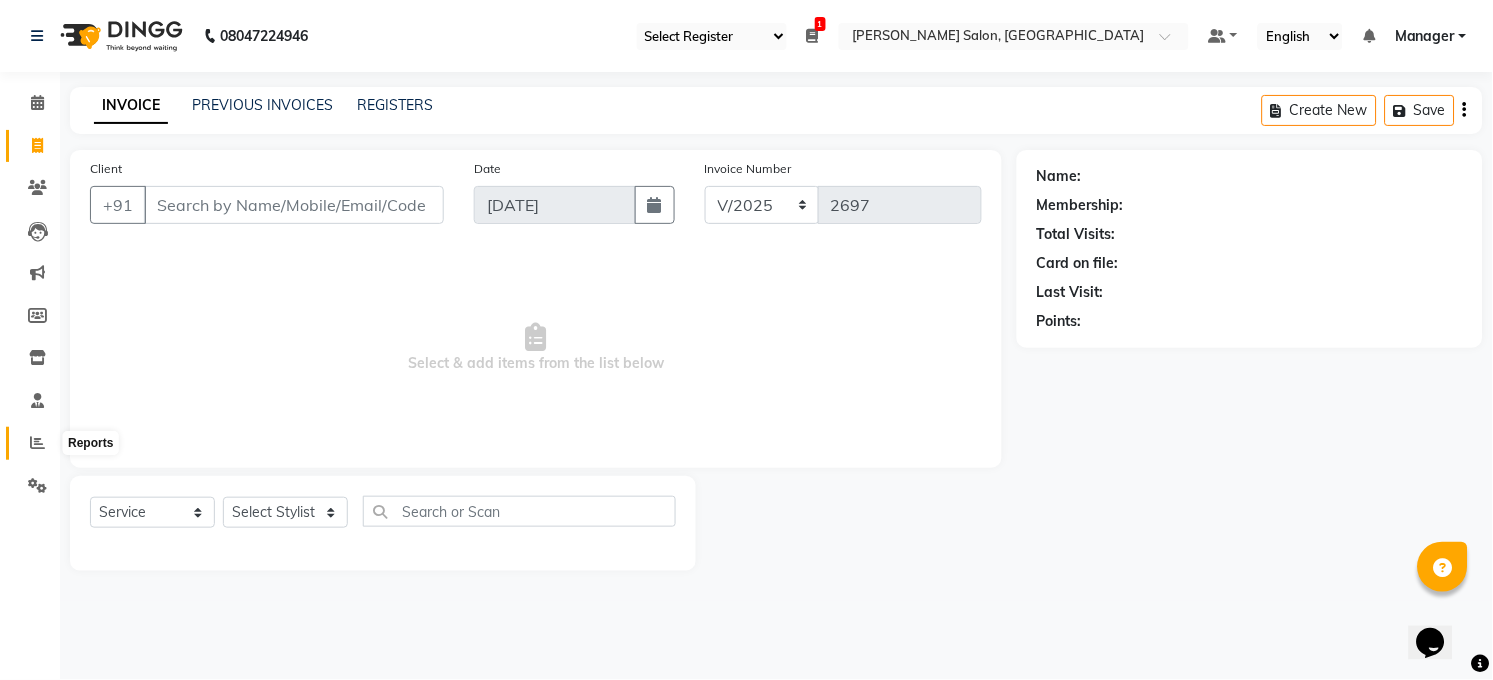 click 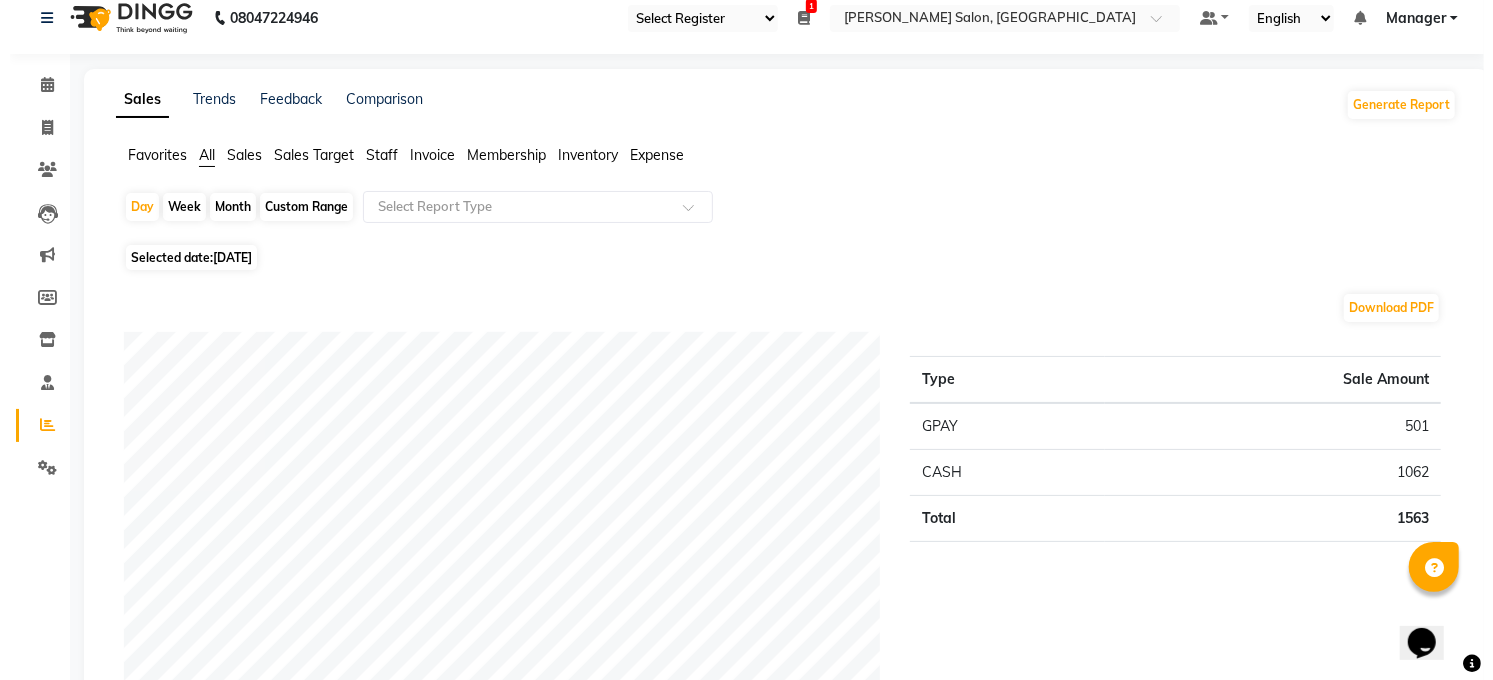 scroll, scrollTop: 0, scrollLeft: 0, axis: both 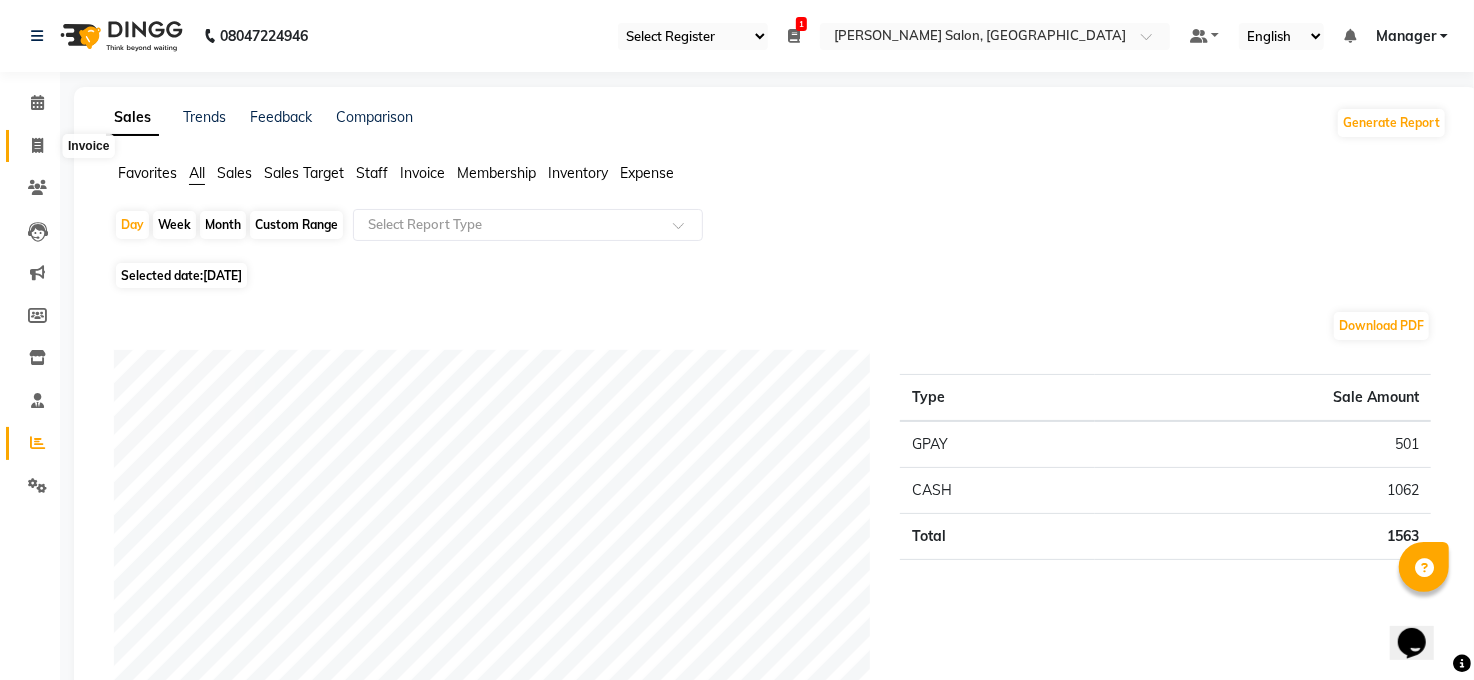 click 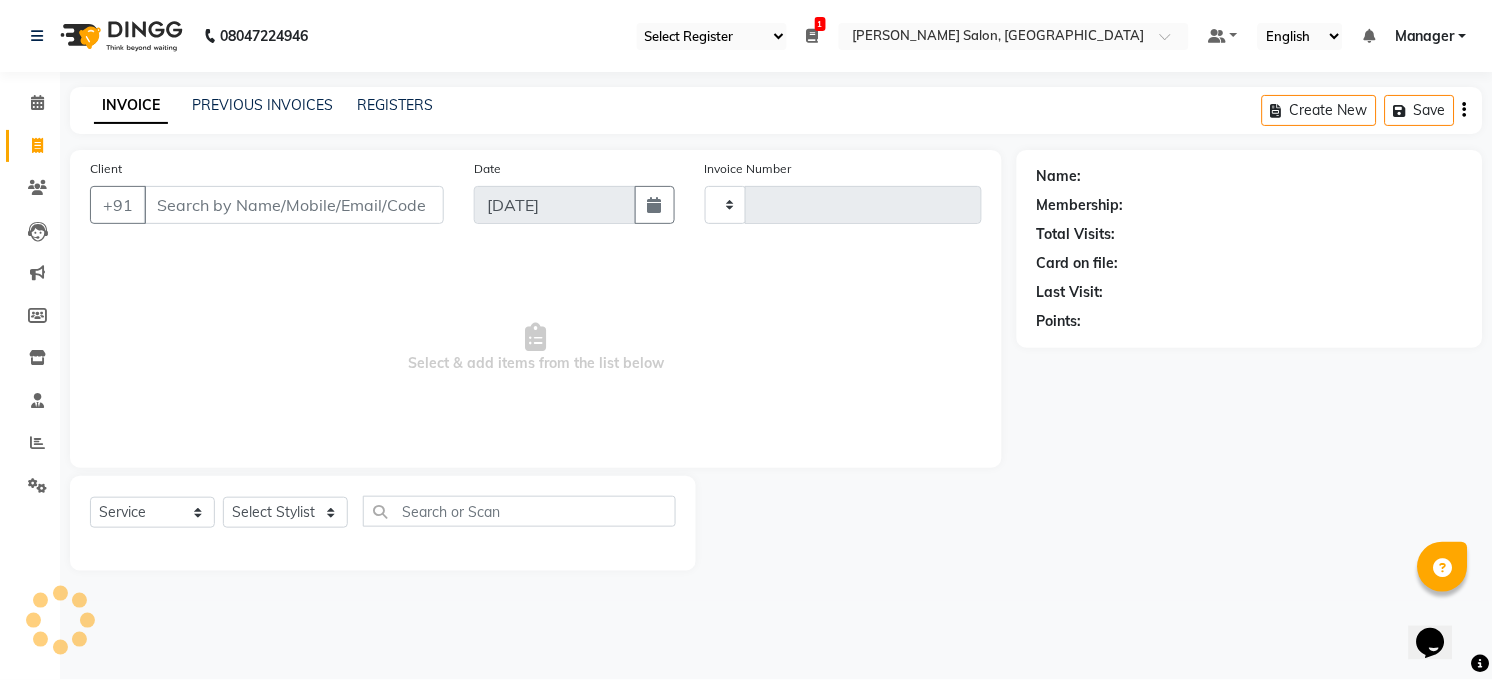 type on "2697" 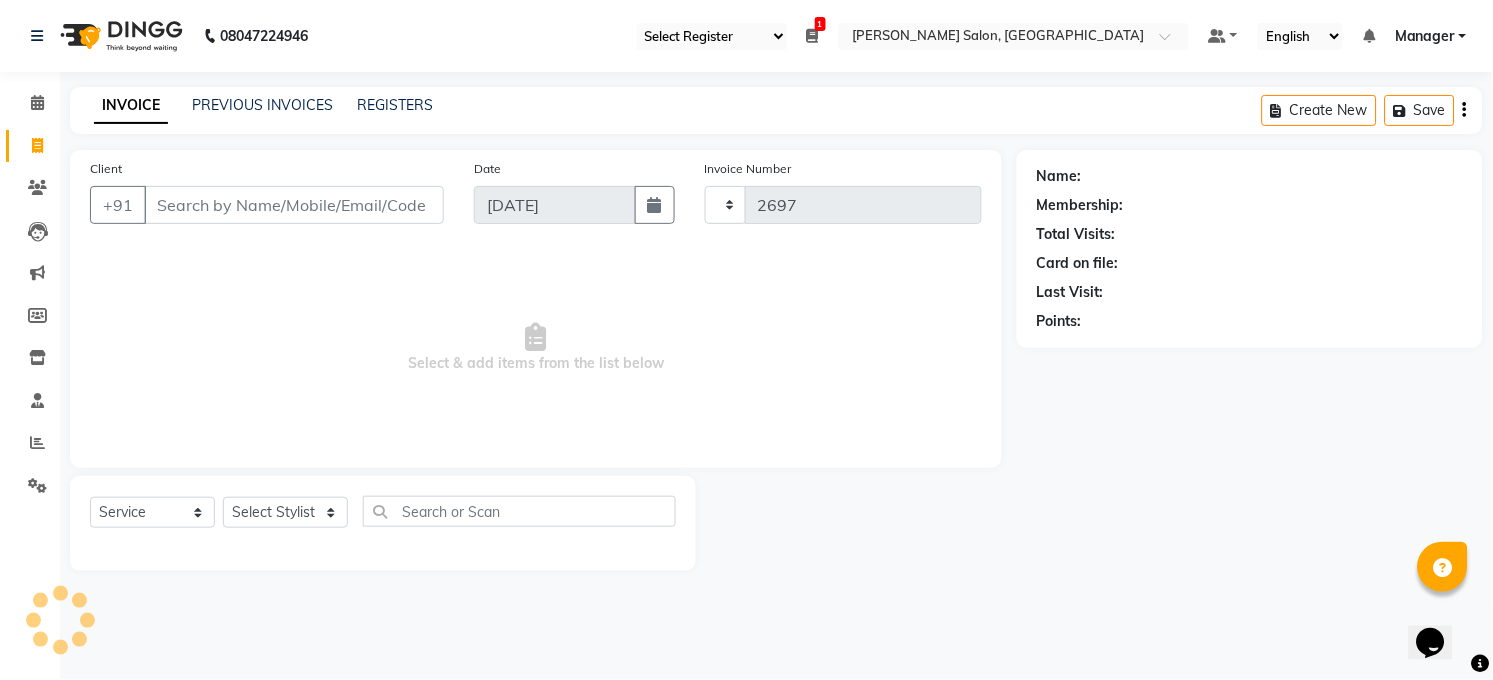 select on "5748" 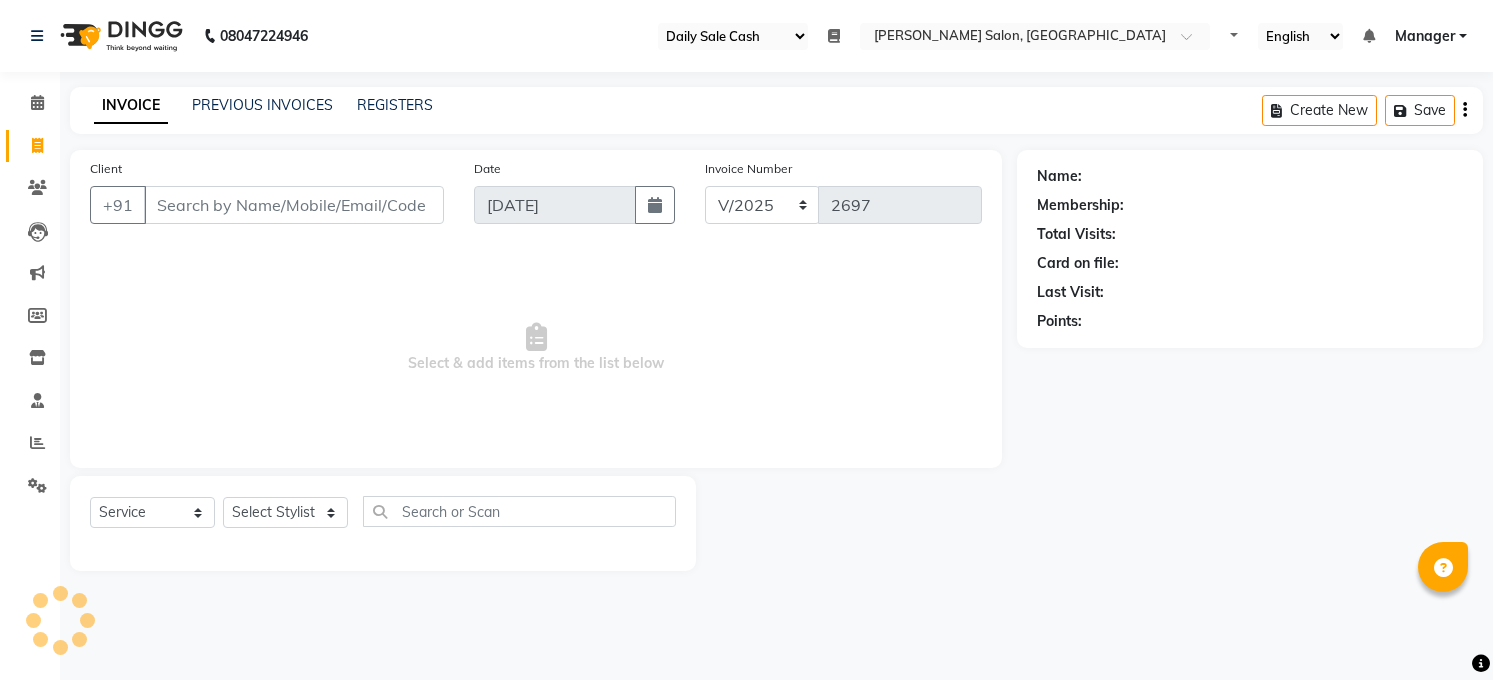 select on "35" 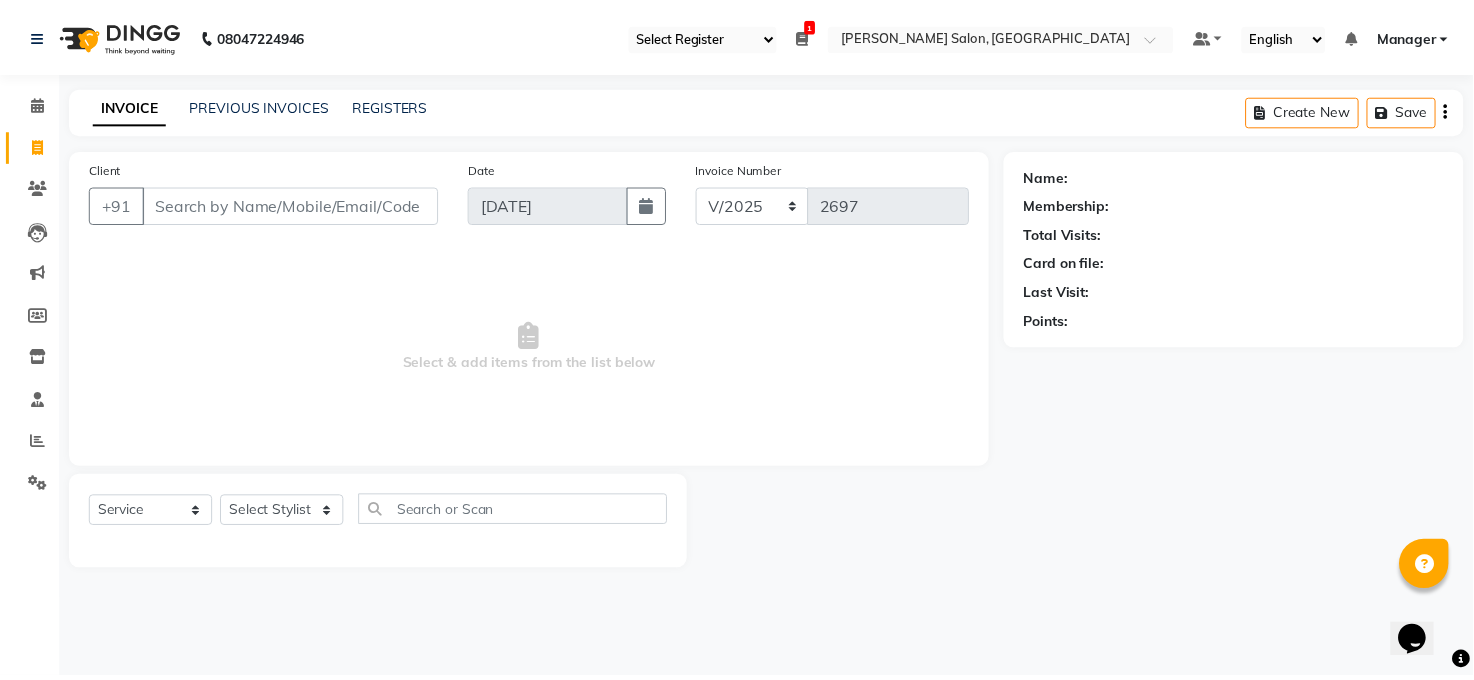 scroll, scrollTop: 0, scrollLeft: 0, axis: both 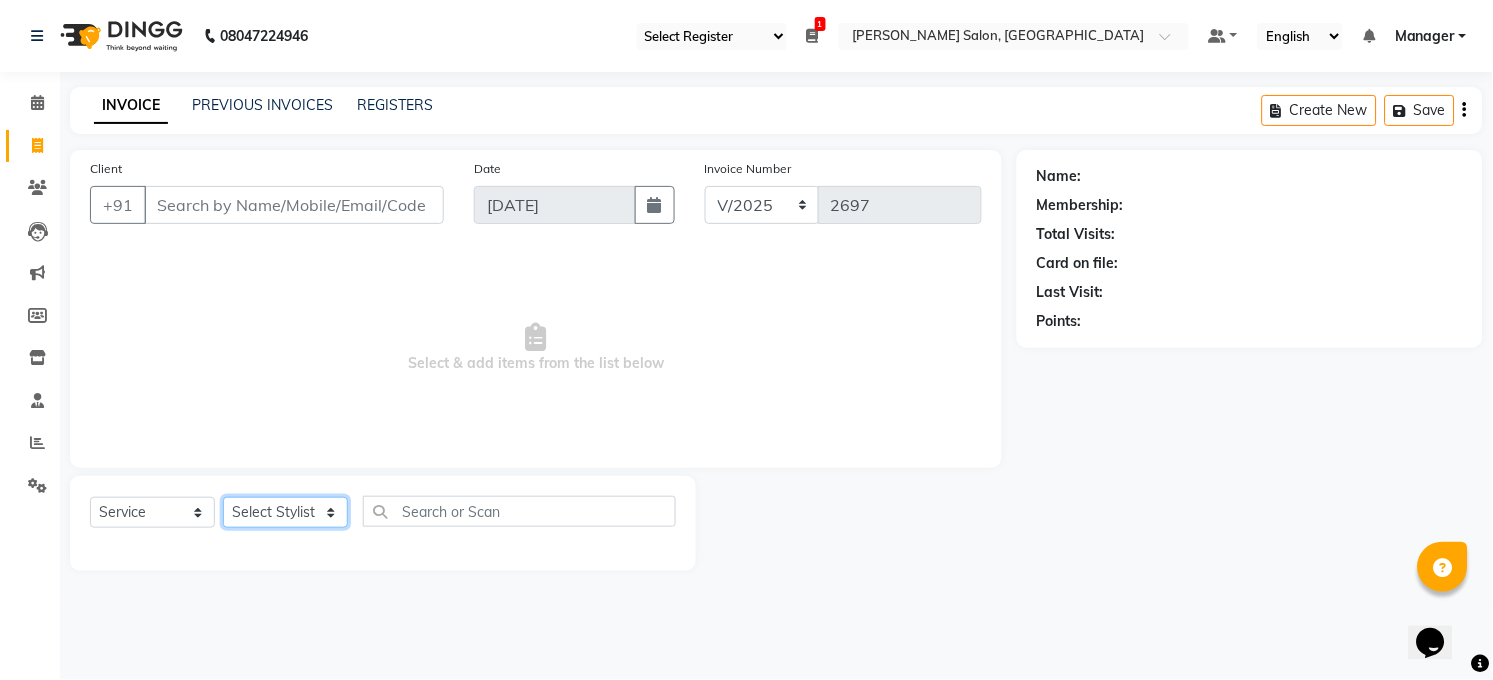 click on "Select Stylist [PERSON_NAME] [PERSON_NAME] [PERSON_NAME] COUNTER  Manager [PERSON_NAME] [PERSON_NAME] [PERSON_NAME] [PERSON_NAME] [PERSON_NAME] Santosh SAURABH [PERSON_NAME] [PERSON_NAME] Veer [PERSON_NAME]" 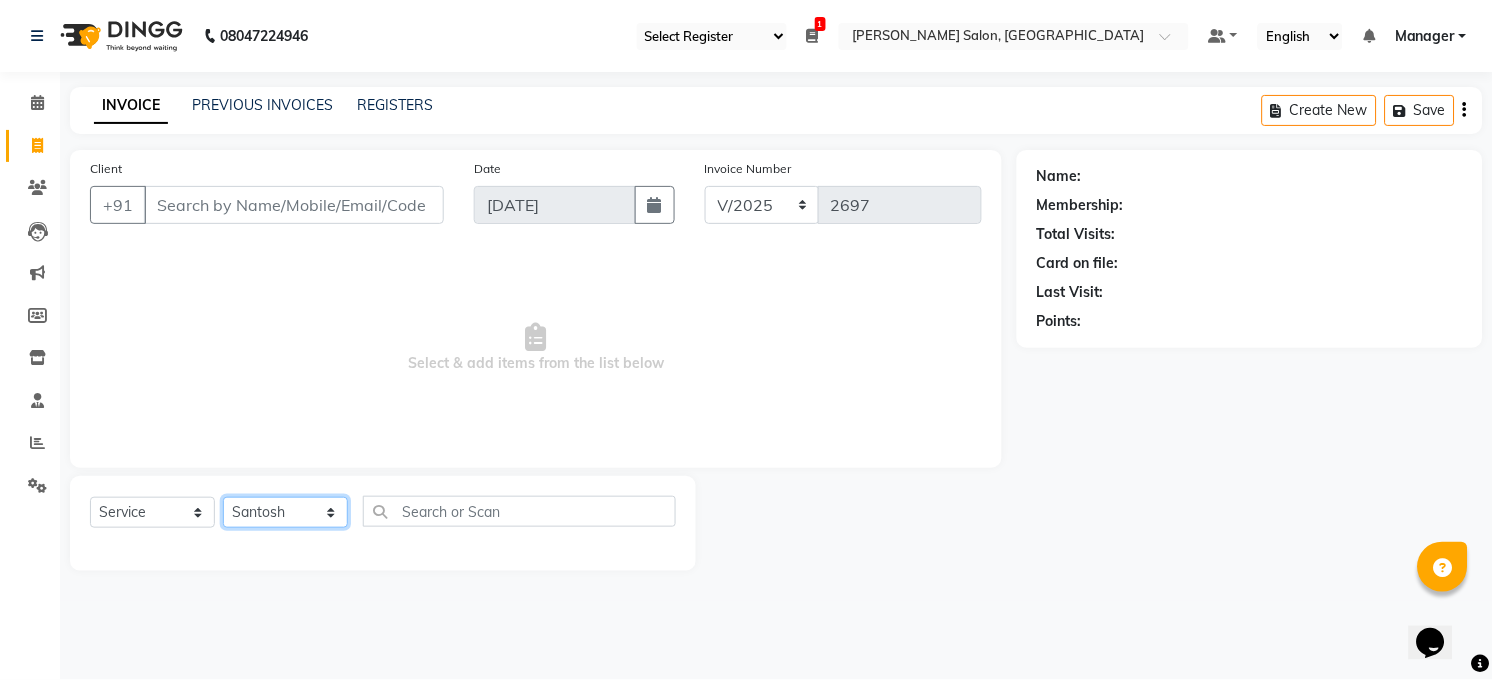 click on "Select Stylist [PERSON_NAME] [PERSON_NAME] [PERSON_NAME] COUNTER  Manager [PERSON_NAME] [PERSON_NAME] [PERSON_NAME] [PERSON_NAME] [PERSON_NAME] Santosh SAURABH [PERSON_NAME] [PERSON_NAME] Veer [PERSON_NAME]" 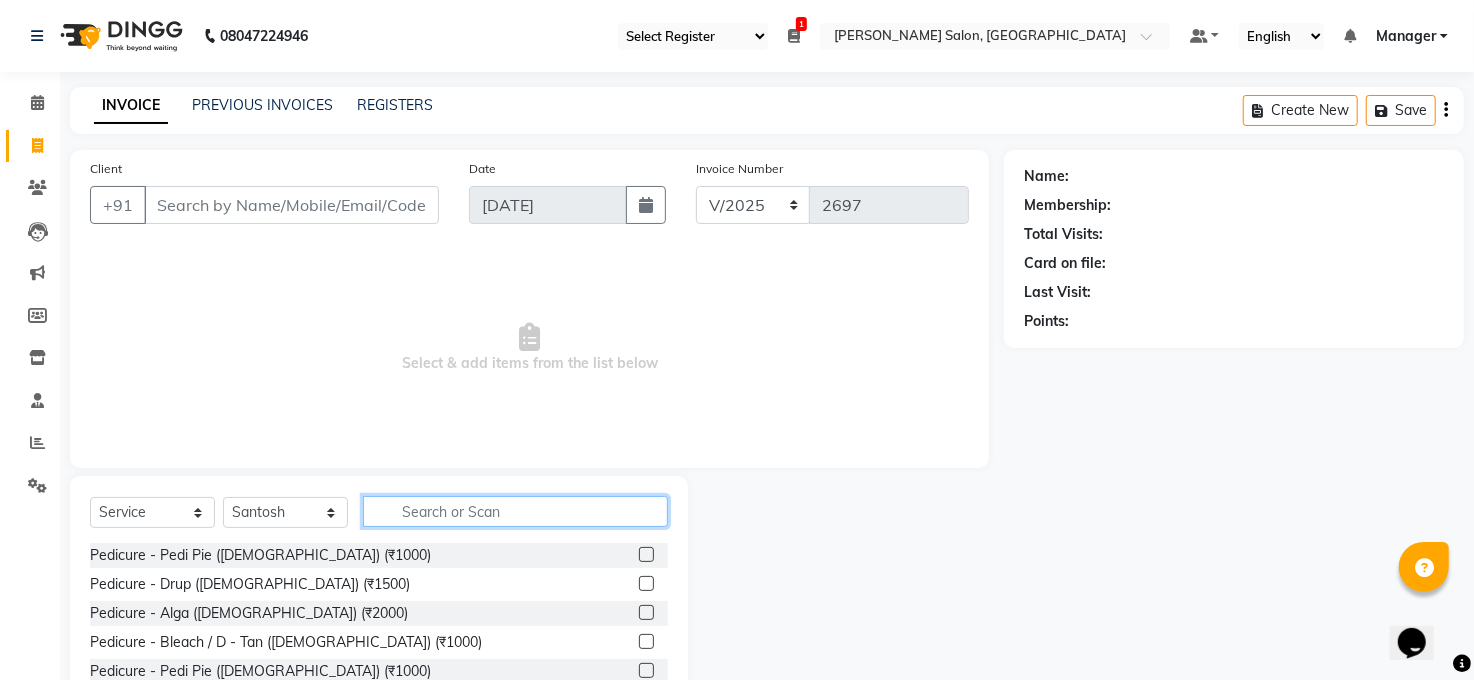 click 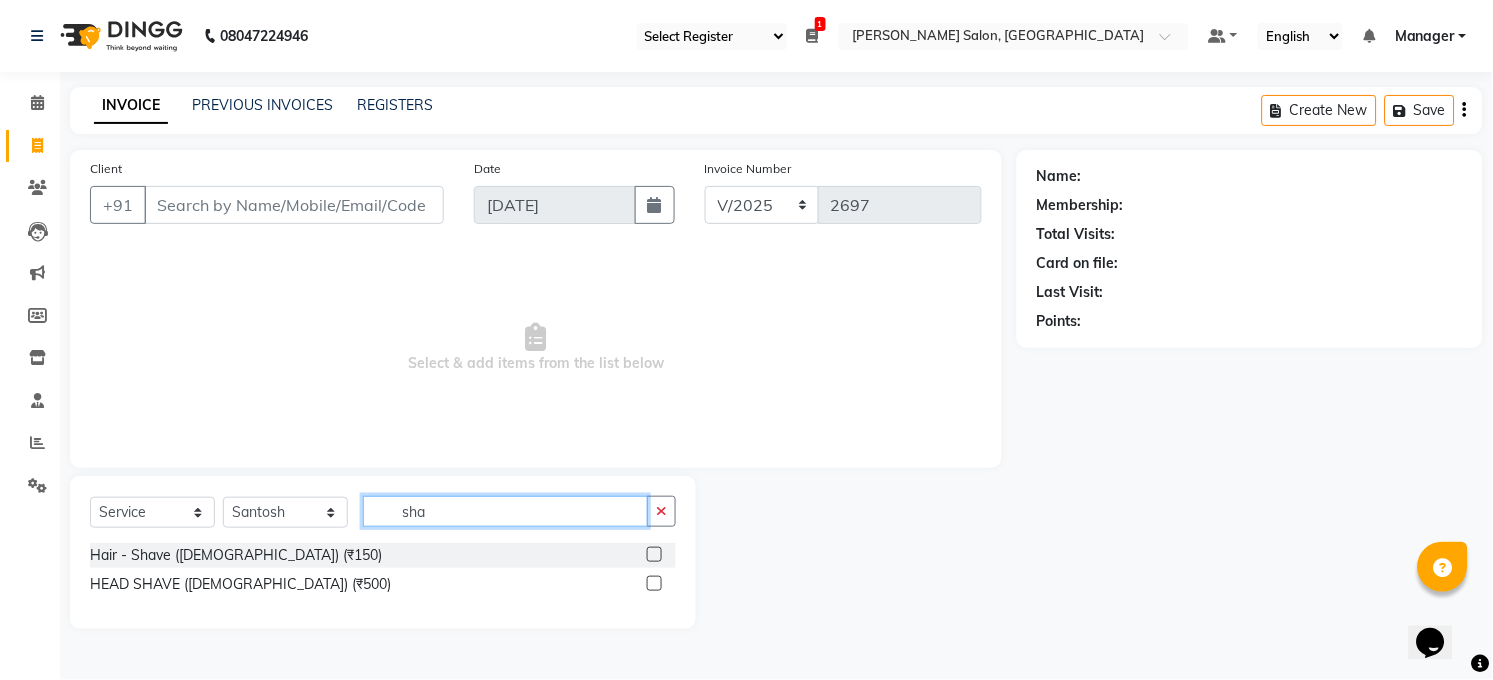 type on "sha" 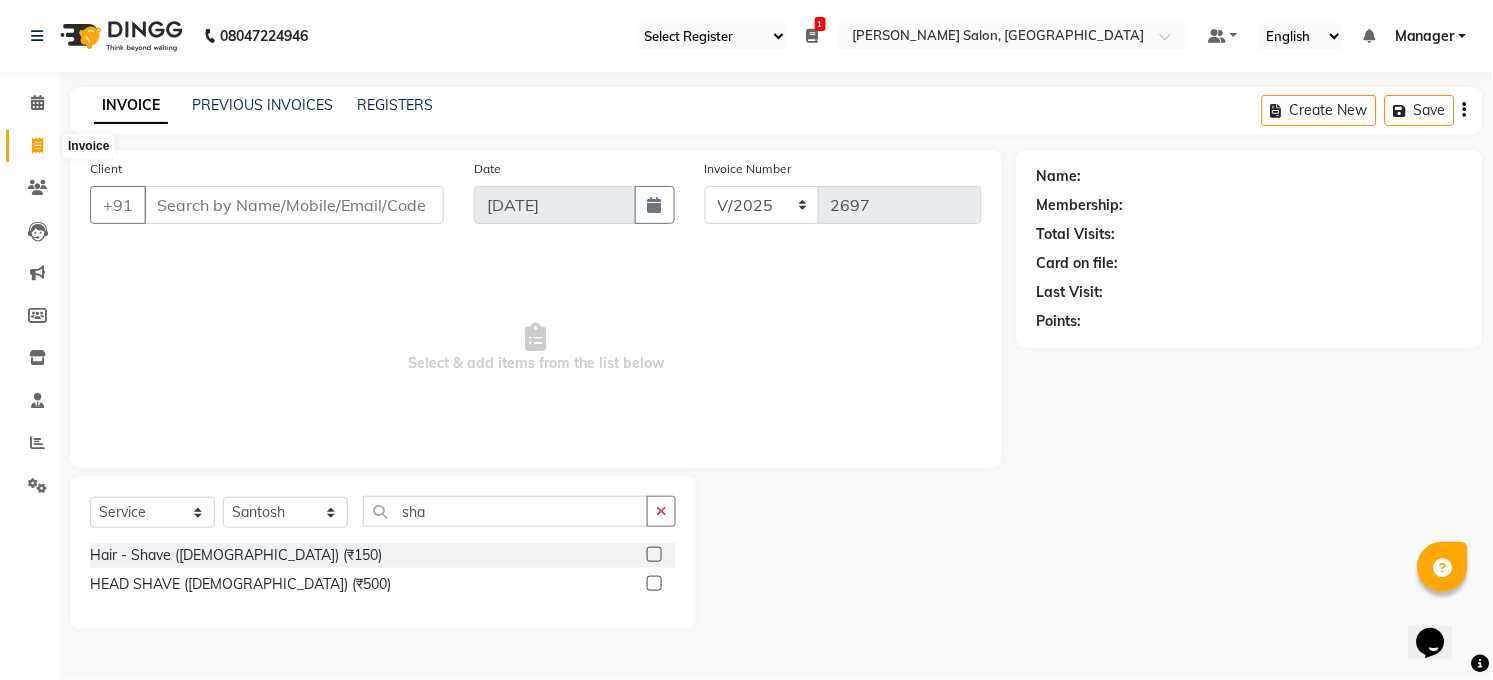 click 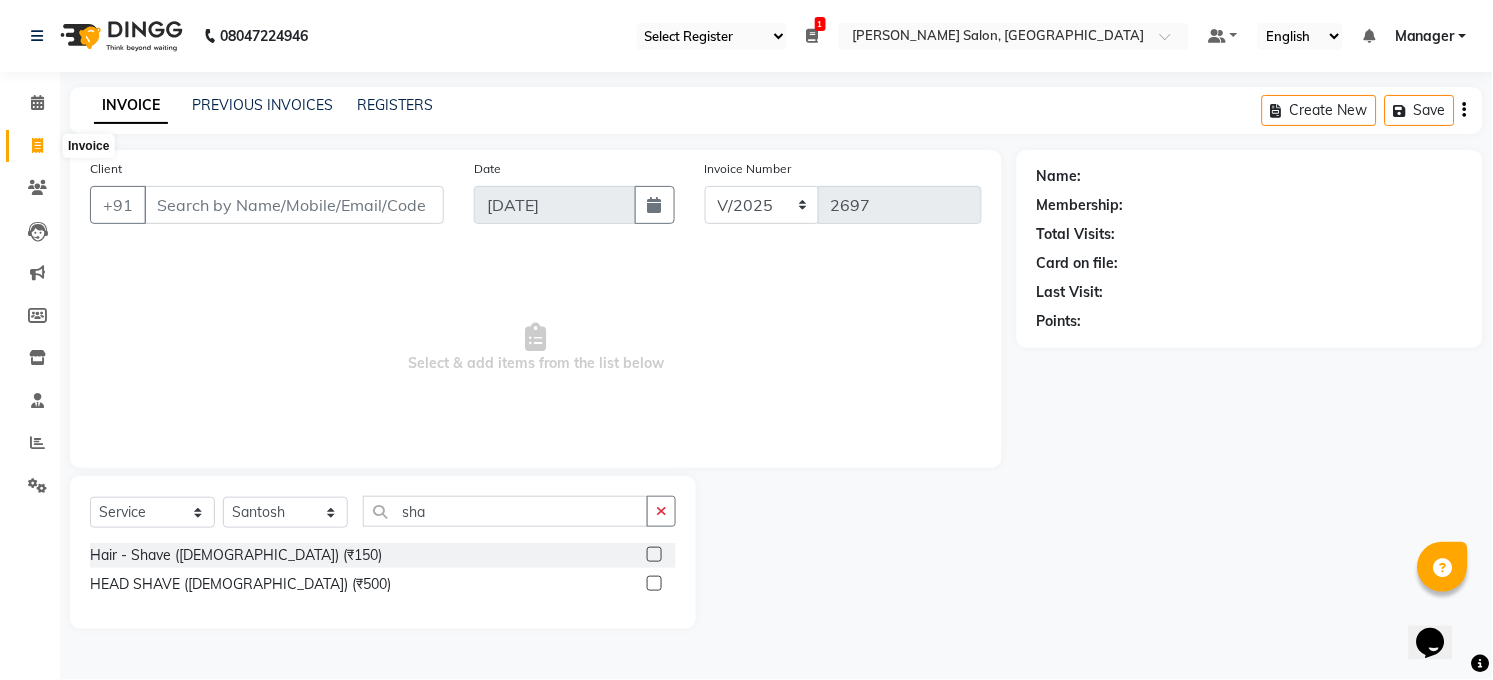 select on "service" 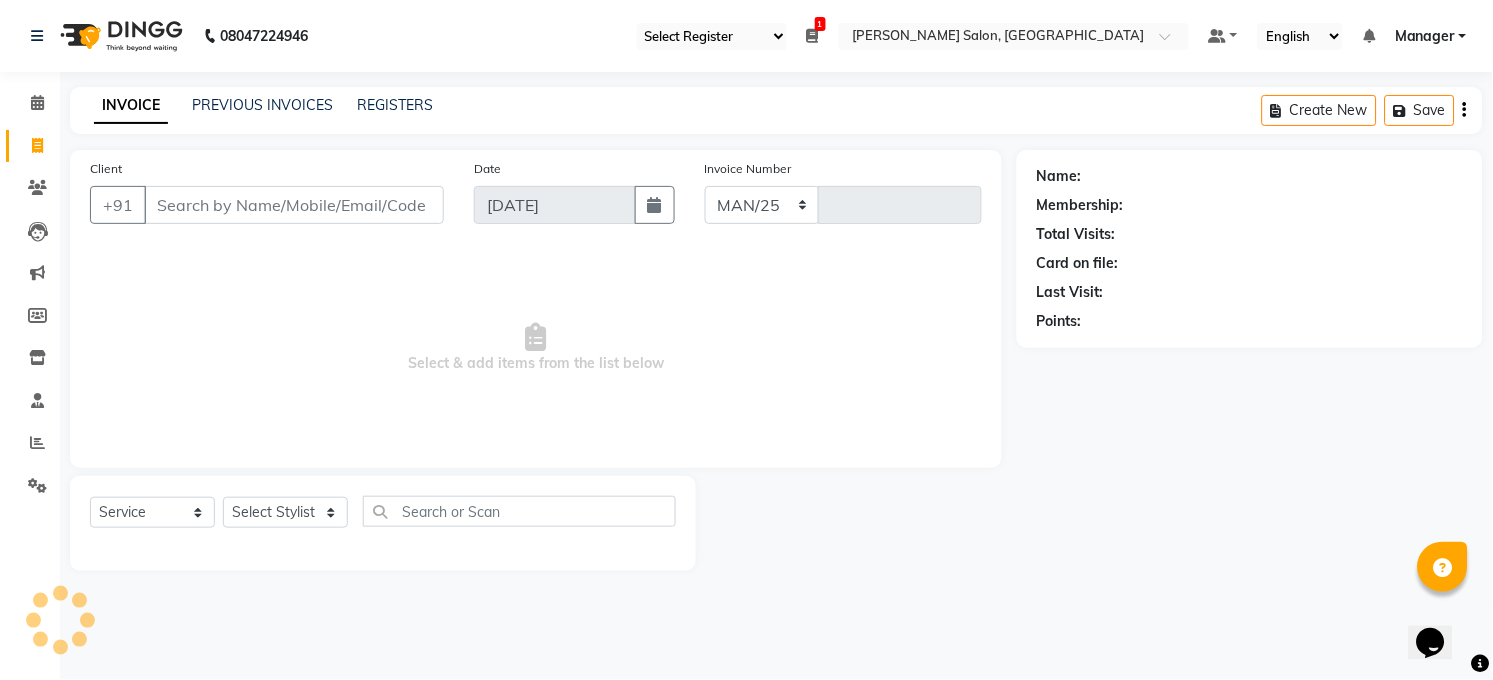 select on "5748" 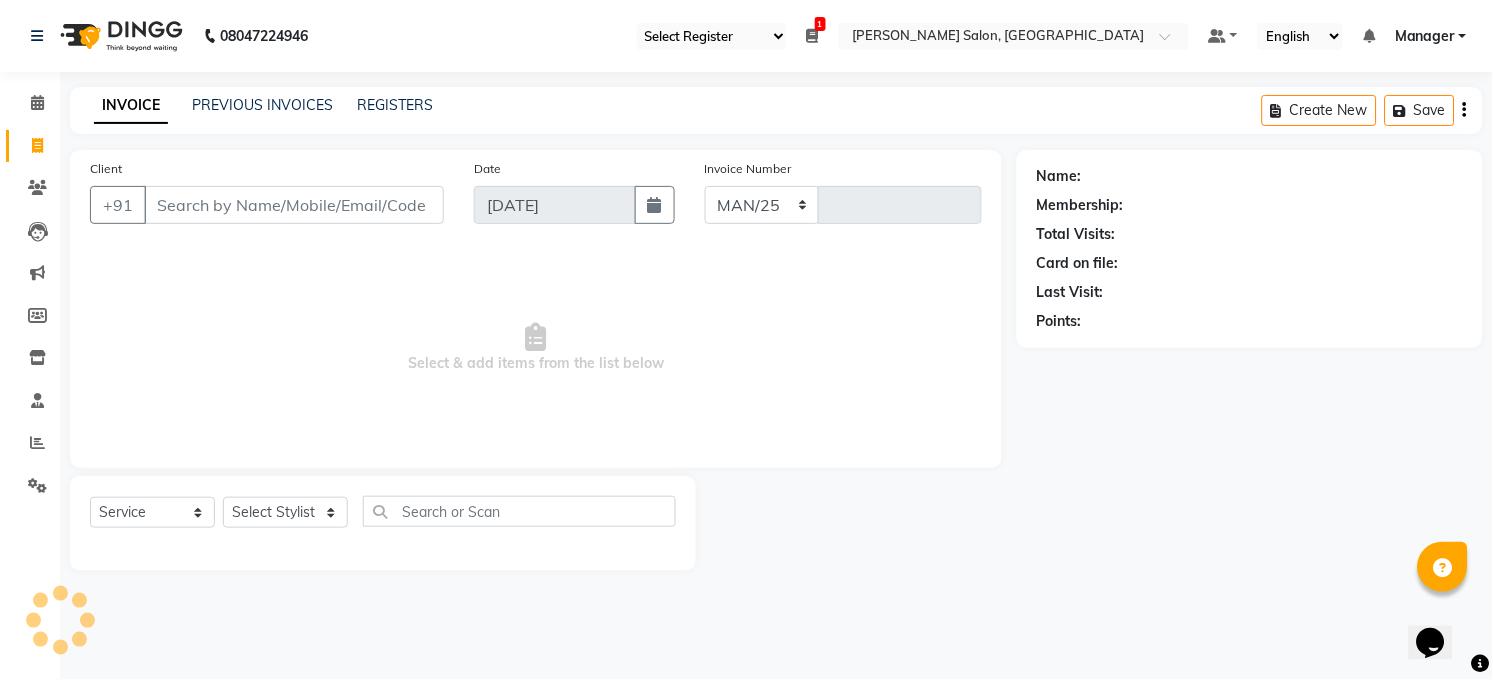 type on "2697" 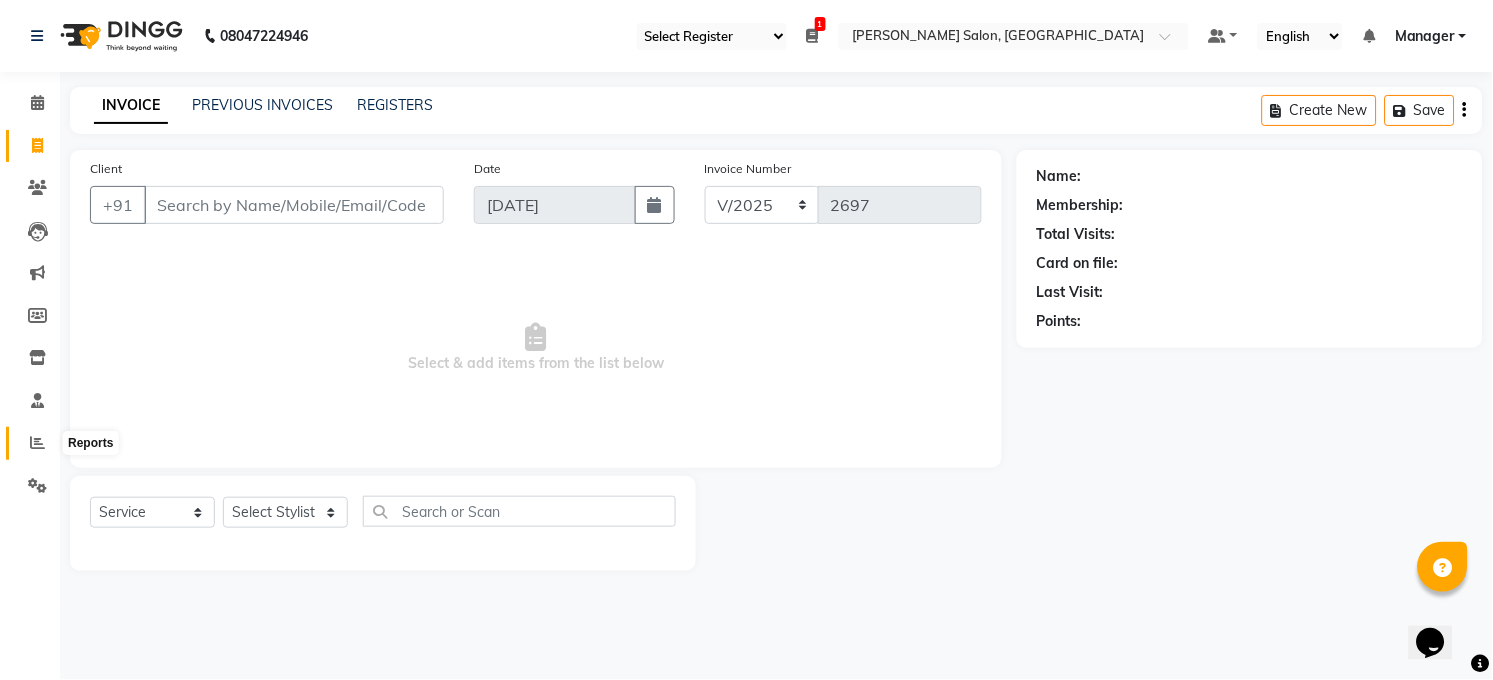 click 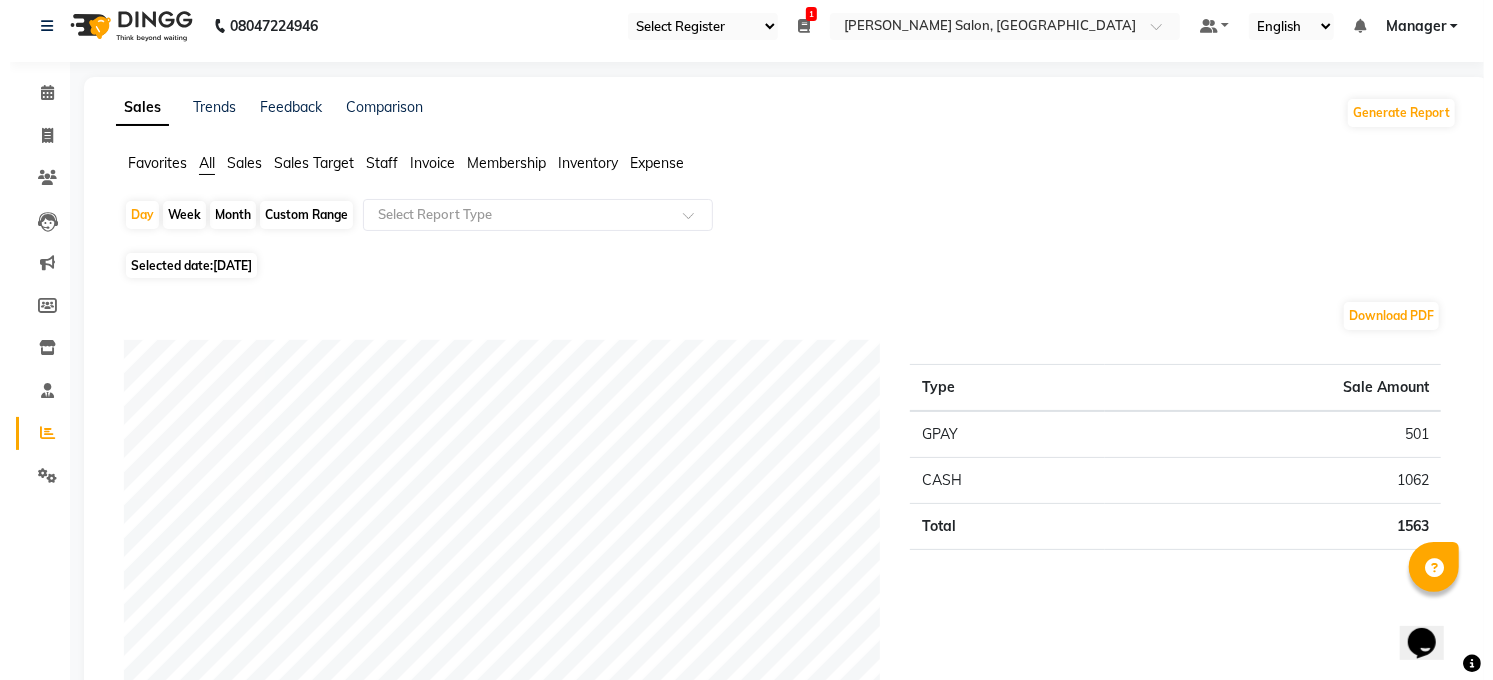 scroll, scrollTop: 0, scrollLeft: 0, axis: both 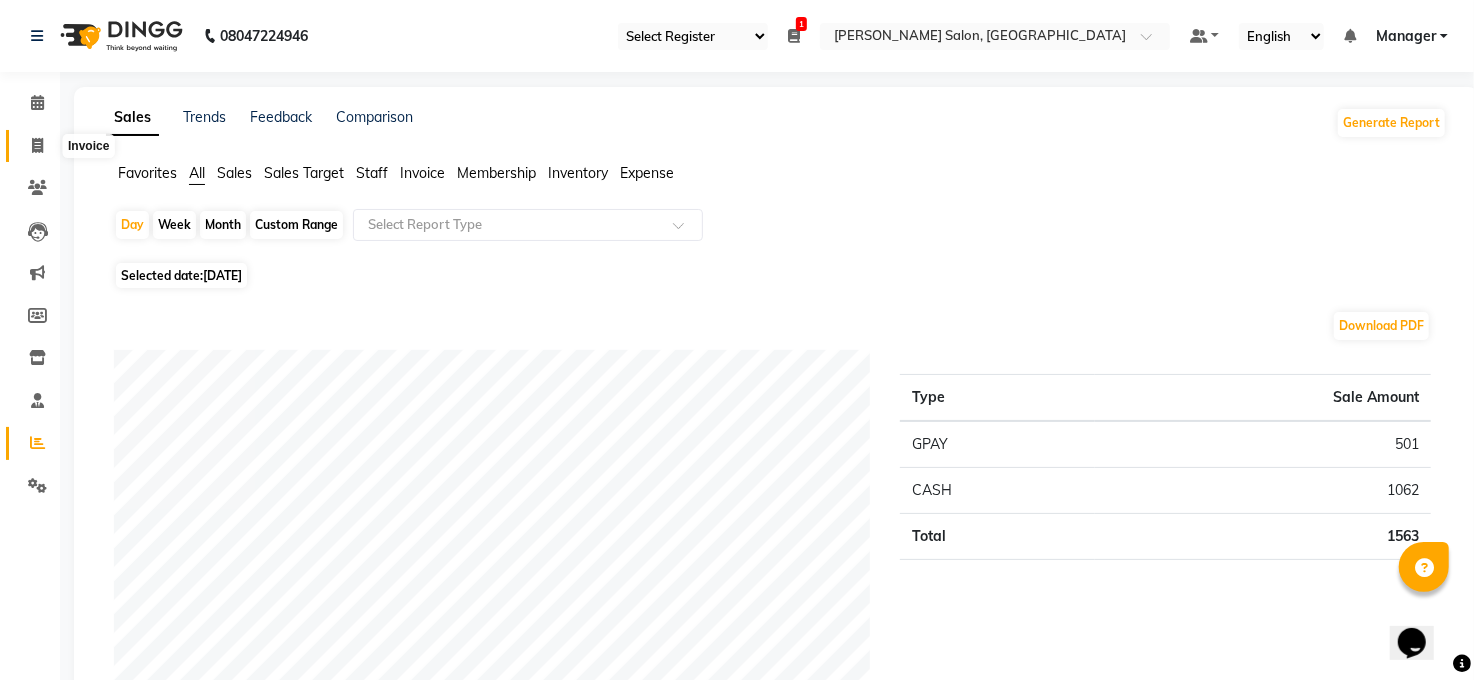 click 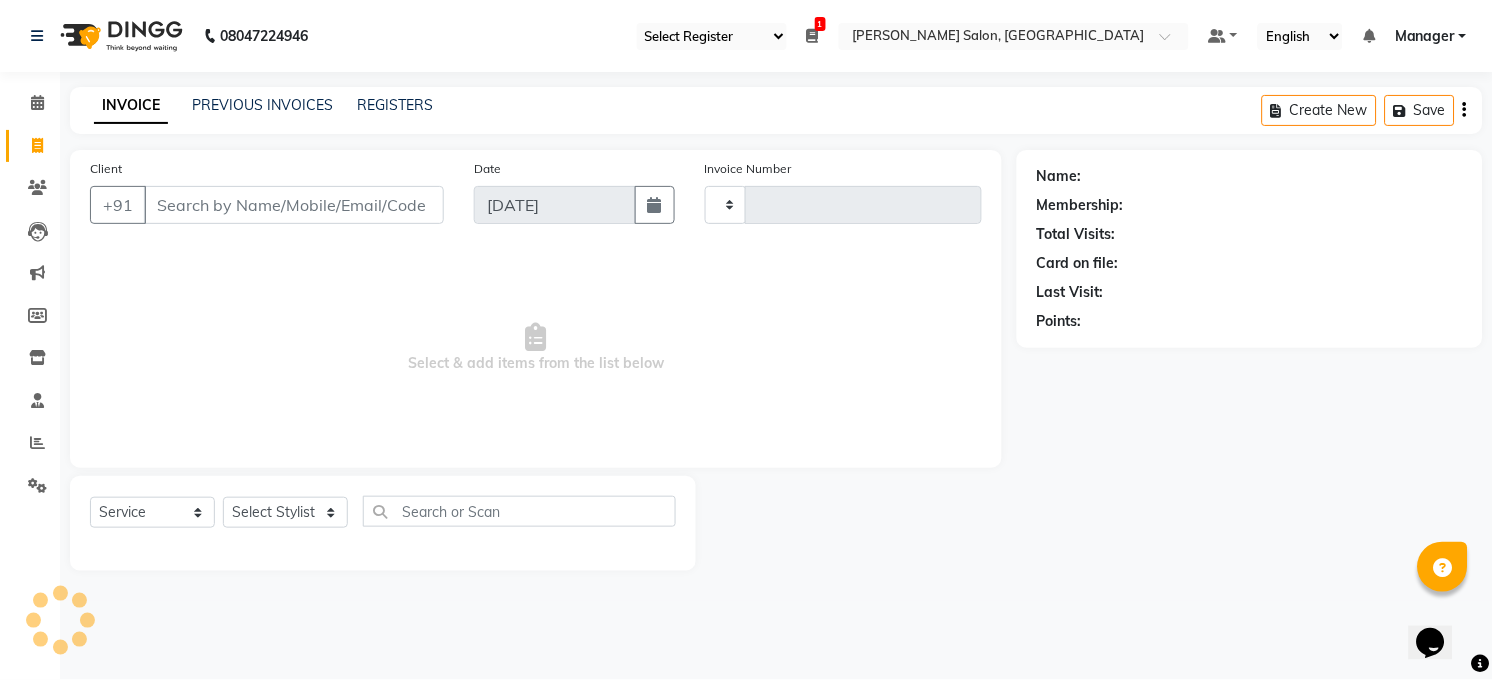 type on "2697" 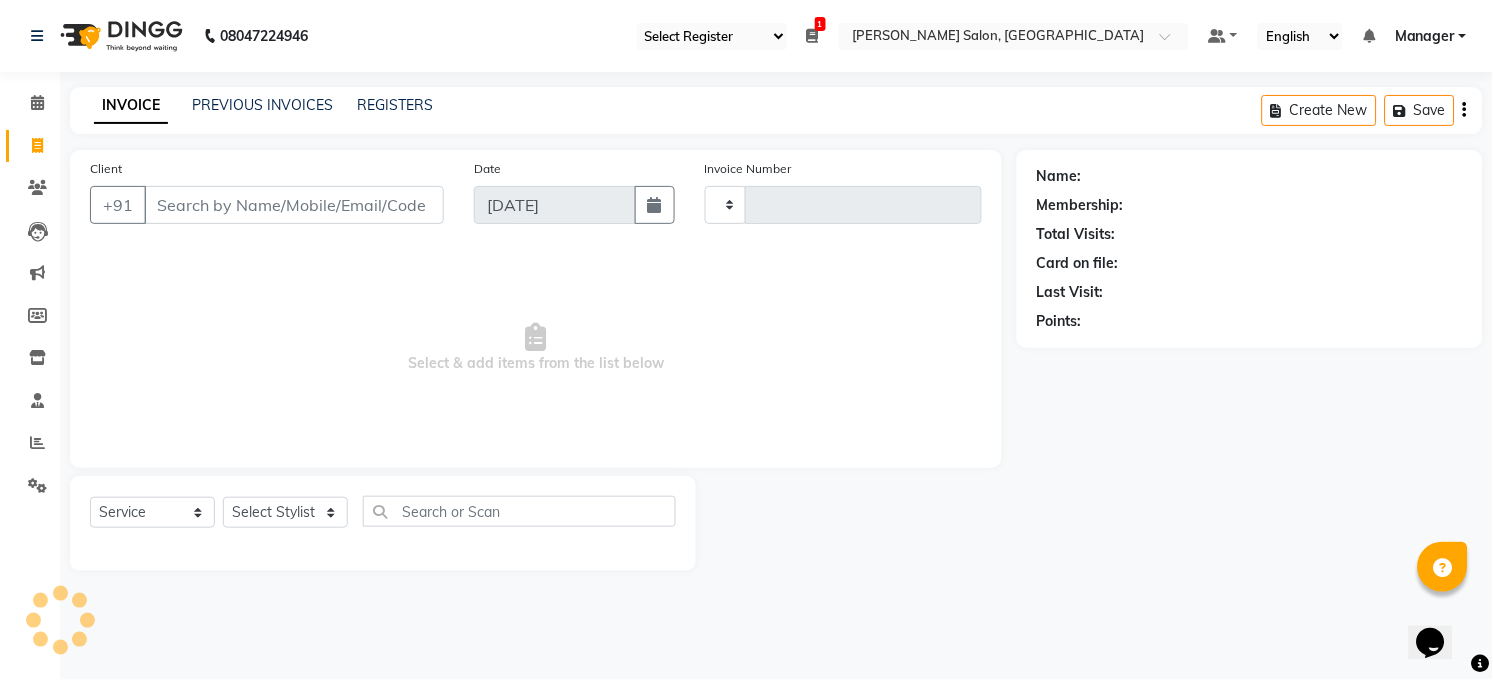 select on "5748" 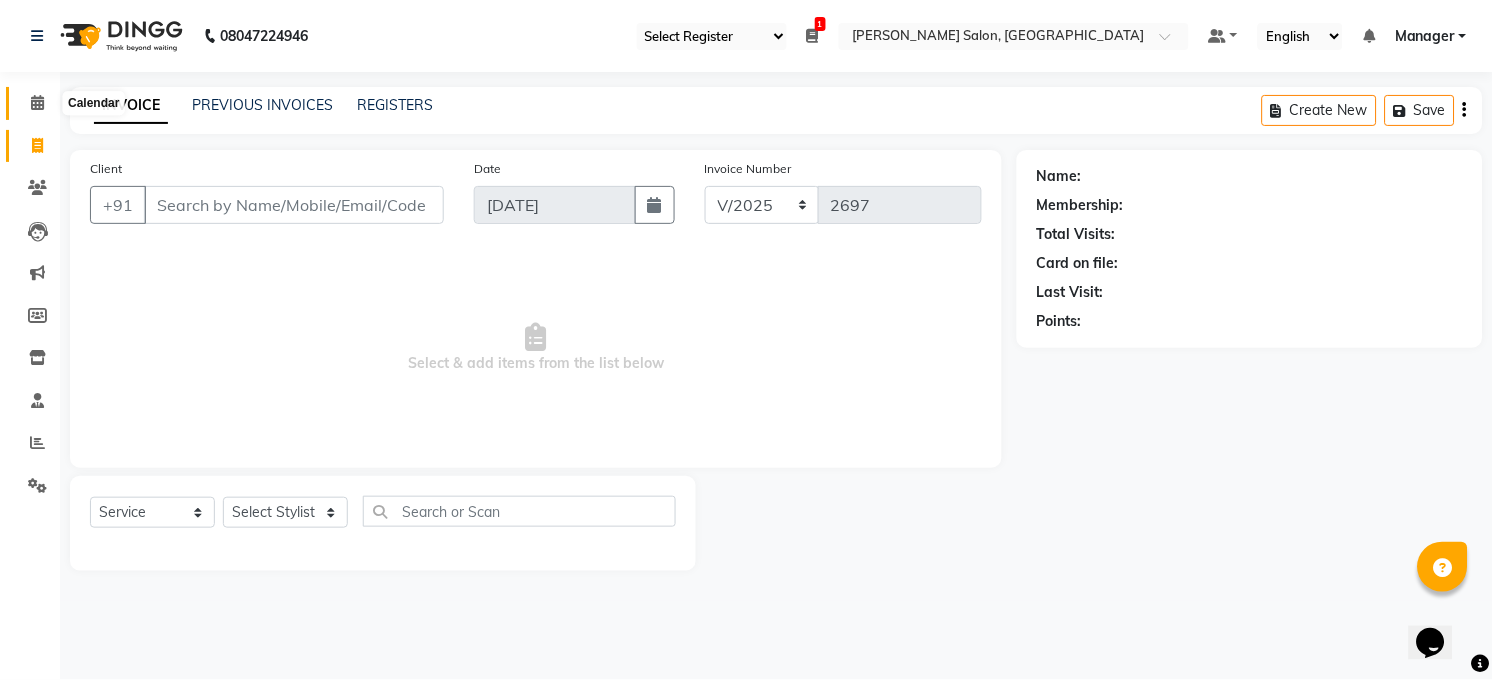 click 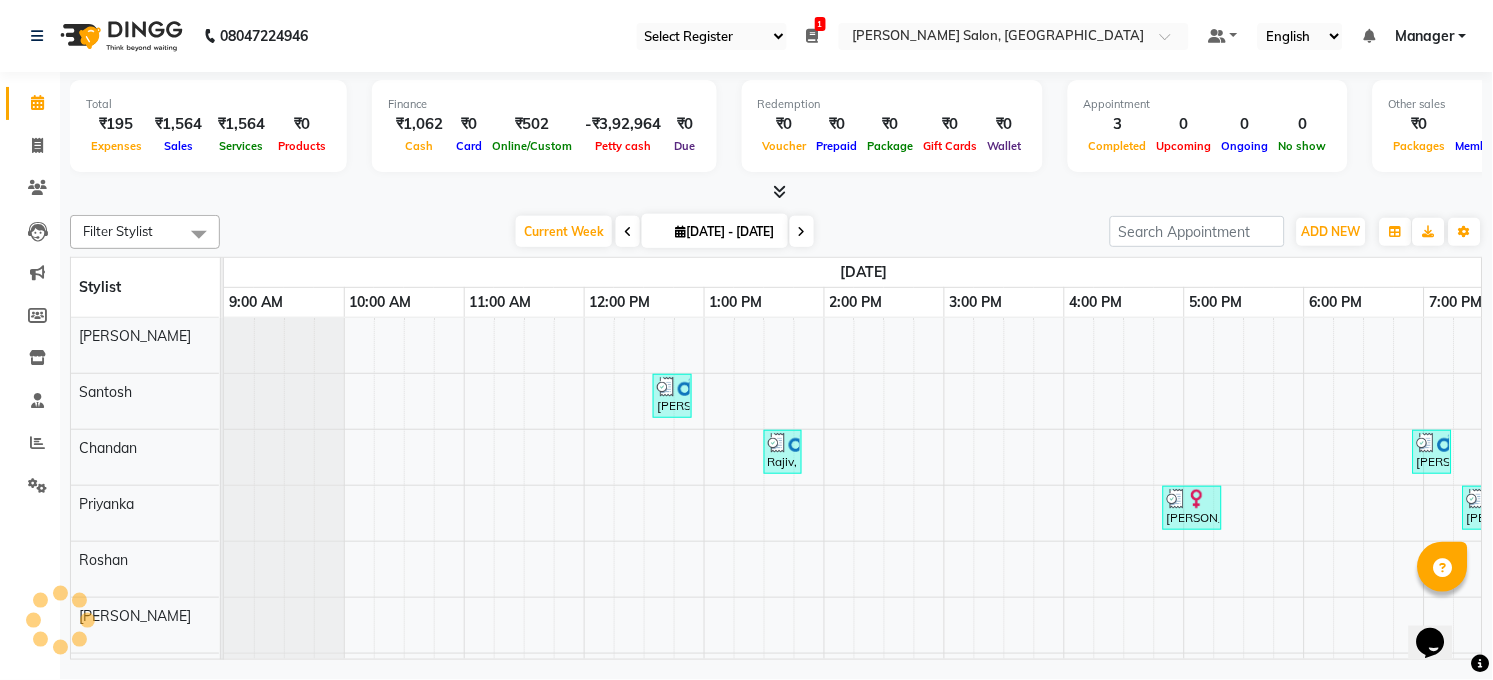 scroll, scrollTop: 0, scrollLeft: 0, axis: both 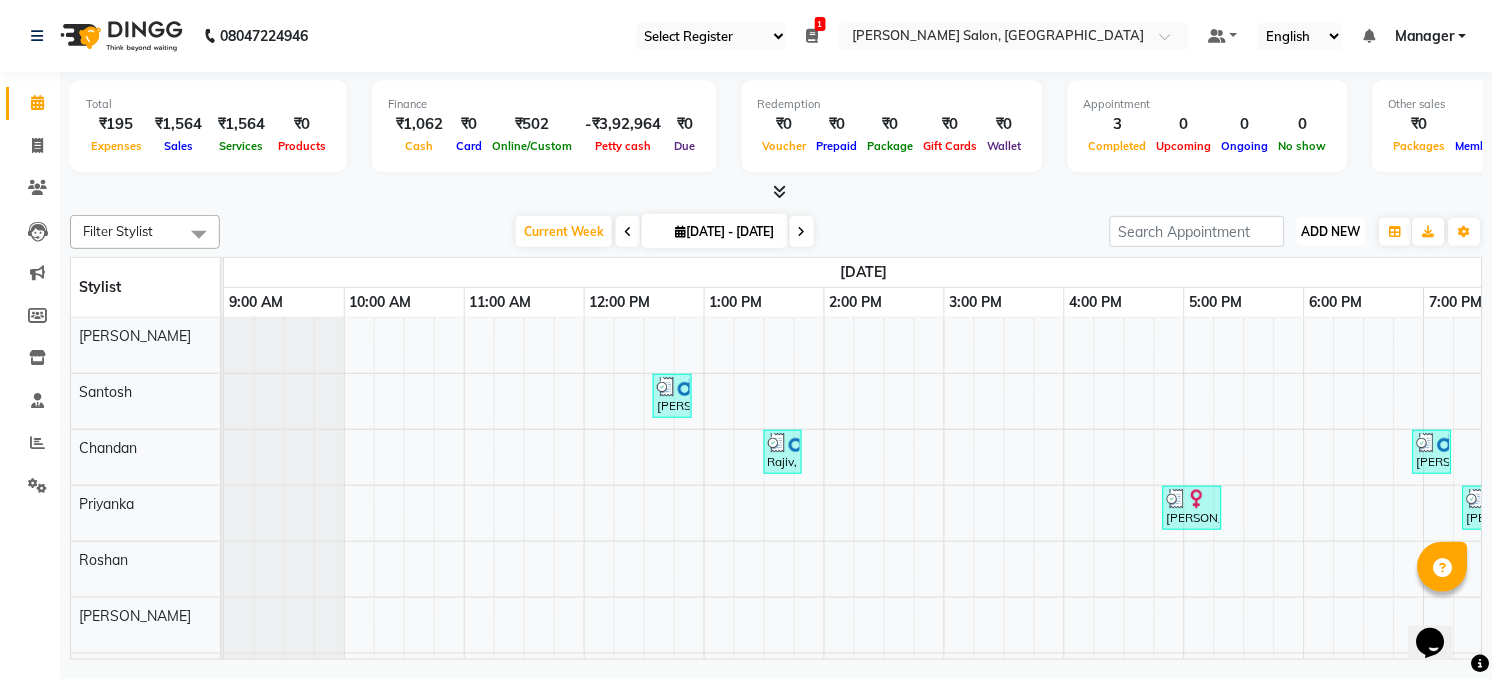 click on "ADD NEW Toggle Dropdown" at bounding box center (1331, 232) 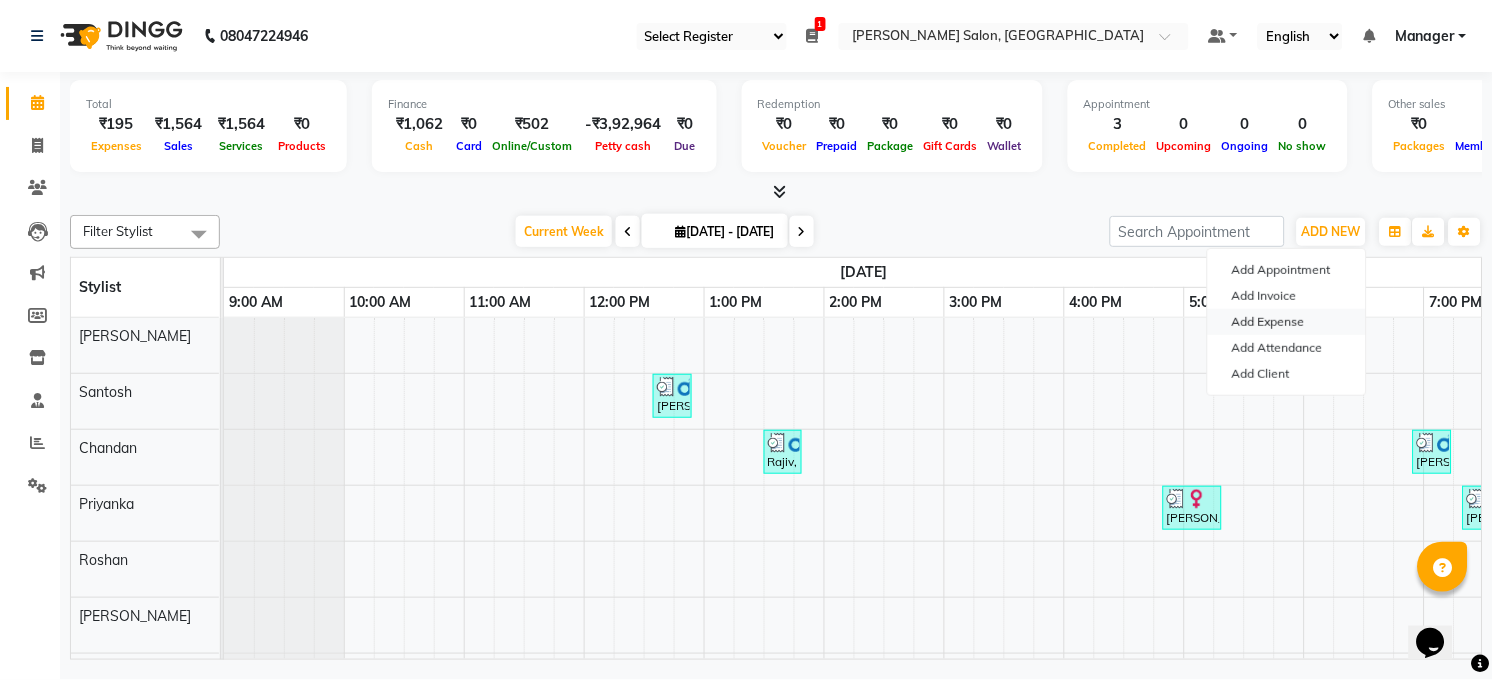 click on "Add Expense" at bounding box center [1287, 322] 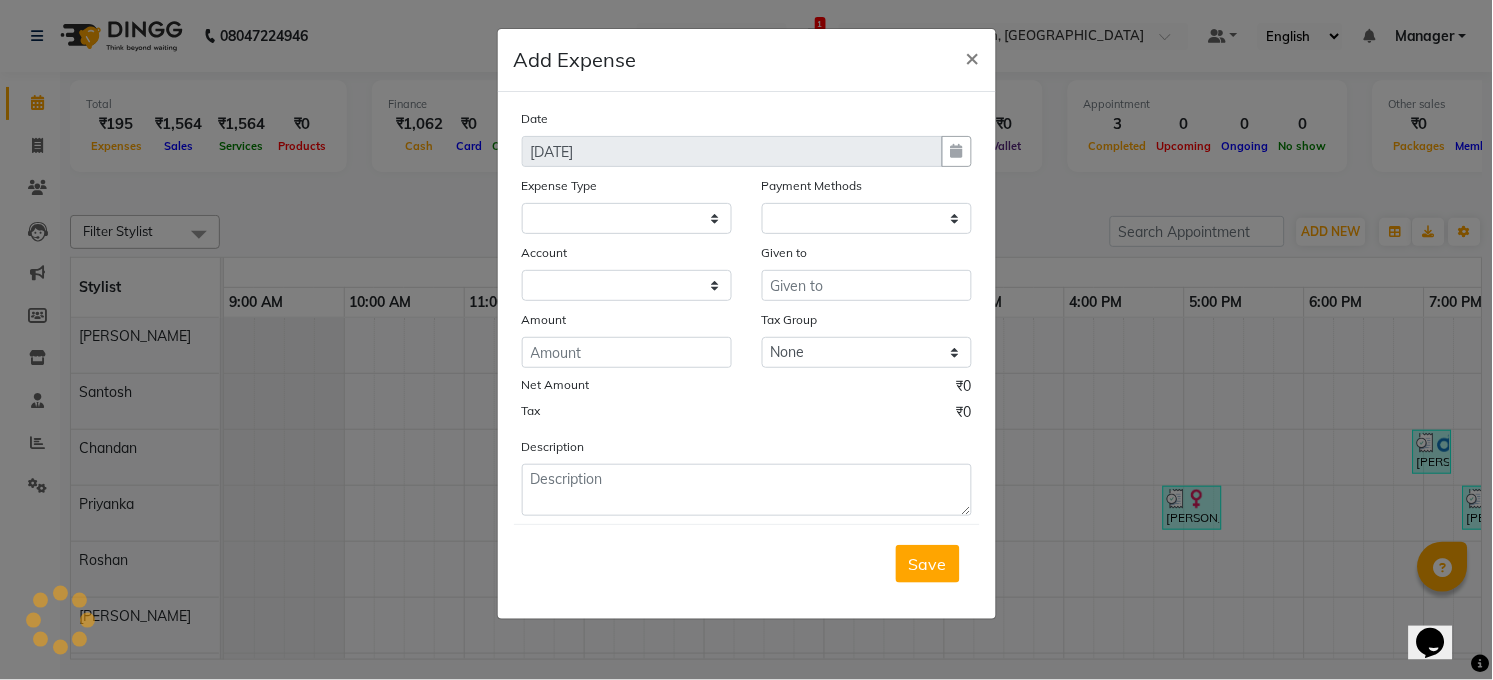 select on "1" 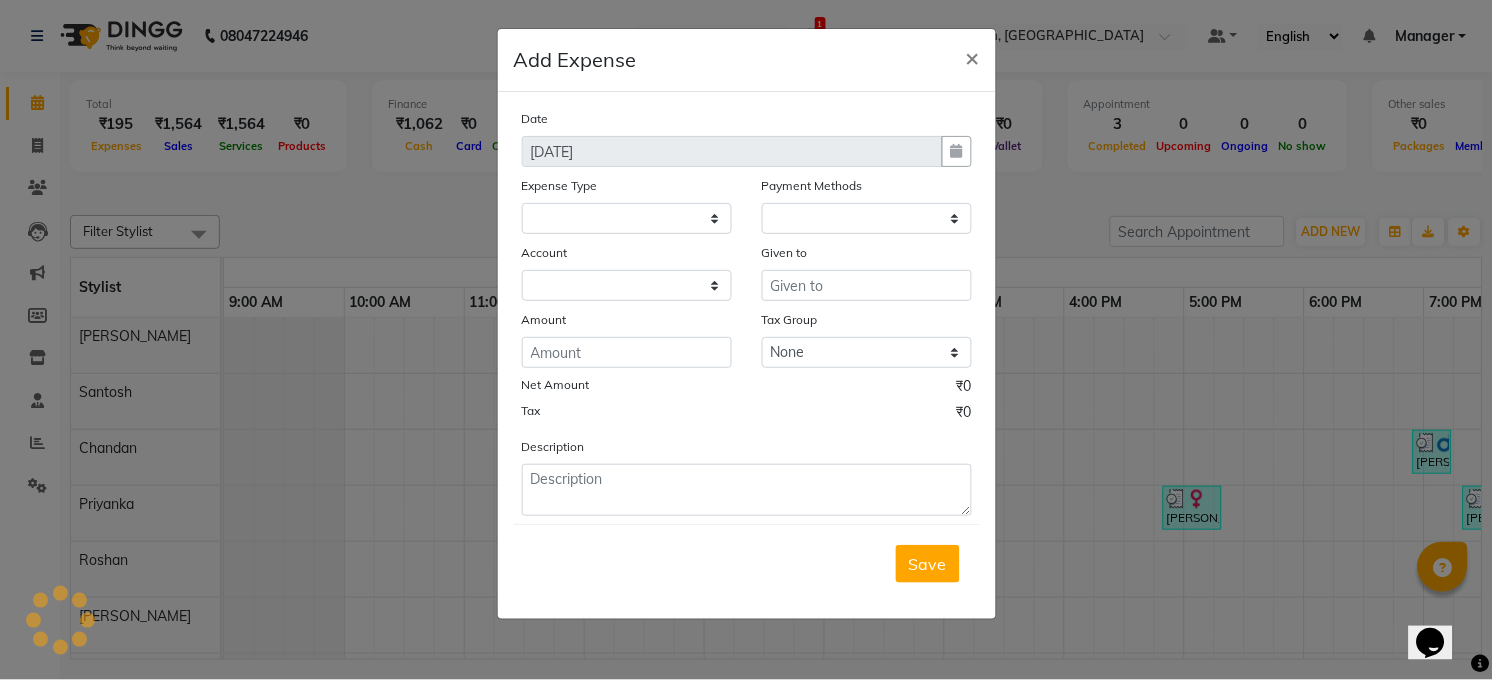 select on "4703" 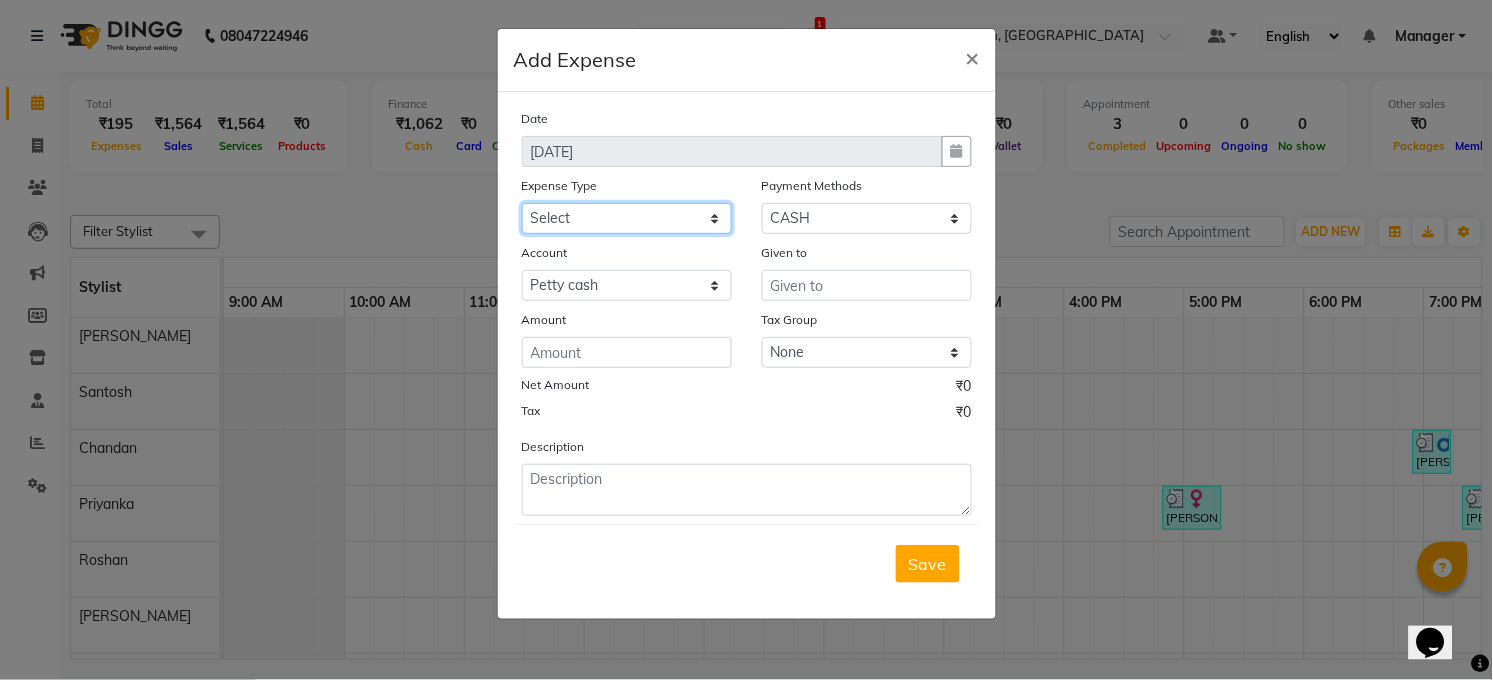 click on "Select Advance Salary BILLS CARDAMOM client change paytm Client Snacks Coffee CONVEYANCE cookies Day book Donation ELECTRICIAN Electricity Bill FARE FOOD EXPENSE Garbage Monthly Expense Ginger Hit Incentive JALJIRA POWDER JEERA POWDER LAUNDARY Lemon Marketing Medical MEMBERSHIP COMISSON milk Misc MOBILE RECHARGE MONEY CHANGE [PERSON_NAME] Nimbu Payment Other Pantry PAYMENT paytm Tip PLUMBER PRINT ROLL Product PRODUCT iNCENTIVE PURCHASING Recive cash SAFAIWALA Salary salon use SALT Staff Snacks SUGAR Tea TIP VISHAL MART WATER" 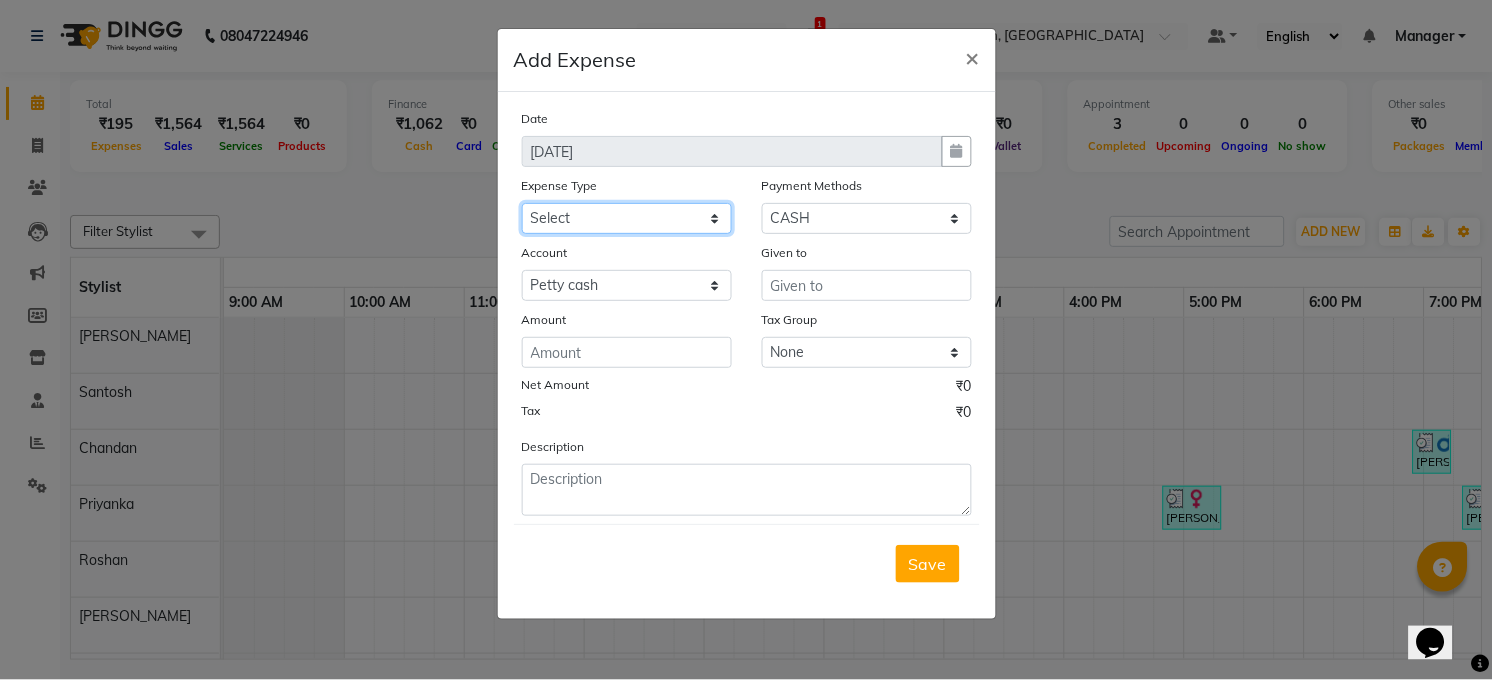 click on "Select Advance Salary BILLS CARDAMOM client change paytm Client Snacks Coffee CONVEYANCE cookies Day book Donation ELECTRICIAN Electricity Bill FARE FOOD EXPENSE Garbage Monthly Expense Ginger Hit Incentive JALJIRA POWDER JEERA POWDER LAUNDARY Lemon Marketing Medical MEMBERSHIP COMISSON milk Misc MOBILE RECHARGE MONEY CHANGE [PERSON_NAME] Nimbu Payment Other Pantry PAYMENT paytm Tip PLUMBER PRINT ROLL Product PRODUCT iNCENTIVE PURCHASING Recive cash SAFAIWALA Salary salon use SALT Staff Snacks SUGAR Tea TIP VISHAL MART WATER" 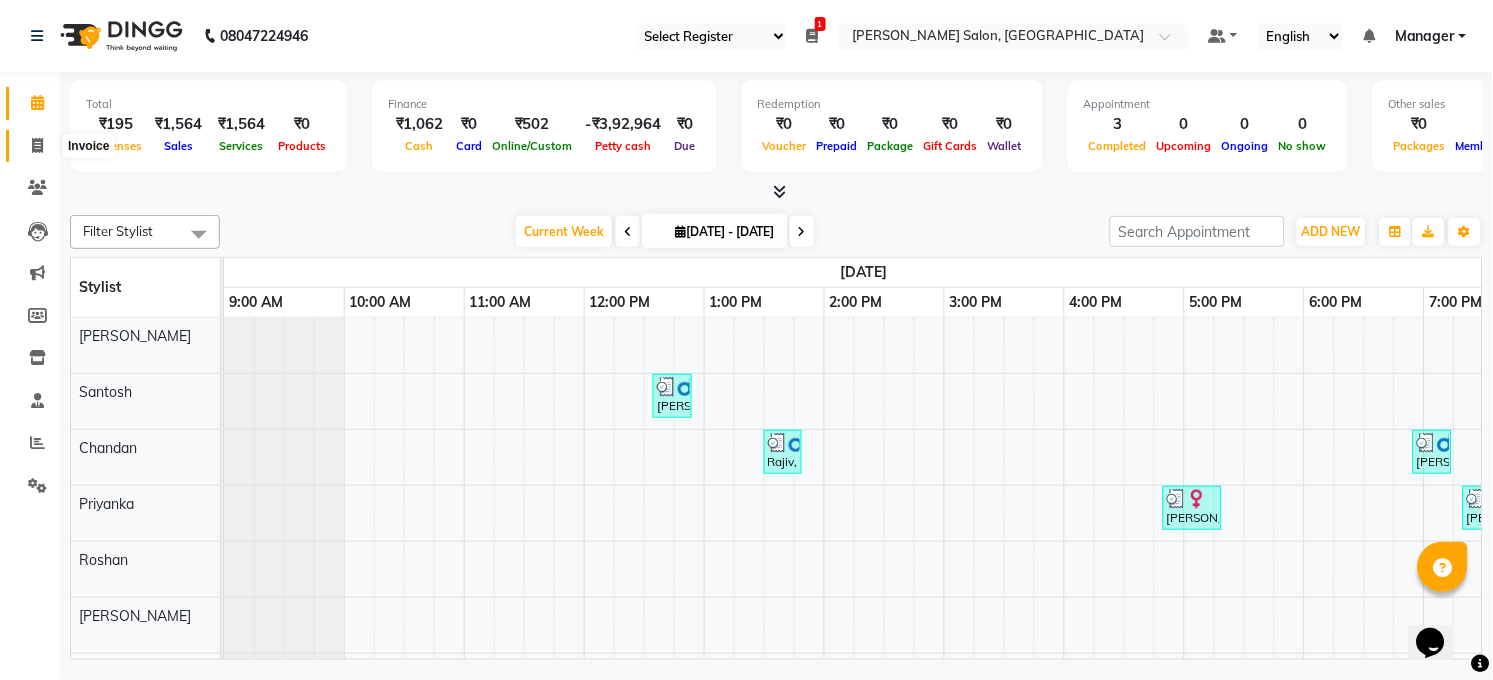 click 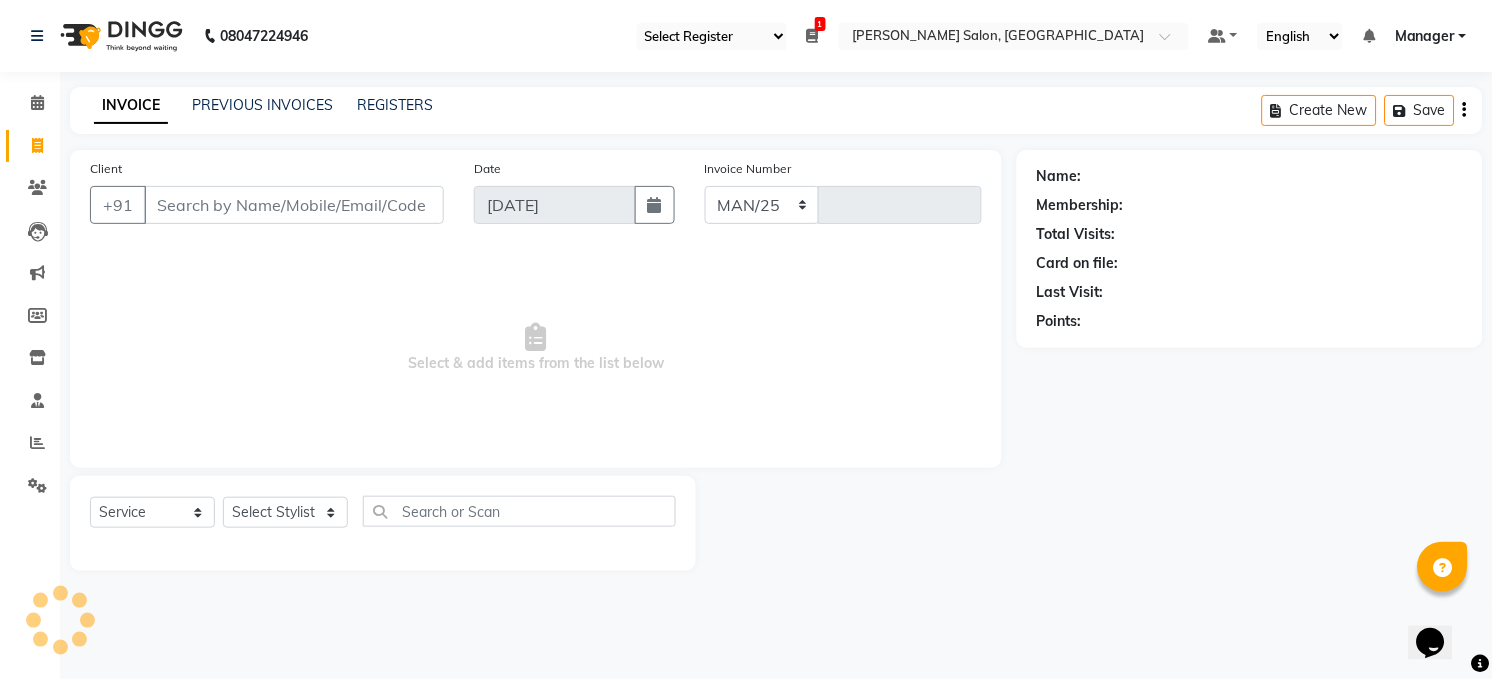 select on "5748" 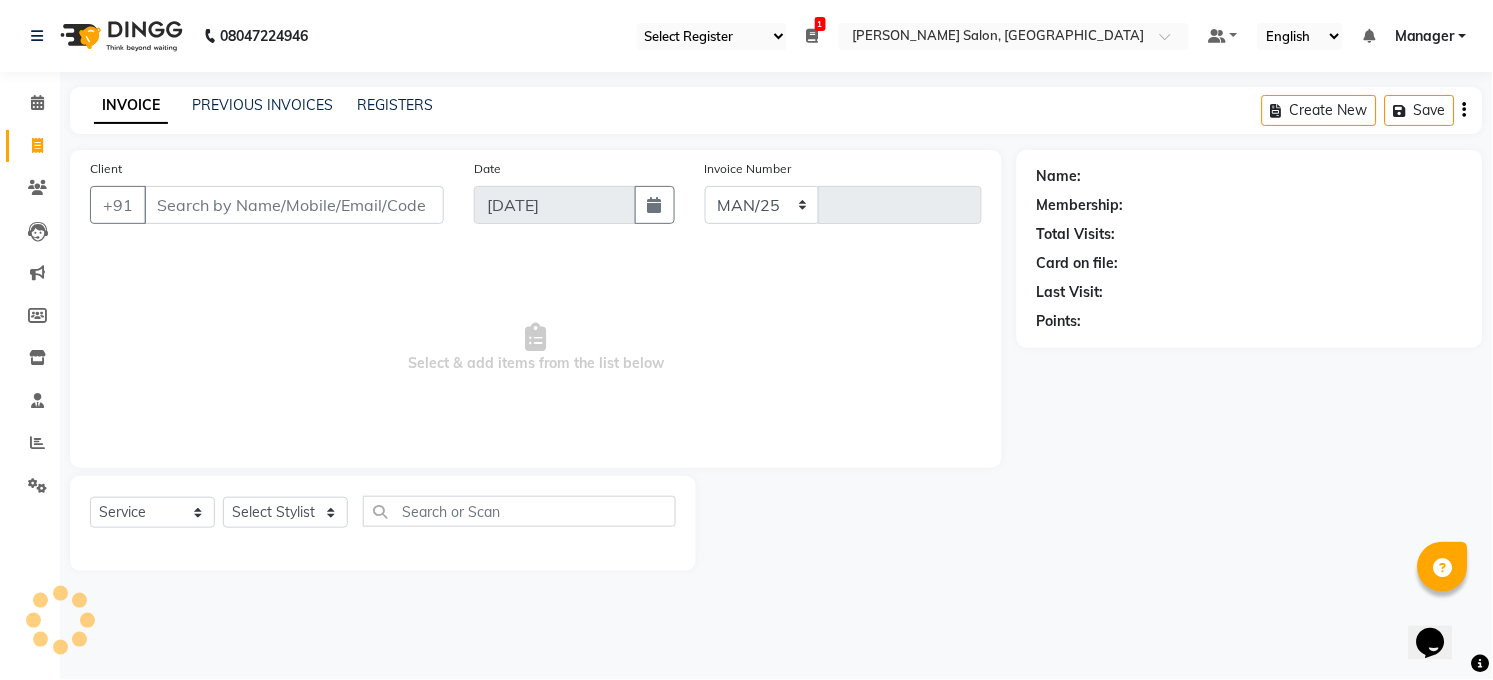 type on "2697" 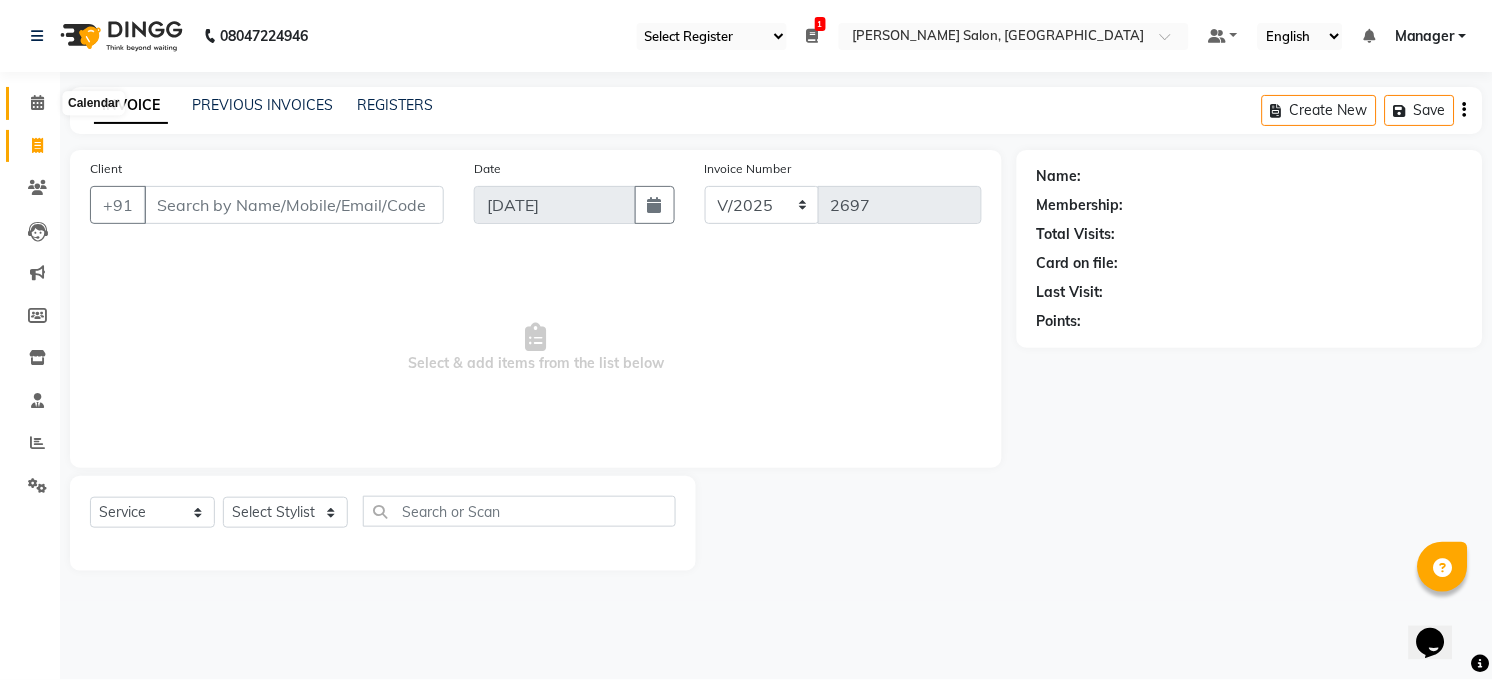 click 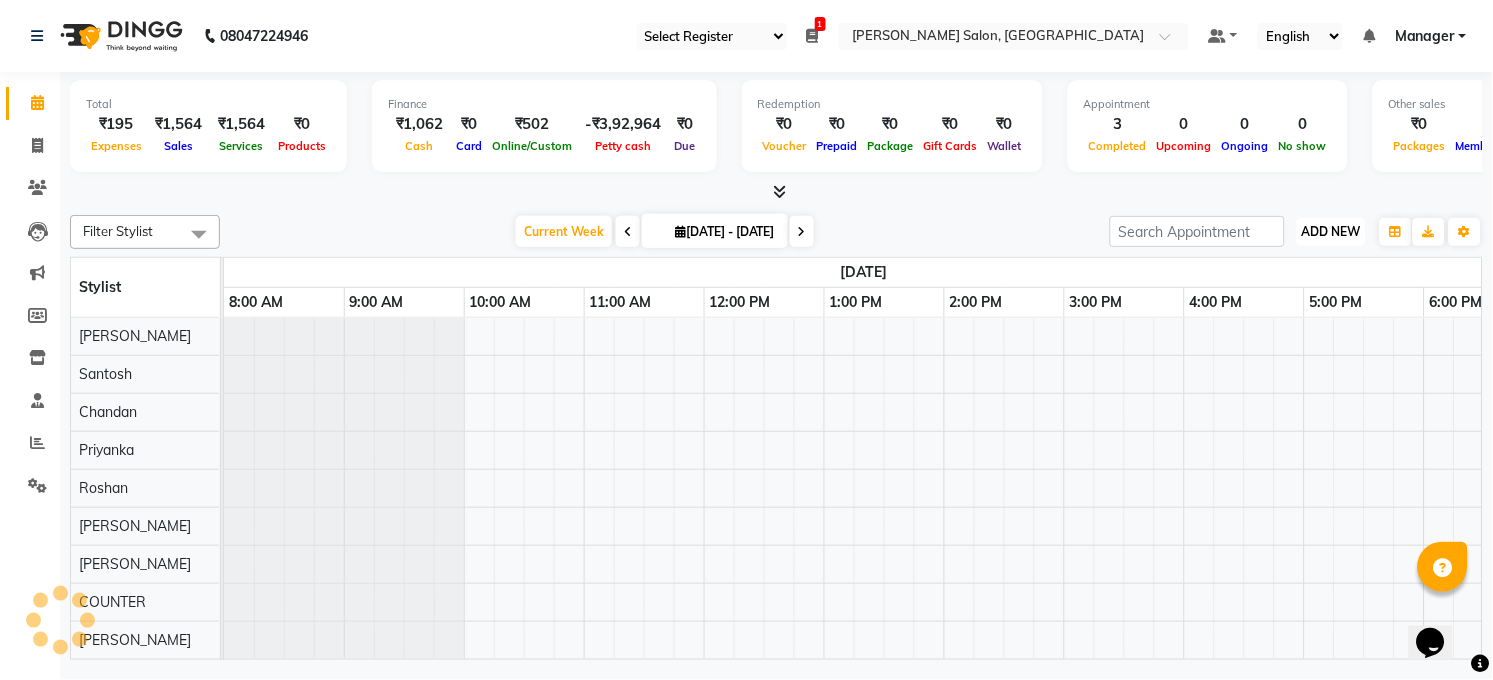 click on "ADD NEW" at bounding box center (1331, 231) 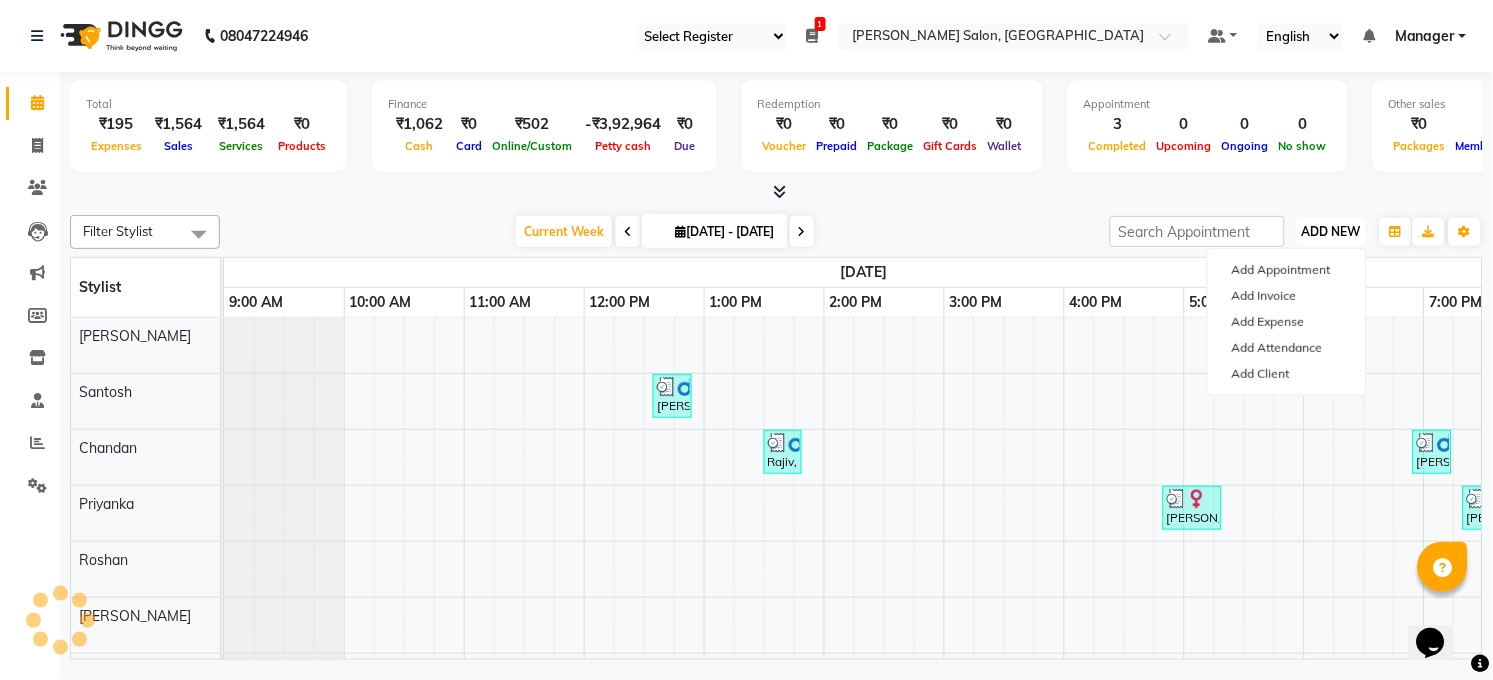 scroll, scrollTop: 0, scrollLeft: 0, axis: both 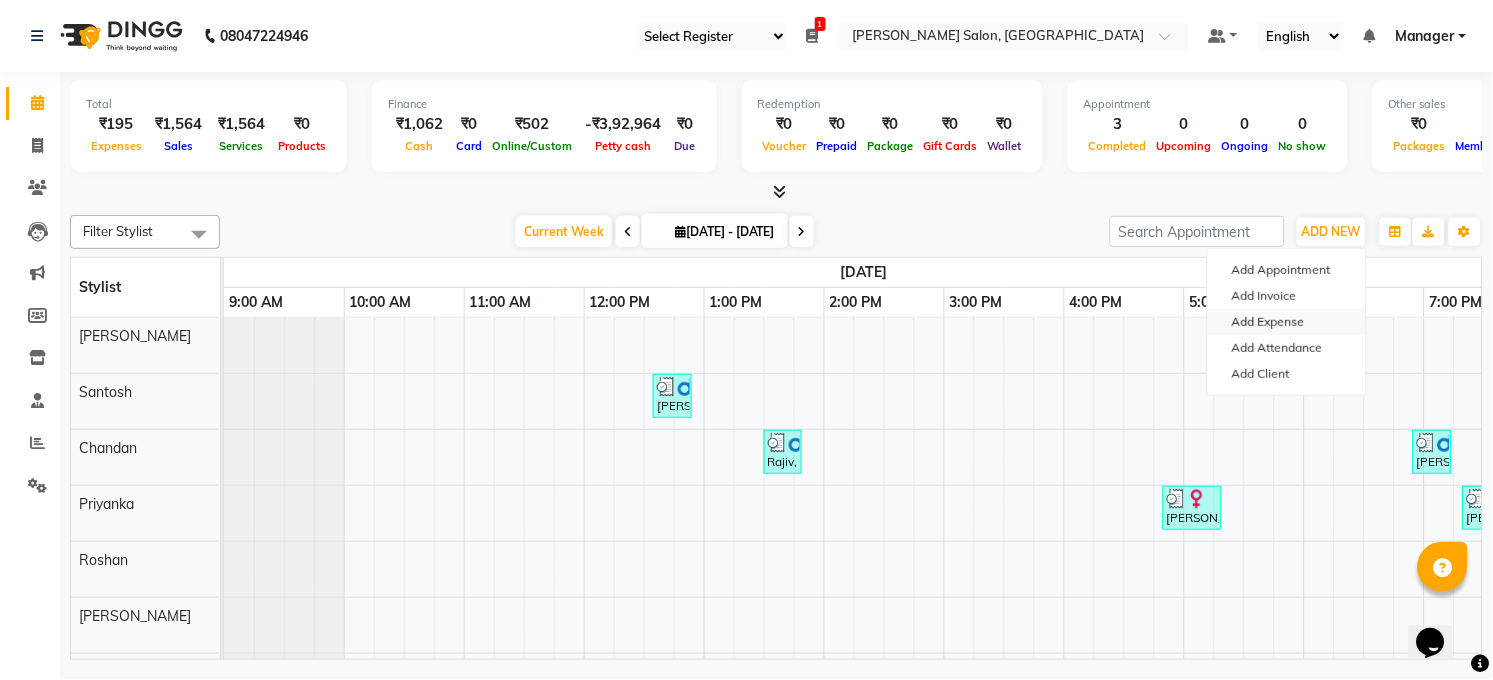 click on "Add Expense" at bounding box center [1287, 322] 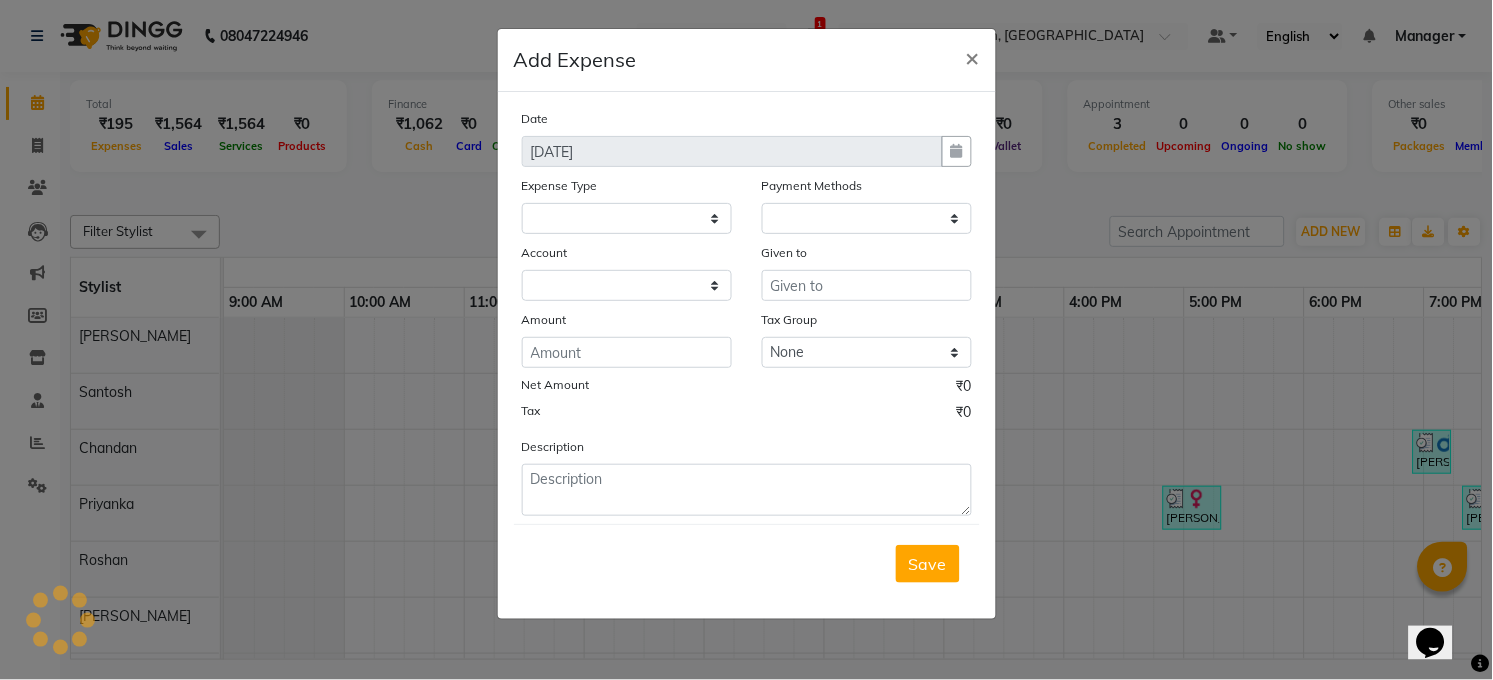 select on "1" 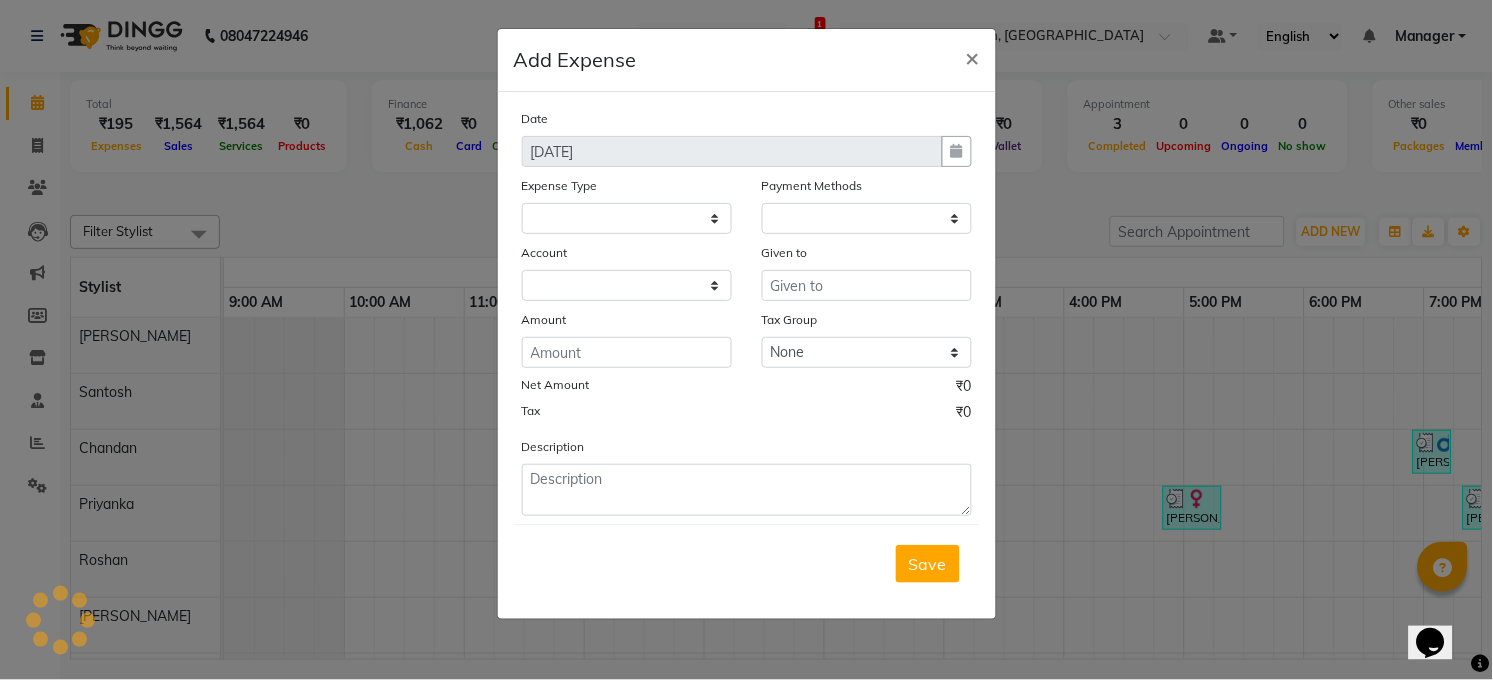 select on "4703" 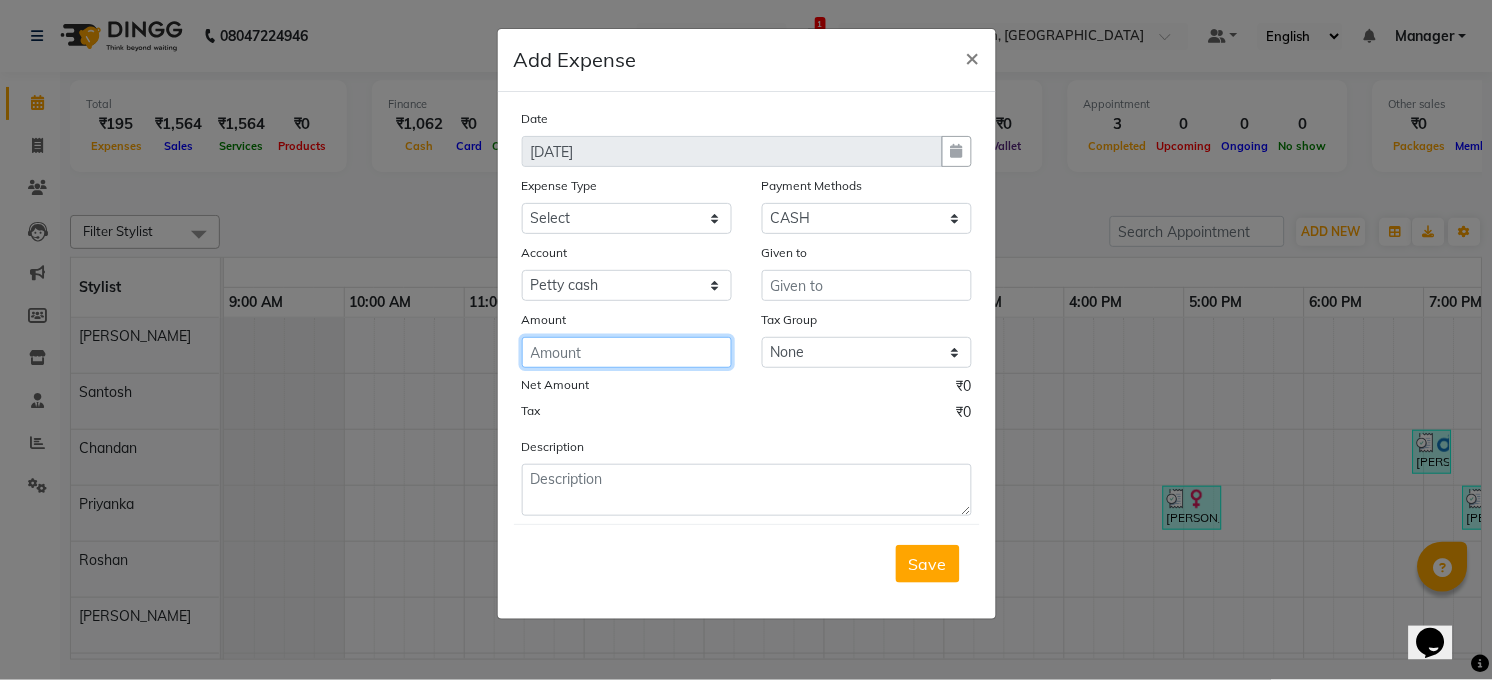 click 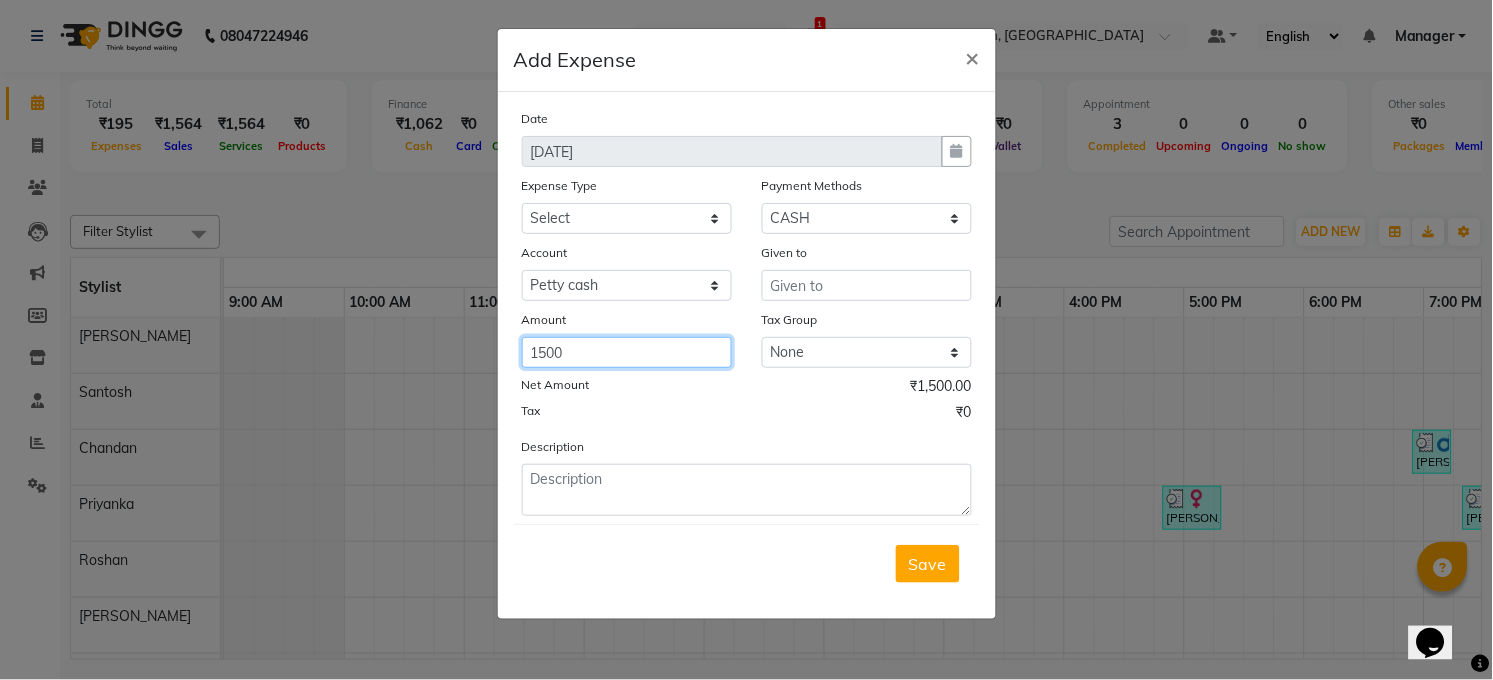 type on "1500" 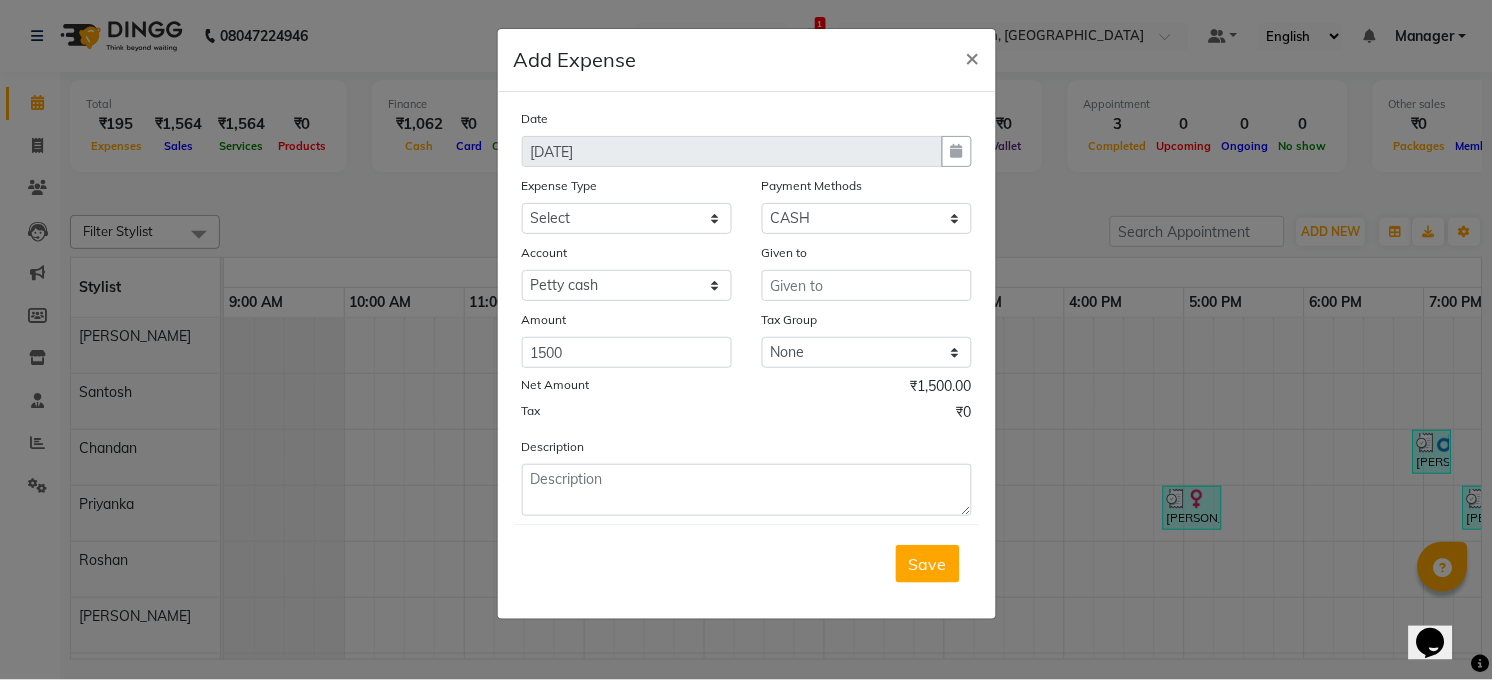 click on "Expense Type" 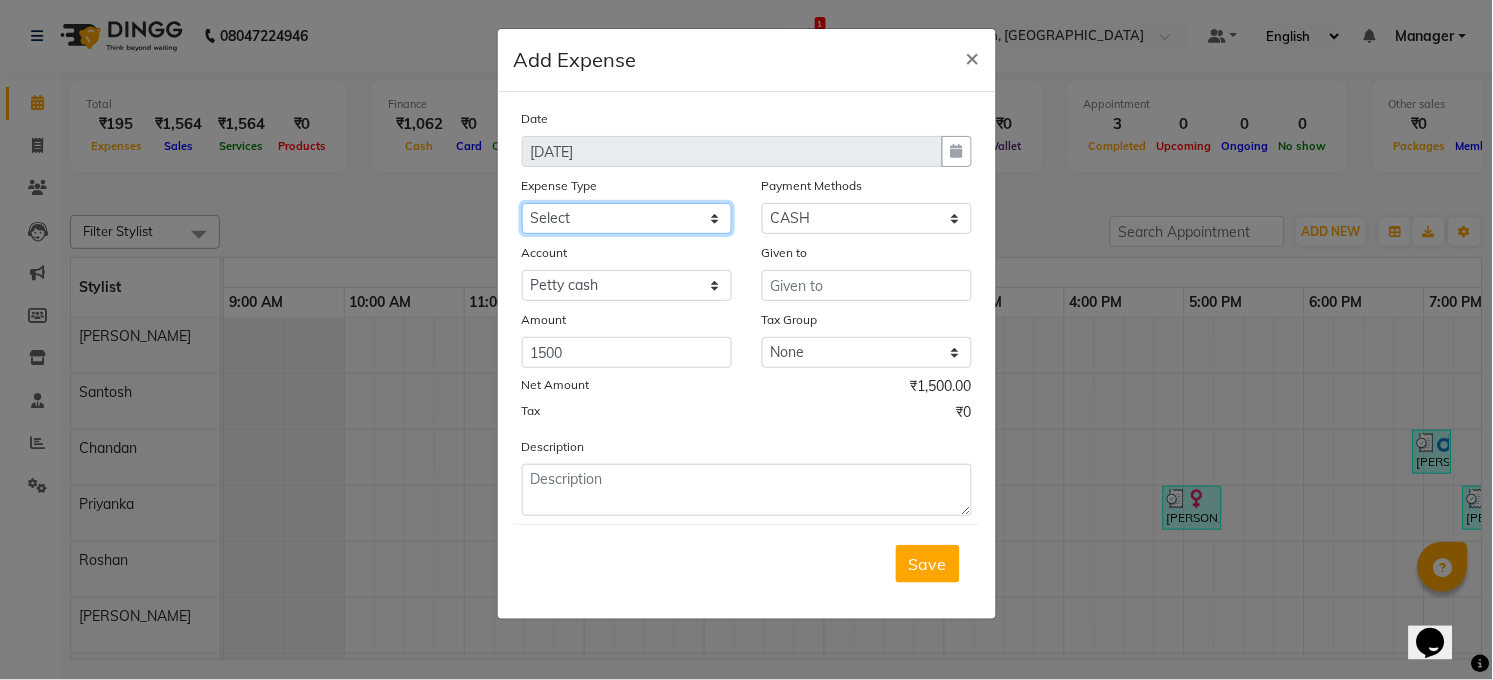 click on "Select Advance Salary BILLS CARDAMOM client change paytm Client Snacks Coffee CONVEYANCE cookies Day book Donation ELECTRICIAN Electricity Bill FARE FOOD EXPENSE Garbage Monthly Expense Ginger Hit Incentive JALJIRA POWDER JEERA POWDER LAUNDARY Lemon Marketing Medical MEMBERSHIP COMISSON milk Misc MOBILE RECHARGE MONEY CHANGE [PERSON_NAME] Nimbu Payment Other Pantry PAYMENT paytm Tip PLUMBER PRINT ROLL Product PRODUCT iNCENTIVE PURCHASING Recive cash SAFAIWALA Salary salon use SALT Staff Snacks SUGAR Tea TIP VISHAL MART WATER" 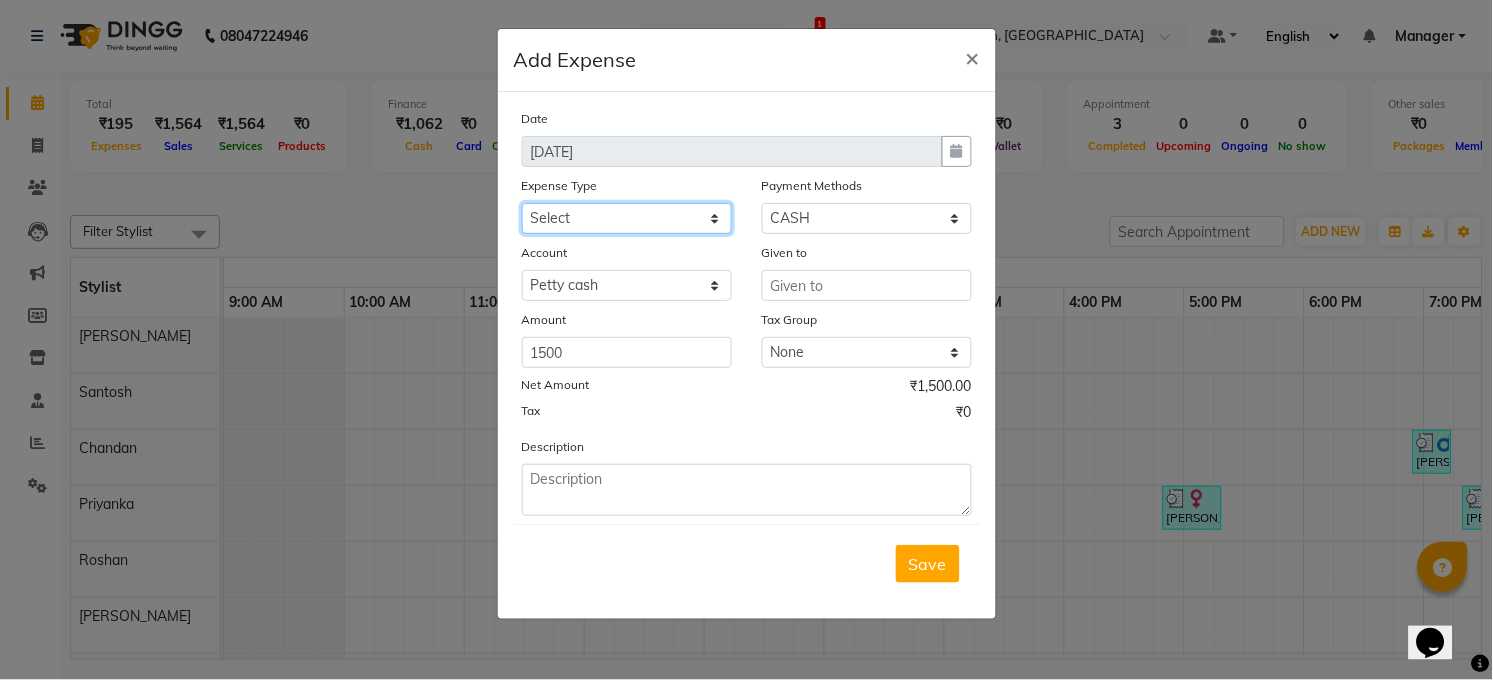 select on "12178" 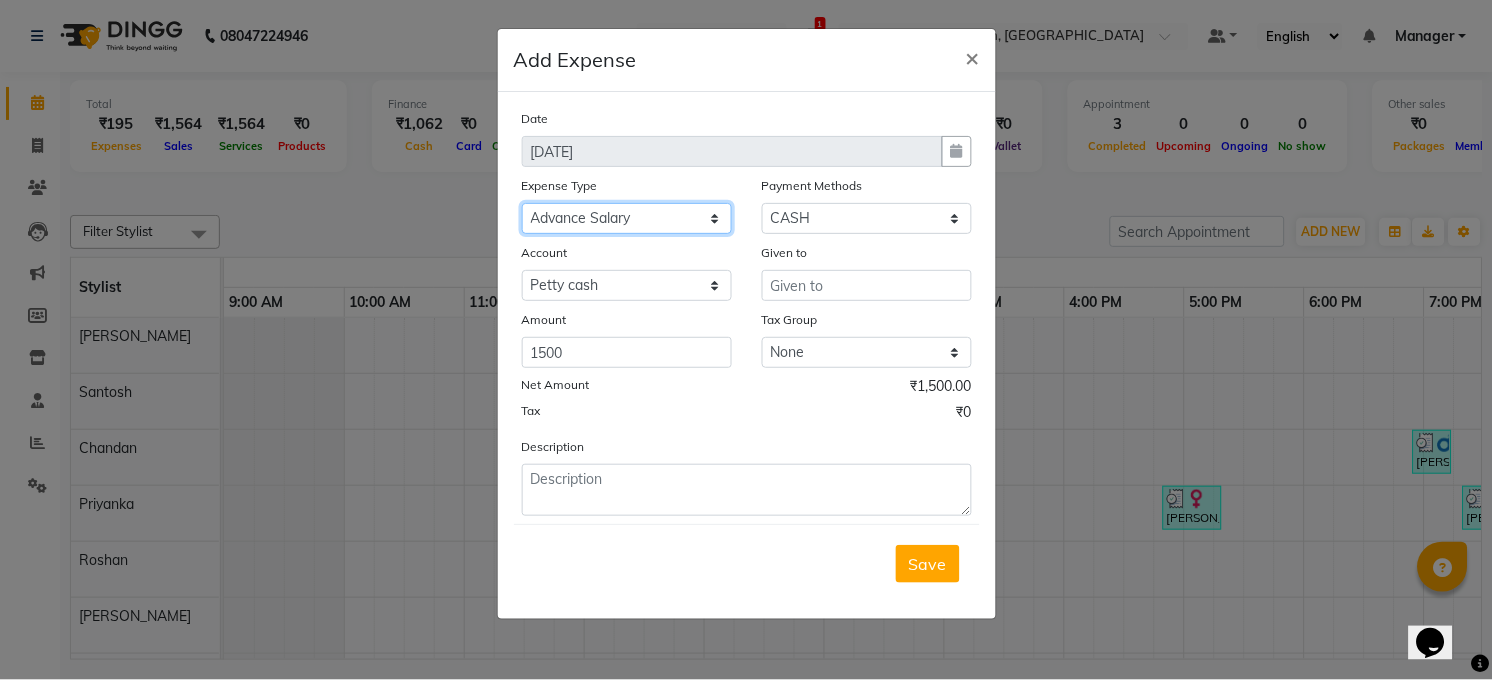 click on "Select Advance Salary BILLS CARDAMOM client change paytm Client Snacks Coffee CONVEYANCE cookies Day book Donation ELECTRICIAN Electricity Bill FARE FOOD EXPENSE Garbage Monthly Expense Ginger Hit Incentive JALJIRA POWDER JEERA POWDER LAUNDARY Lemon Marketing Medical MEMBERSHIP COMISSON milk Misc MOBILE RECHARGE MONEY CHANGE [PERSON_NAME] Nimbu Payment Other Pantry PAYMENT paytm Tip PLUMBER PRINT ROLL Product PRODUCT iNCENTIVE PURCHASING Recive cash SAFAIWALA Salary salon use SALT Staff Snacks SUGAR Tea TIP VISHAL MART WATER" 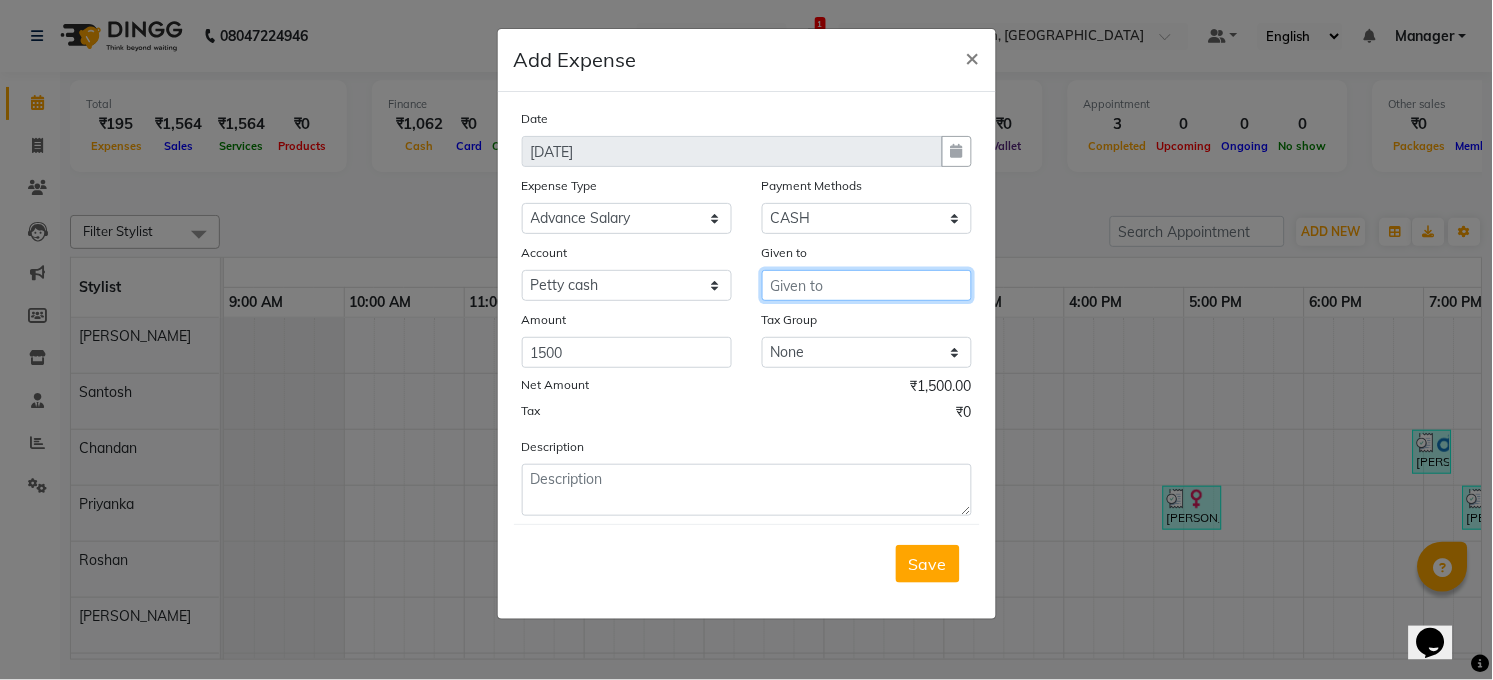 click at bounding box center [867, 285] 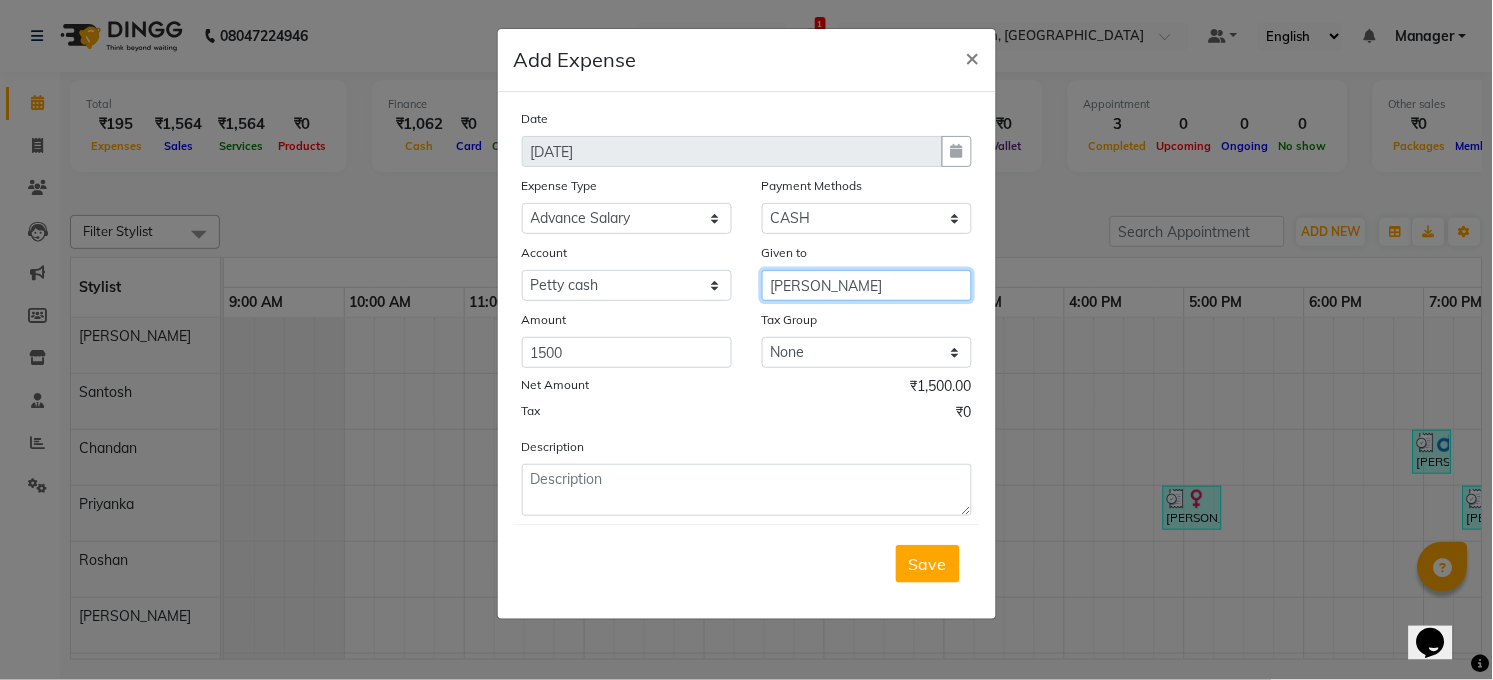 type on "[PERSON_NAME]" 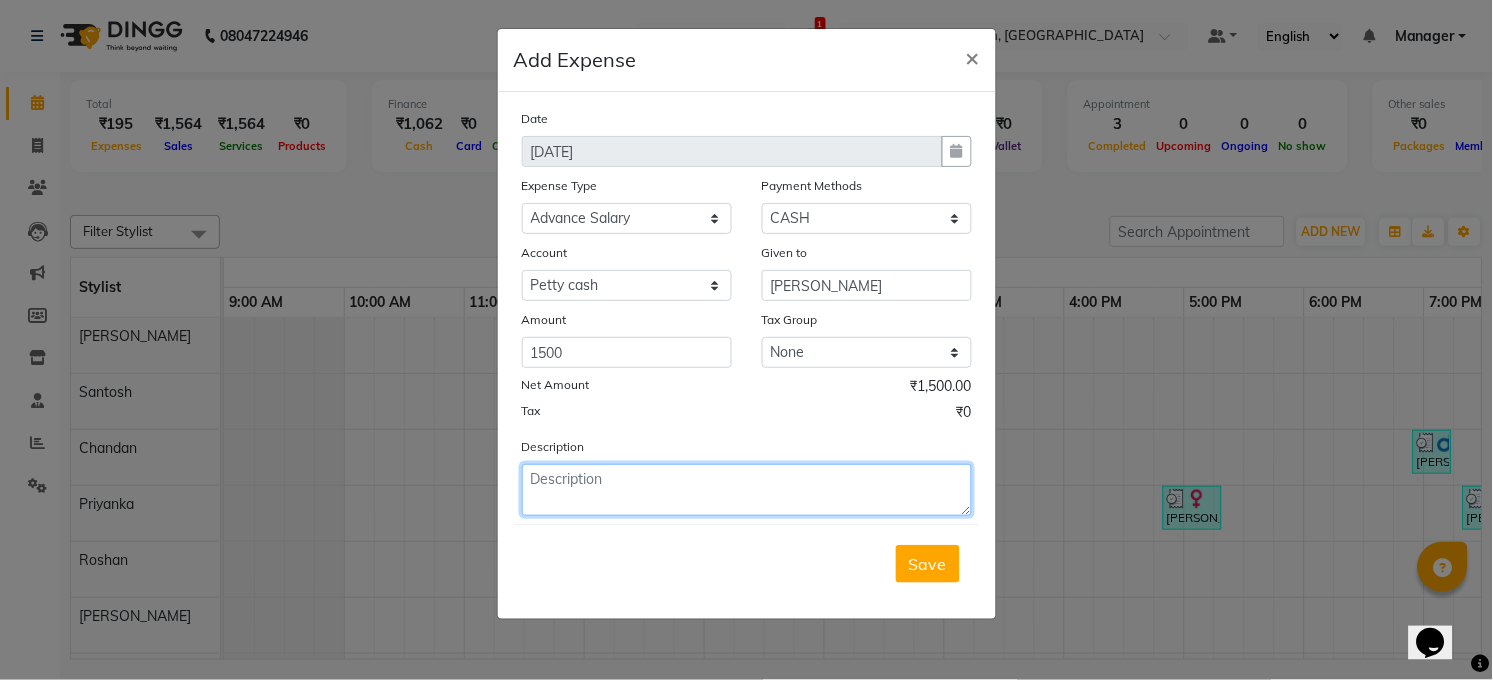 click 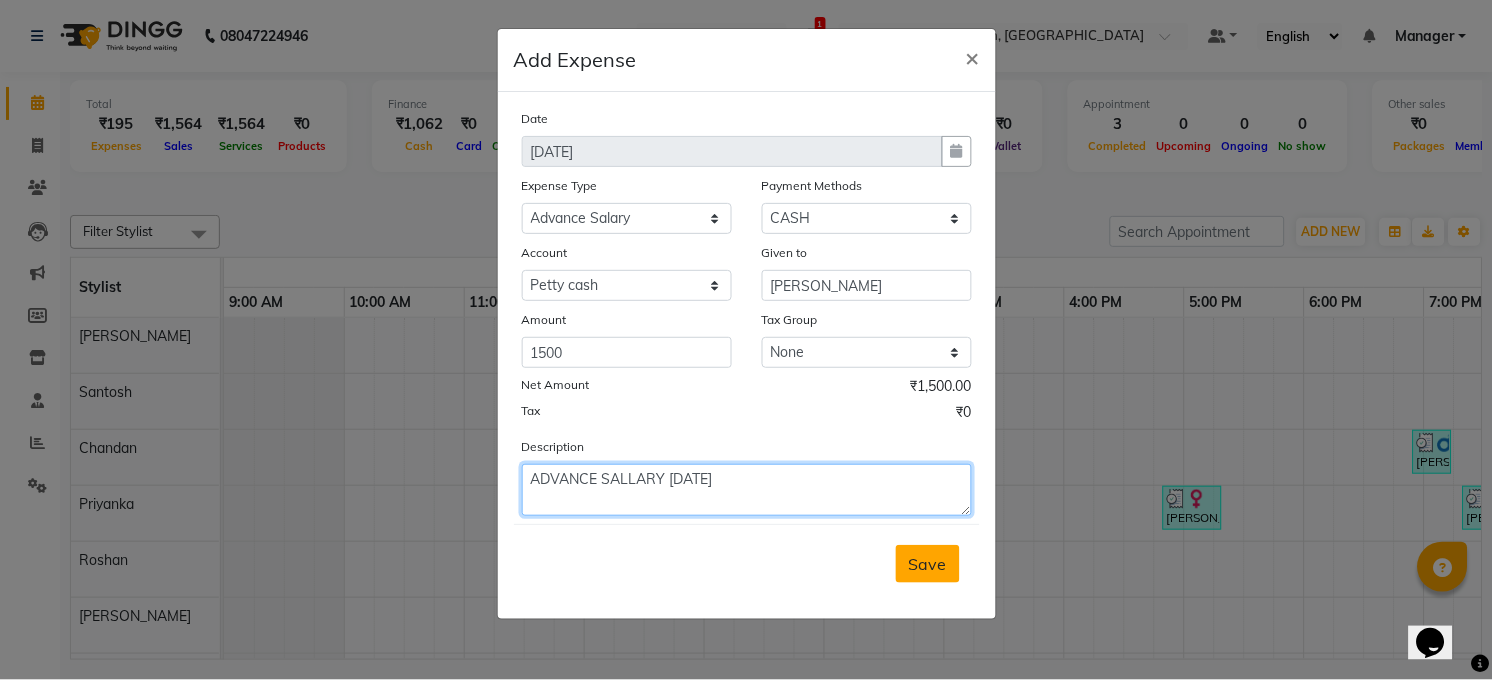type on "ADVANCE SALLARY JULY 2025" 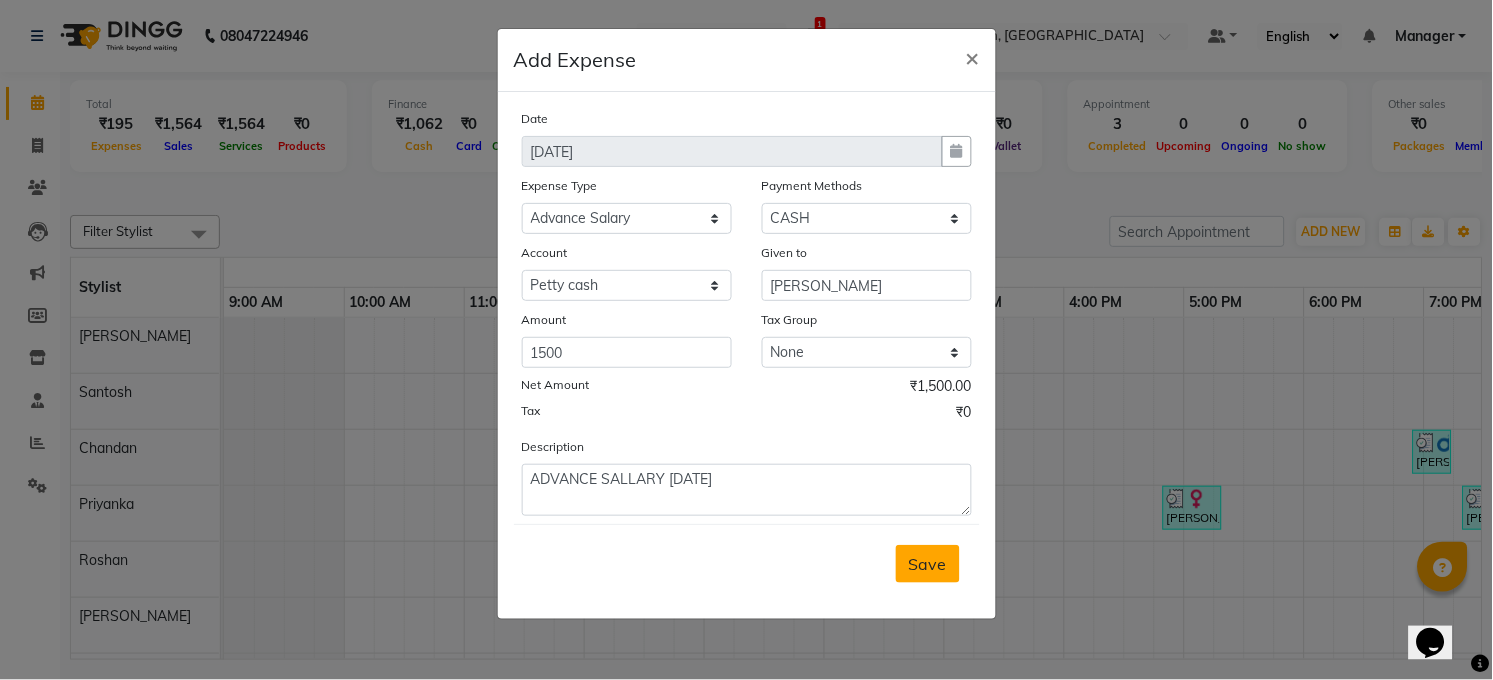 click on "Save" at bounding box center (928, 564) 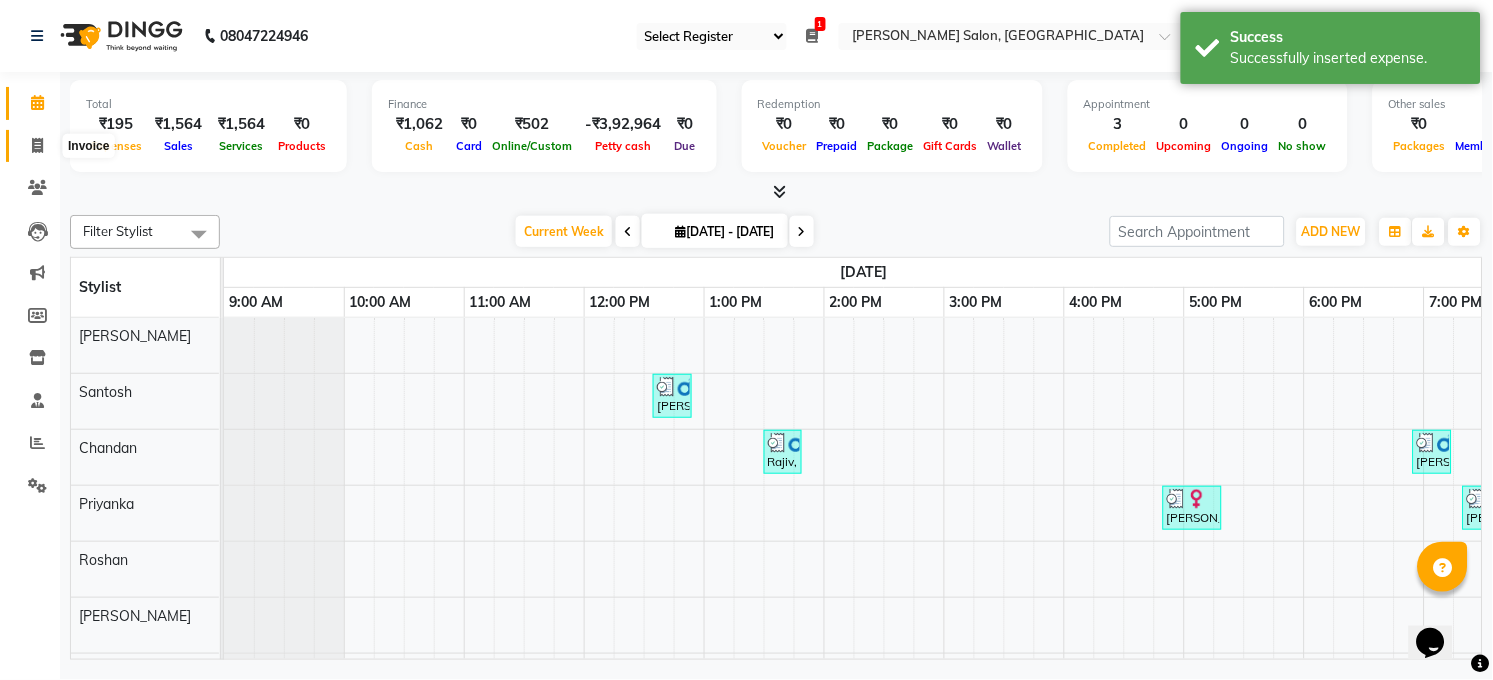 click 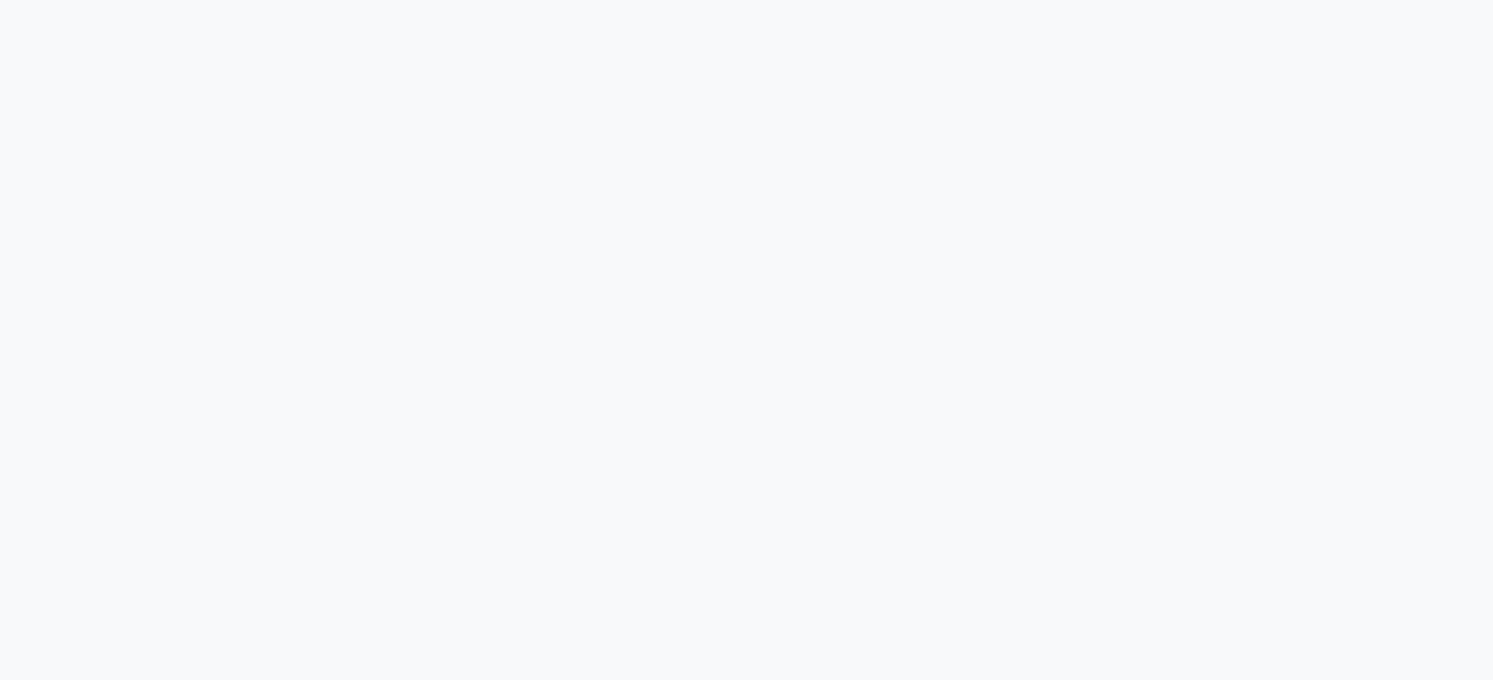 scroll, scrollTop: 0, scrollLeft: 0, axis: both 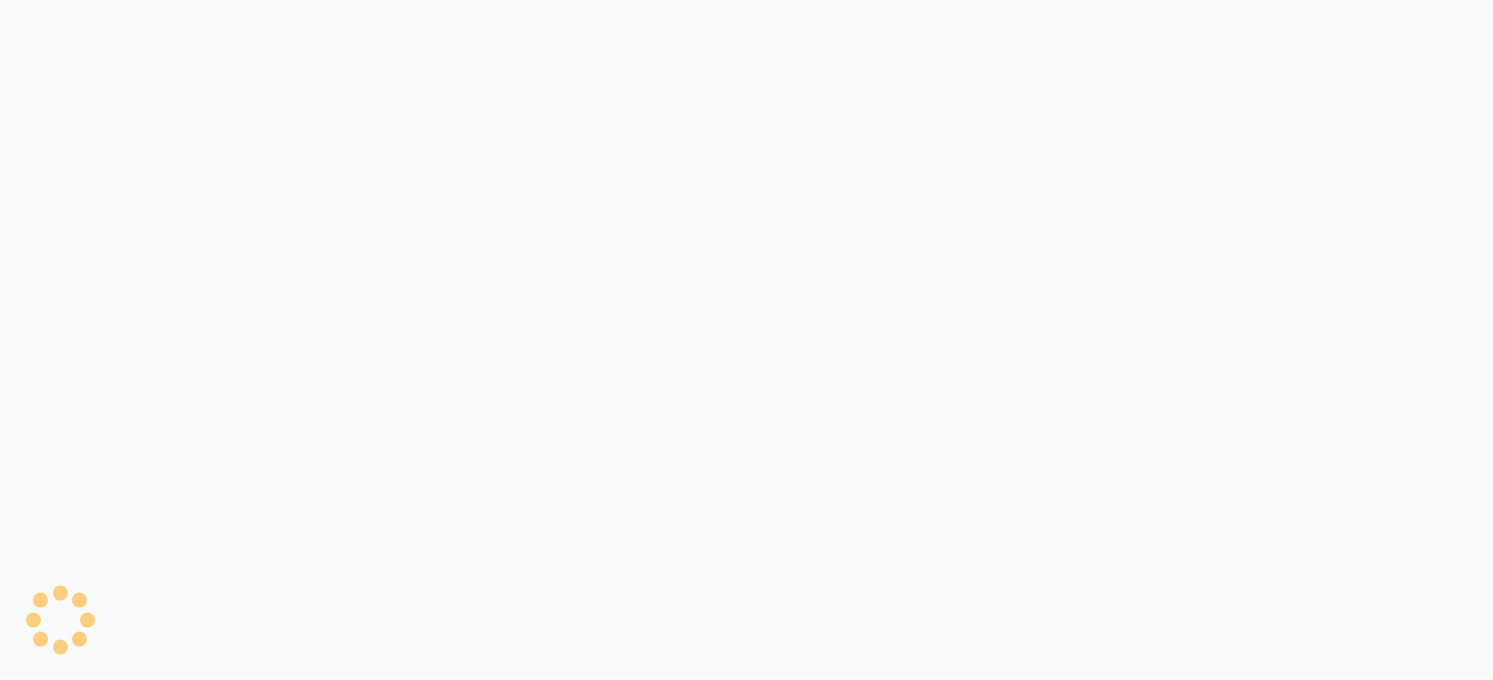 select on "35" 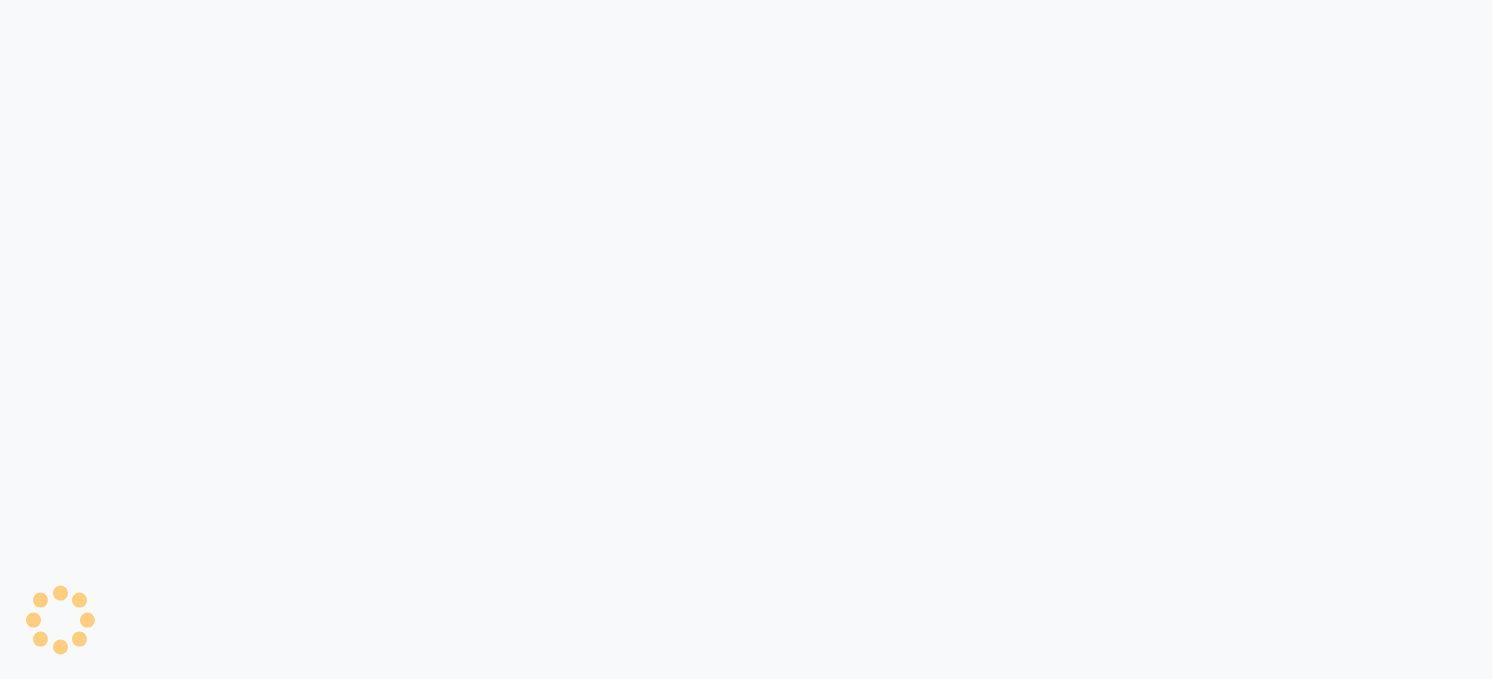 select on "service" 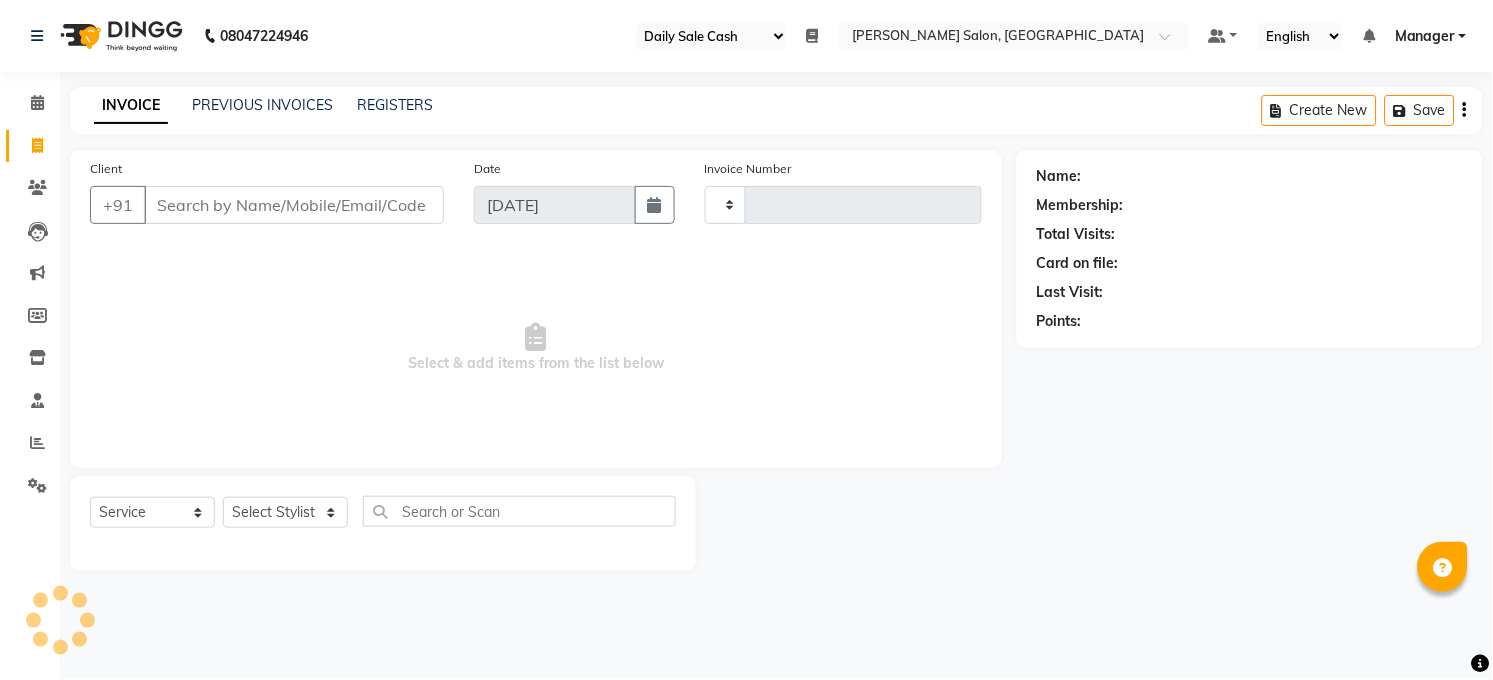 select on "en" 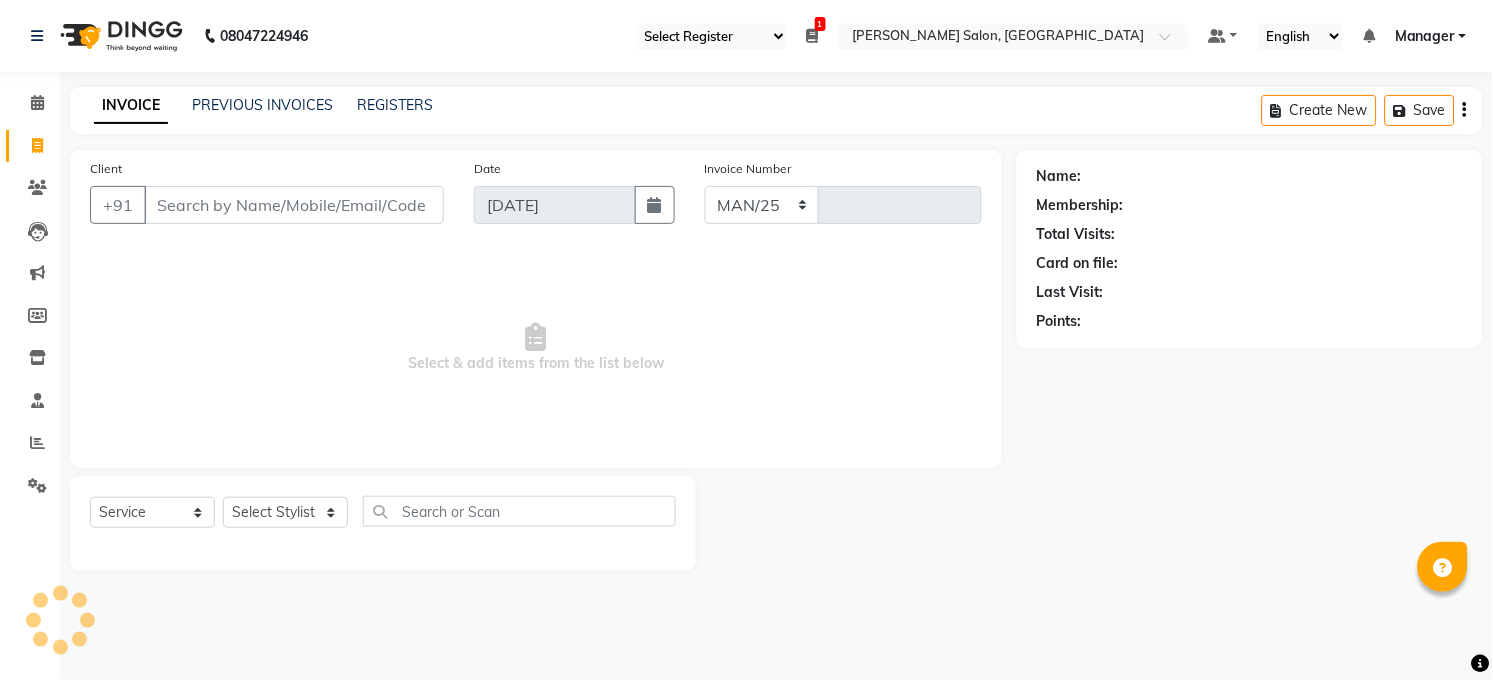 select on "5748" 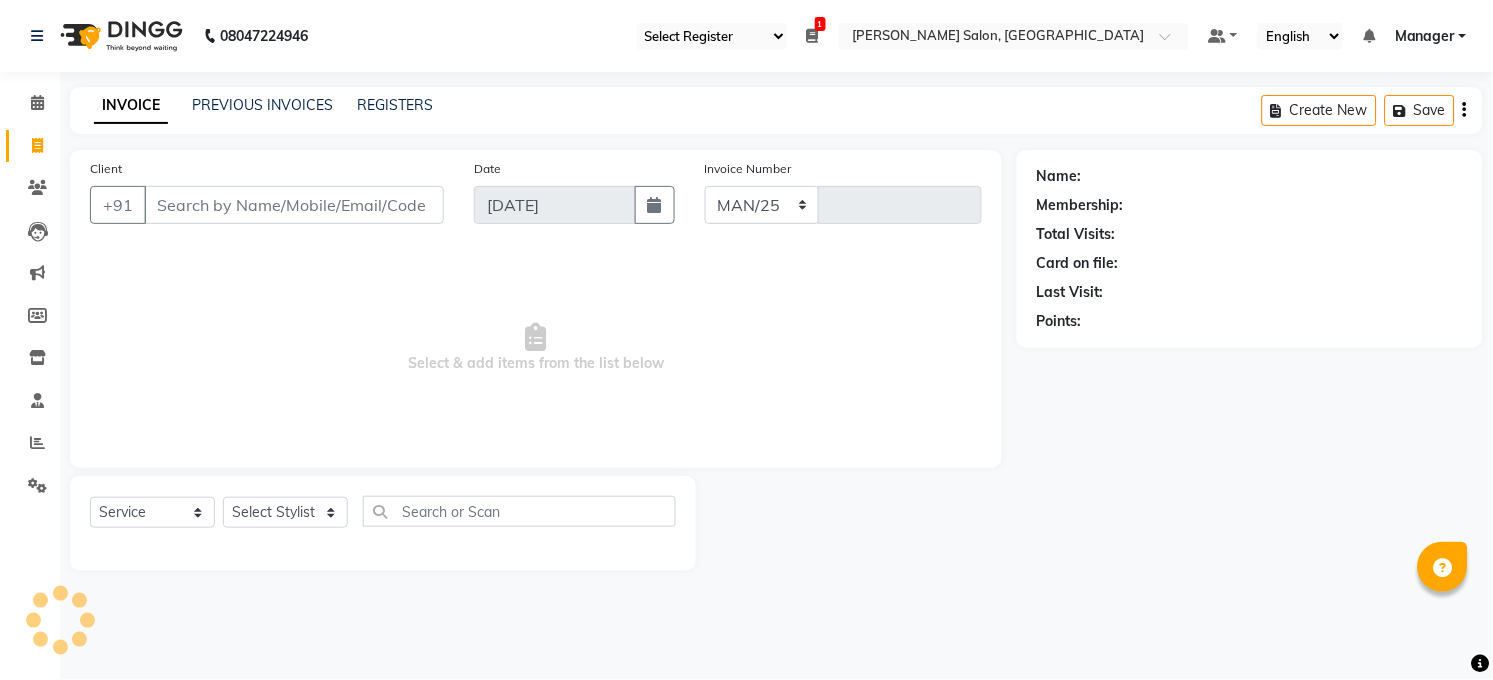 type on "2697" 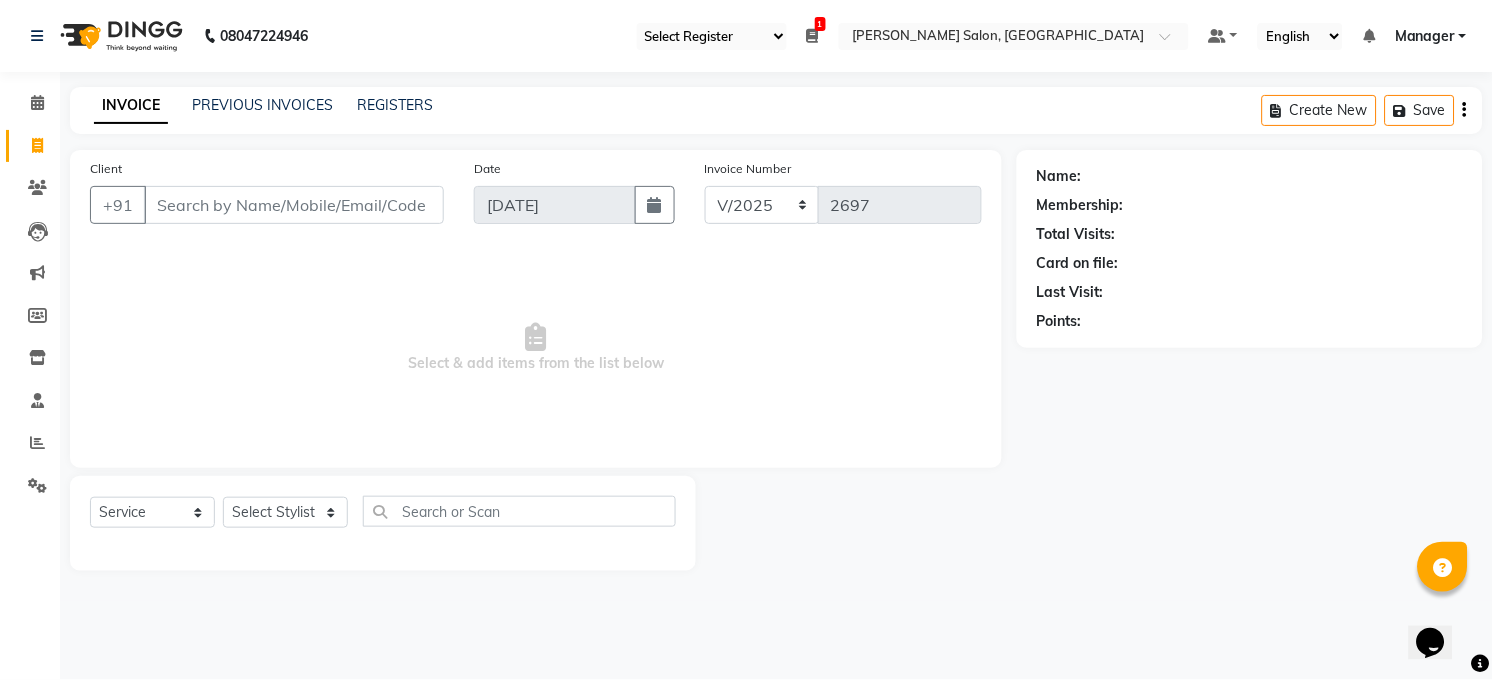 scroll, scrollTop: 0, scrollLeft: 0, axis: both 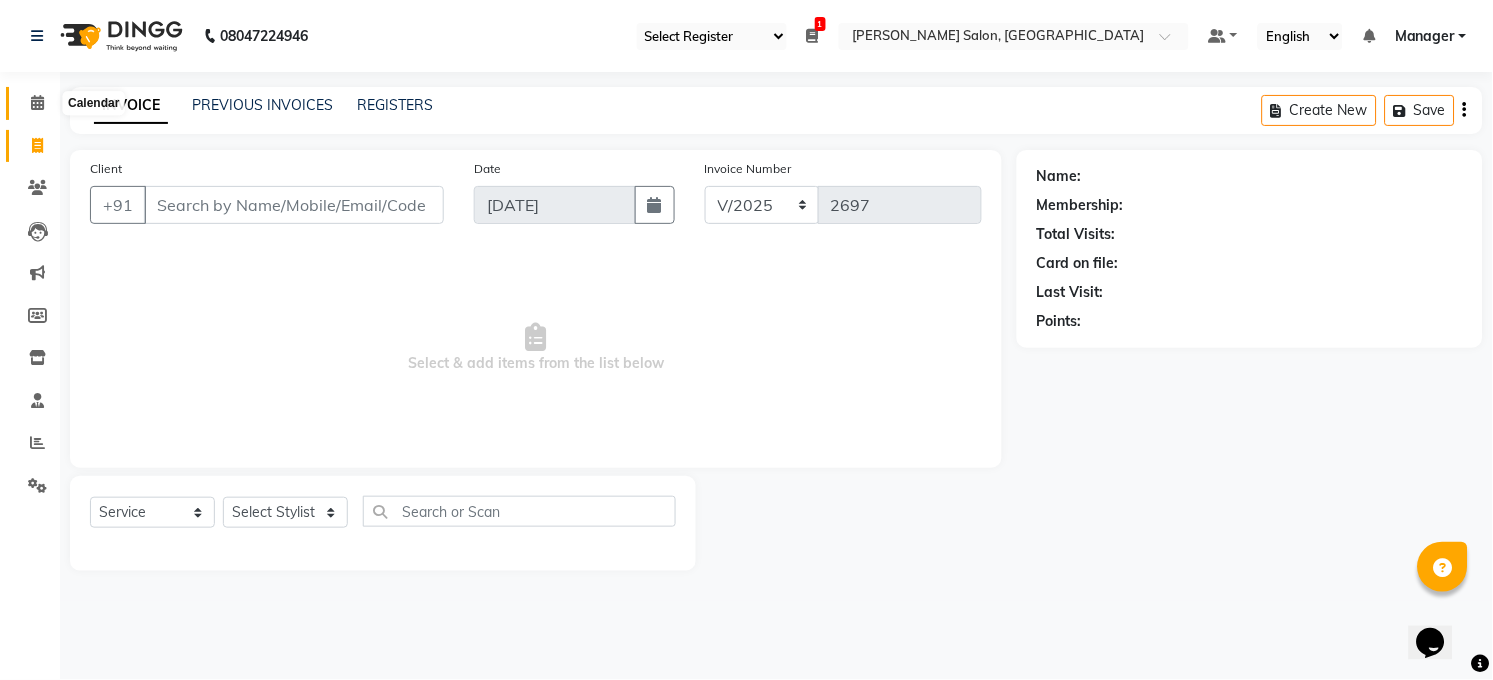 click 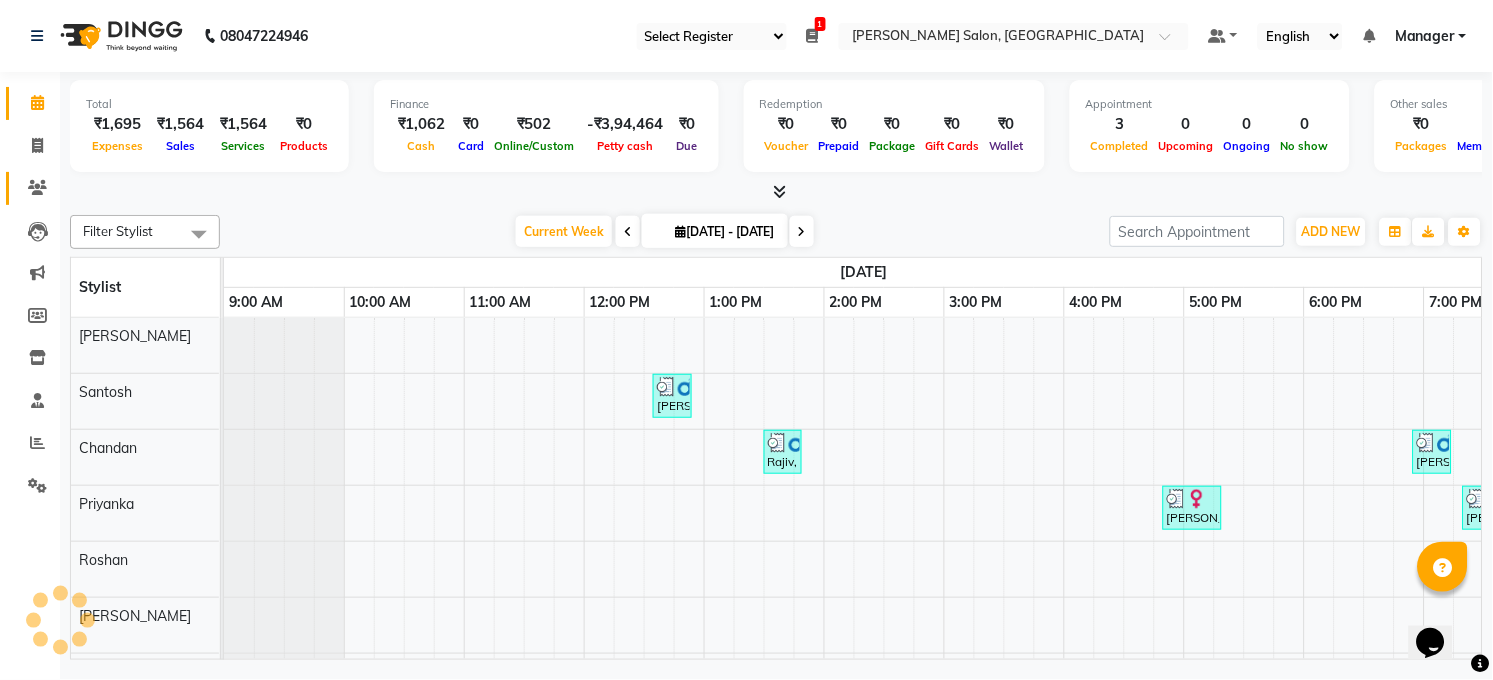 scroll, scrollTop: 0, scrollLeft: 0, axis: both 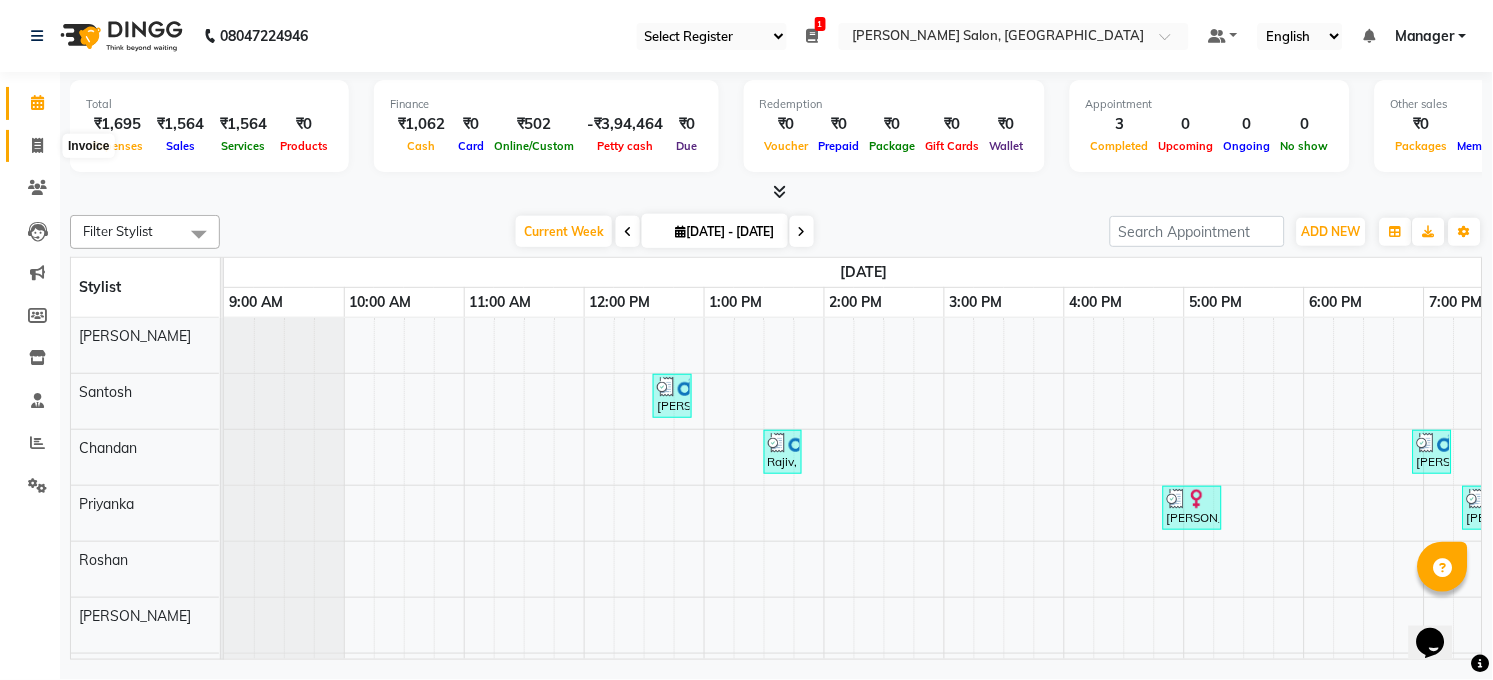 click 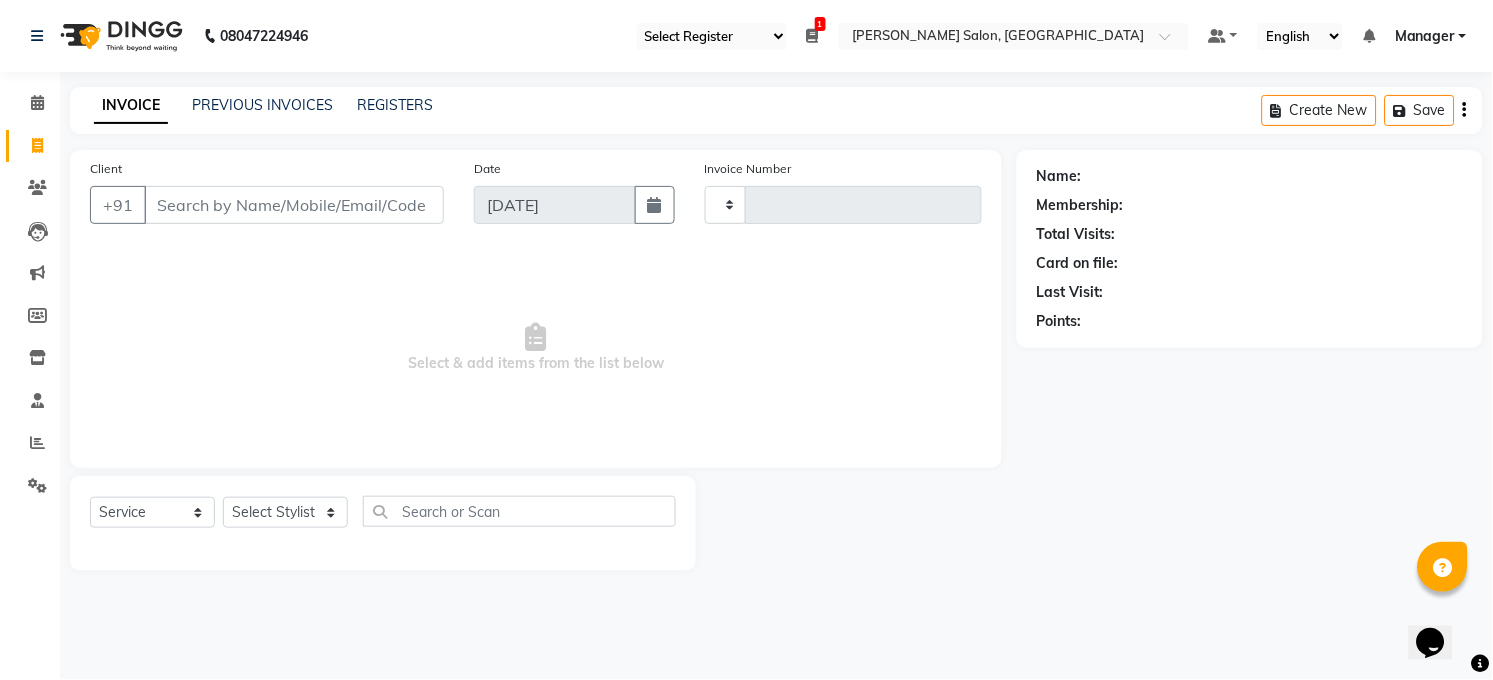 type on "2697" 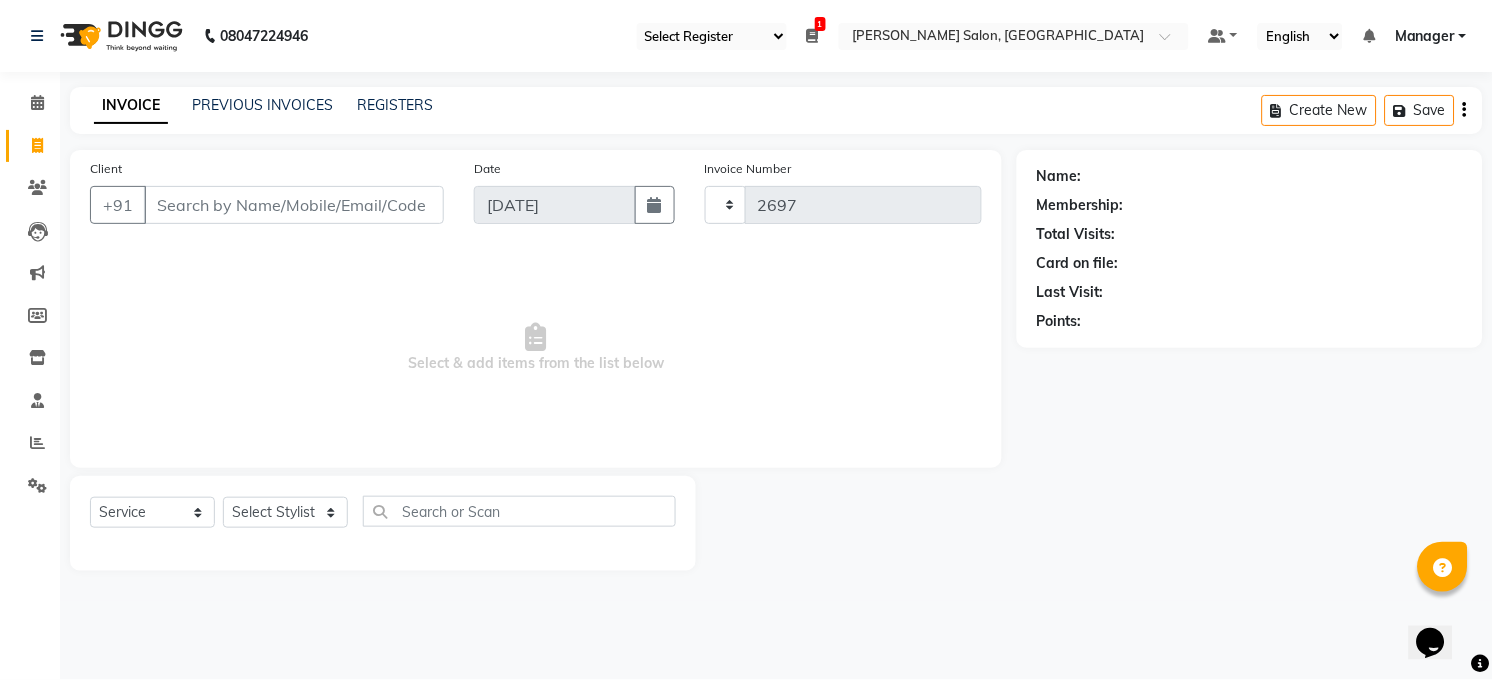 select on "5748" 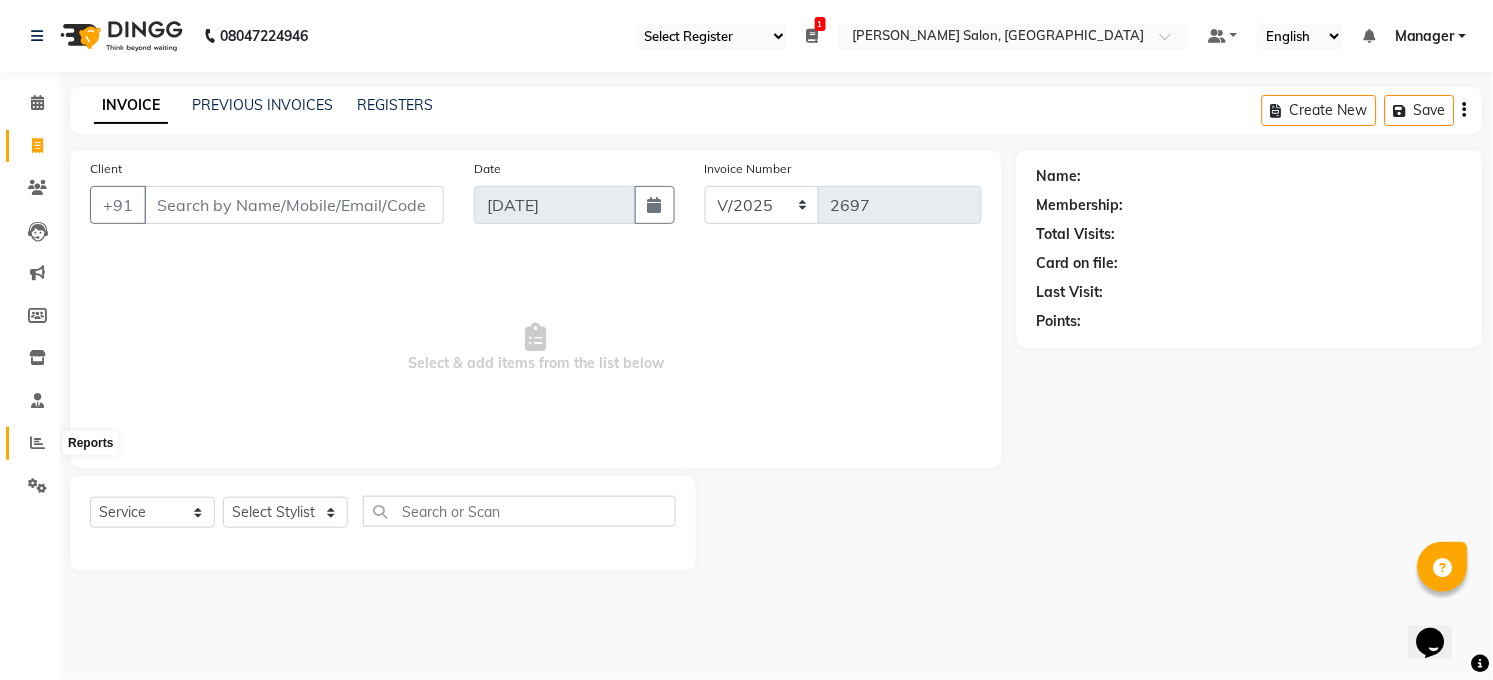 click 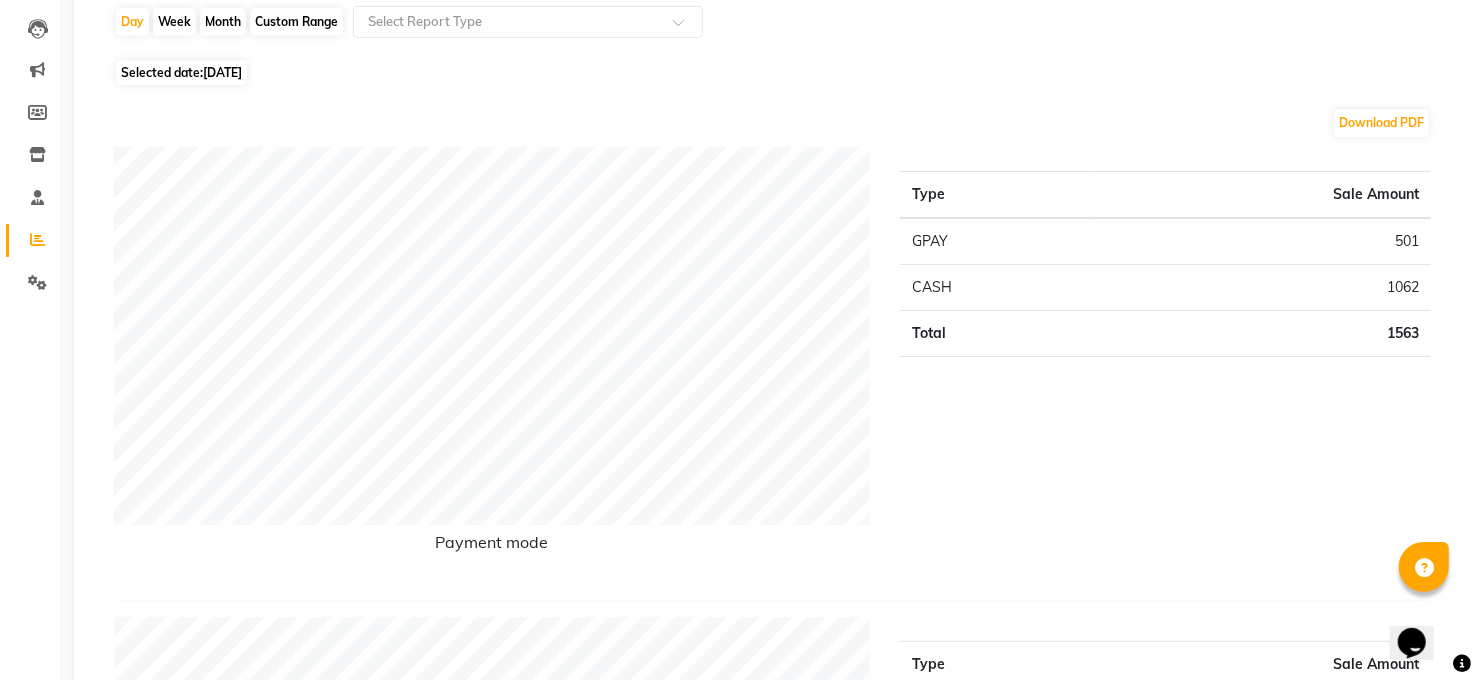 scroll, scrollTop: 0, scrollLeft: 0, axis: both 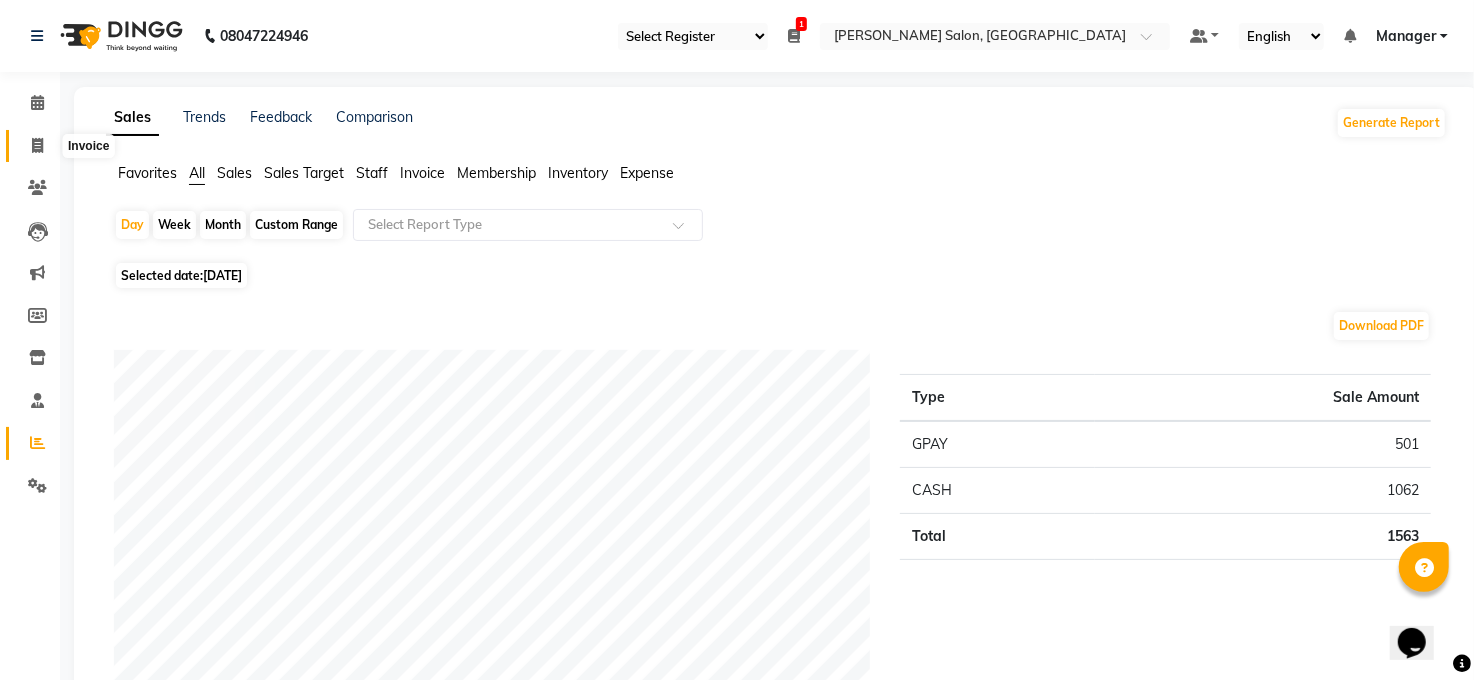 click 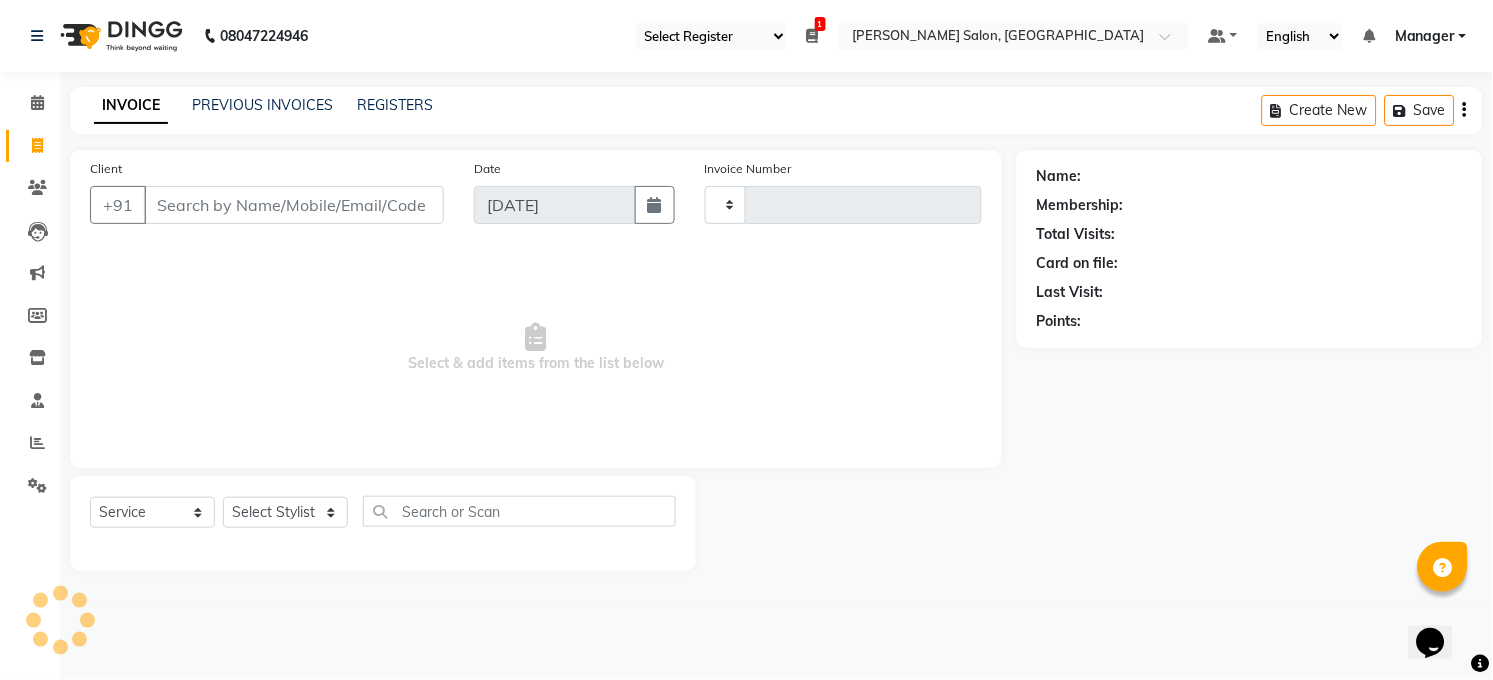 type on "2697" 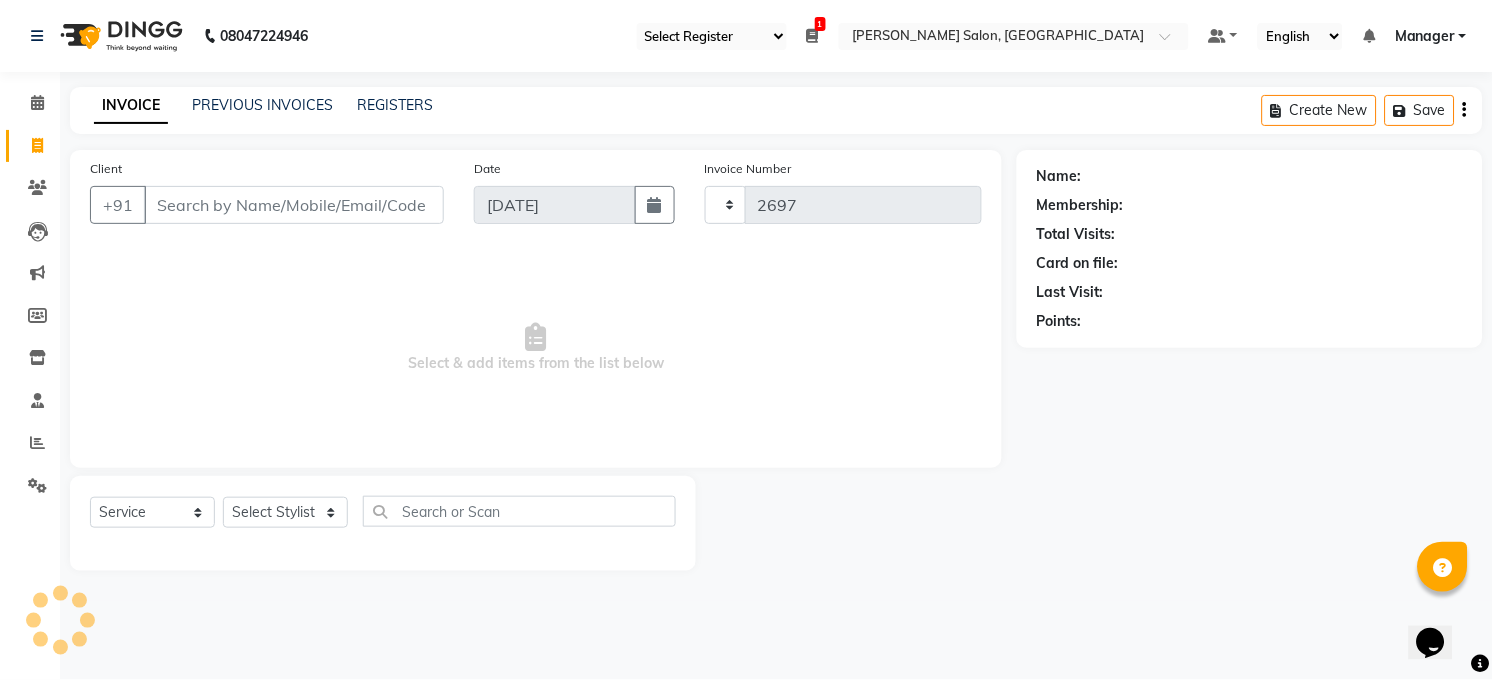 select on "5748" 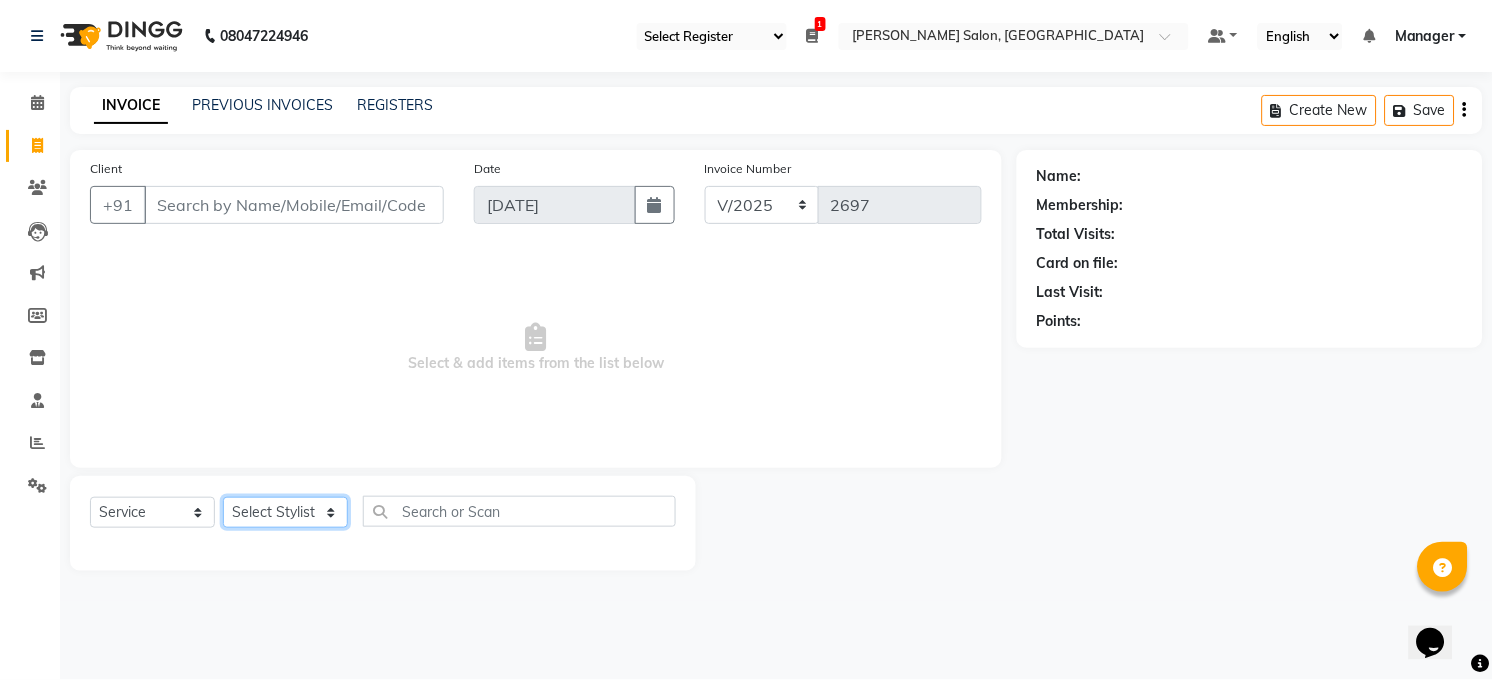 click on "Select Stylist [PERSON_NAME] [PERSON_NAME] [PERSON_NAME] COUNTER  Manager [PERSON_NAME] [PERSON_NAME] [PERSON_NAME] [PERSON_NAME] [PERSON_NAME] Santosh SAURABH [PERSON_NAME] [PERSON_NAME] Veer [PERSON_NAME]" 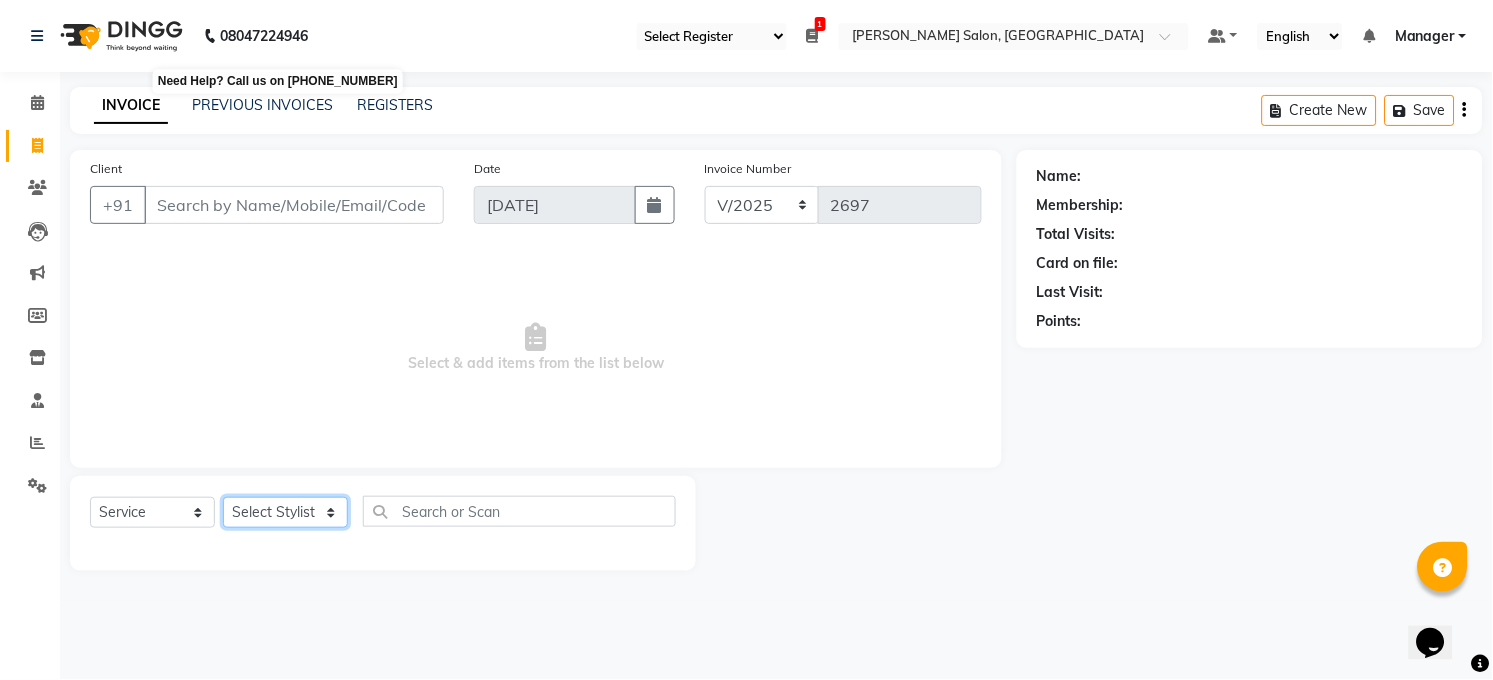 select on "40299" 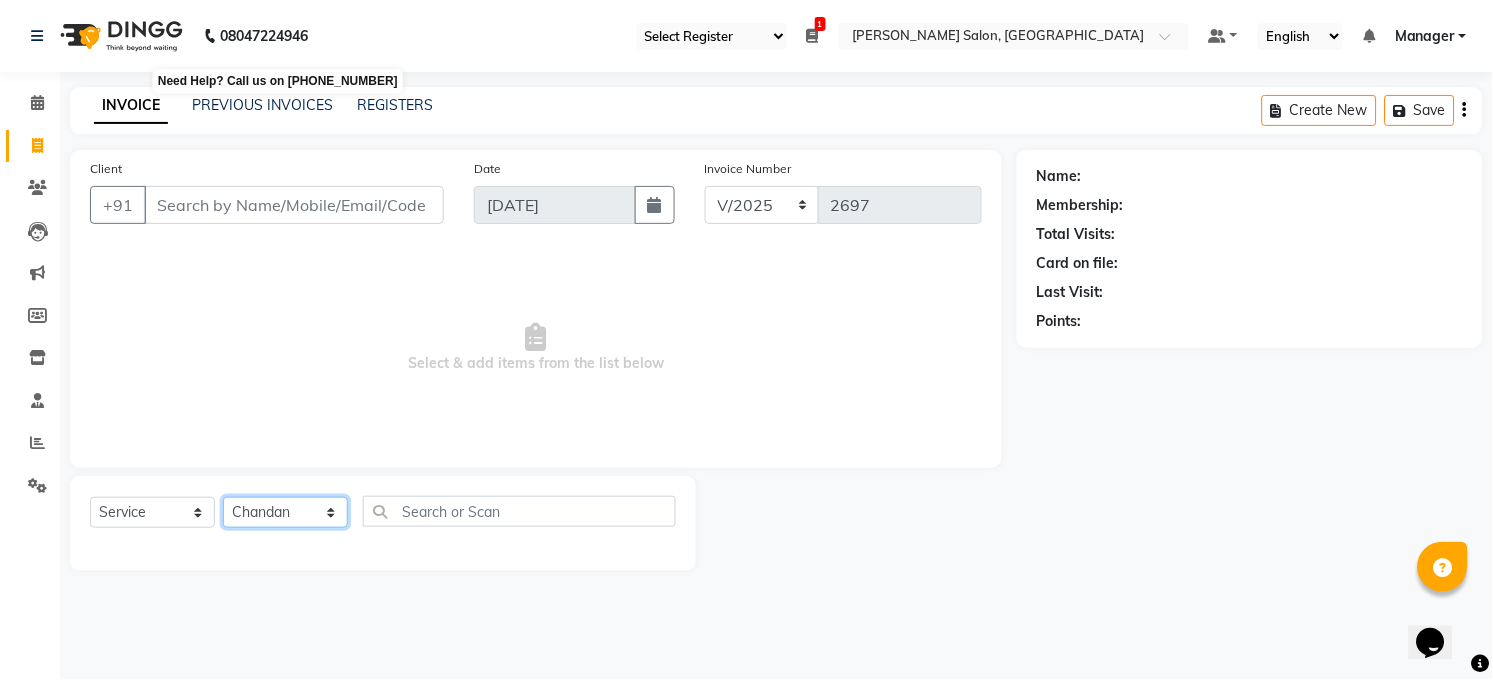 click on "Select Stylist [PERSON_NAME] [PERSON_NAME] [PERSON_NAME] COUNTER  Manager [PERSON_NAME] [PERSON_NAME] [PERSON_NAME] [PERSON_NAME] [PERSON_NAME] Santosh SAURABH [PERSON_NAME] [PERSON_NAME] Veer [PERSON_NAME]" 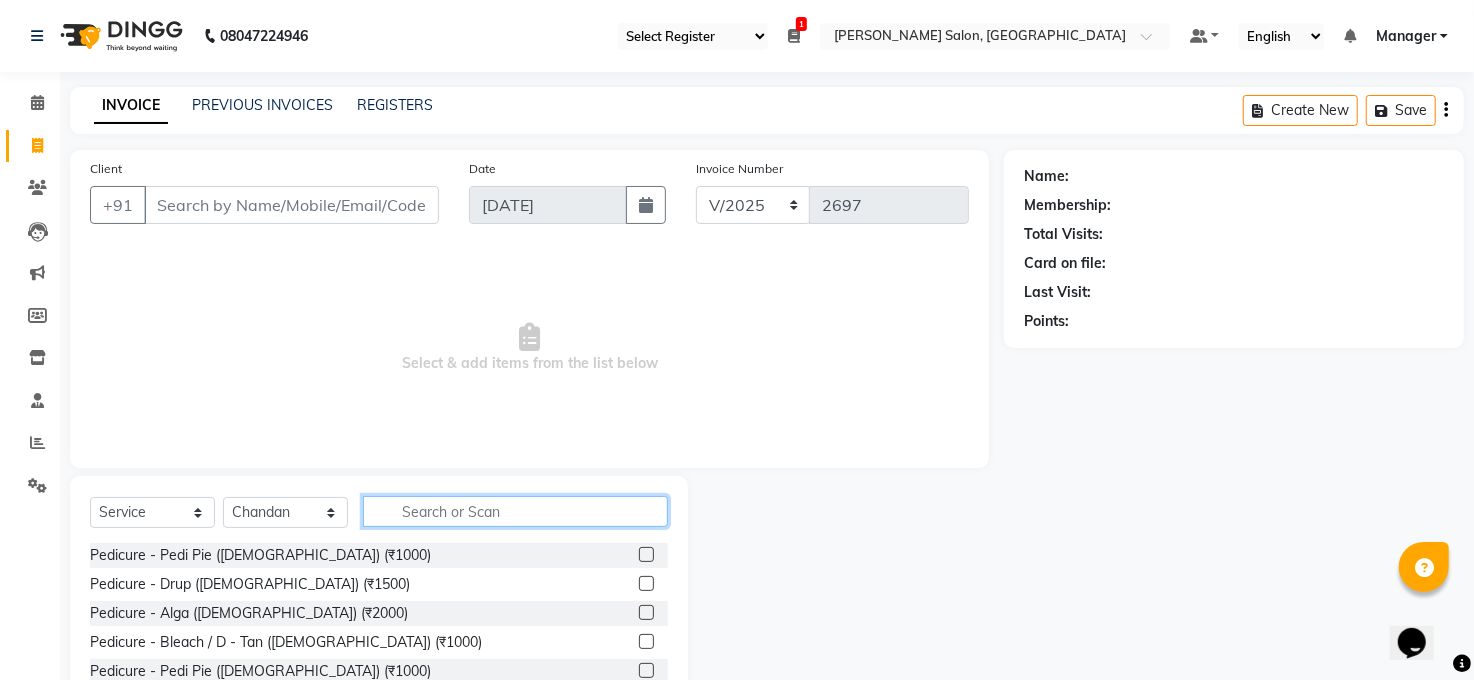 click 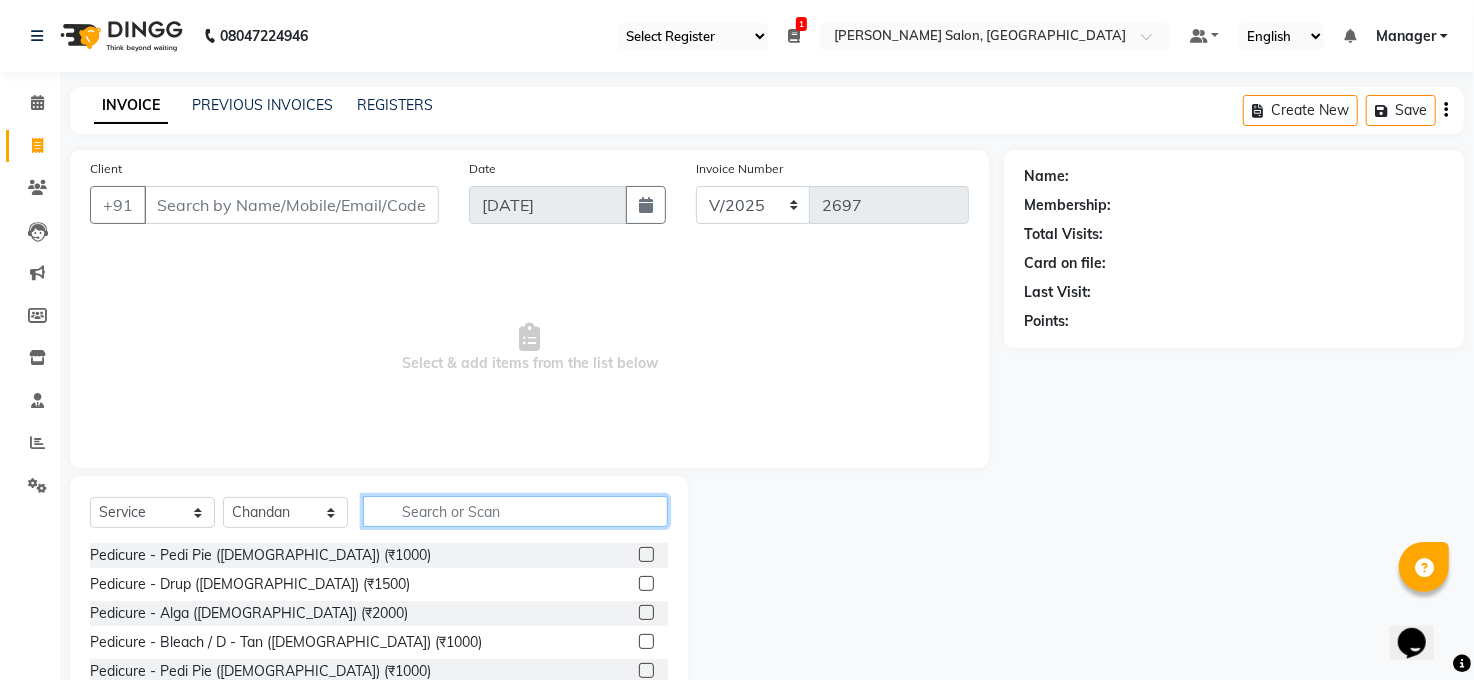 click 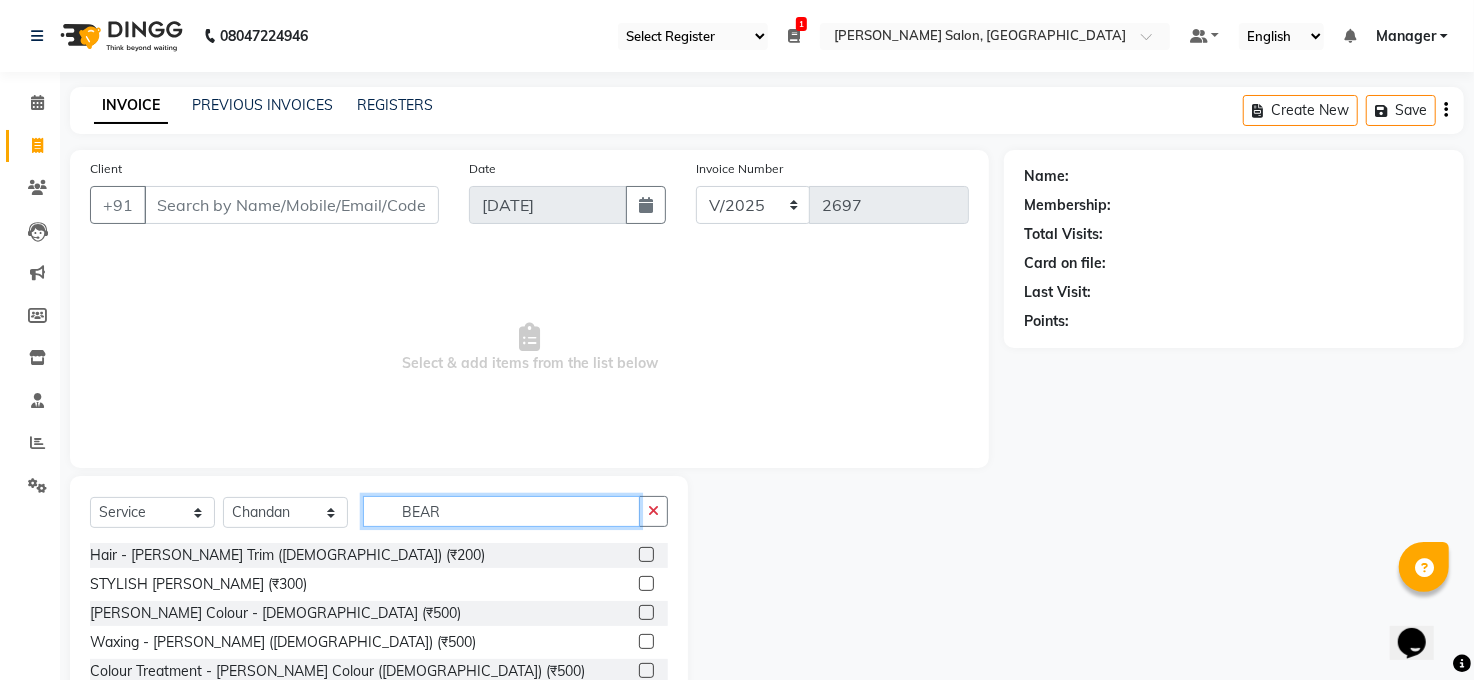 type on "BEAR" 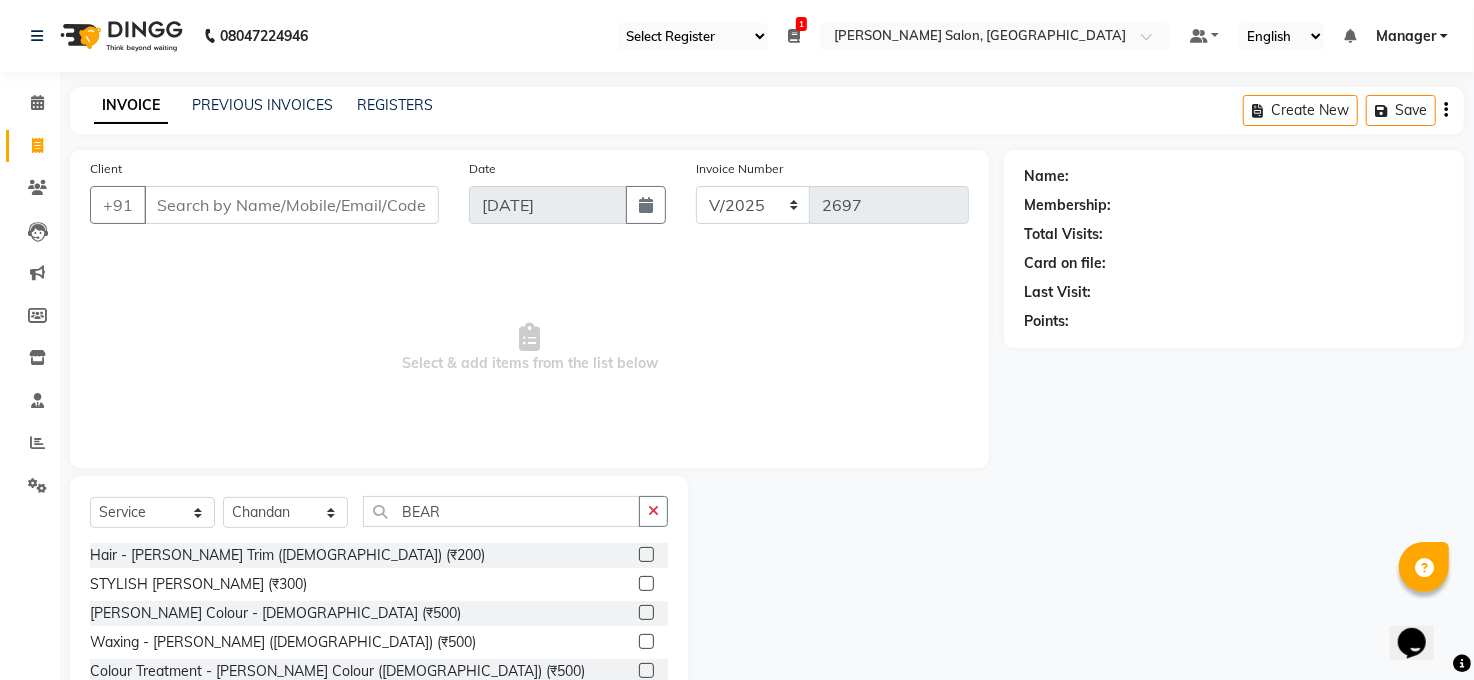 click on "Hair - [PERSON_NAME] Trim ([DEMOGRAPHIC_DATA]) (₹200)" 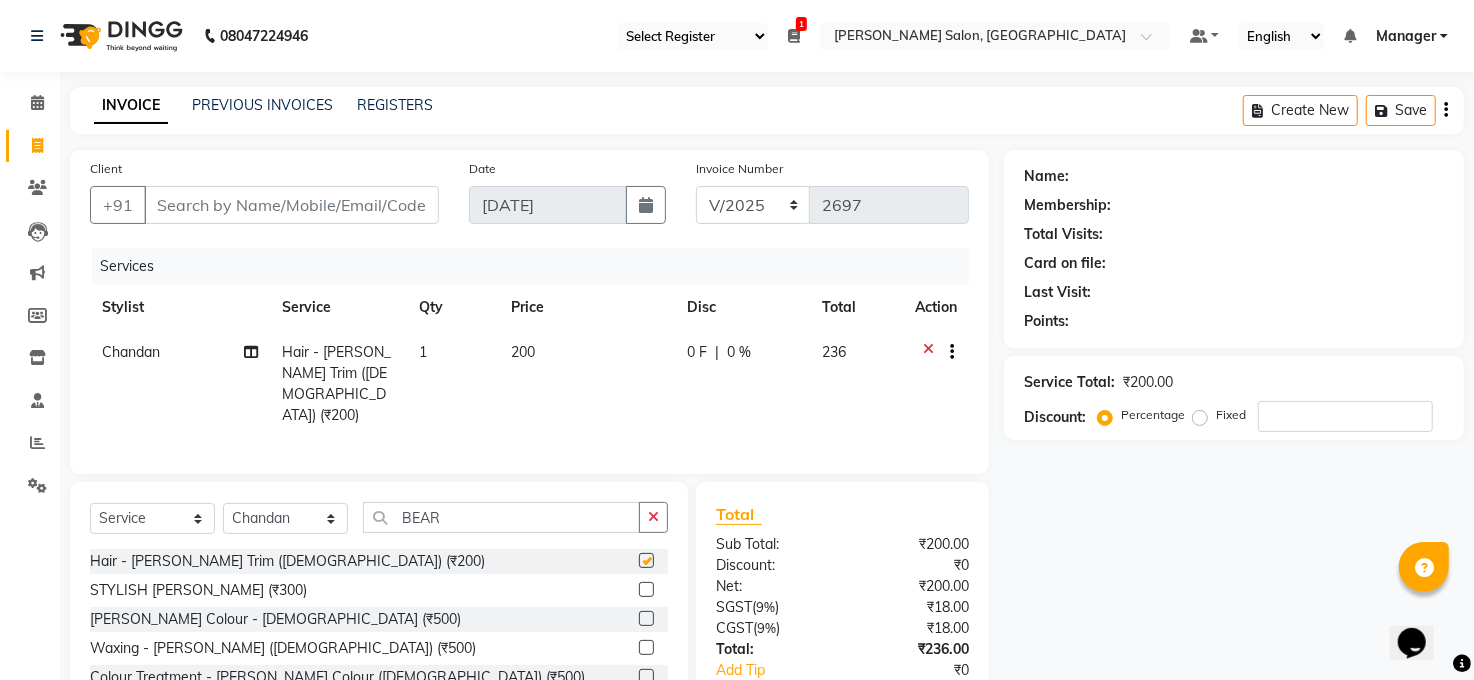 checkbox on "false" 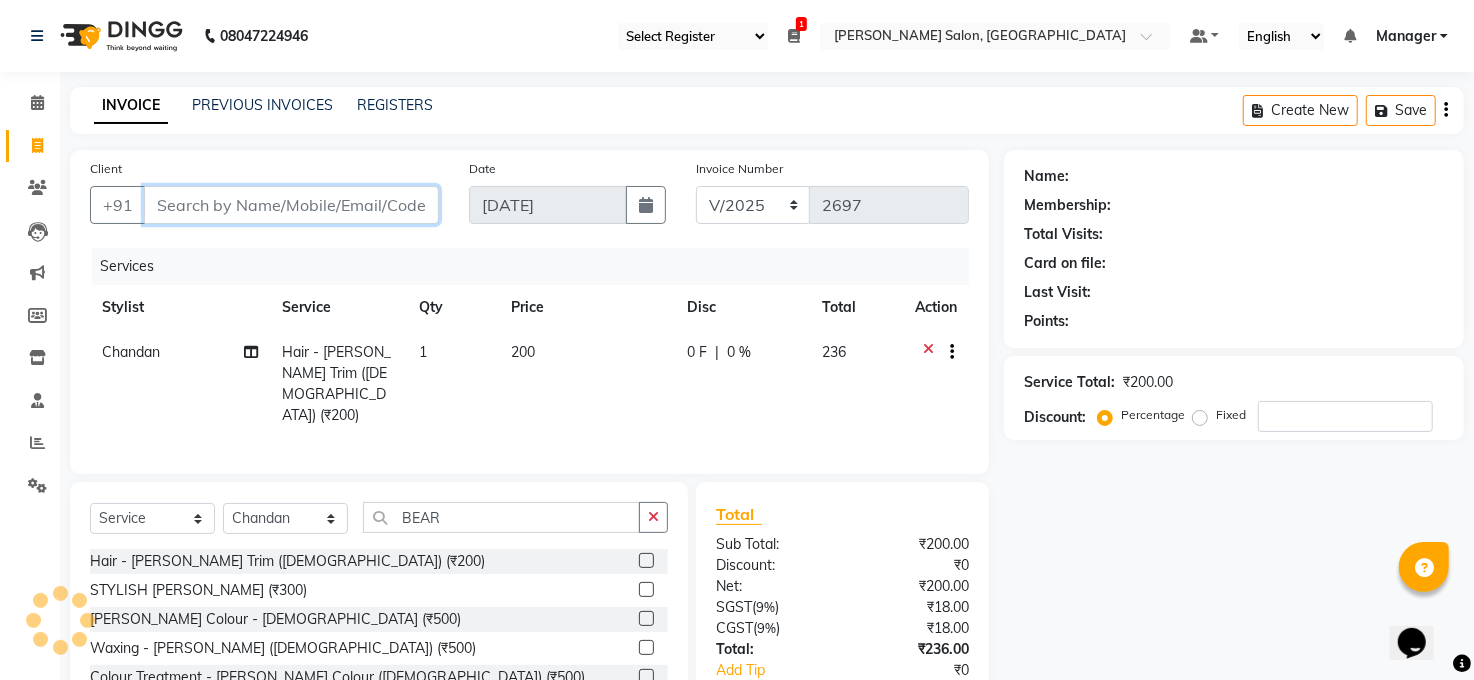 click on "Client" at bounding box center [291, 205] 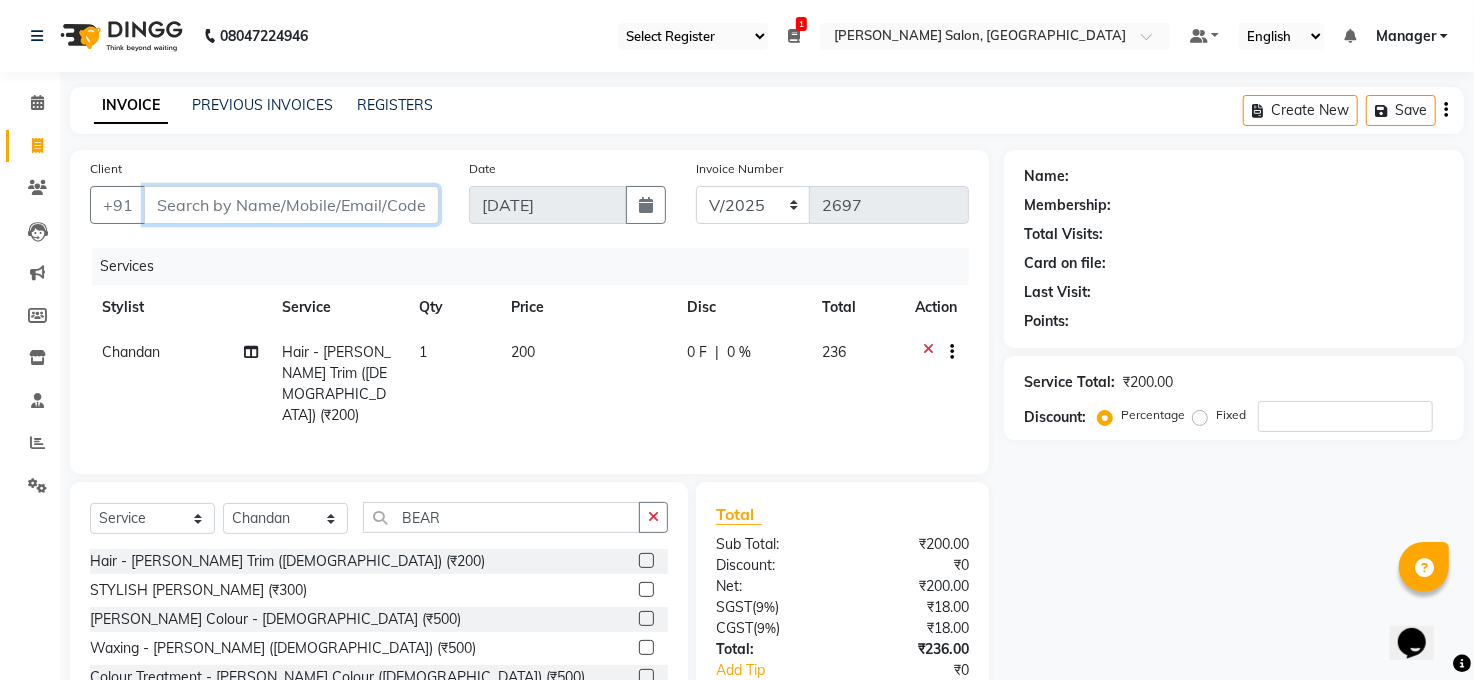 type on "8" 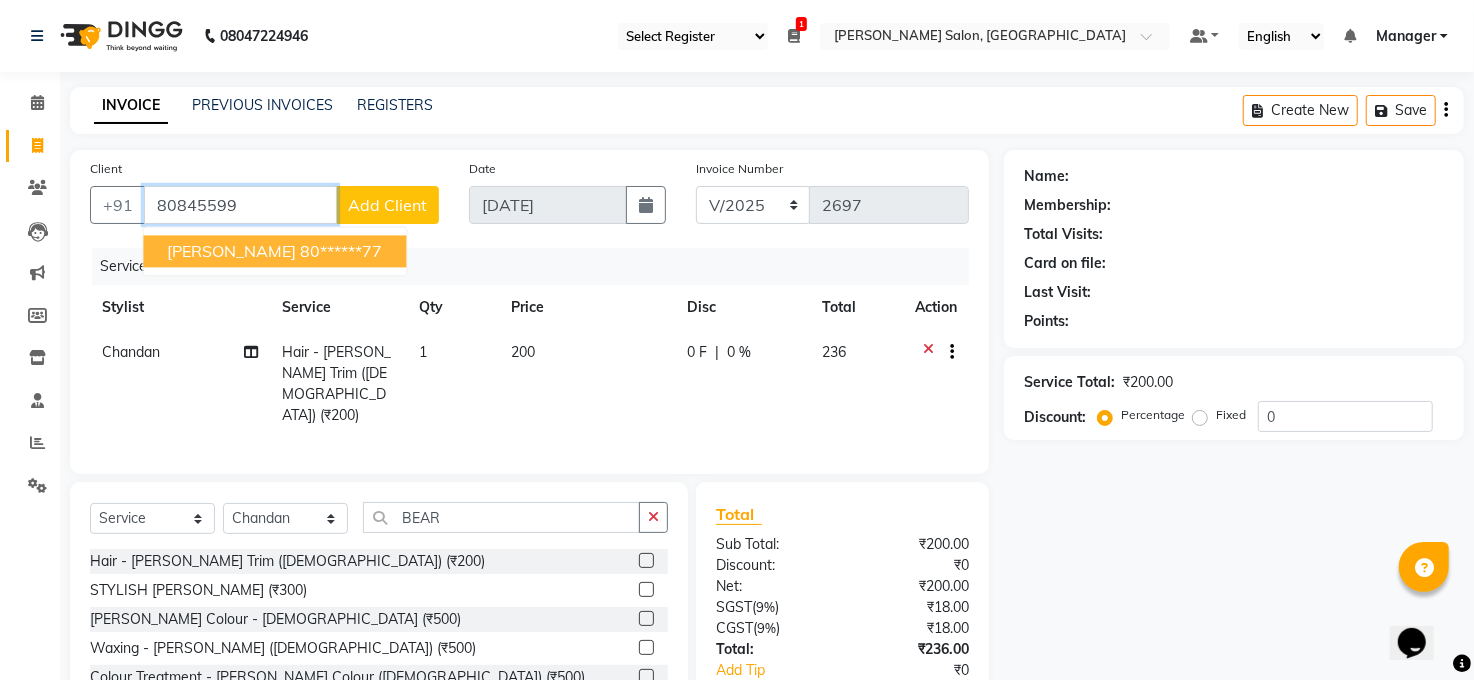 click on "SALIM" at bounding box center [231, 251] 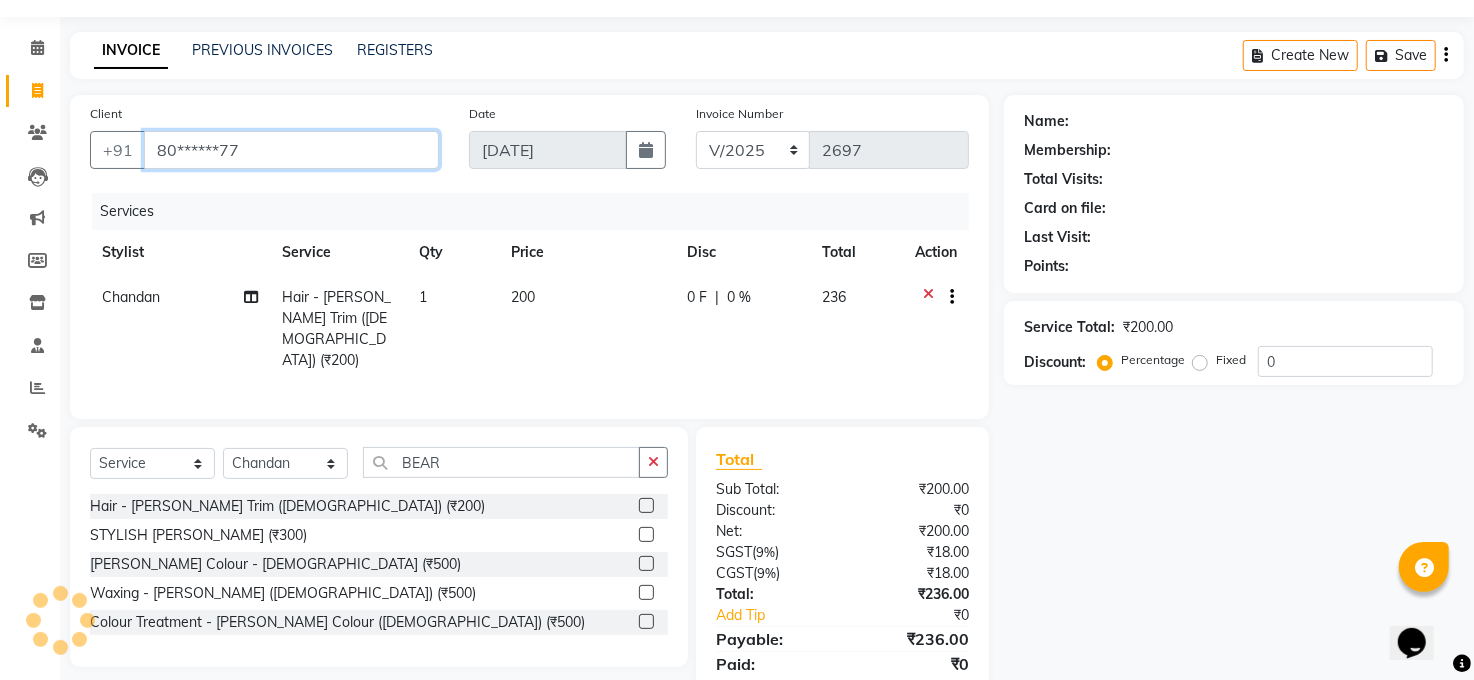 scroll, scrollTop: 119, scrollLeft: 0, axis: vertical 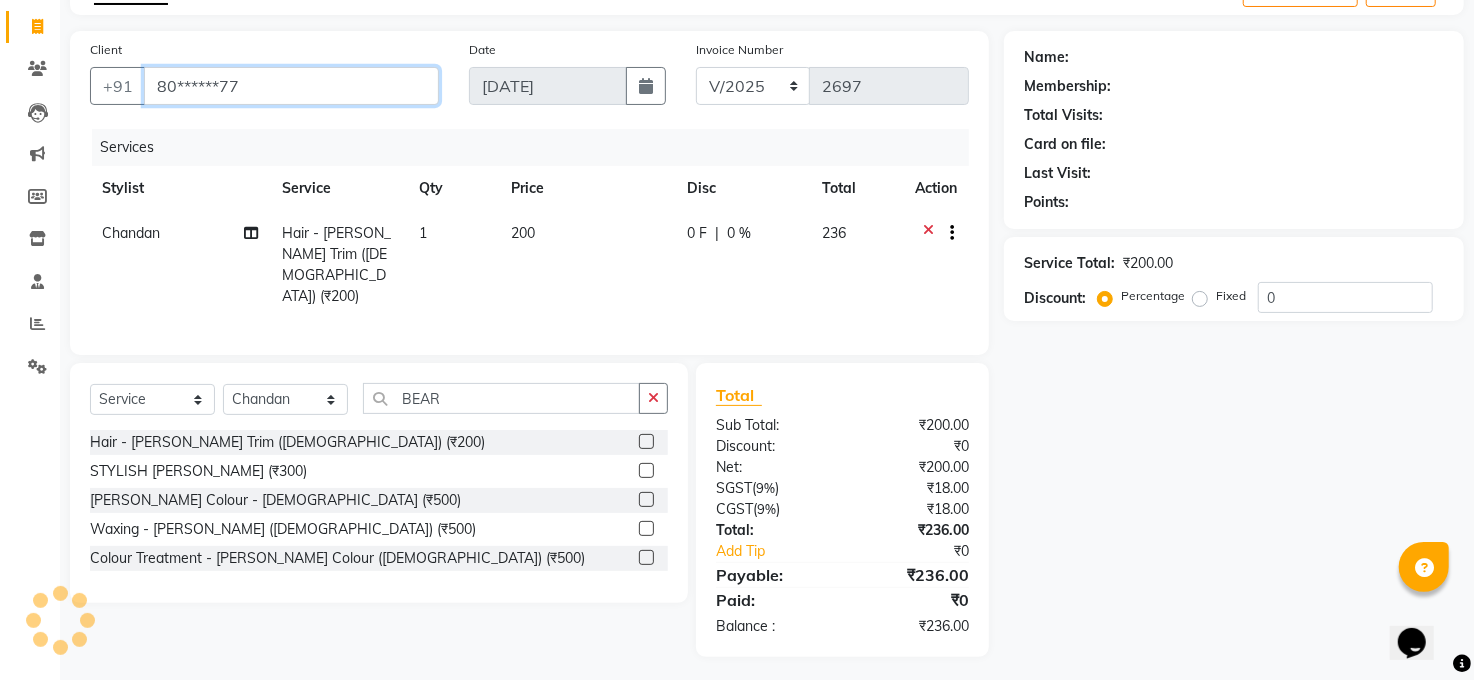 type on "80******77" 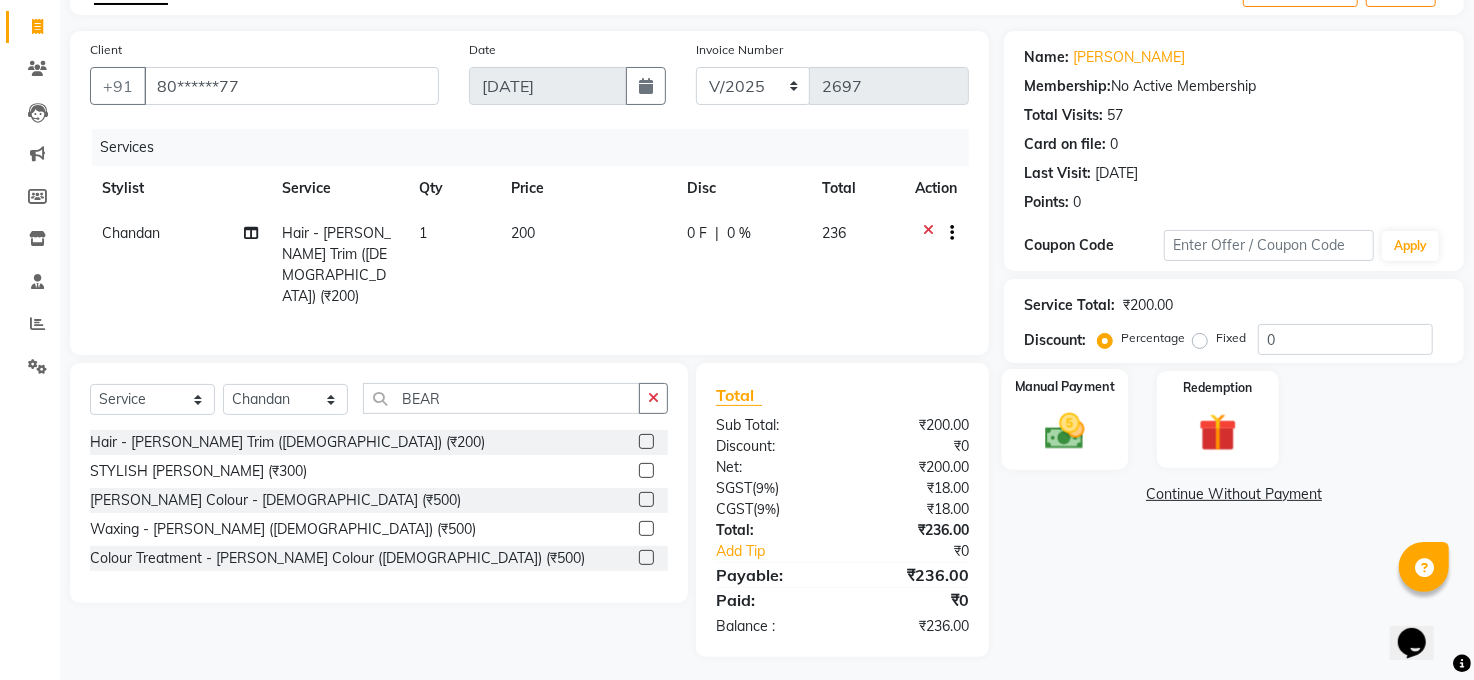click 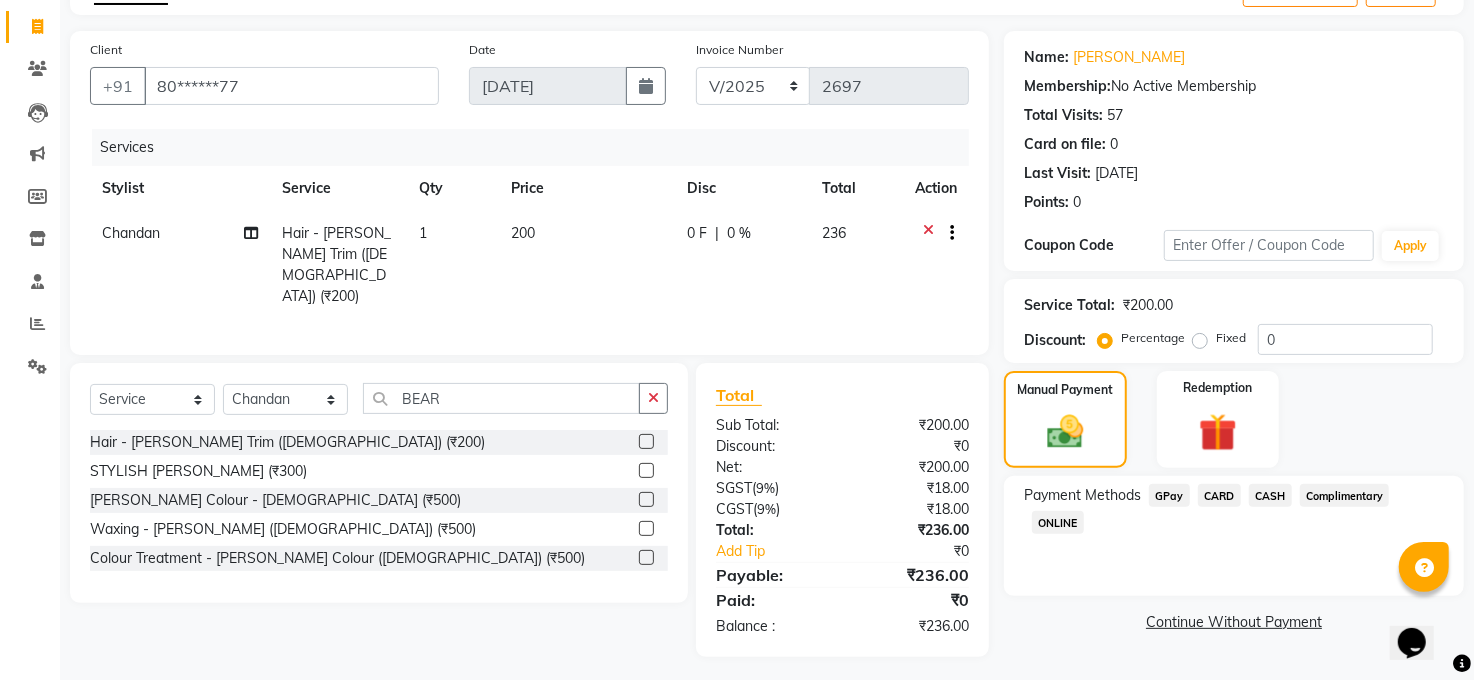 click on "GPay" 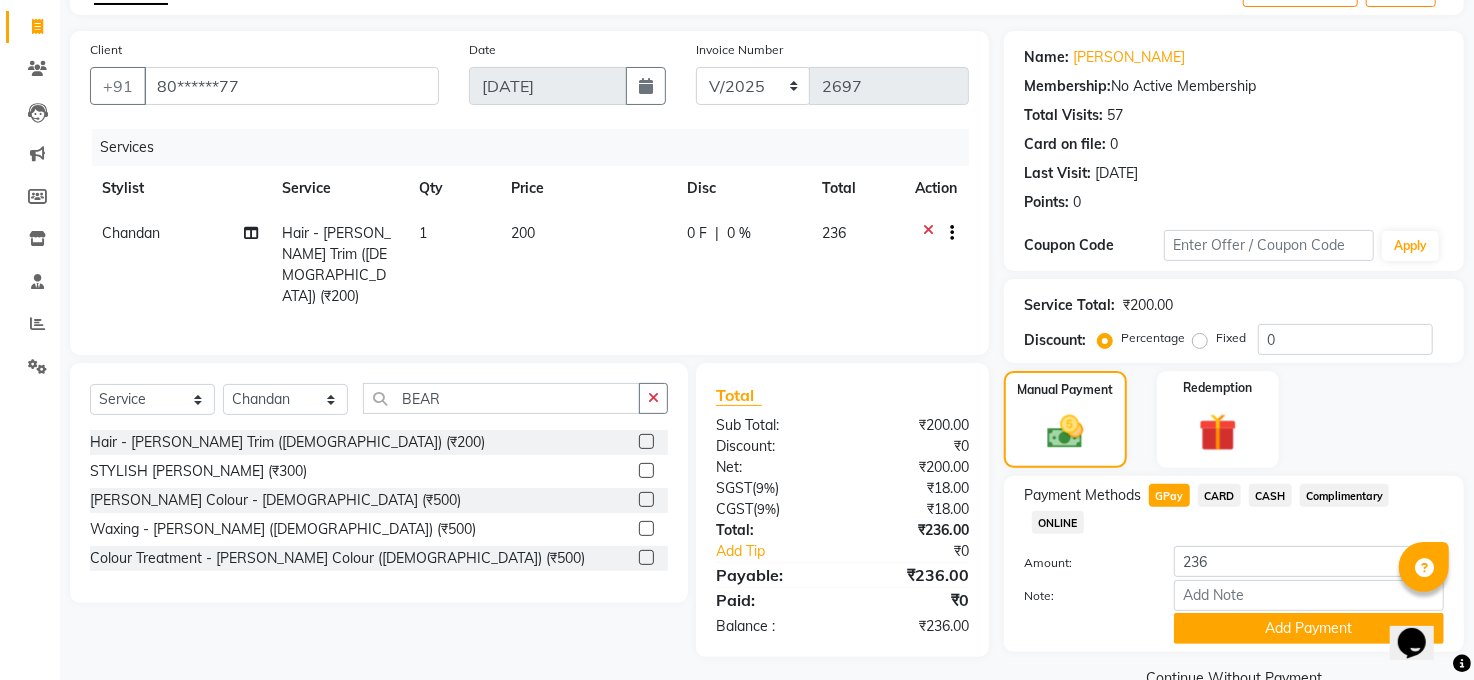 scroll, scrollTop: 162, scrollLeft: 0, axis: vertical 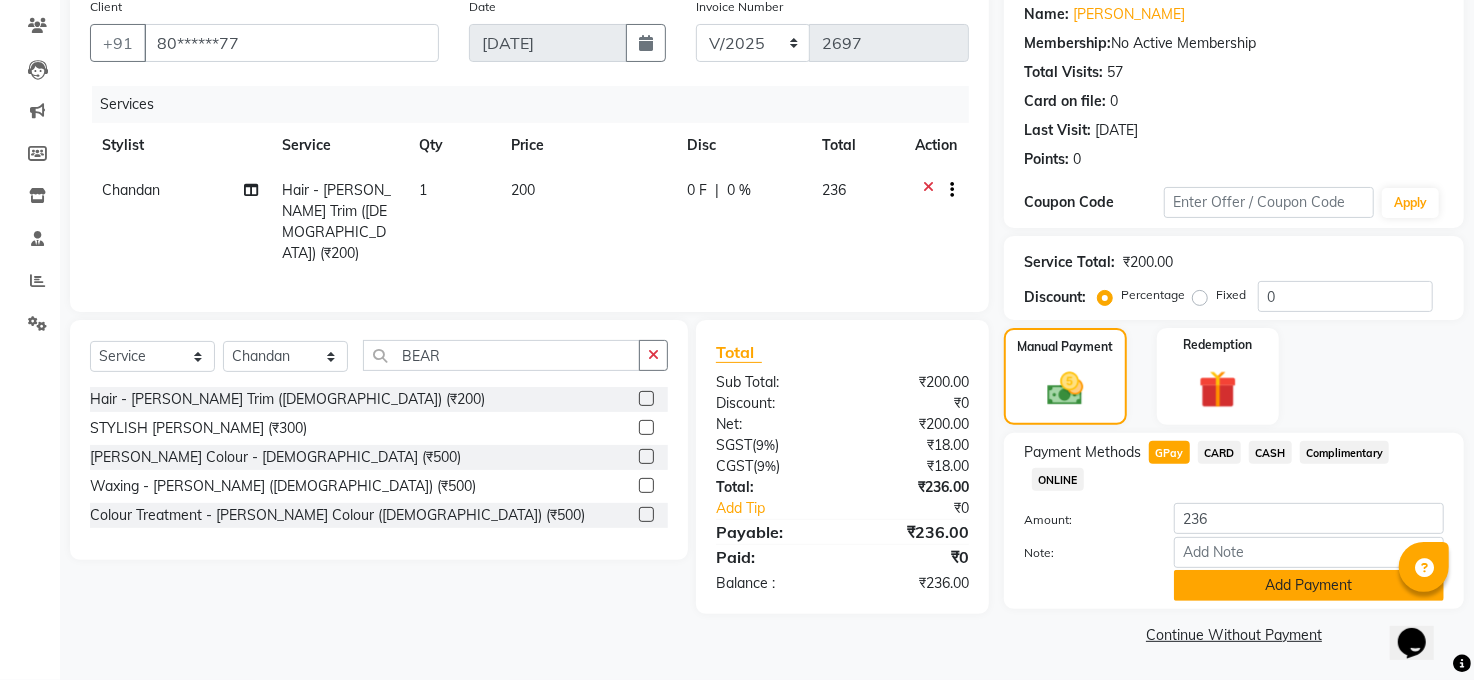 click on "Add Payment" 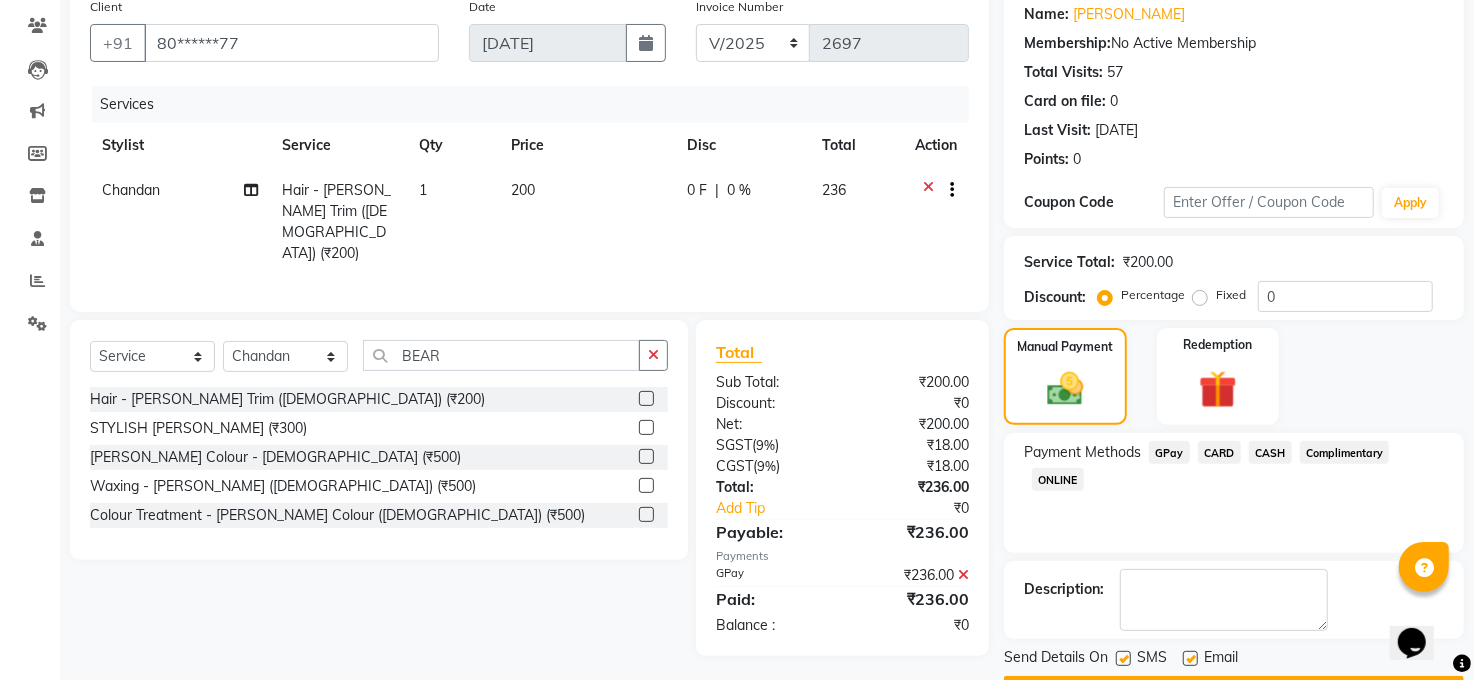 scroll, scrollTop: 218, scrollLeft: 0, axis: vertical 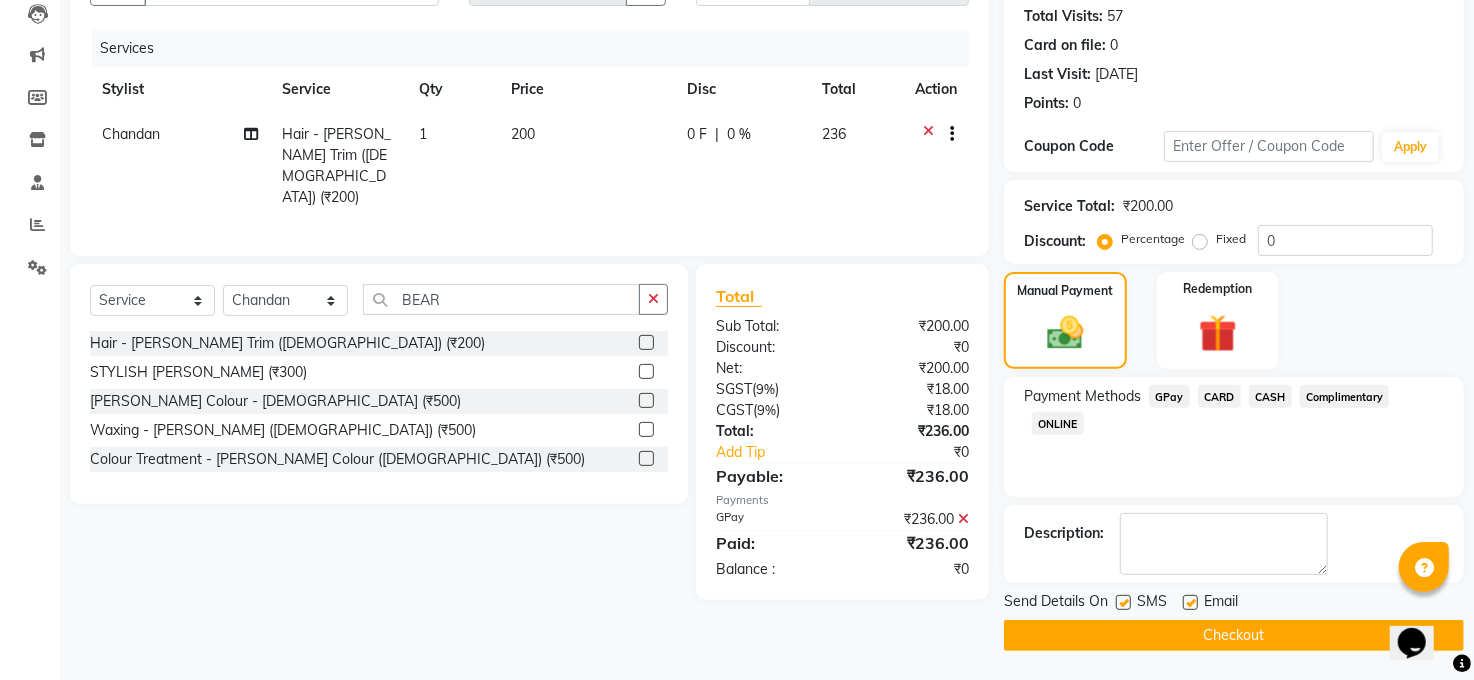 click on "Checkout" 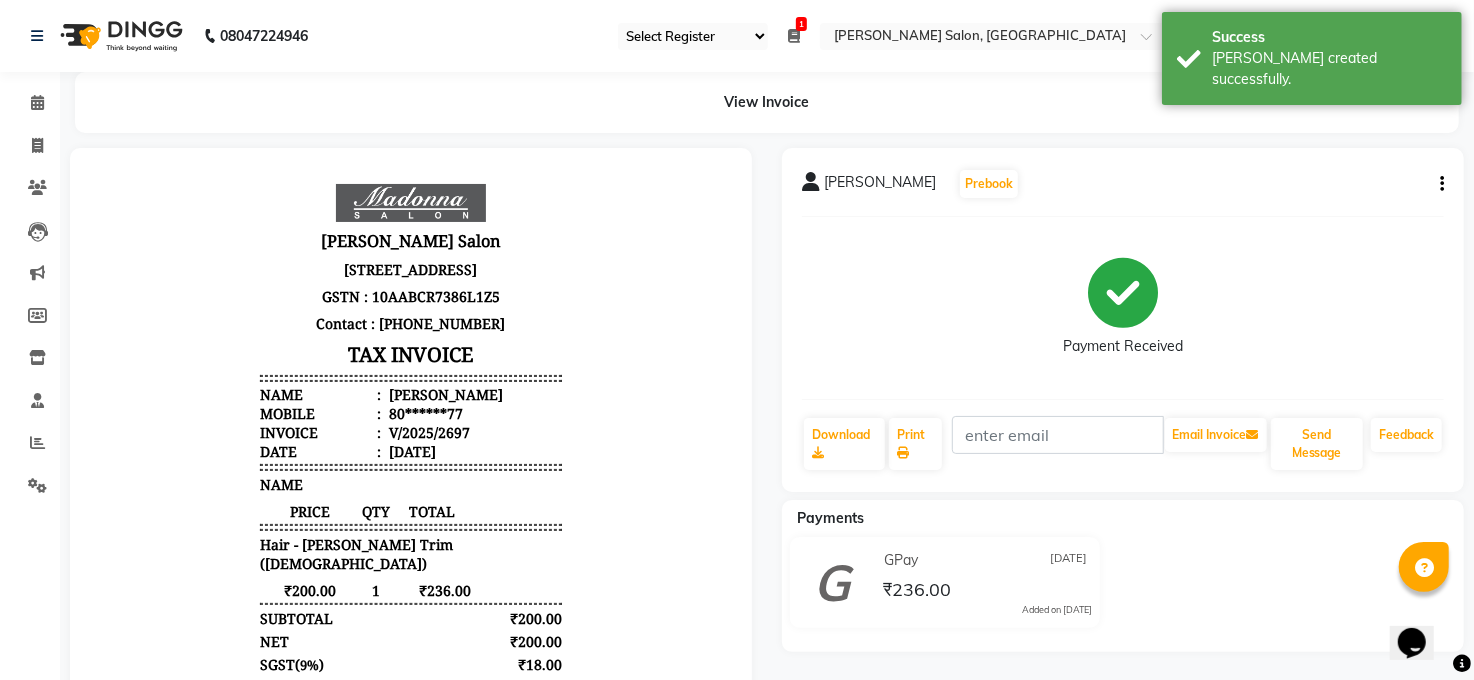 scroll, scrollTop: 0, scrollLeft: 0, axis: both 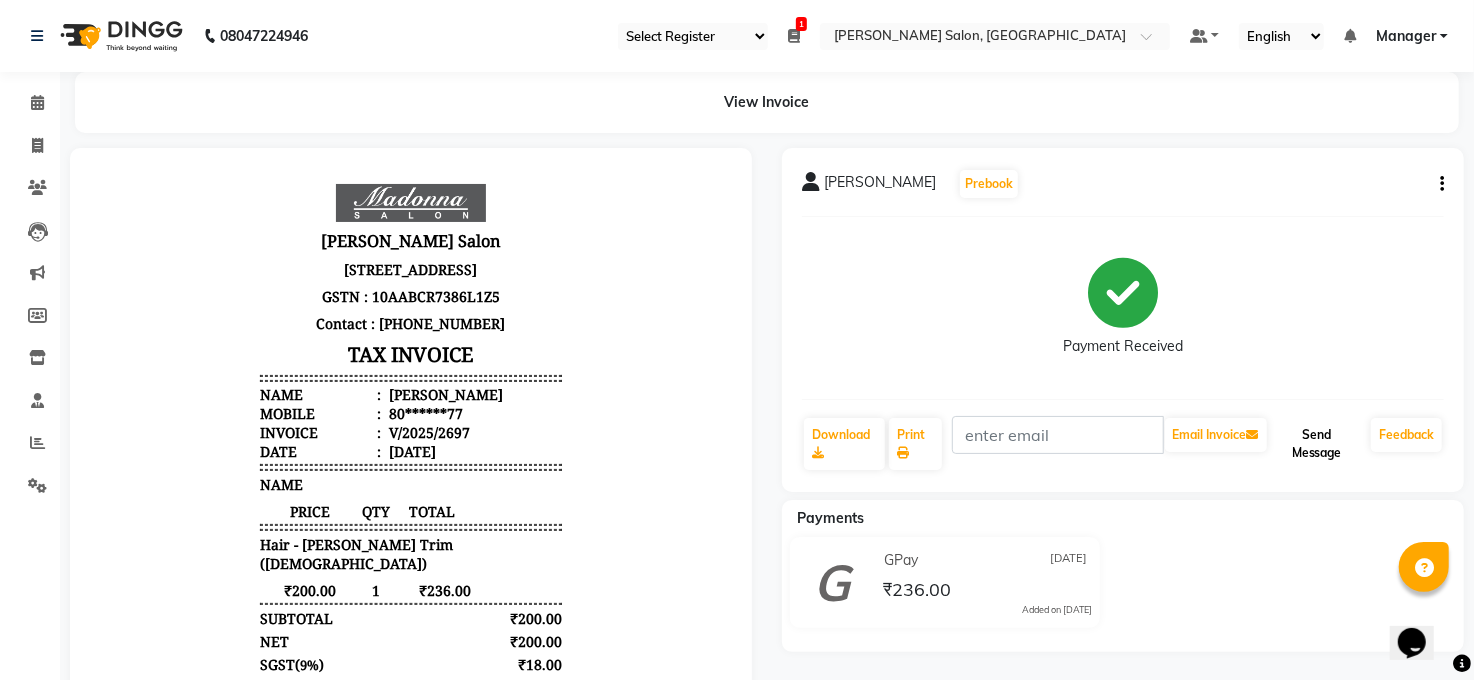 click on "Send Message" 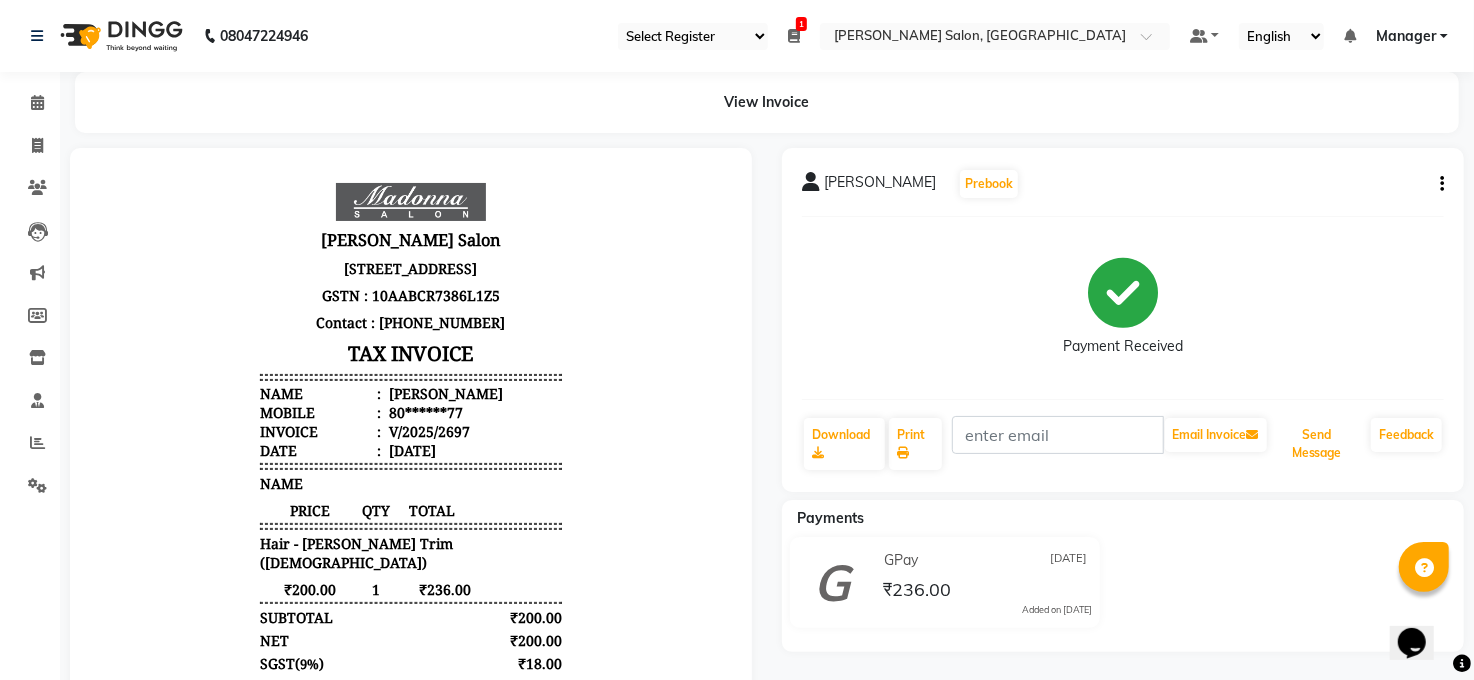 scroll, scrollTop: 16, scrollLeft: 0, axis: vertical 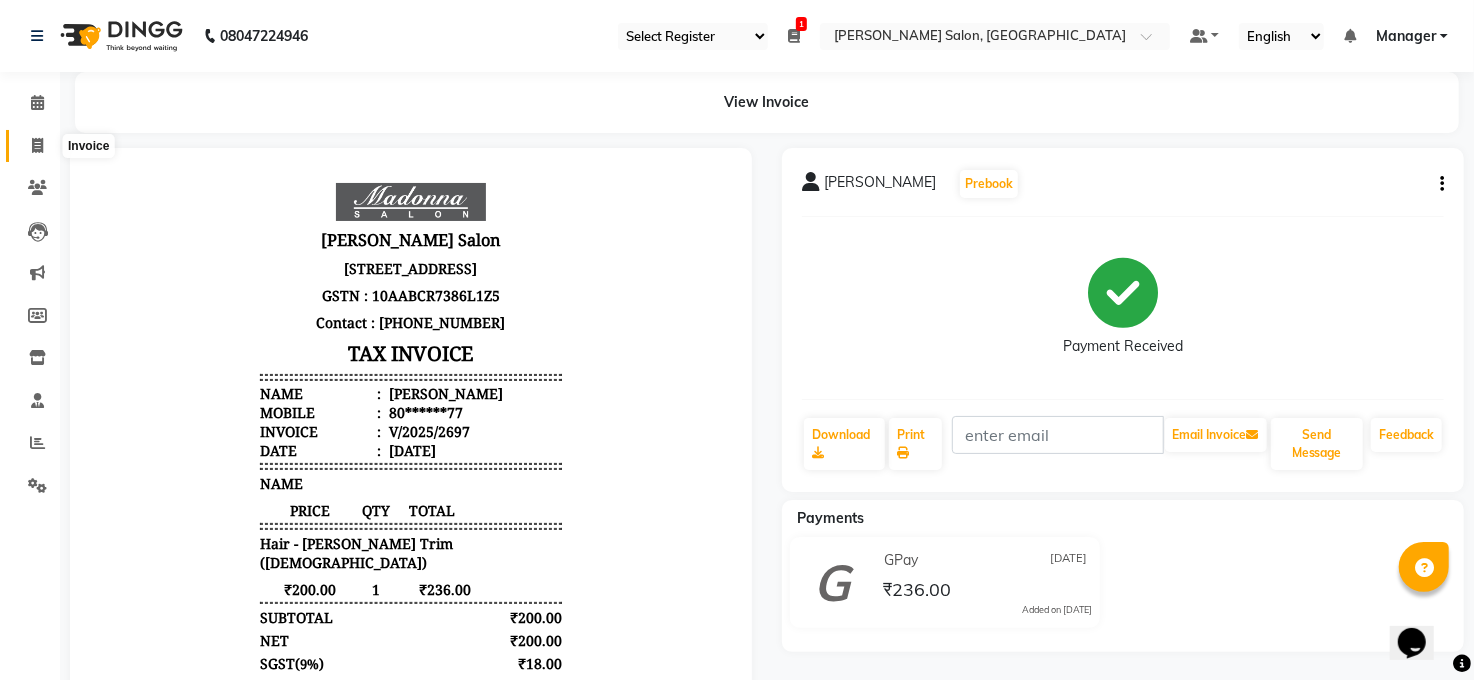 click 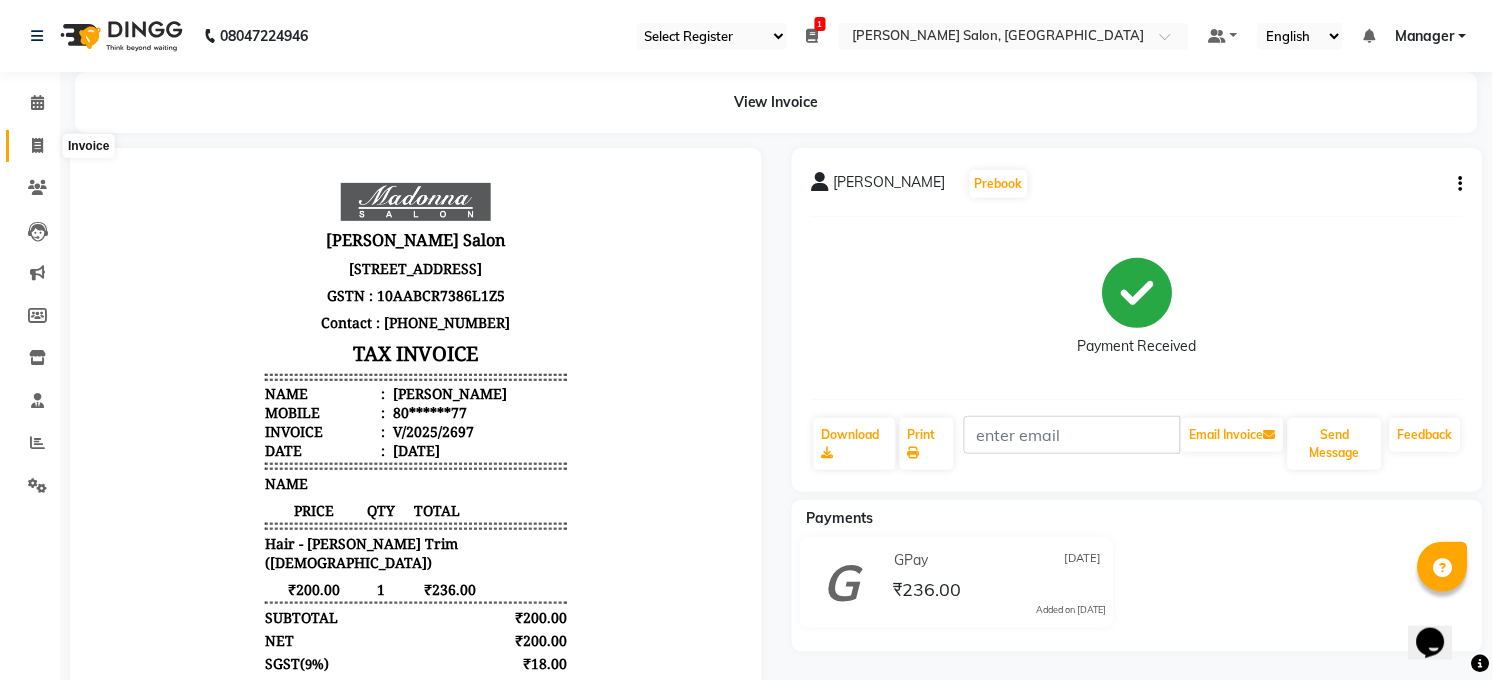 select on "service" 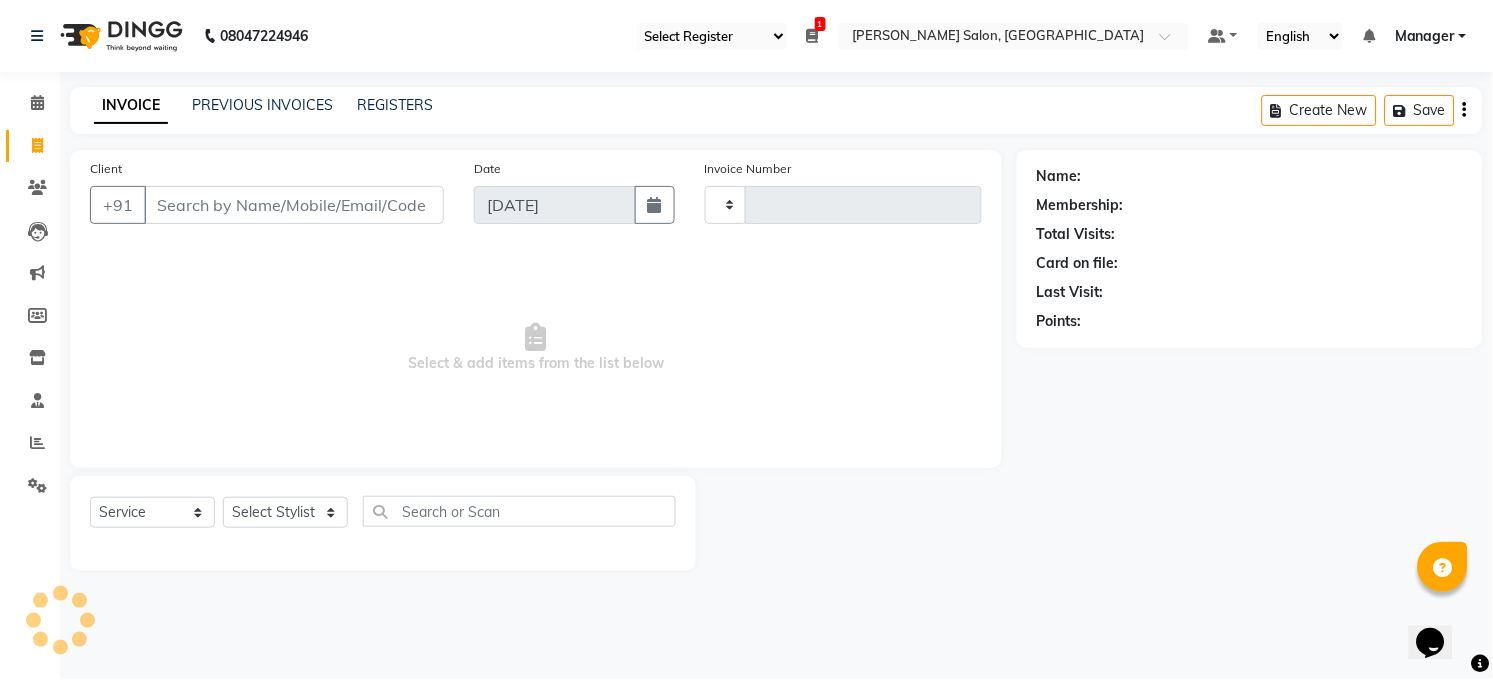 type on "2698" 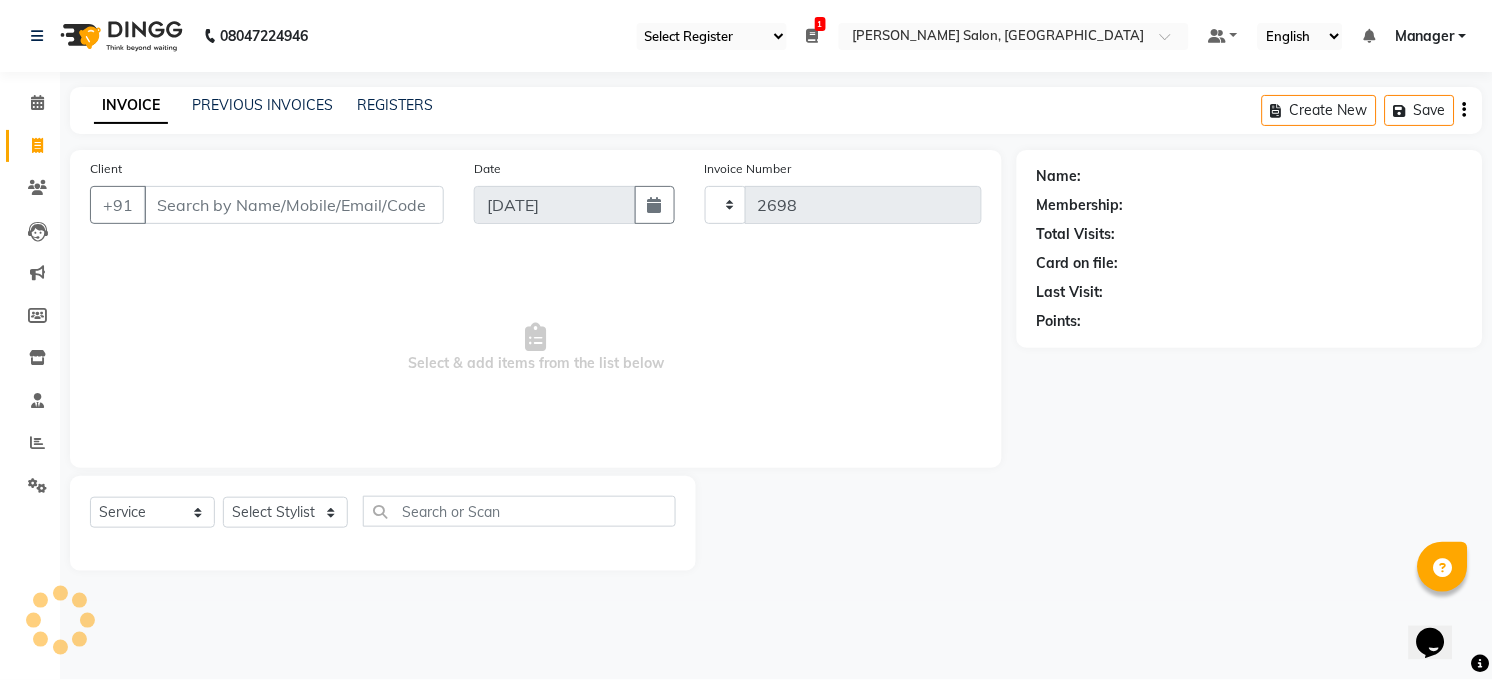 select on "5748" 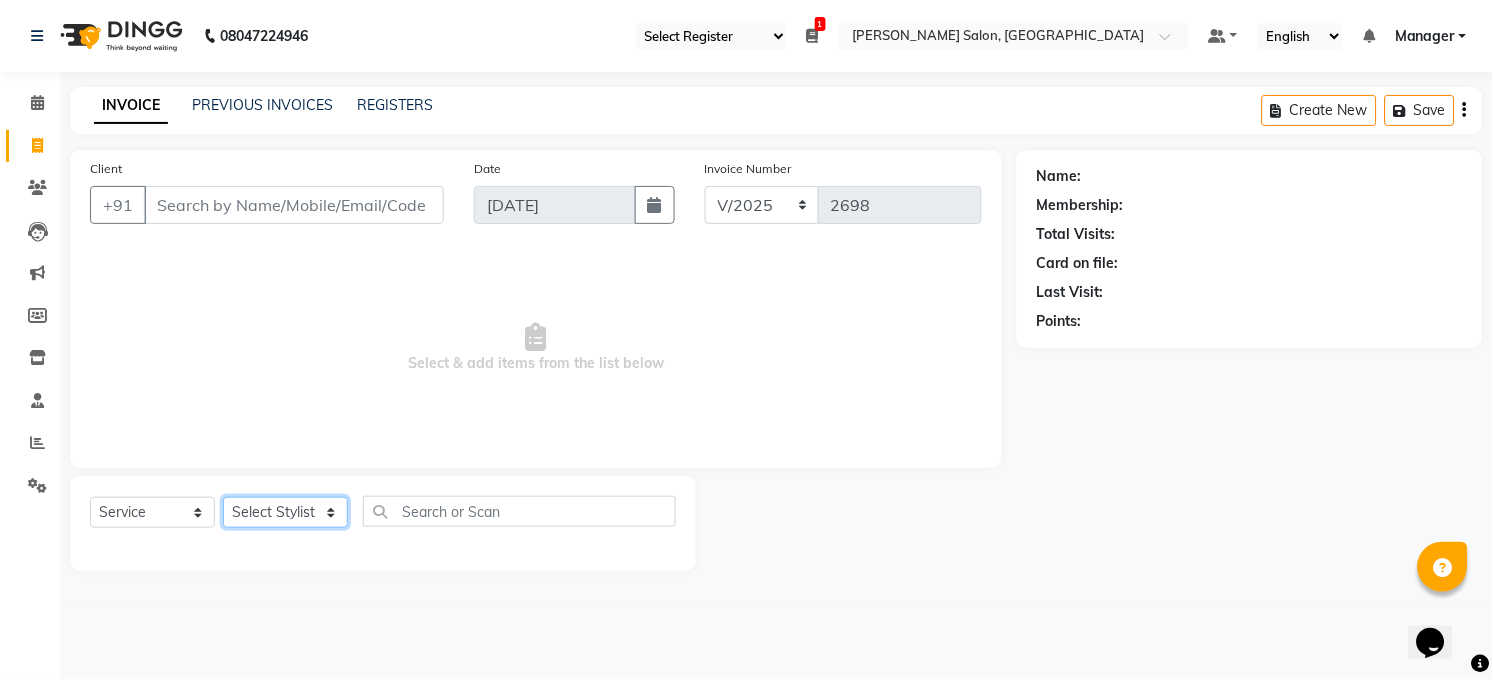 click on "Select Stylist [PERSON_NAME] [PERSON_NAME] [PERSON_NAME] COUNTER  Manager [PERSON_NAME] [PERSON_NAME] [PERSON_NAME] [PERSON_NAME] [PERSON_NAME] Santosh SAURABH [PERSON_NAME] [PERSON_NAME] Veer [PERSON_NAME]" 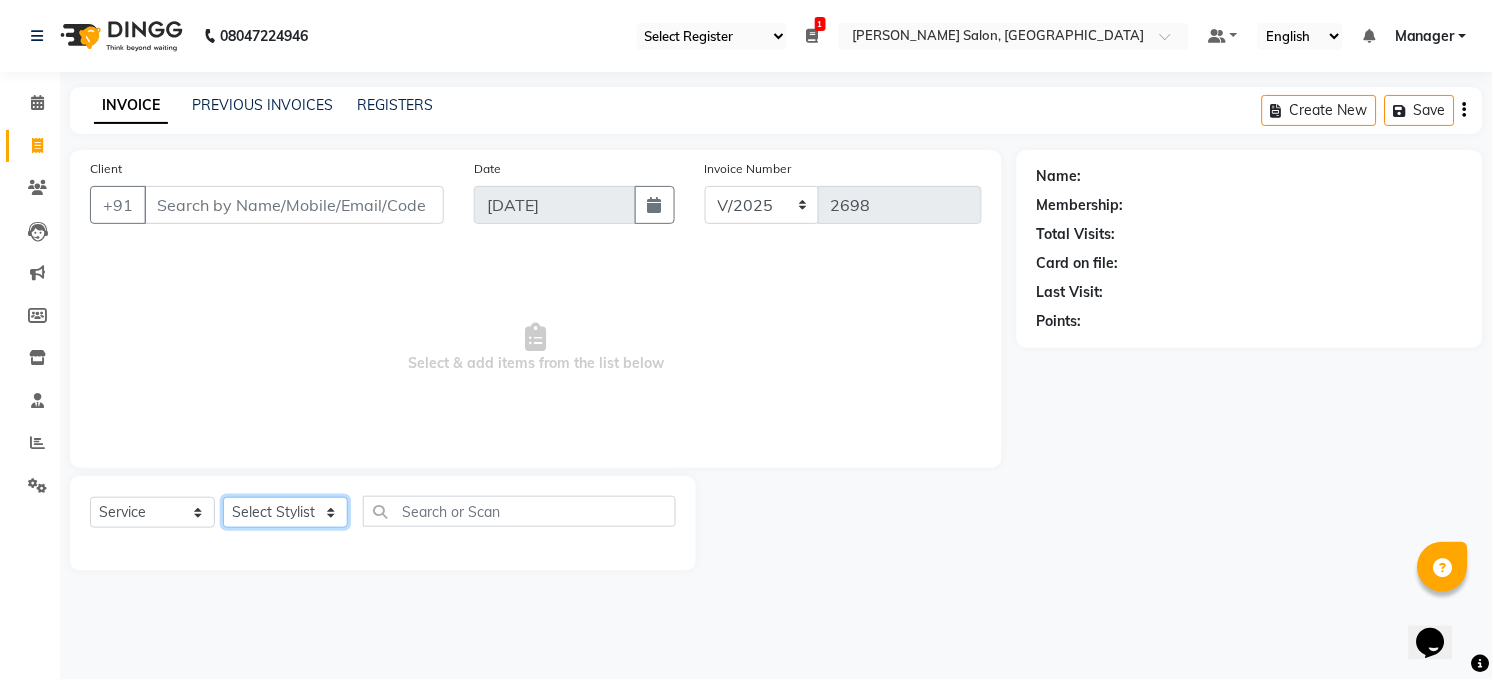 select on "60523" 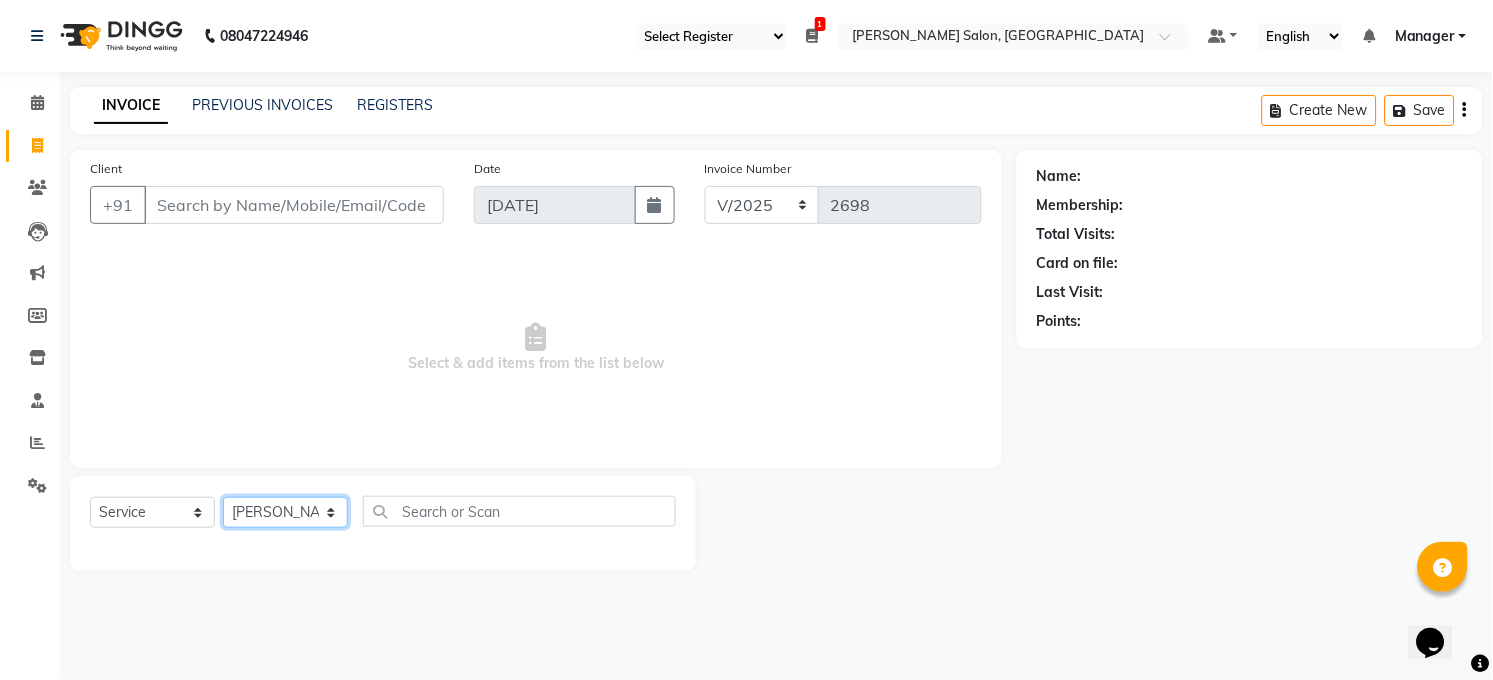 click on "Select Stylist [PERSON_NAME] [PERSON_NAME] [PERSON_NAME] COUNTER  Manager [PERSON_NAME] [PERSON_NAME] [PERSON_NAME] [PERSON_NAME] [PERSON_NAME] Santosh SAURABH [PERSON_NAME] [PERSON_NAME] Veer [PERSON_NAME]" 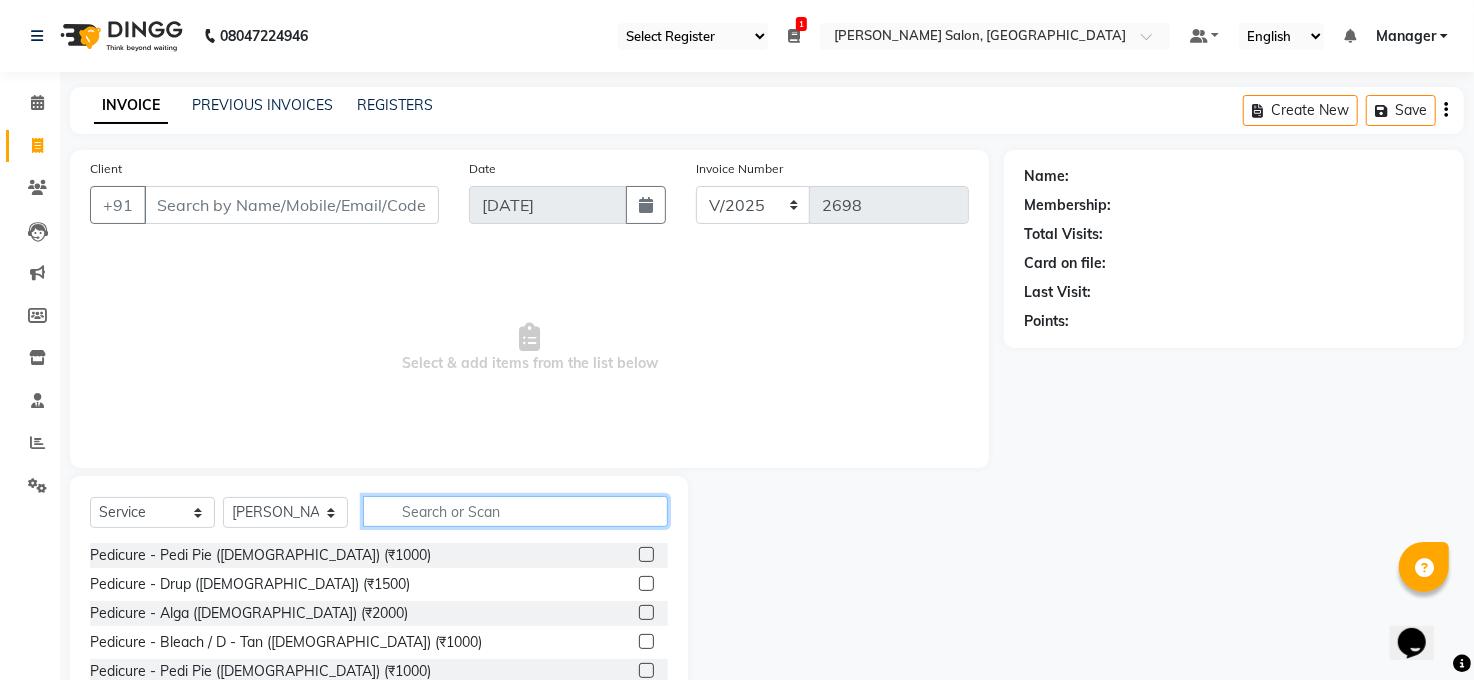 click 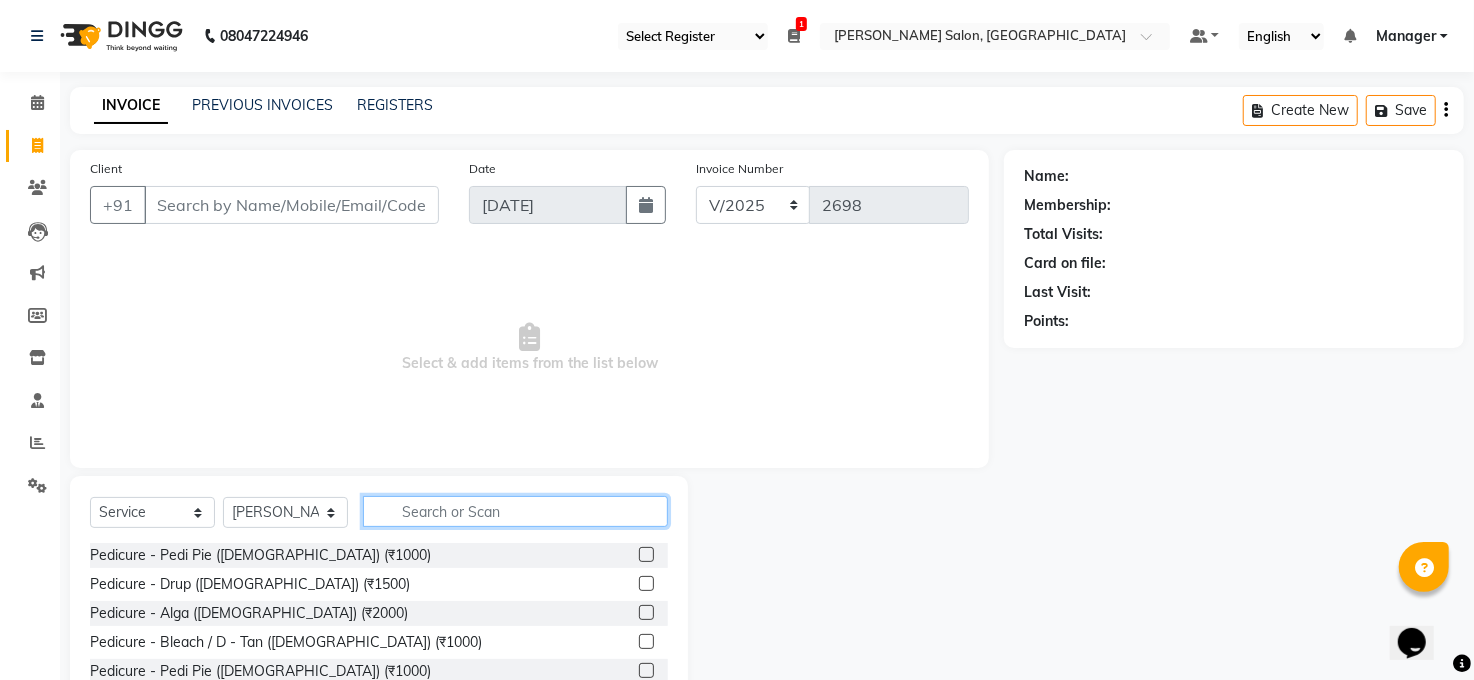 click 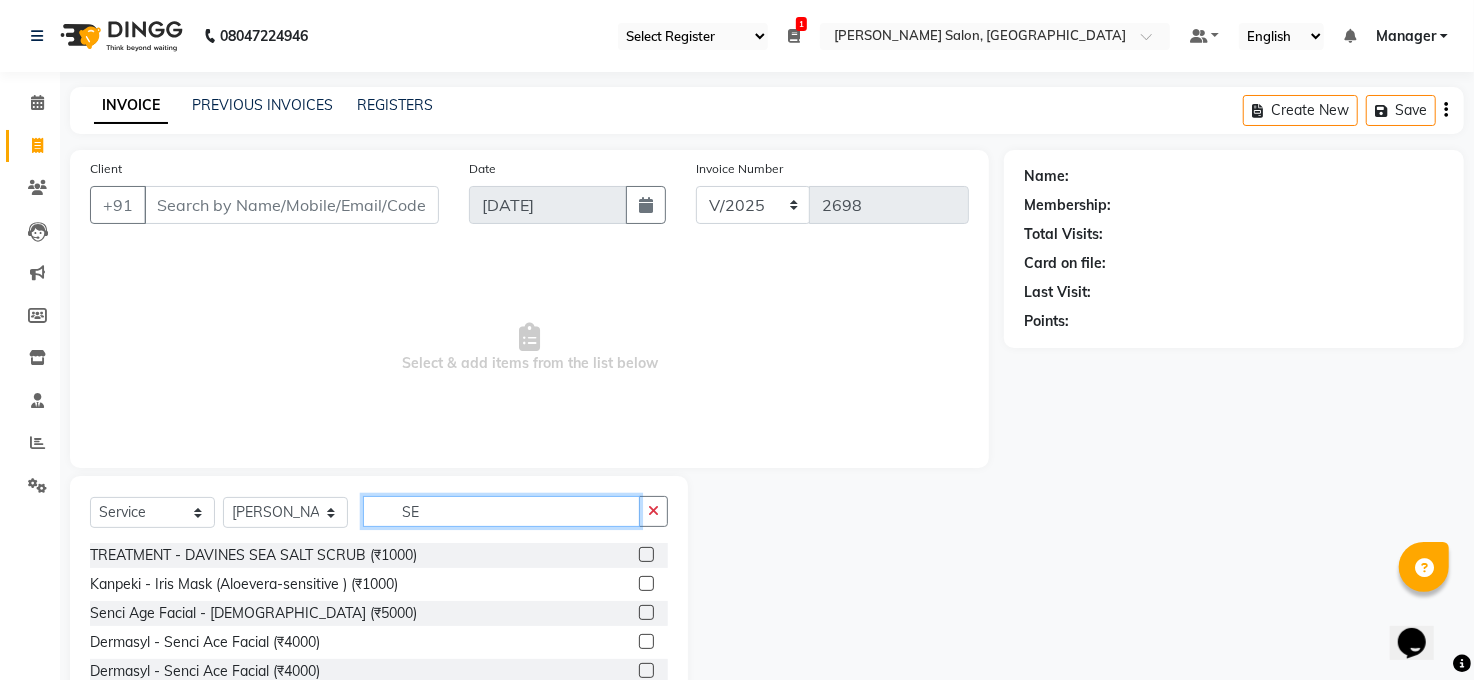 type on "S" 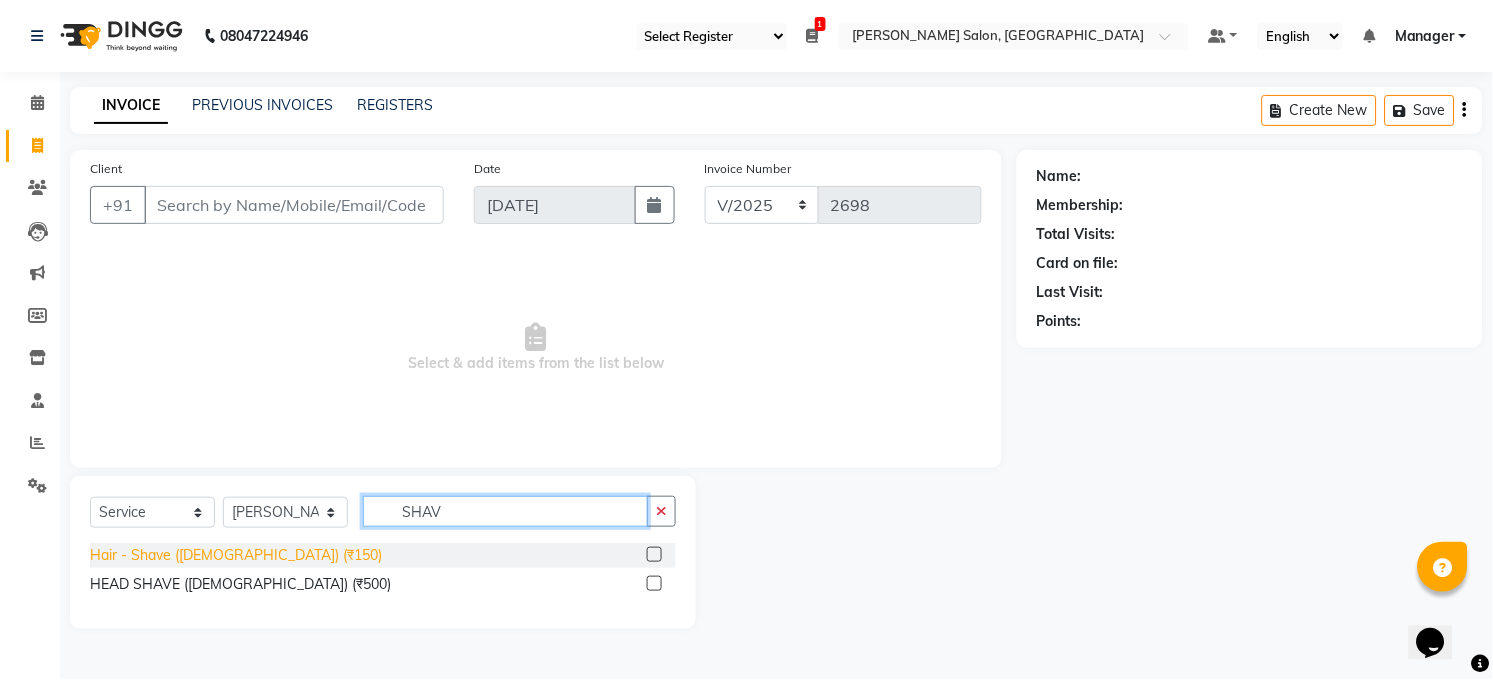 type on "SHAV" 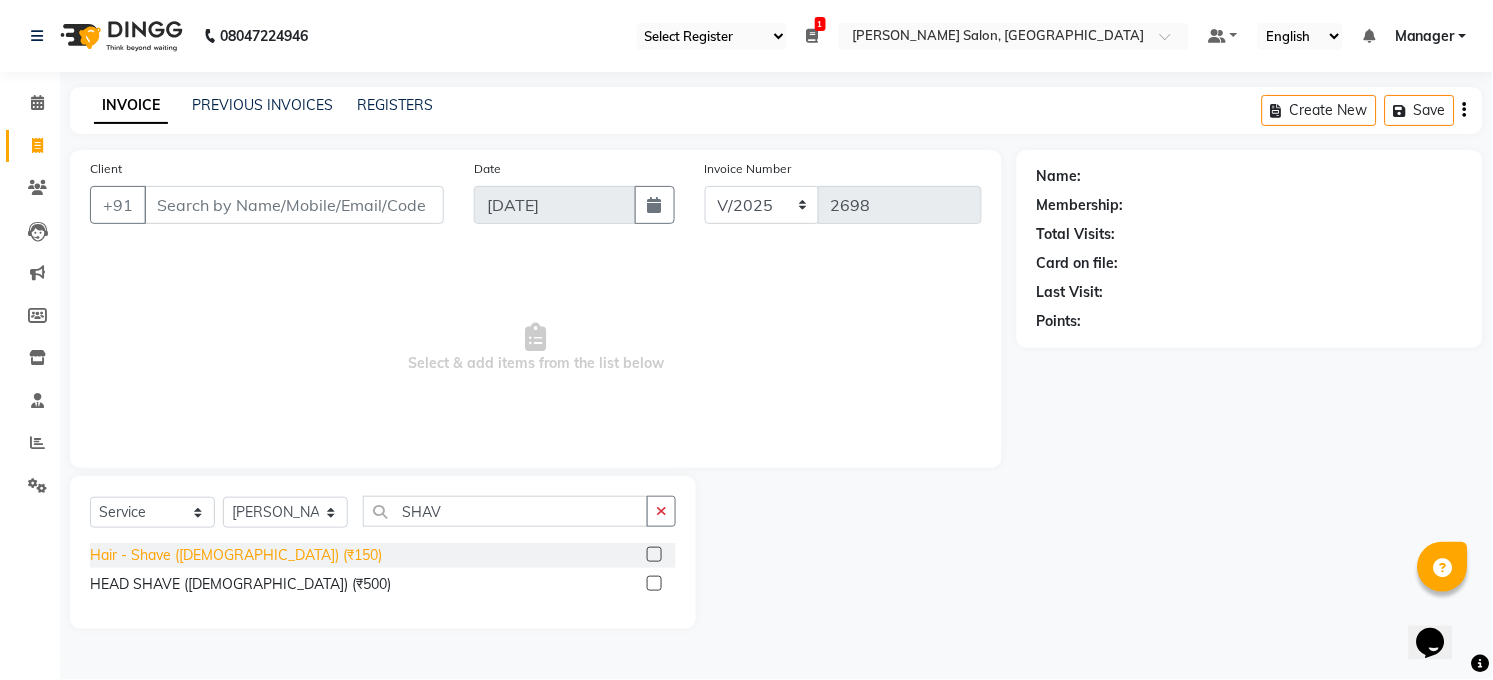 click on "Hair - Shave ([DEMOGRAPHIC_DATA]) (₹150)" 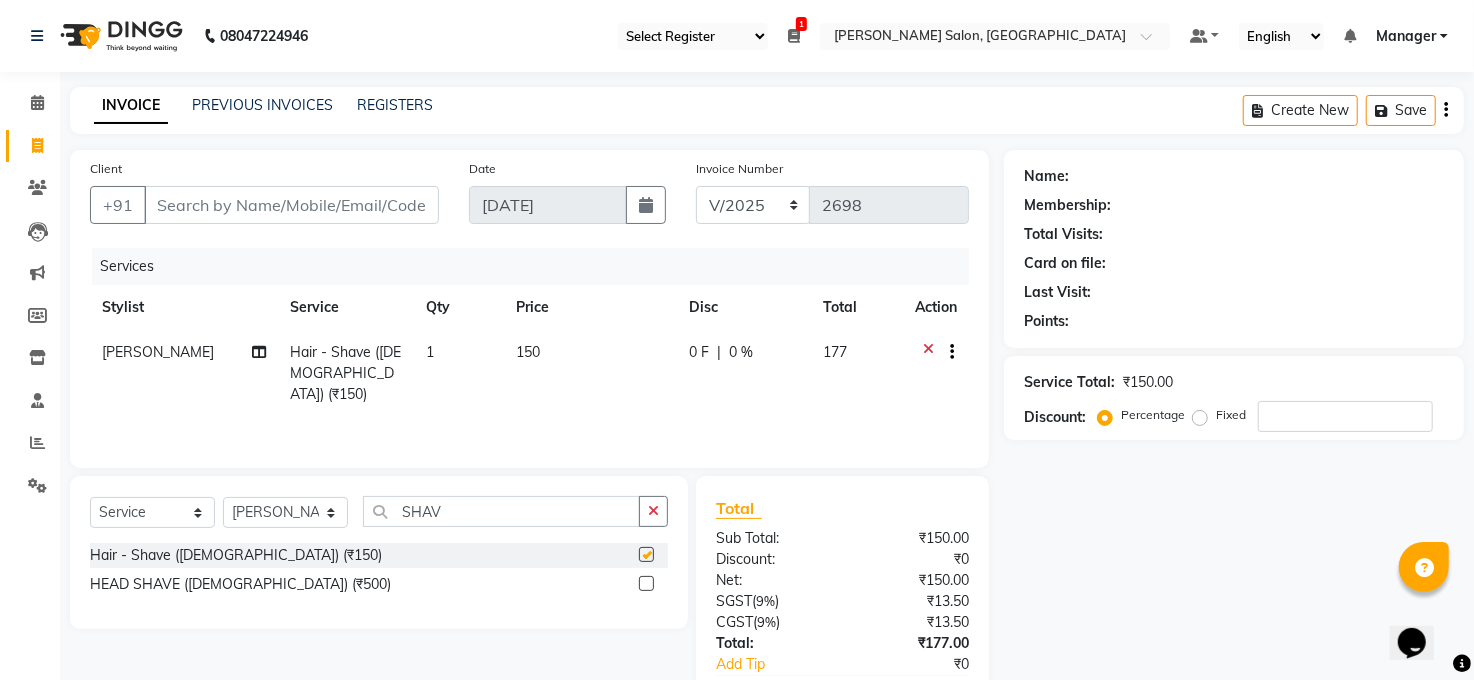 checkbox on "false" 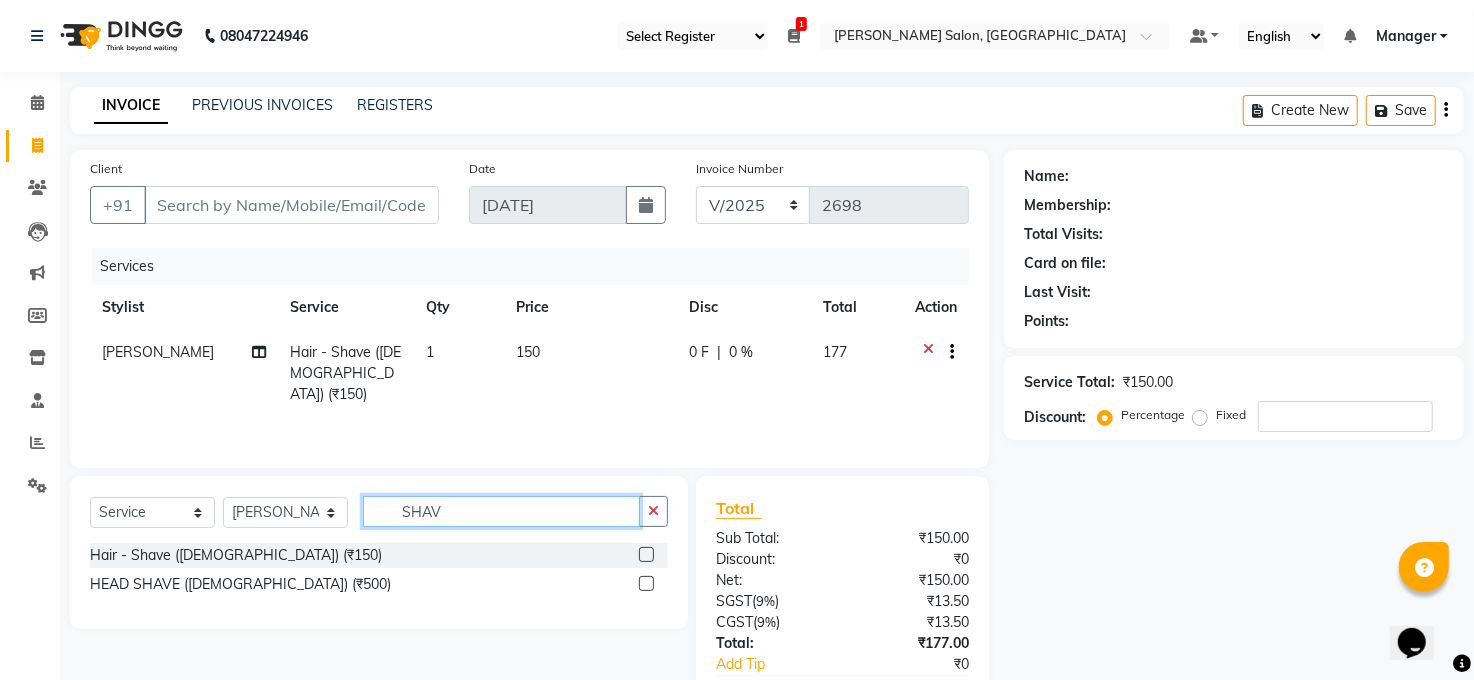 click on "SHAV" 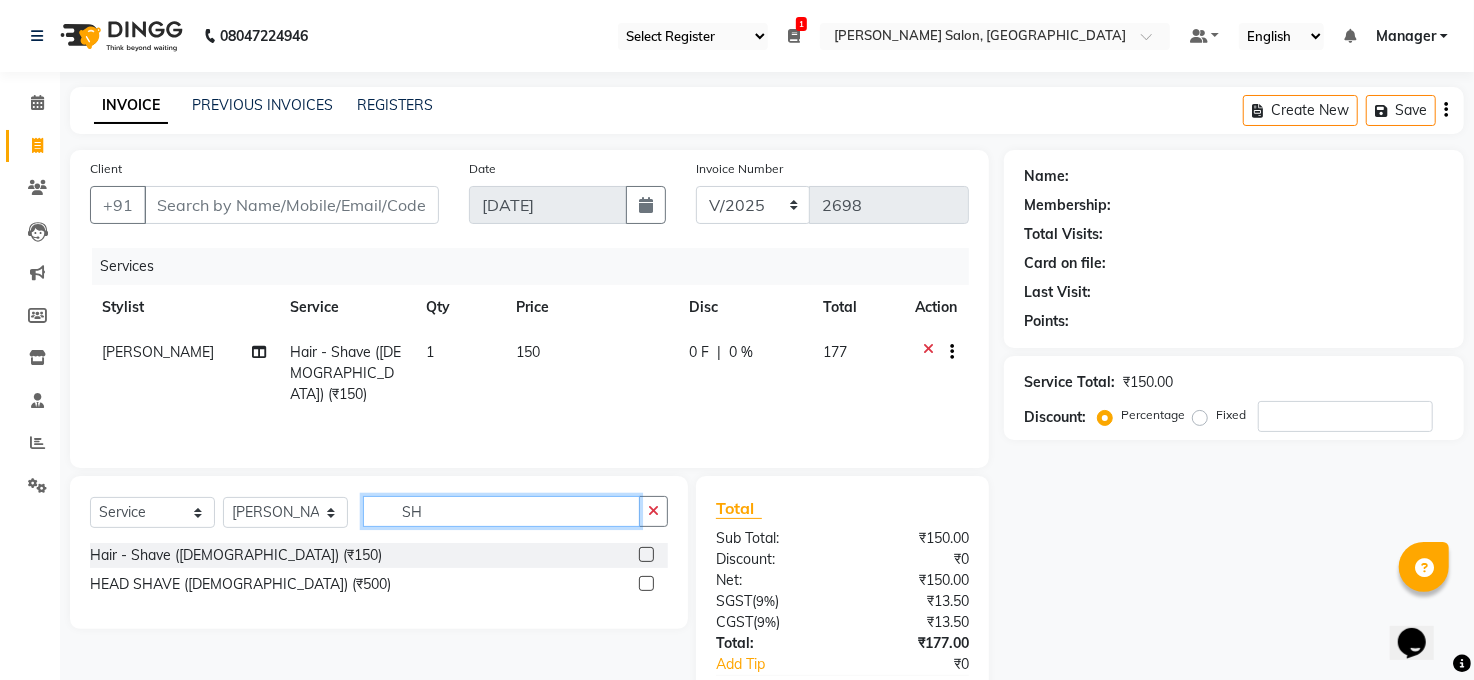 type on "S" 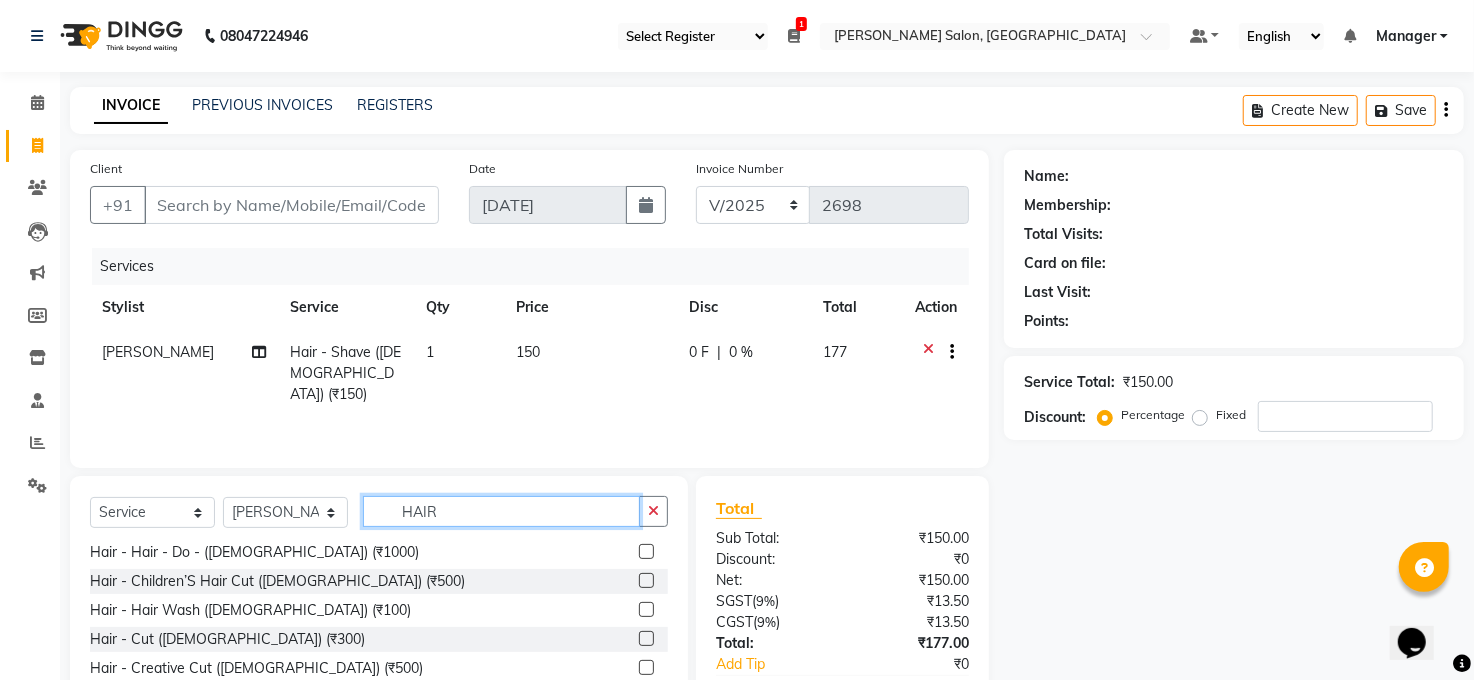 scroll, scrollTop: 178, scrollLeft: 0, axis: vertical 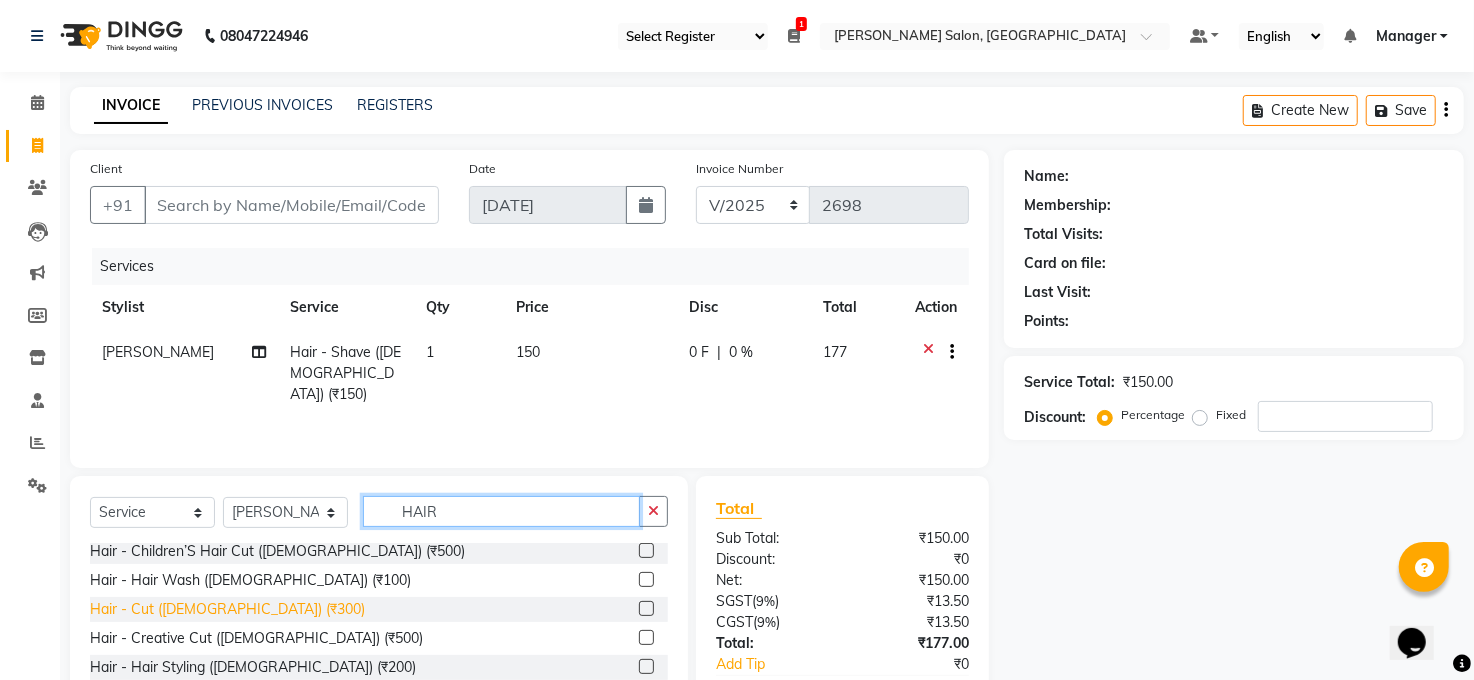 type on "HAIR" 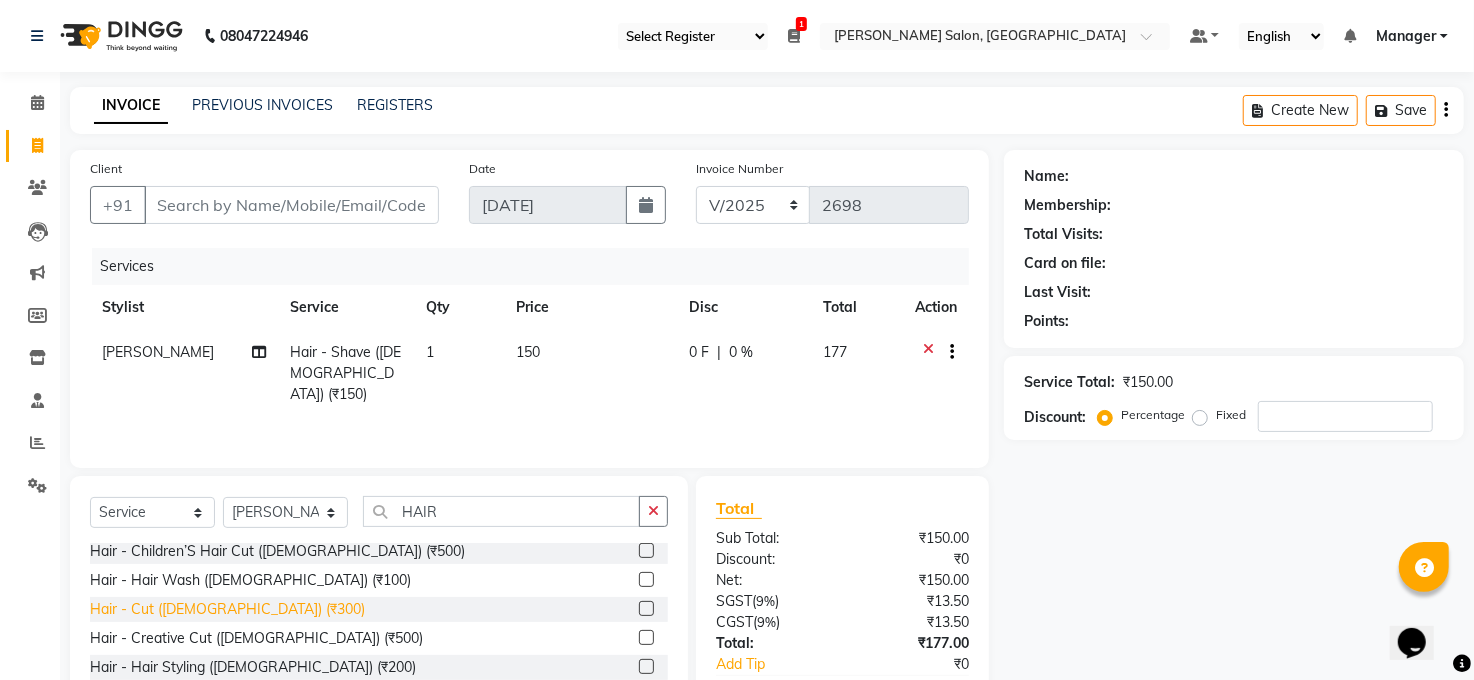 click on "Hair - Cut ([DEMOGRAPHIC_DATA]) (₹300)" 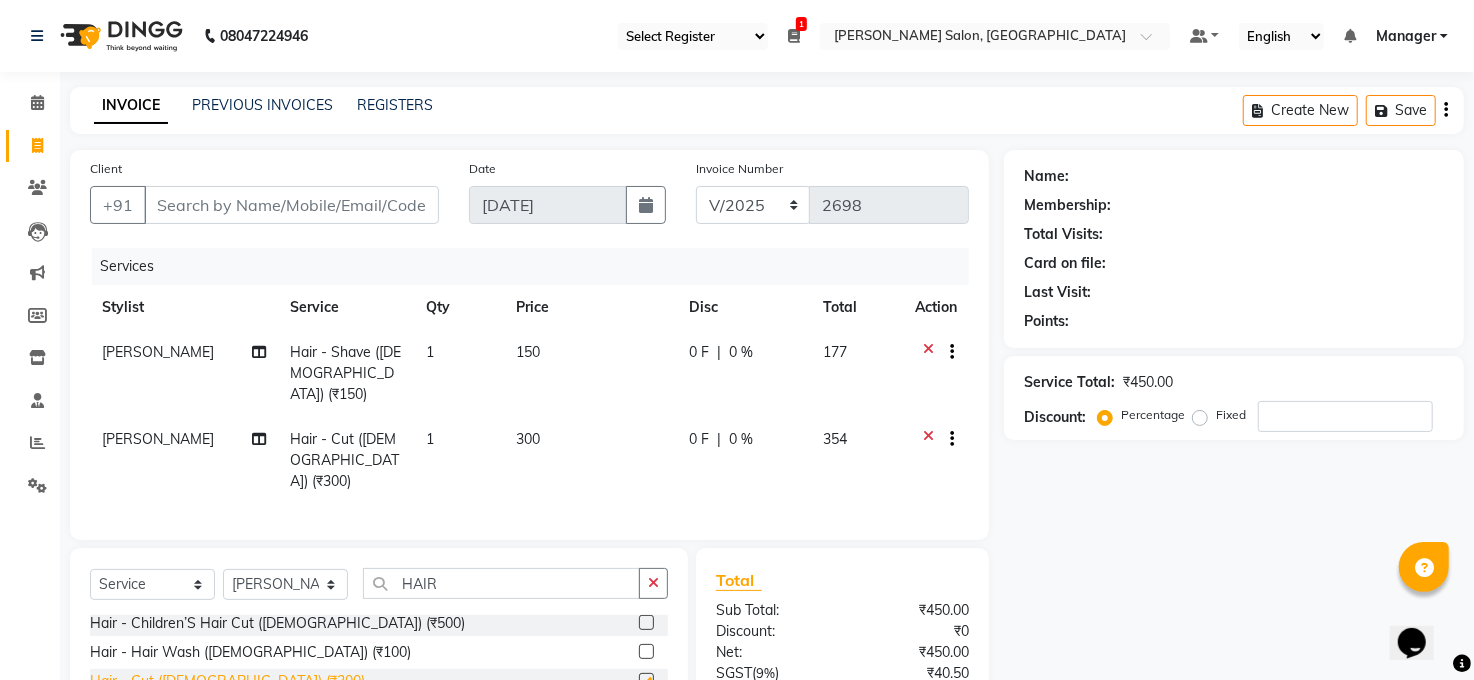 checkbox on "false" 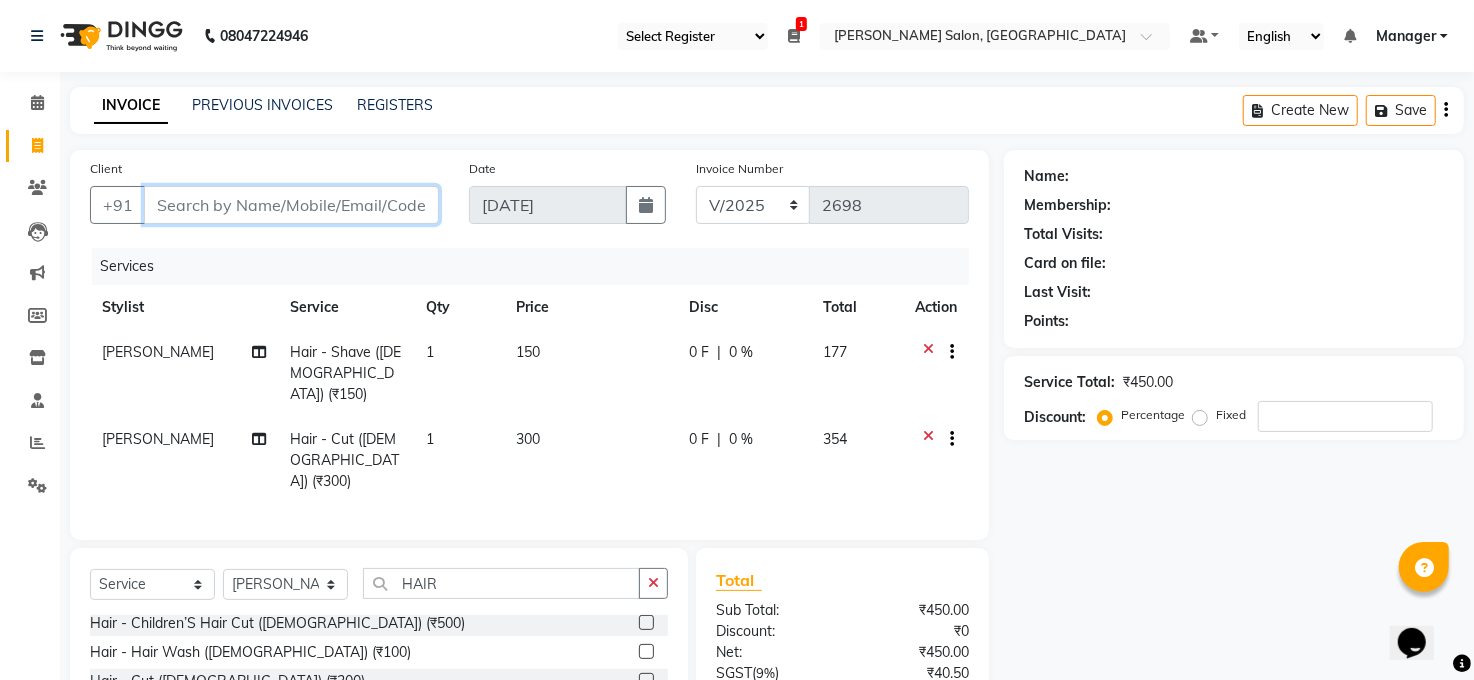 click on "Client" at bounding box center (291, 205) 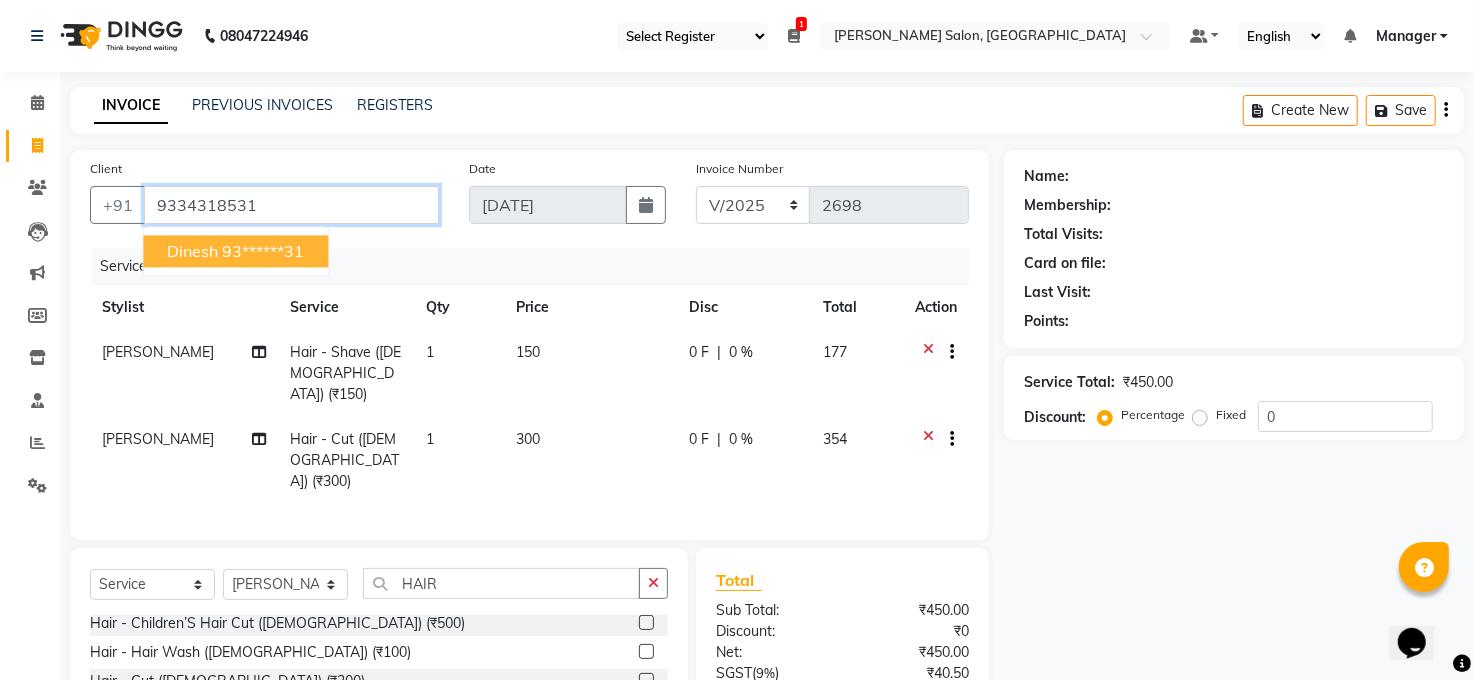 type on "9334318531" 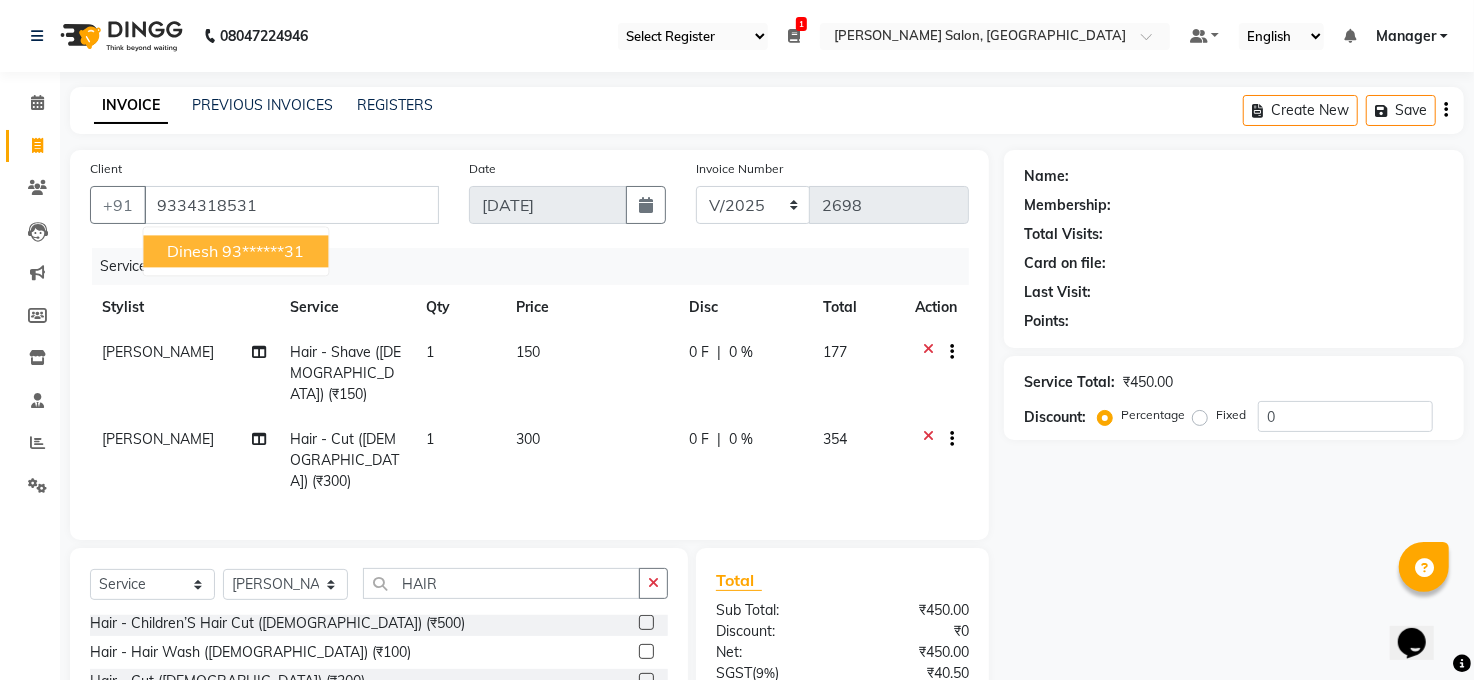 select on "1: Object" 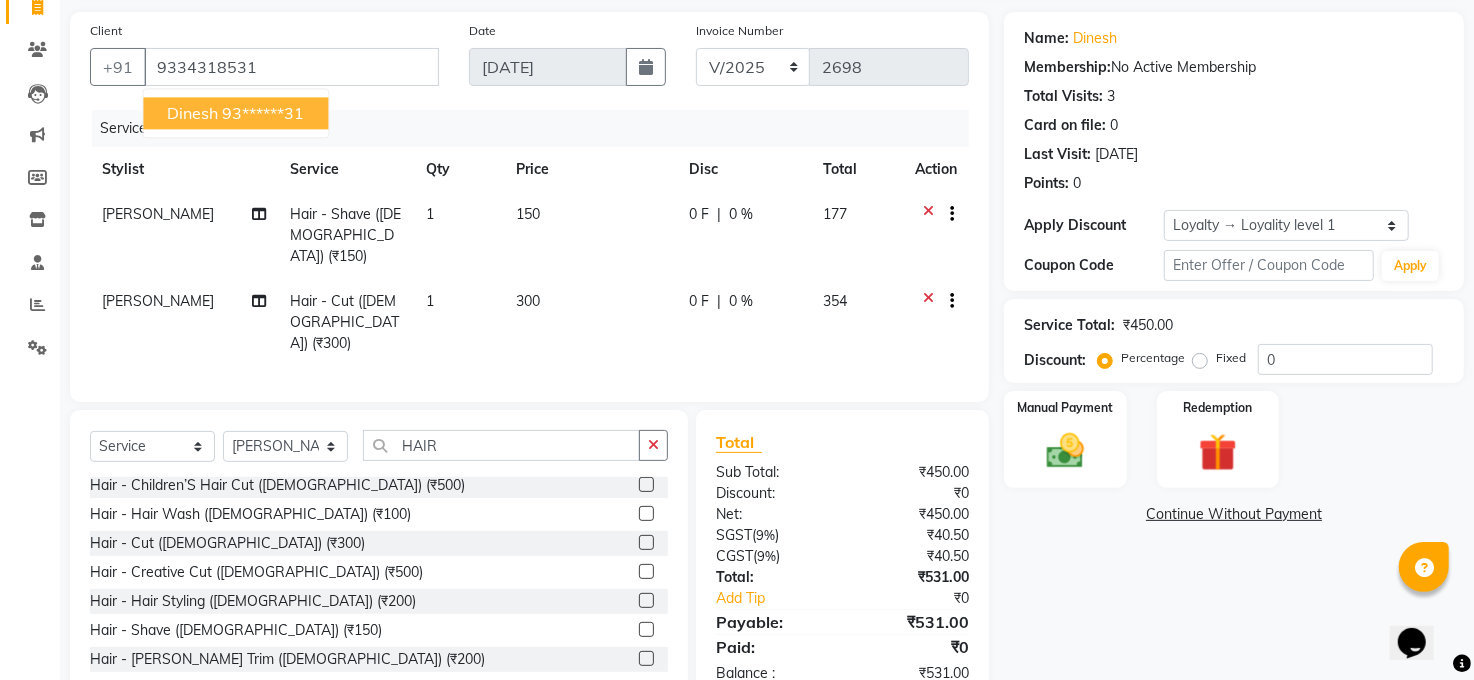 scroll, scrollTop: 170, scrollLeft: 0, axis: vertical 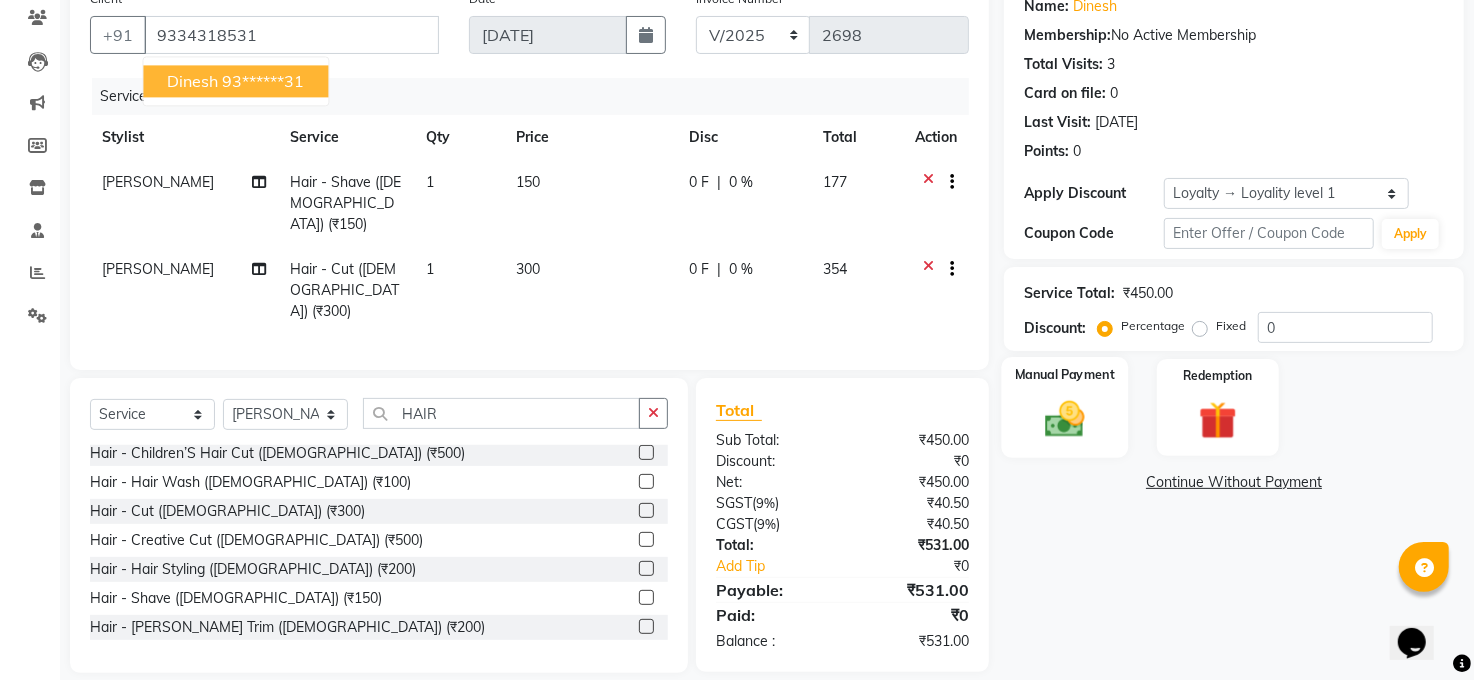 click 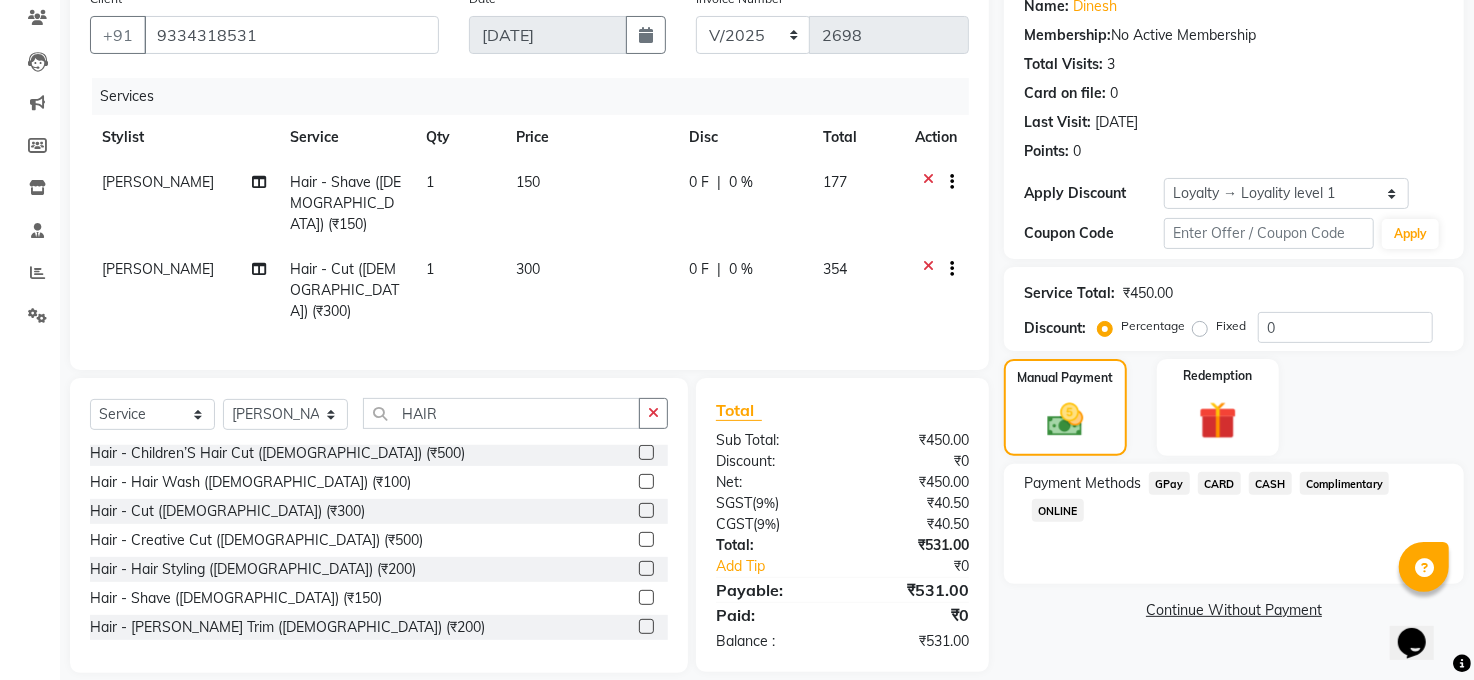 click on "CASH" 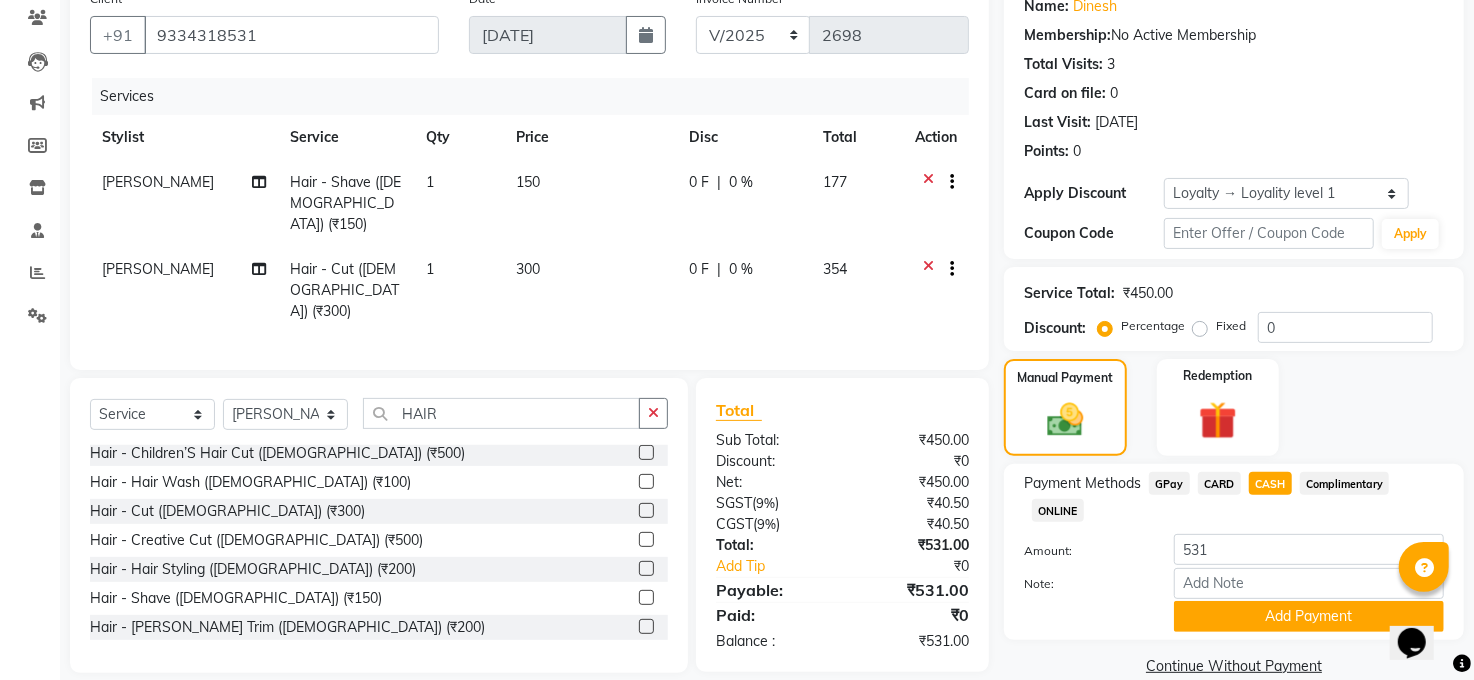 scroll, scrollTop: 201, scrollLeft: 0, axis: vertical 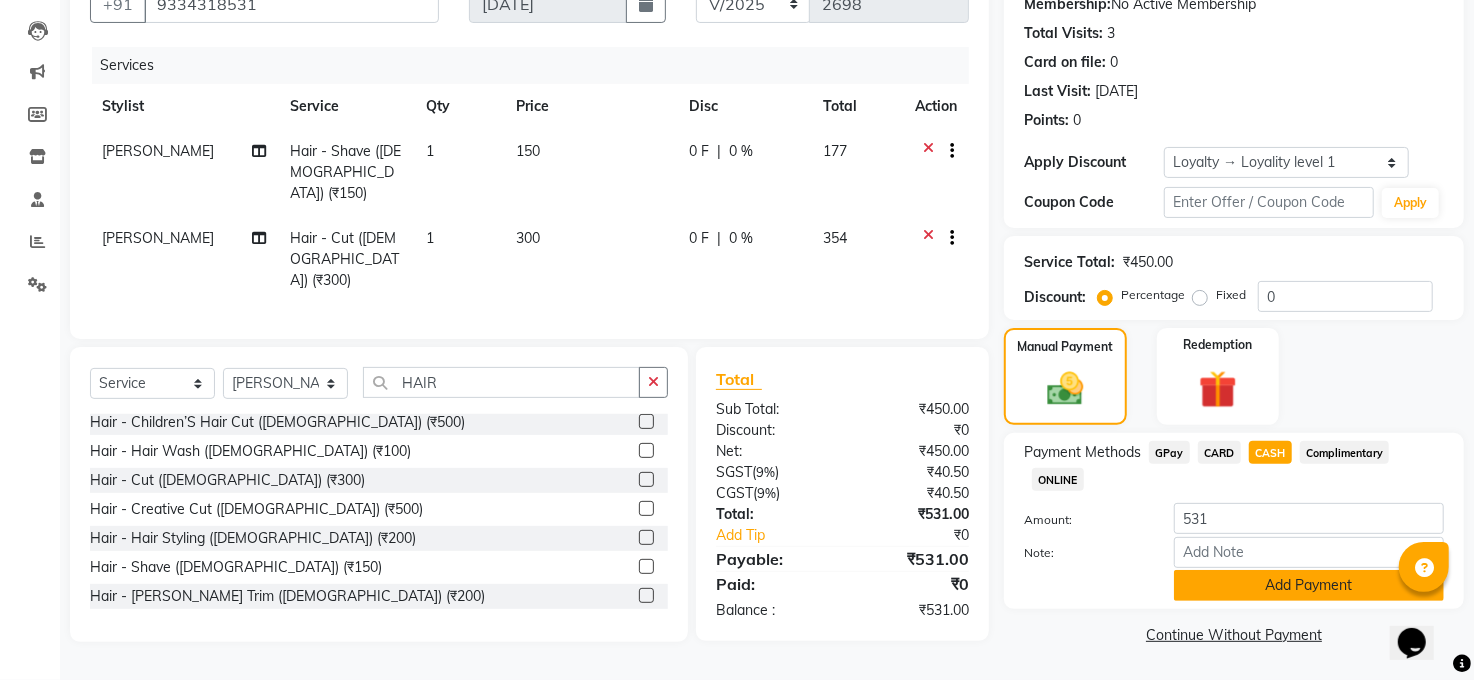 click on "Add Payment" 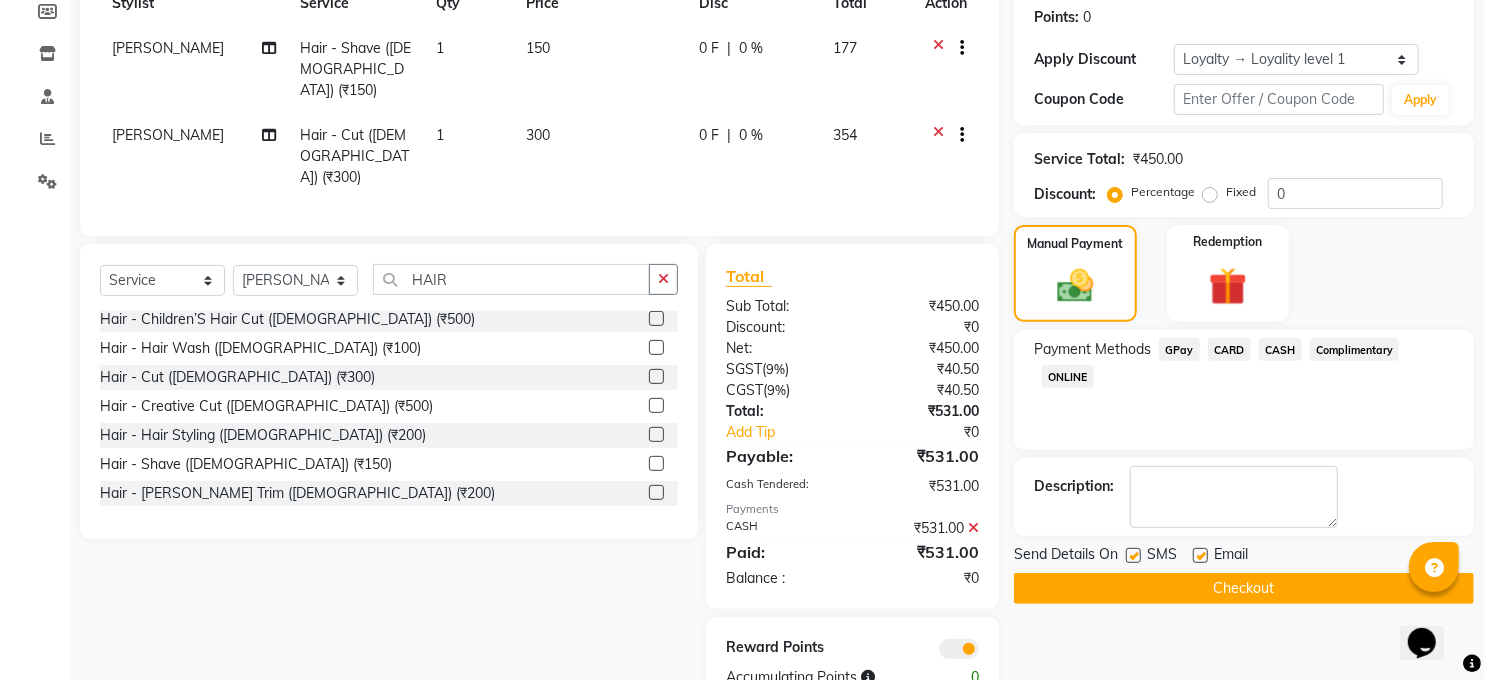 scroll, scrollTop: 338, scrollLeft: 0, axis: vertical 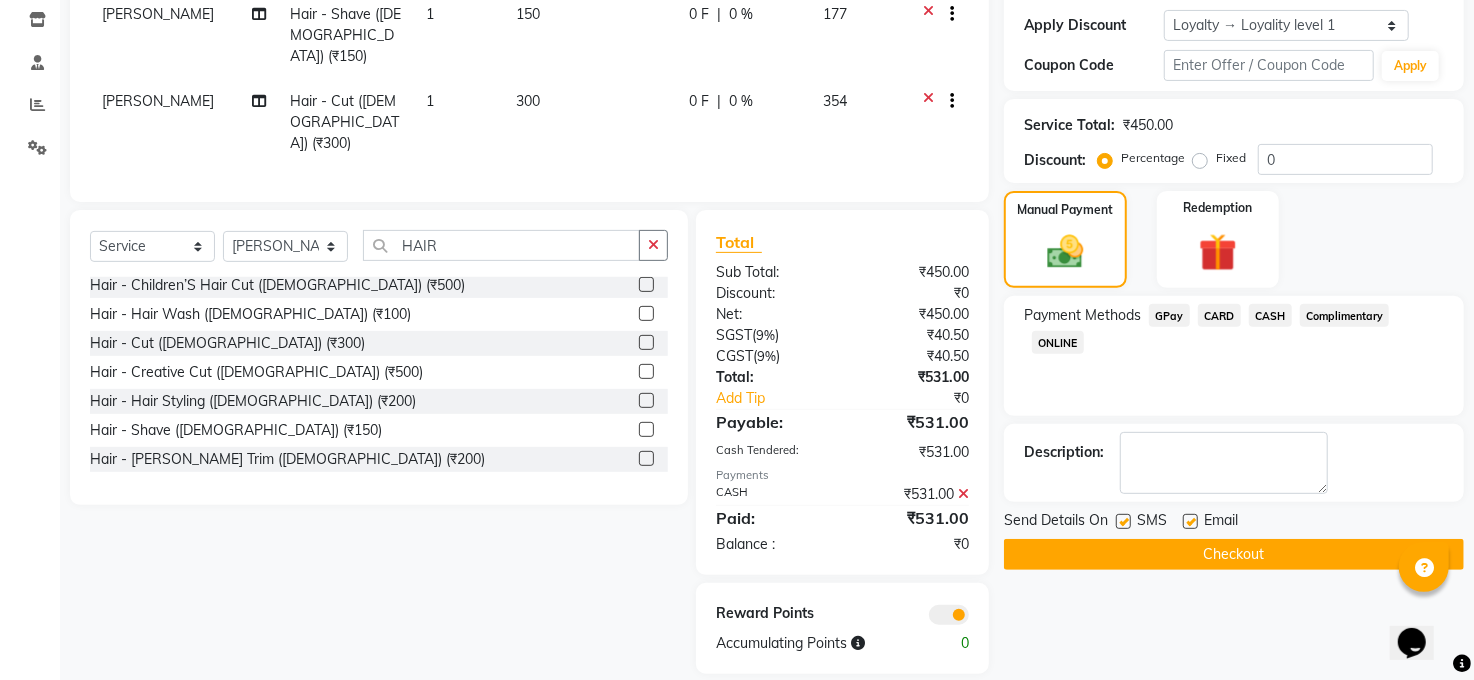 click 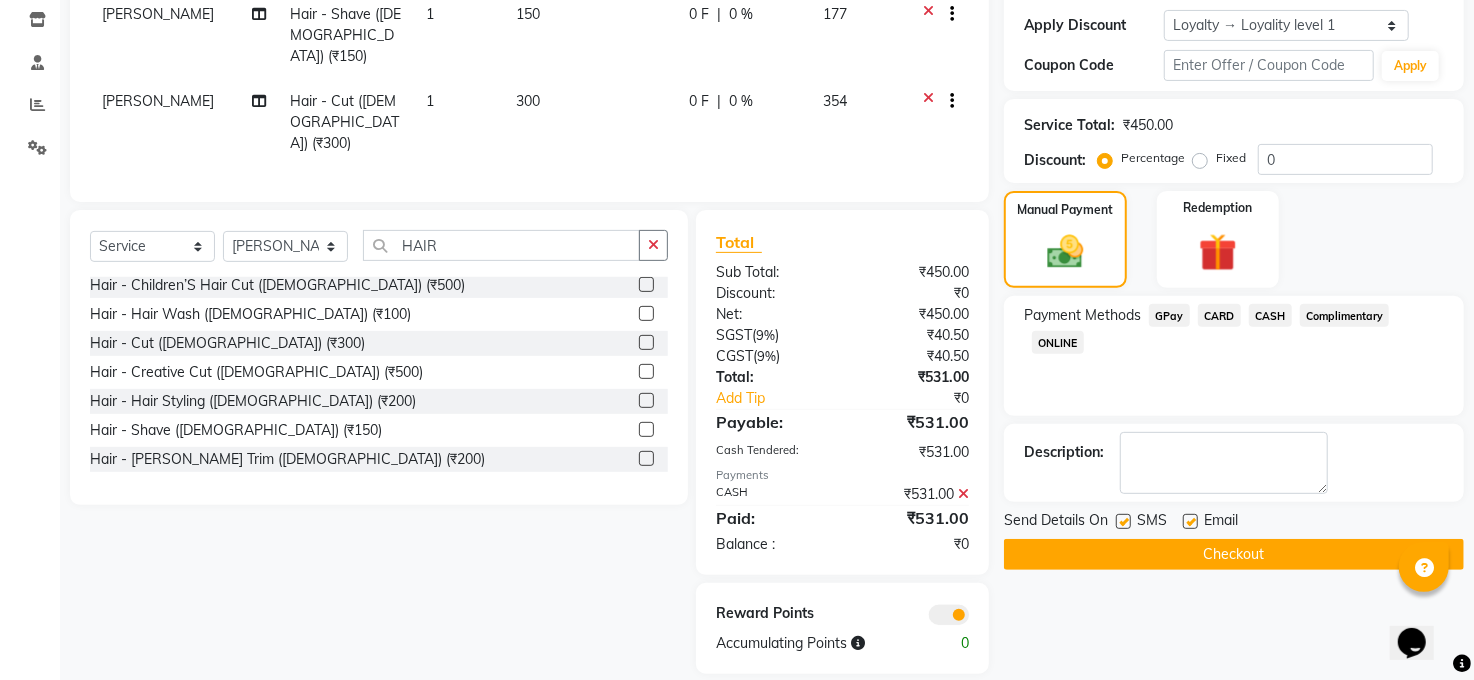 click 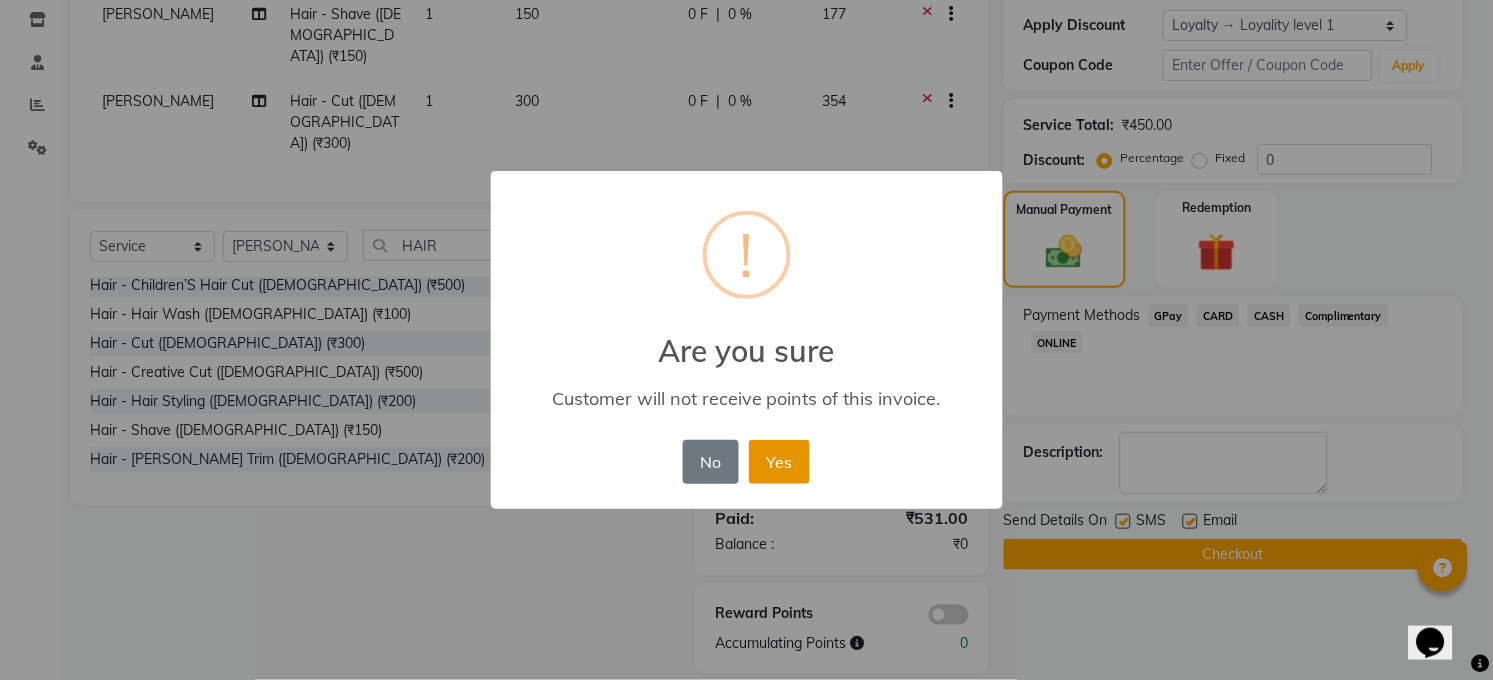 click on "Yes" at bounding box center [779, 462] 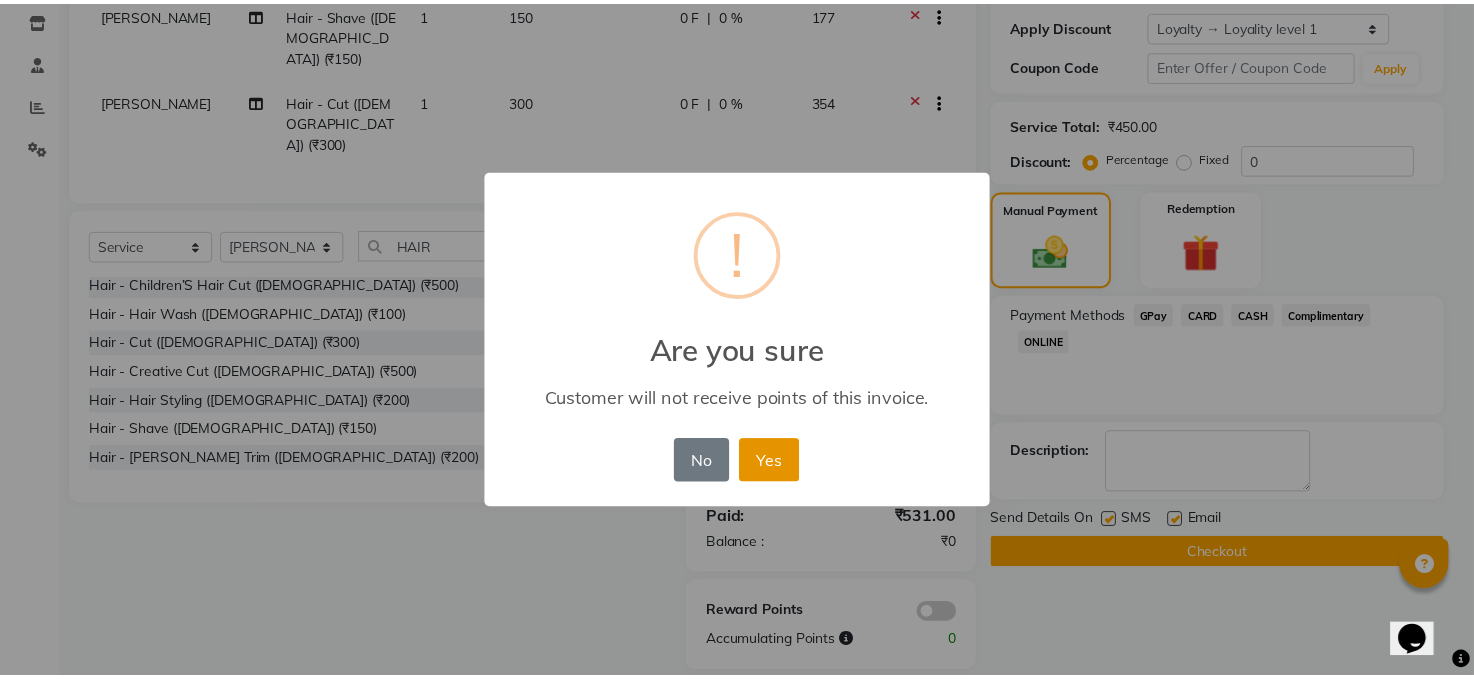 scroll, scrollTop: 310, scrollLeft: 0, axis: vertical 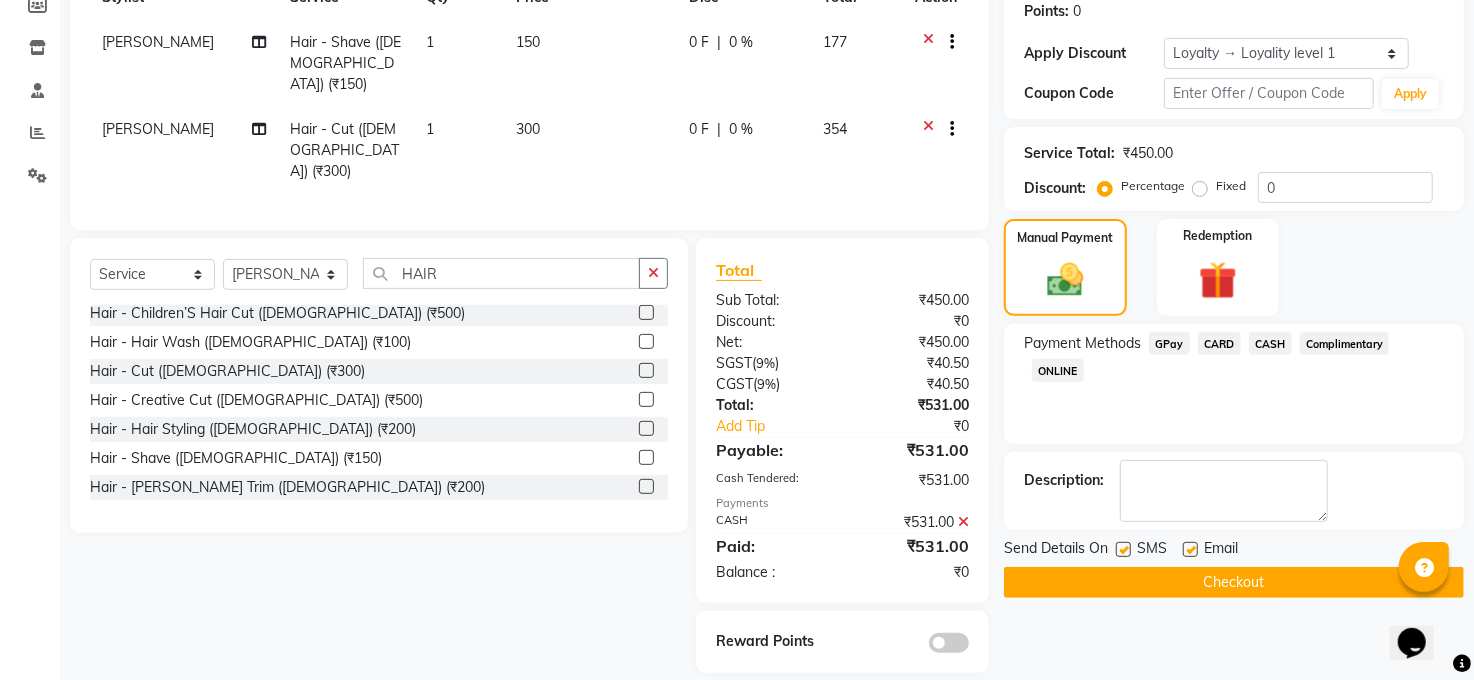 click on "Checkout" 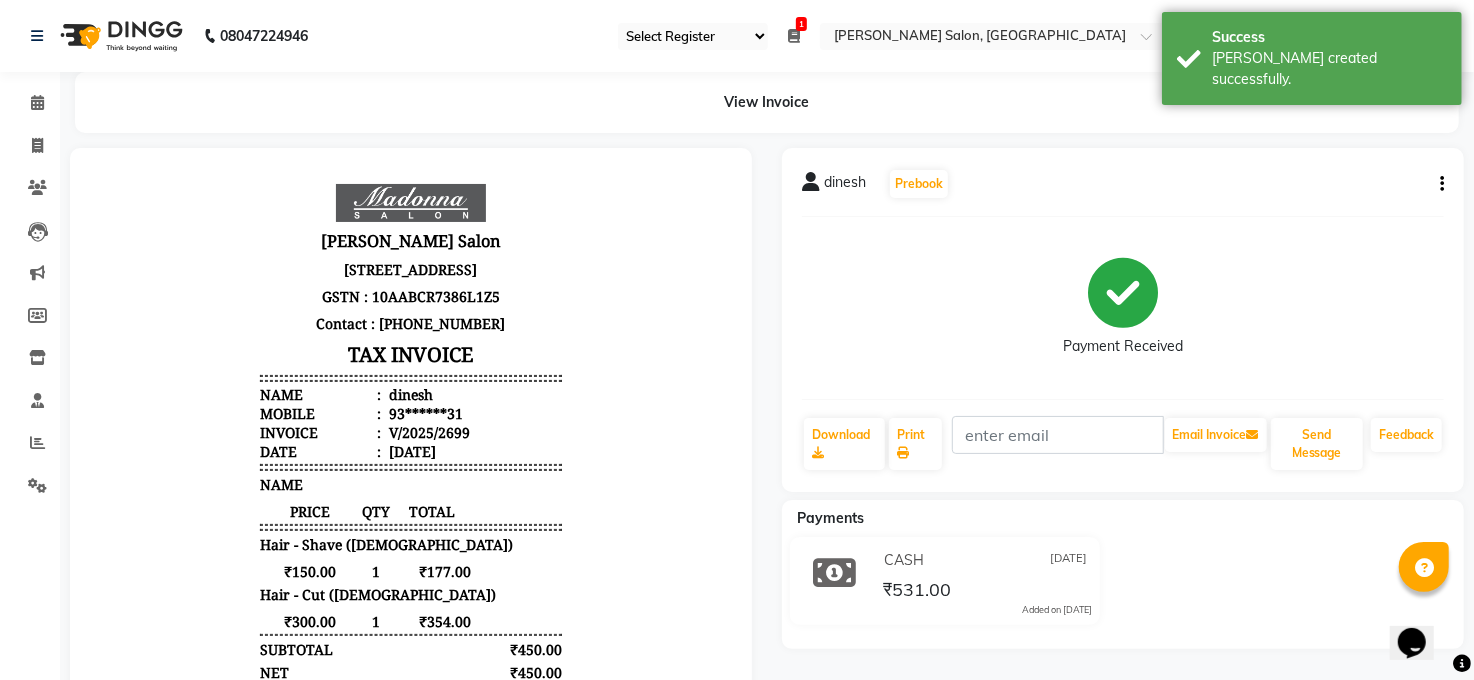 scroll, scrollTop: 0, scrollLeft: 0, axis: both 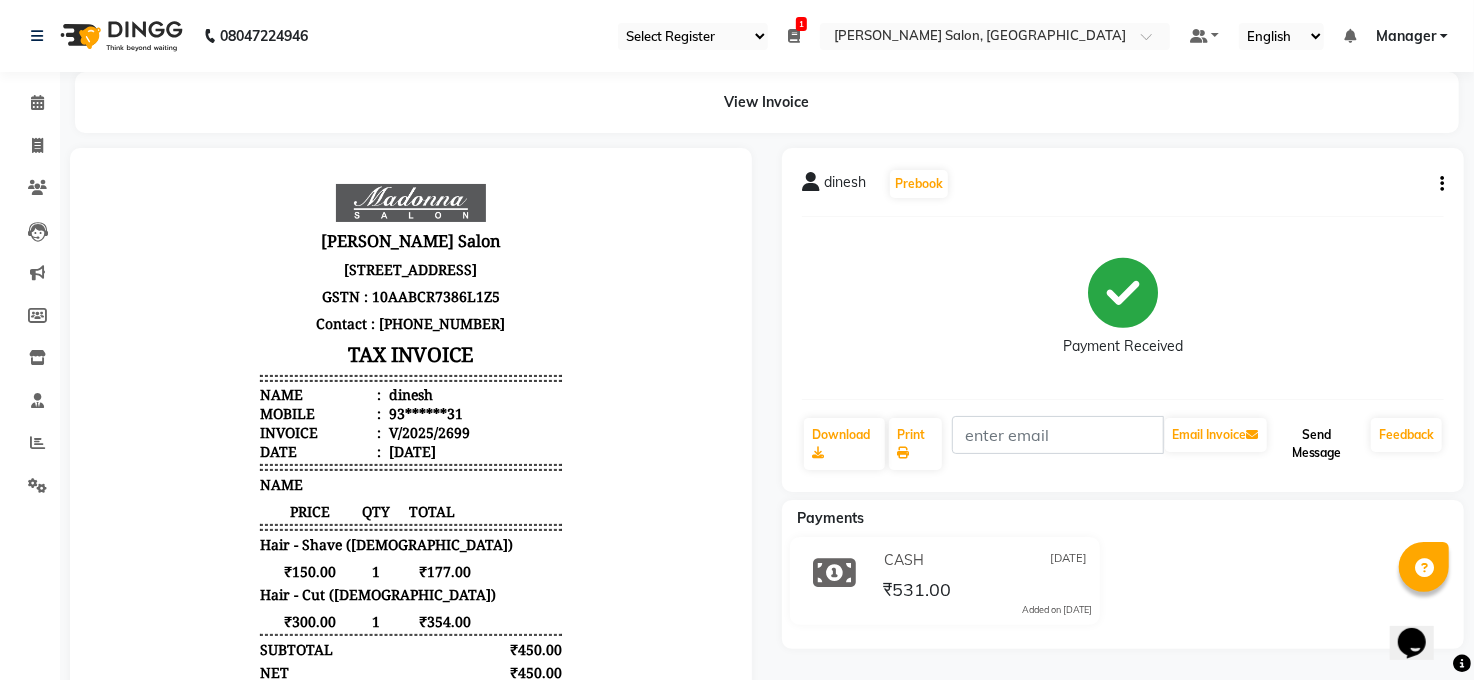 click on "Send Message" 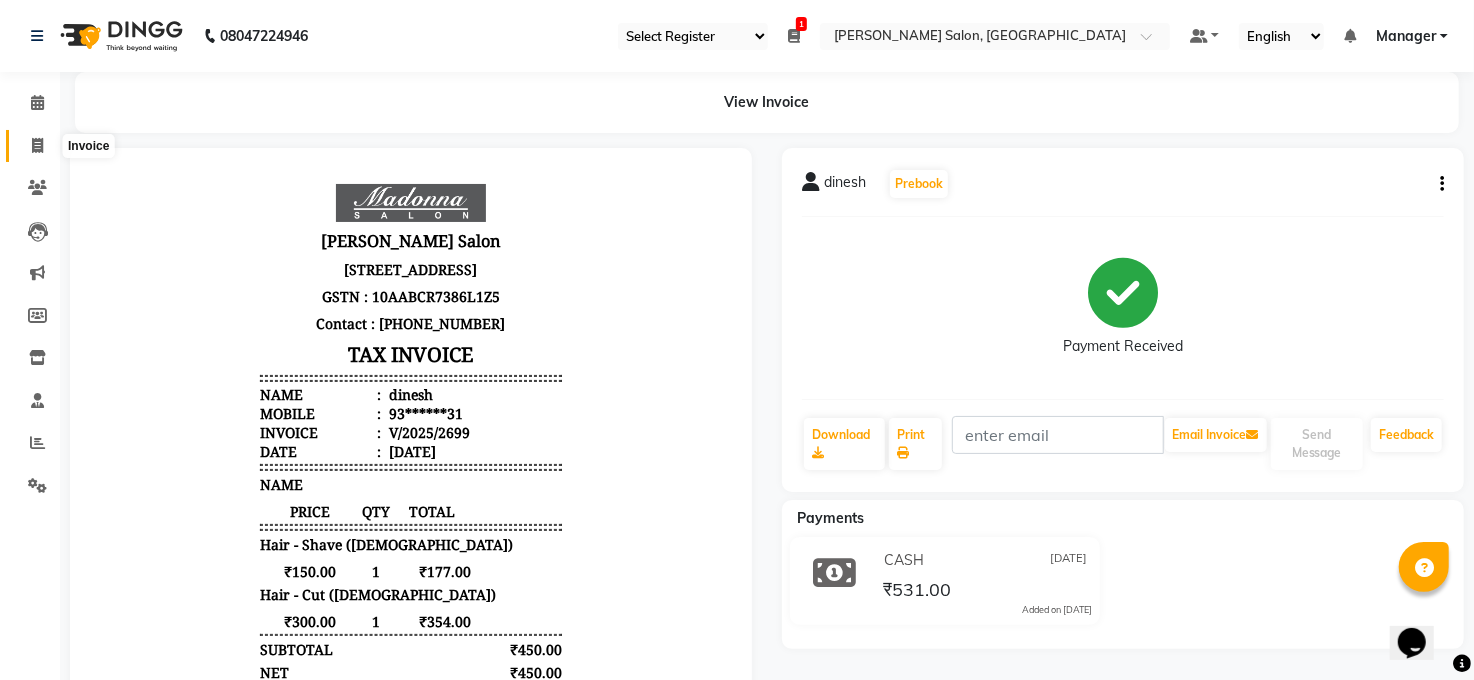click 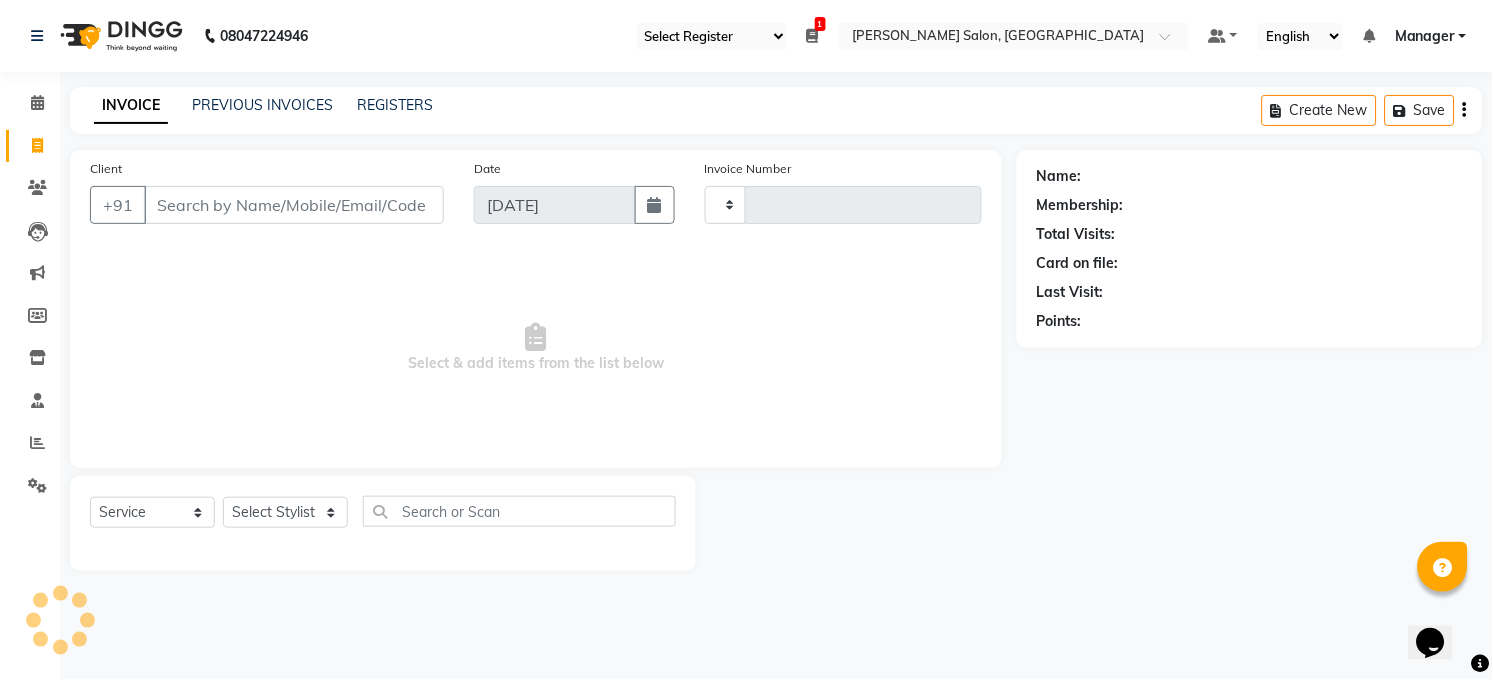 type on "2700" 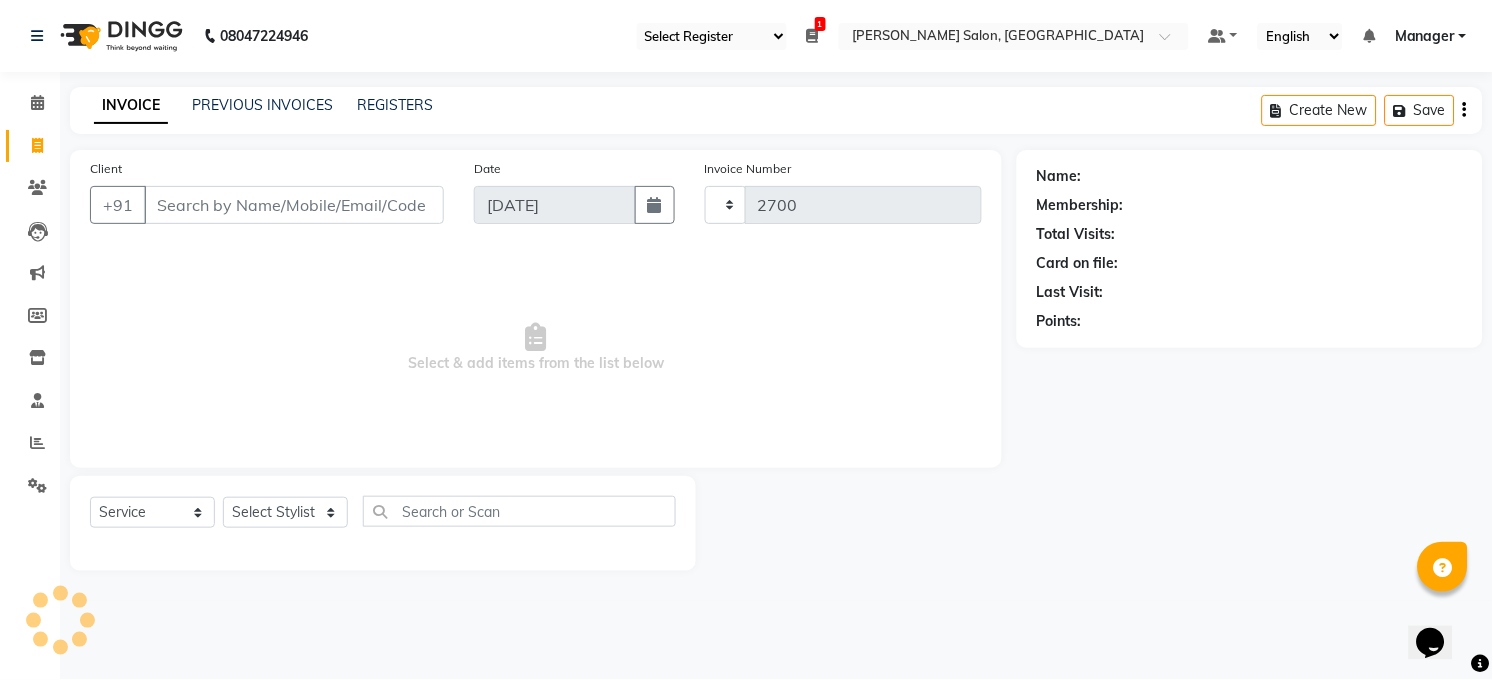 select on "5748" 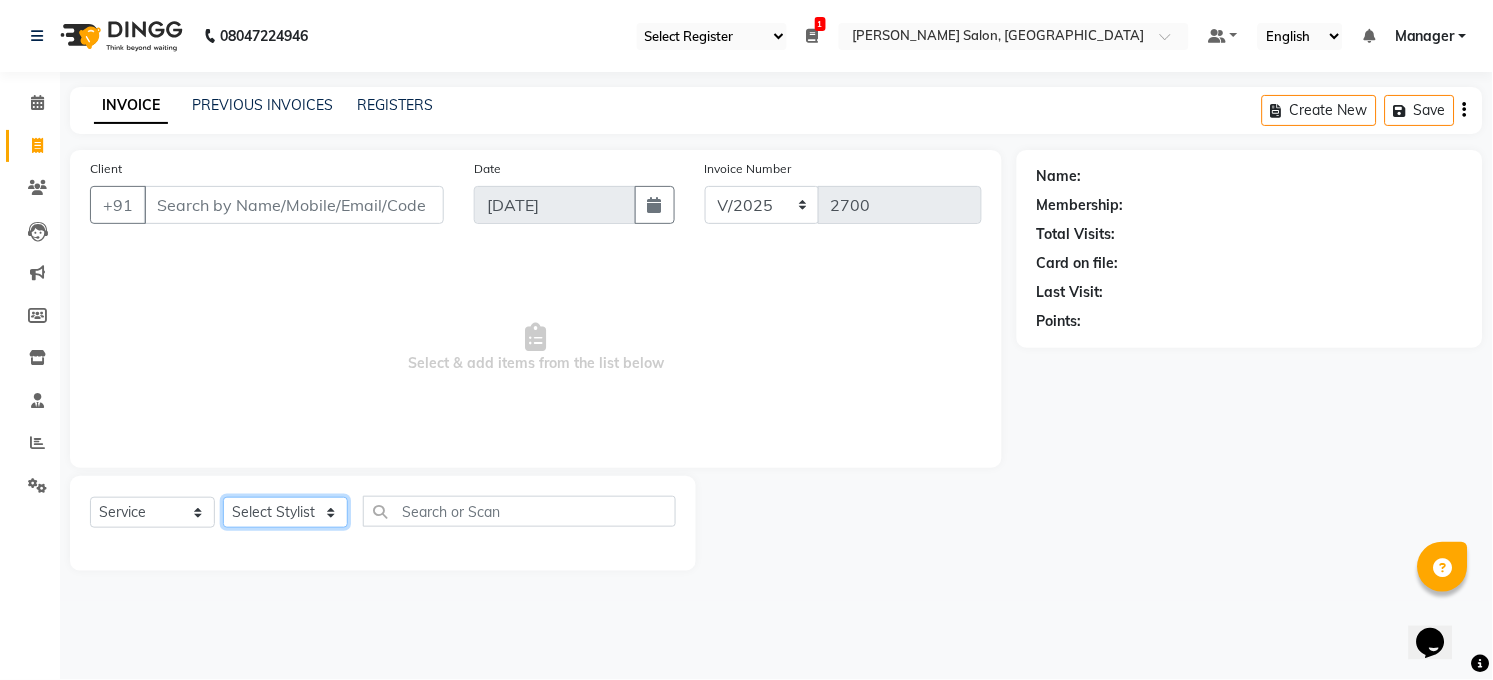 drag, startPoint x: 286, startPoint y: 509, endPoint x: 279, endPoint y: 524, distance: 16.552946 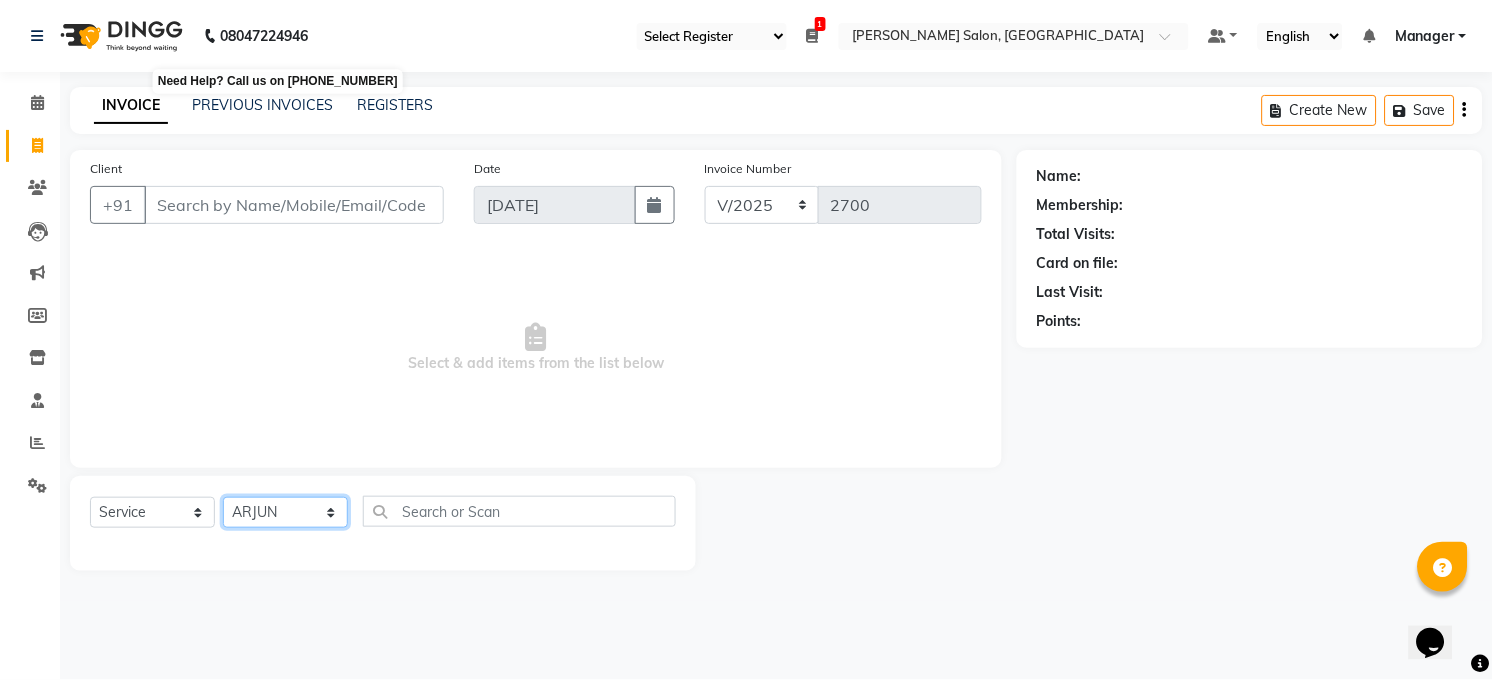 click on "Select Stylist [PERSON_NAME] [PERSON_NAME] [PERSON_NAME] COUNTER  Manager [PERSON_NAME] [PERSON_NAME] [PERSON_NAME] [PERSON_NAME] [PERSON_NAME] Santosh SAURABH [PERSON_NAME] [PERSON_NAME] Veer [PERSON_NAME]" 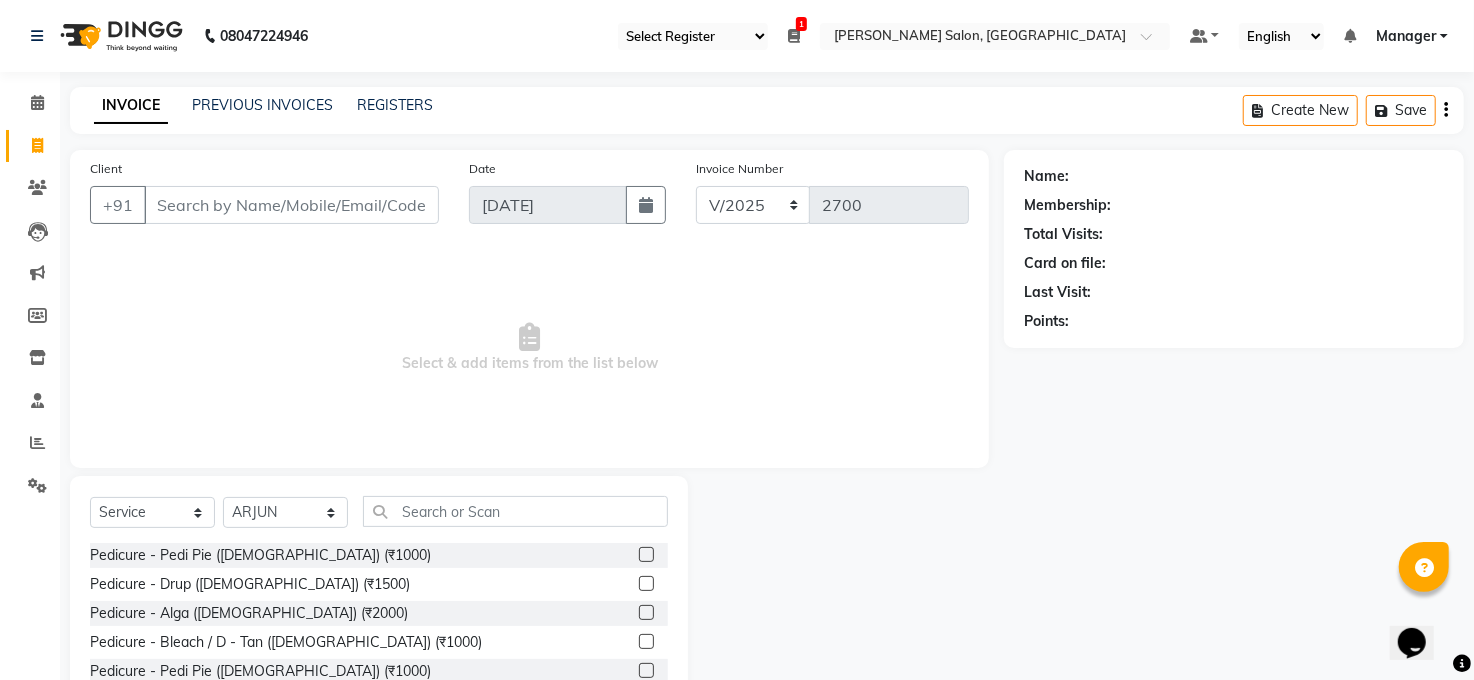 click on "Select Stylist [PERSON_NAME] [PERSON_NAME] [PERSON_NAME] COUNTER  Manager [PERSON_NAME] [PERSON_NAME] [PERSON_NAME] [PERSON_NAME] [PERSON_NAME] Santosh SAURABH [PERSON_NAME] [PERSON_NAME] Veer [PERSON_NAME]" 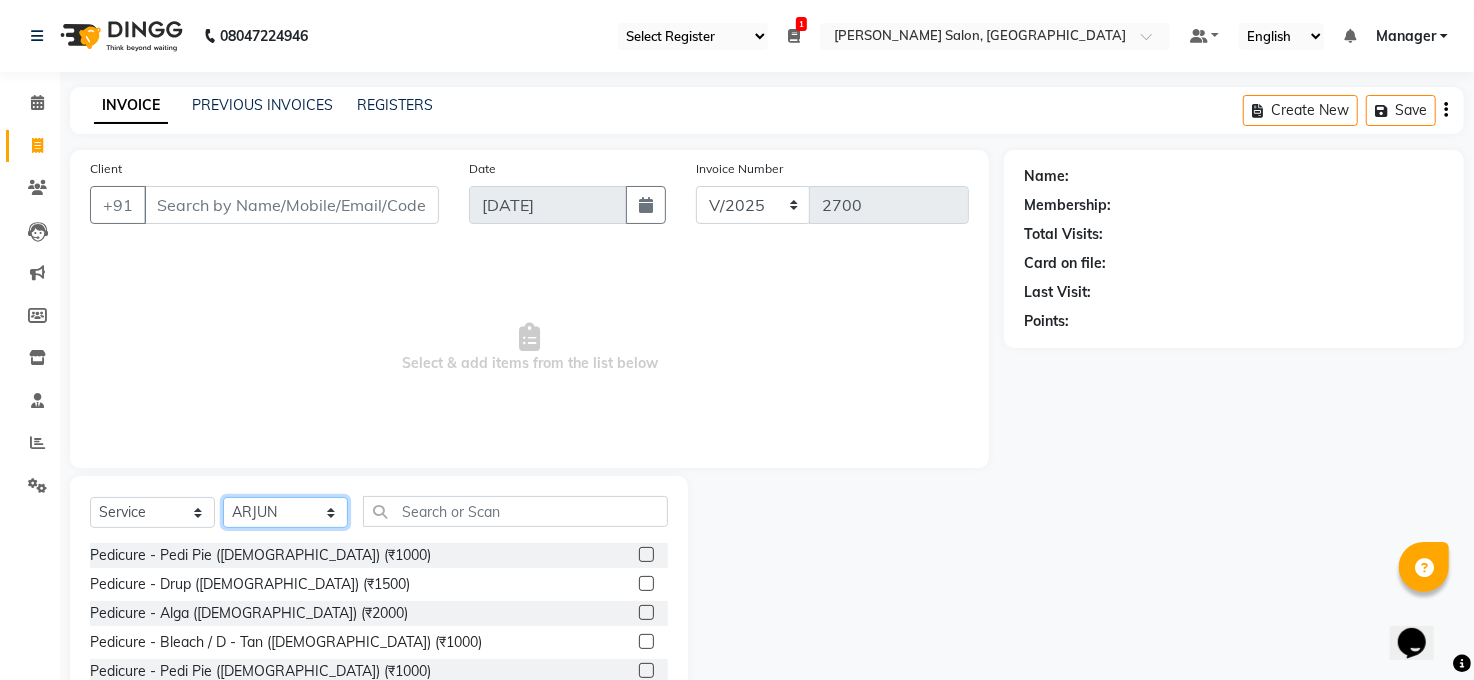 click on "Select Stylist [PERSON_NAME] [PERSON_NAME] [PERSON_NAME] COUNTER  Manager [PERSON_NAME] [PERSON_NAME] [PERSON_NAME] [PERSON_NAME] [PERSON_NAME] Santosh SAURABH [PERSON_NAME] [PERSON_NAME] Veer [PERSON_NAME]" 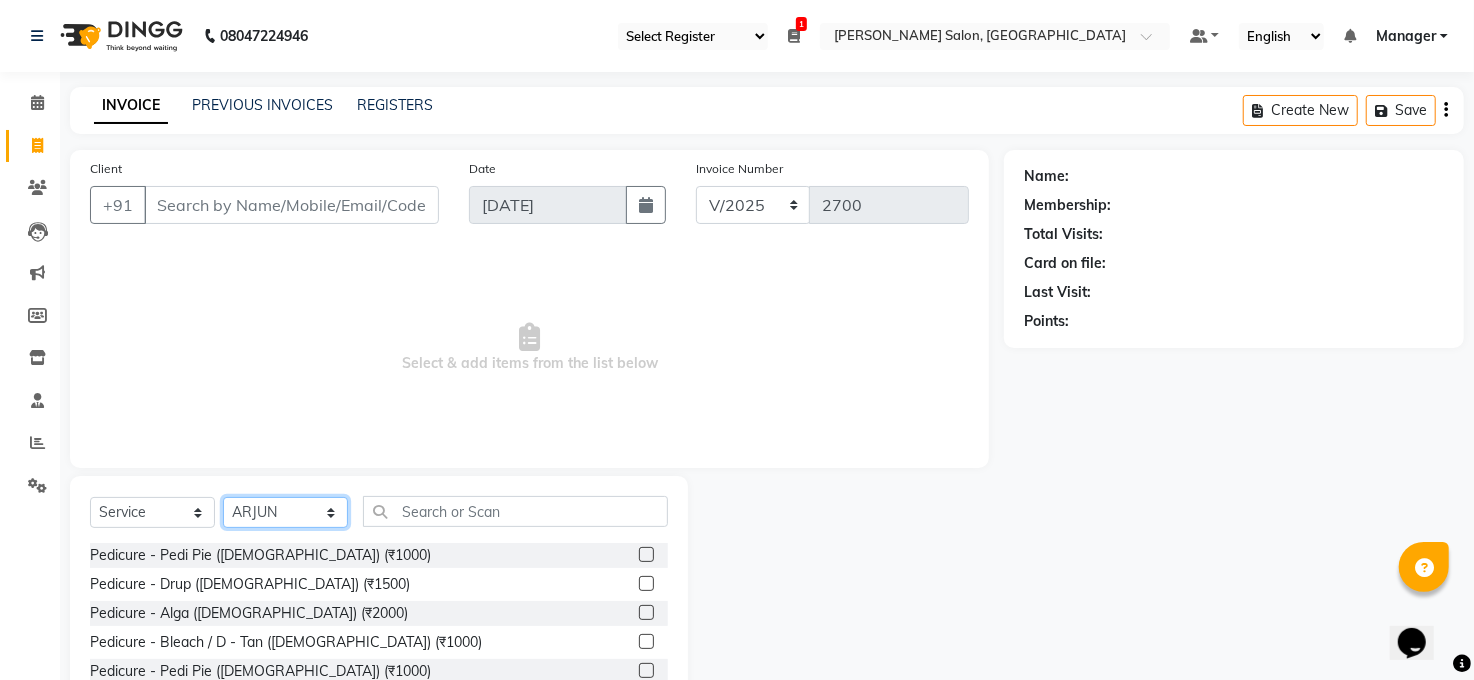 select on "40299" 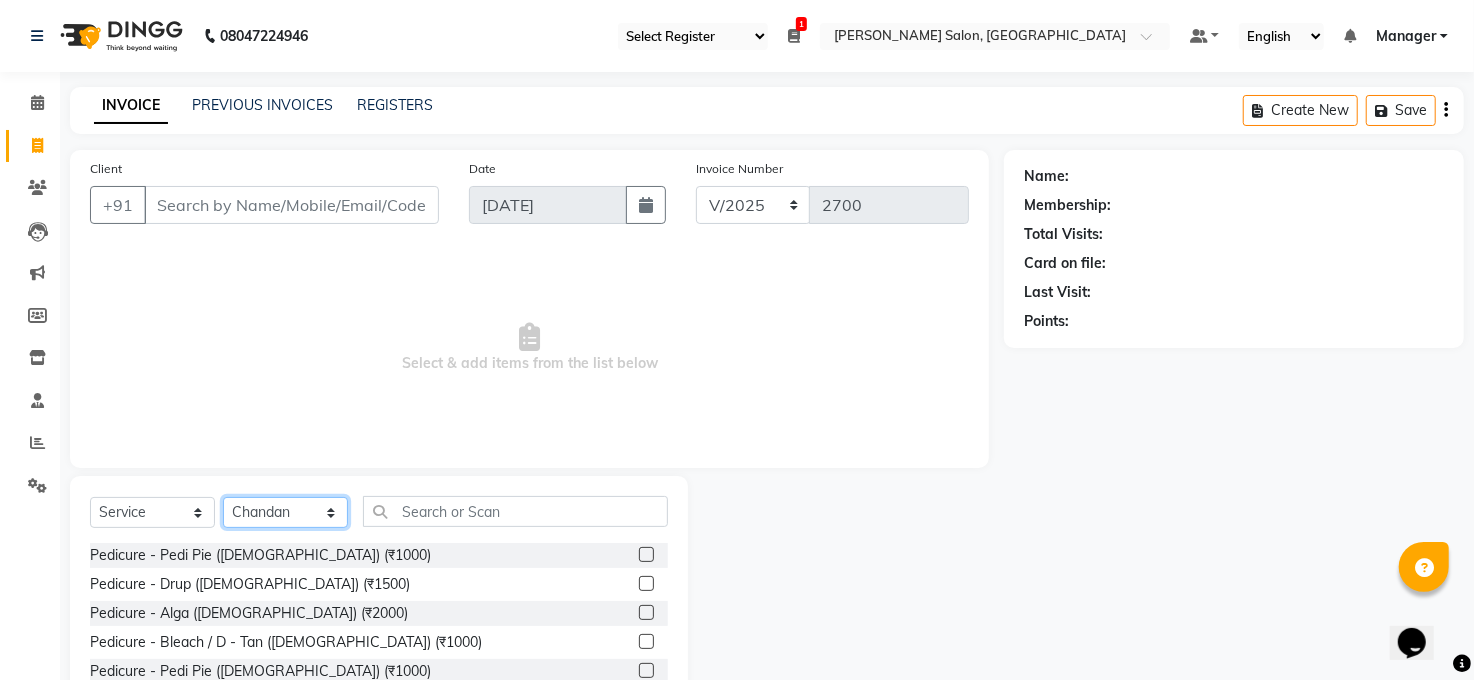click on "Select Stylist [PERSON_NAME] [PERSON_NAME] [PERSON_NAME] COUNTER  Manager [PERSON_NAME] [PERSON_NAME] [PERSON_NAME] [PERSON_NAME] [PERSON_NAME] Santosh SAURABH [PERSON_NAME] [PERSON_NAME] Veer [PERSON_NAME]" 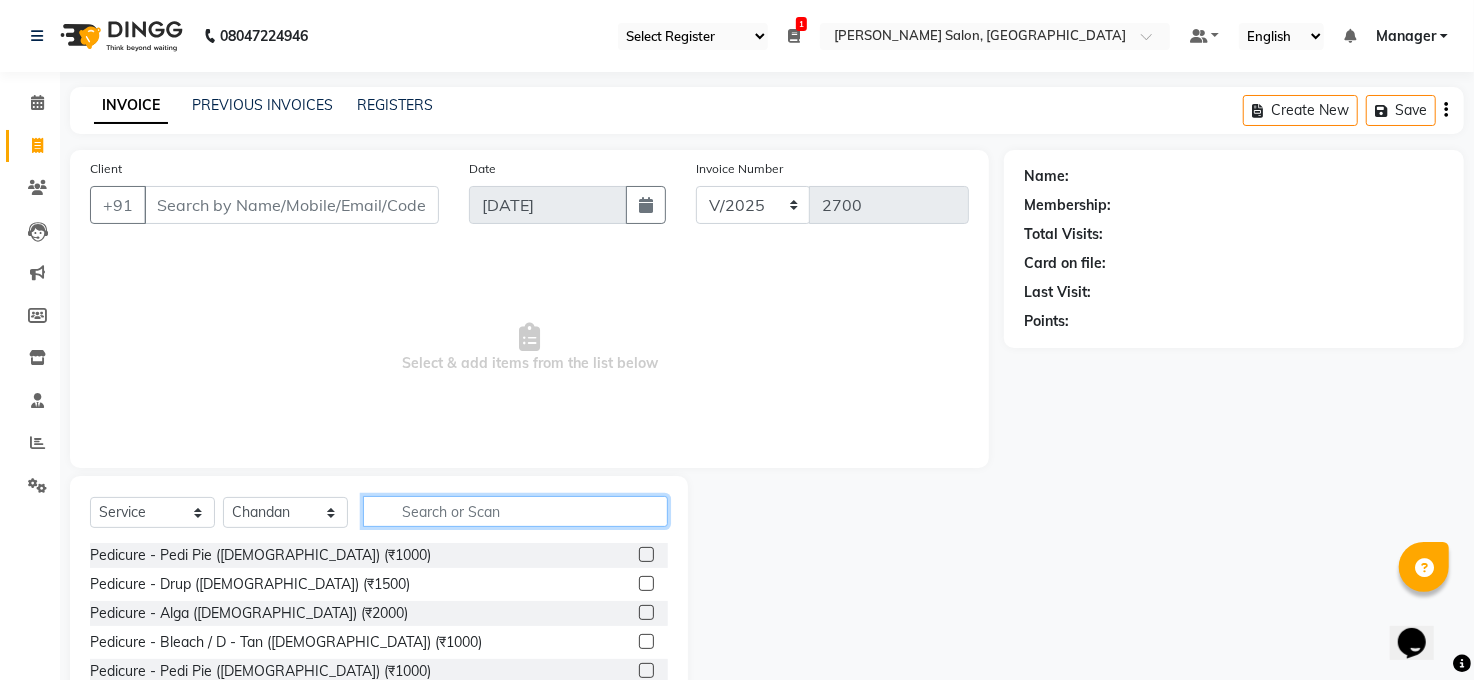 drag, startPoint x: 451, startPoint y: 509, endPoint x: 440, endPoint y: 510, distance: 11.045361 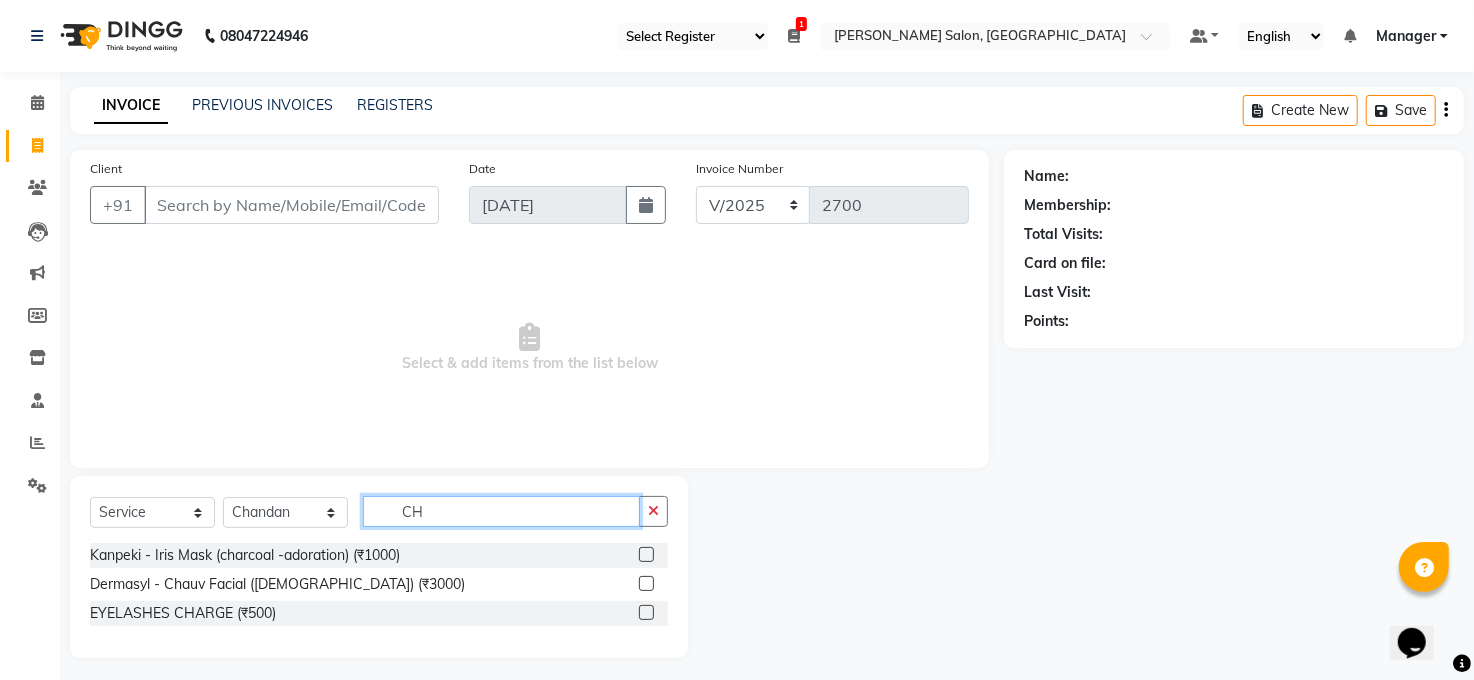 type on "C" 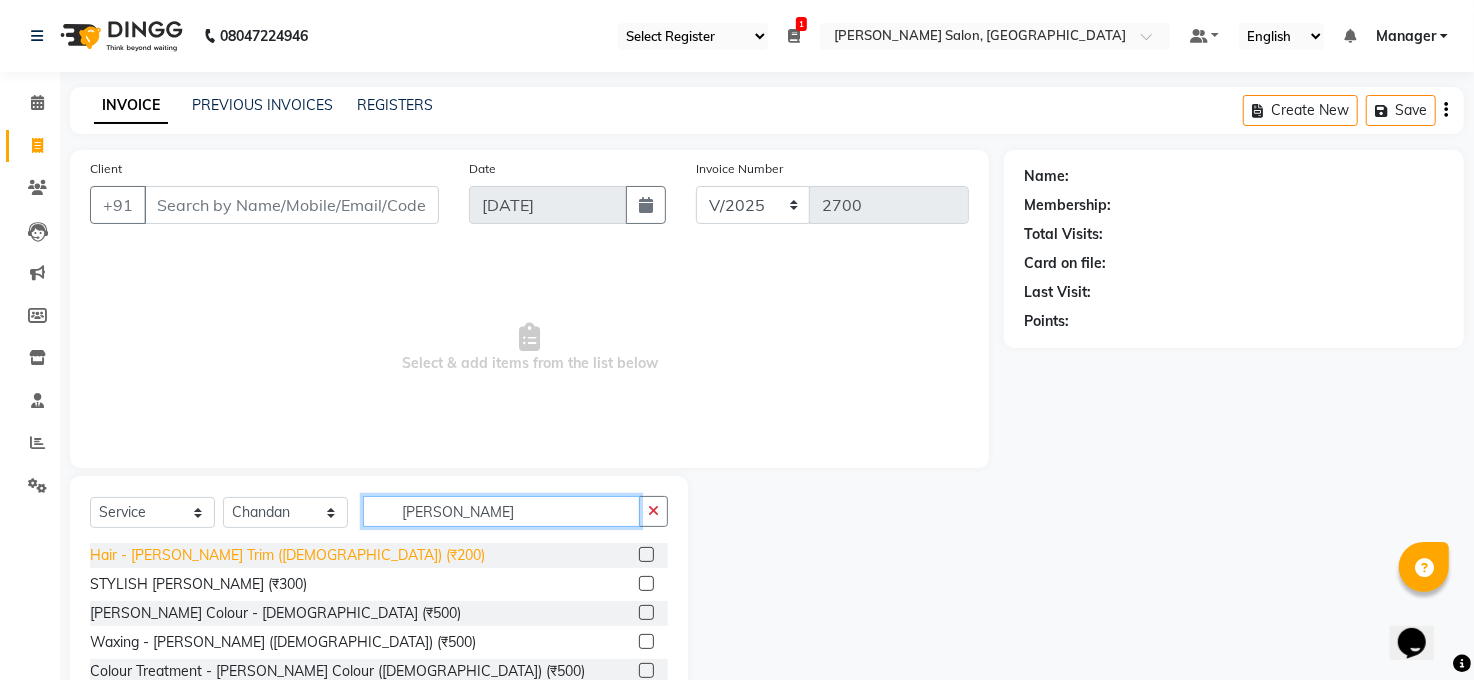 type on "BEARD" 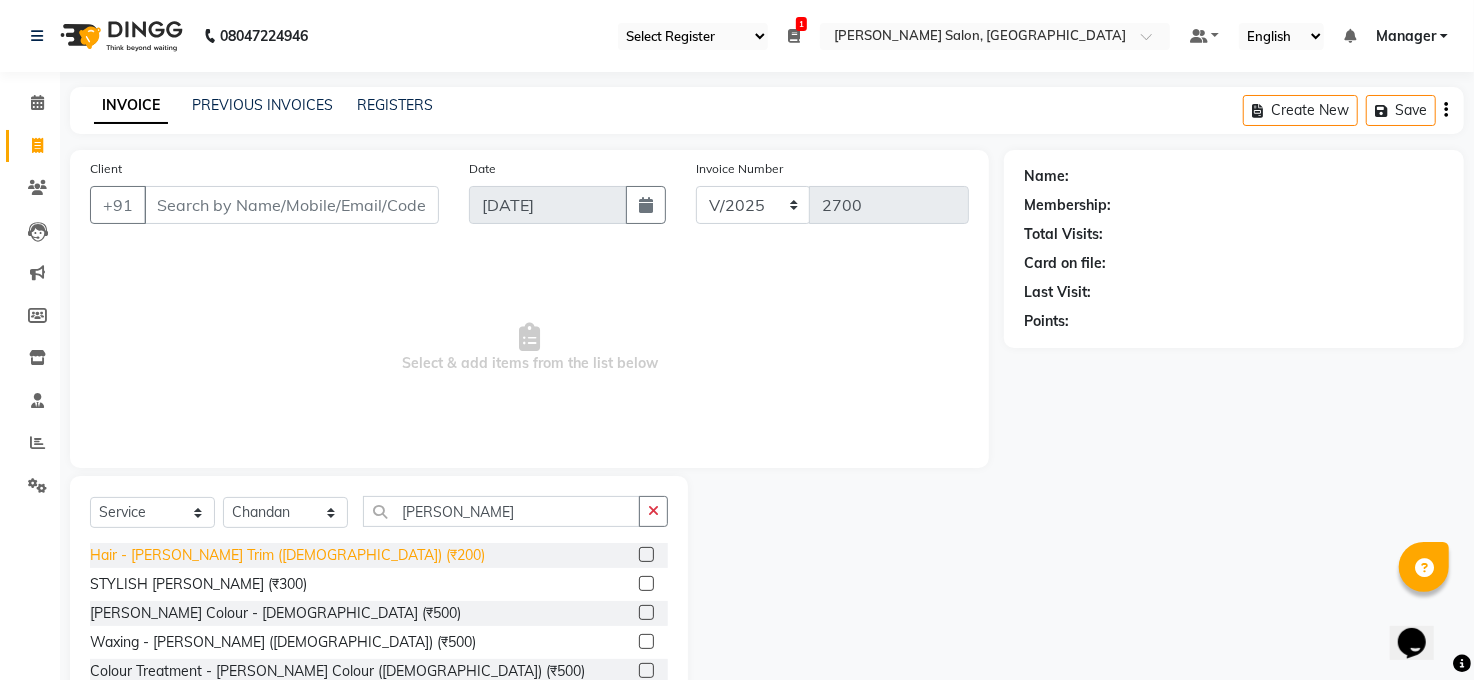 click on "Hair - [PERSON_NAME] Trim ([DEMOGRAPHIC_DATA]) (₹200)" 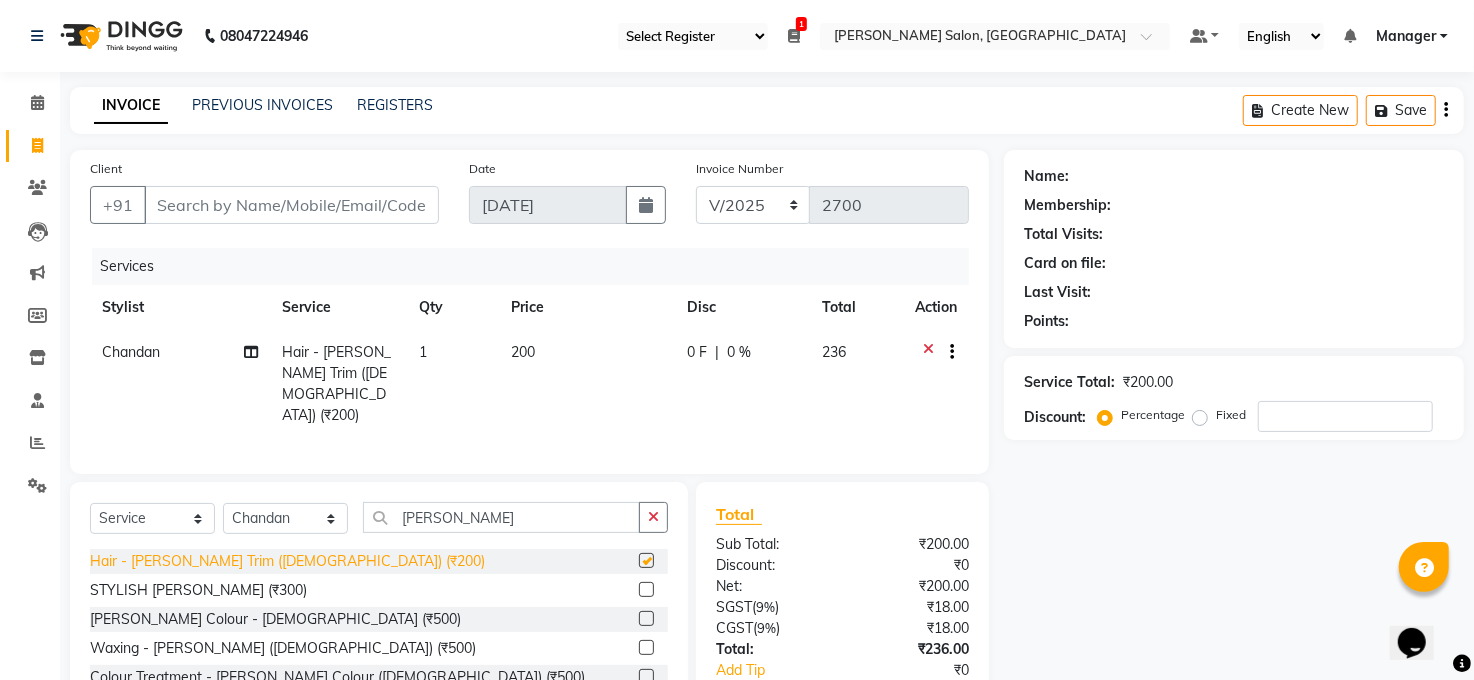 checkbox on "false" 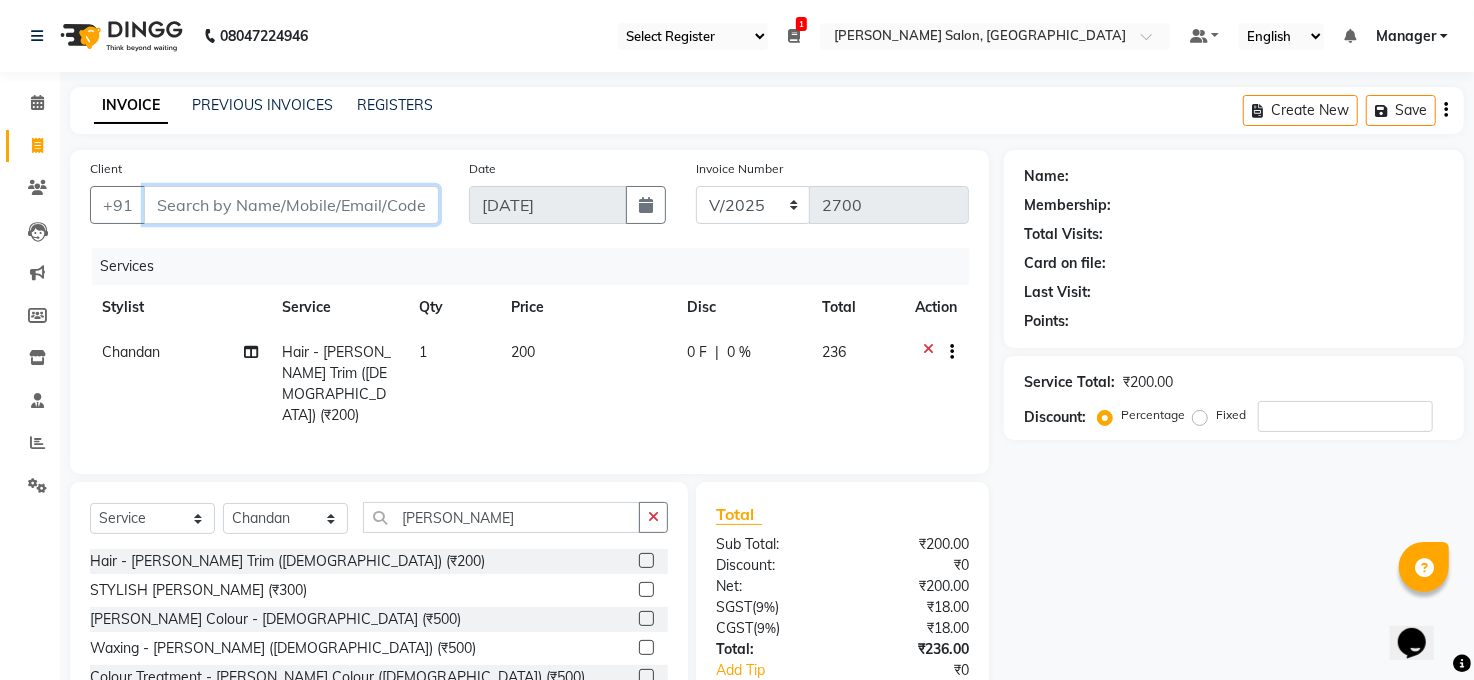 click on "Client" at bounding box center [291, 205] 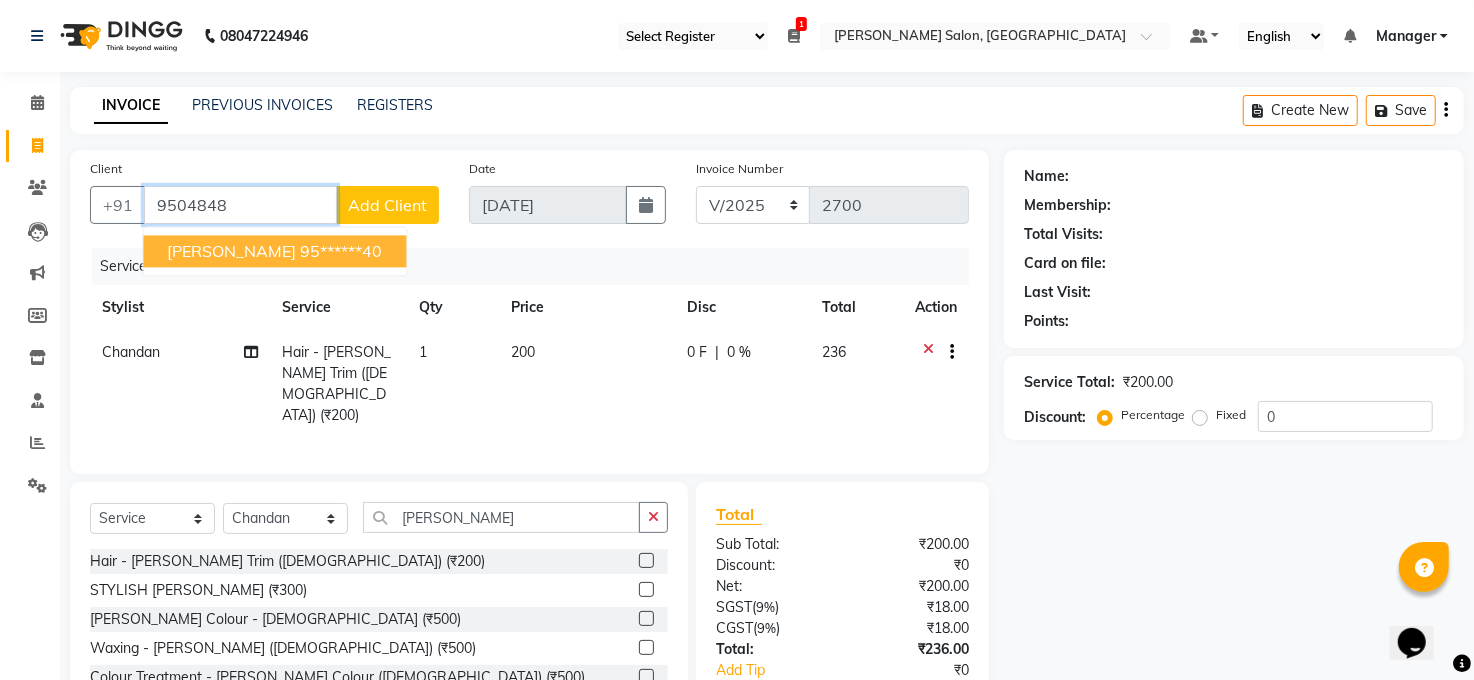 click on "Dhuruv" at bounding box center [231, 251] 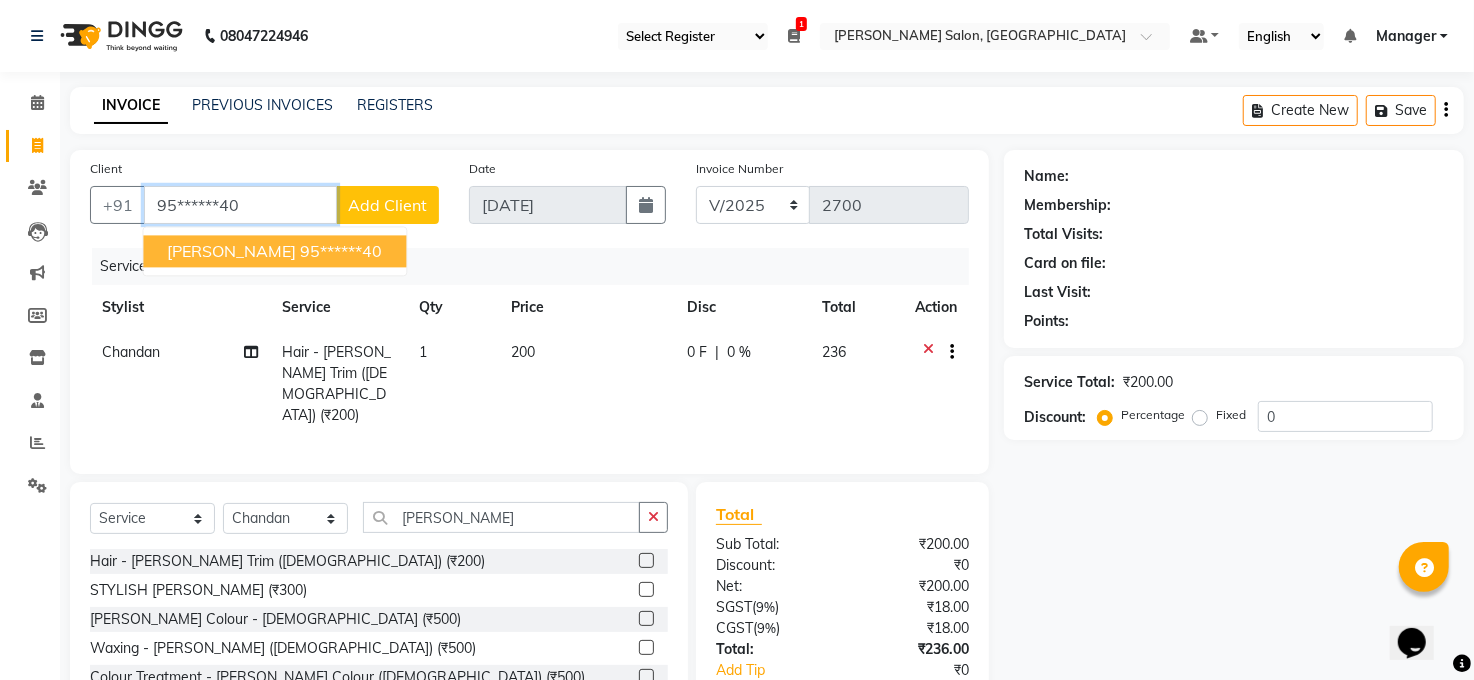 type on "95******40" 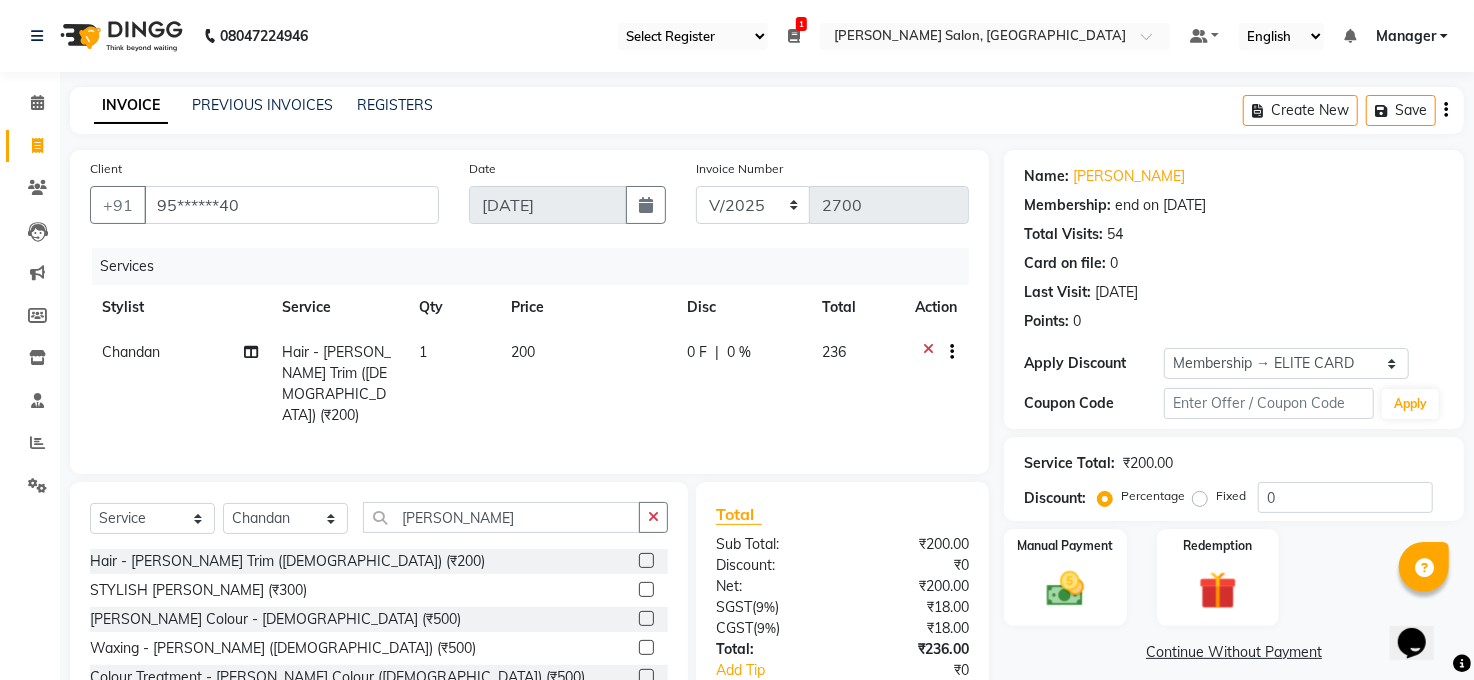 click on "Select  Service  Product  Membership  Package Voucher Prepaid Gift Card  Select Stylist Abhay kumar ALTAF ANKITA ARJUN Chandan COUNTER  Manager Manish Kumar Neetu Mam Priyanka Raju Ravi Thakur RINKI Roshan Santosh SAURABH SUJEET THAKUR SUNITA Veer Vinod Kumar BEARD Hair - Beard Trim (Male) (₹200)  STYLISH BEARD  (₹300)  Beard Colour - Male (₹500)  Waxing - Beard (Male) (₹500)  Colour Treatment - Beard Colour (Male) (₹500)" 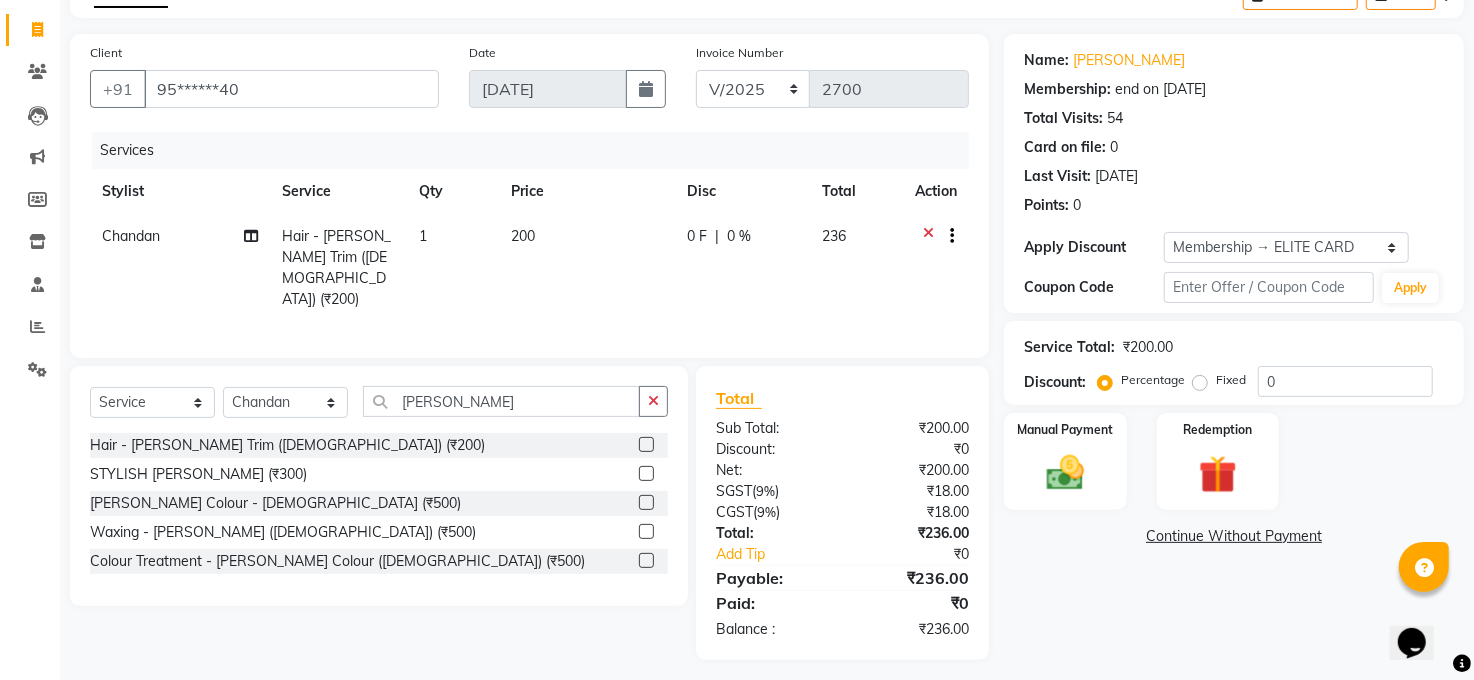 scroll, scrollTop: 119, scrollLeft: 0, axis: vertical 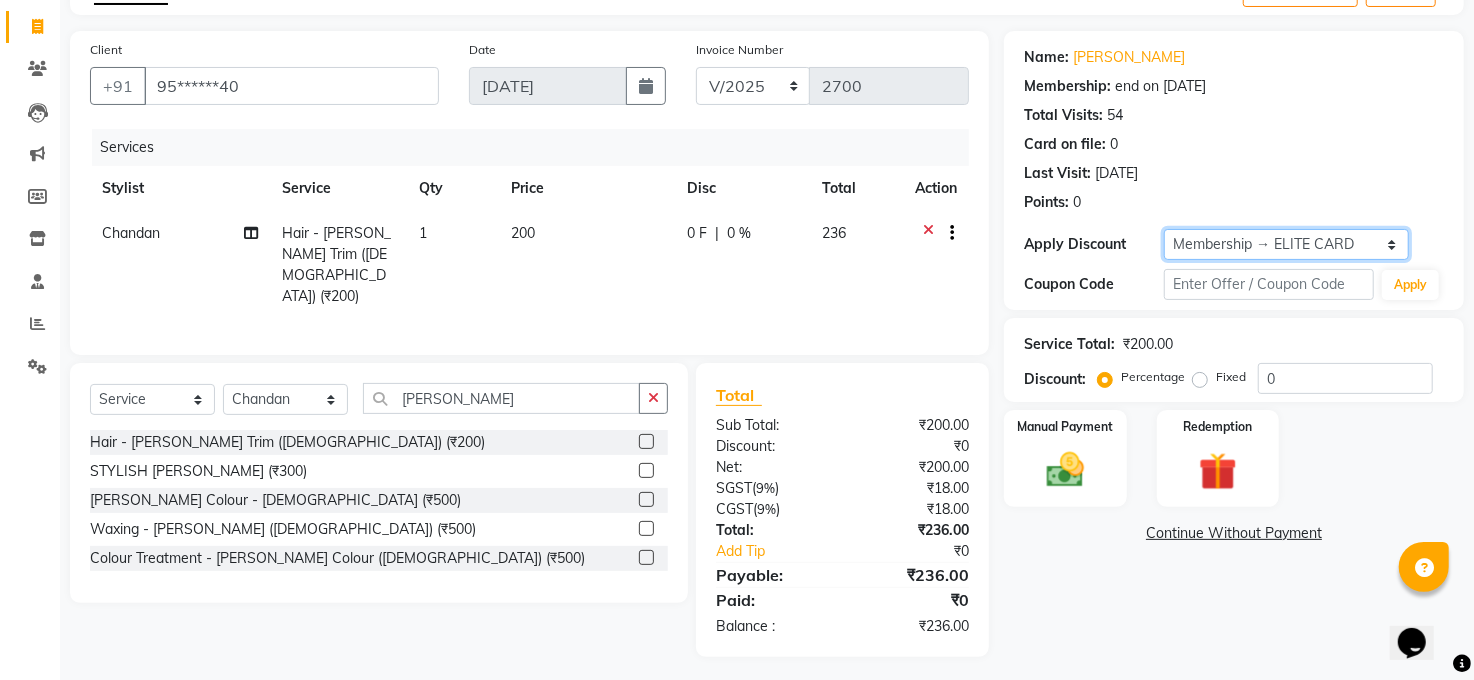 click on "Select Membership → ELITE CARD" 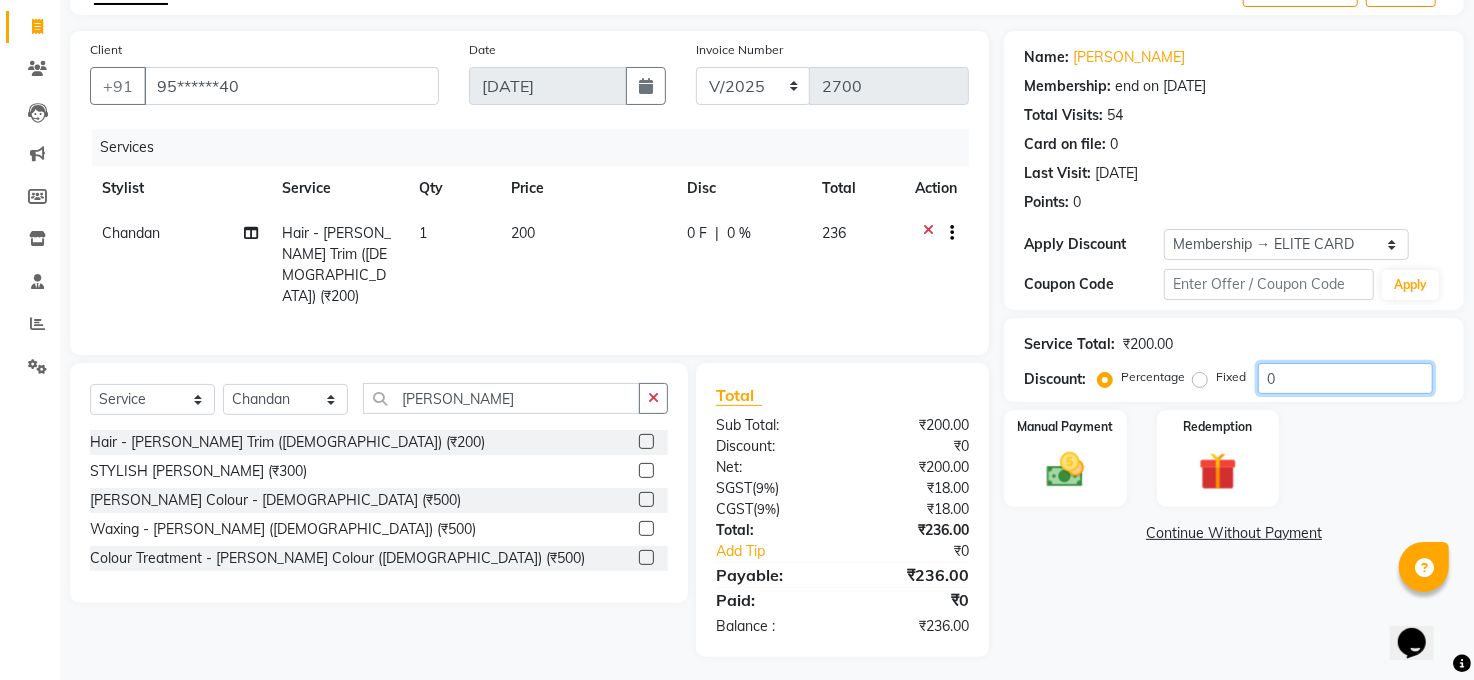 click on "0" 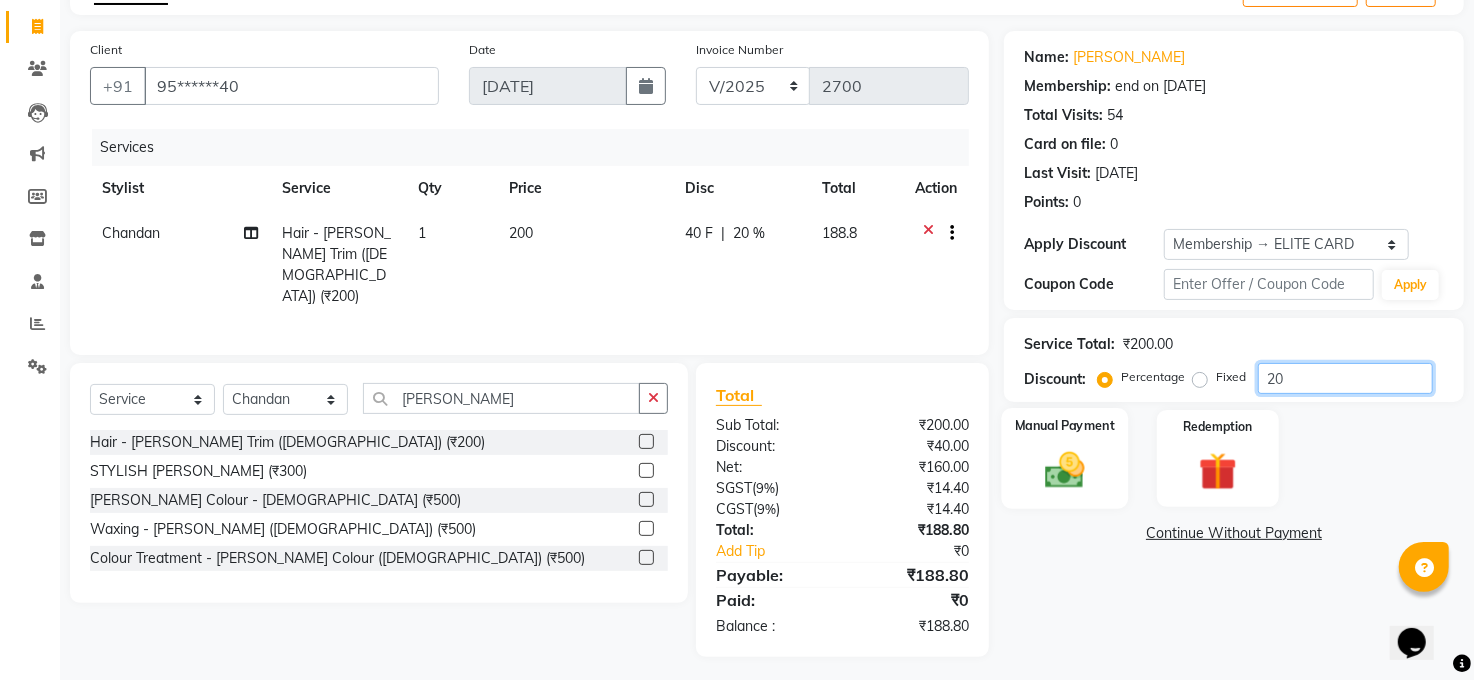 type on "20" 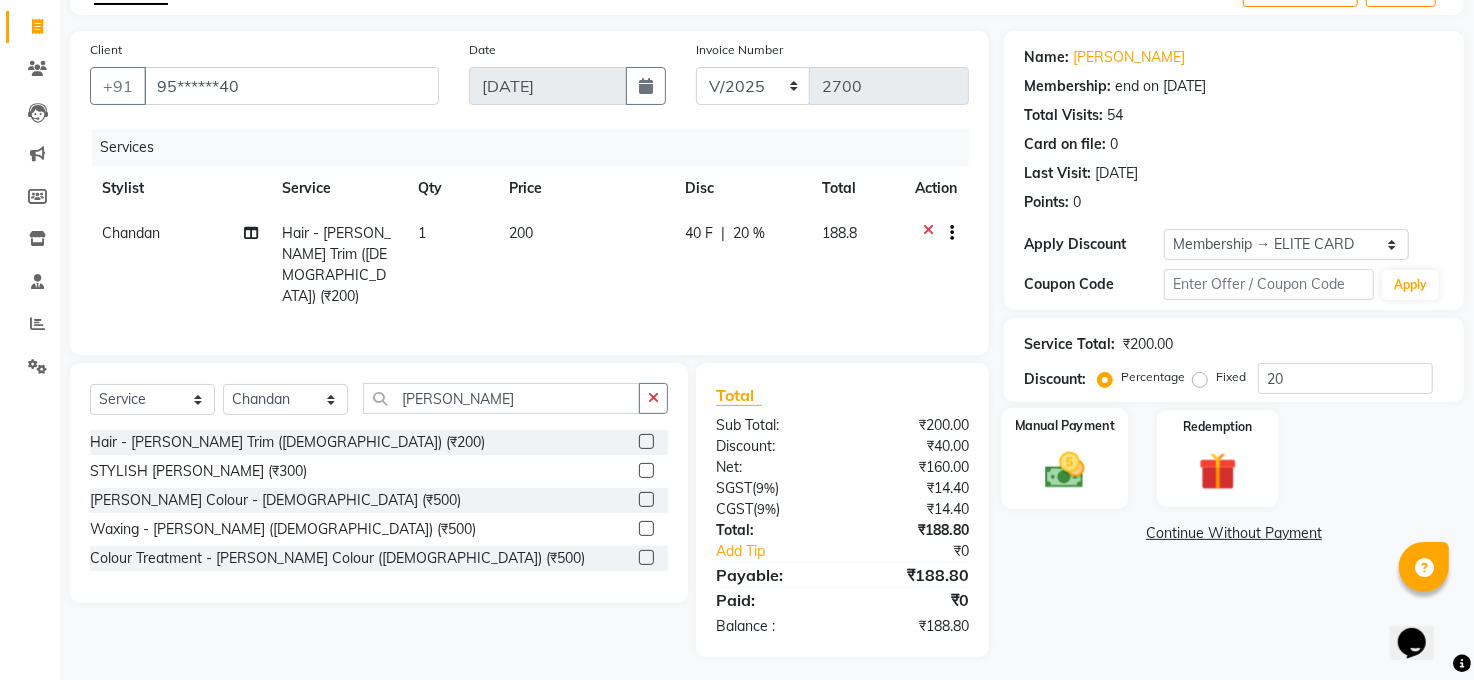 click 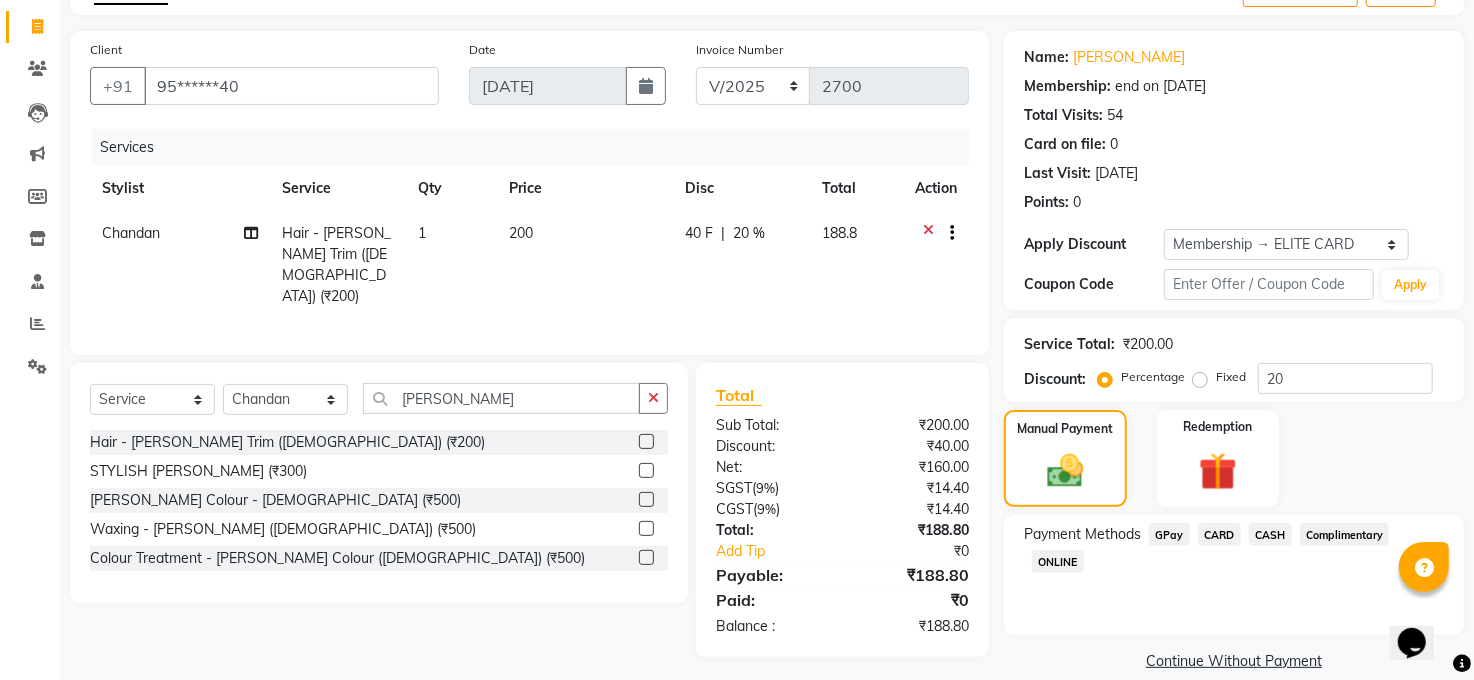click on "CARD" 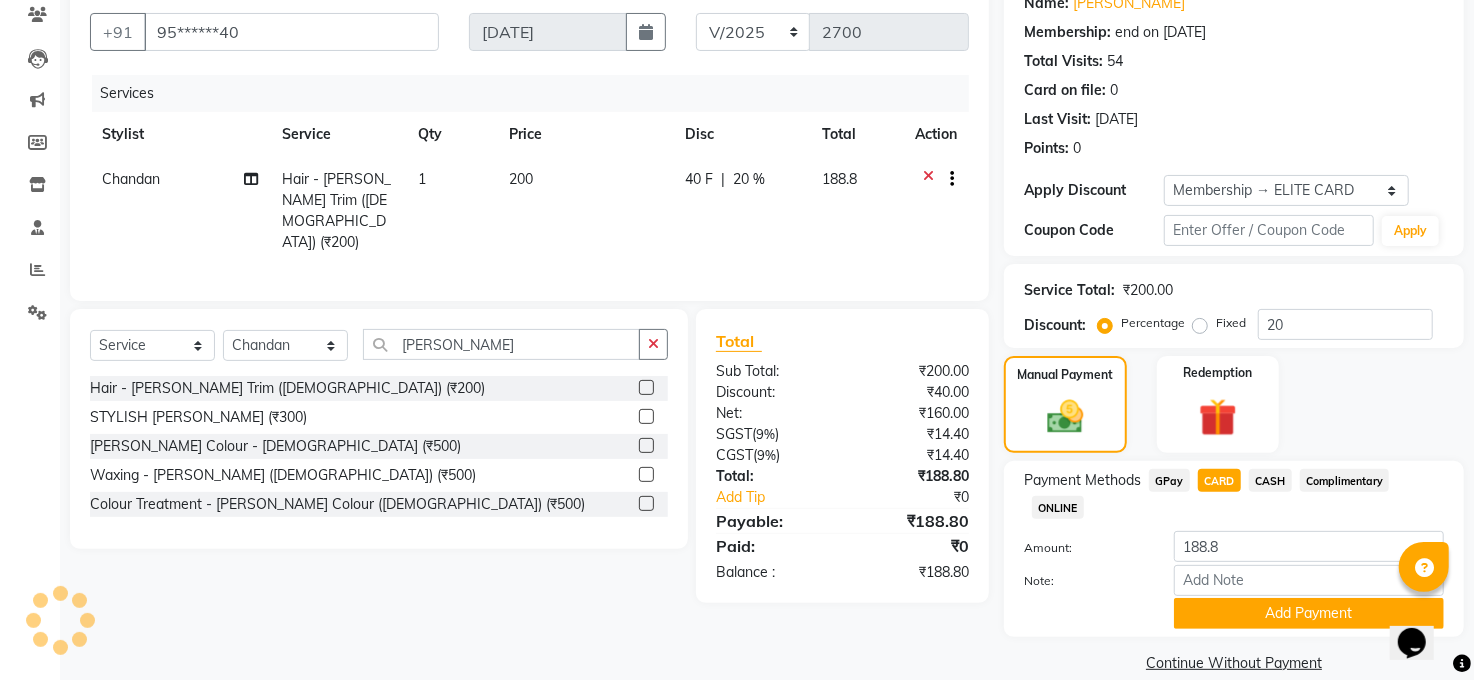 scroll, scrollTop: 201, scrollLeft: 0, axis: vertical 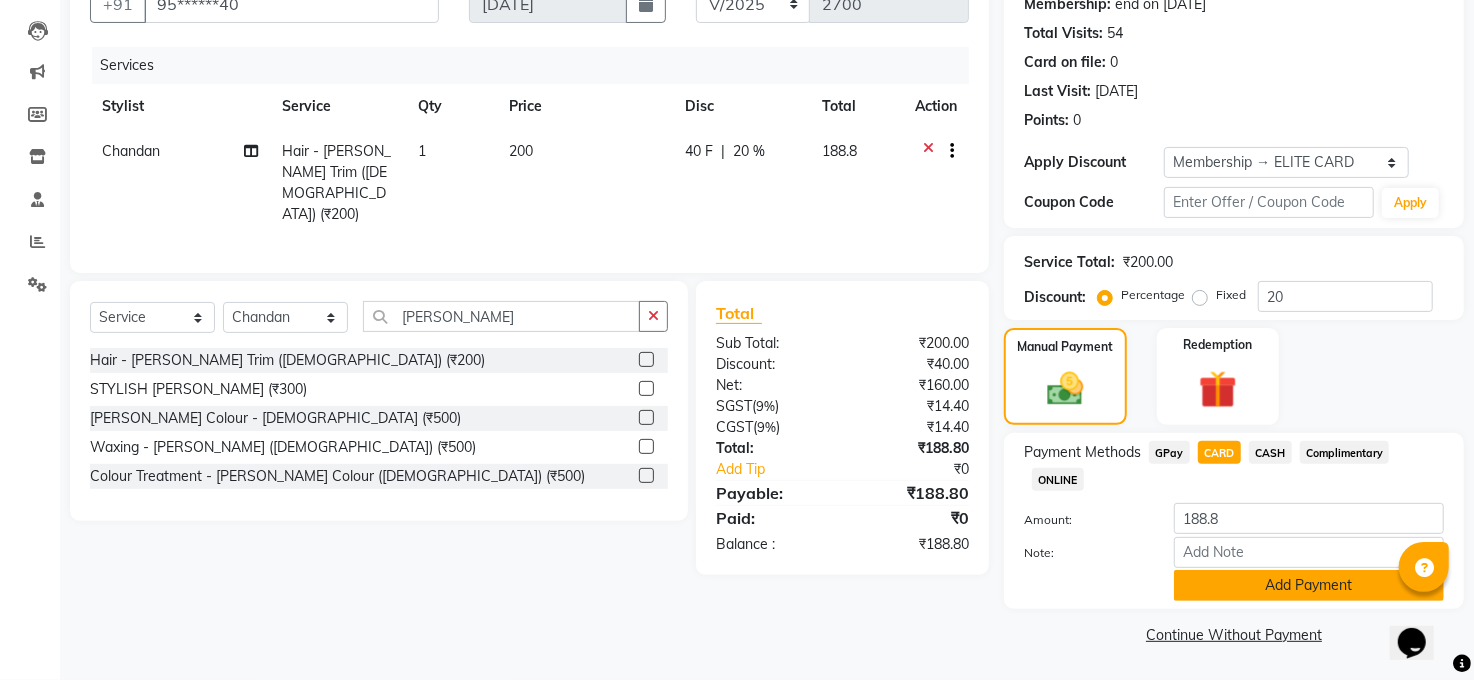click on "Add Payment" 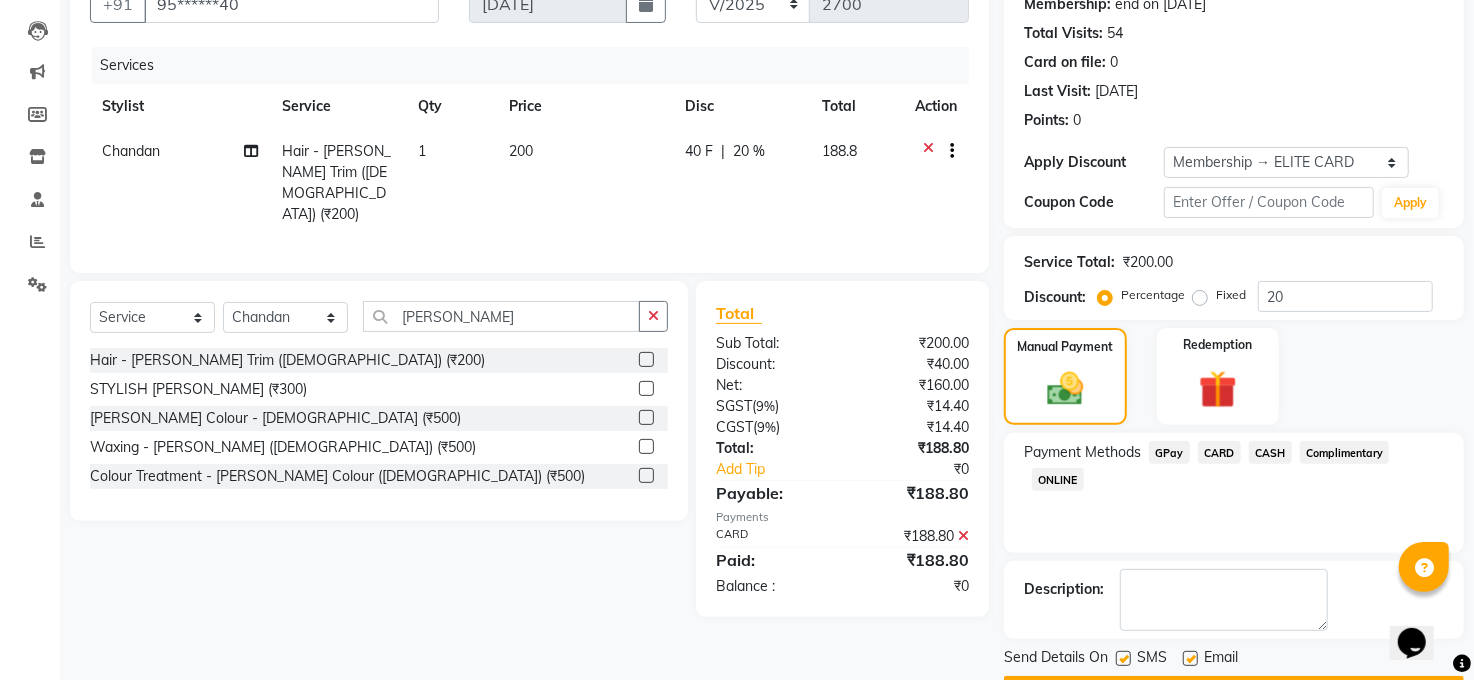scroll, scrollTop: 257, scrollLeft: 0, axis: vertical 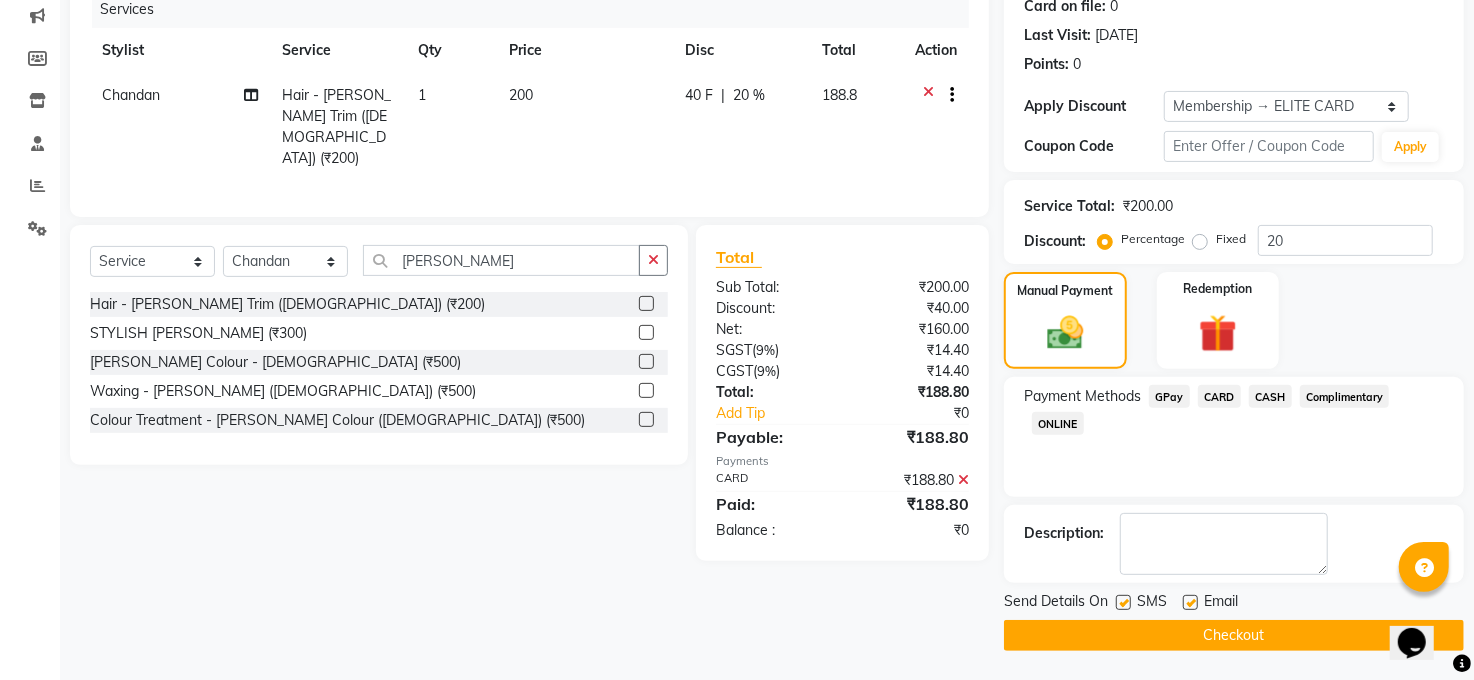click on "Checkout" 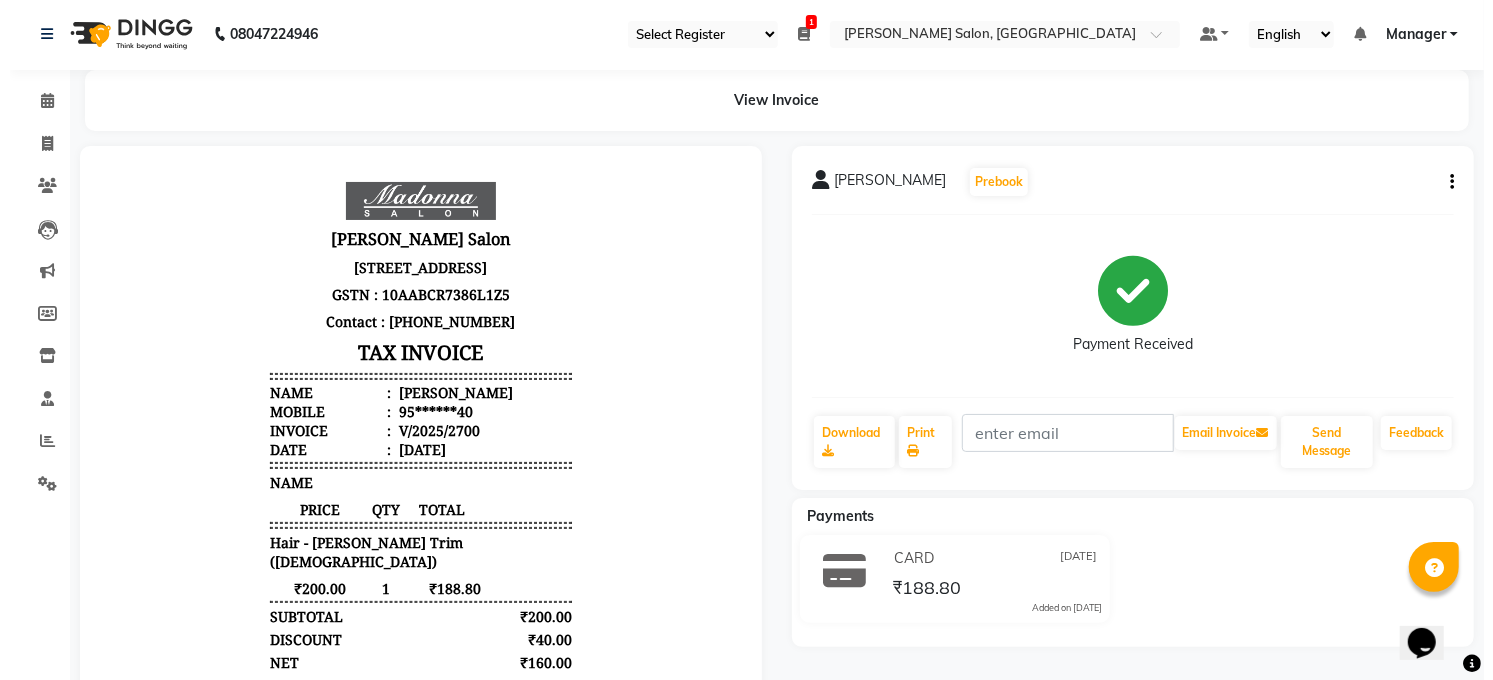 scroll, scrollTop: 0, scrollLeft: 0, axis: both 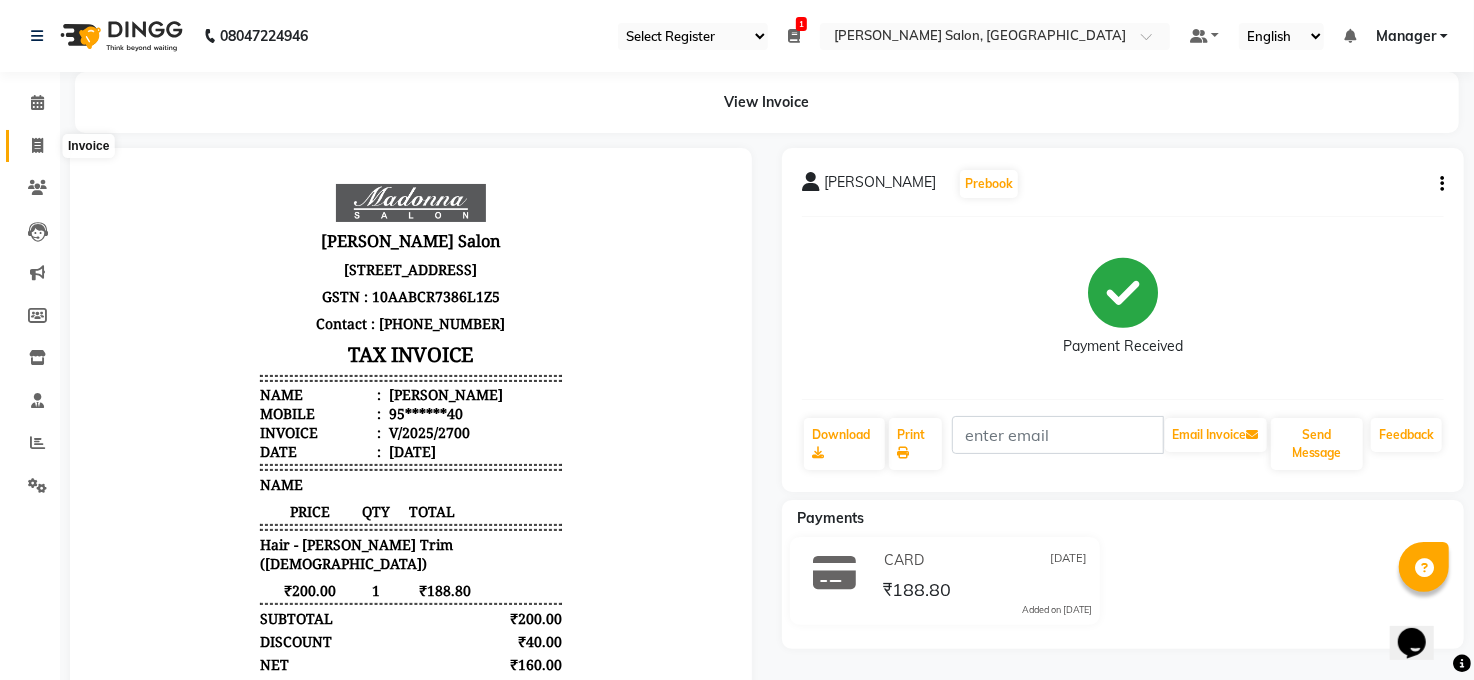 click 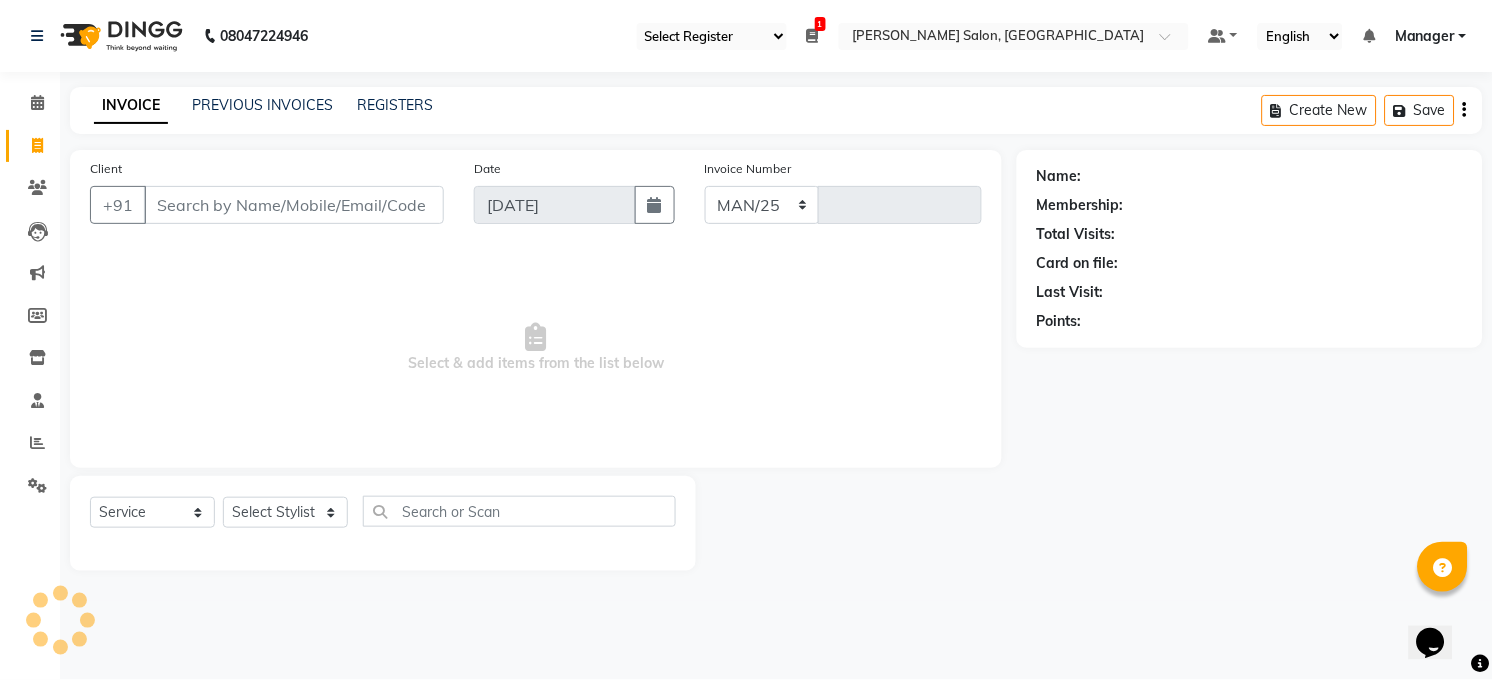 select on "5748" 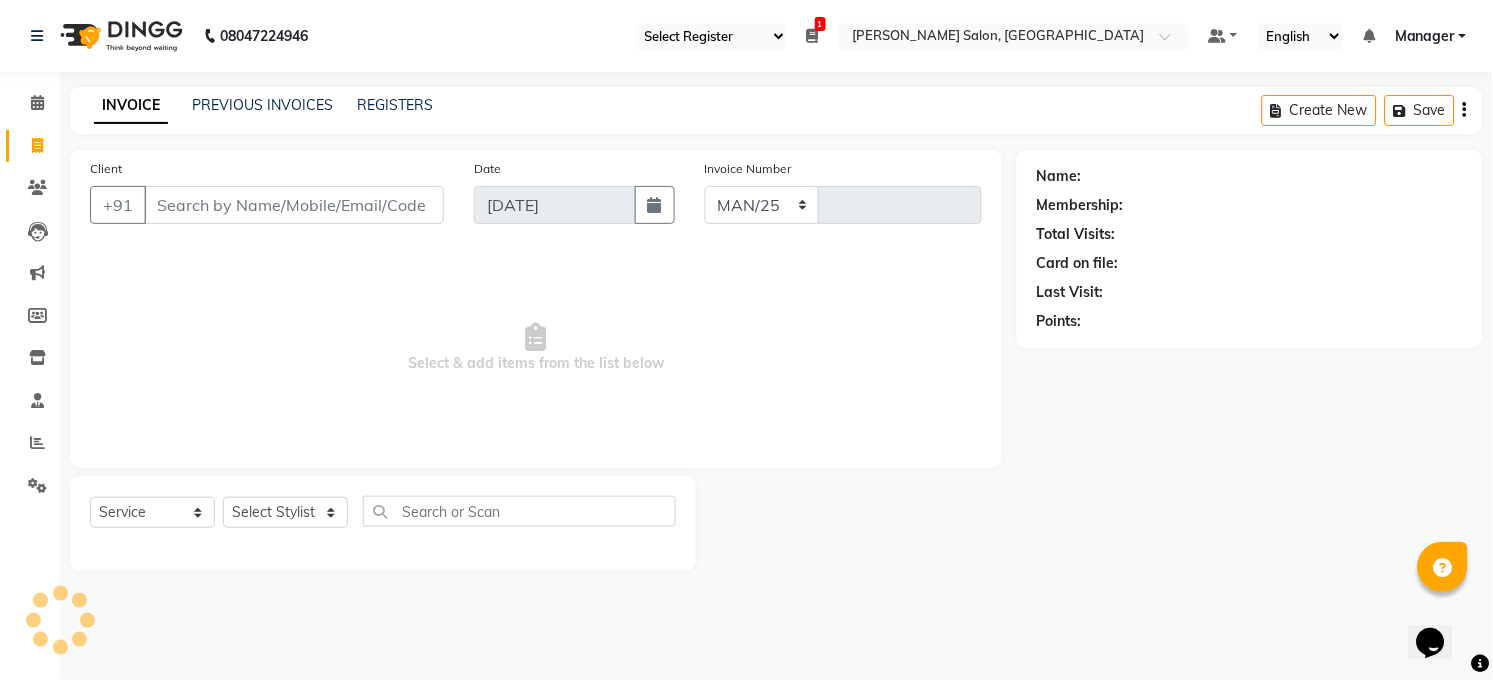 type on "2701" 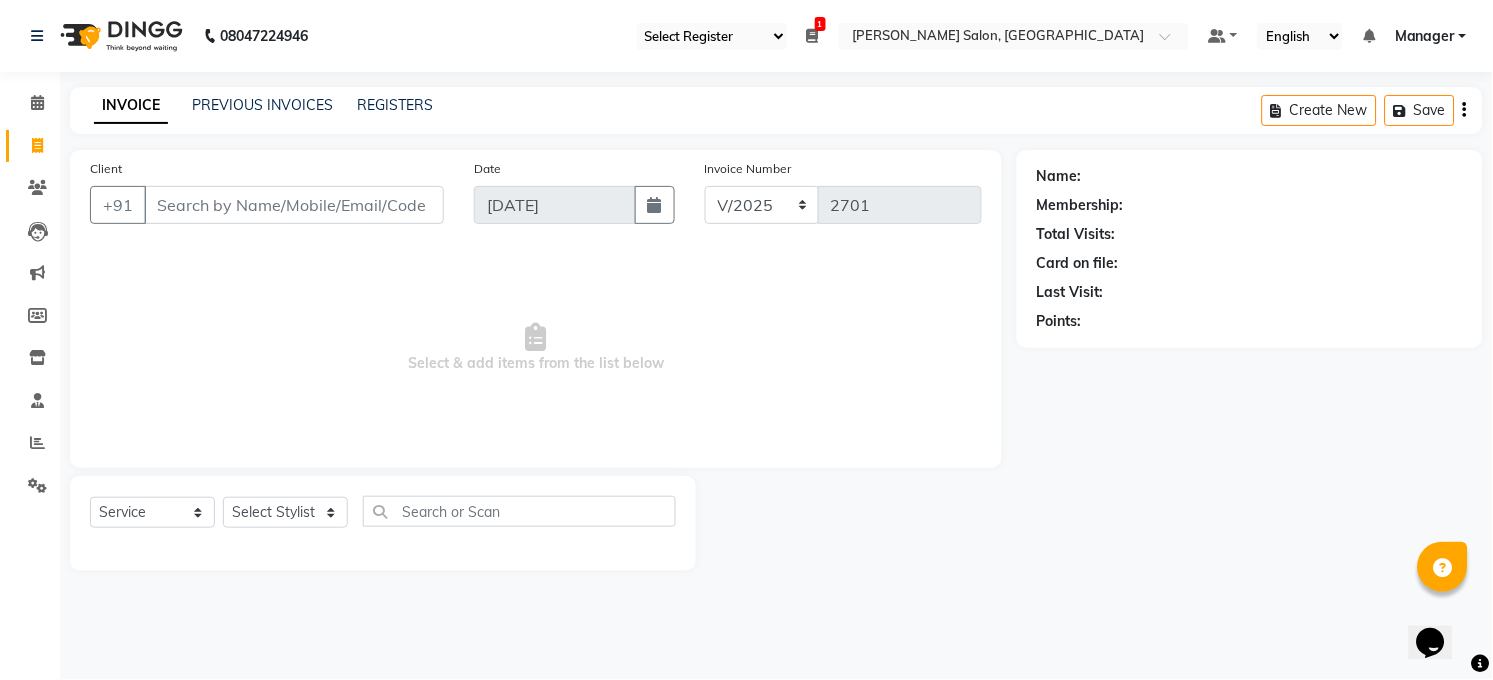 click 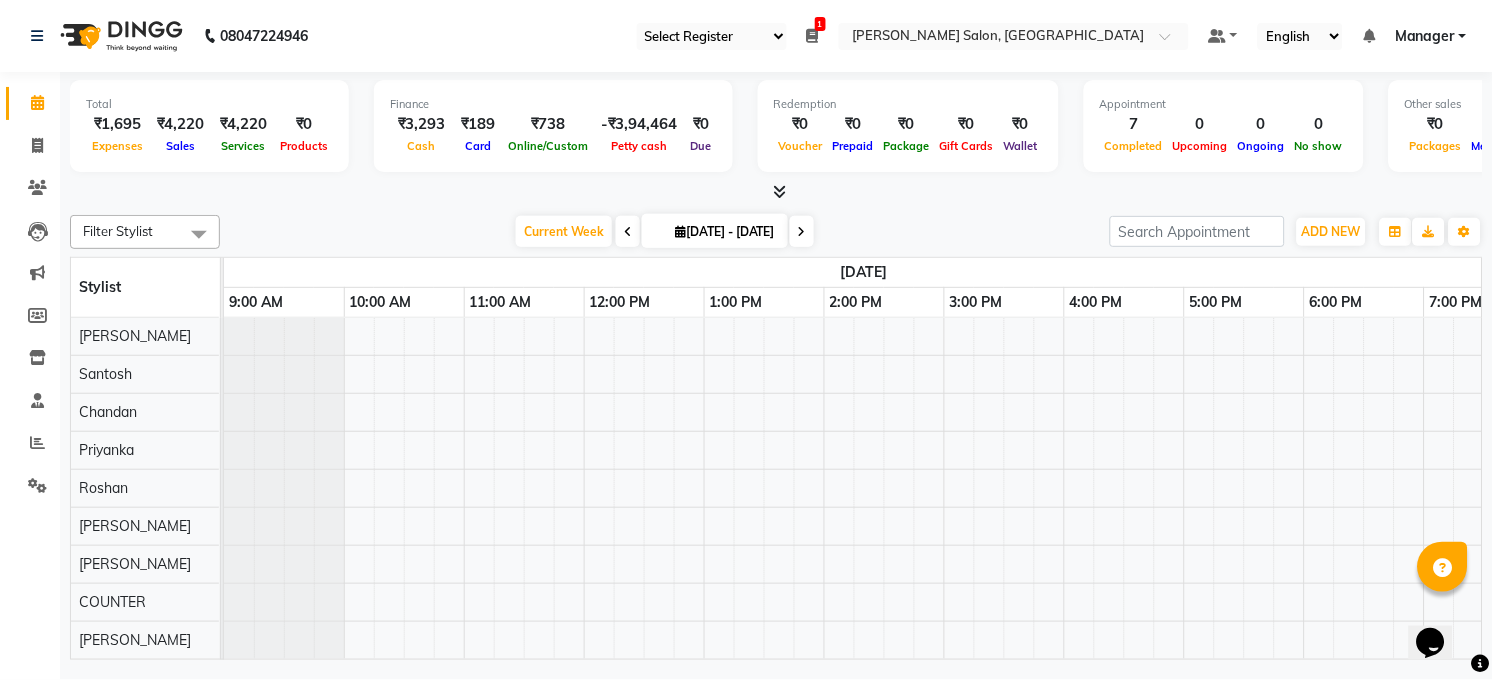 scroll, scrollTop: 0, scrollLeft: 0, axis: both 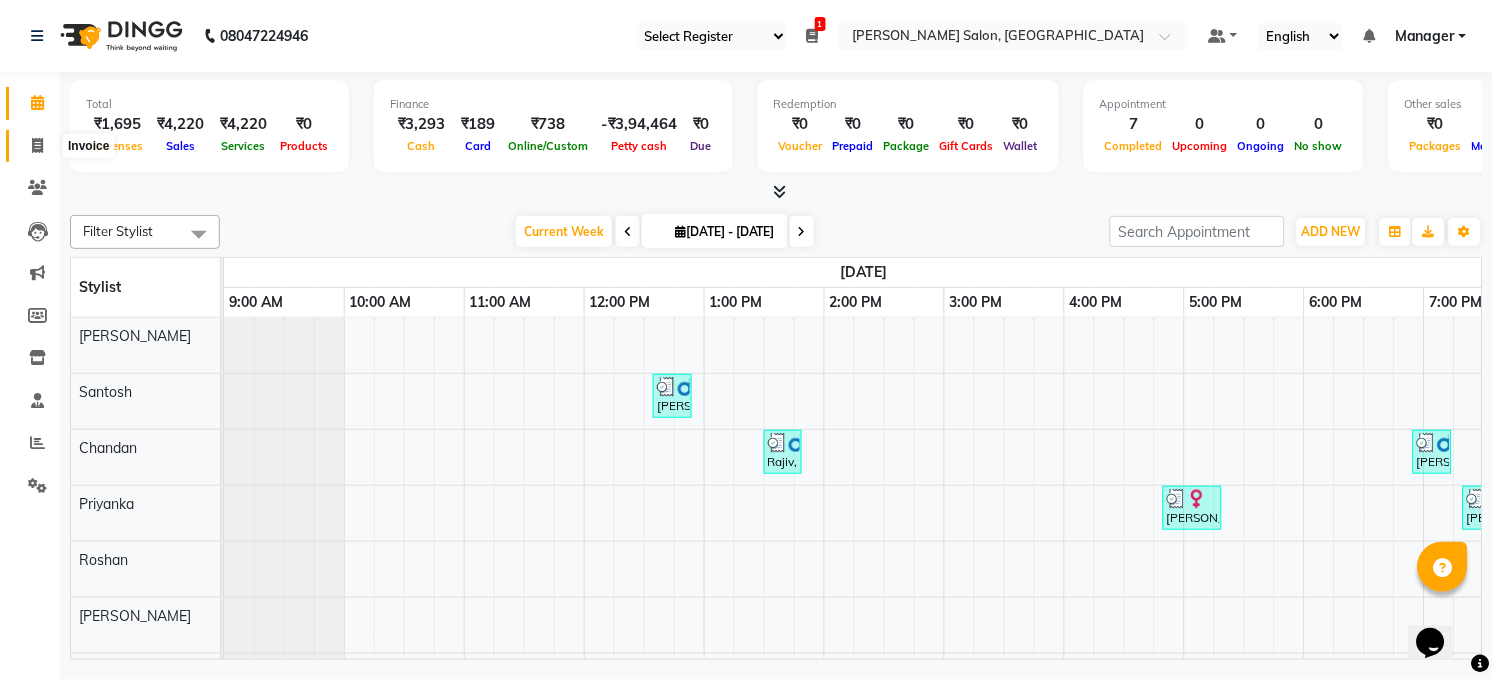 click 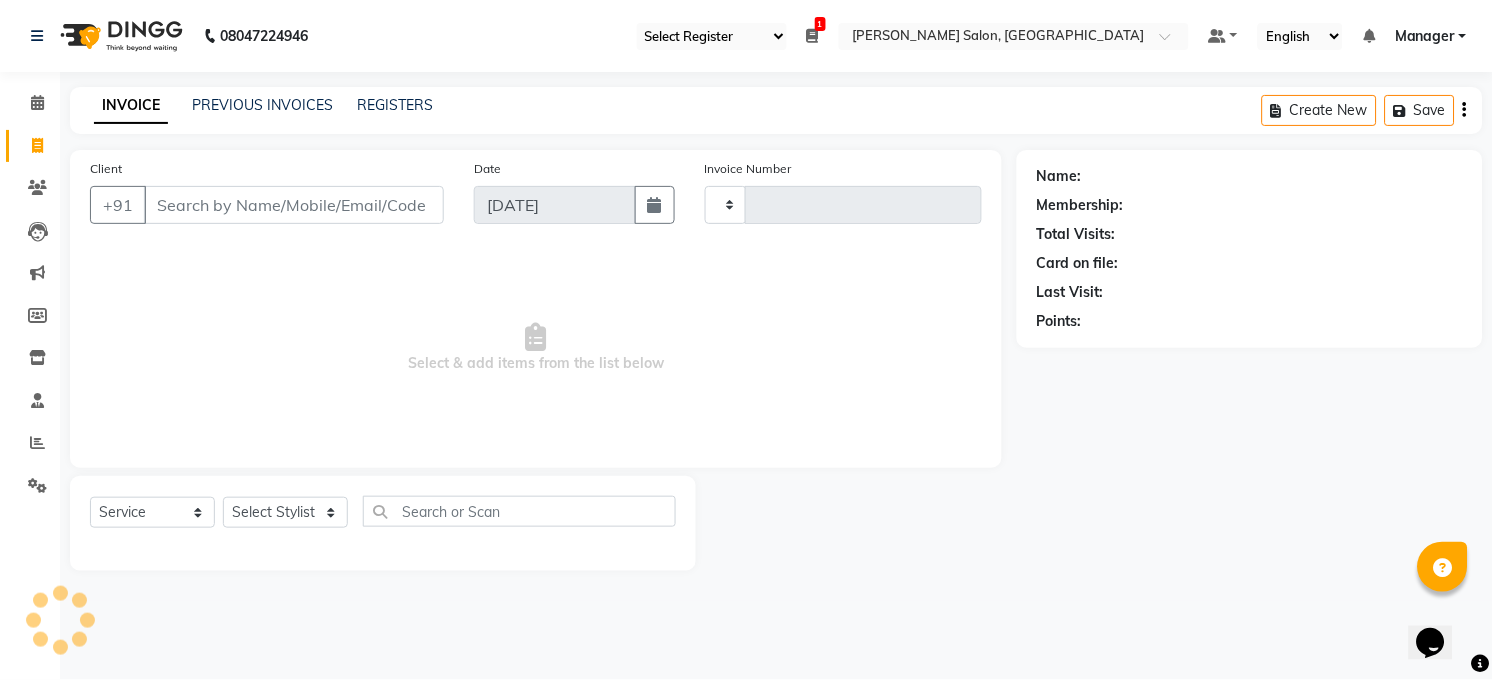 type on "2701" 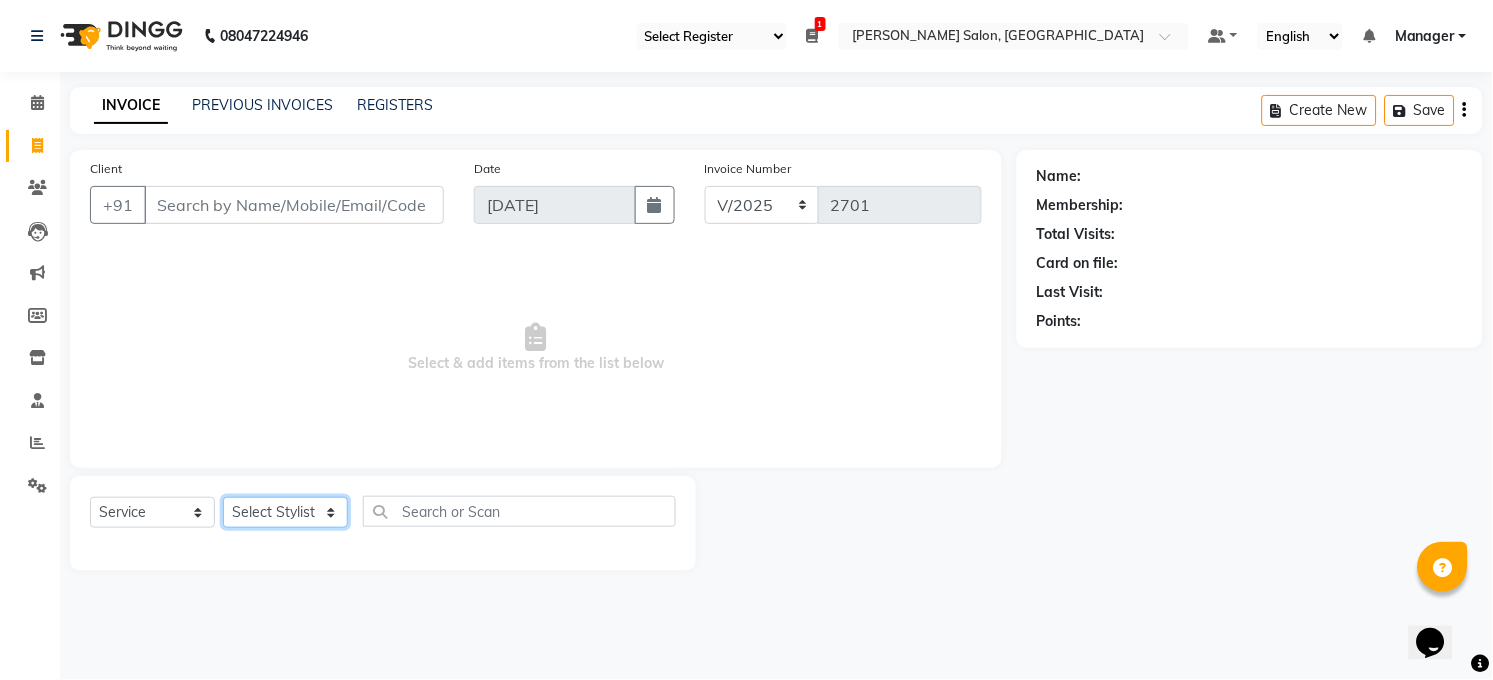 click on "Select Stylist [PERSON_NAME] [PERSON_NAME] [PERSON_NAME] COUNTER  Manager [PERSON_NAME] [PERSON_NAME] [PERSON_NAME] [PERSON_NAME] [PERSON_NAME] Santosh SAURABH [PERSON_NAME] [PERSON_NAME] Veer [PERSON_NAME]" 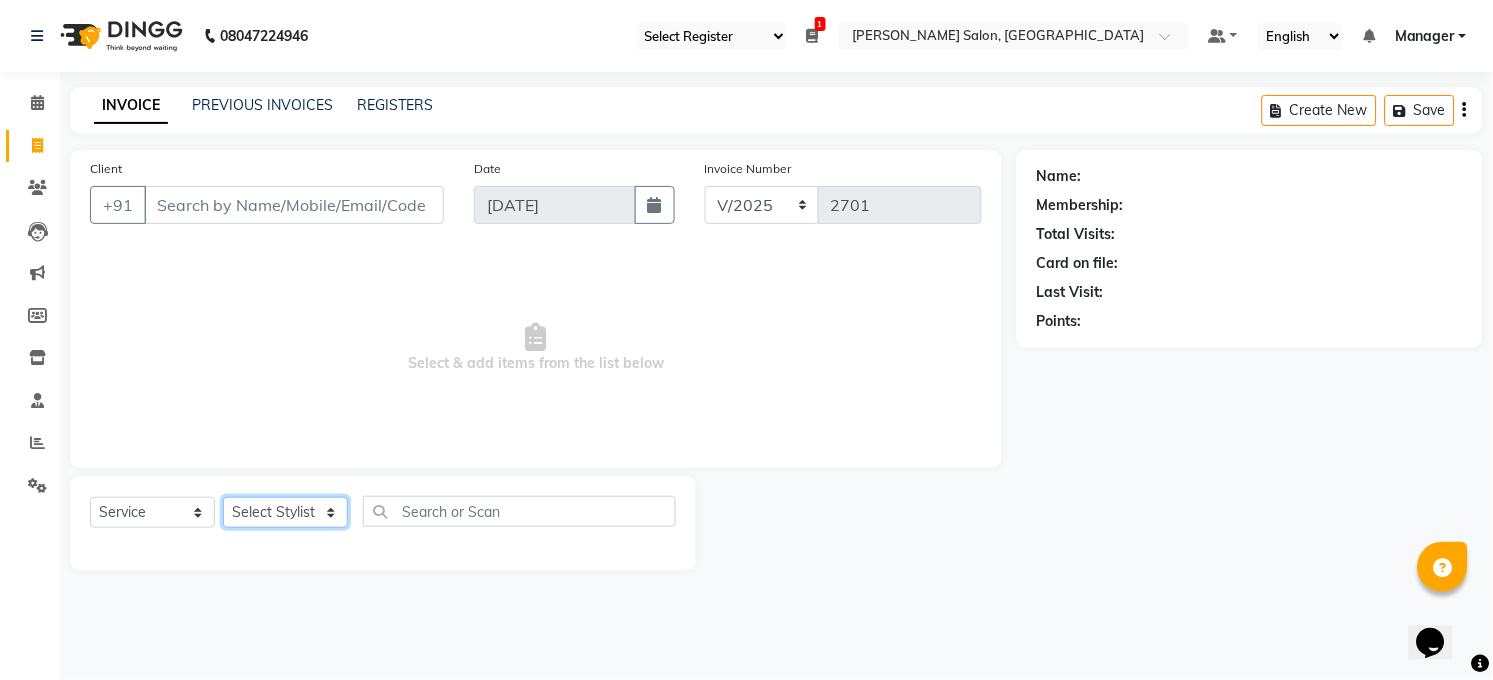 select on "40298" 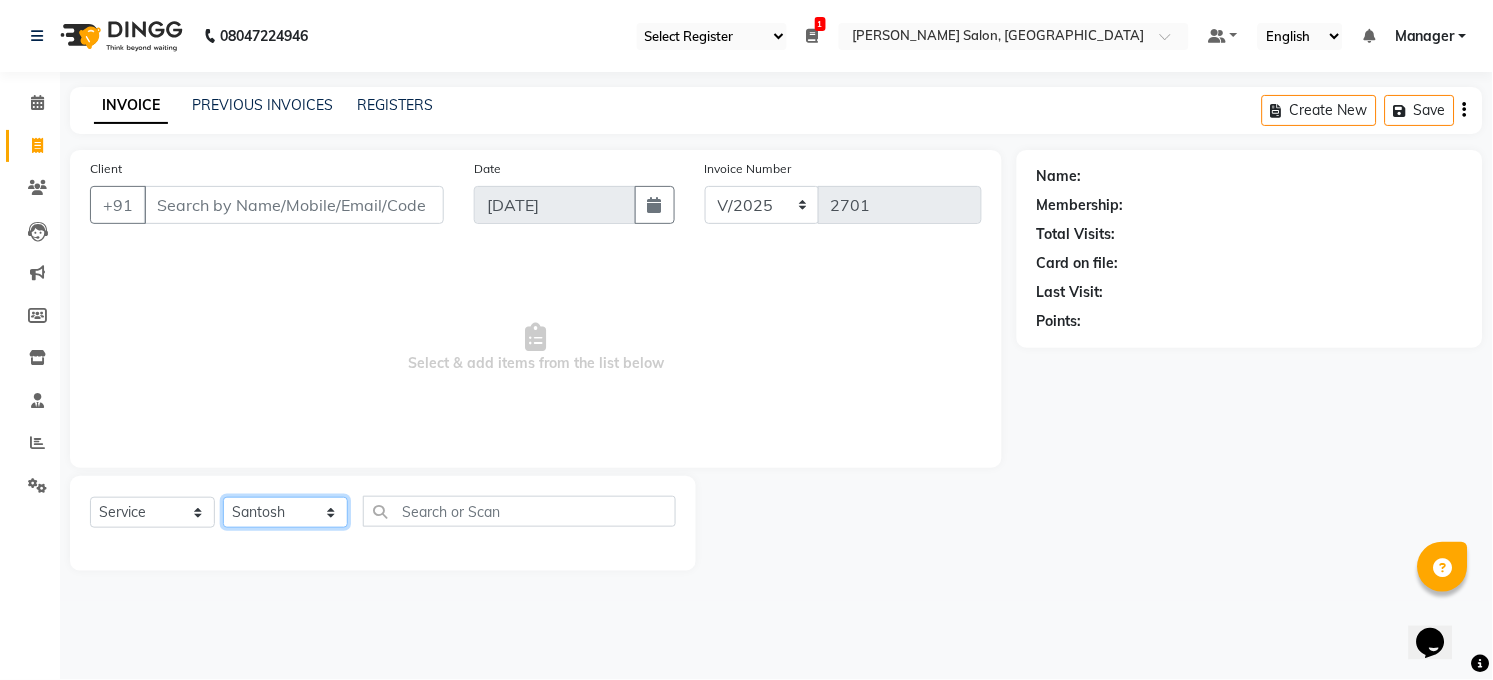 click on "Select Stylist [PERSON_NAME] [PERSON_NAME] [PERSON_NAME] COUNTER  Manager [PERSON_NAME] [PERSON_NAME] [PERSON_NAME] [PERSON_NAME] [PERSON_NAME] Santosh SAURABH [PERSON_NAME] [PERSON_NAME] Veer [PERSON_NAME]" 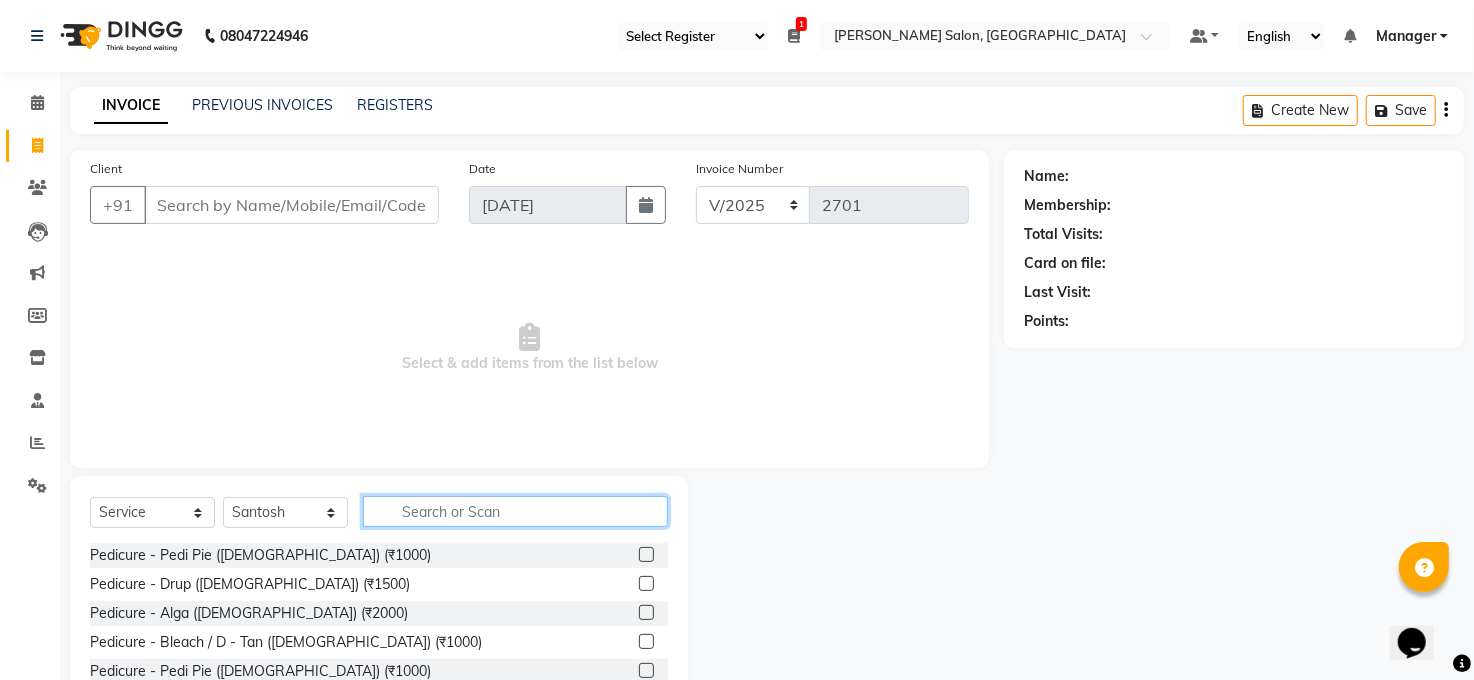 click 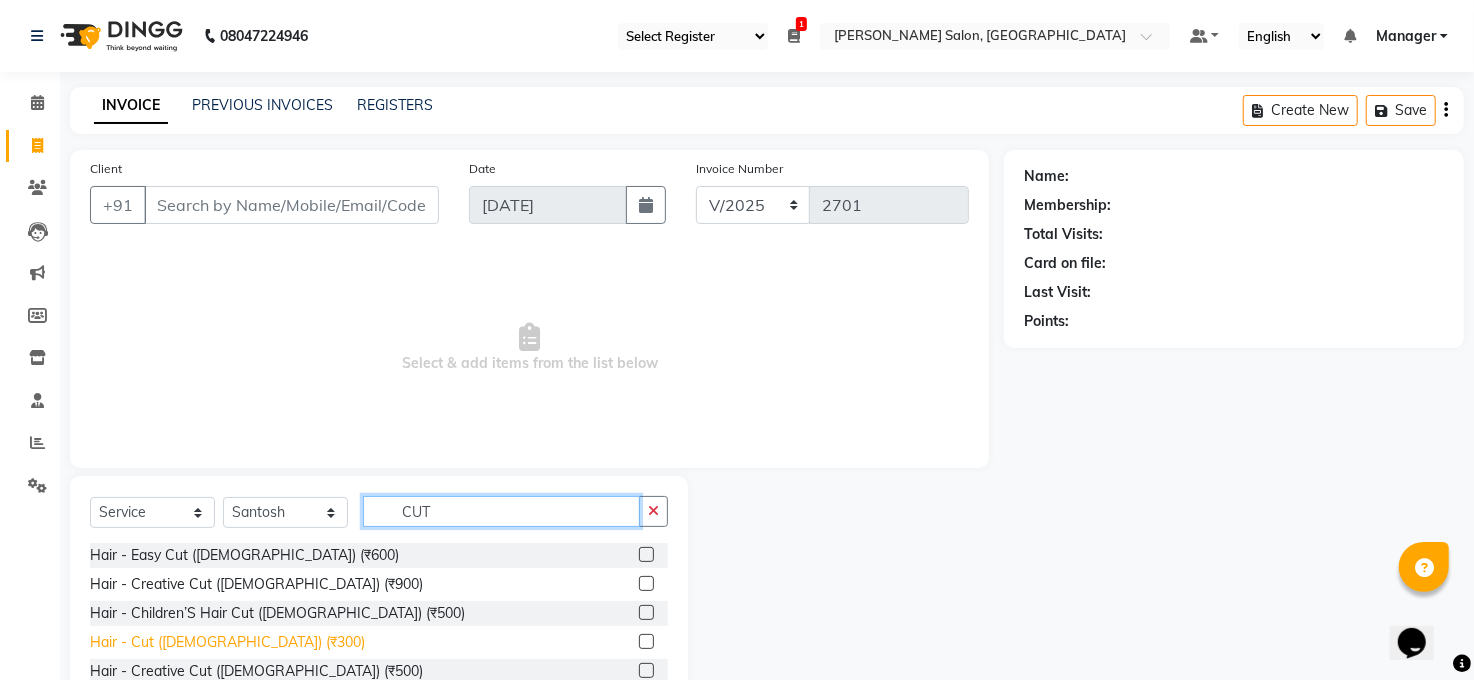type on "CUT" 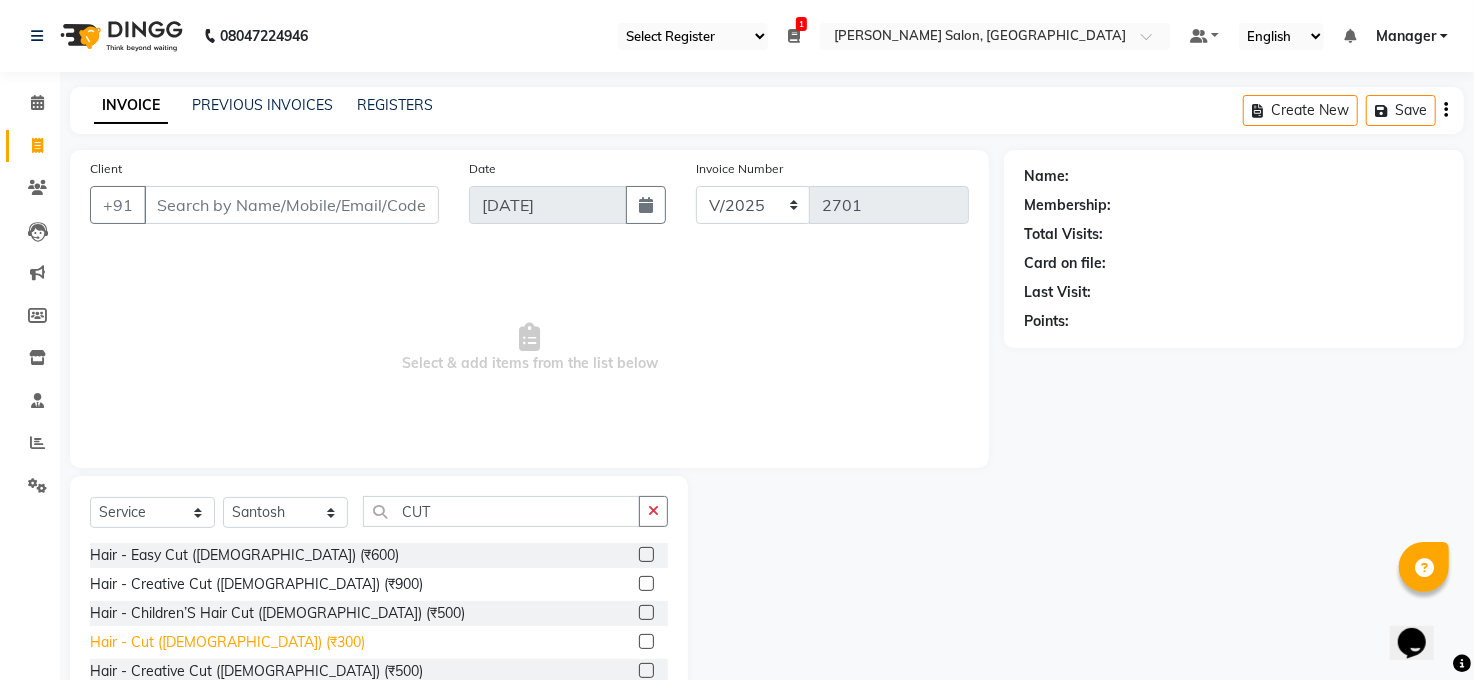 click on "Hair - Cut ([DEMOGRAPHIC_DATA]) (₹300)" 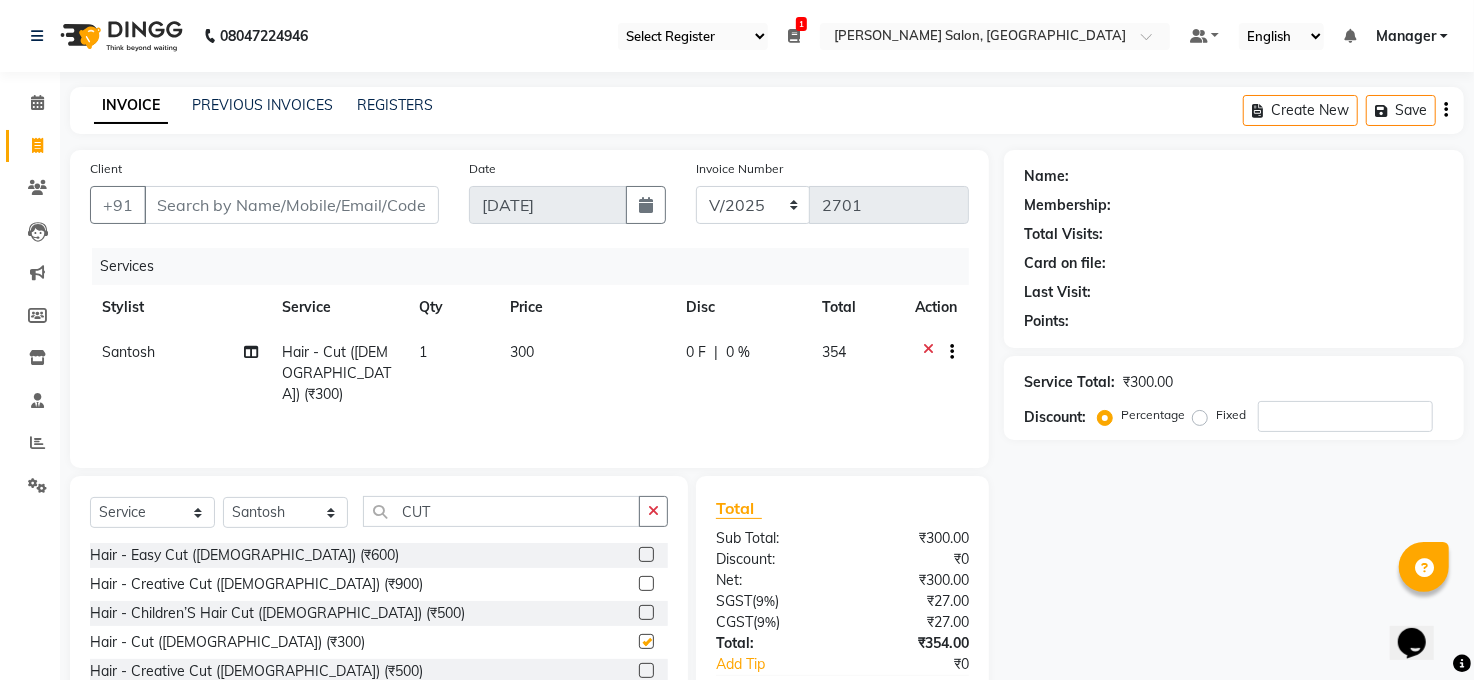 checkbox on "false" 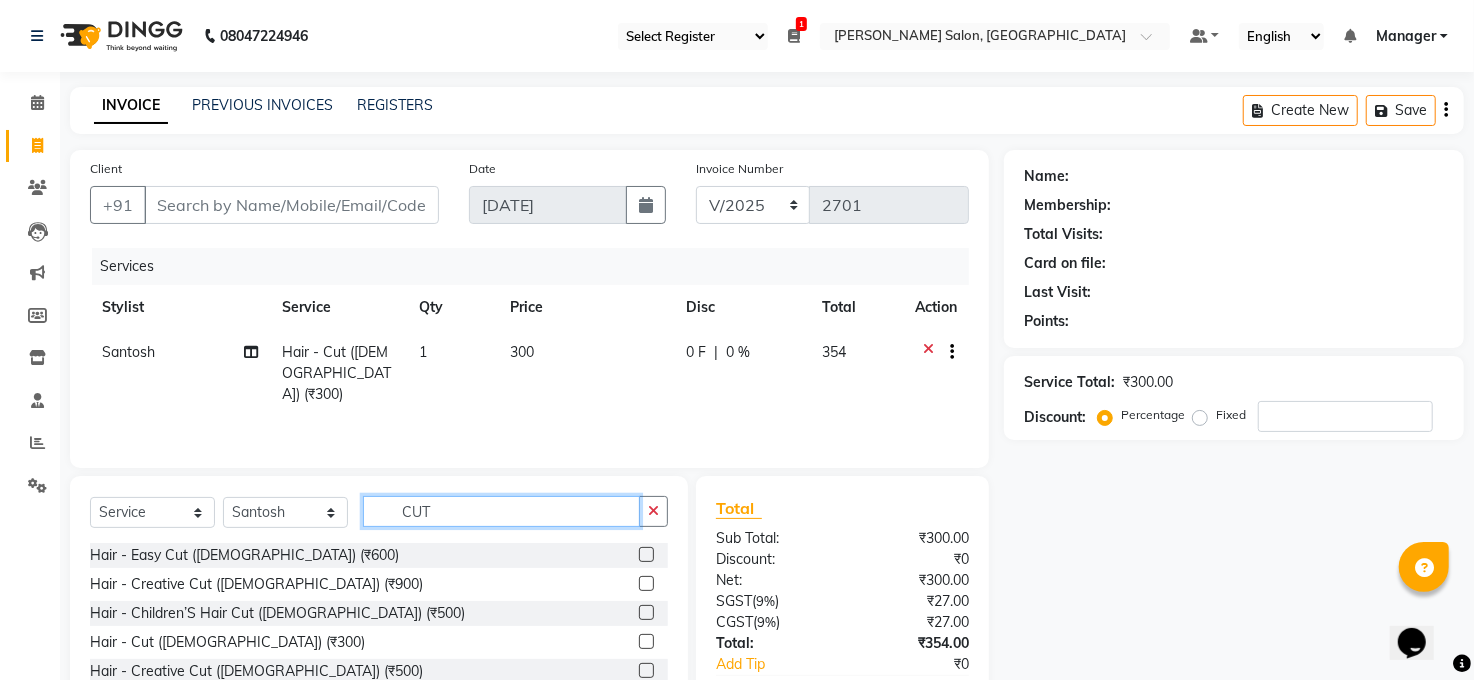 click on "CUT" 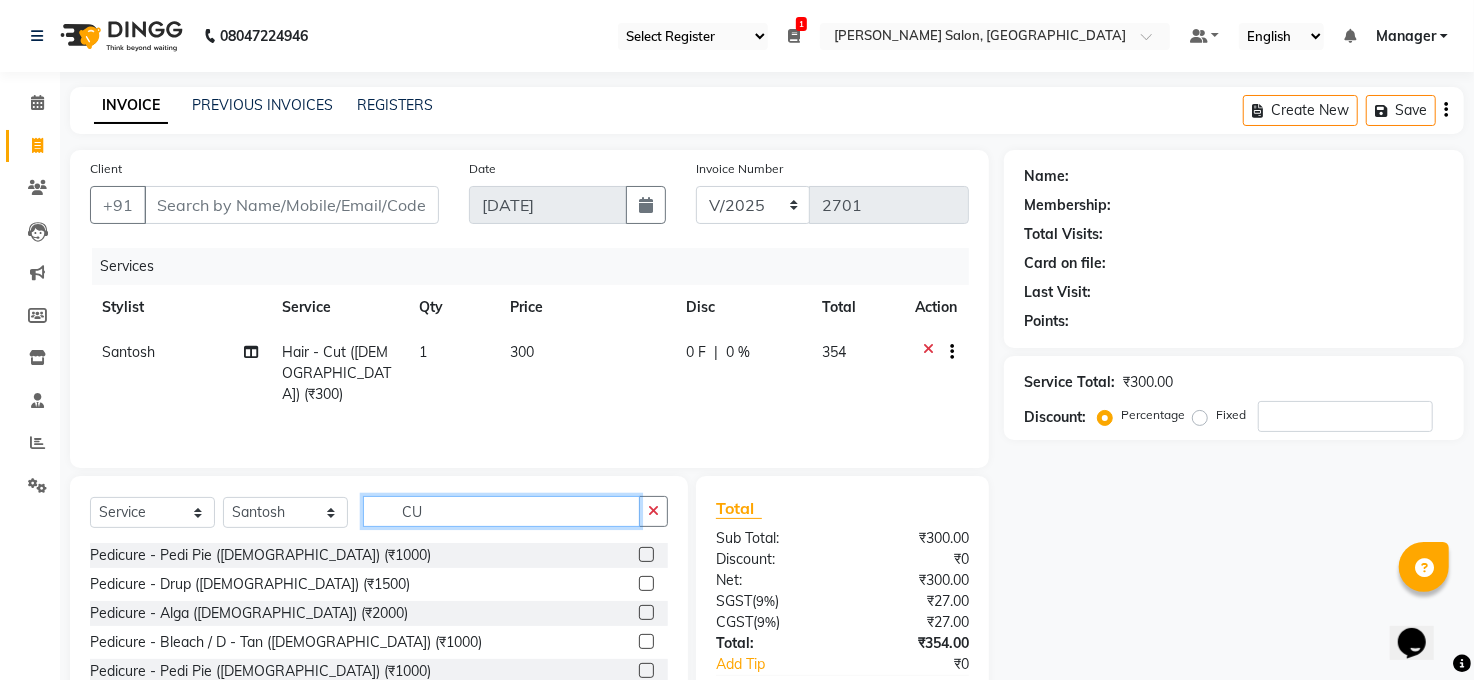 type on "C" 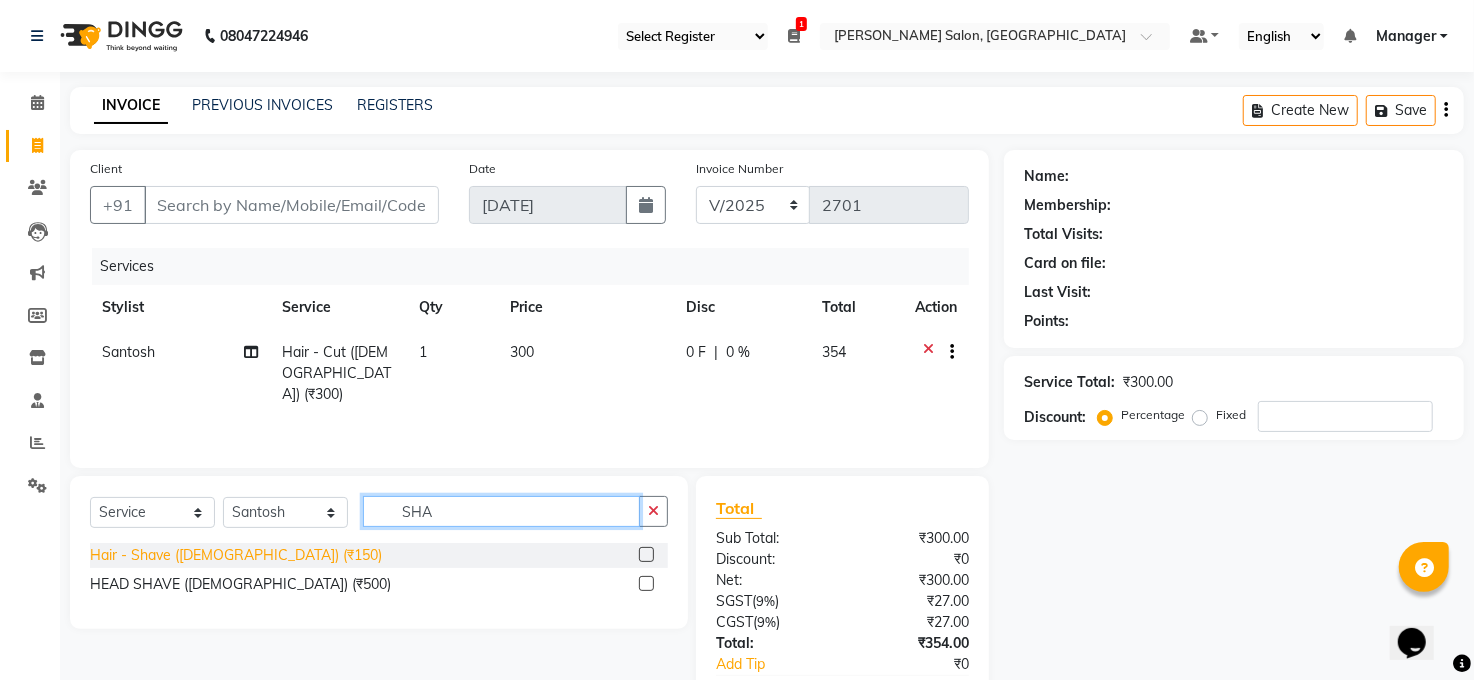 type on "SHA" 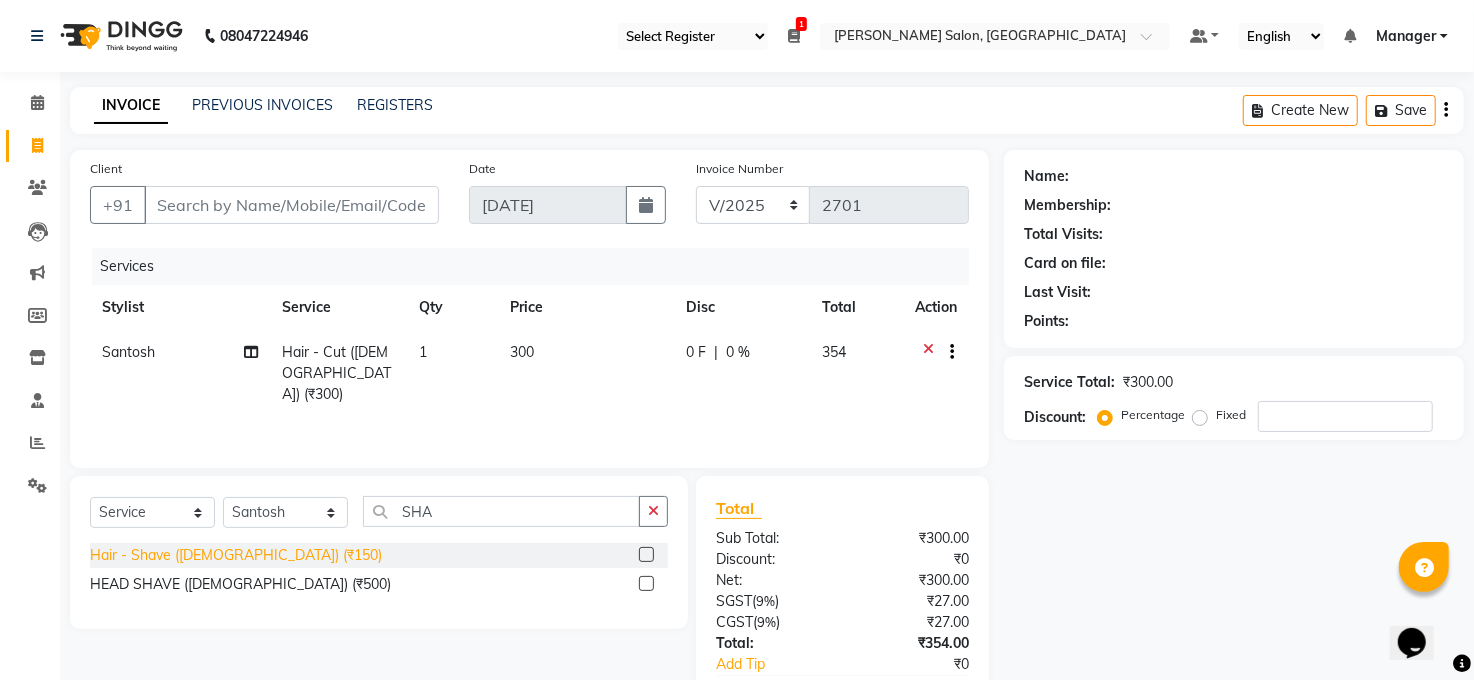 click on "Hair - Shave ([DEMOGRAPHIC_DATA]) (₹150)" 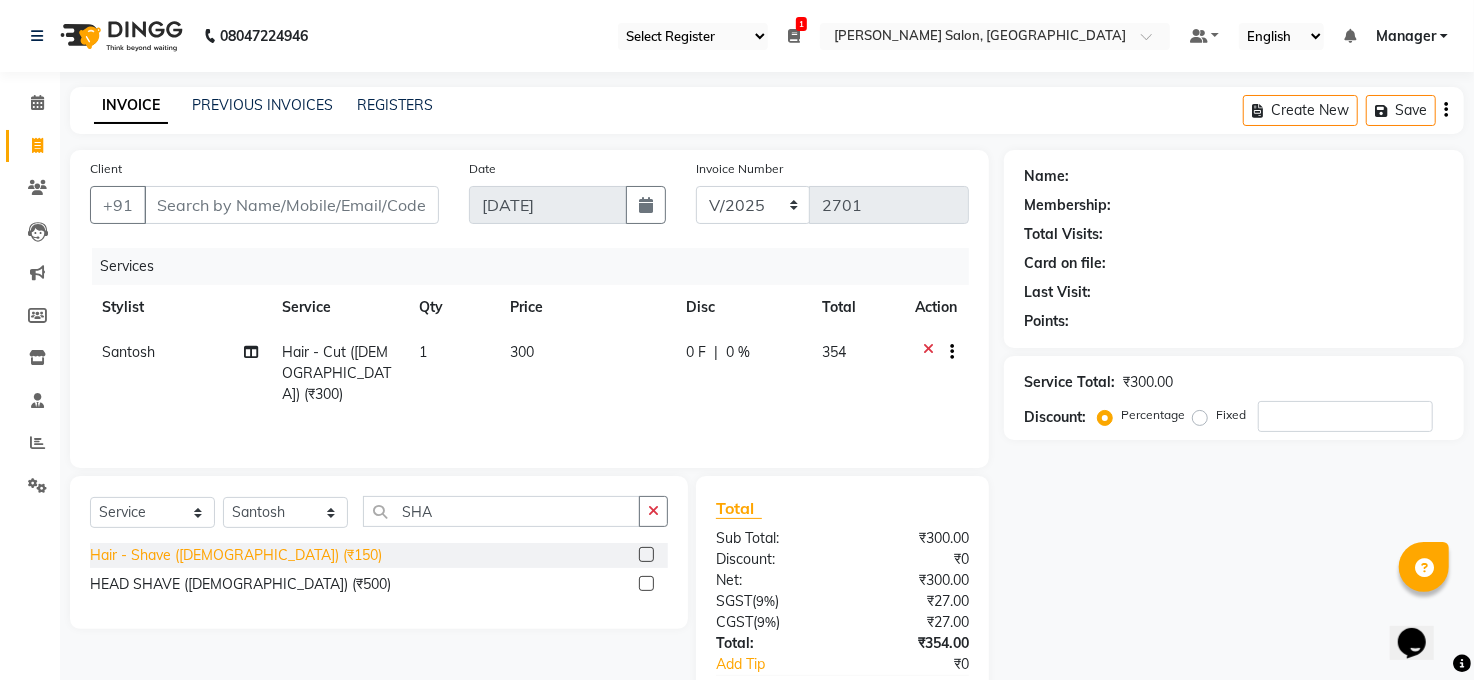 click on "Hair - Shave ([DEMOGRAPHIC_DATA]) (₹150)" 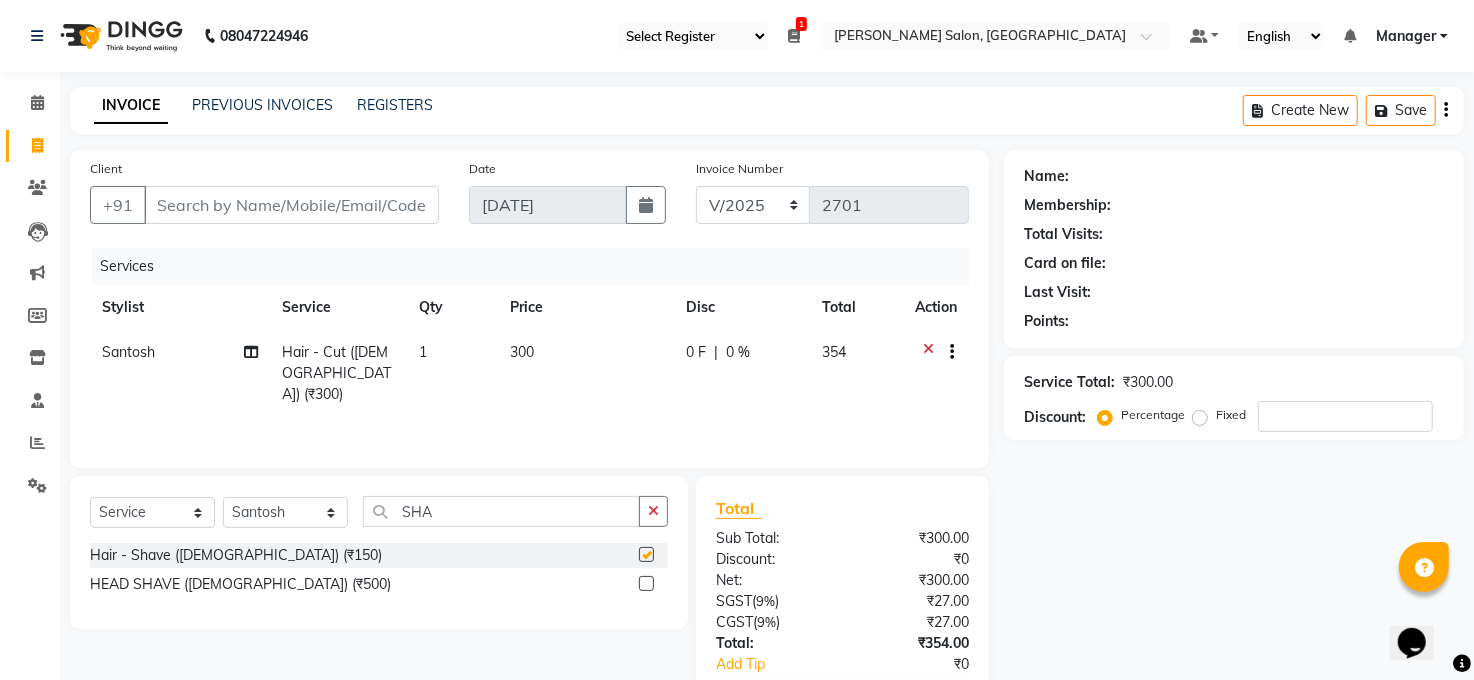 checkbox on "false" 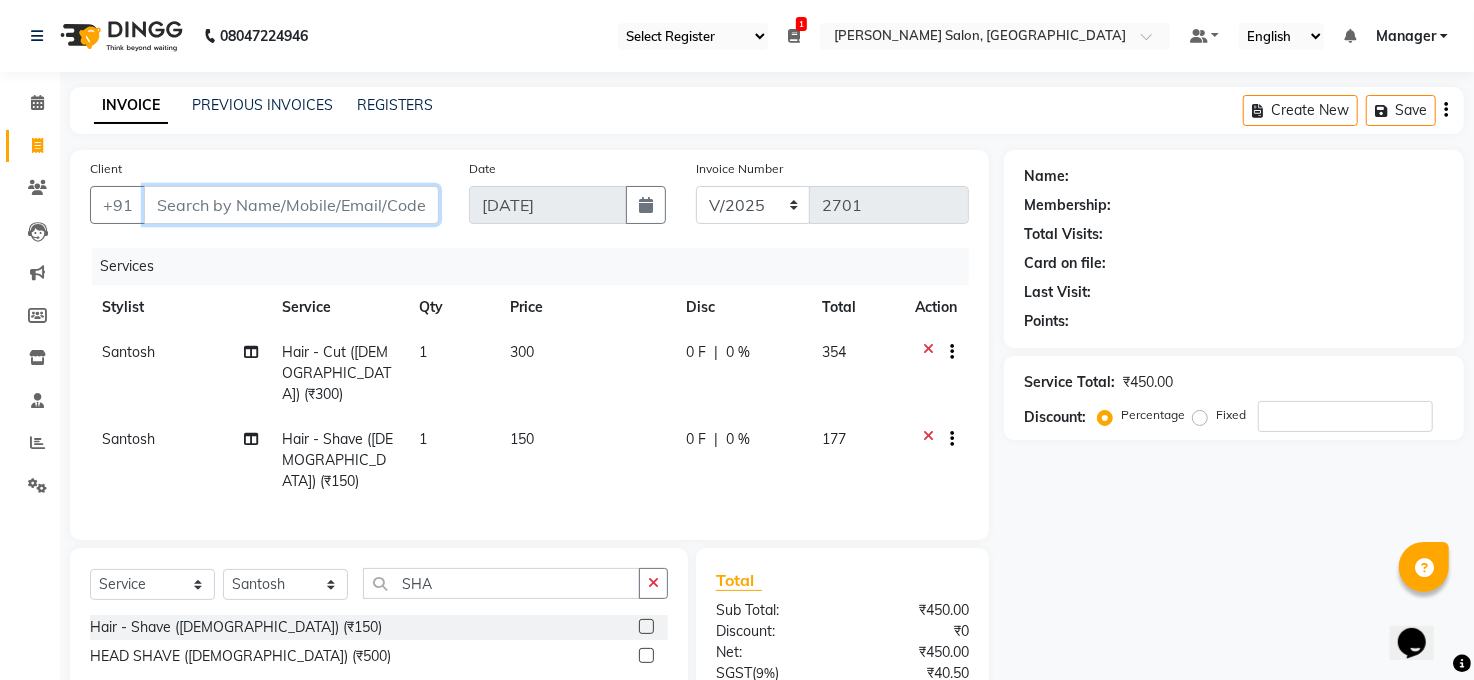 click on "Client" at bounding box center [291, 205] 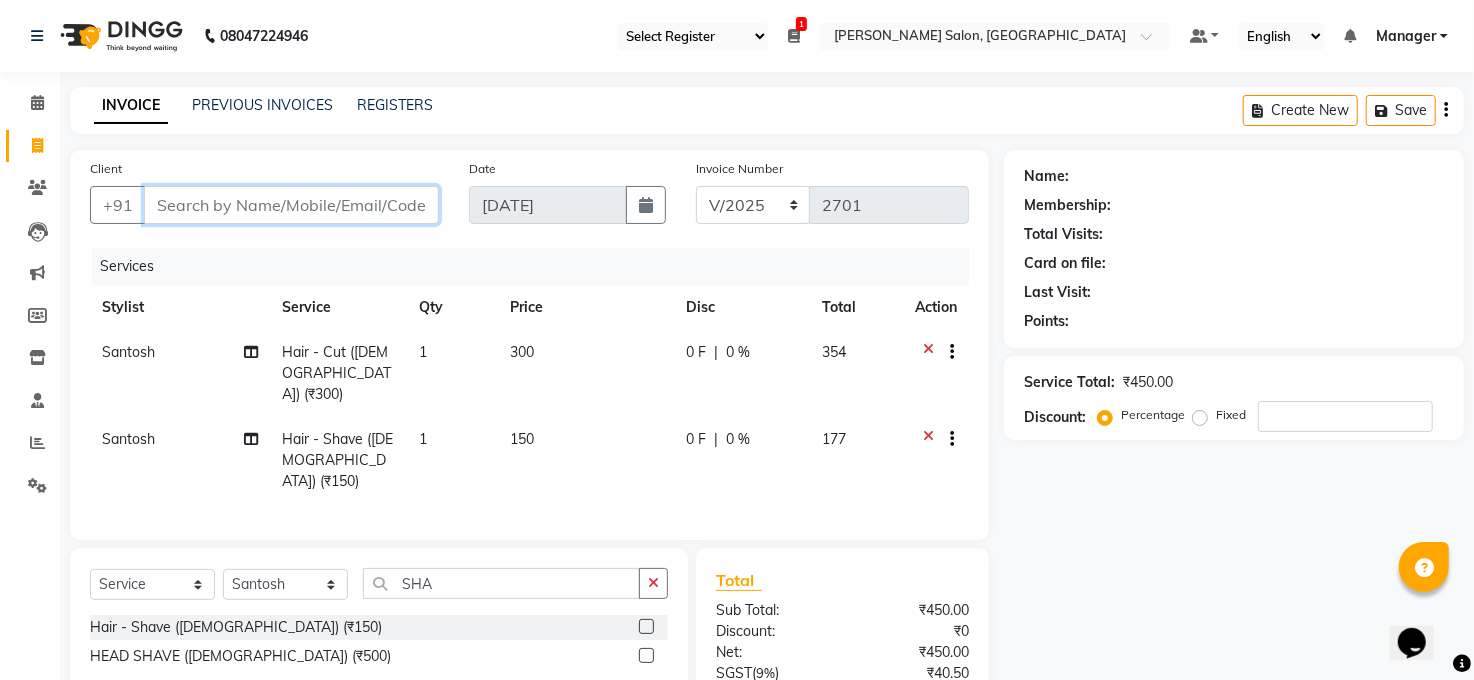 click on "Client" at bounding box center [291, 205] 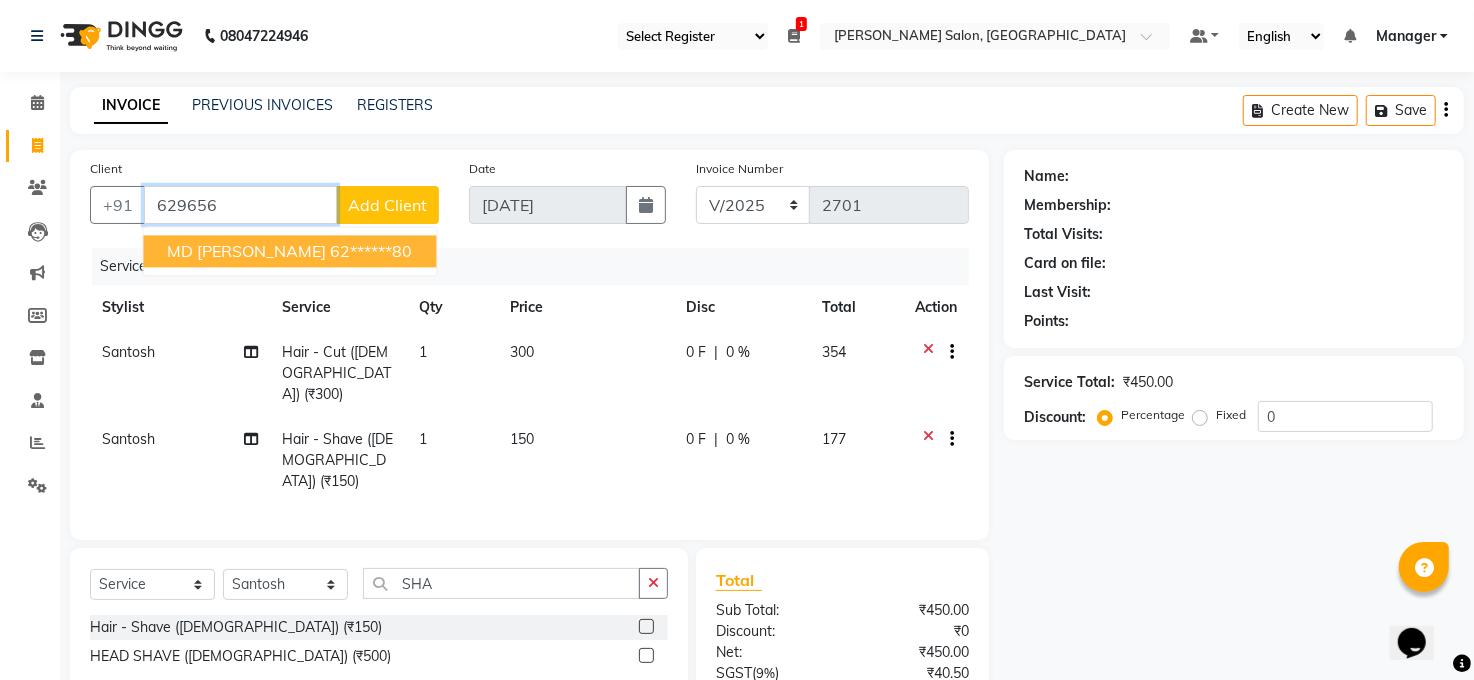 click on "MD SANOWER KHAN" at bounding box center [246, 251] 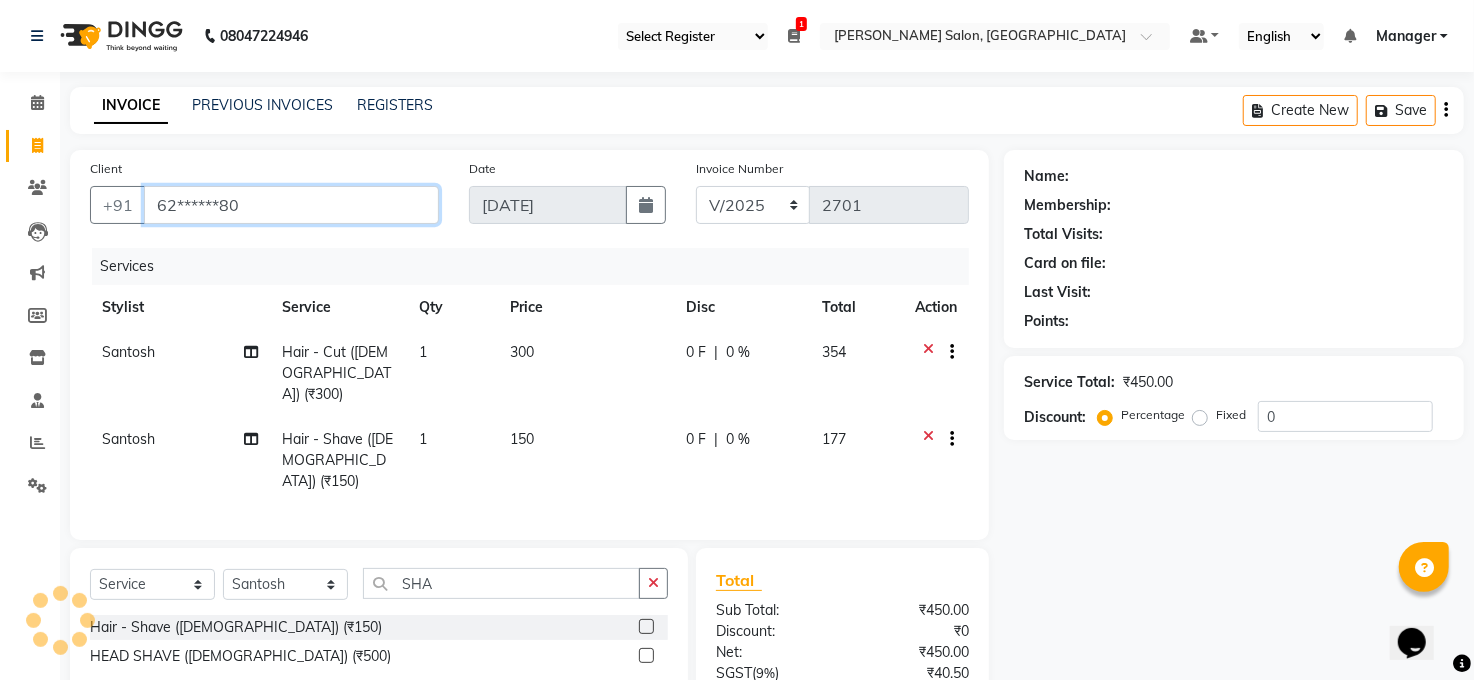 type on "62******80" 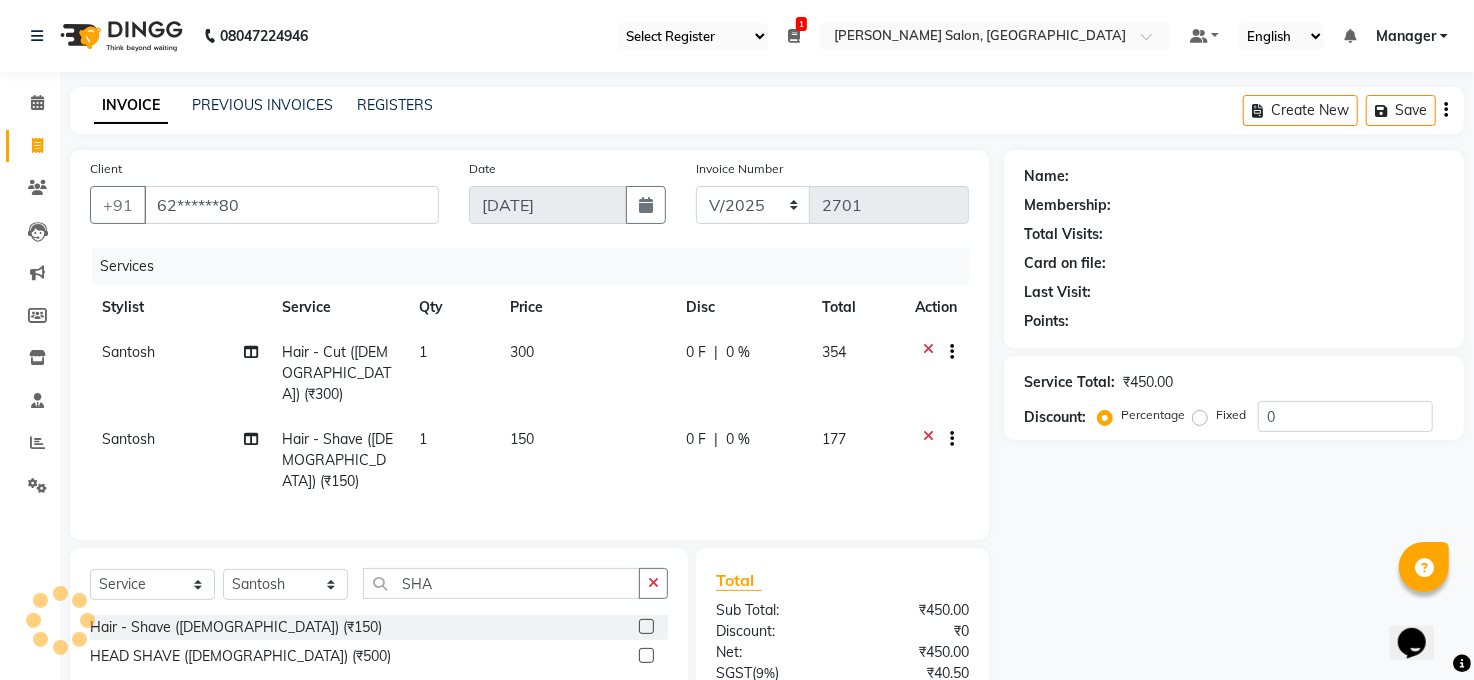 select on "1: Object" 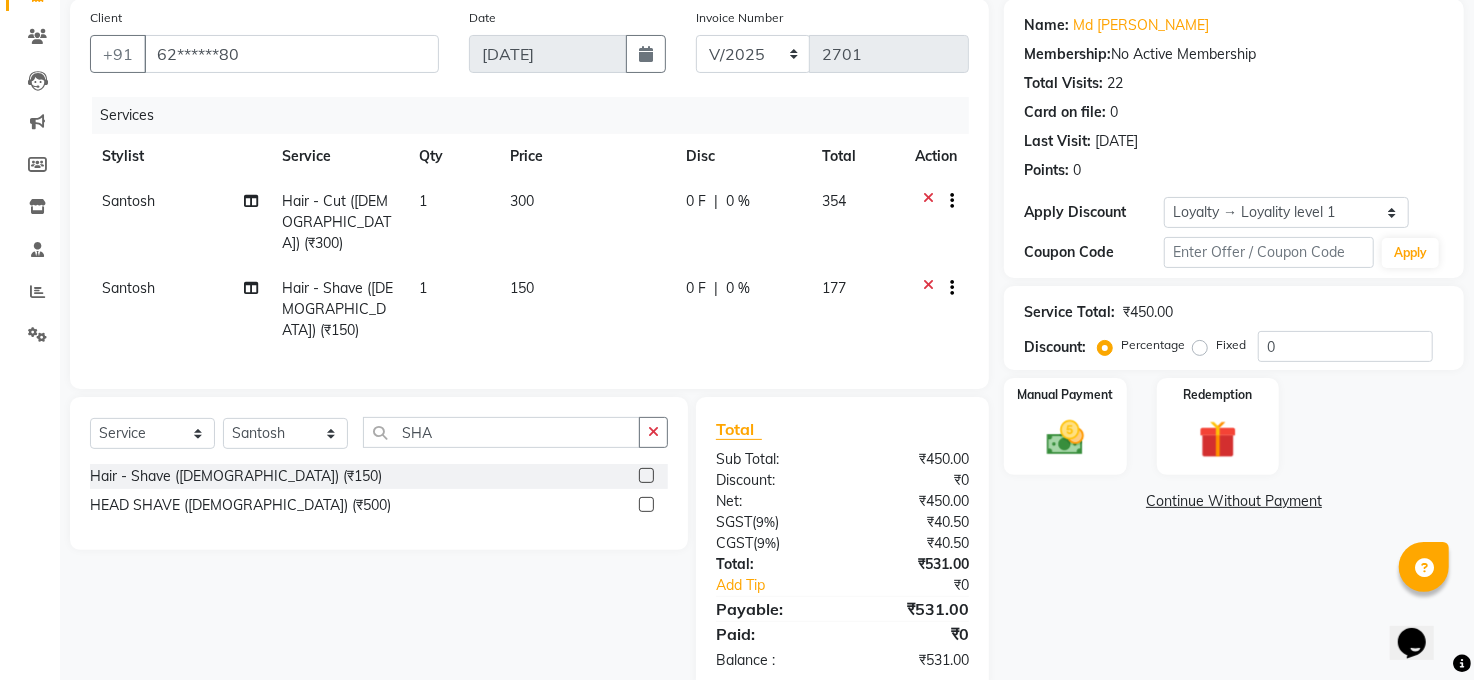 scroll, scrollTop: 169, scrollLeft: 0, axis: vertical 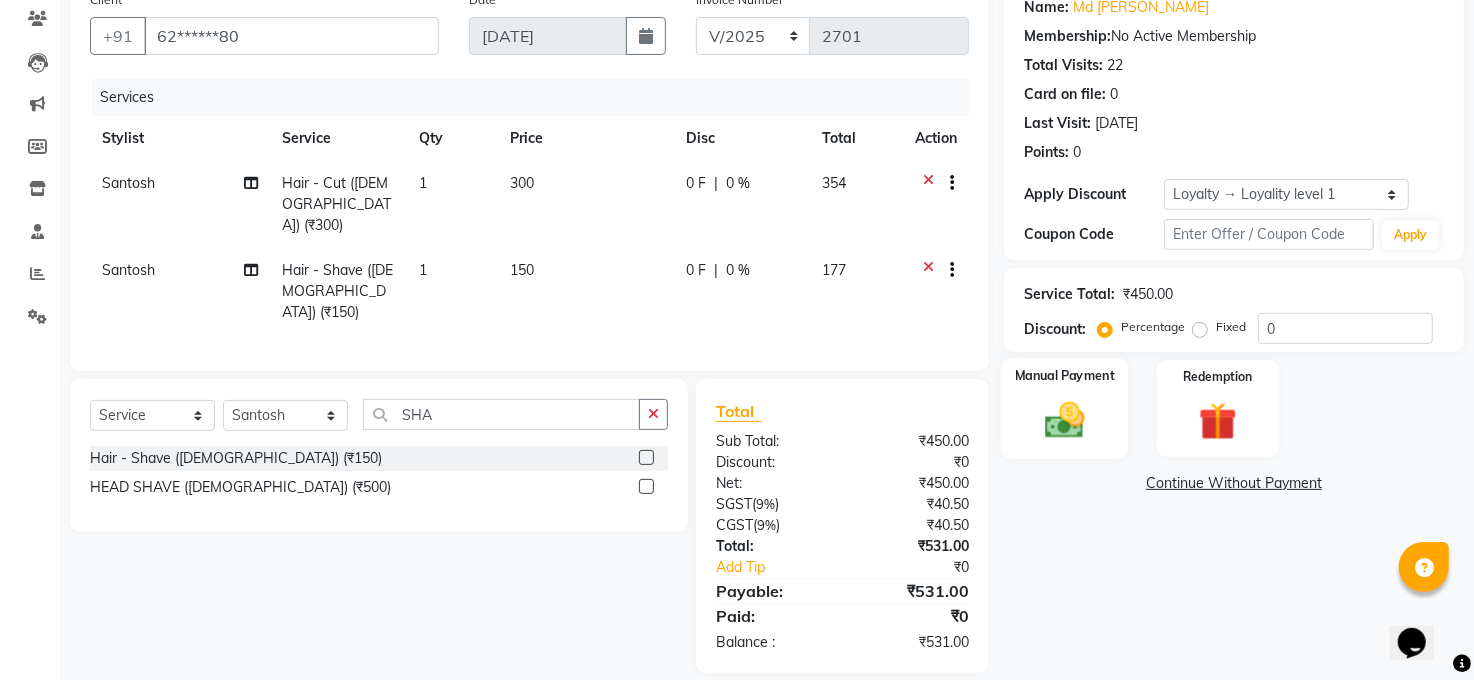 click 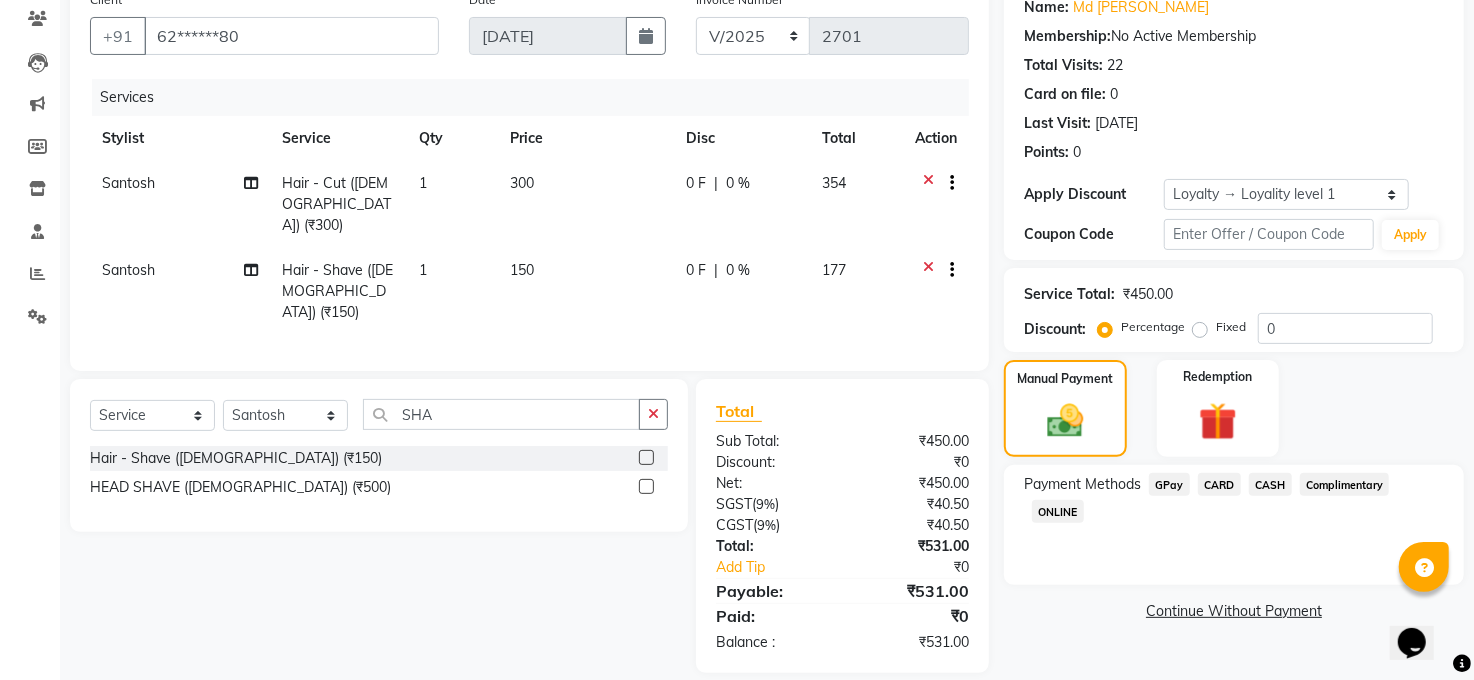 click on "CASH" 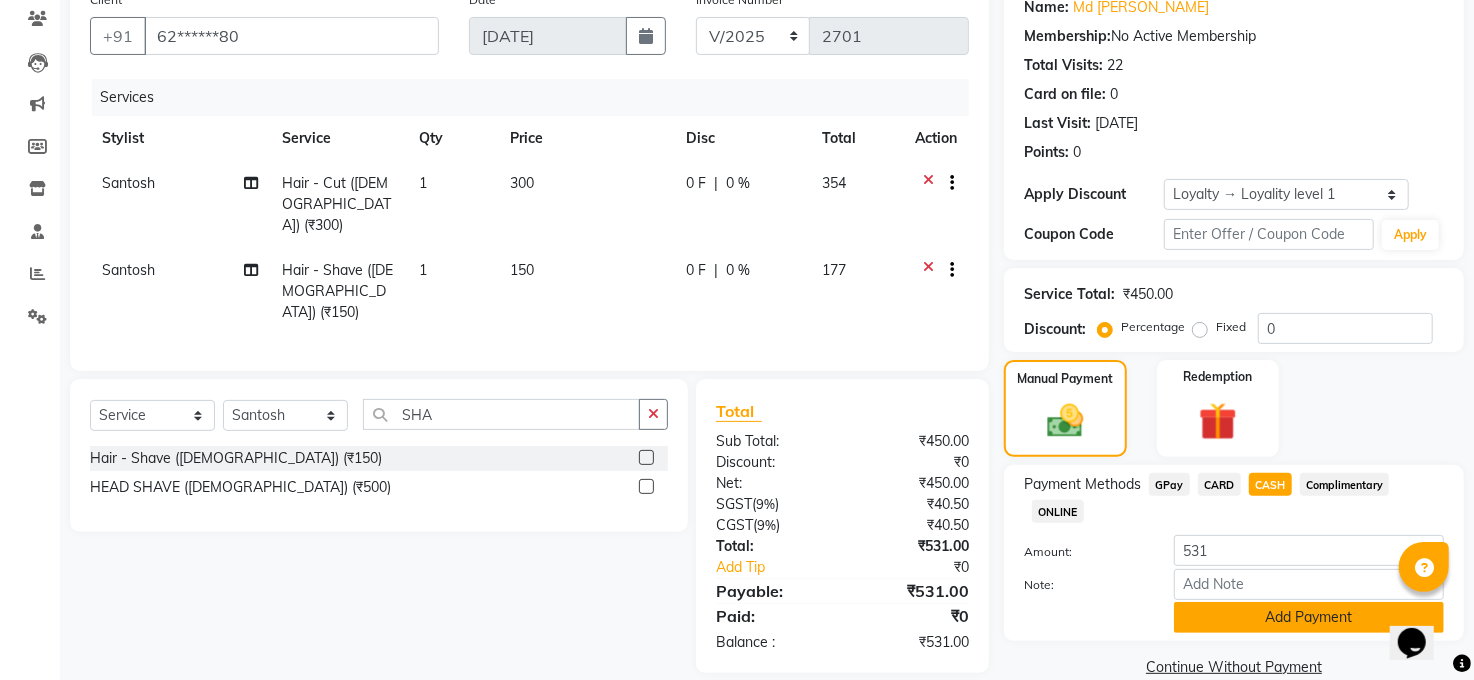 scroll, scrollTop: 201, scrollLeft: 0, axis: vertical 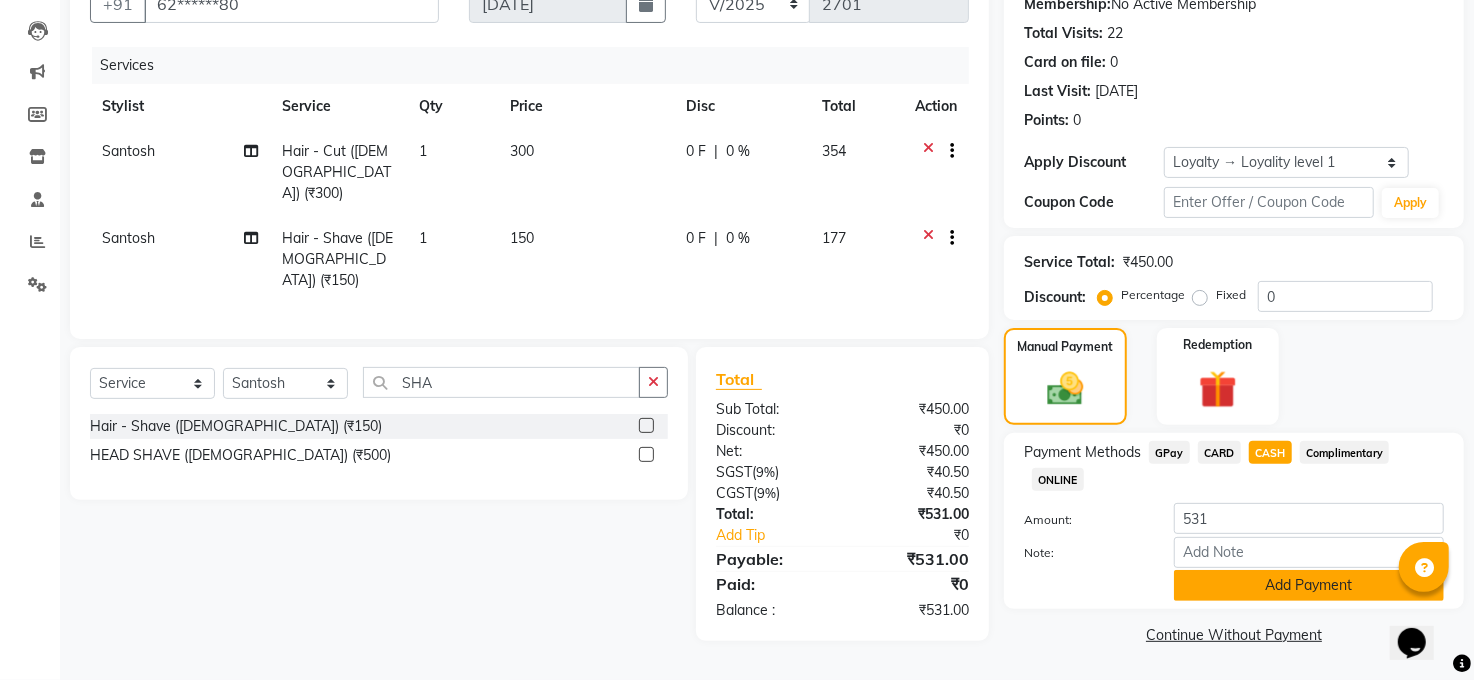click on "Add Payment" 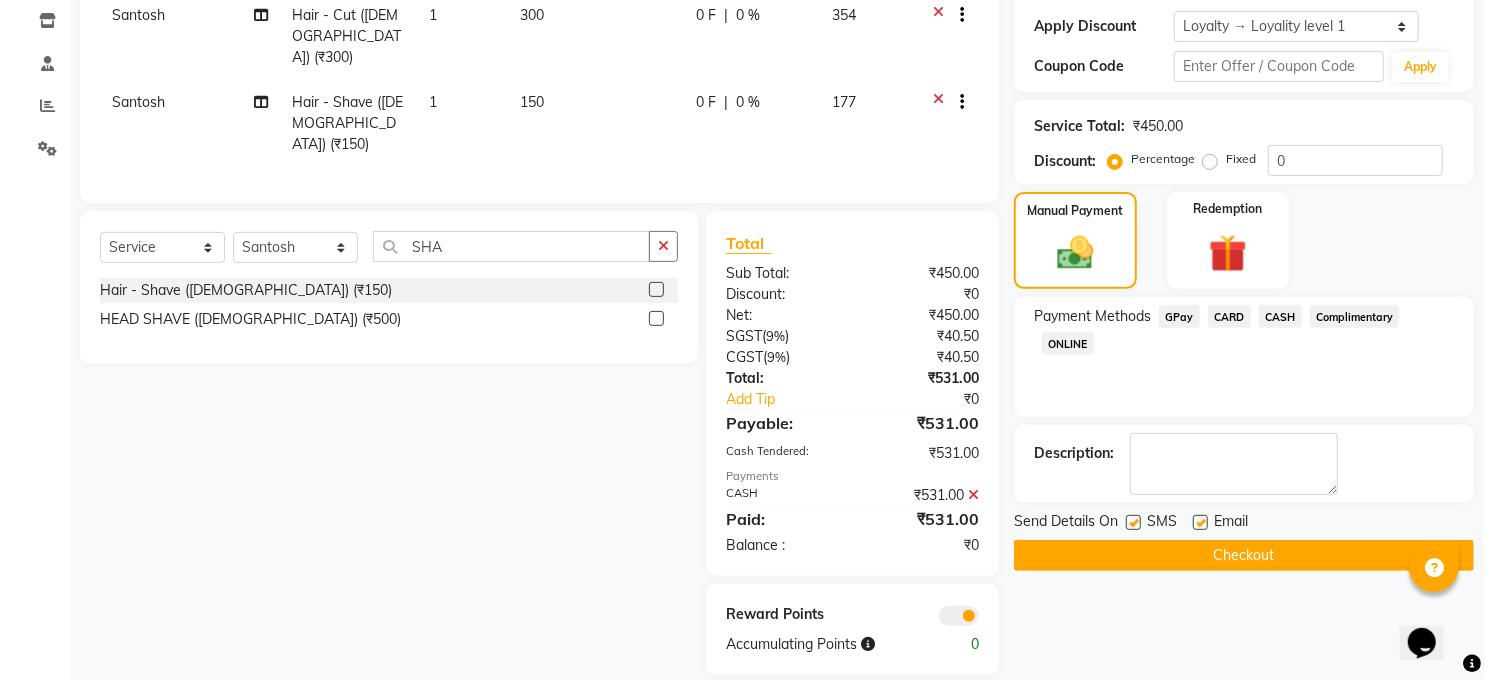 scroll, scrollTop: 338, scrollLeft: 0, axis: vertical 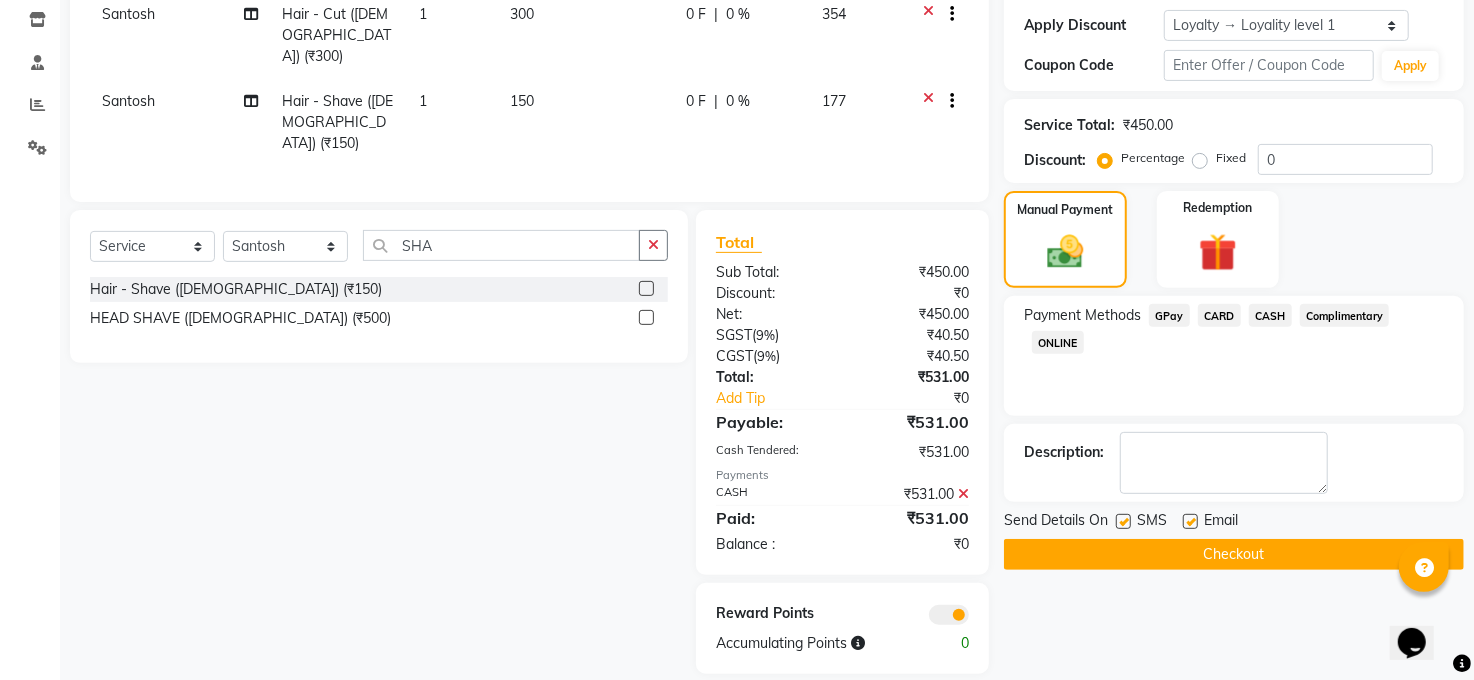 click 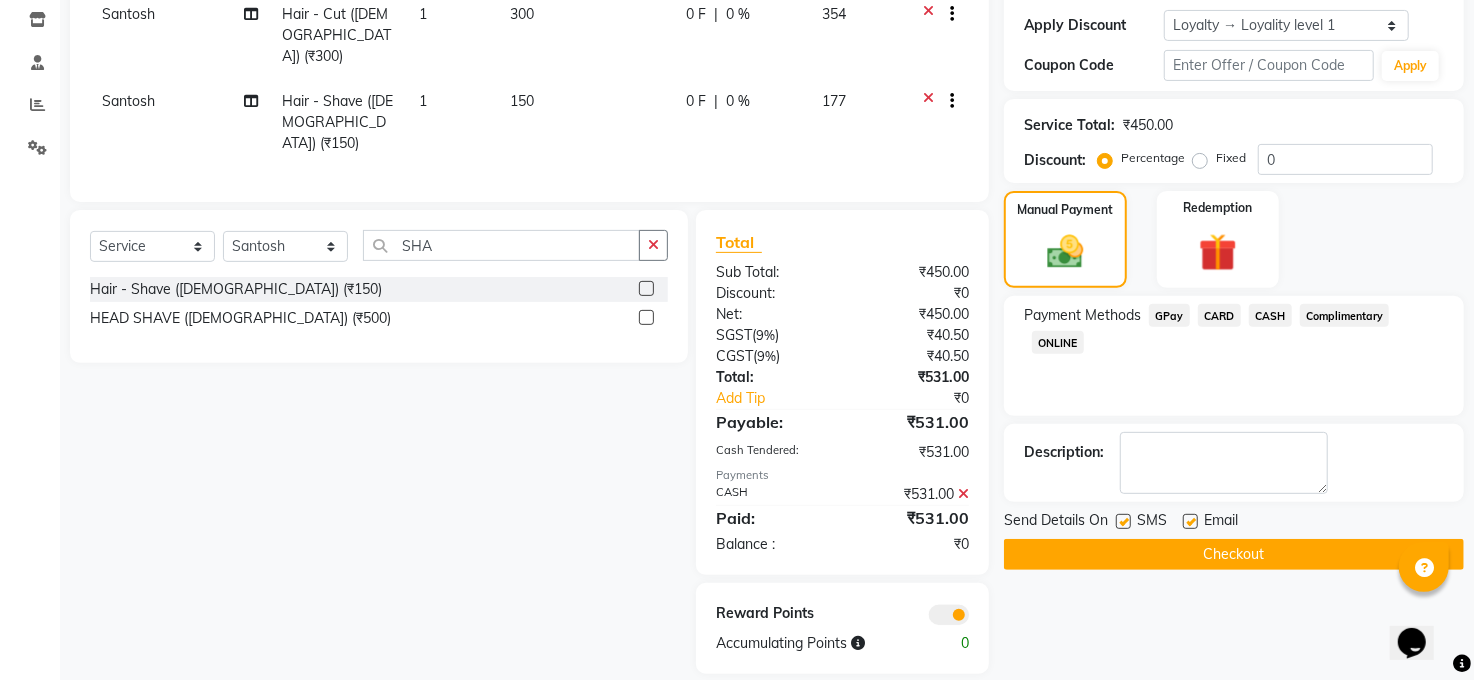 click 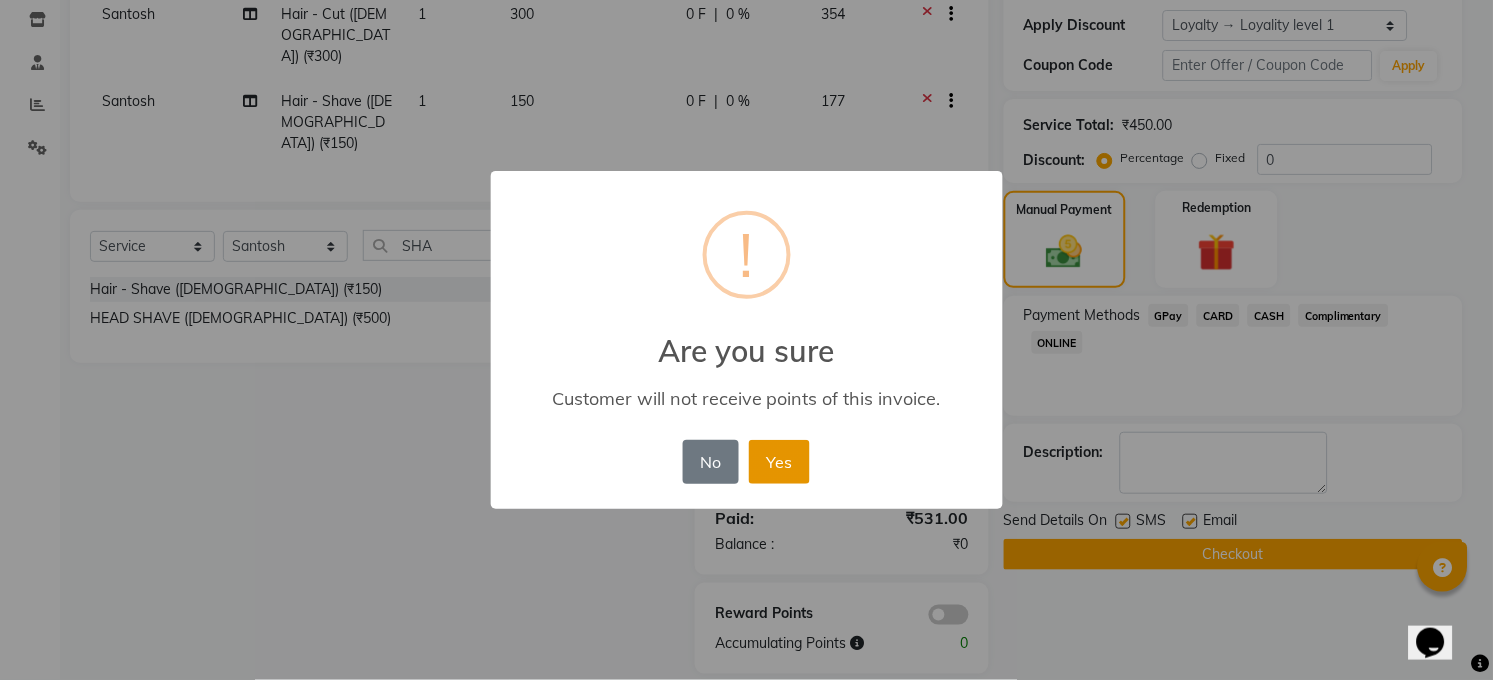 click on "Yes" at bounding box center (779, 462) 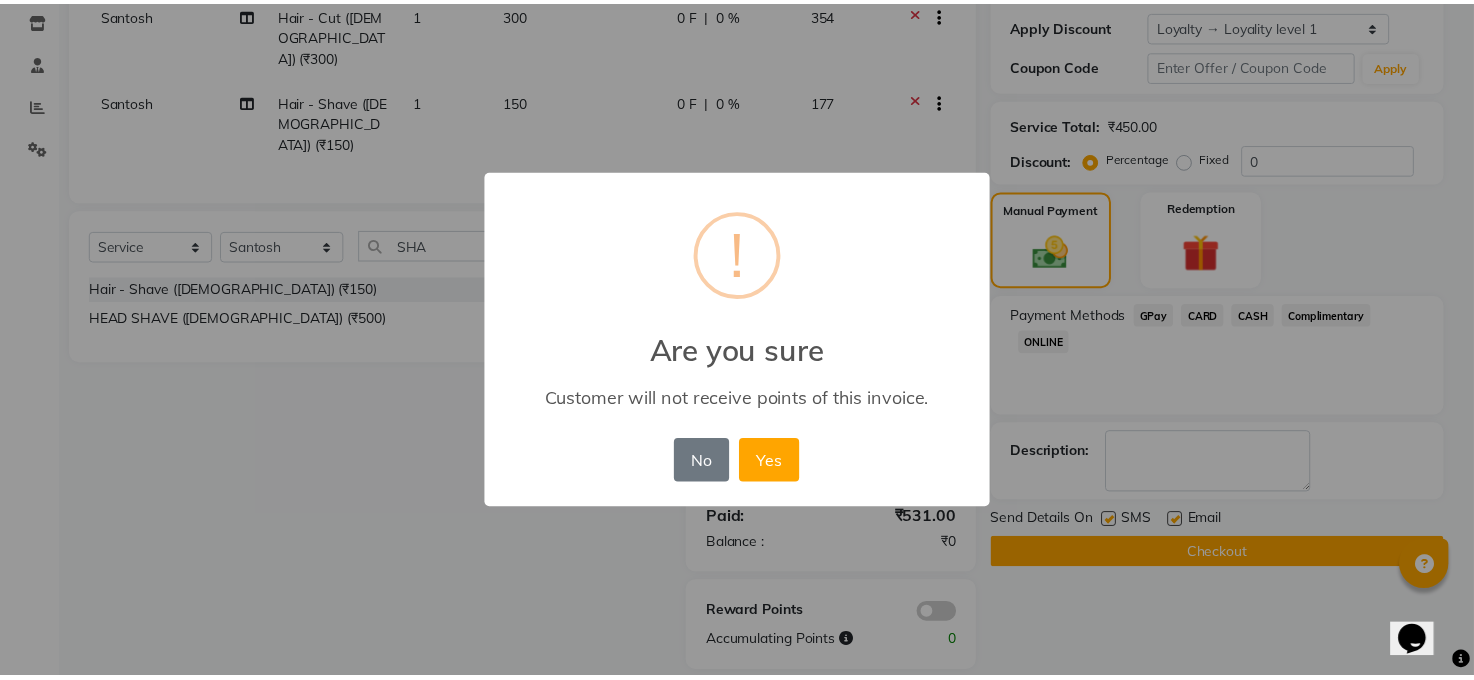 scroll, scrollTop: 310, scrollLeft: 0, axis: vertical 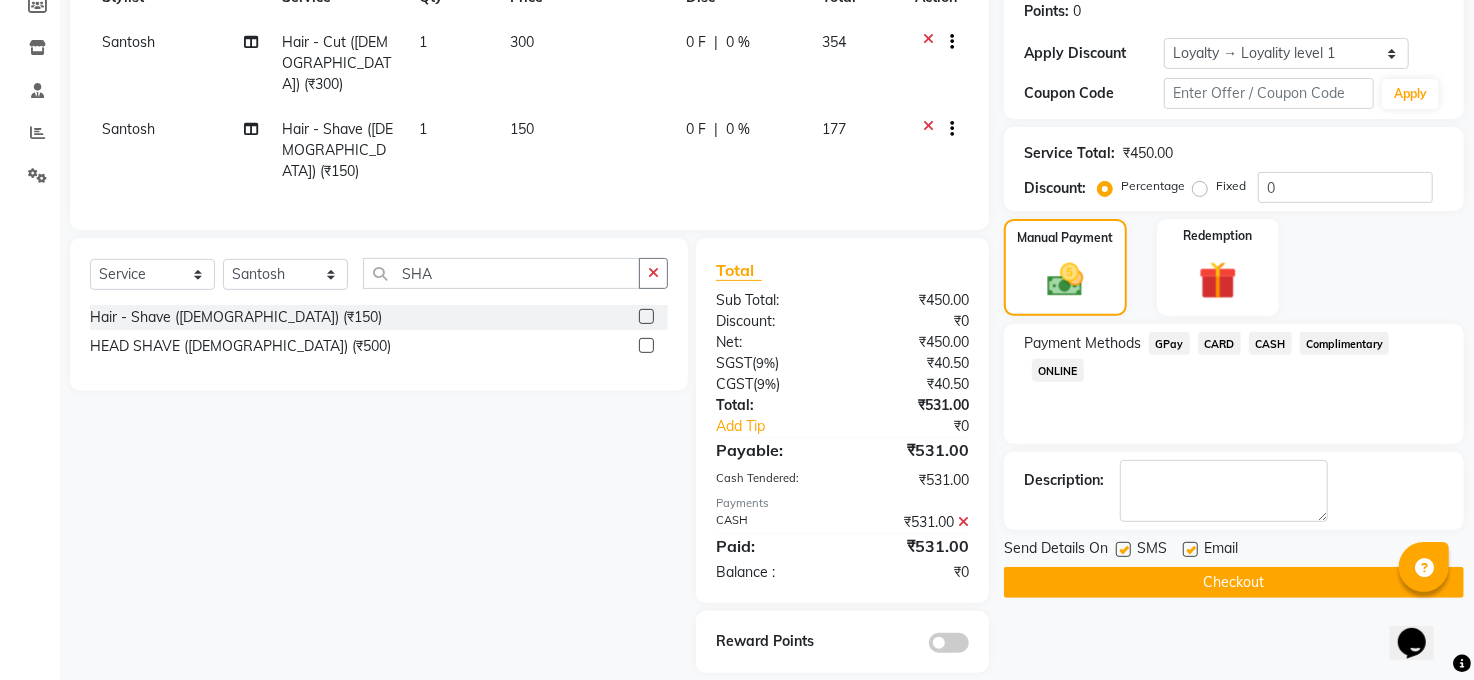 click on "Checkout" 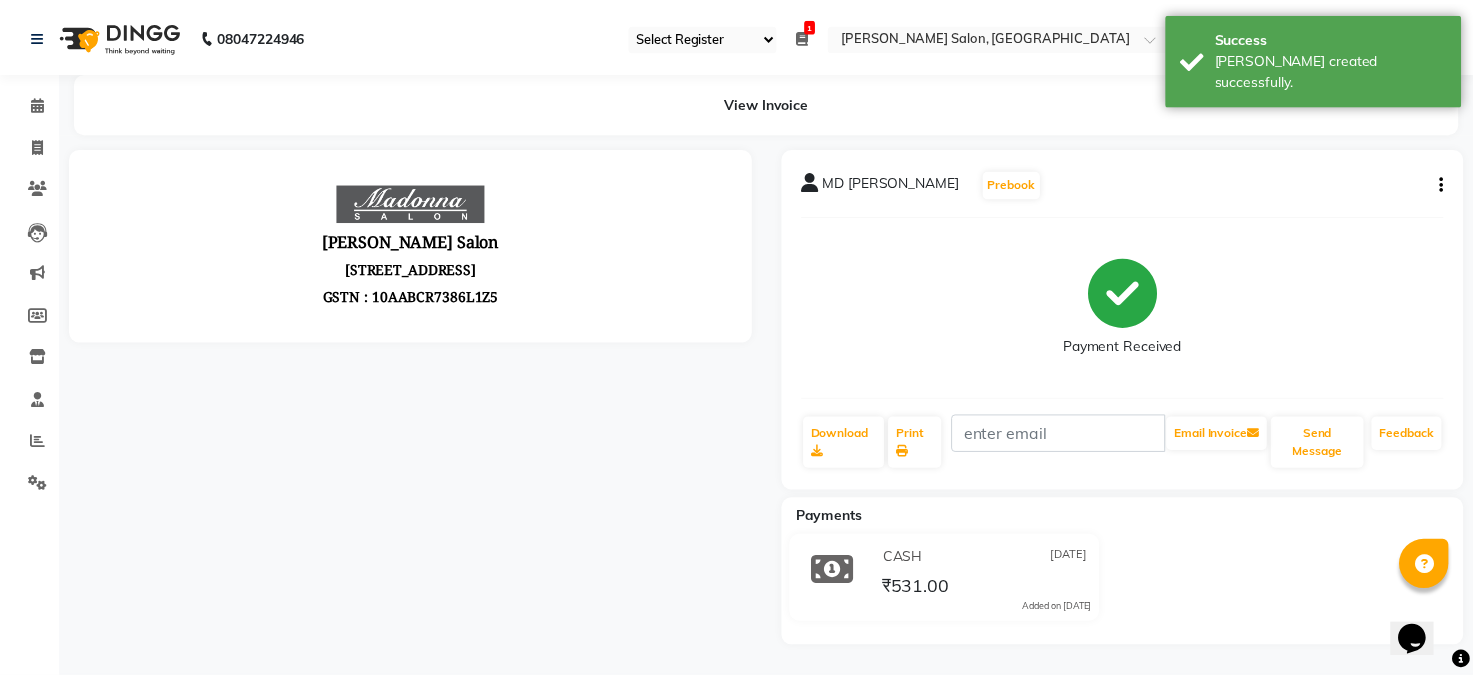 scroll, scrollTop: 0, scrollLeft: 0, axis: both 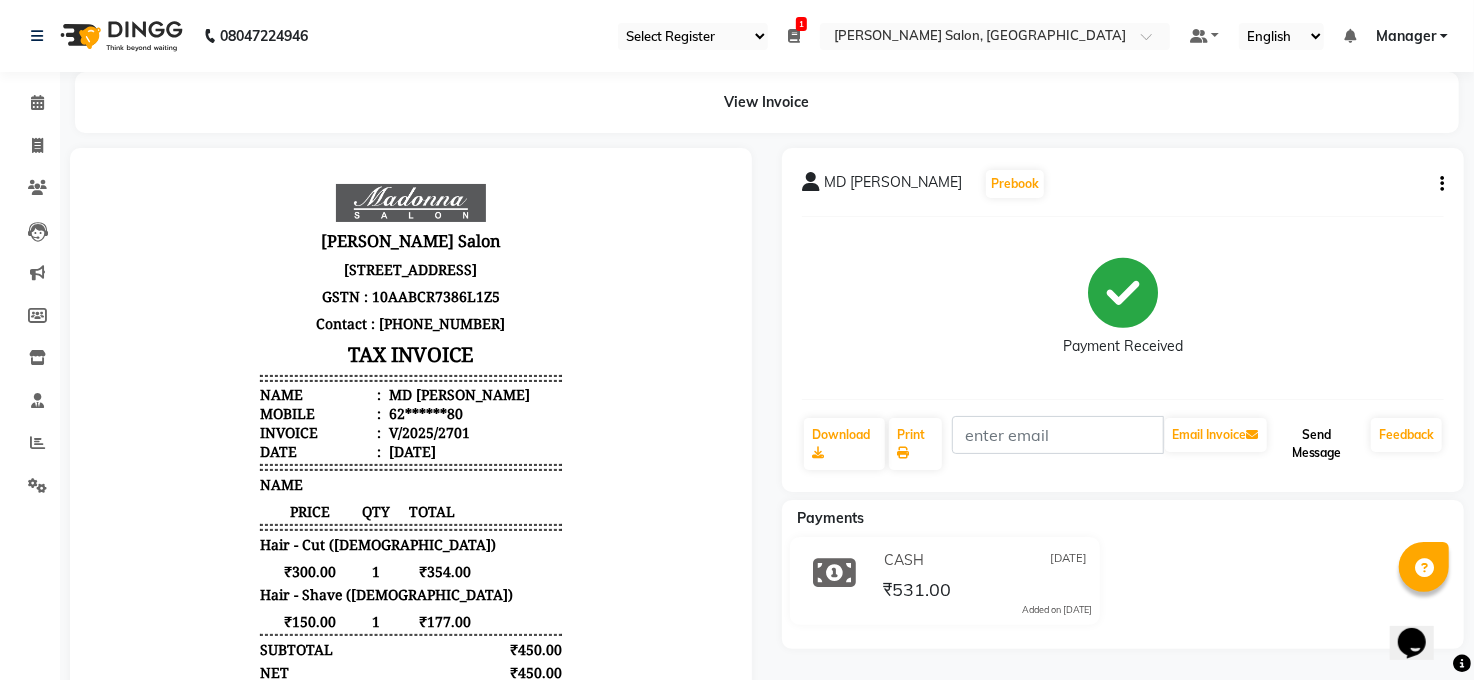 click on "Send Message" 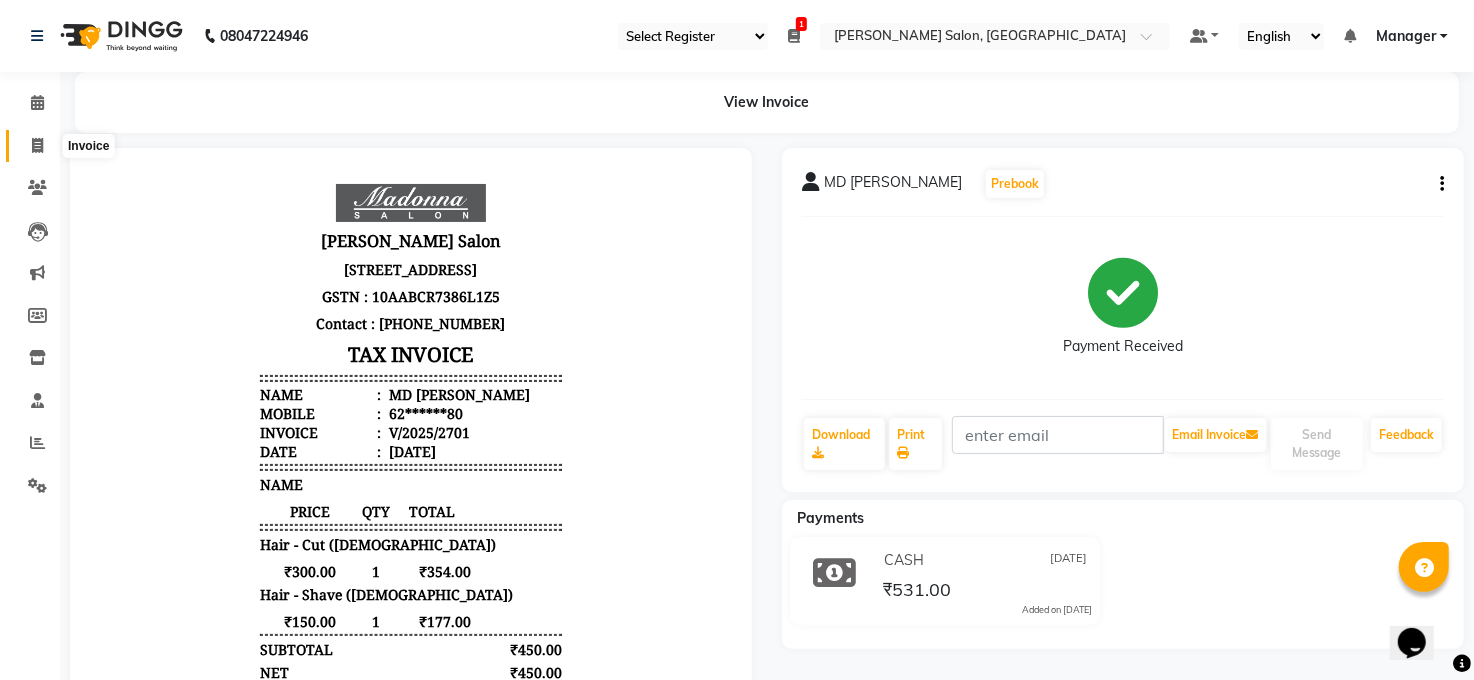 click 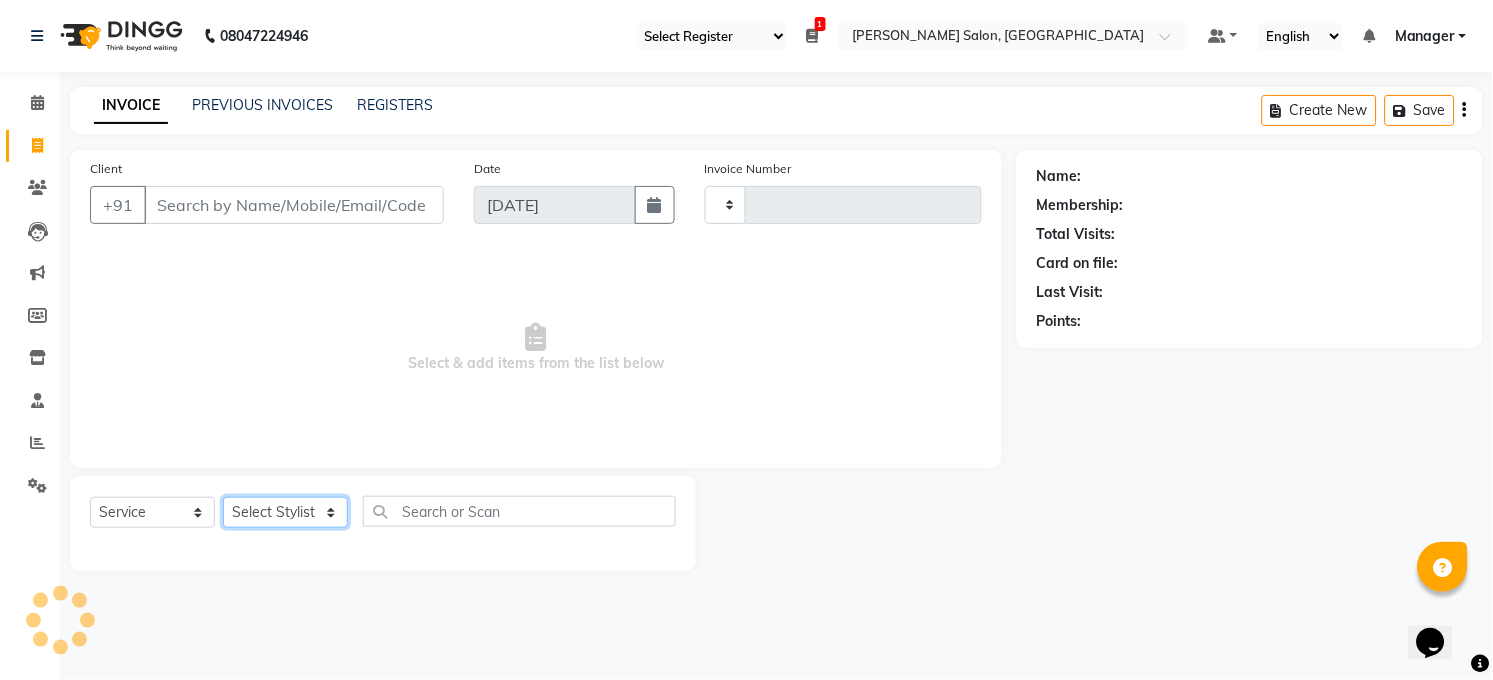 type on "2702" 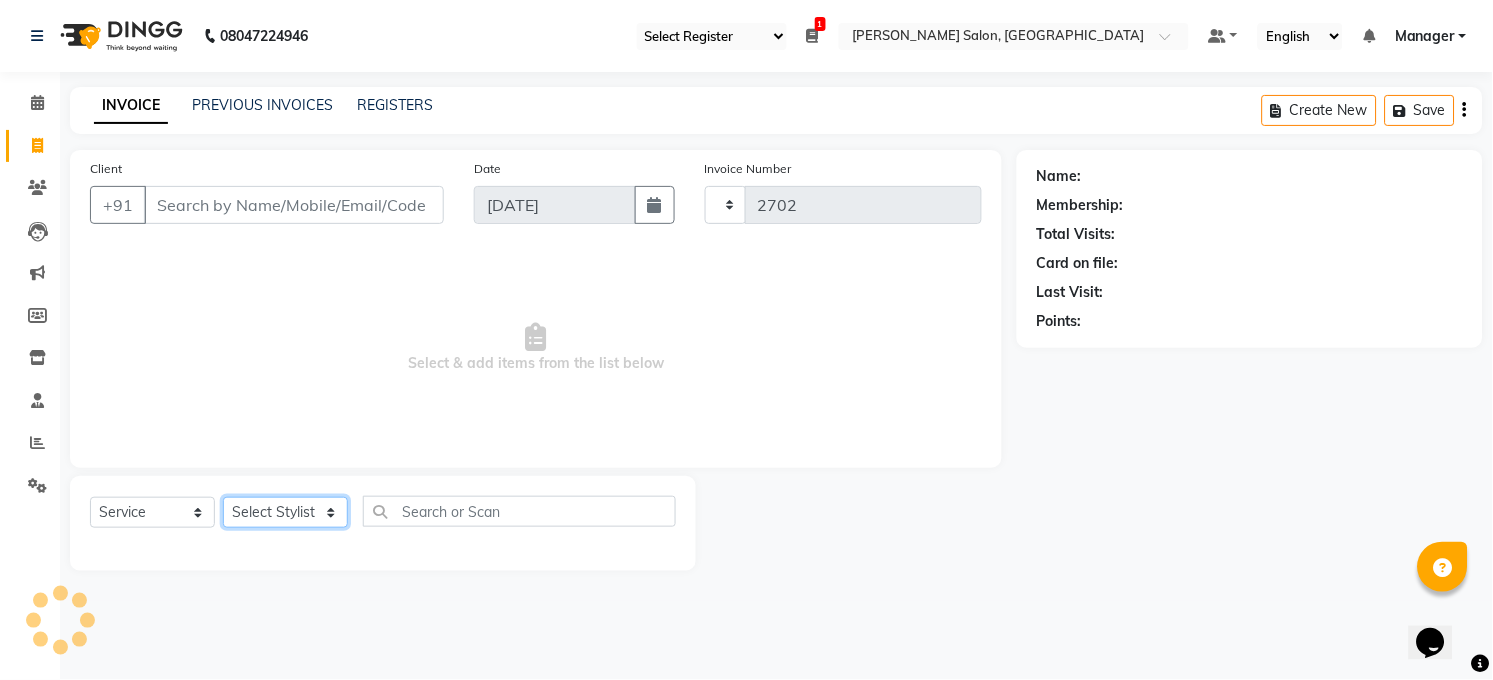 click on "Select Stylist" 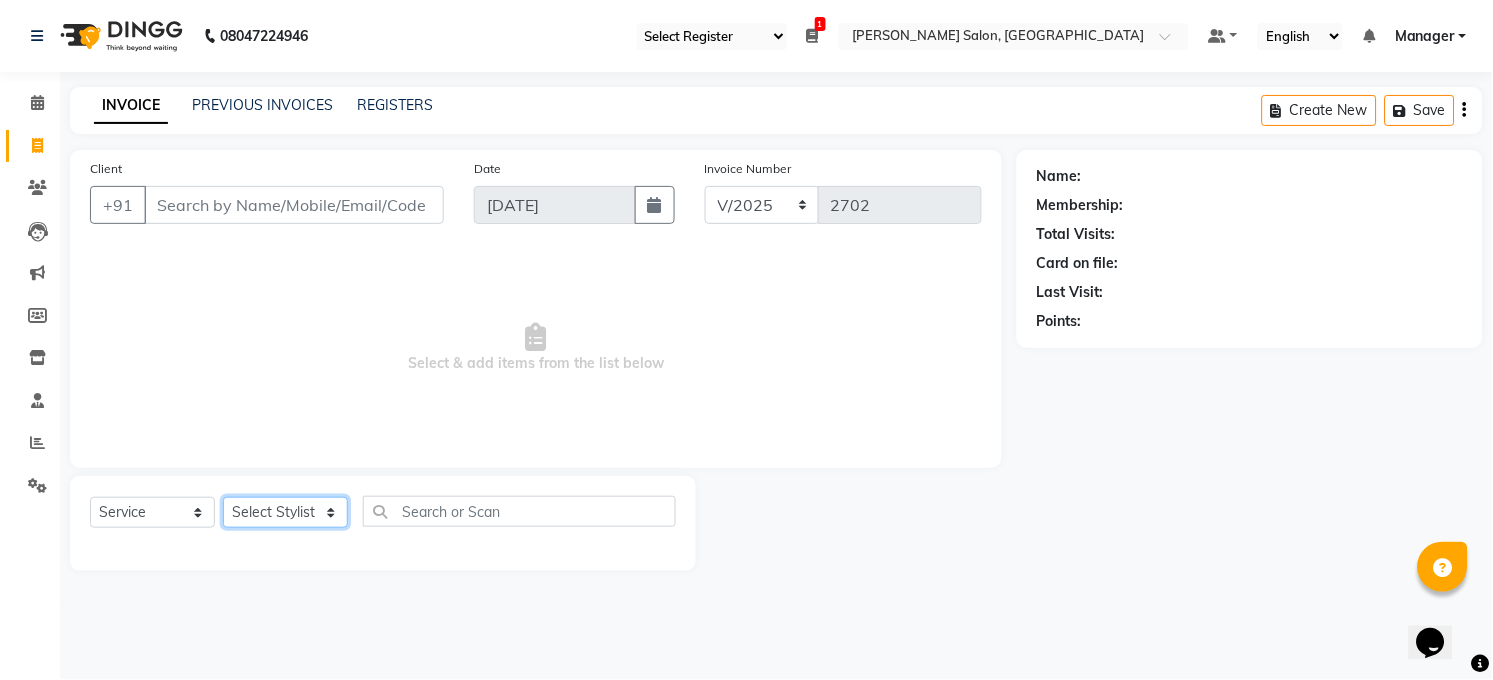 select on "40301" 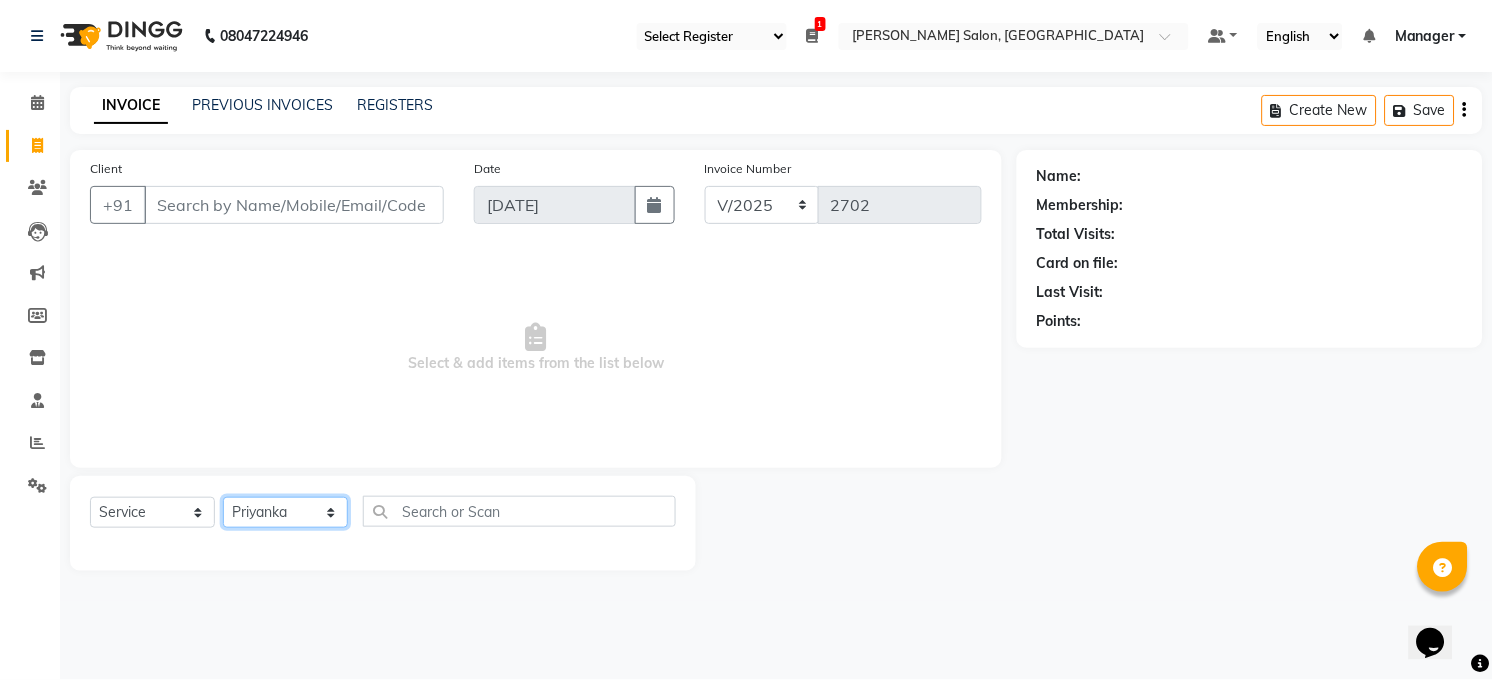 click on "Select Stylist [PERSON_NAME] [PERSON_NAME] [PERSON_NAME] COUNTER  Manager [PERSON_NAME] [PERSON_NAME] [PERSON_NAME] [PERSON_NAME] [PERSON_NAME] Santosh SAURABH [PERSON_NAME] [PERSON_NAME] Veer [PERSON_NAME]" 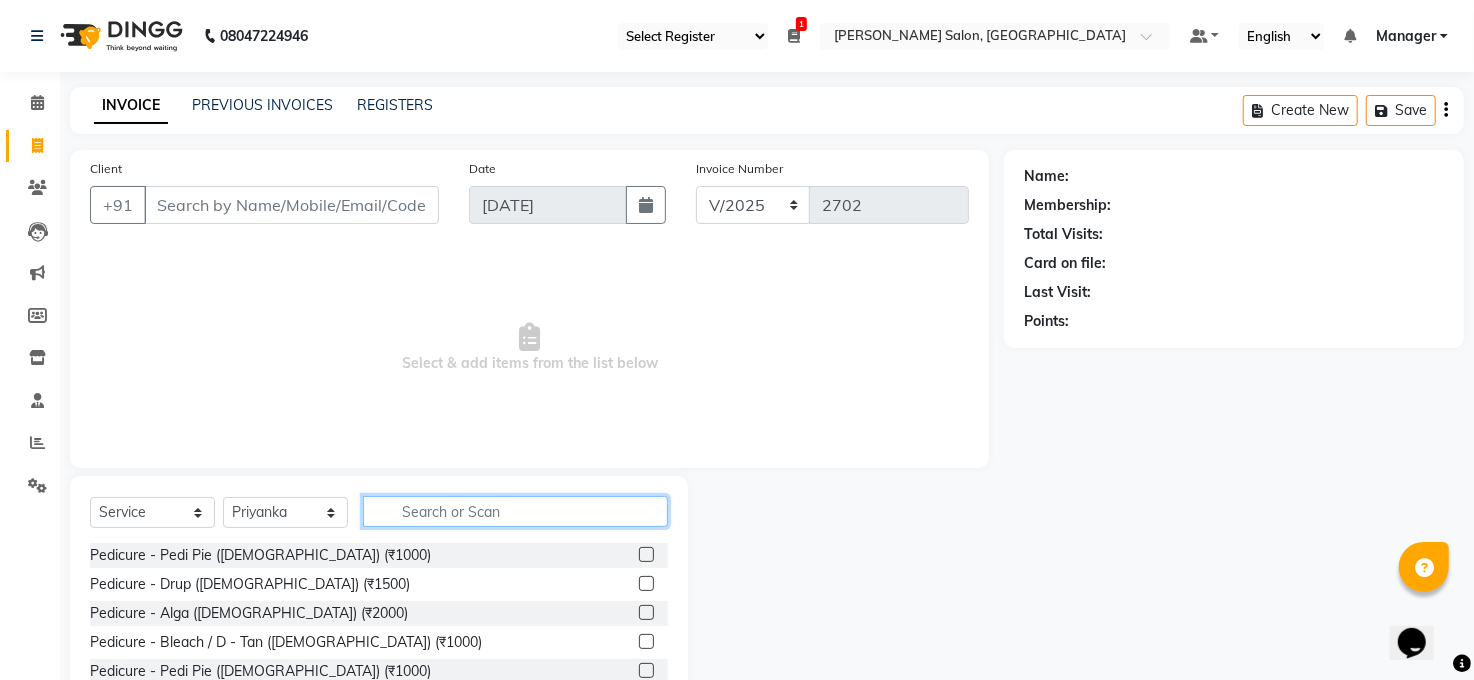 click 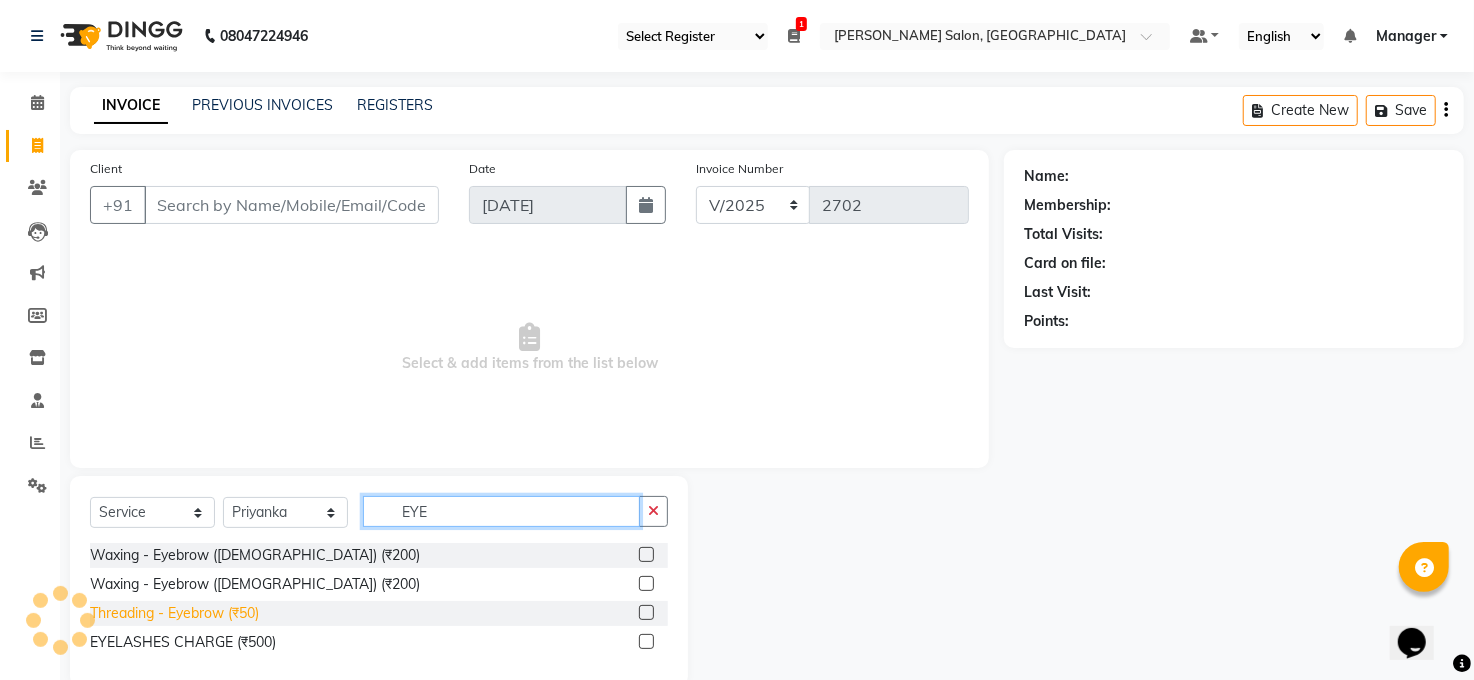 type on "EYE" 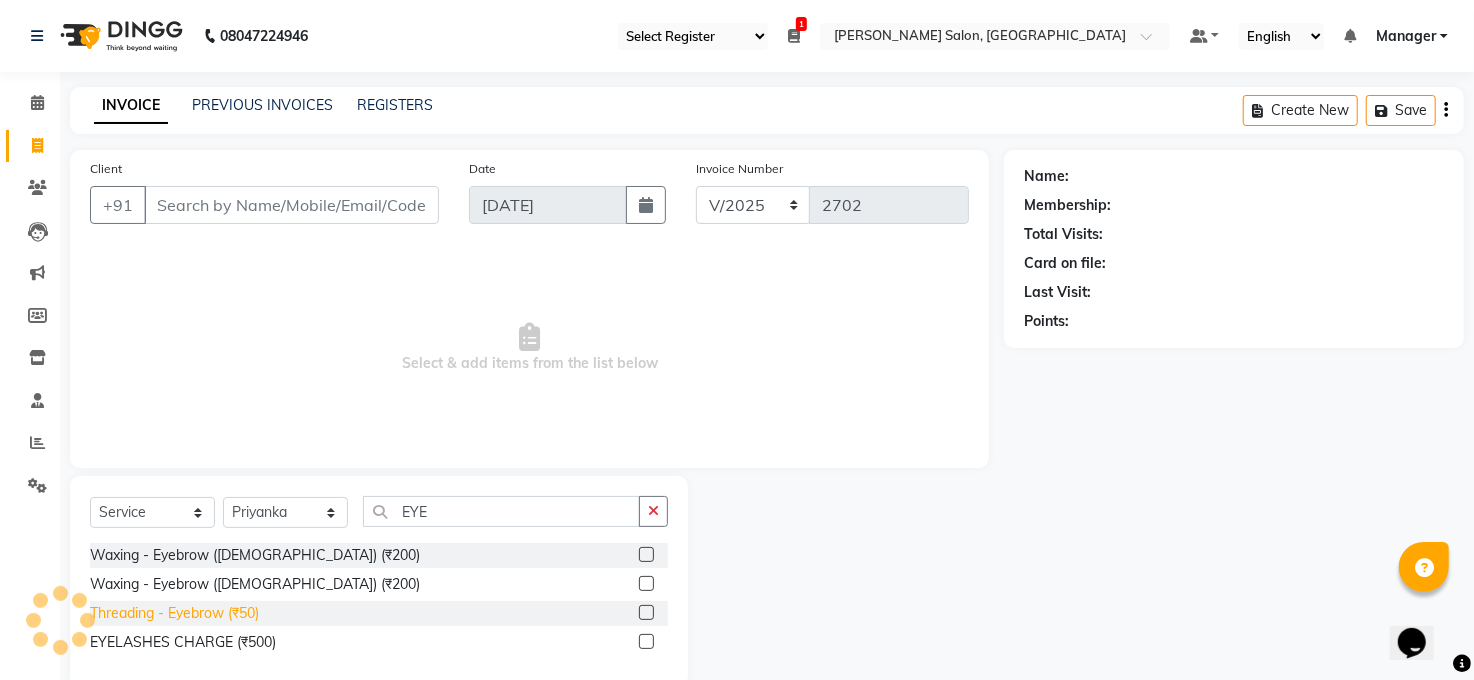 click on "Threading - Eyebrow  (₹50)" 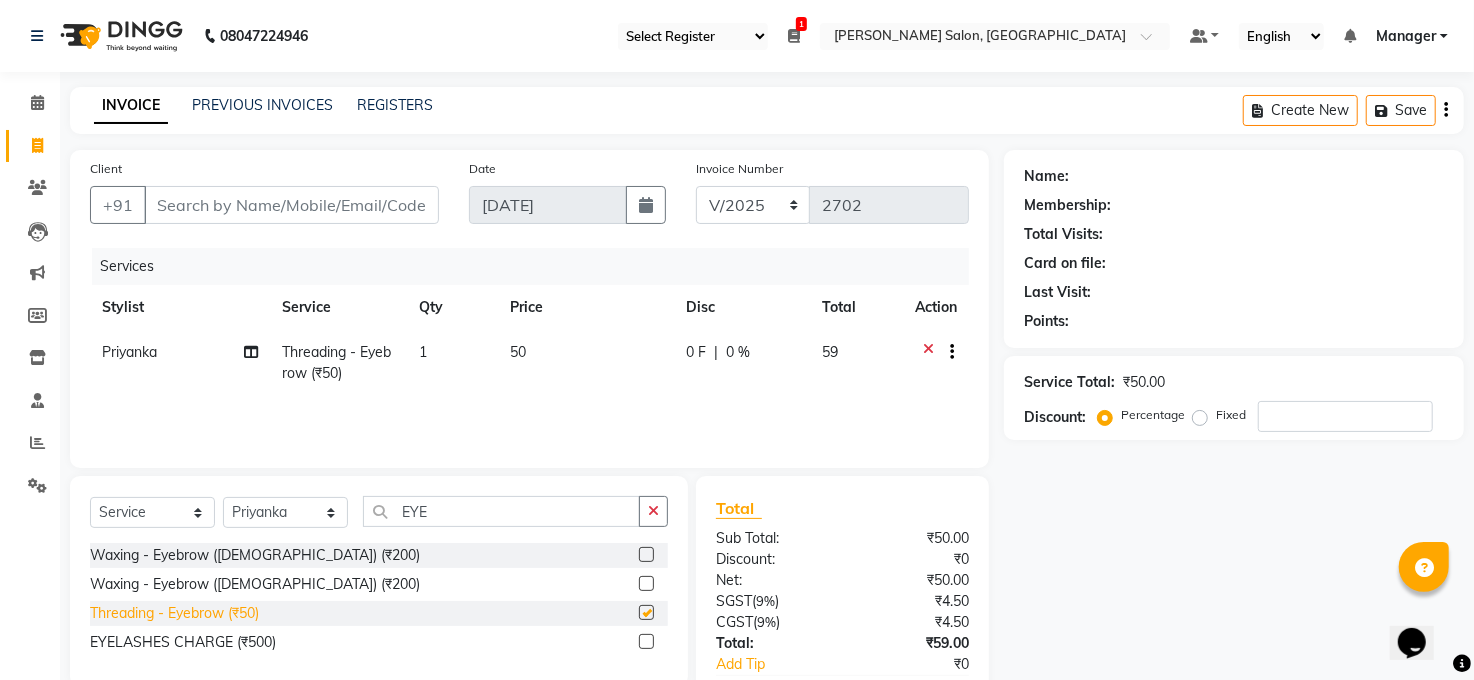 checkbox on "false" 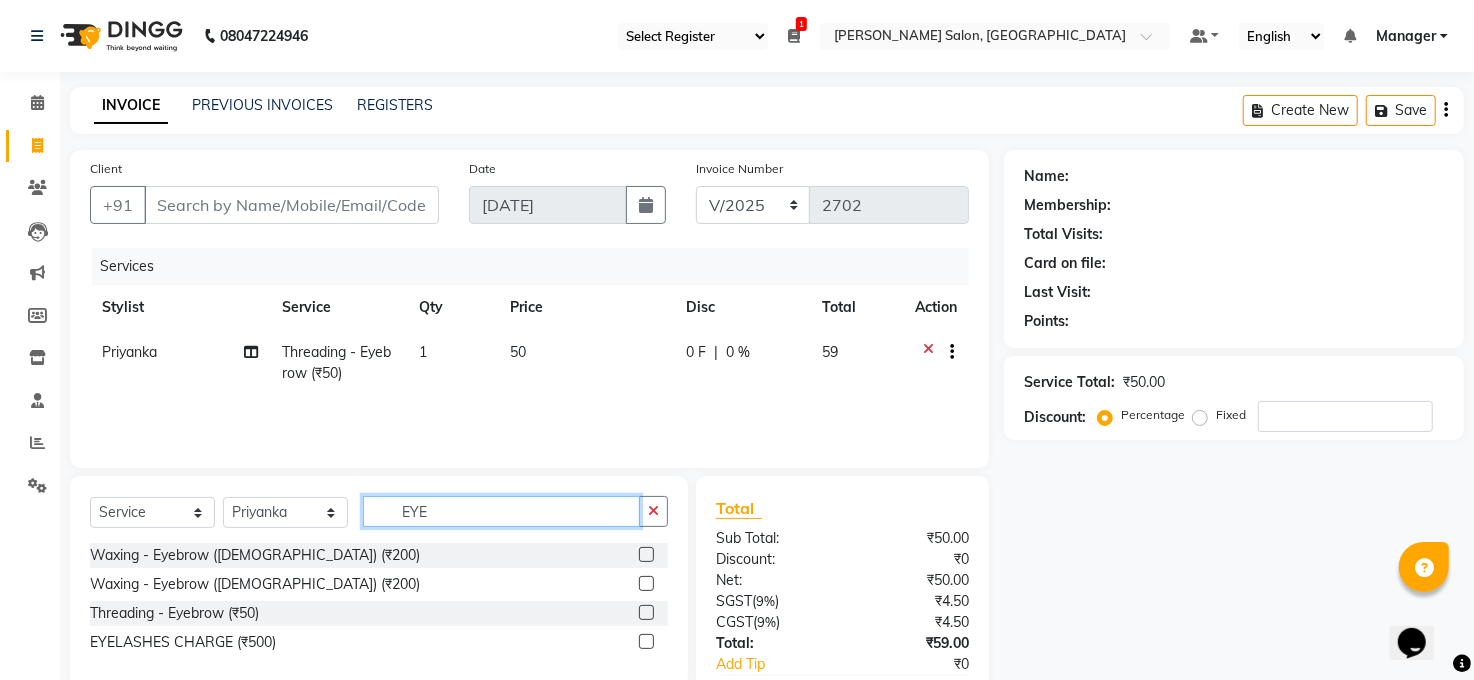 click on "EYE" 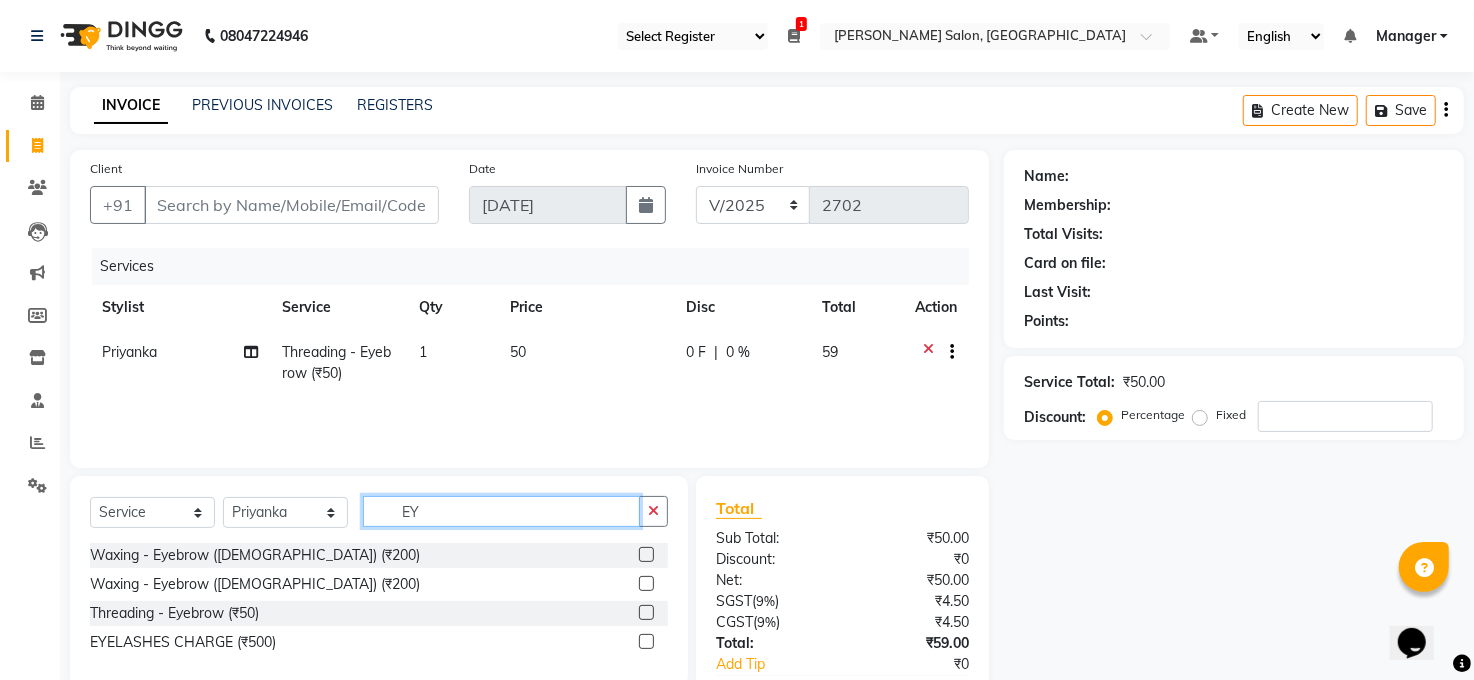 type on "E" 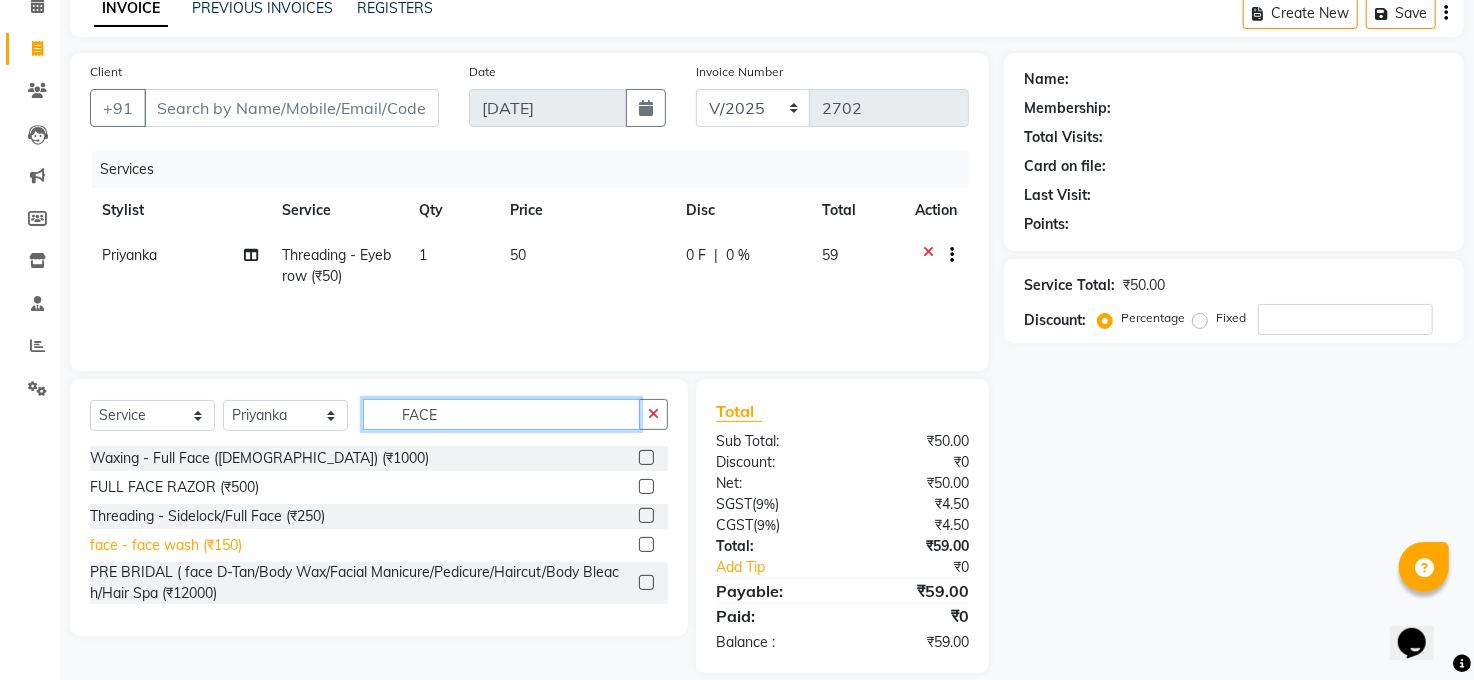 scroll, scrollTop: 119, scrollLeft: 0, axis: vertical 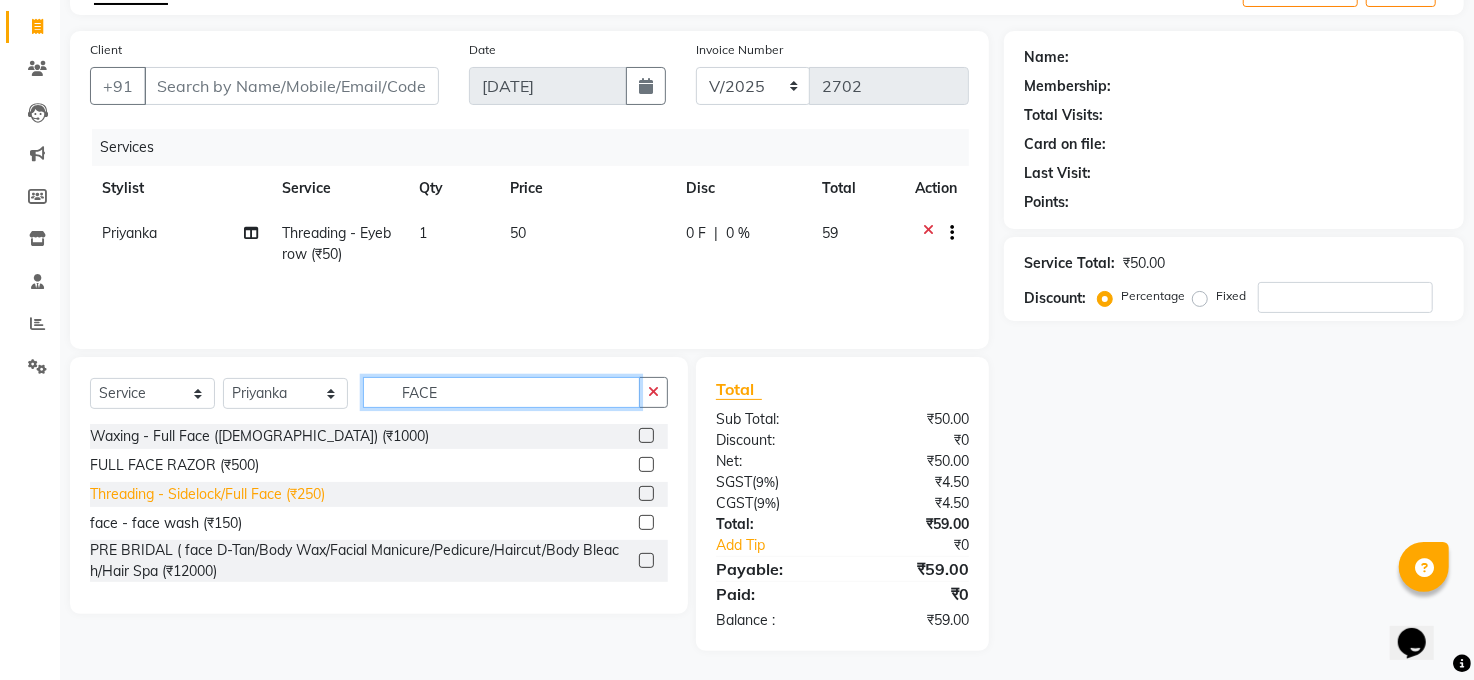 type on "FACE" 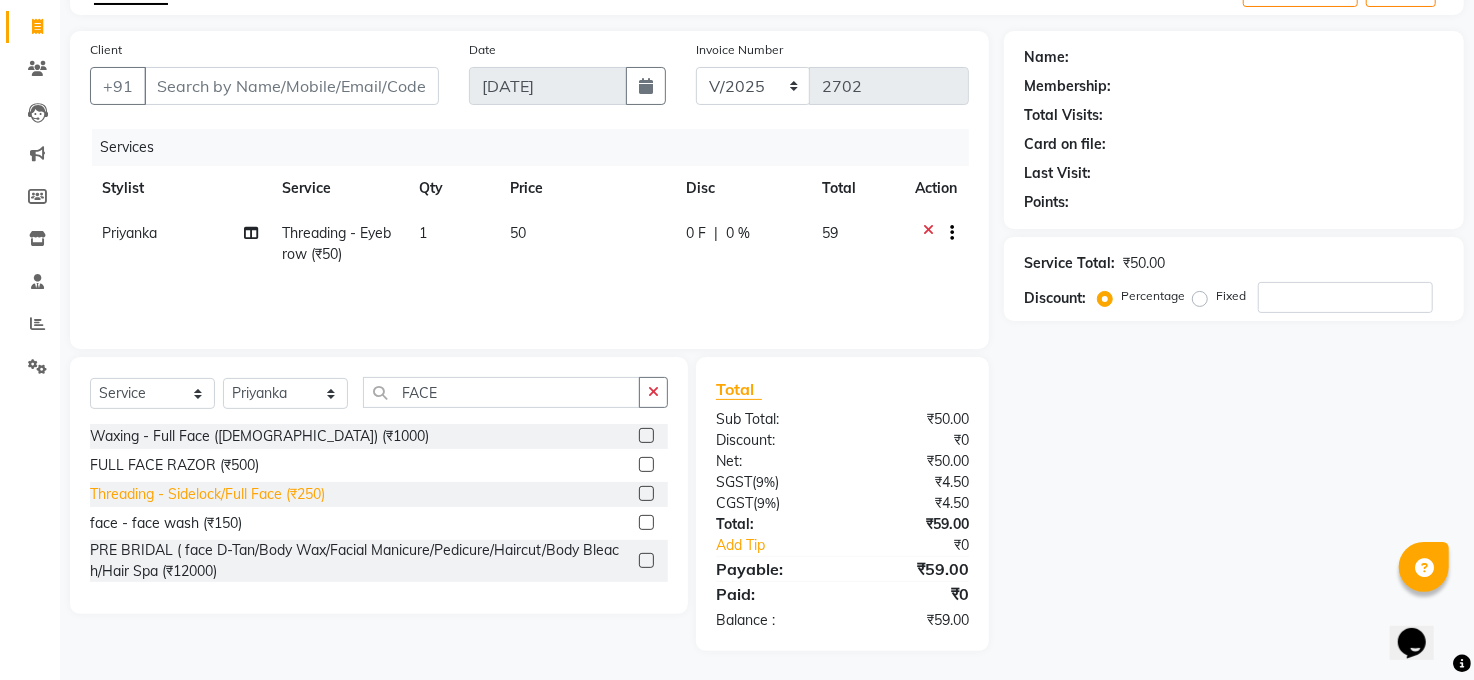 click on "Threading - Sidelock/Full Face (₹250)" 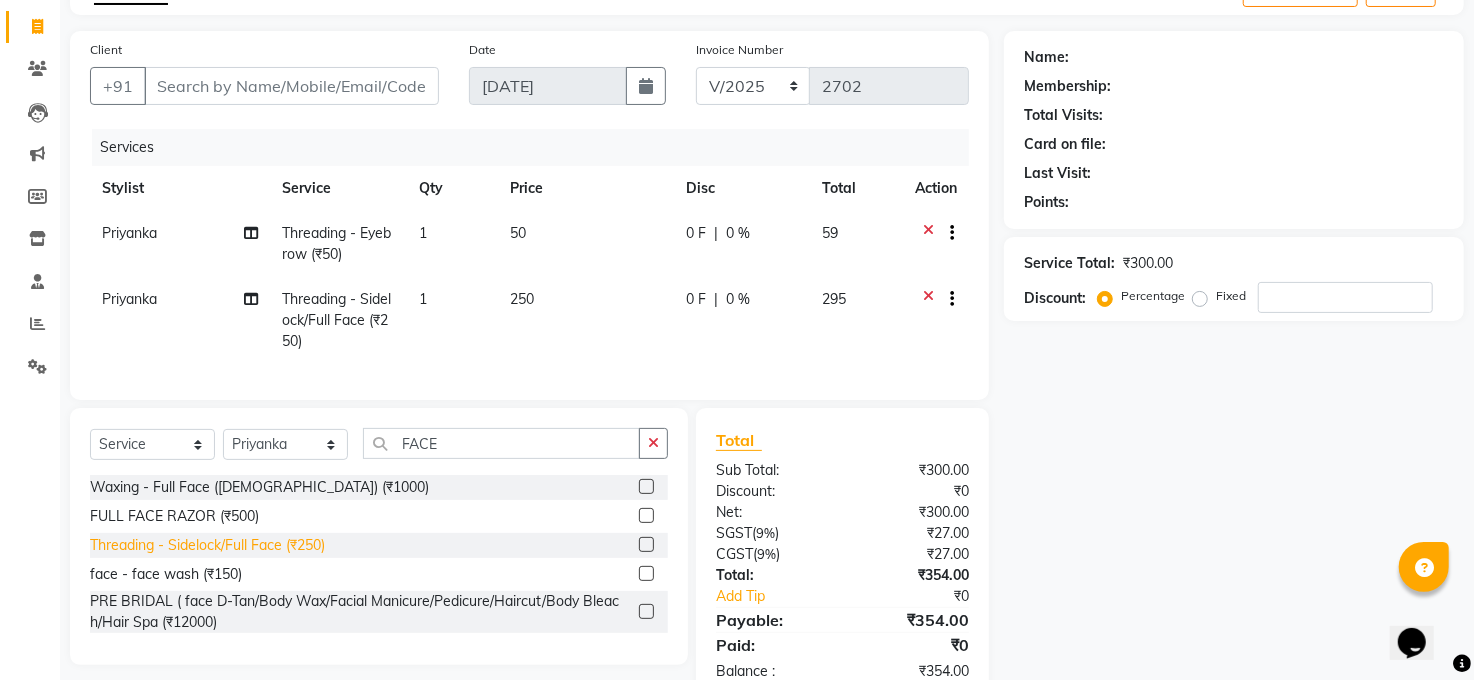 click on "Threading - Sidelock/Full Face (₹250)" 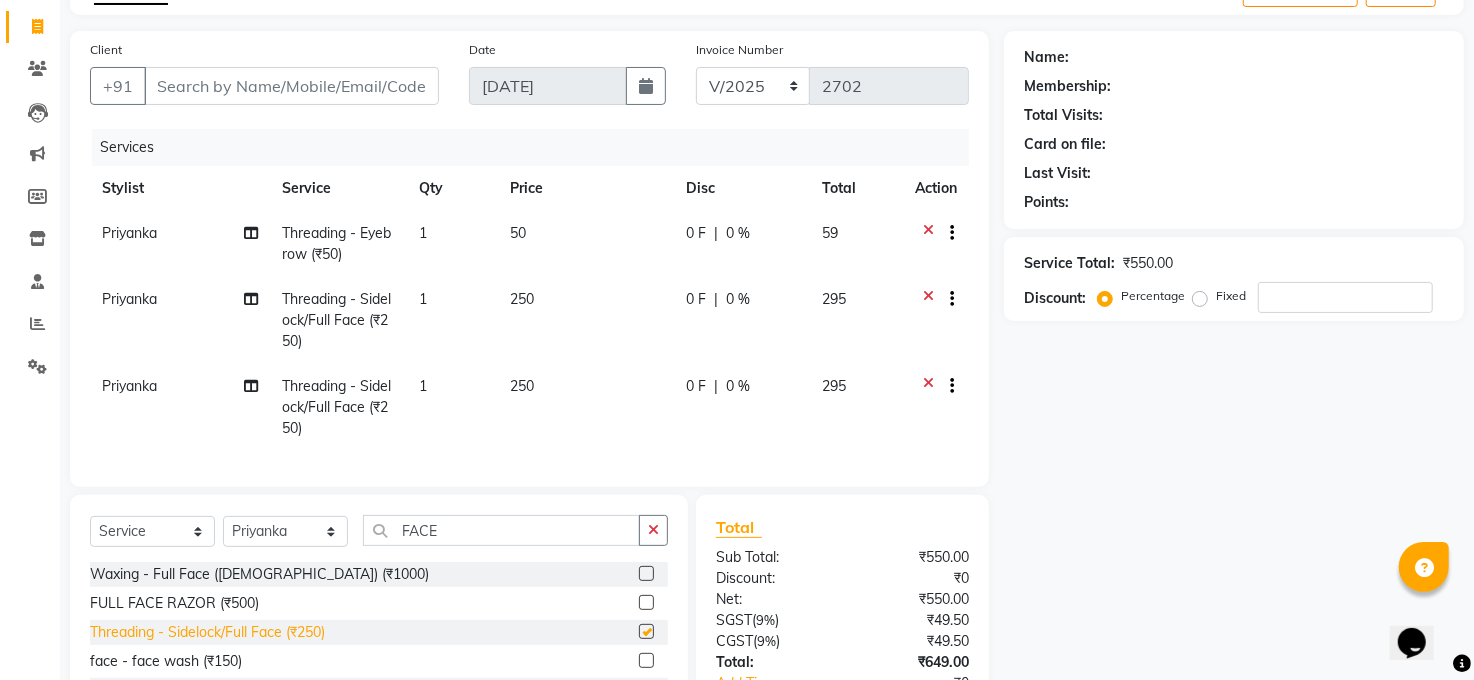 checkbox on "false" 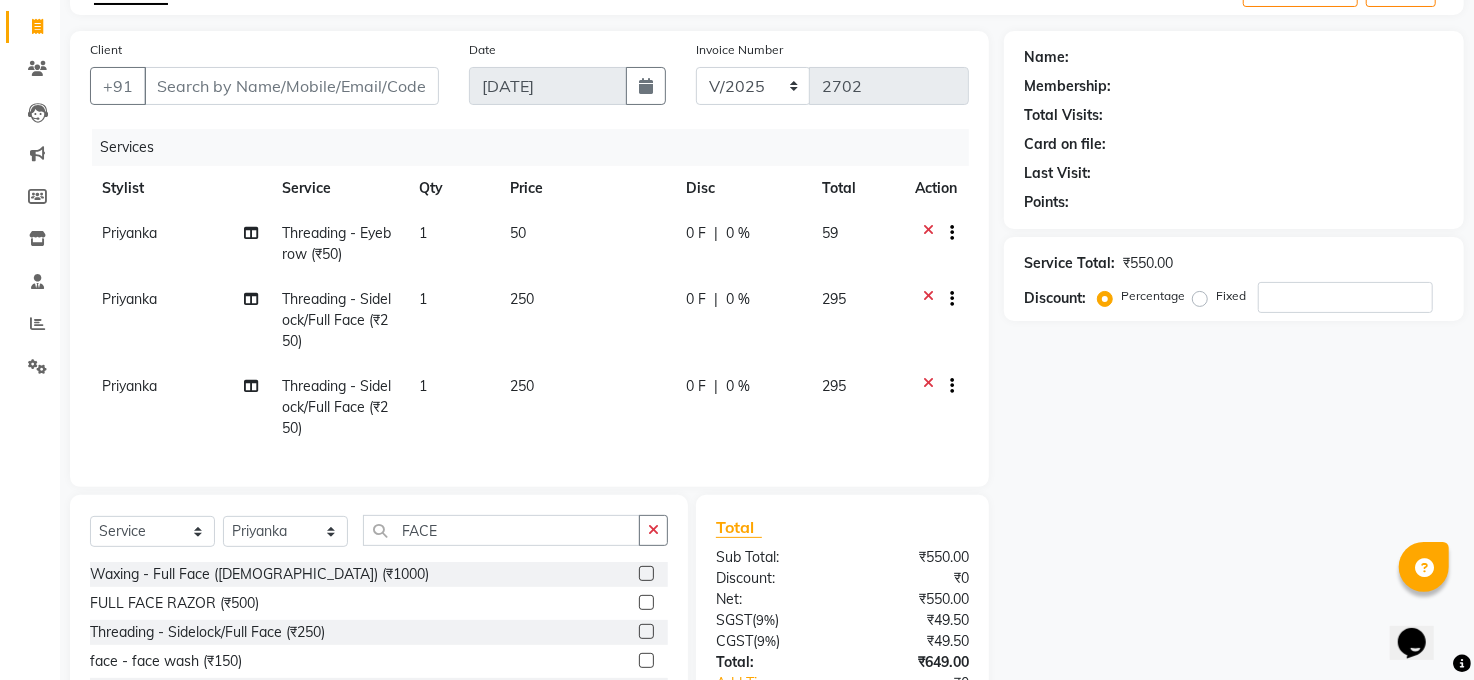 click on "250" 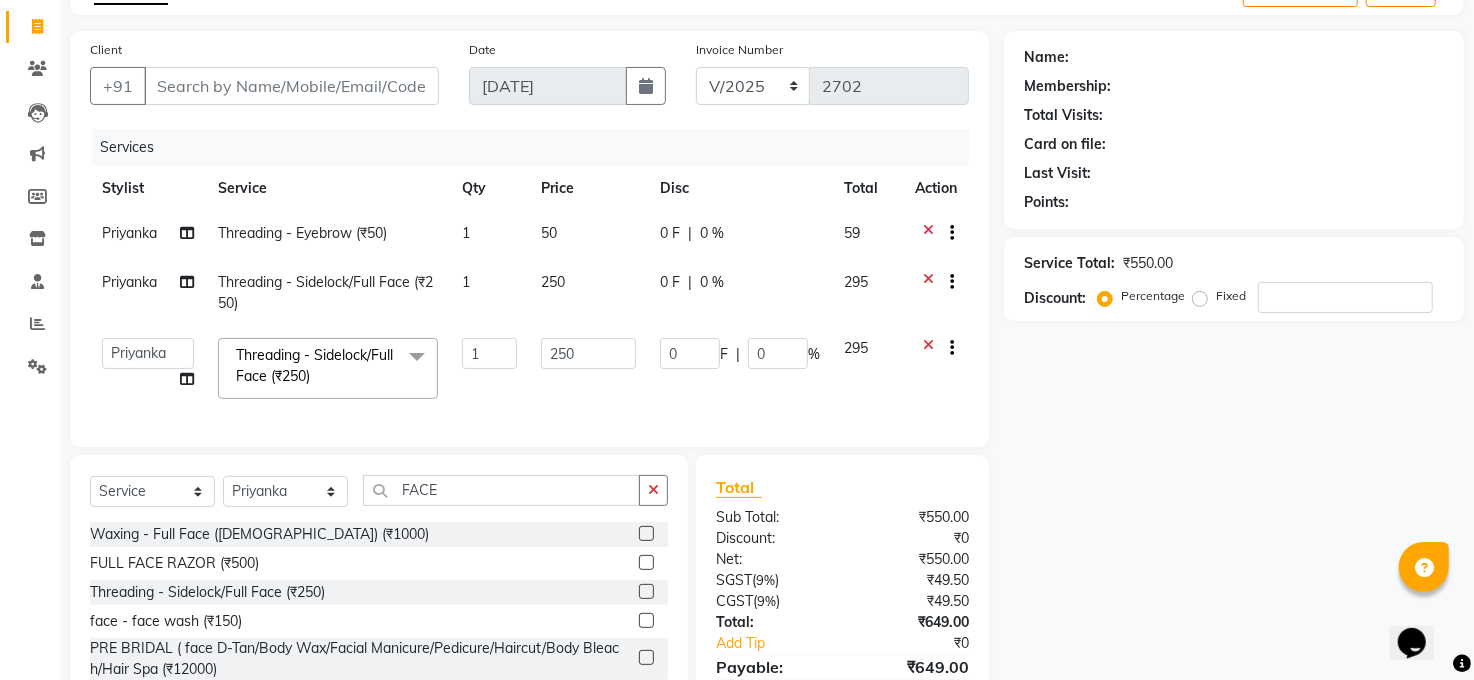 click 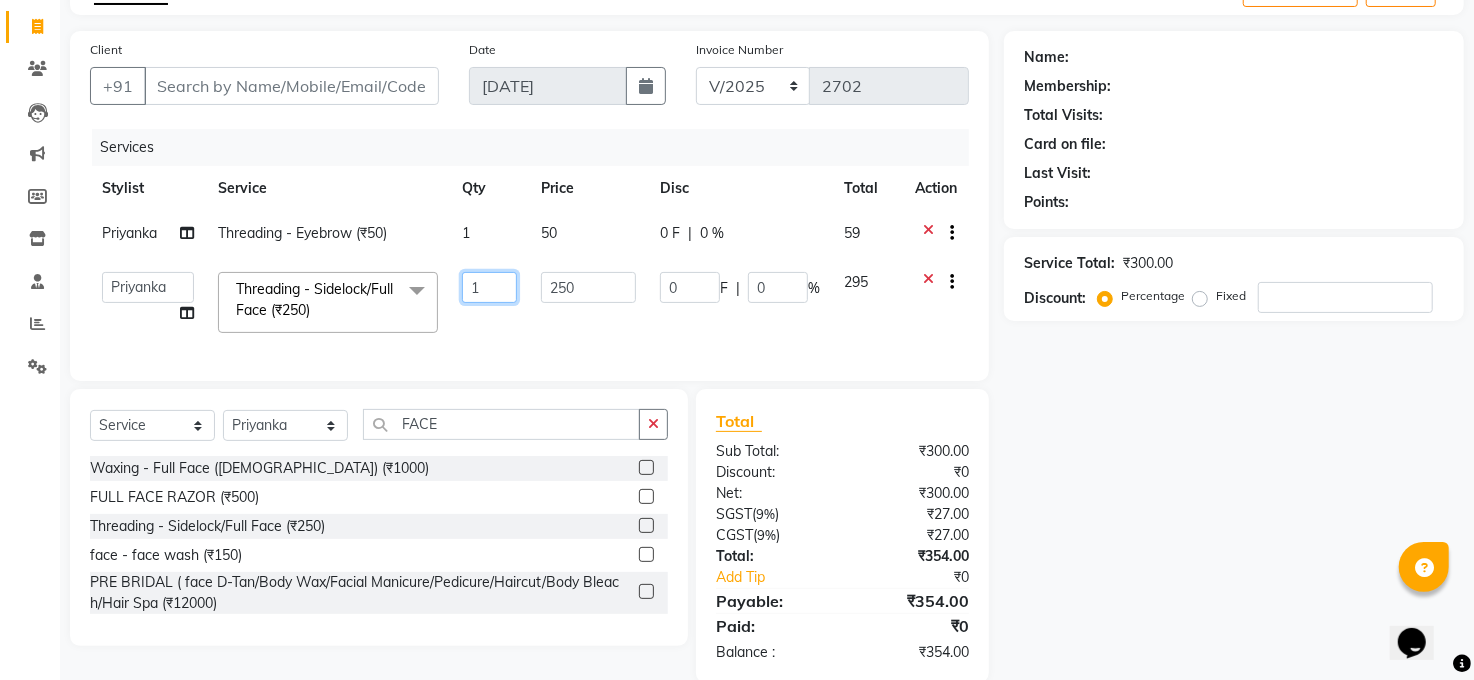 click on "1" 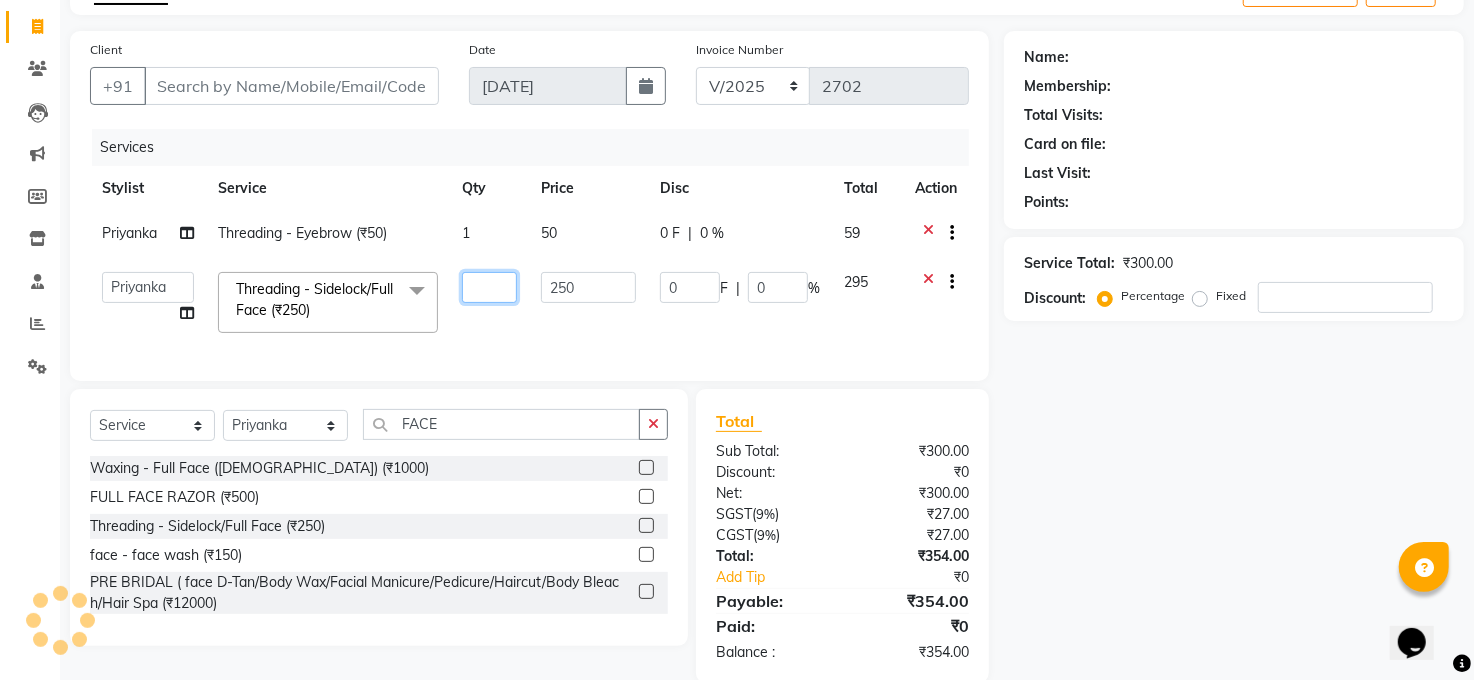 type on "2" 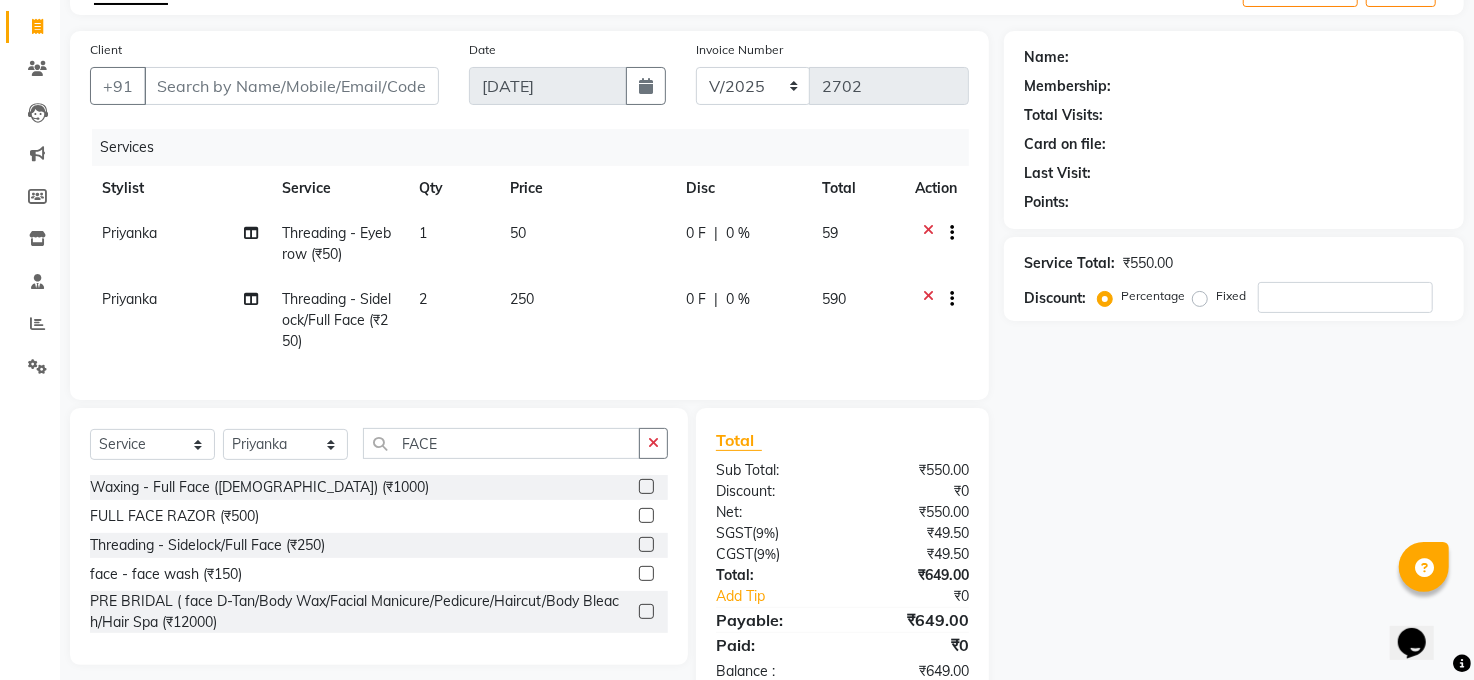click 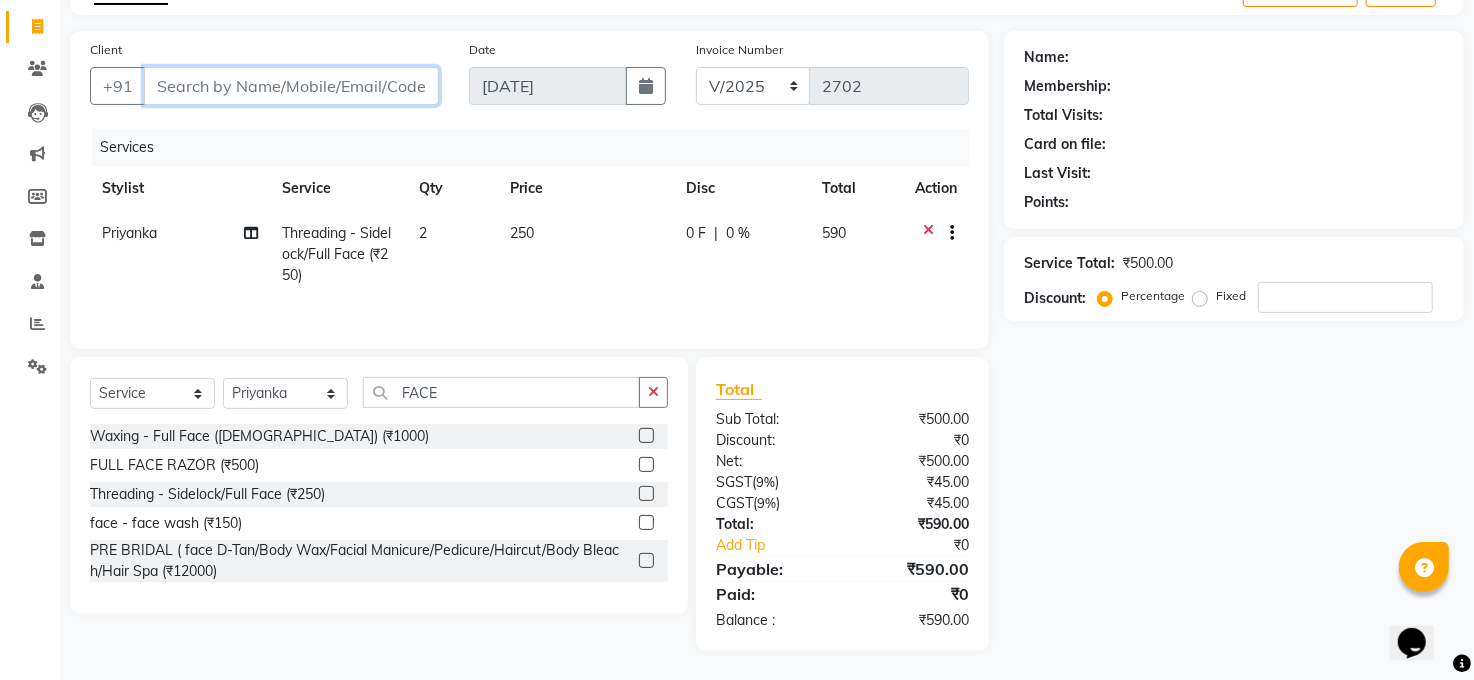 click on "Client" at bounding box center [291, 86] 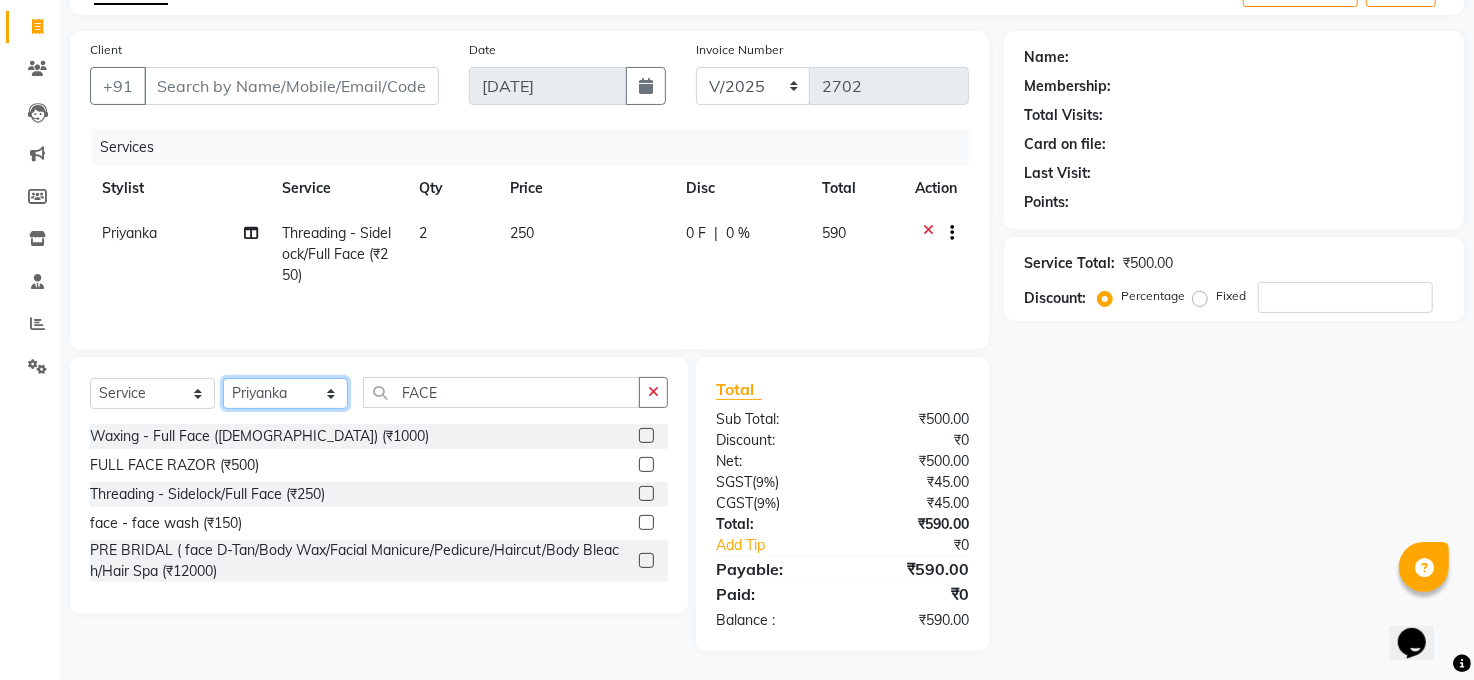 click on "Select Stylist [PERSON_NAME] [PERSON_NAME] [PERSON_NAME] COUNTER  Manager [PERSON_NAME] [PERSON_NAME] [PERSON_NAME] [PERSON_NAME] [PERSON_NAME] Santosh SAURABH [PERSON_NAME] [PERSON_NAME] Veer [PERSON_NAME]" 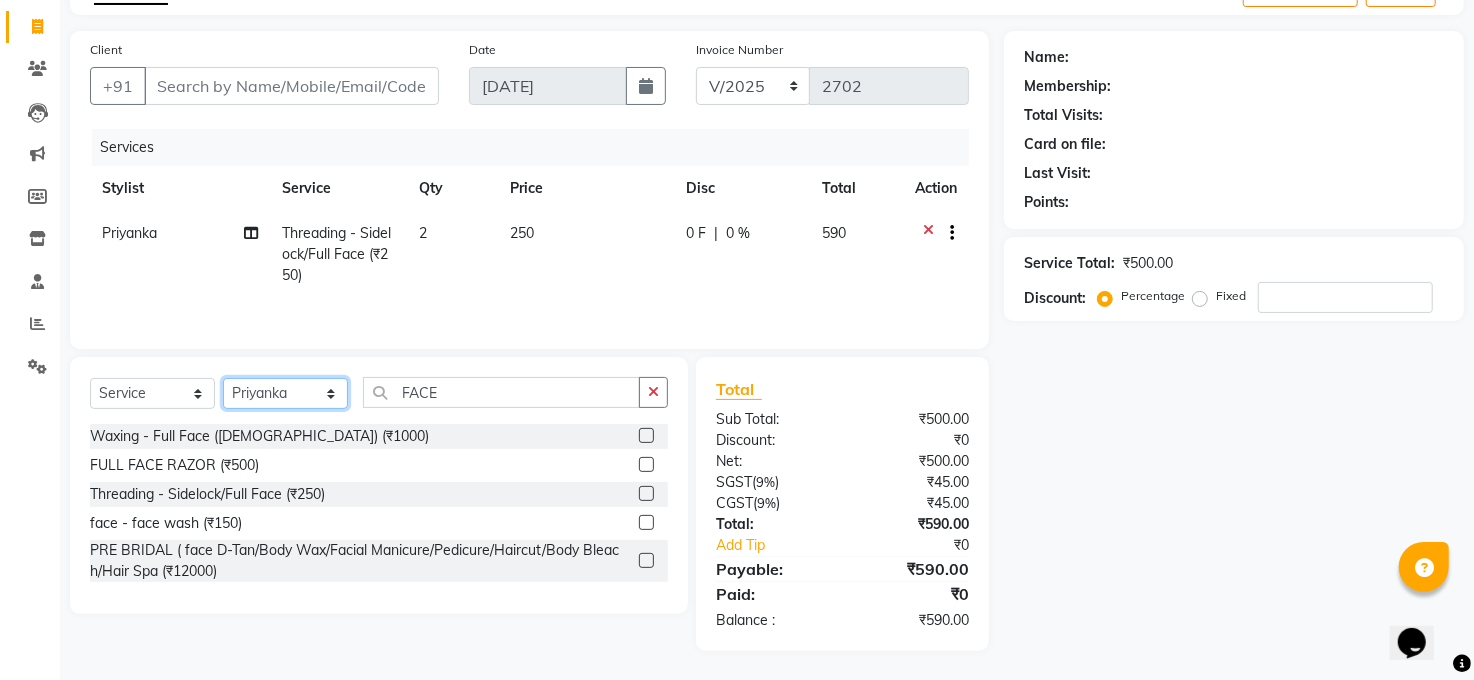 select on "65024" 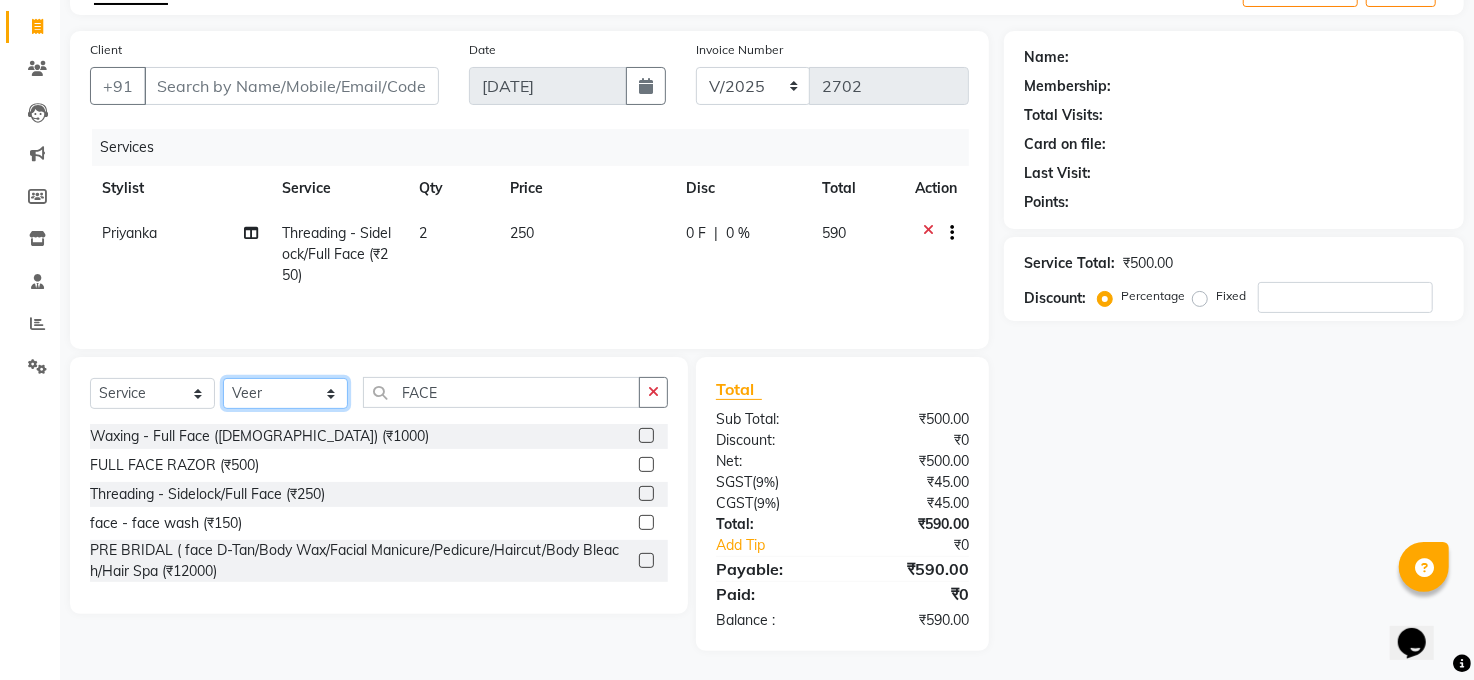 click on "Select Stylist [PERSON_NAME] [PERSON_NAME] [PERSON_NAME] COUNTER  Manager [PERSON_NAME] [PERSON_NAME] [PERSON_NAME] [PERSON_NAME] [PERSON_NAME] Santosh SAURABH [PERSON_NAME] [PERSON_NAME] Veer [PERSON_NAME]" 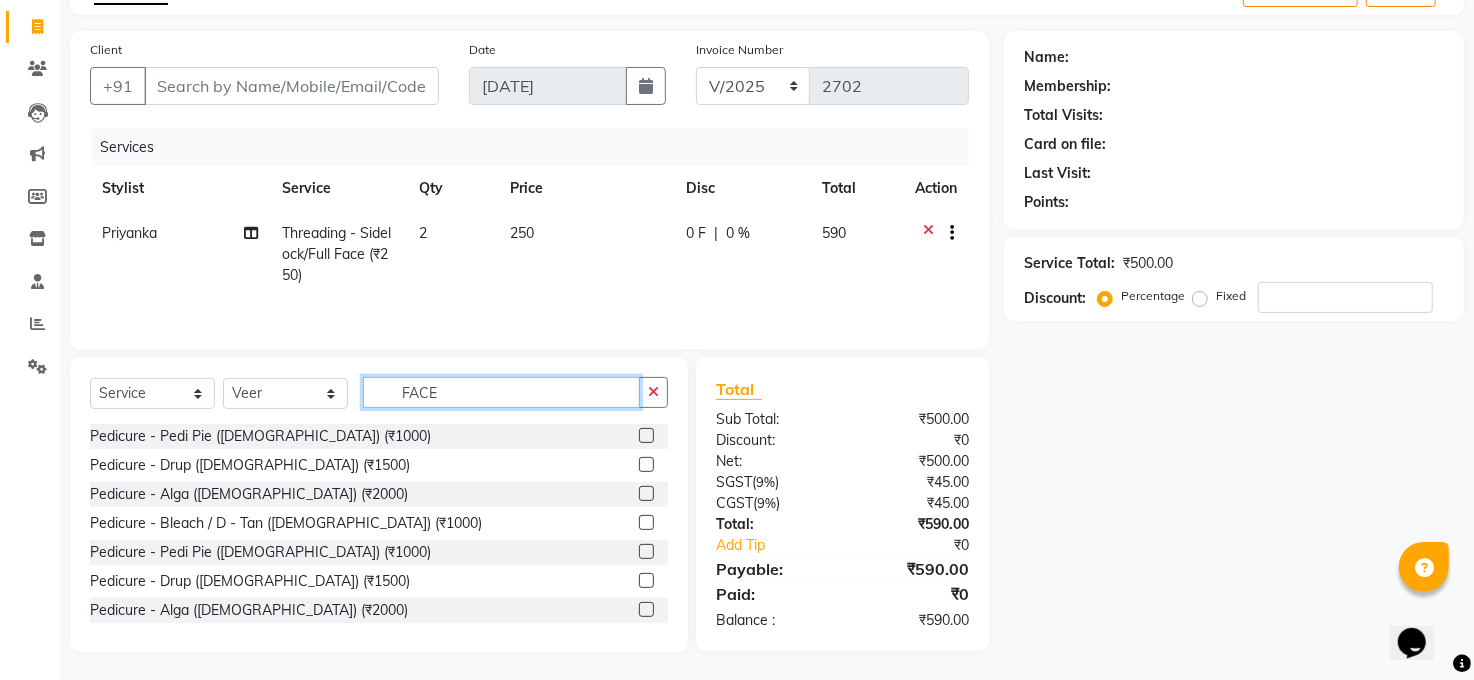 click on "FACE" 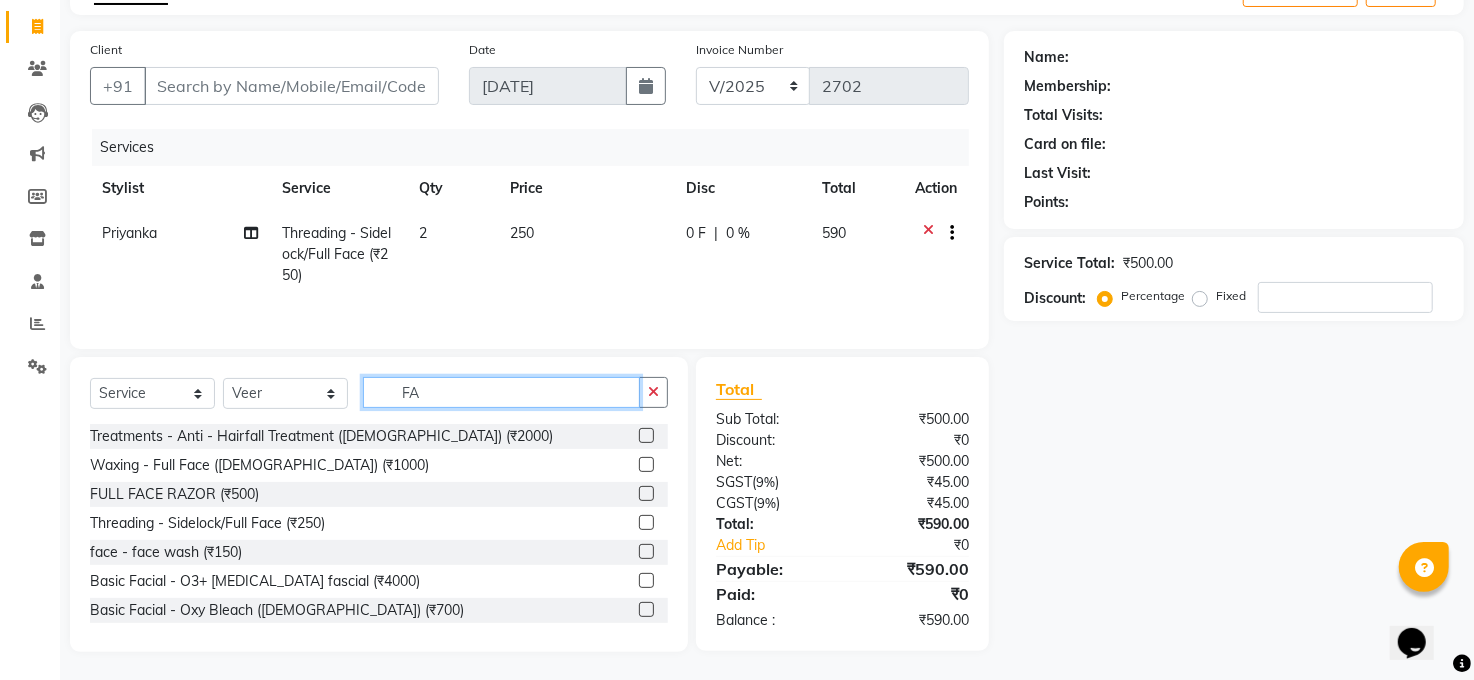 type on "F" 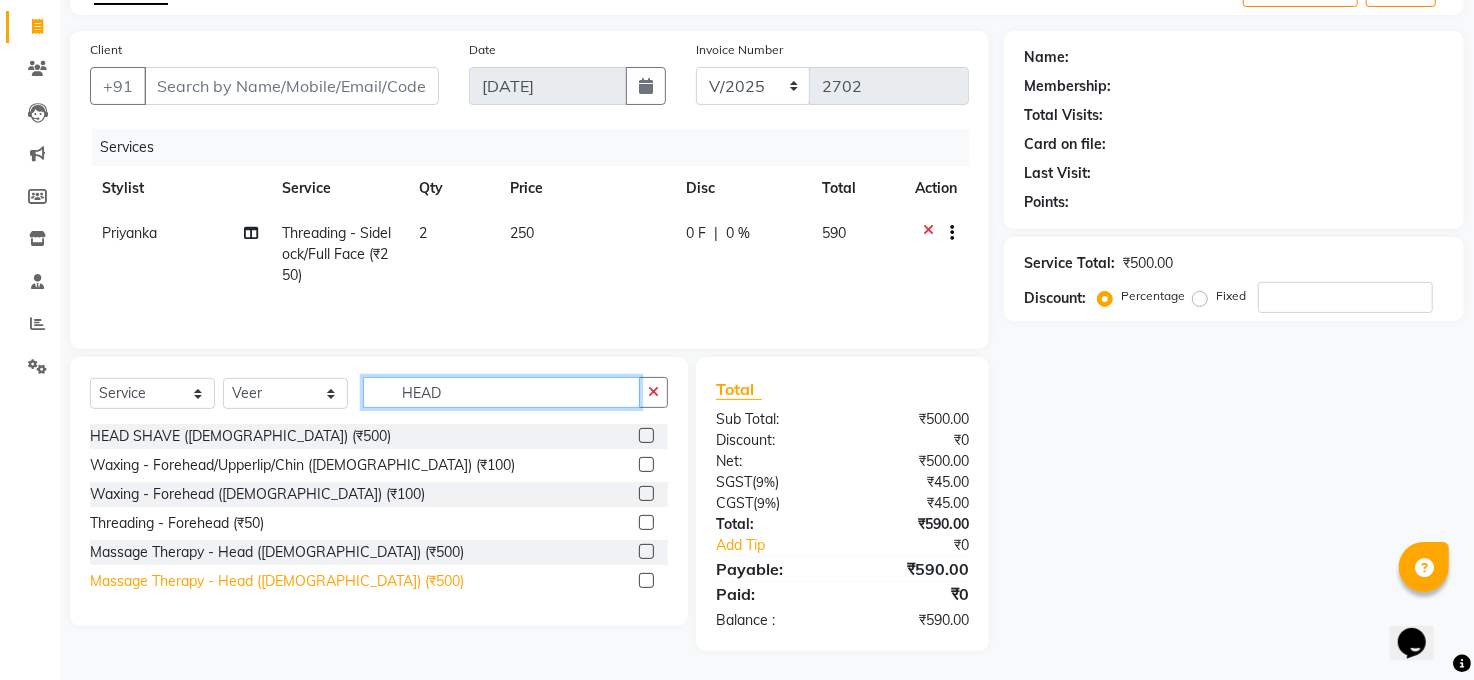 scroll, scrollTop: 124, scrollLeft: 0, axis: vertical 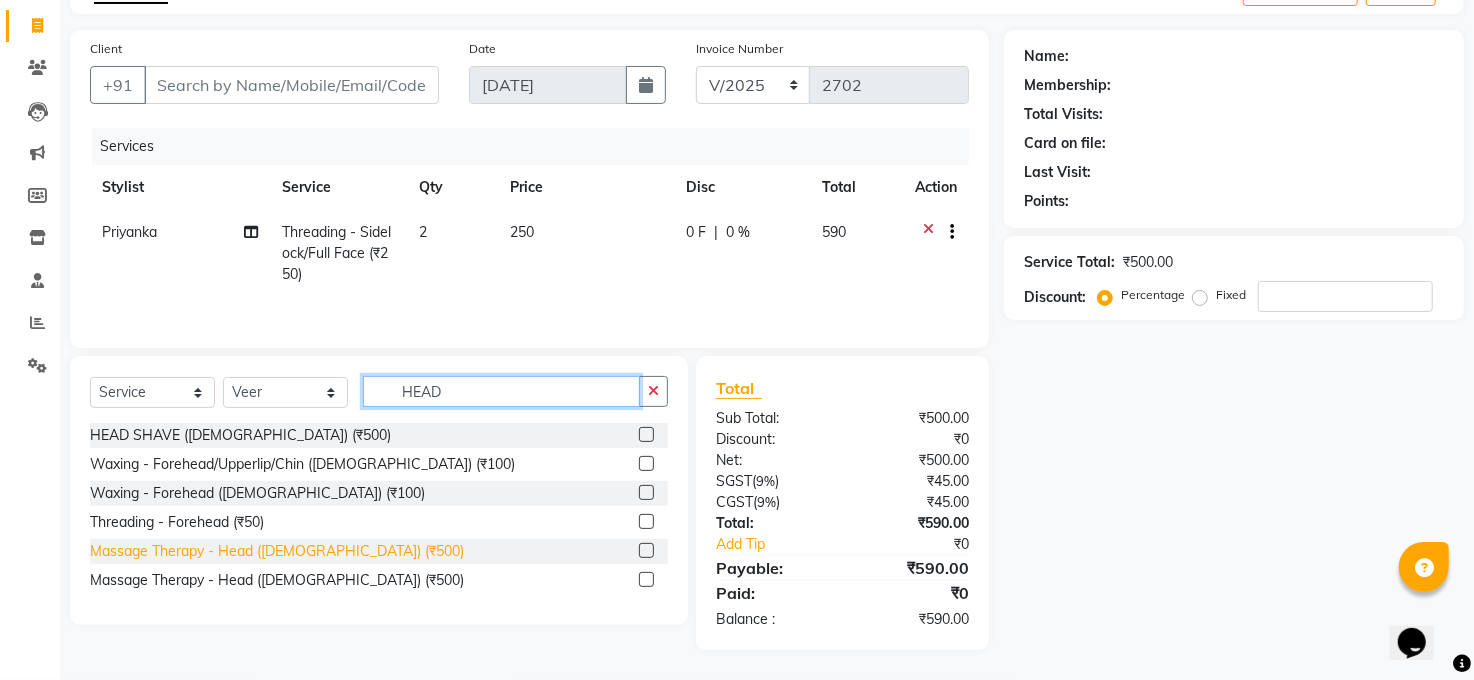 type on "HEAD" 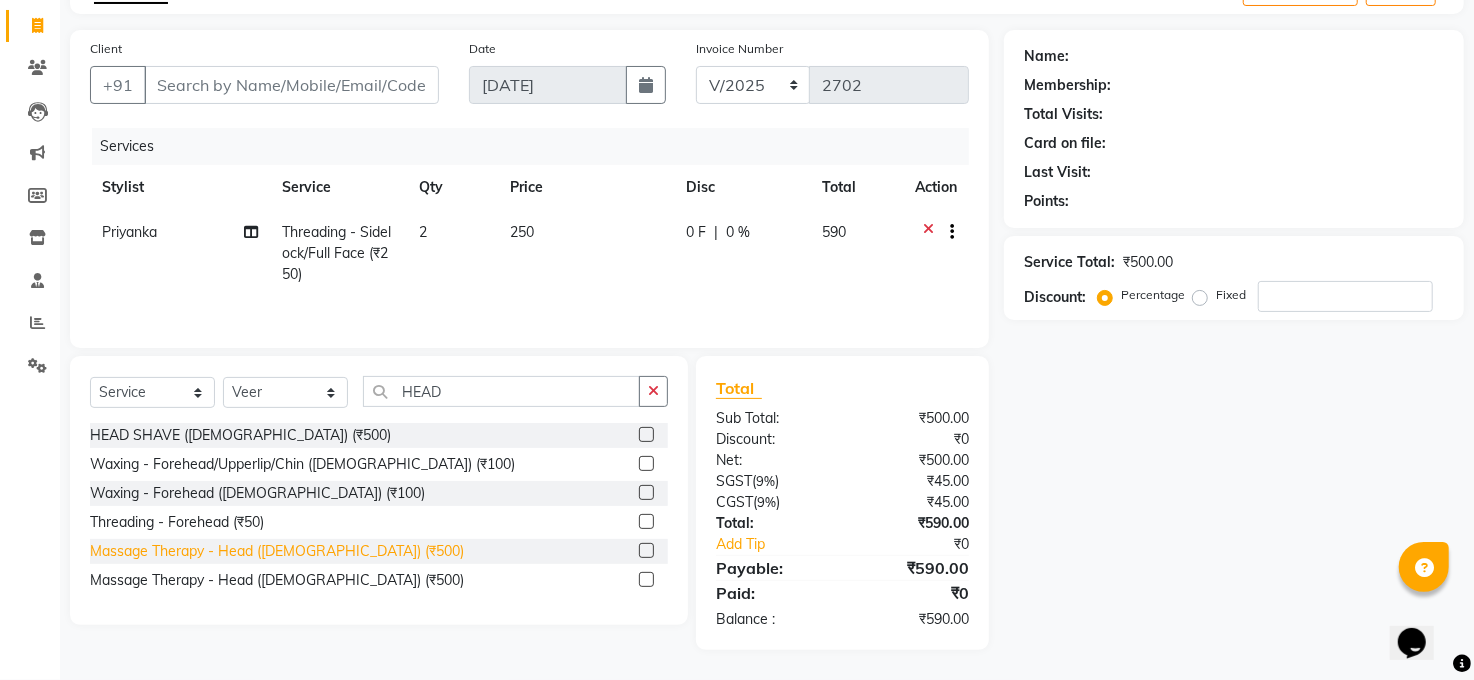 click on "Massage Therapy - Head (Female) (₹500)" 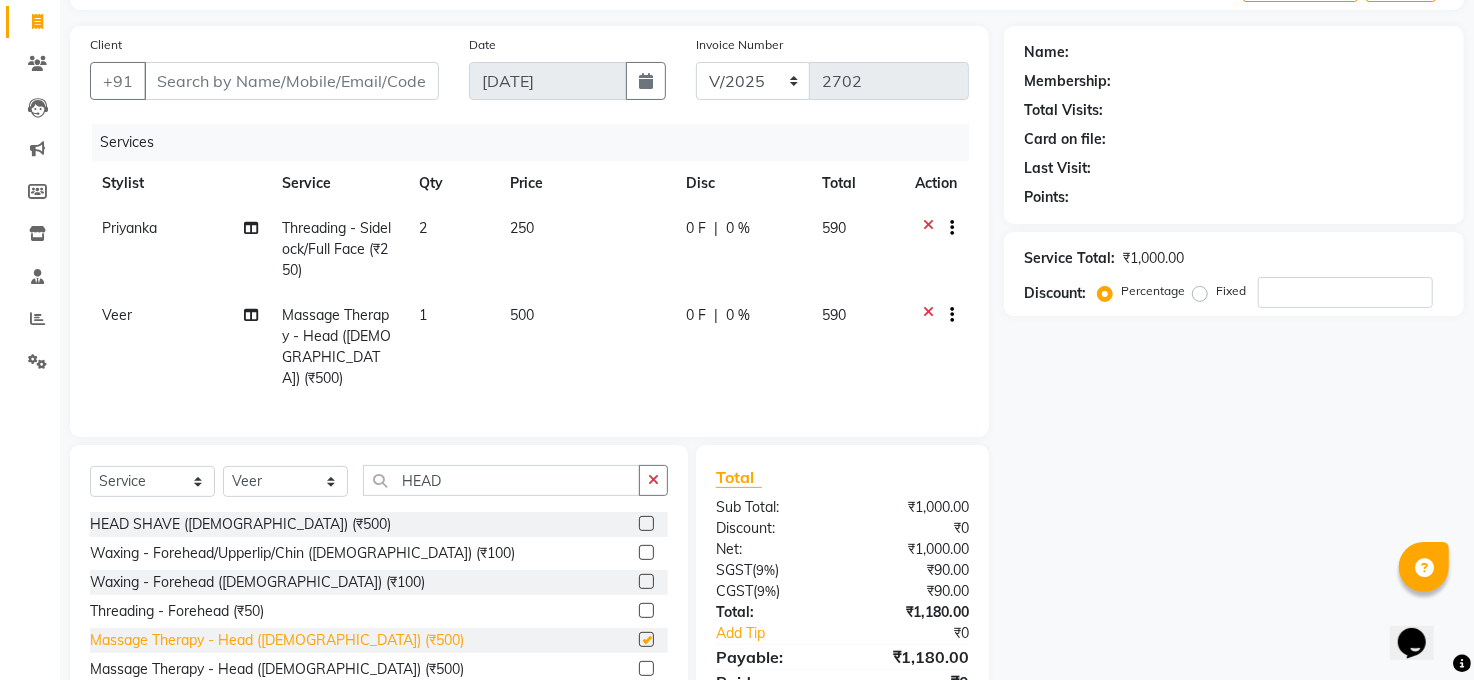 checkbox on "false" 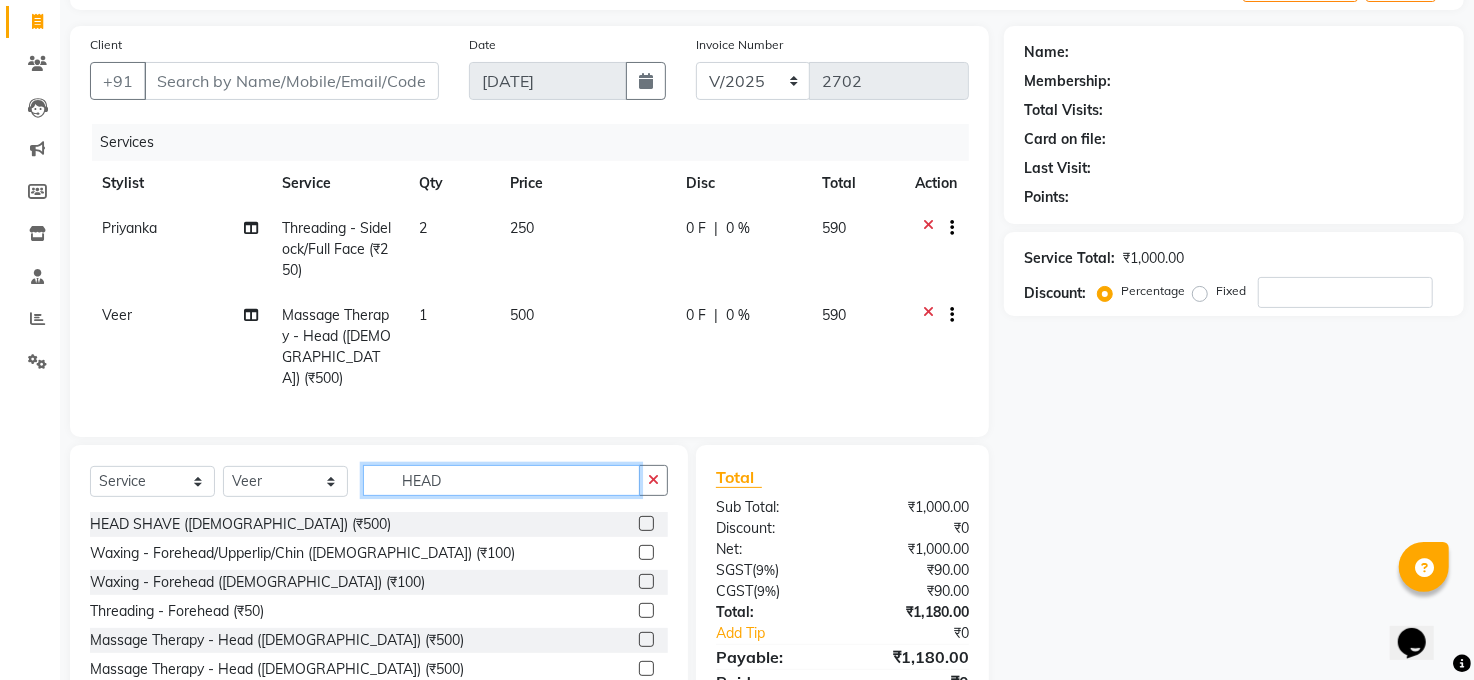 click on "HEAD" 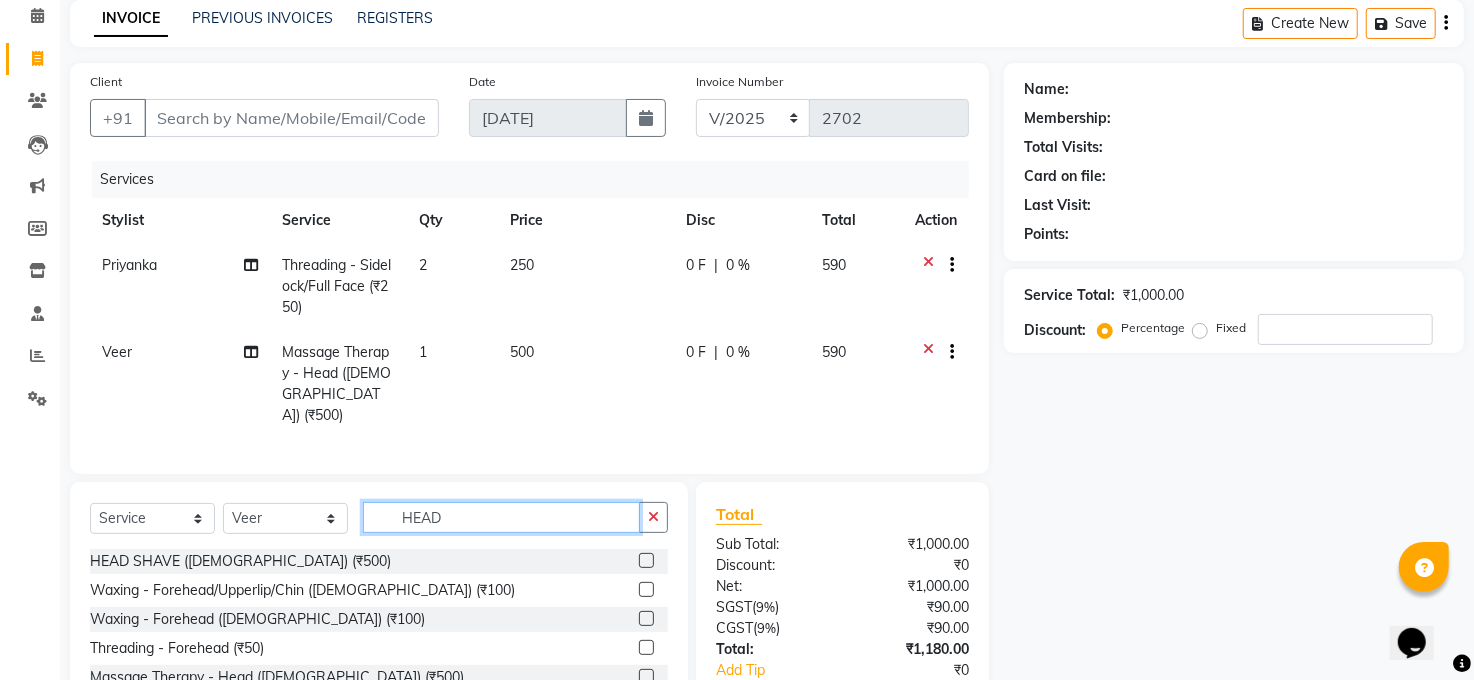 scroll, scrollTop: 77, scrollLeft: 0, axis: vertical 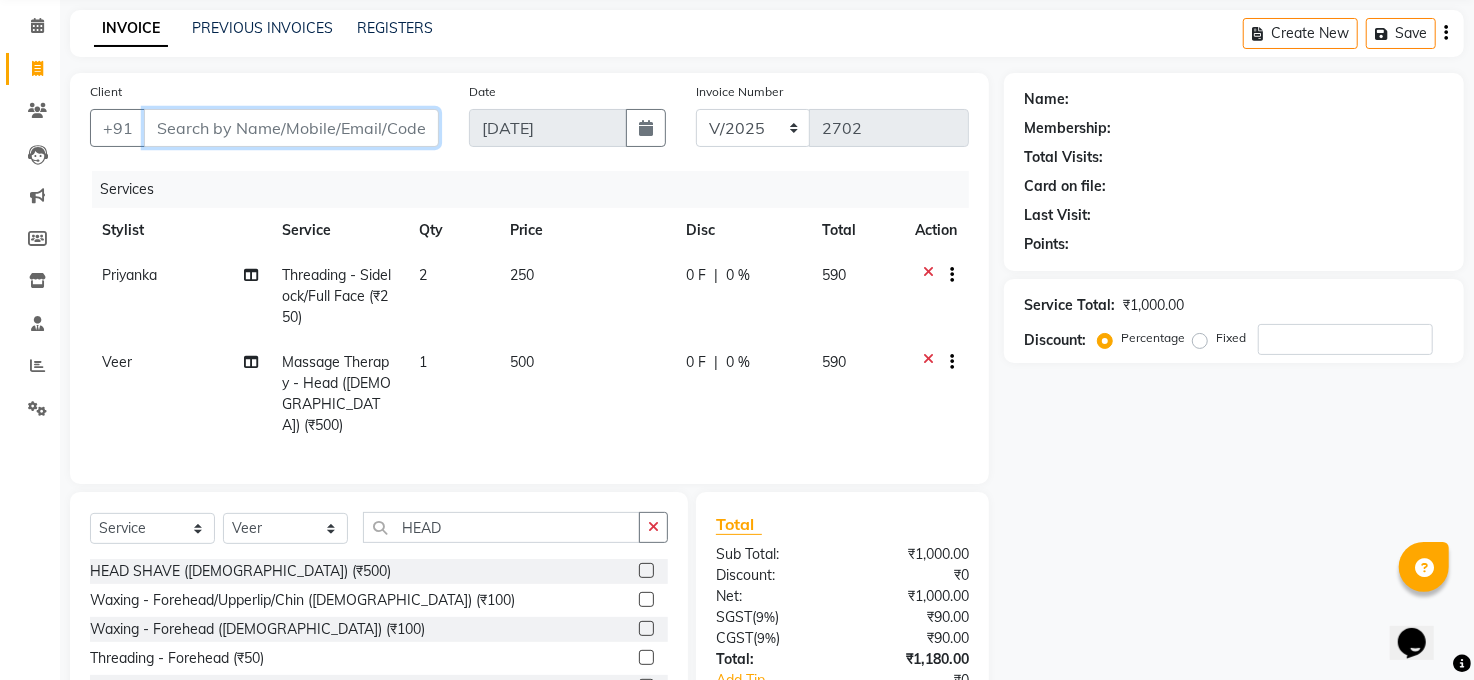 click on "Client" at bounding box center [291, 128] 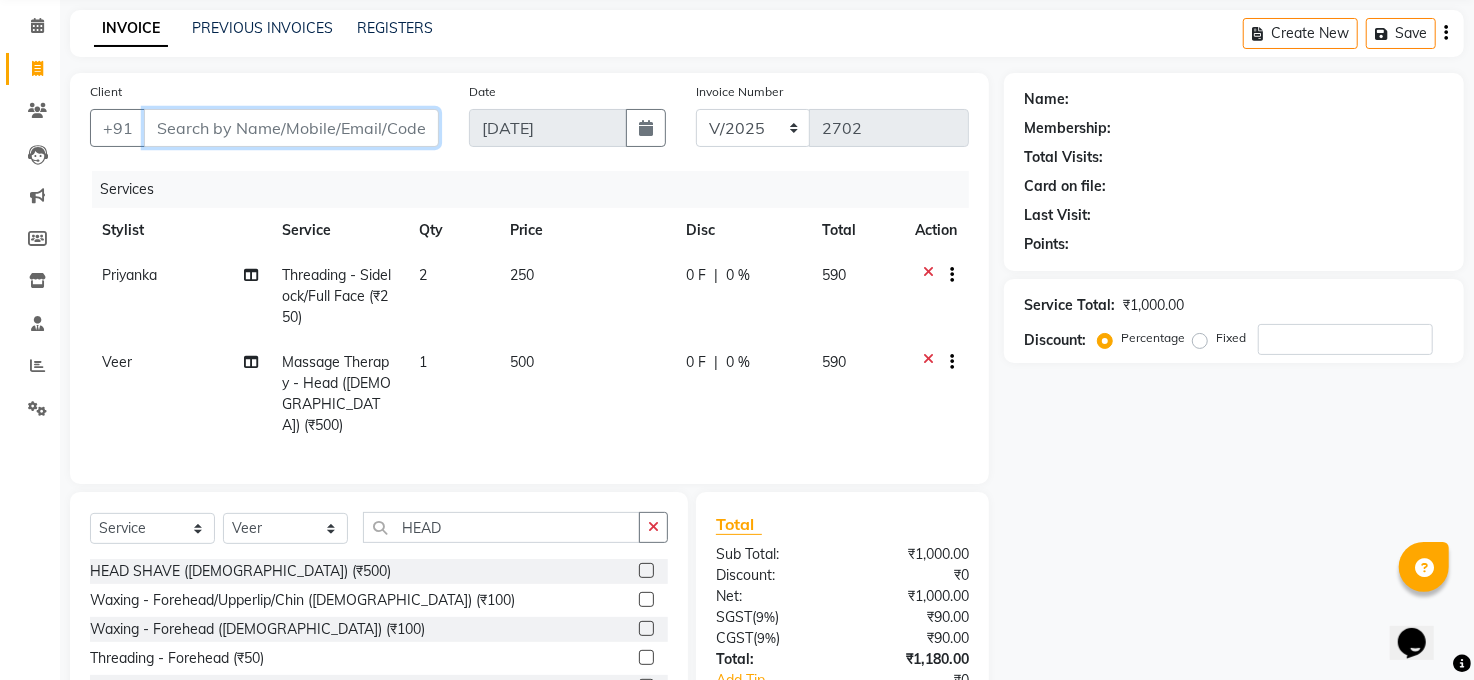 type on "7" 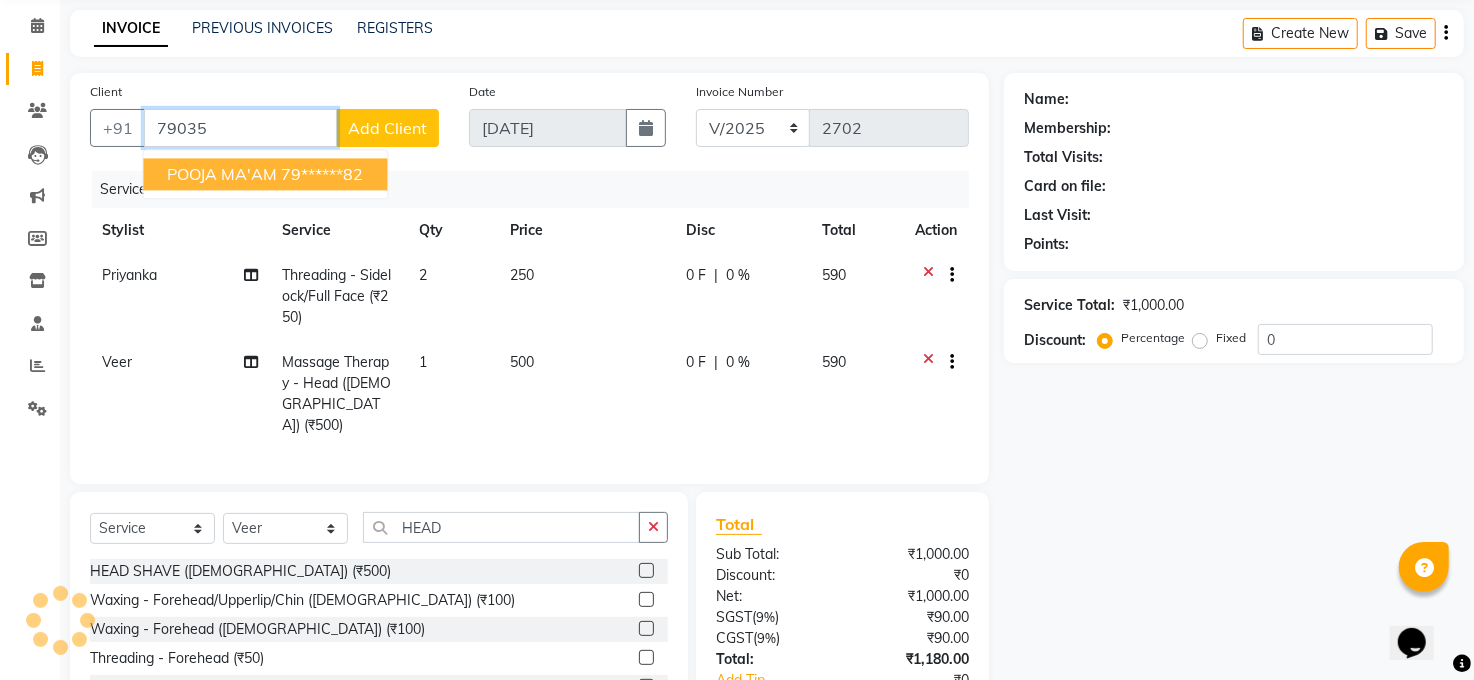 click on "POOJA MA'AM" at bounding box center (222, 174) 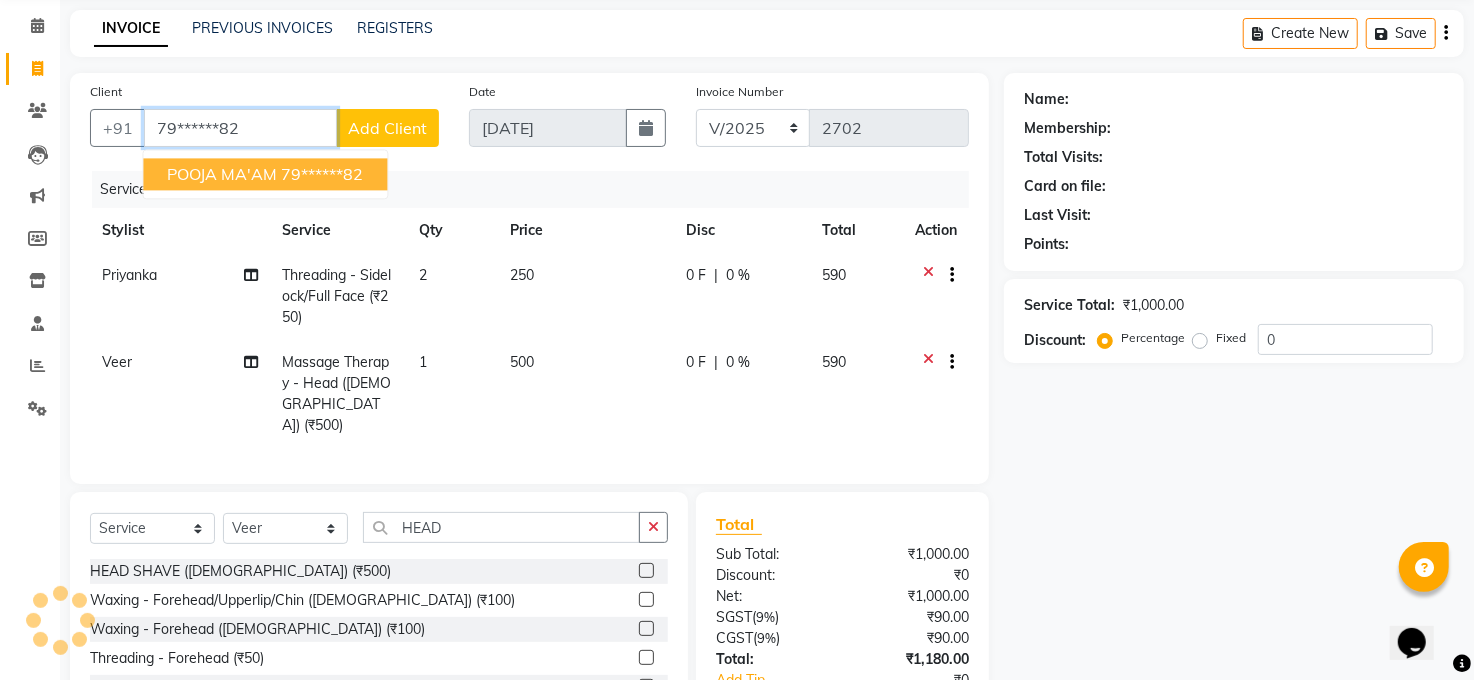 type on "79******82" 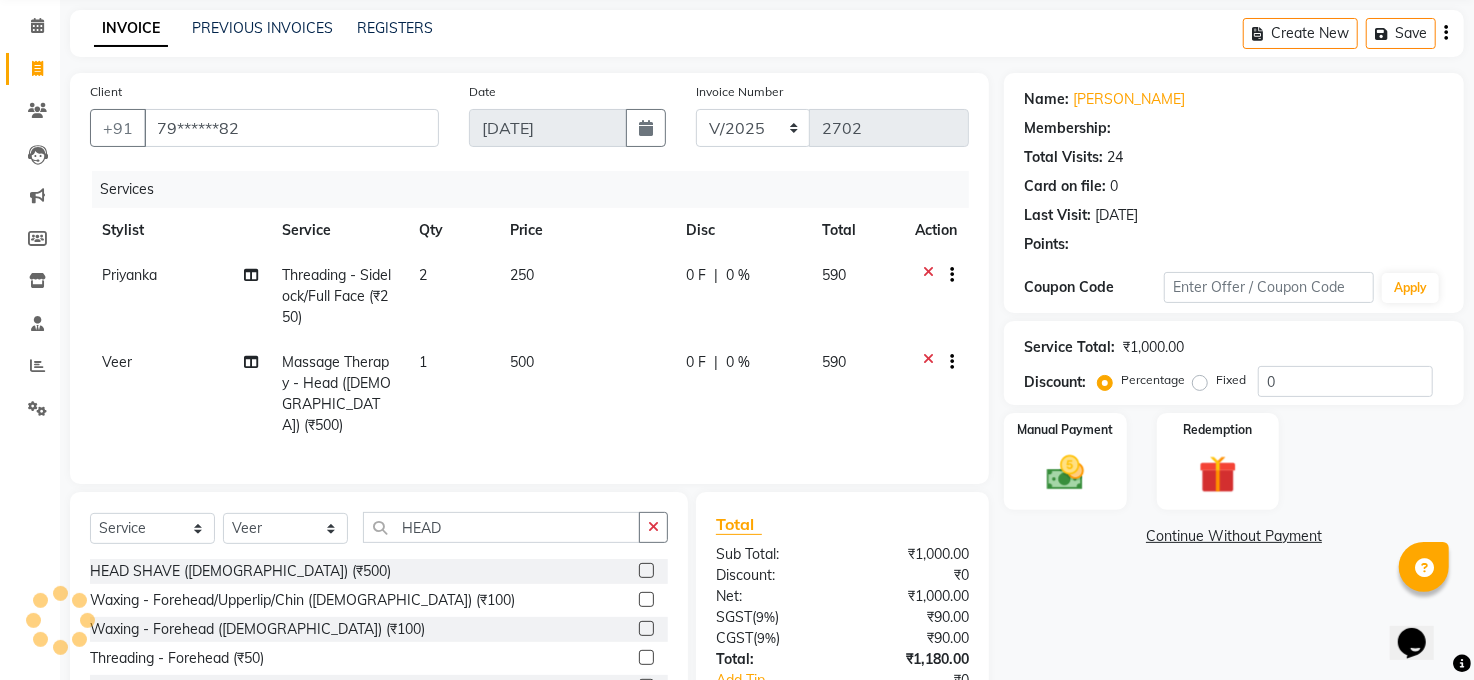 select on "1: Object" 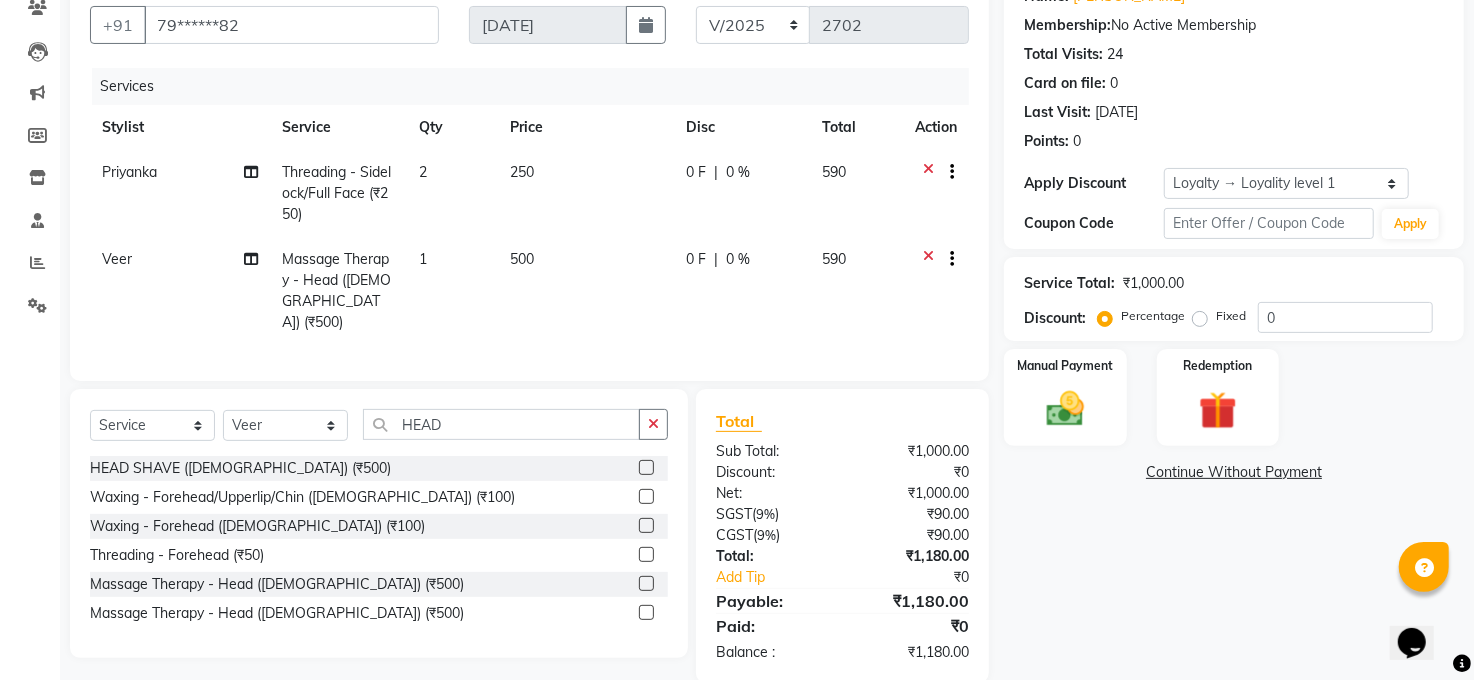 scroll, scrollTop: 210, scrollLeft: 0, axis: vertical 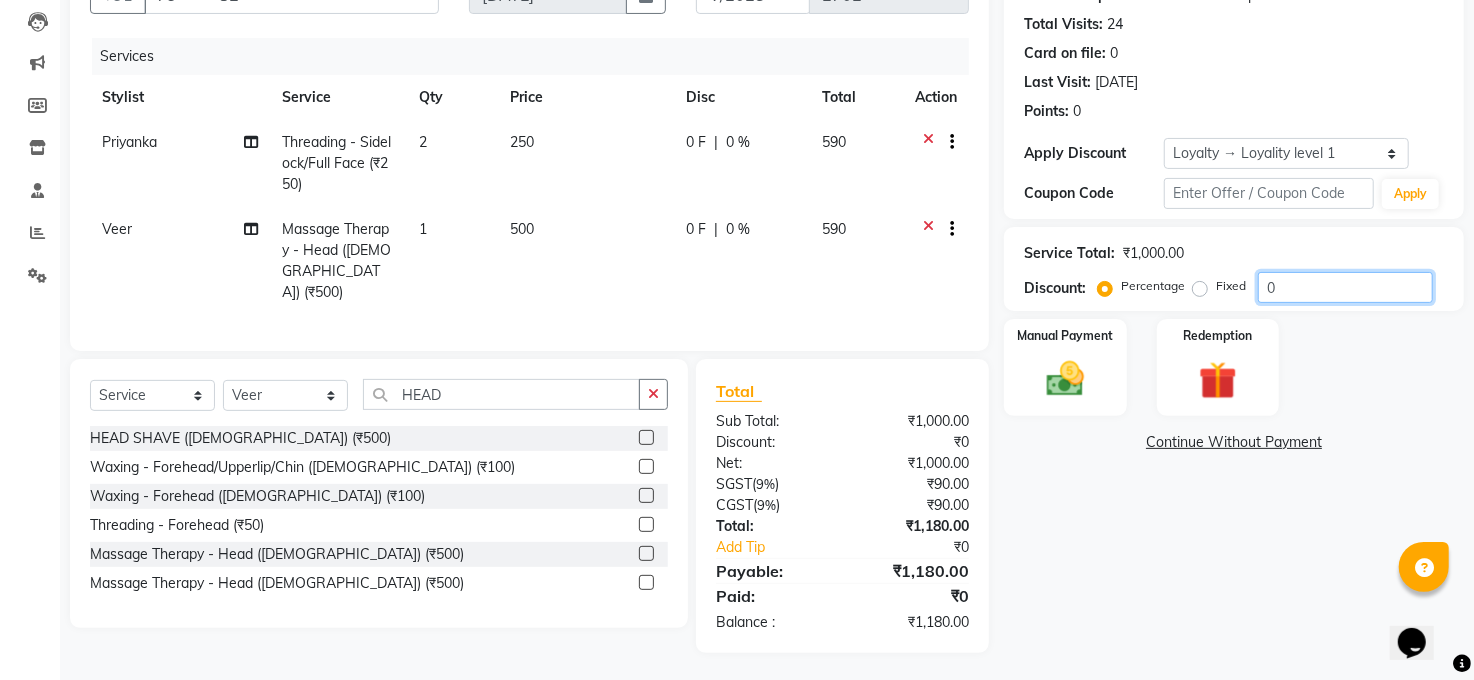 click on "0" 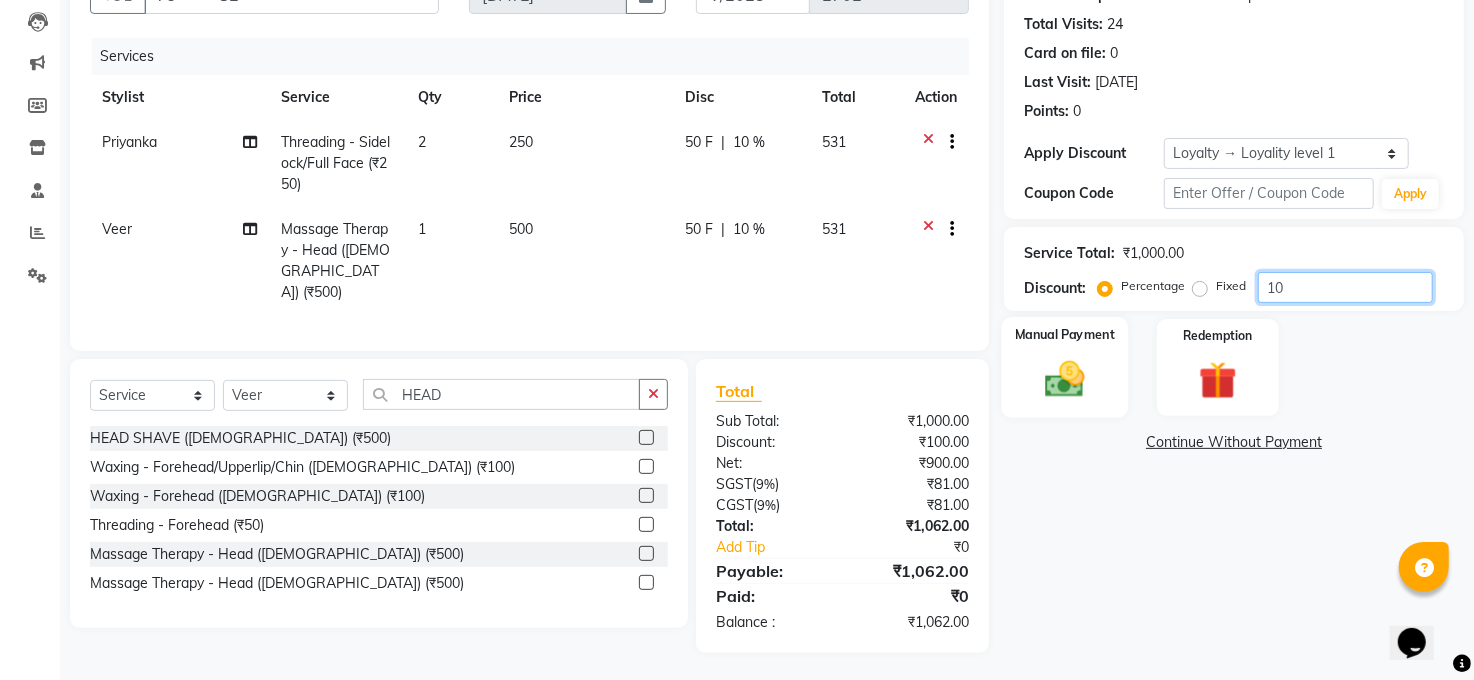 type on "10" 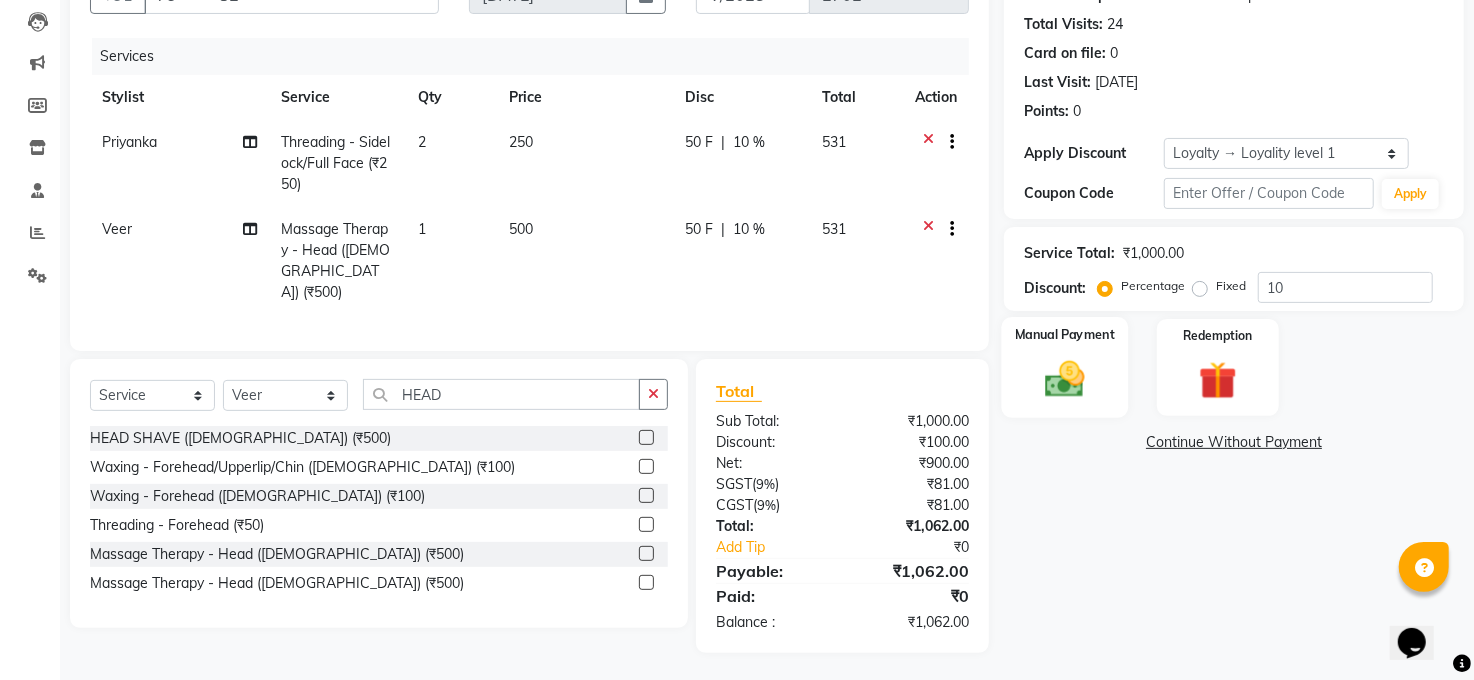 click on "Manual Payment" 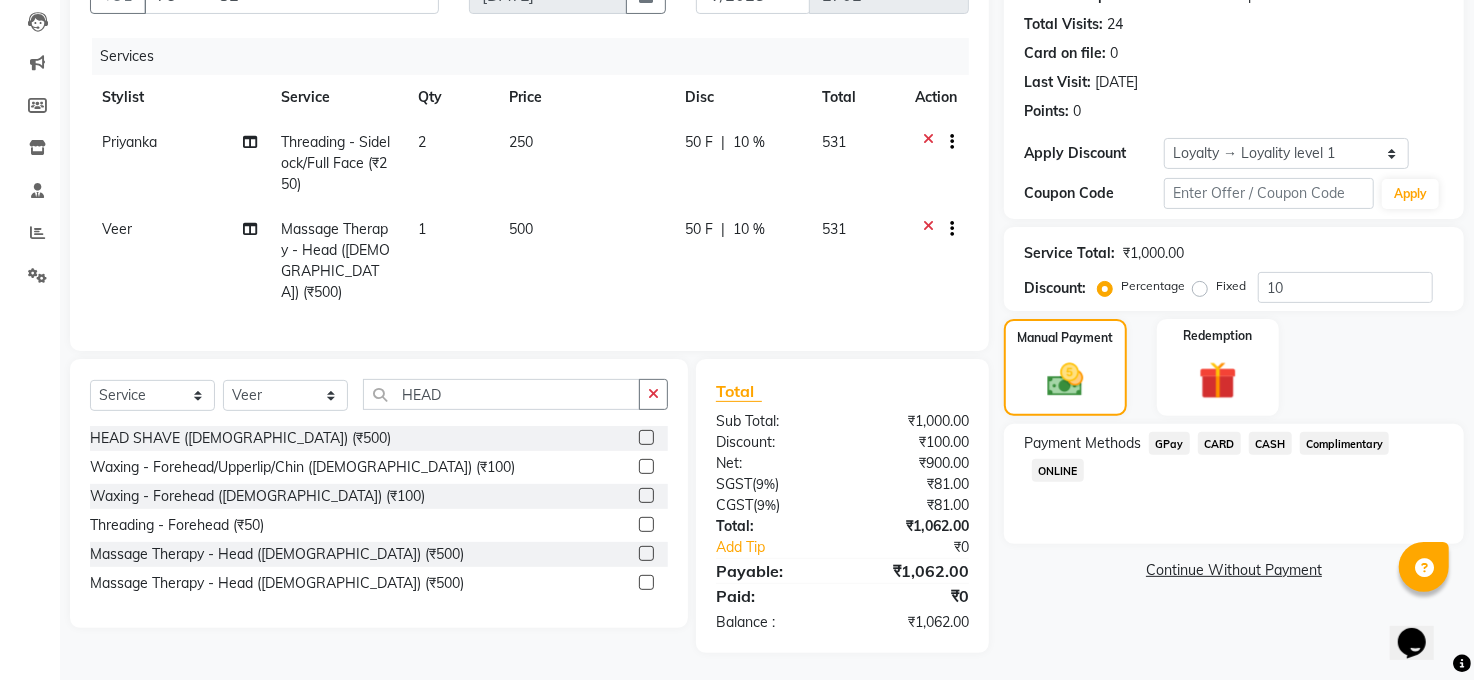 click on "GPay" 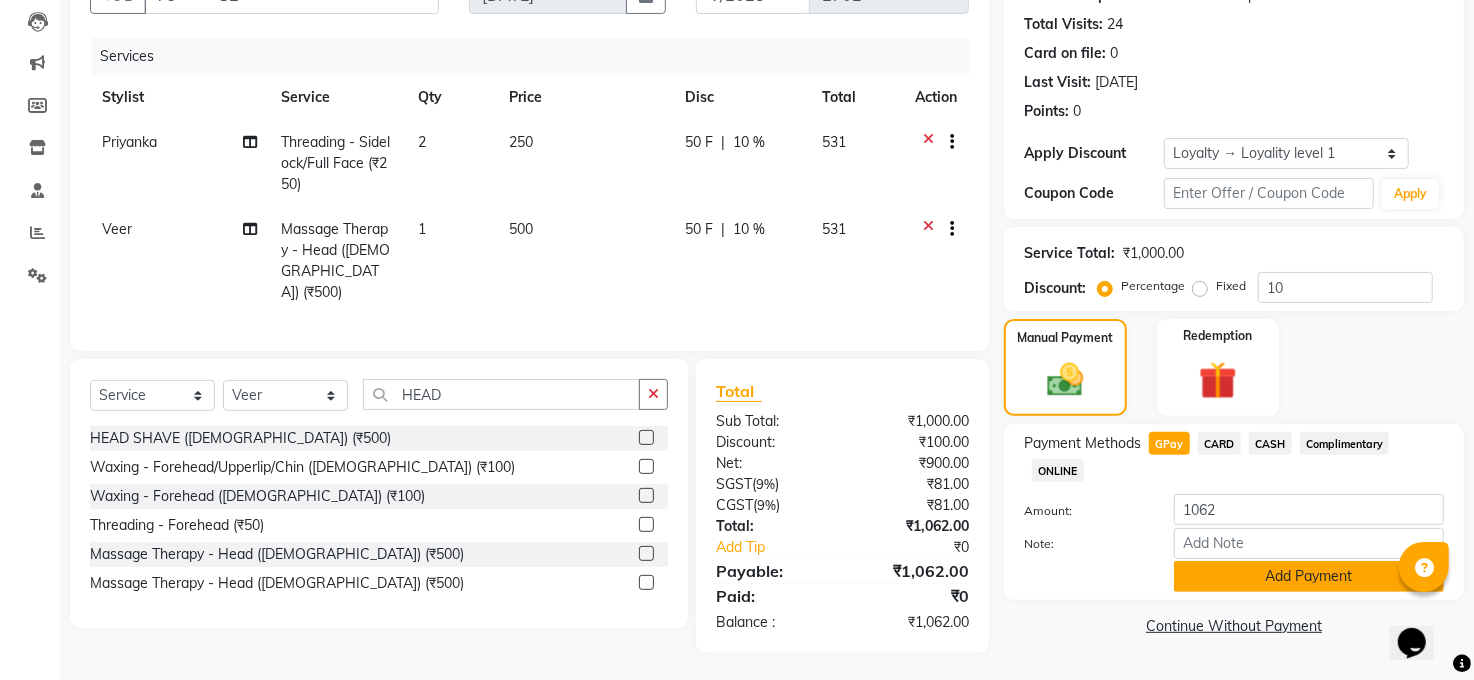 click on "Add Payment" 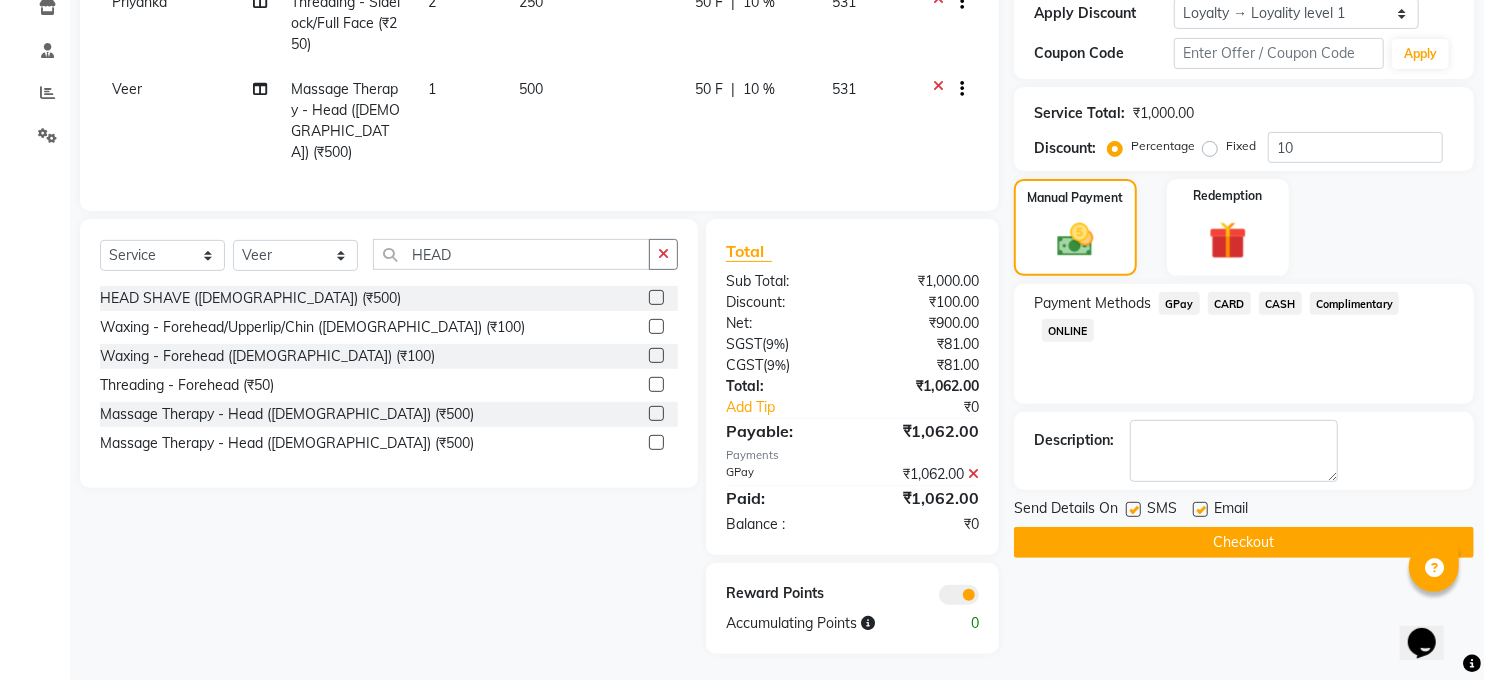 scroll, scrollTop: 351, scrollLeft: 0, axis: vertical 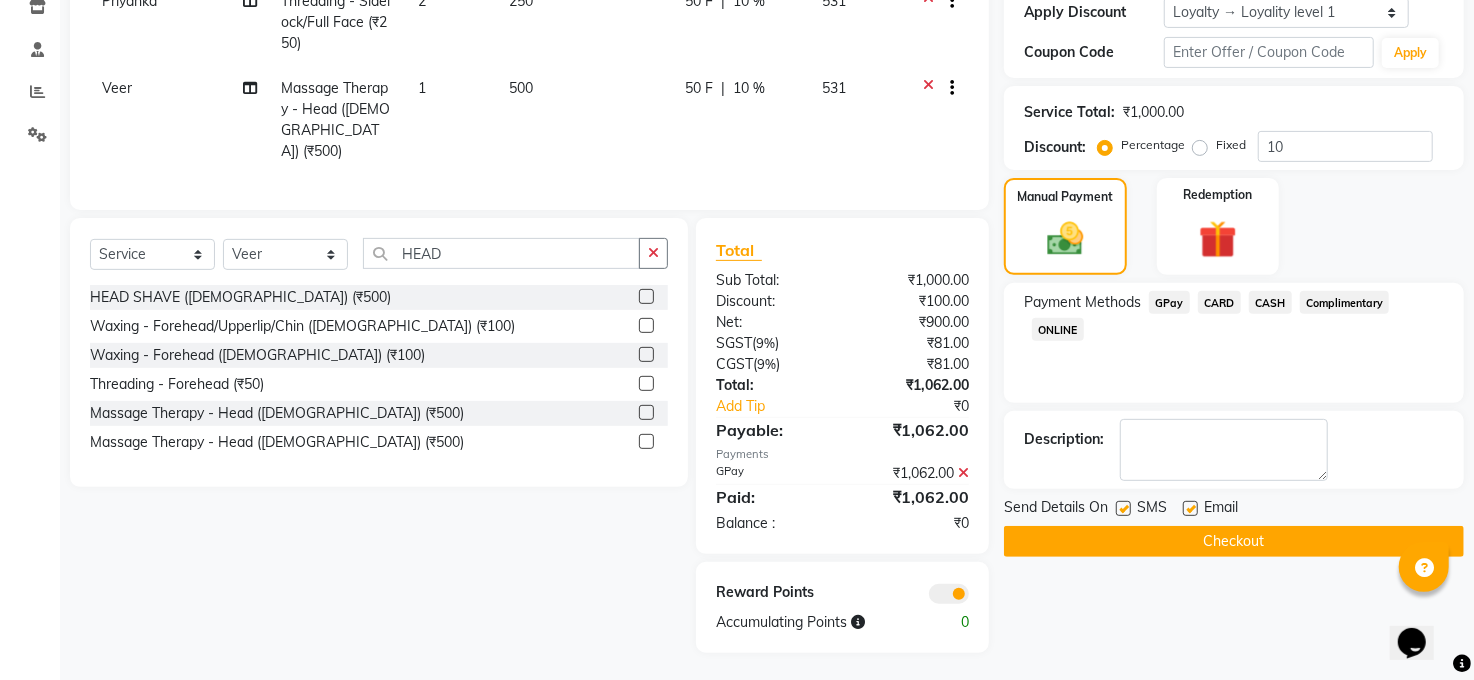 click 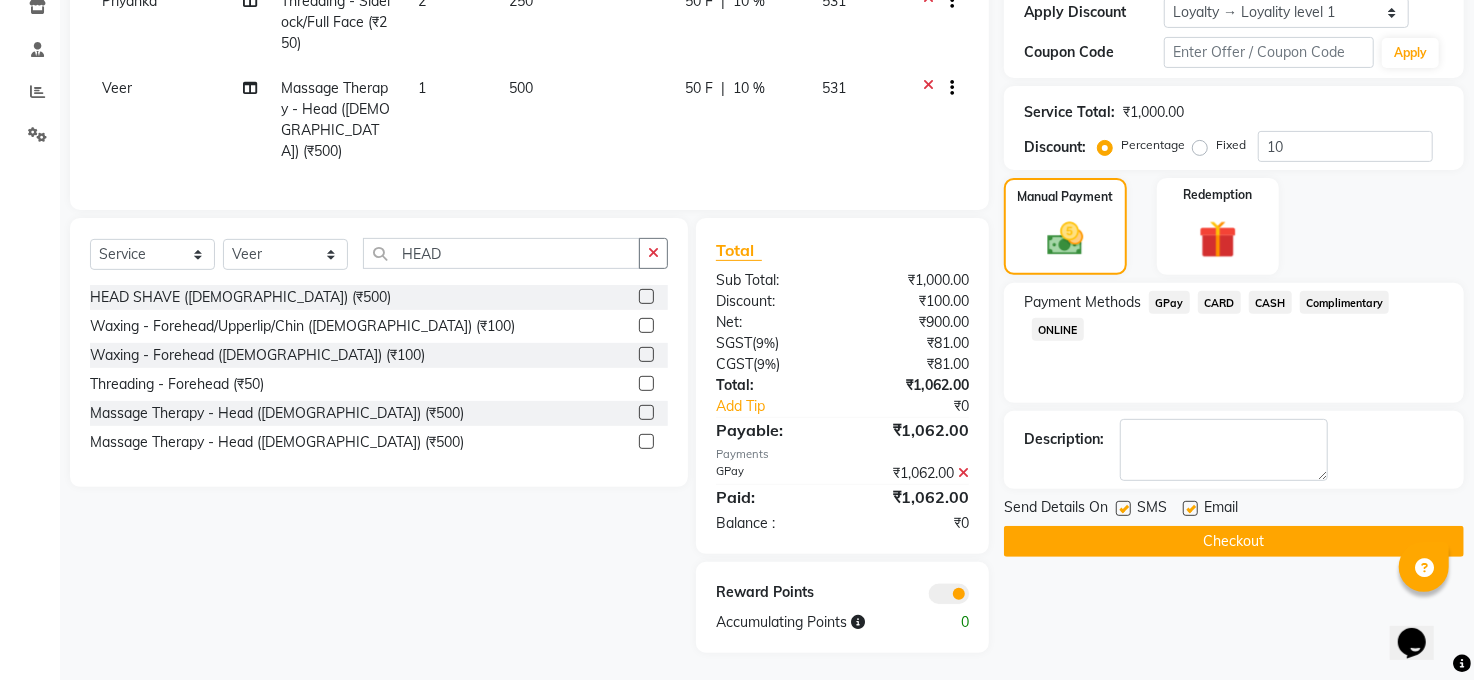 click 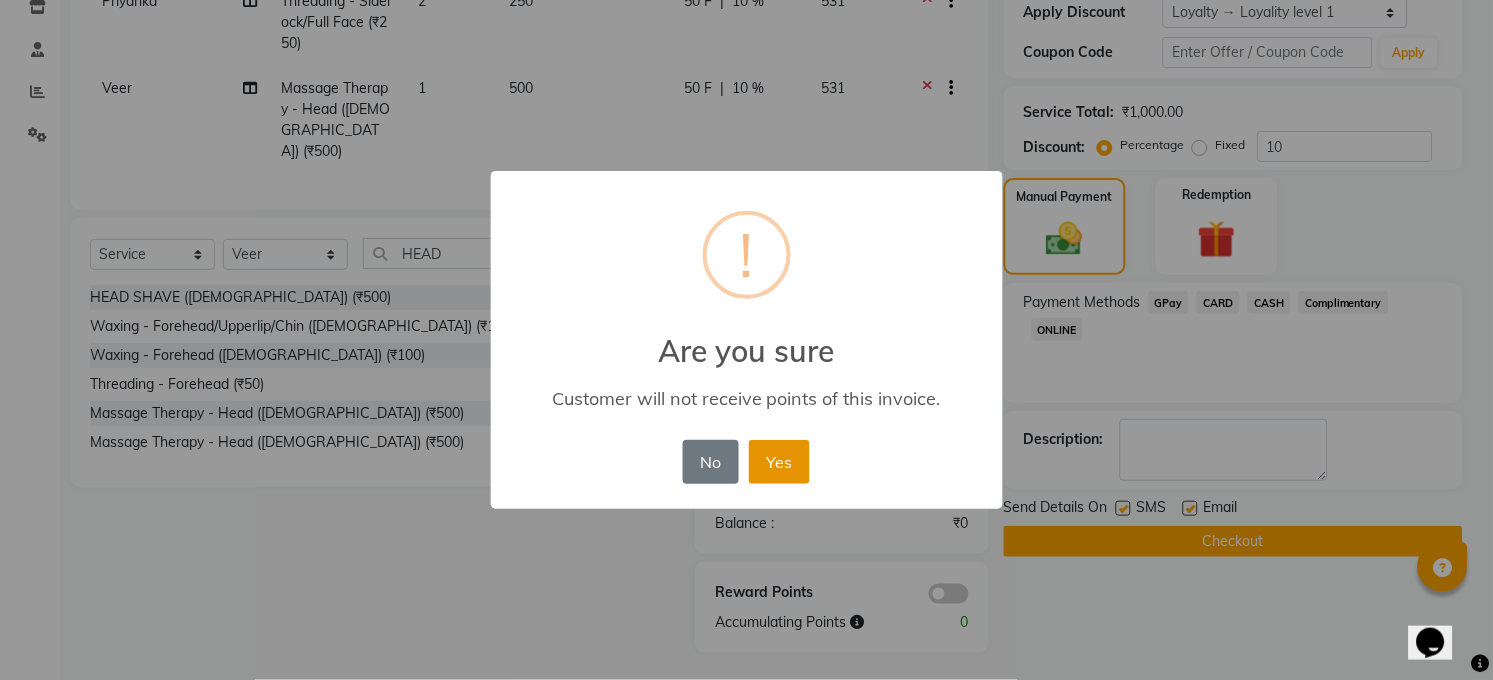 click on "Yes" at bounding box center [779, 462] 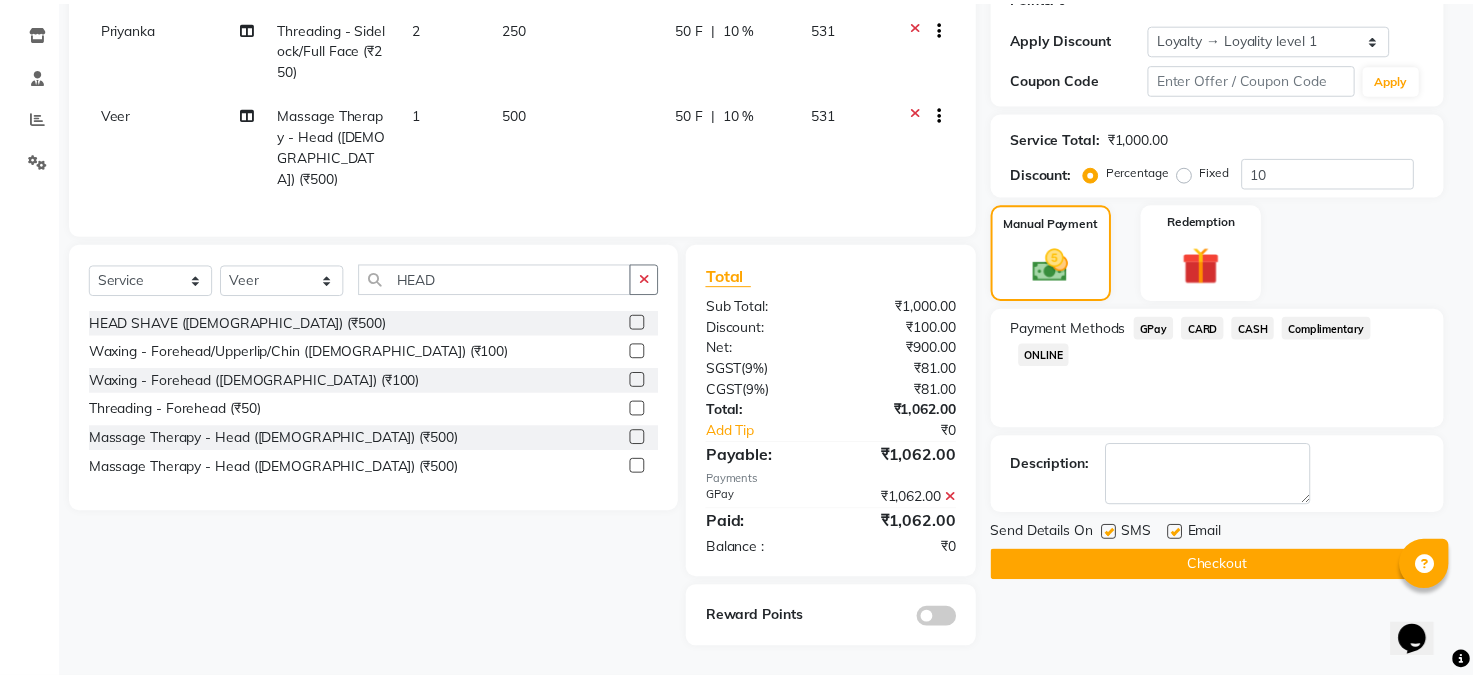 scroll, scrollTop: 323, scrollLeft: 0, axis: vertical 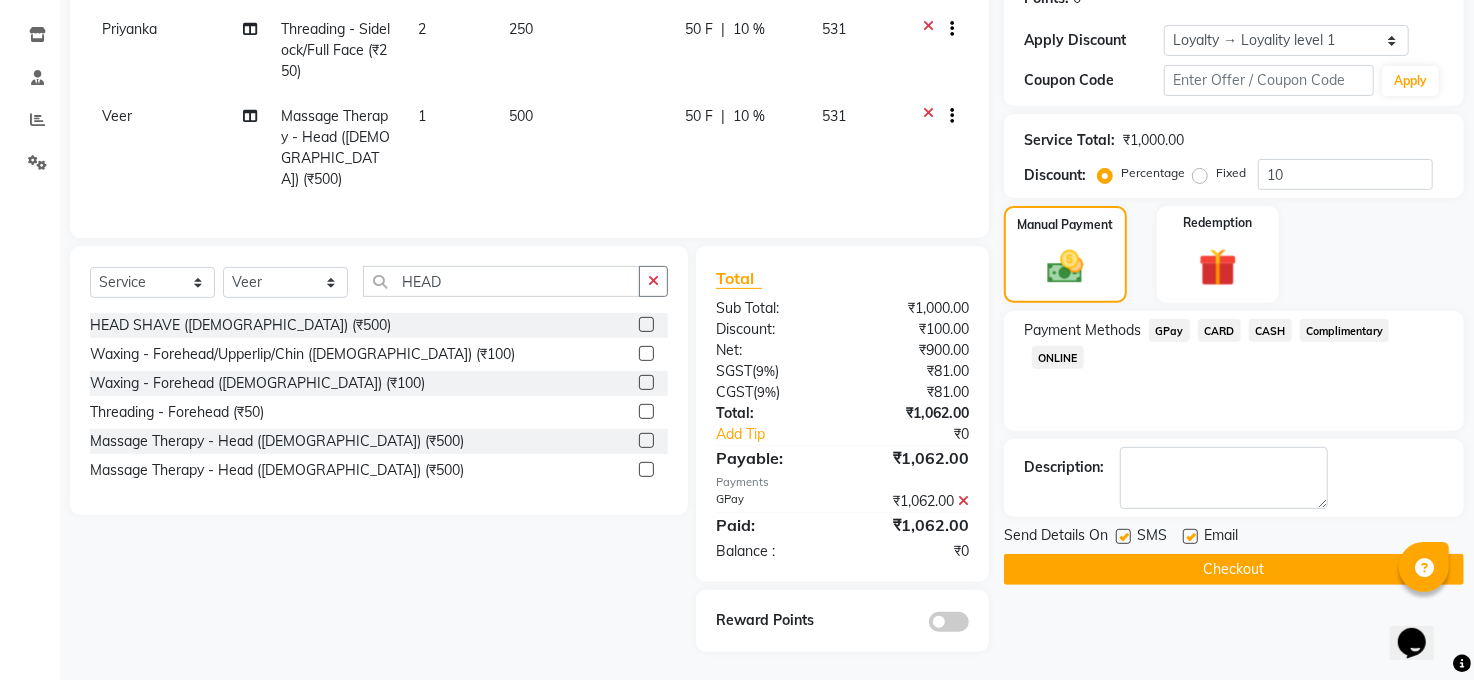 click on "Checkout" 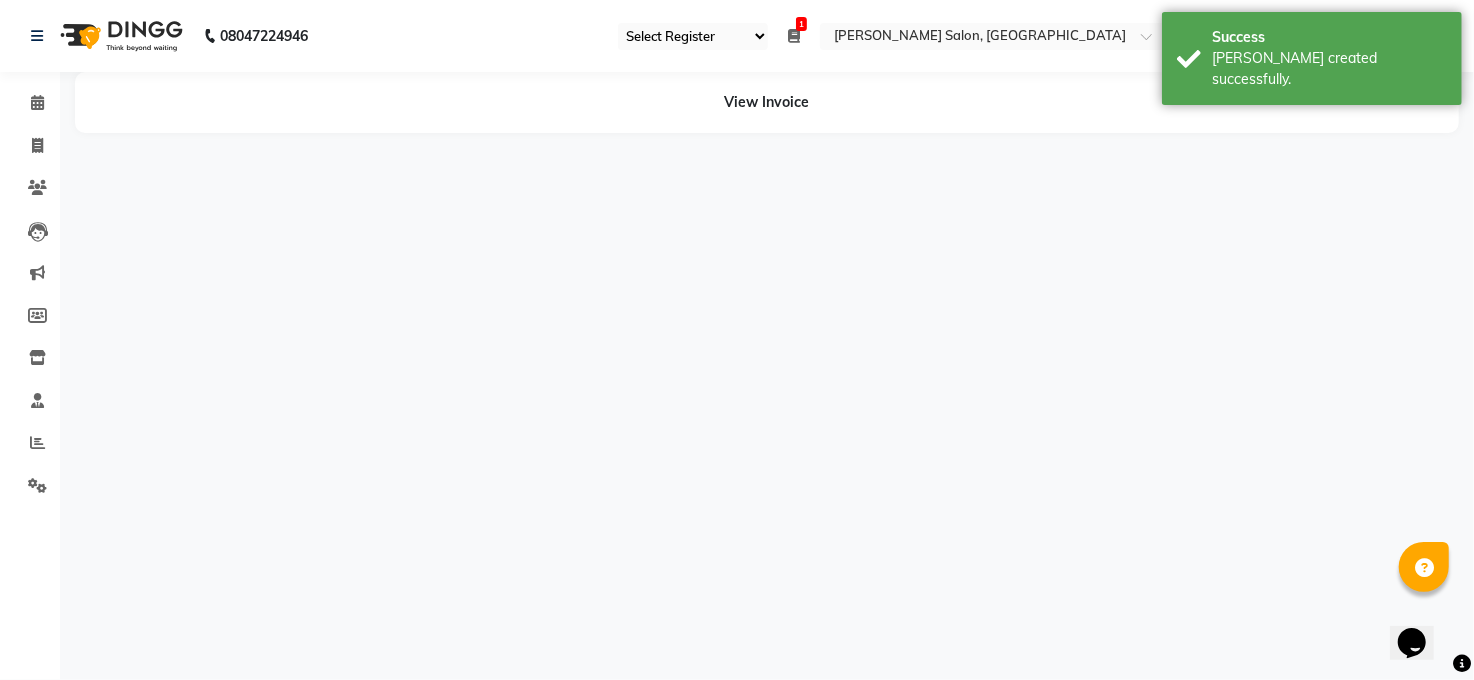 scroll, scrollTop: 0, scrollLeft: 0, axis: both 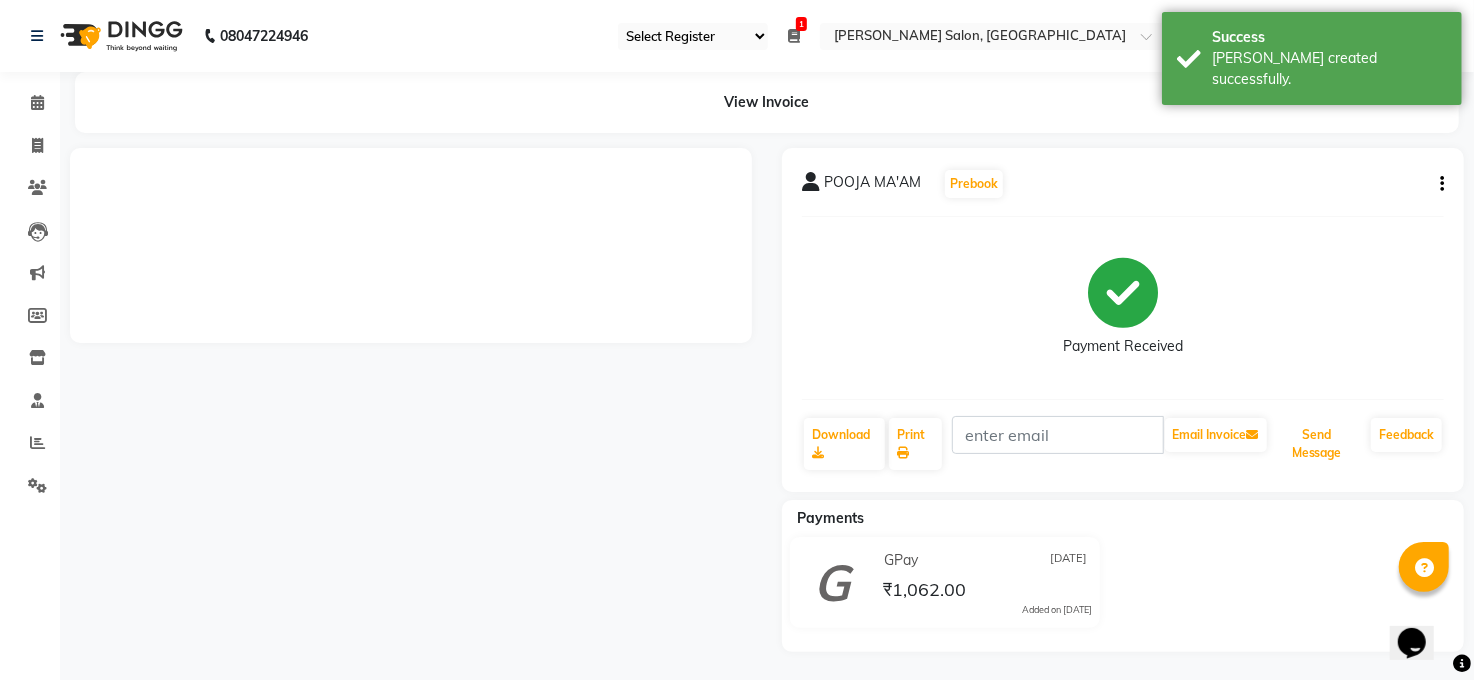click on "Send Message" 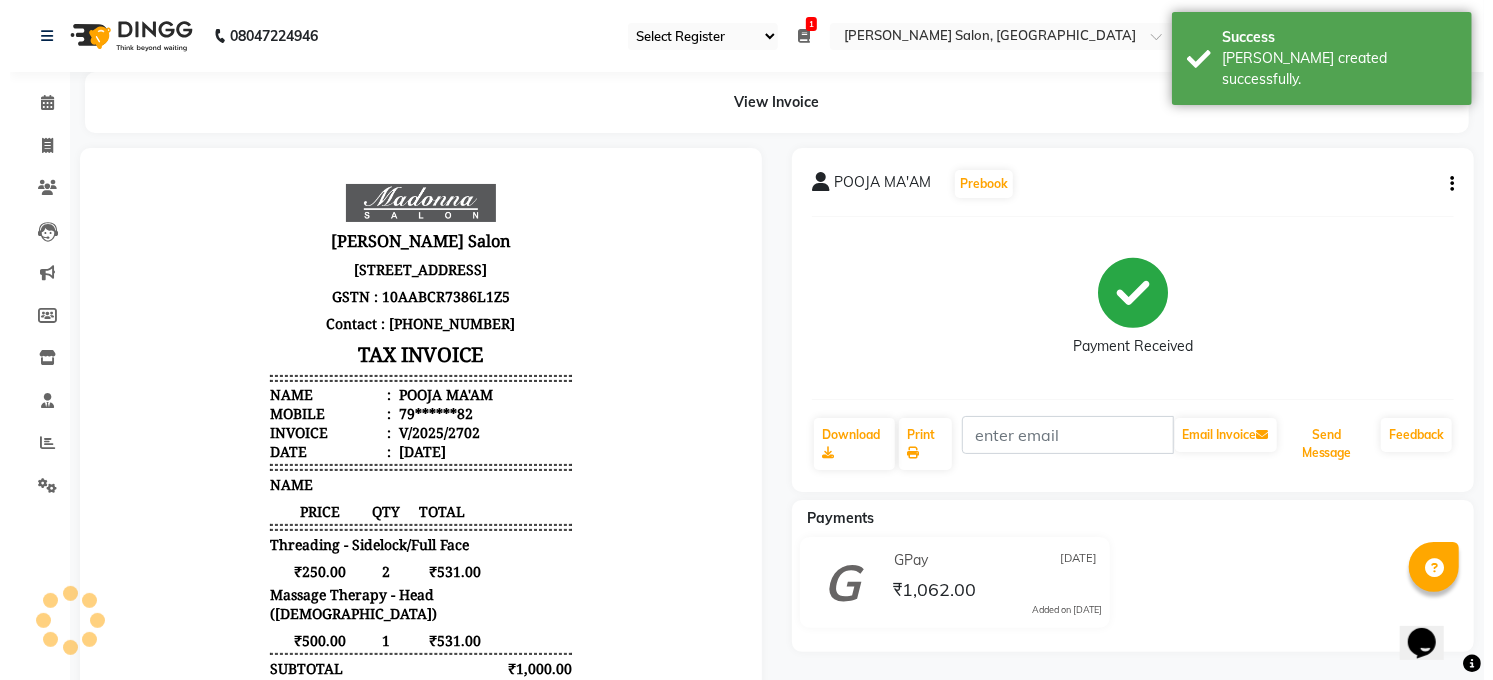 scroll, scrollTop: 0, scrollLeft: 0, axis: both 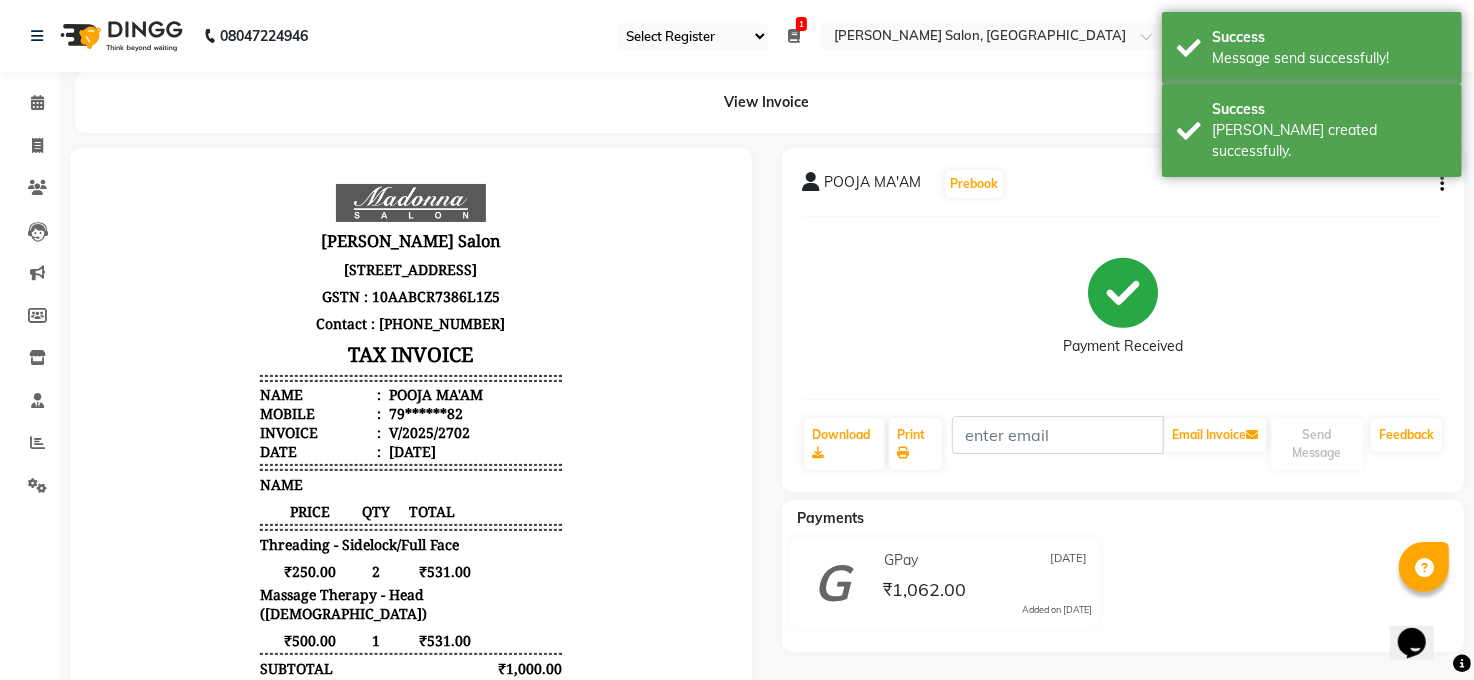 click on "08047224946" 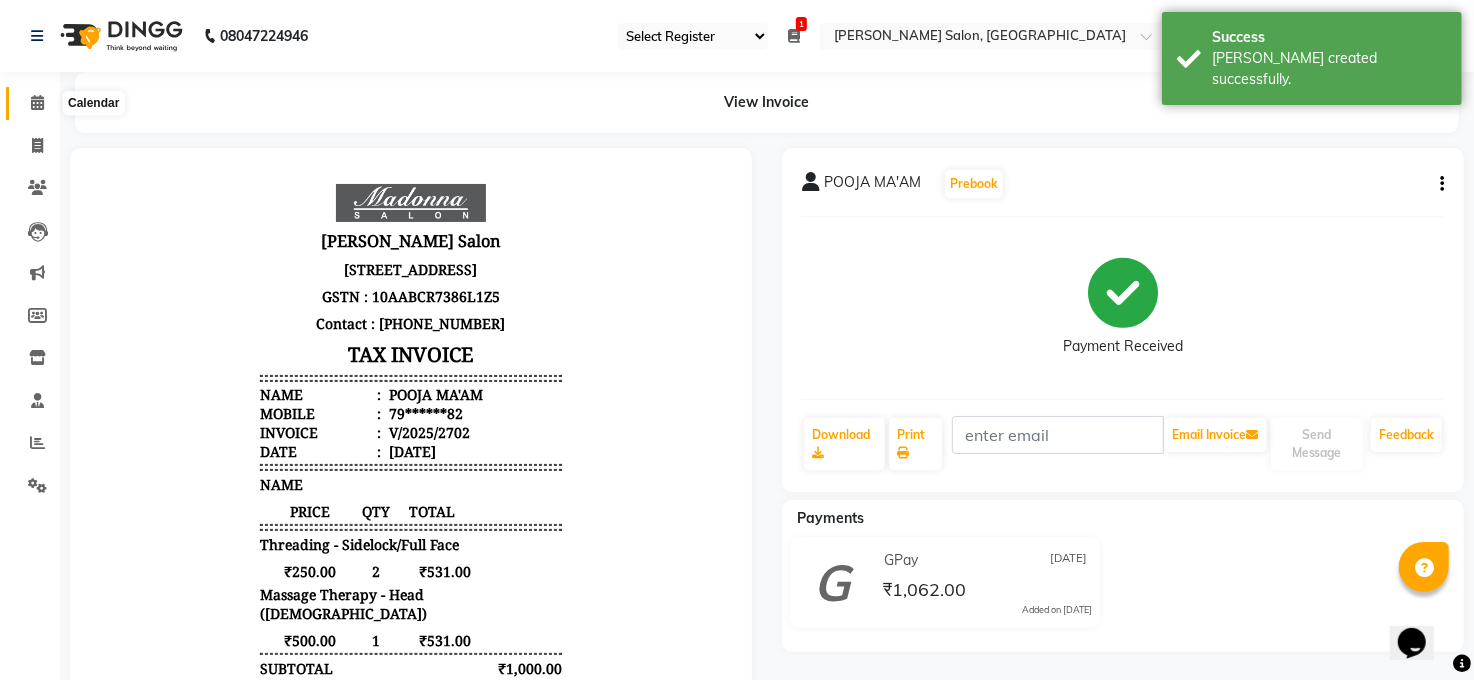 click 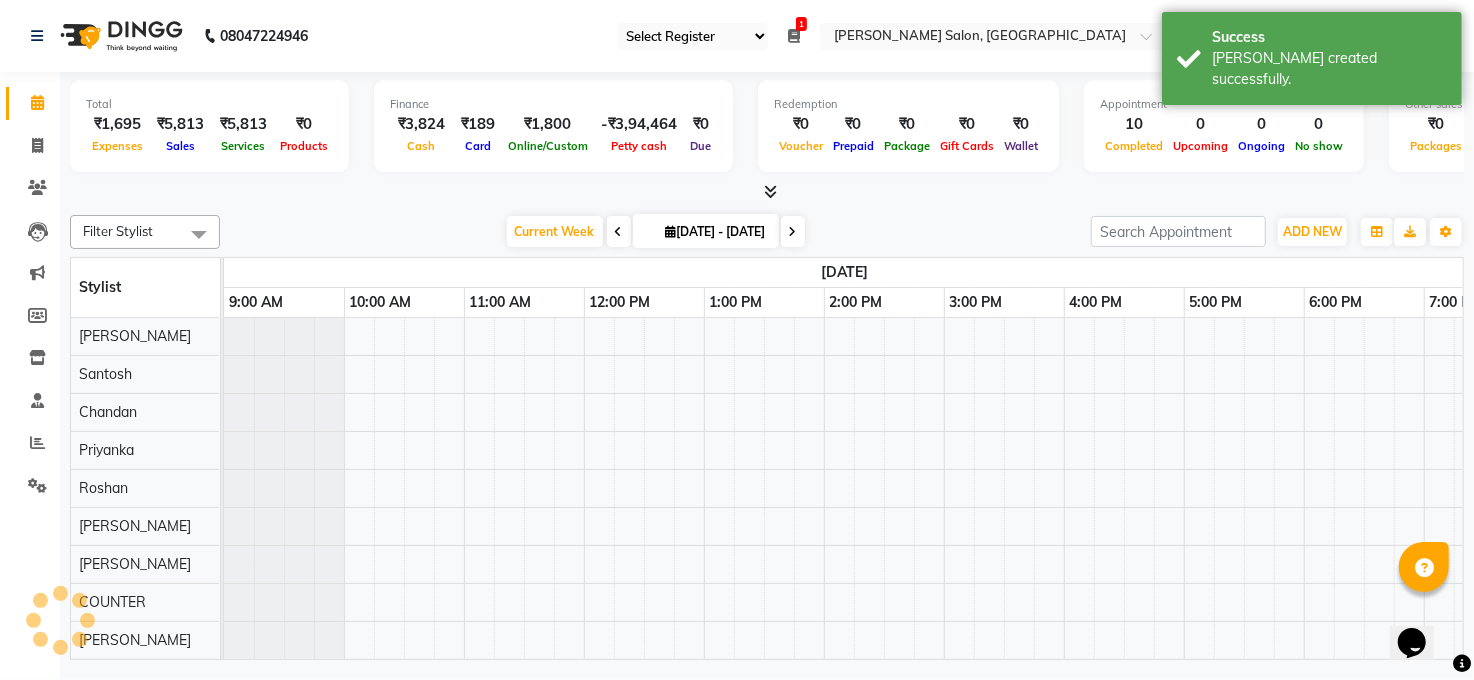 click at bounding box center [794, 36] 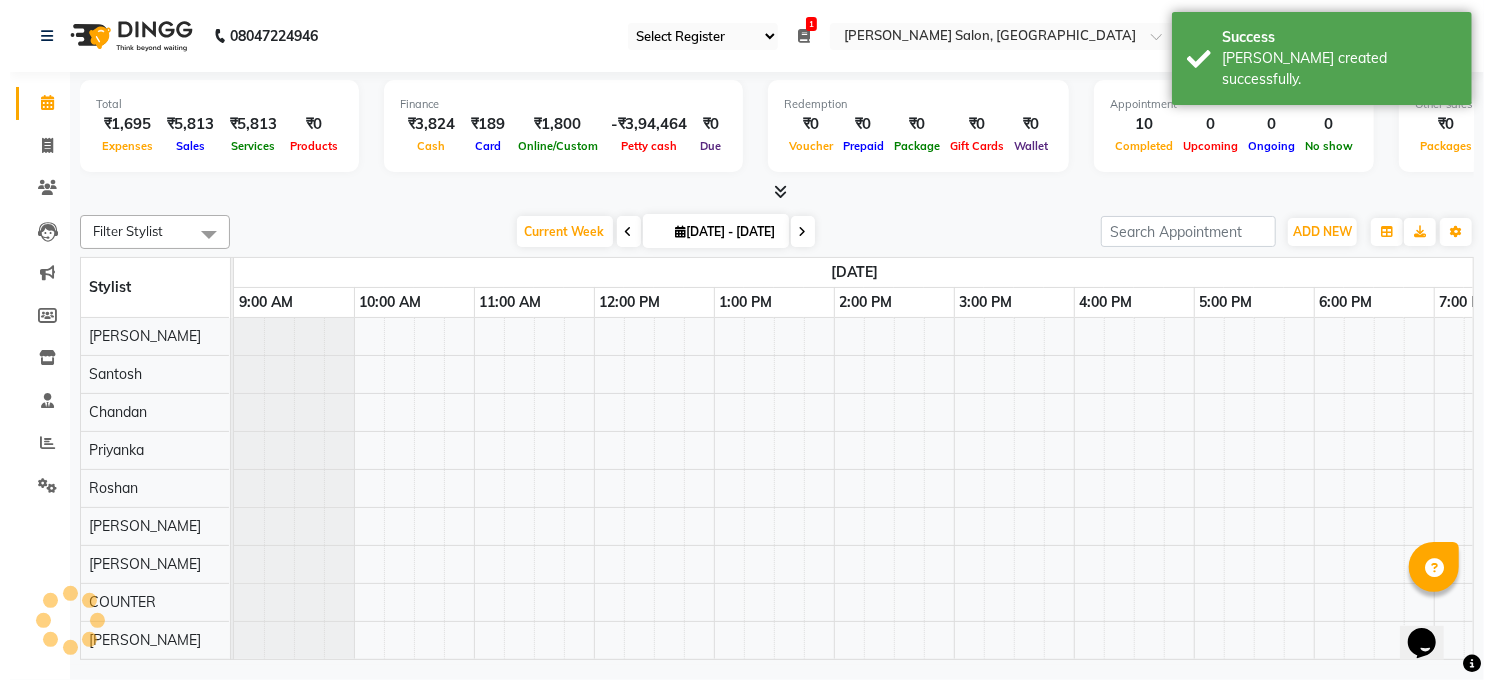 scroll, scrollTop: 0, scrollLeft: 0, axis: both 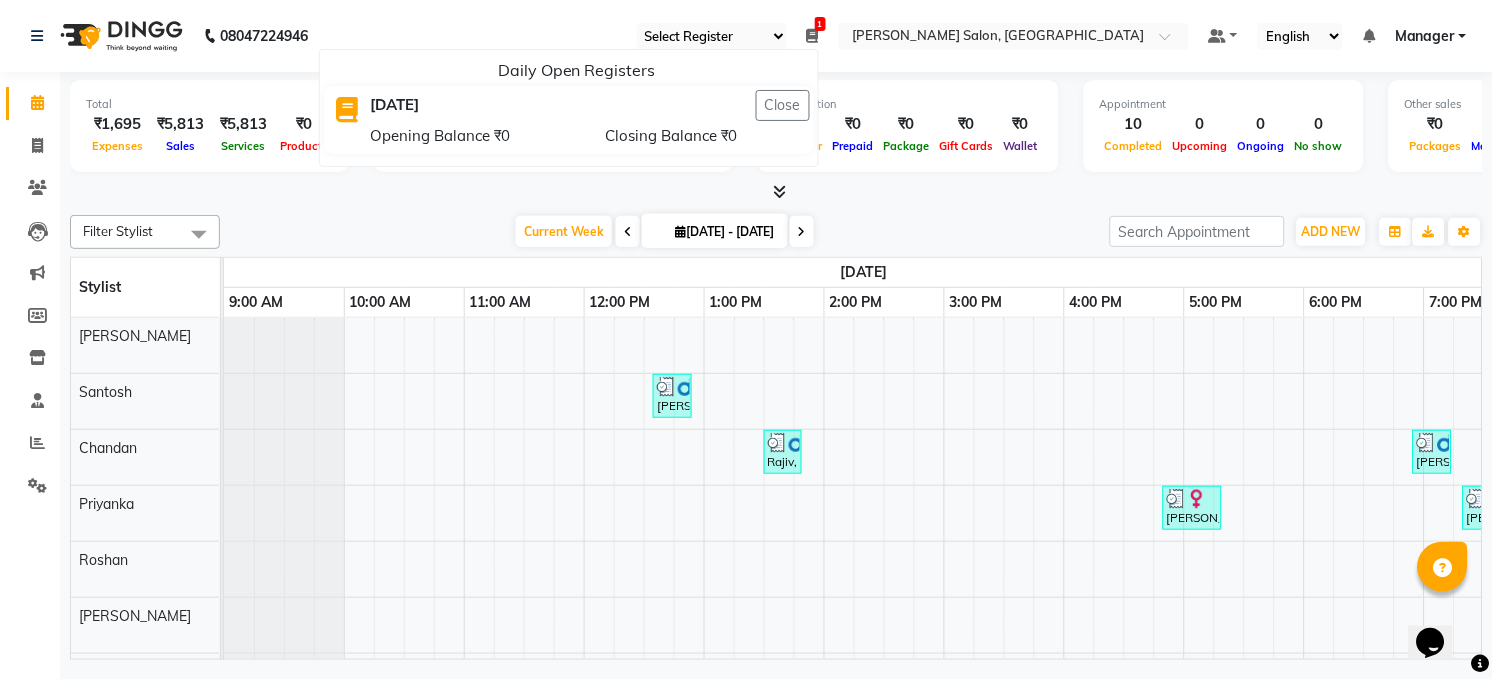 click at bounding box center (813, 36) 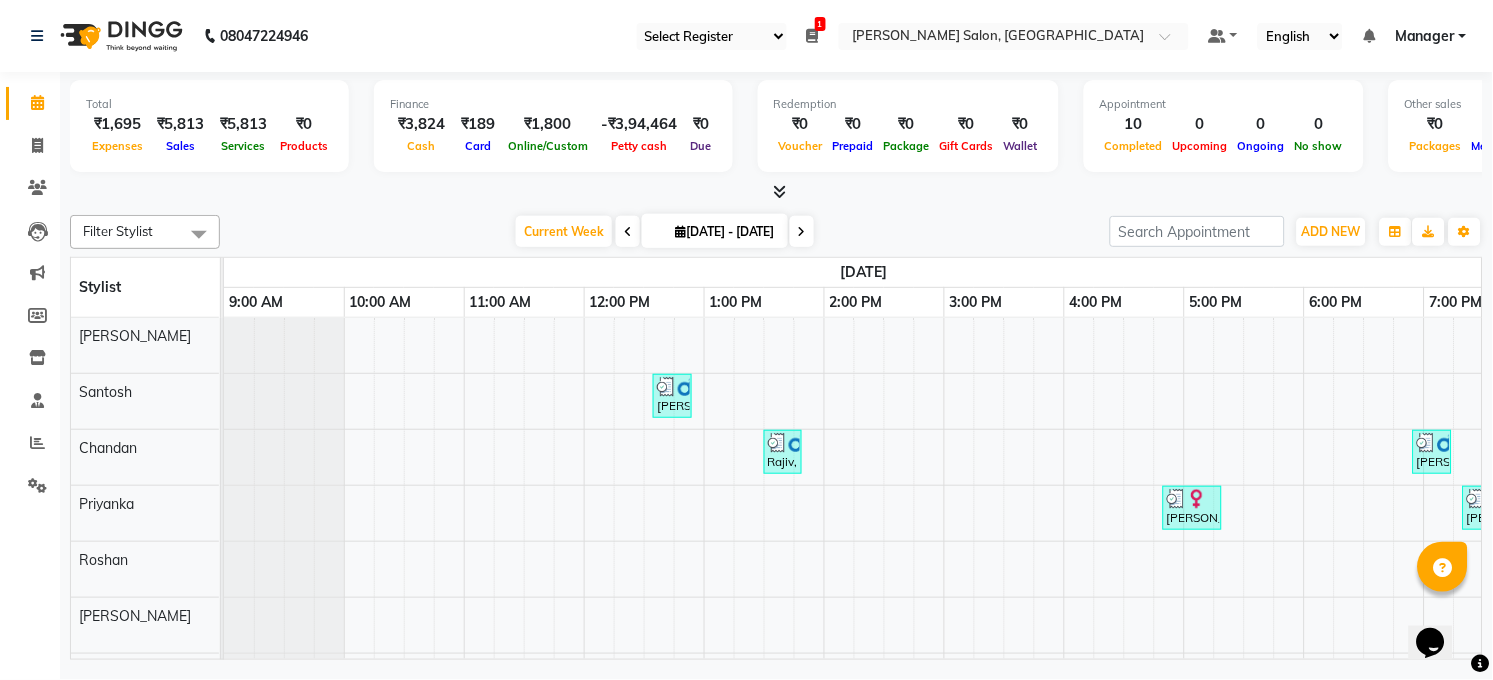 click at bounding box center [813, 36] 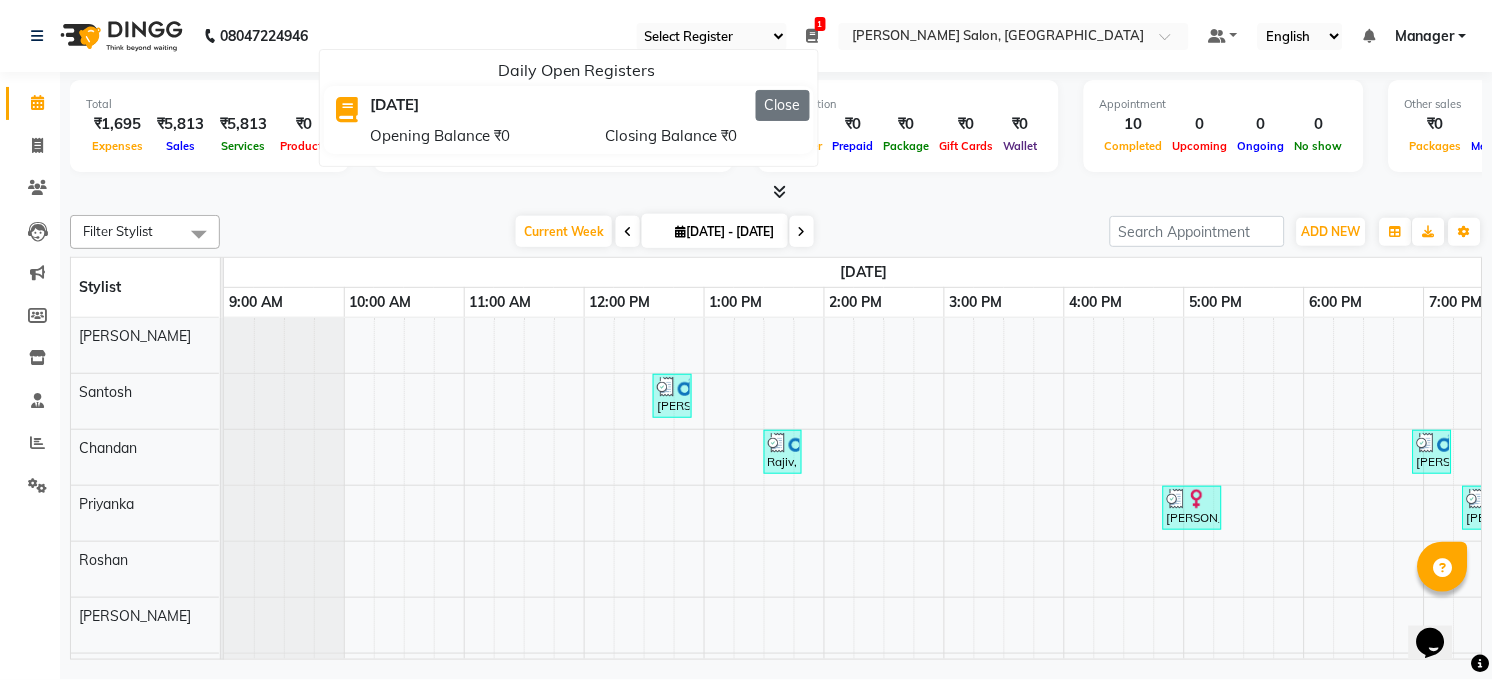 click on "Close" at bounding box center (783, 105) 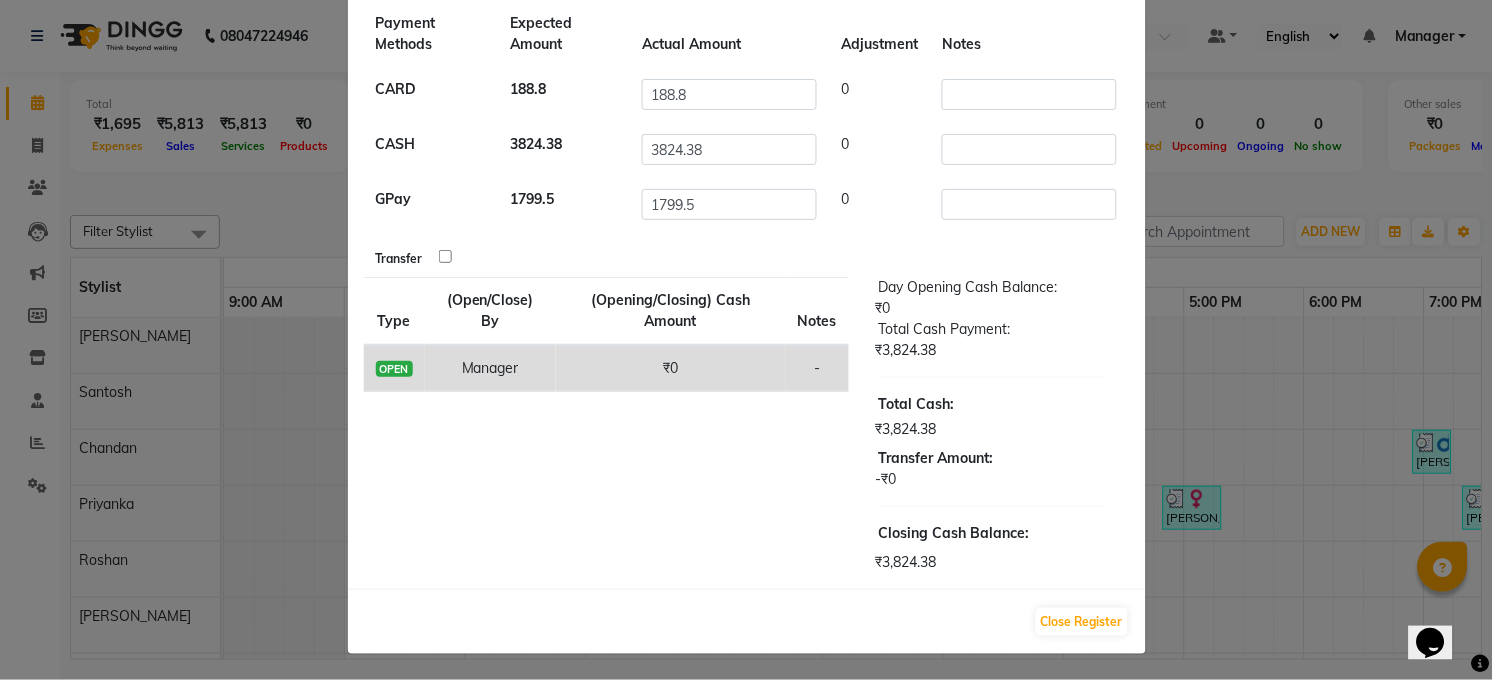 scroll, scrollTop: 144, scrollLeft: 0, axis: vertical 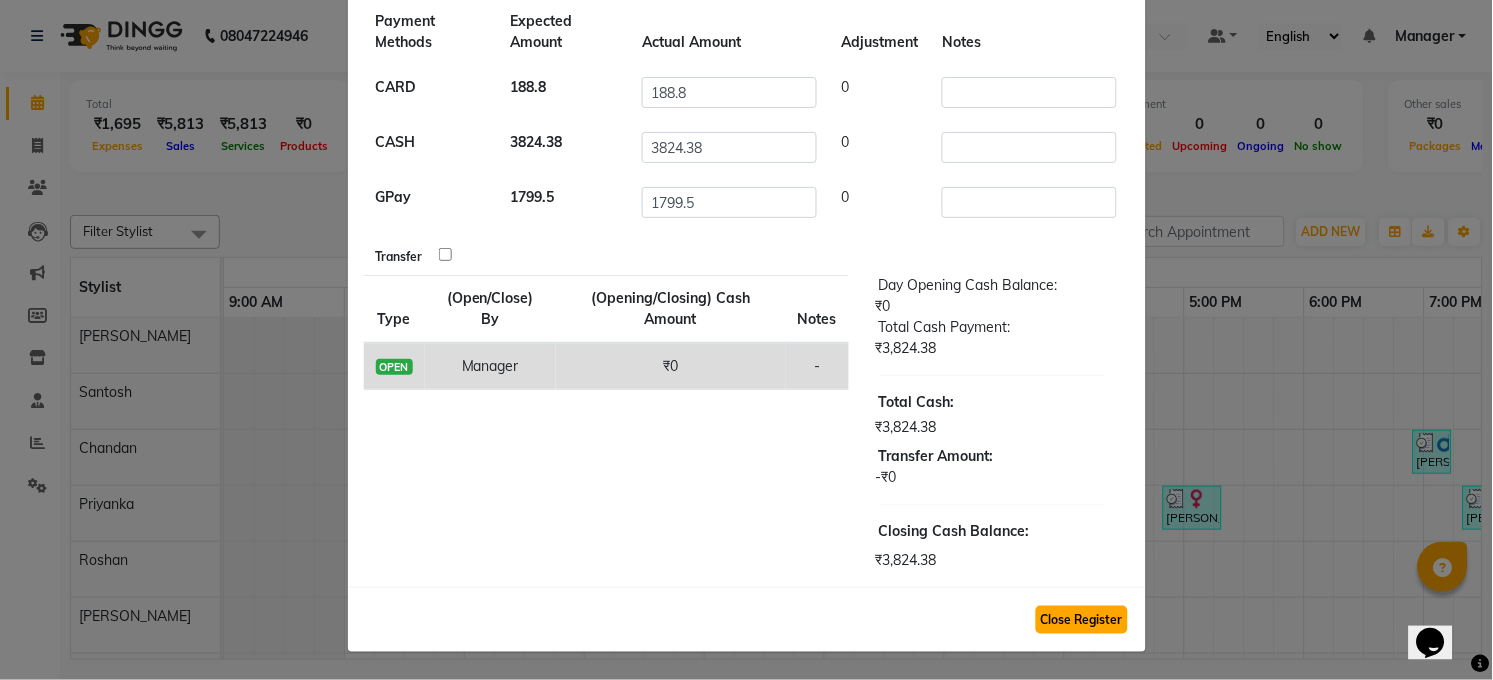 click on "Close Register" 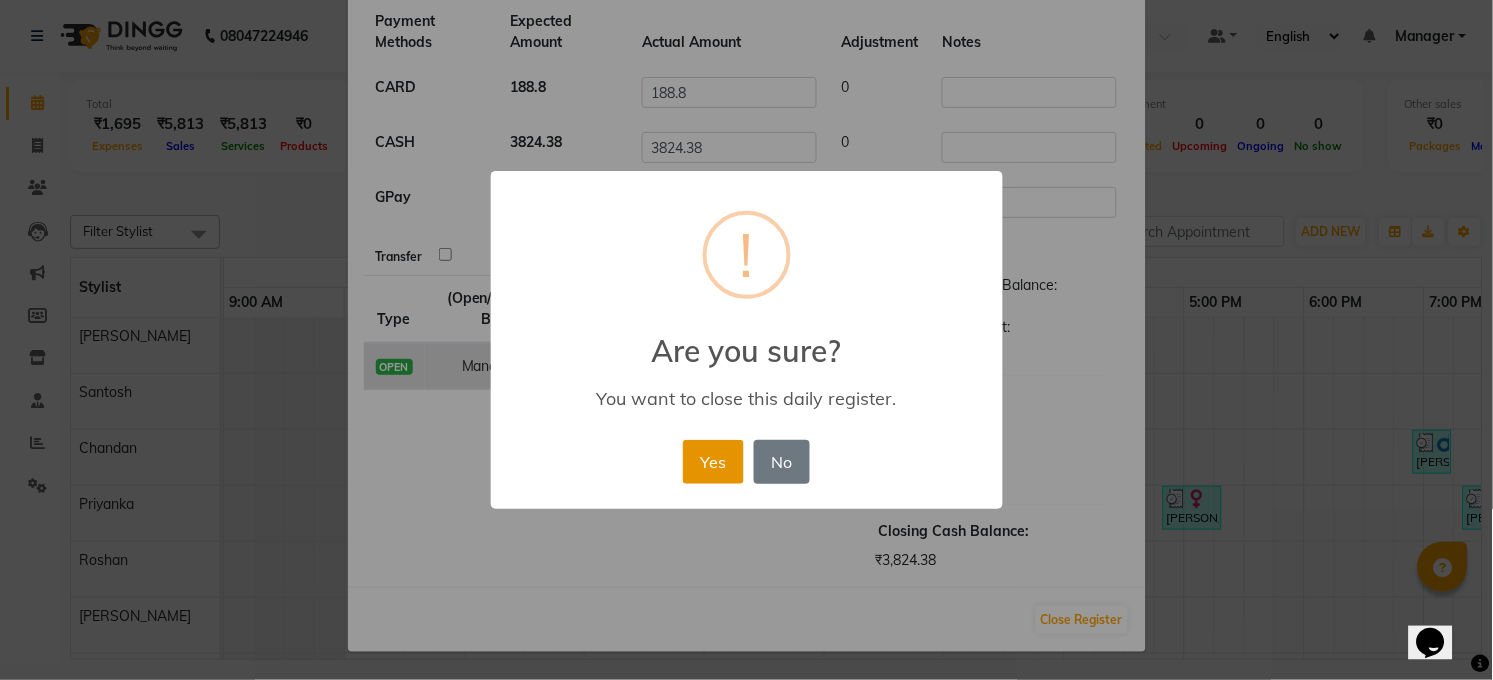 click on "Yes" at bounding box center (713, 462) 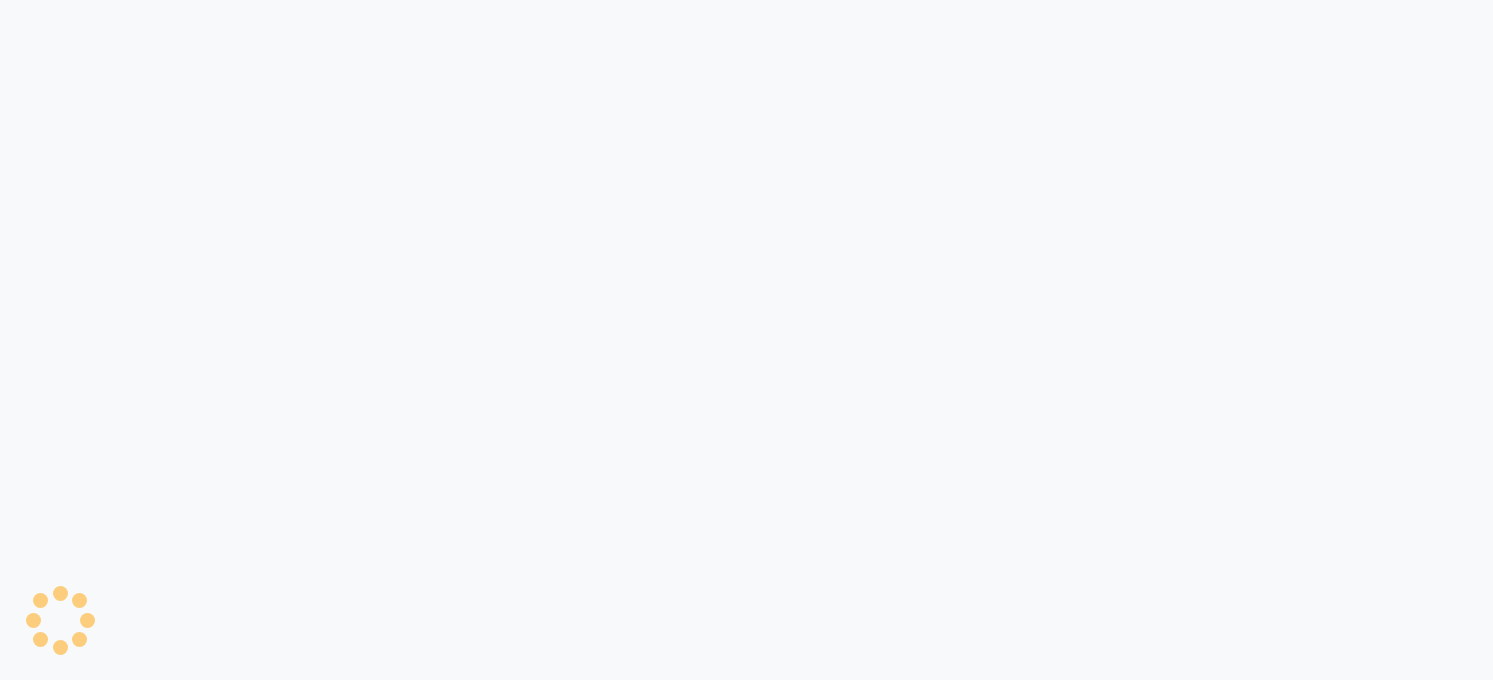 scroll, scrollTop: 0, scrollLeft: 0, axis: both 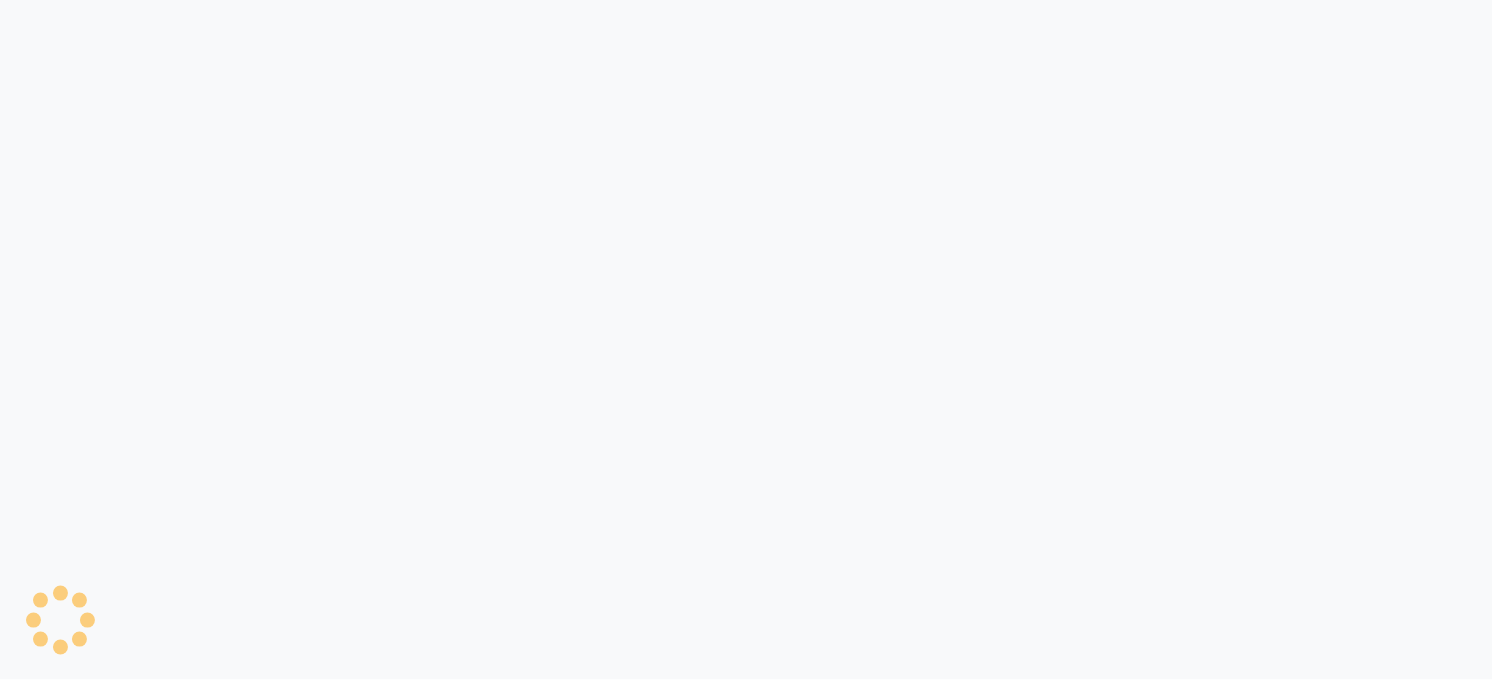 select on "35" 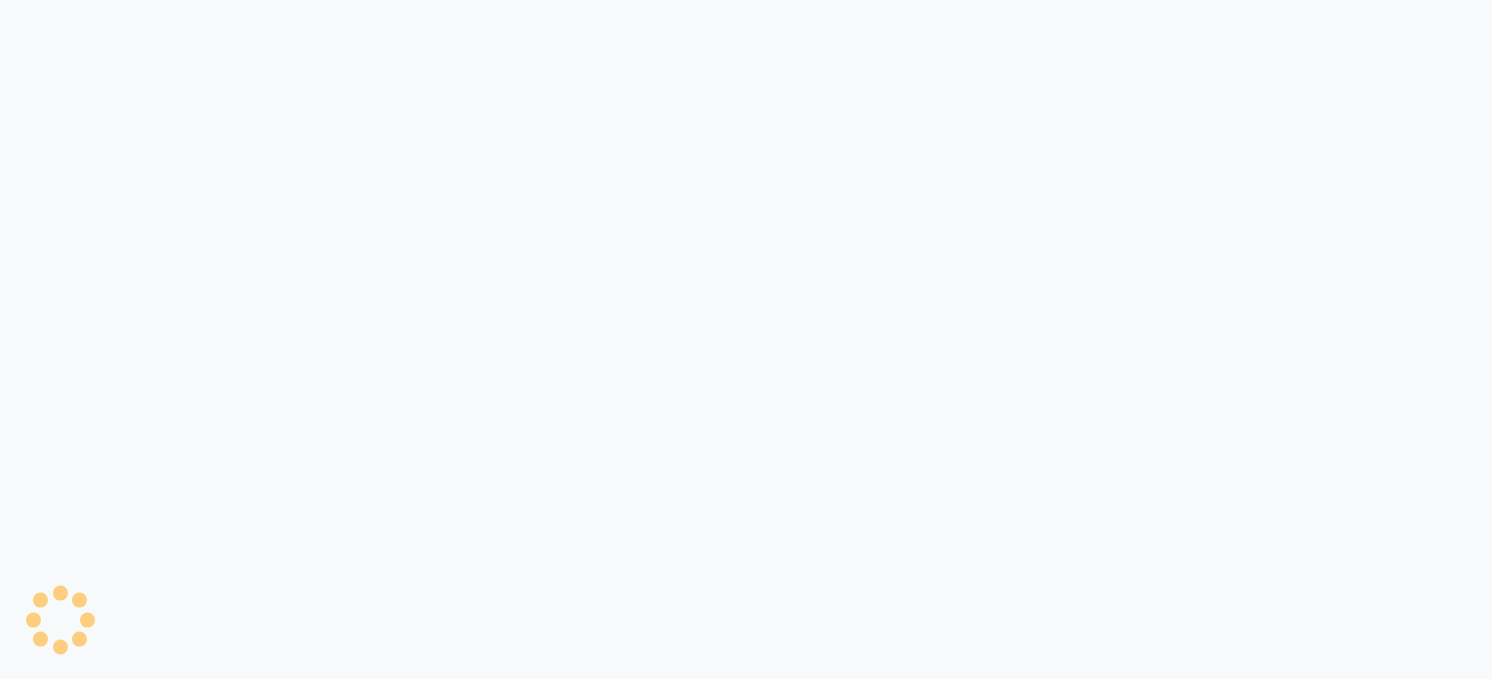select on "5748" 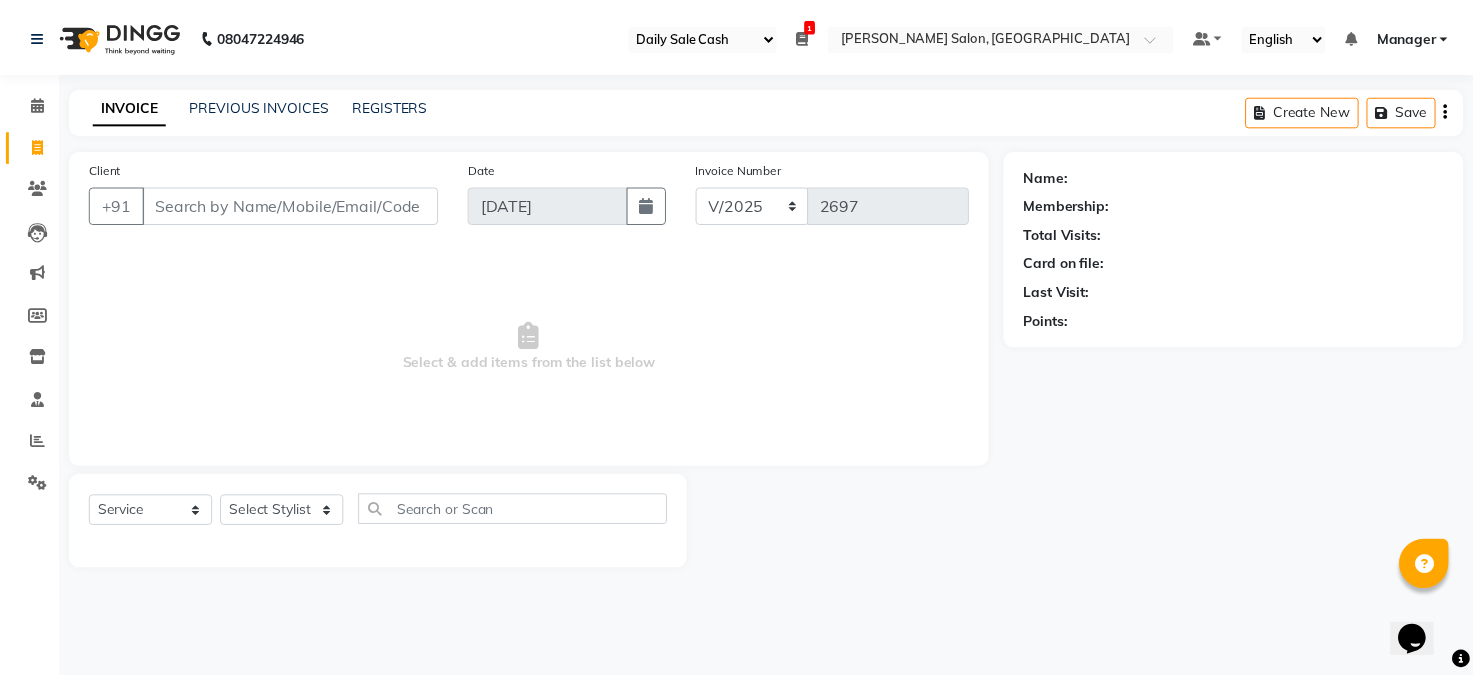 scroll, scrollTop: 0, scrollLeft: 0, axis: both 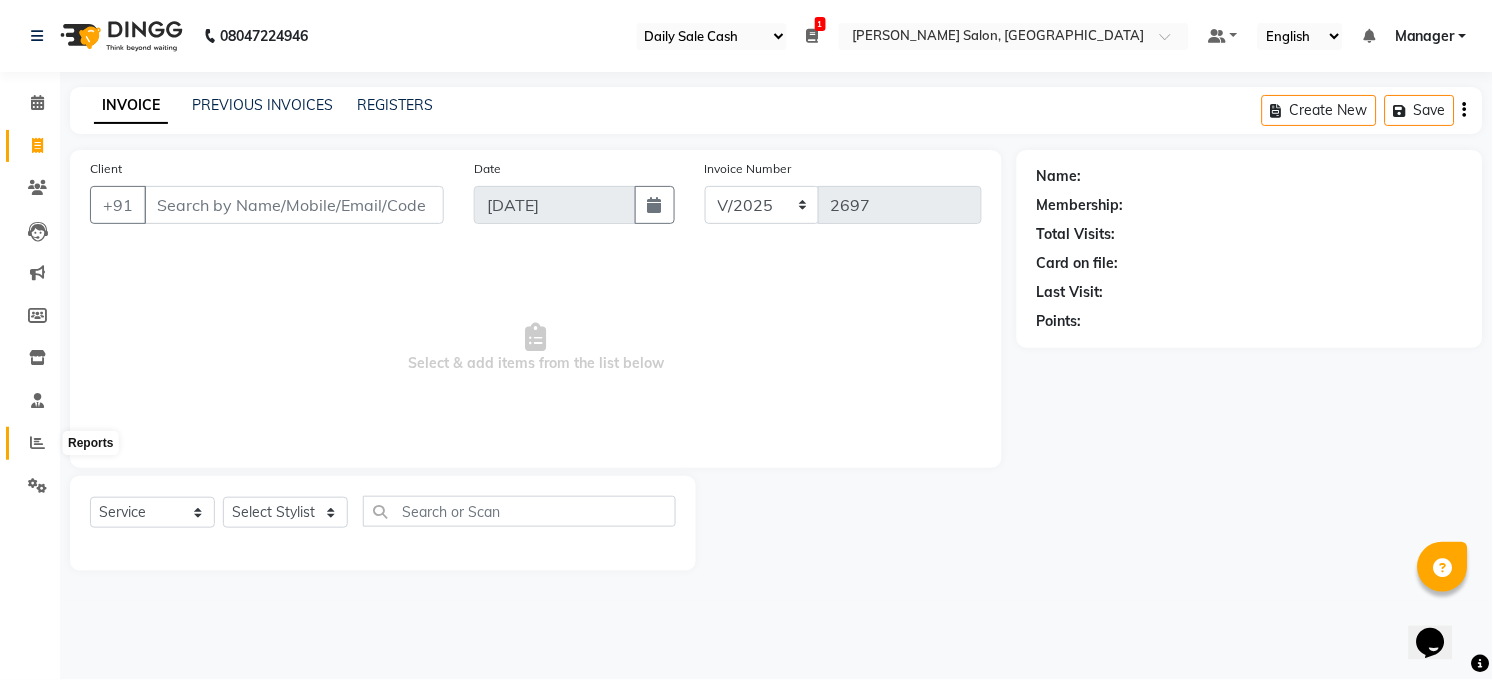click 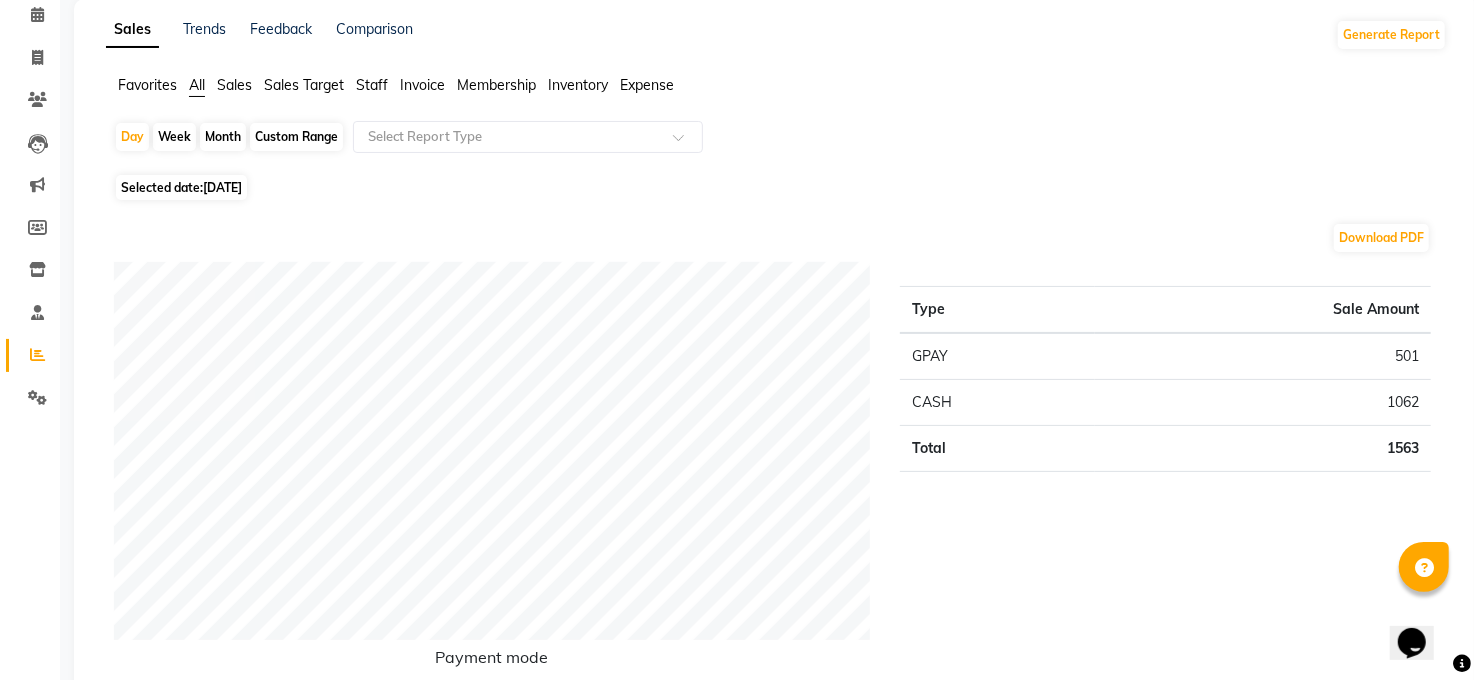 scroll, scrollTop: 0, scrollLeft: 0, axis: both 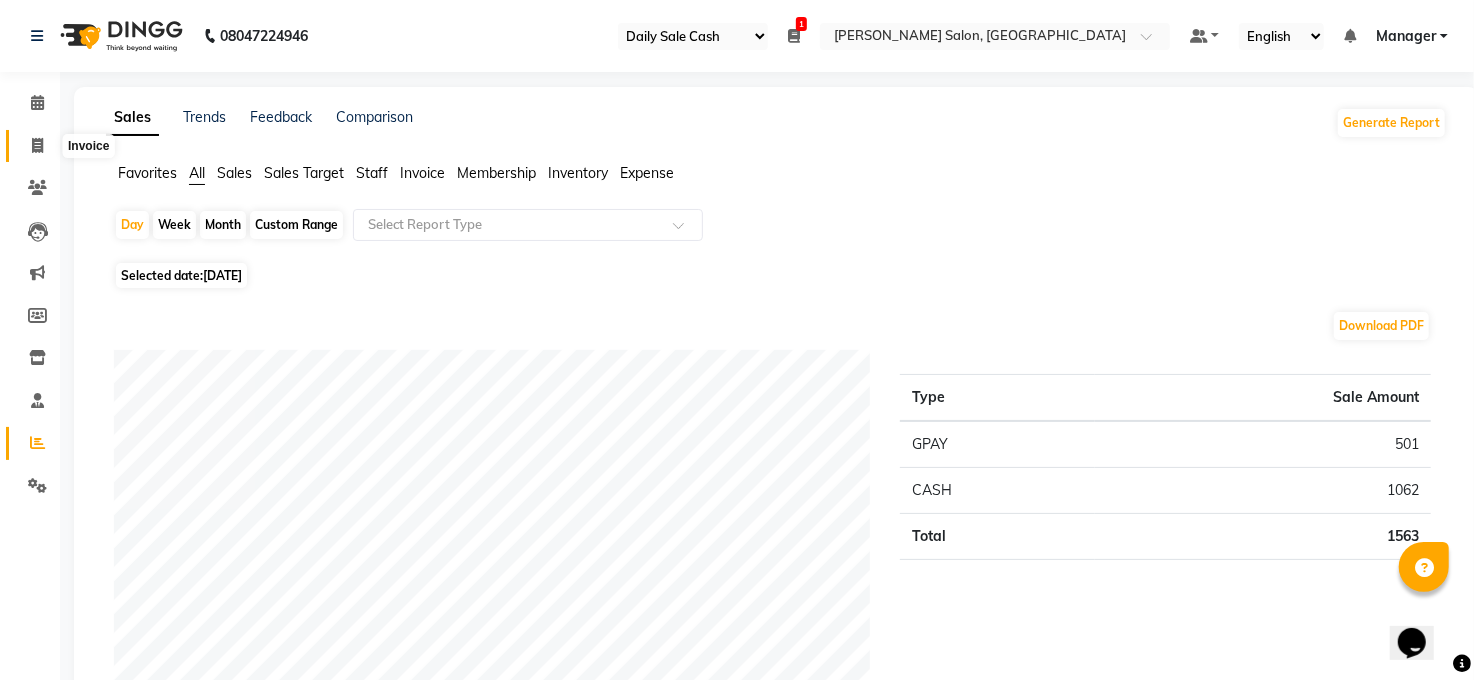 click 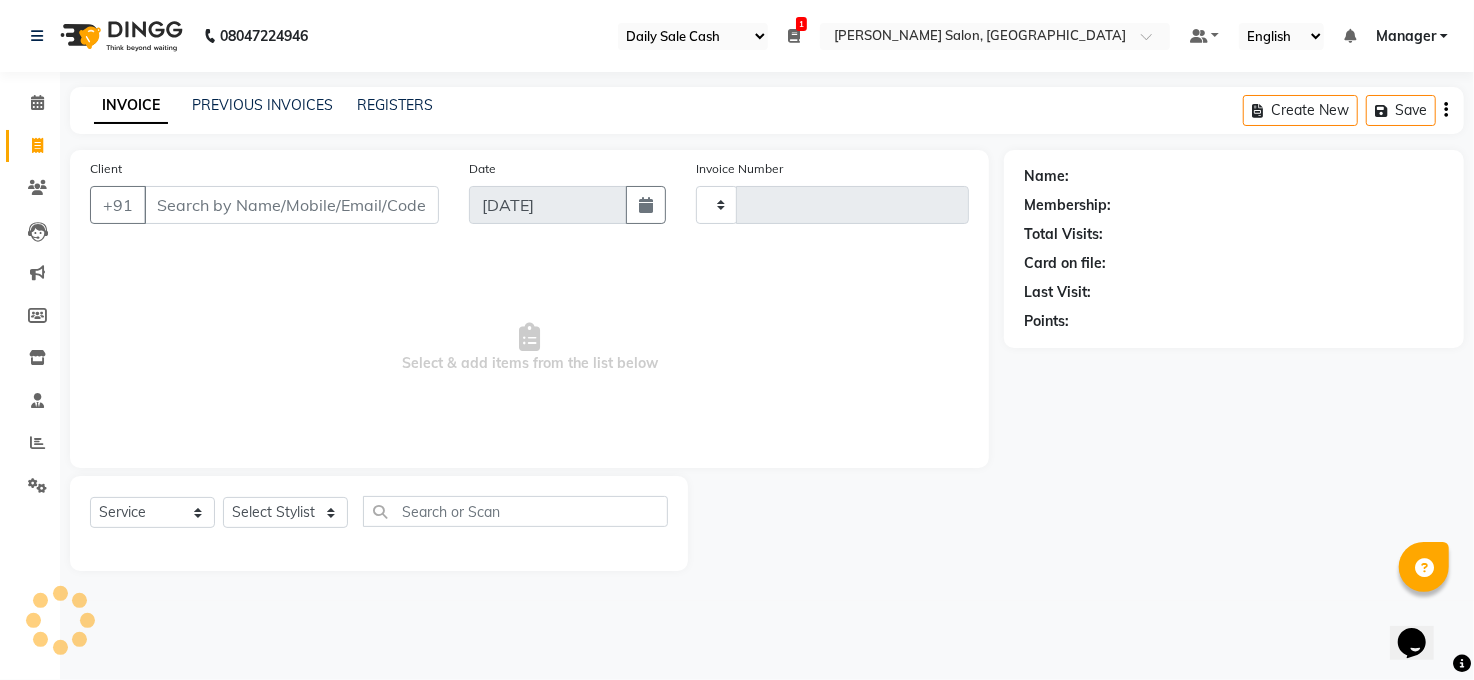 type on "2697" 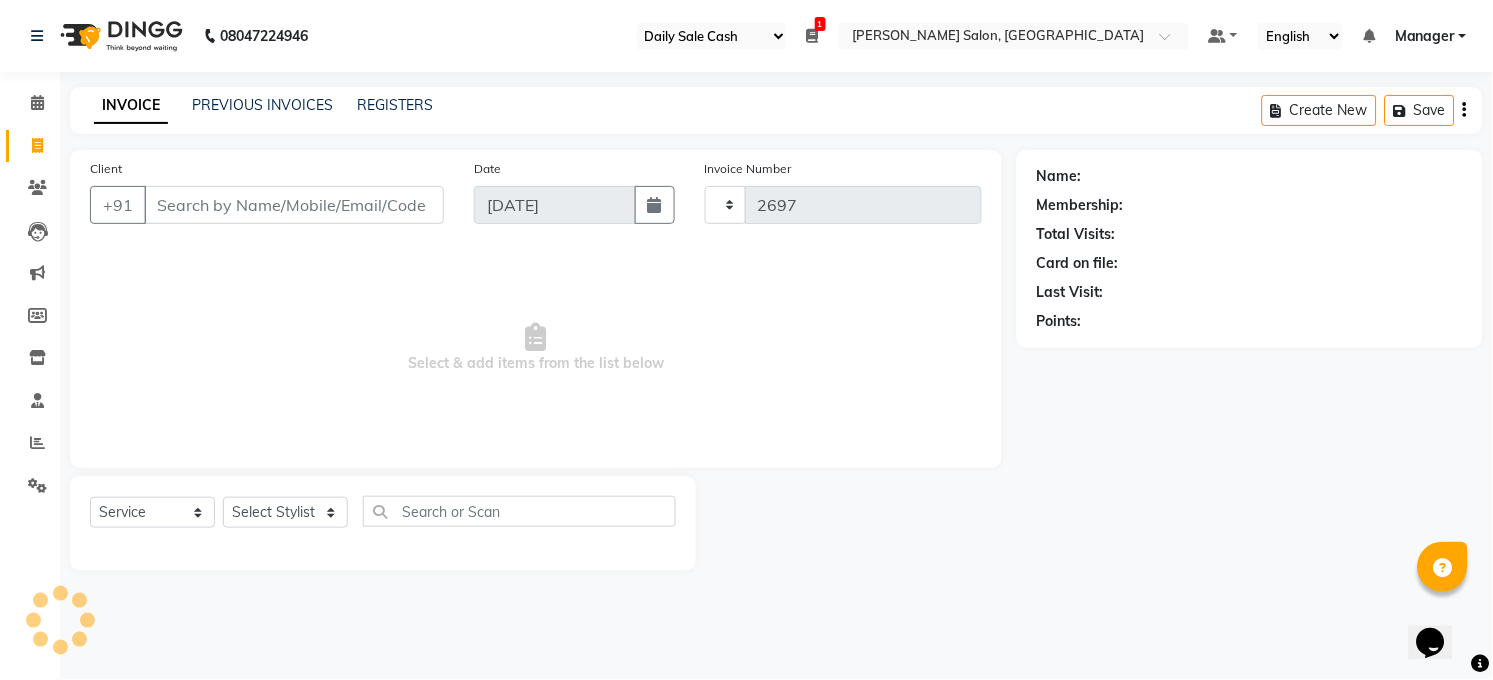 select on "5748" 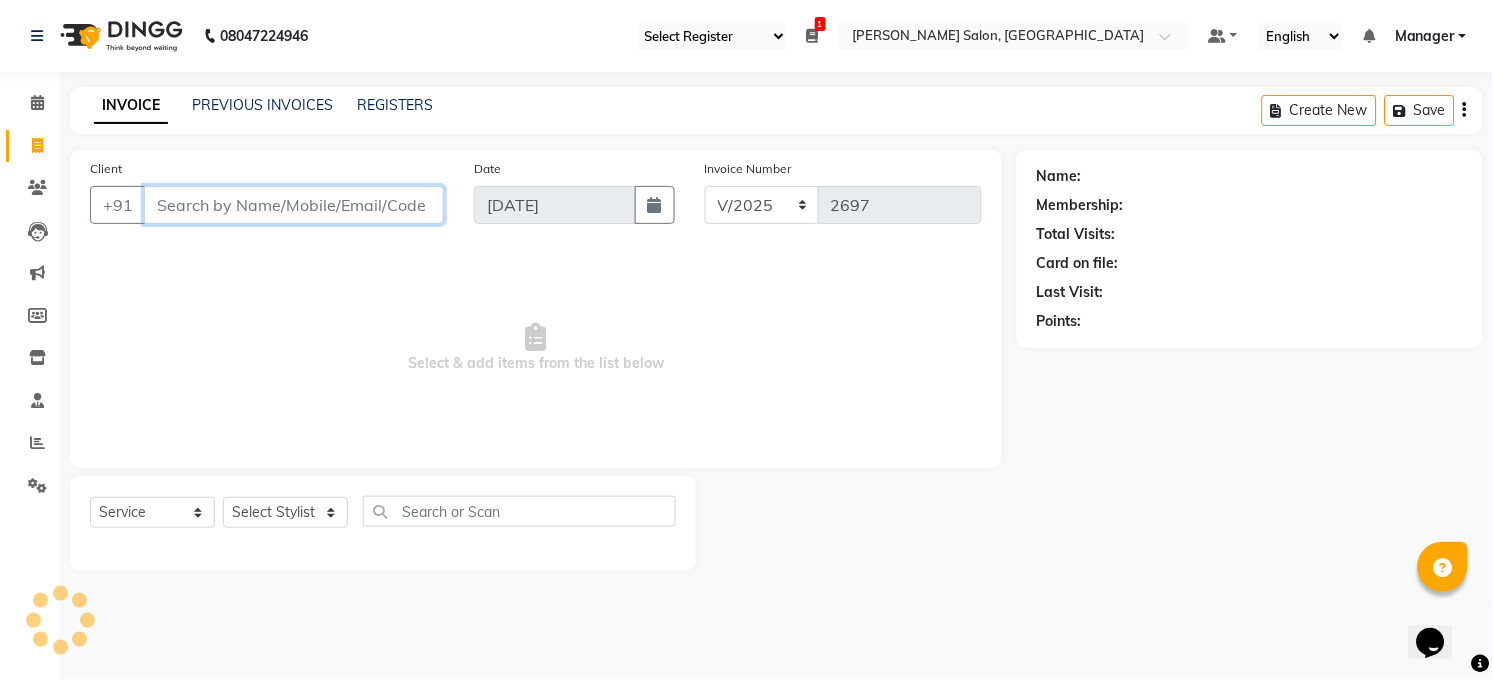 click on "Client" at bounding box center (294, 205) 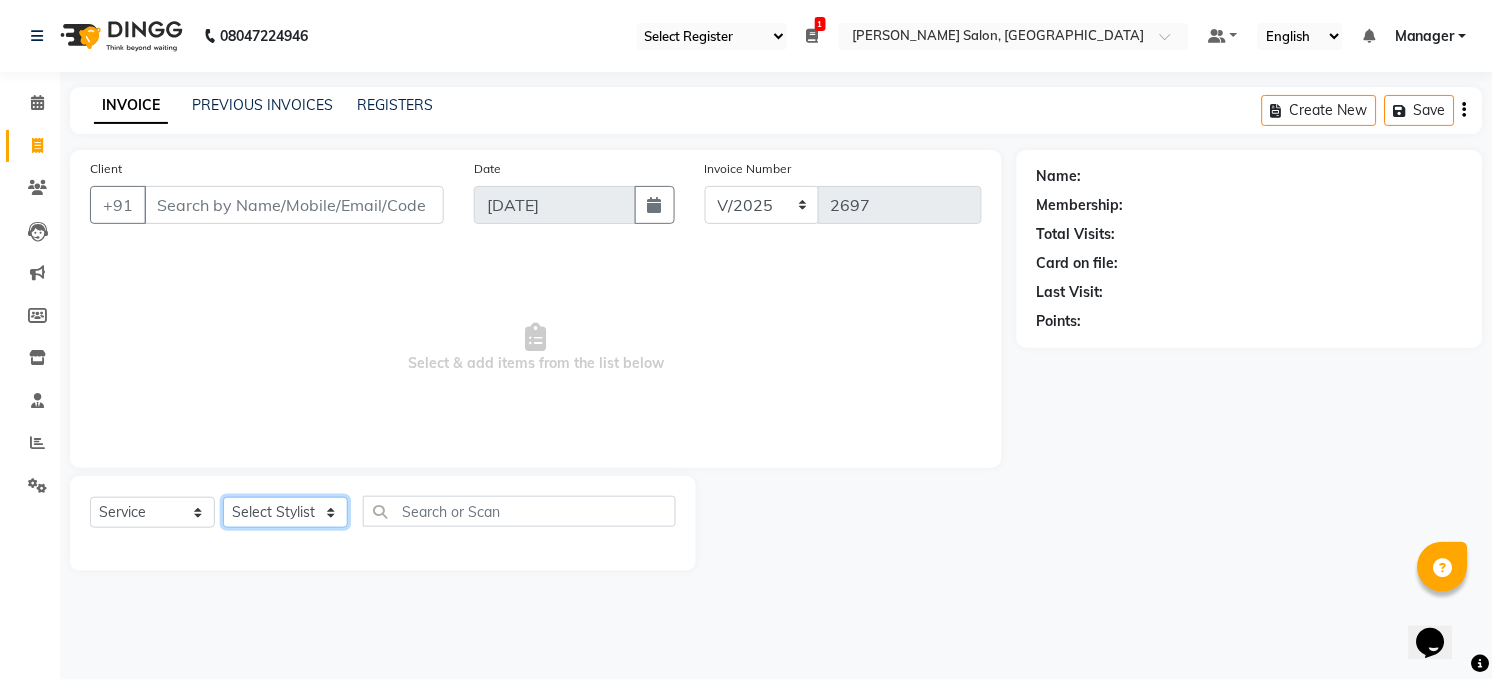 click on "Select Stylist [PERSON_NAME] [PERSON_NAME] [PERSON_NAME] COUNTER  Manager [PERSON_NAME] [PERSON_NAME] [PERSON_NAME] [PERSON_NAME] [PERSON_NAME] Santosh SAURABH [PERSON_NAME] [PERSON_NAME] Veer [PERSON_NAME]" 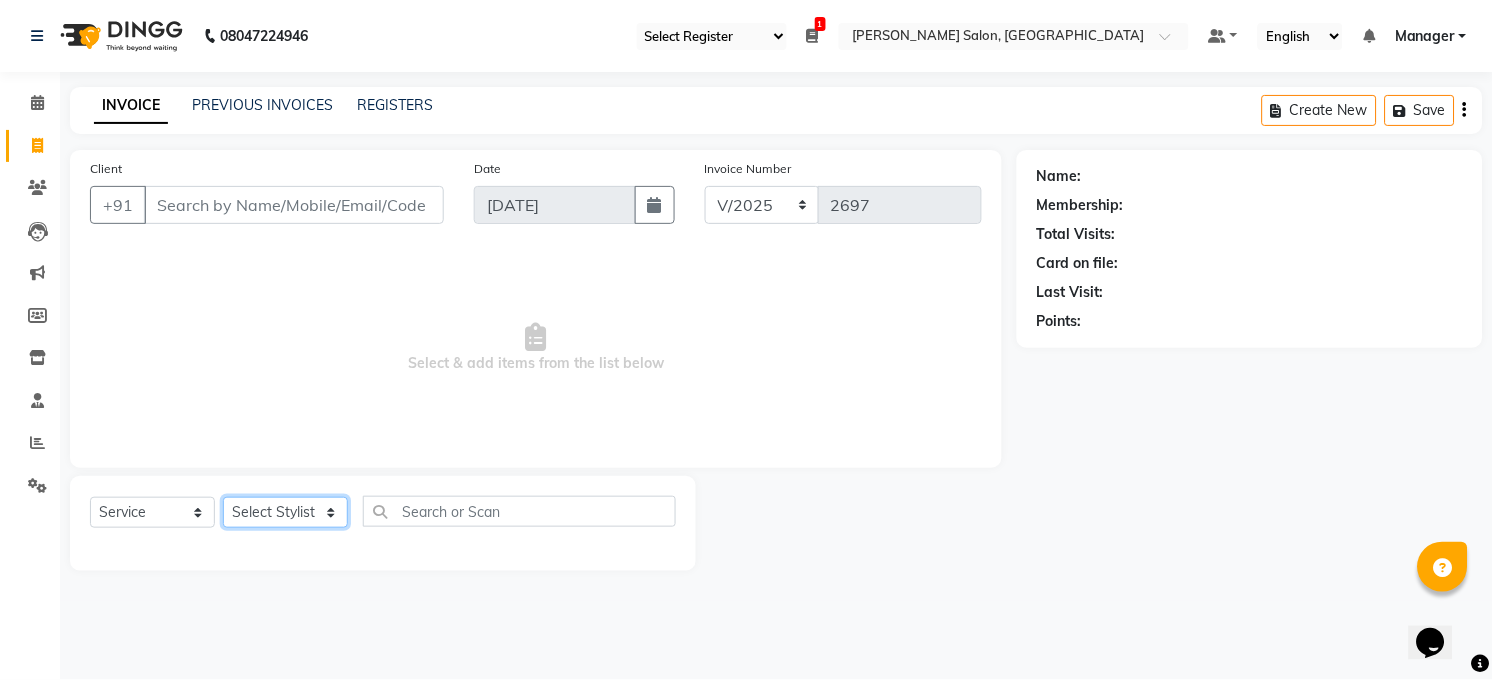 select on "40301" 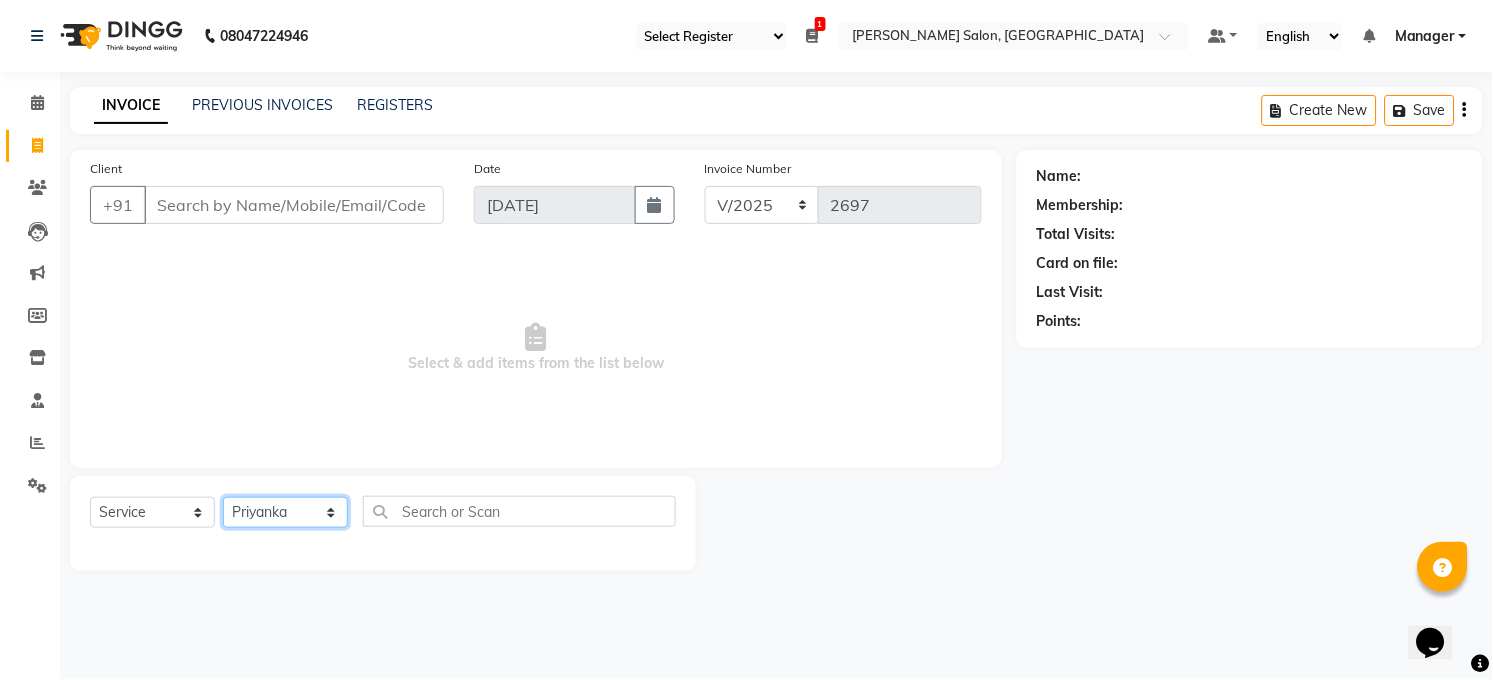 click on "Select Stylist [PERSON_NAME] [PERSON_NAME] [PERSON_NAME] COUNTER  Manager [PERSON_NAME] [PERSON_NAME] [PERSON_NAME] [PERSON_NAME] [PERSON_NAME] Santosh SAURABH [PERSON_NAME] [PERSON_NAME] Veer [PERSON_NAME]" 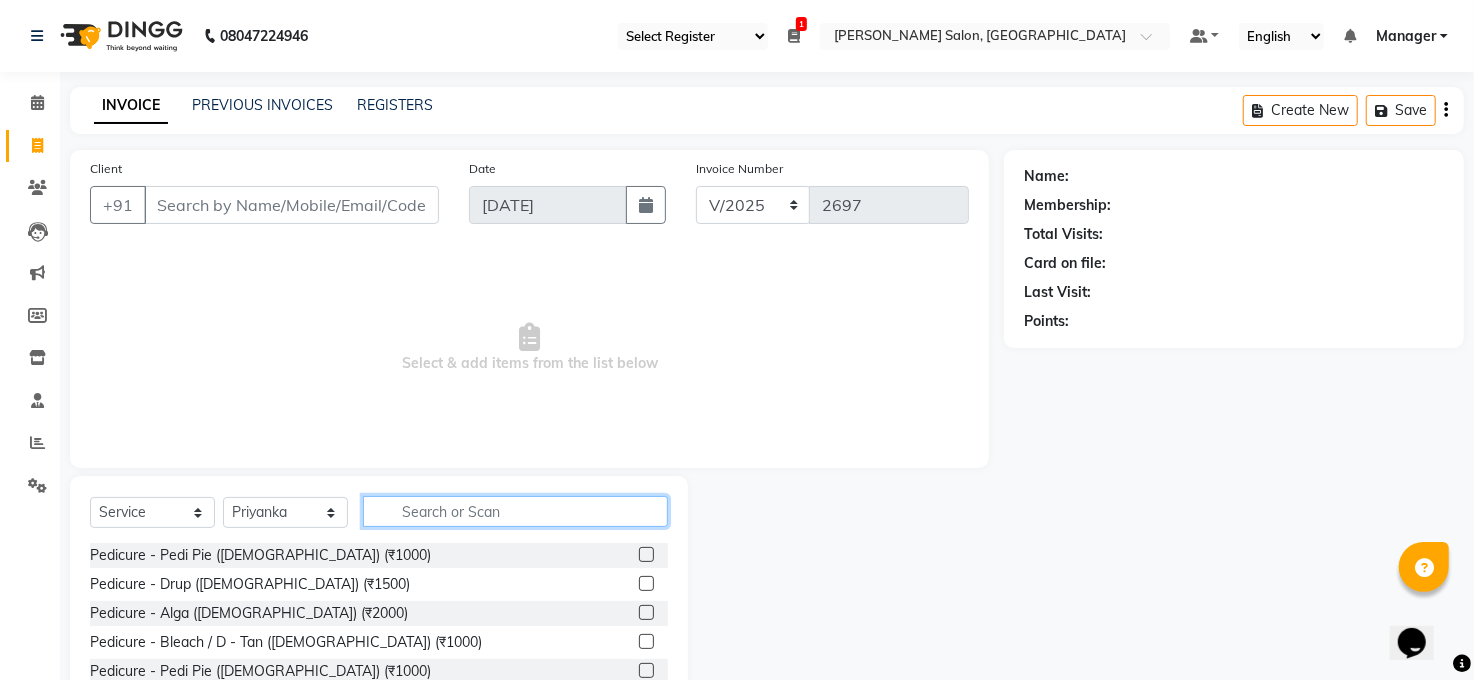 click 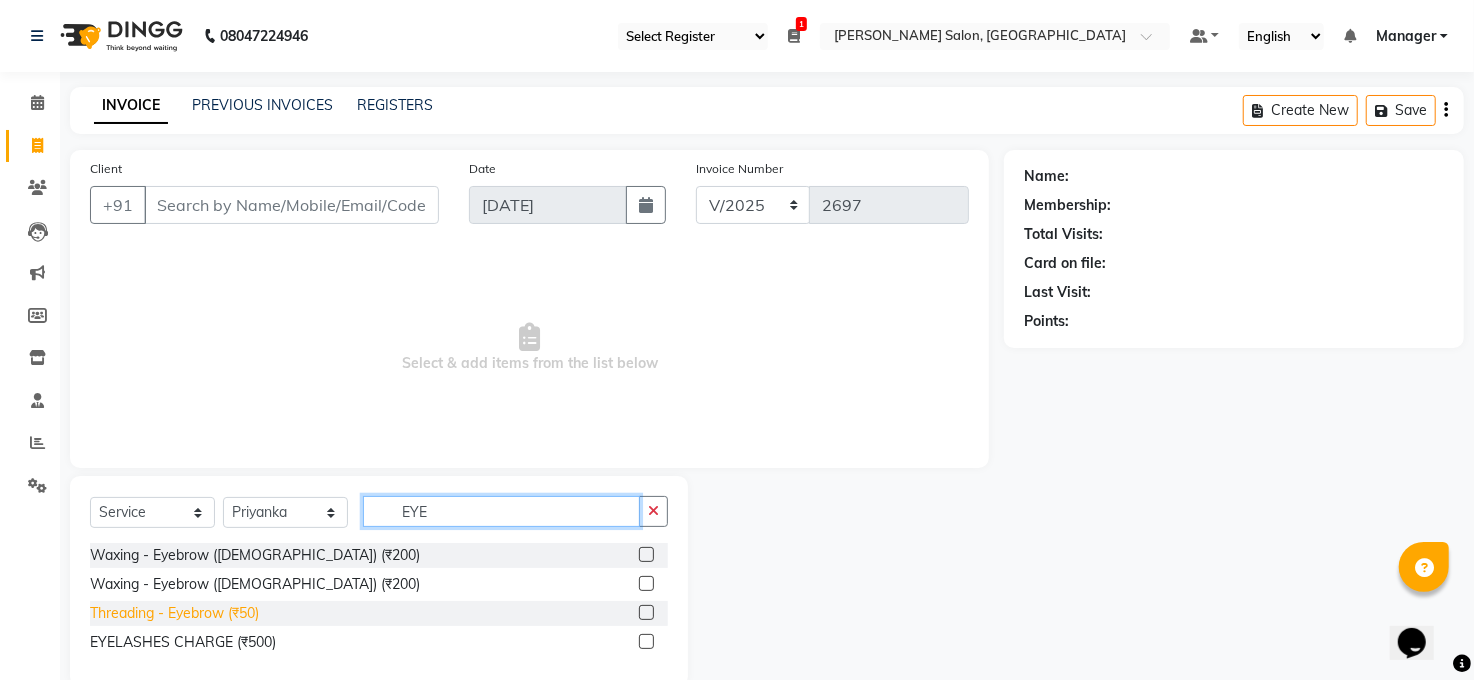 type on "EYE" 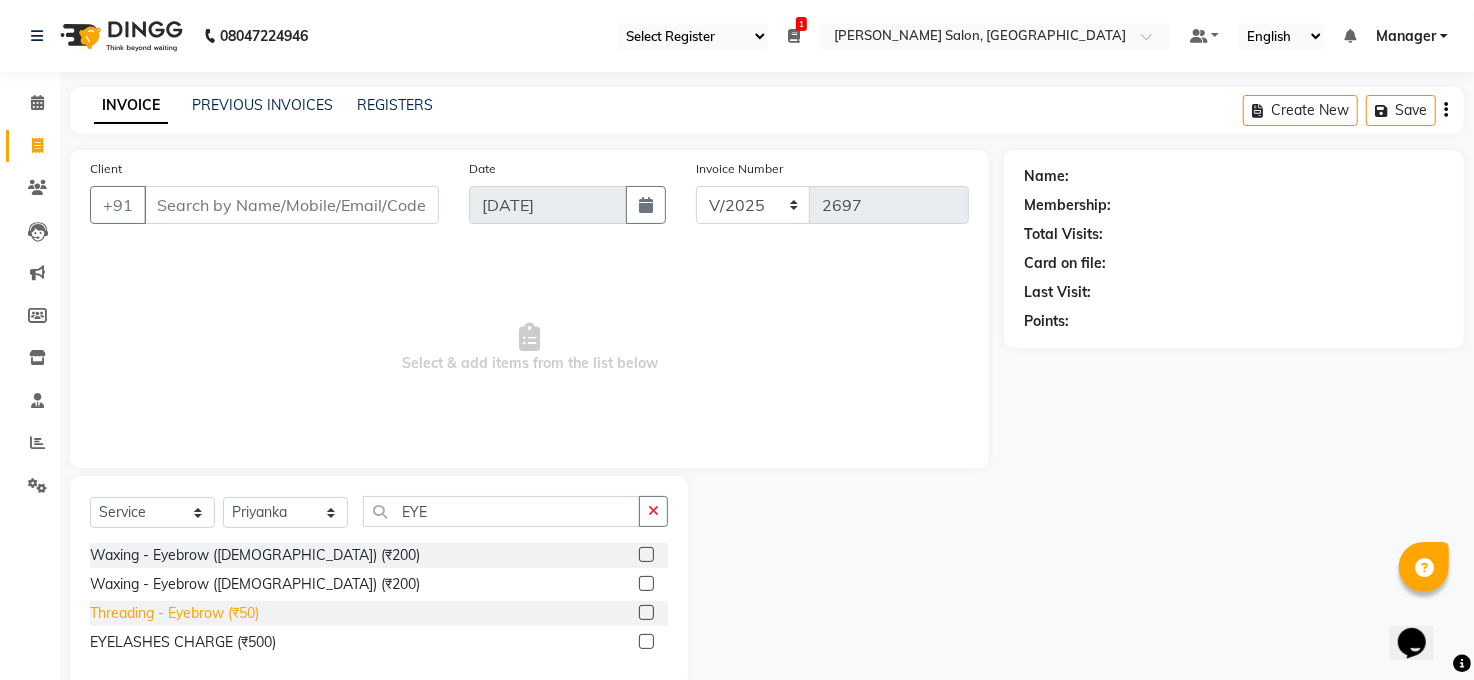 click on "Threading - Eyebrow  (₹50)" 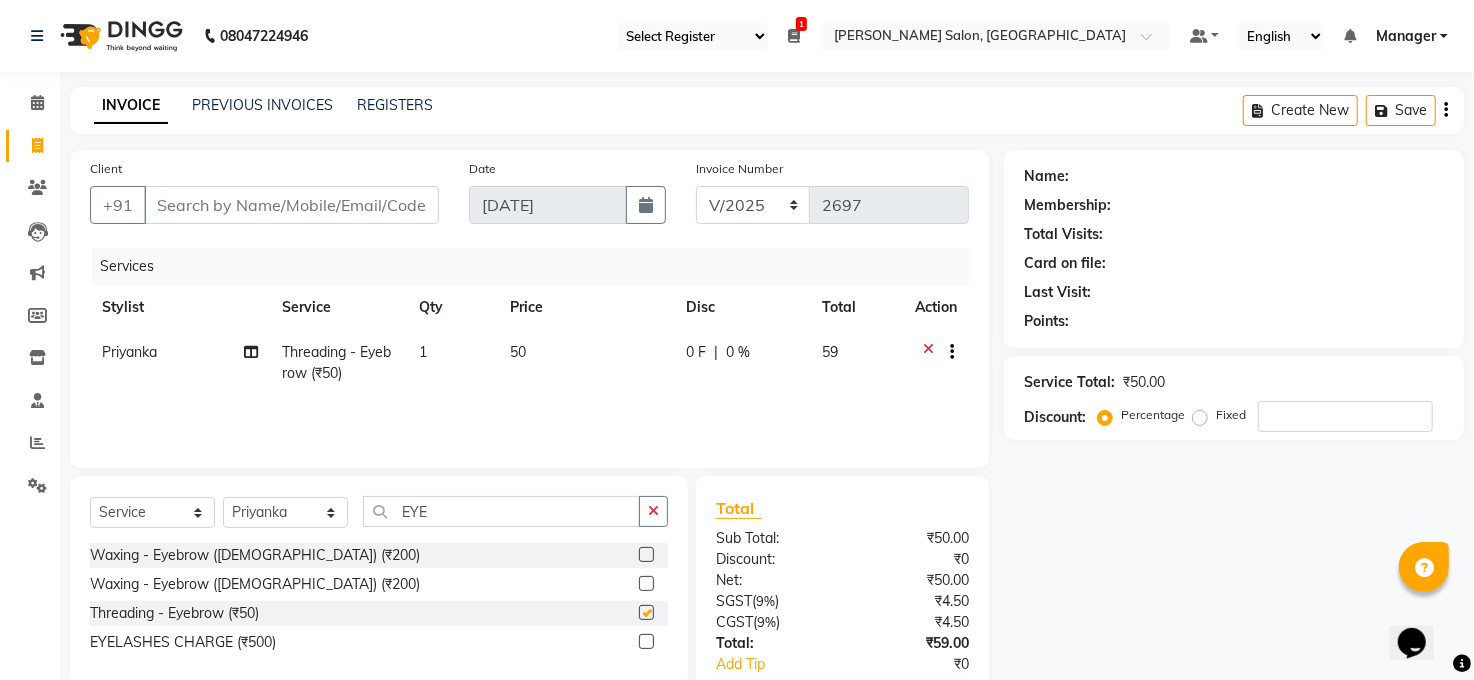 checkbox on "false" 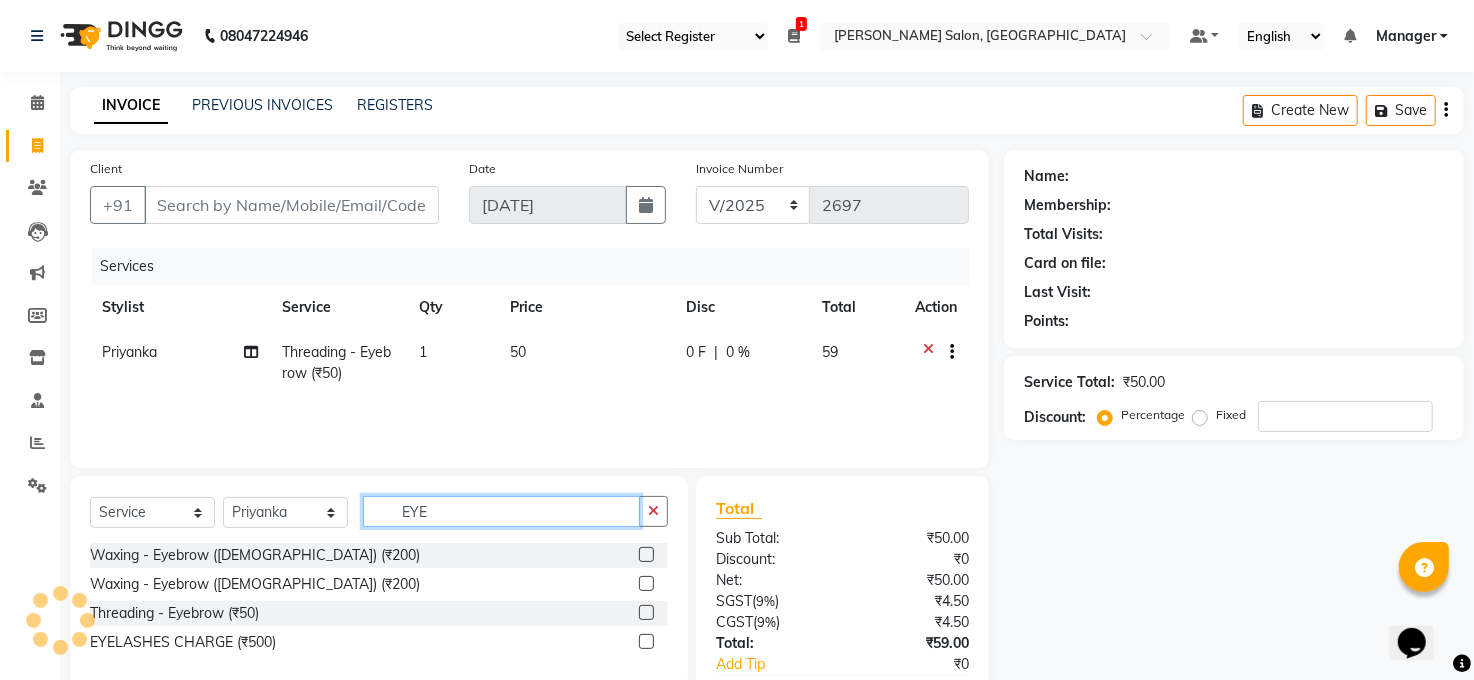 click on "EYE" 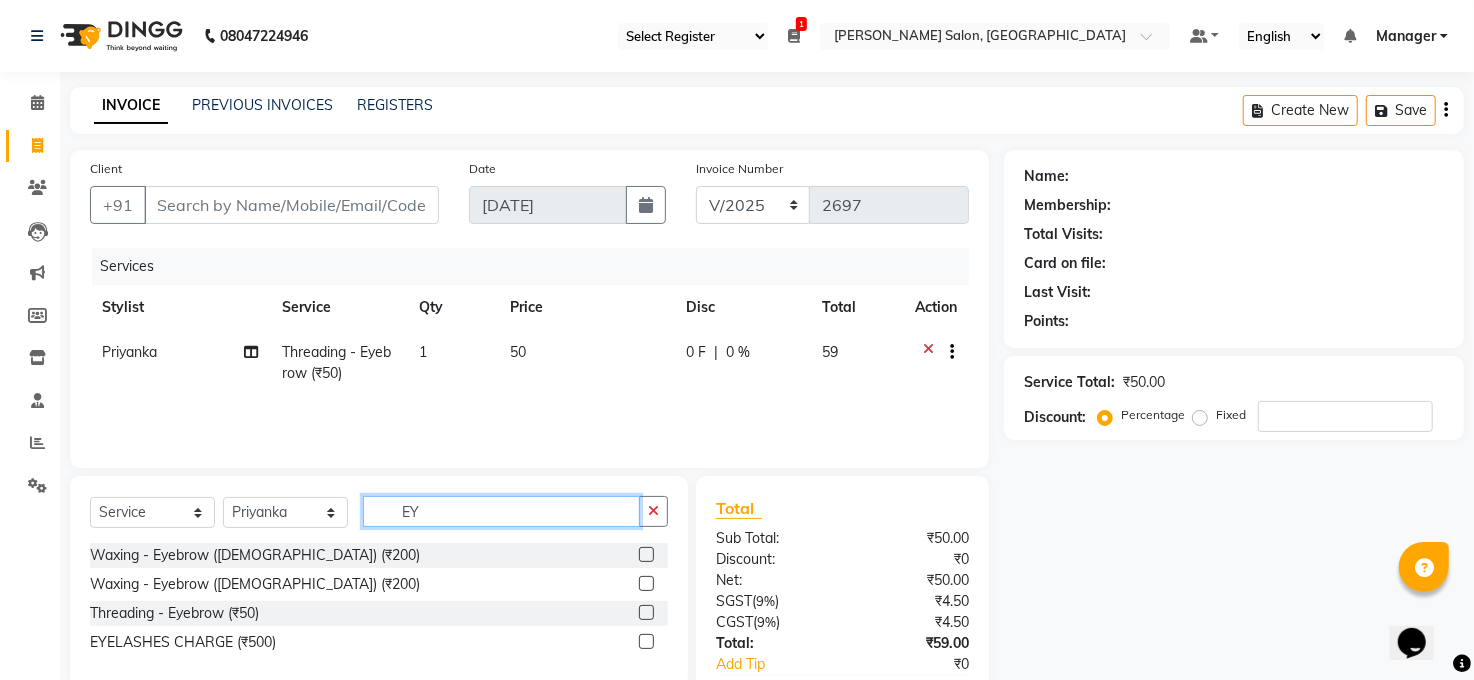 type on "E" 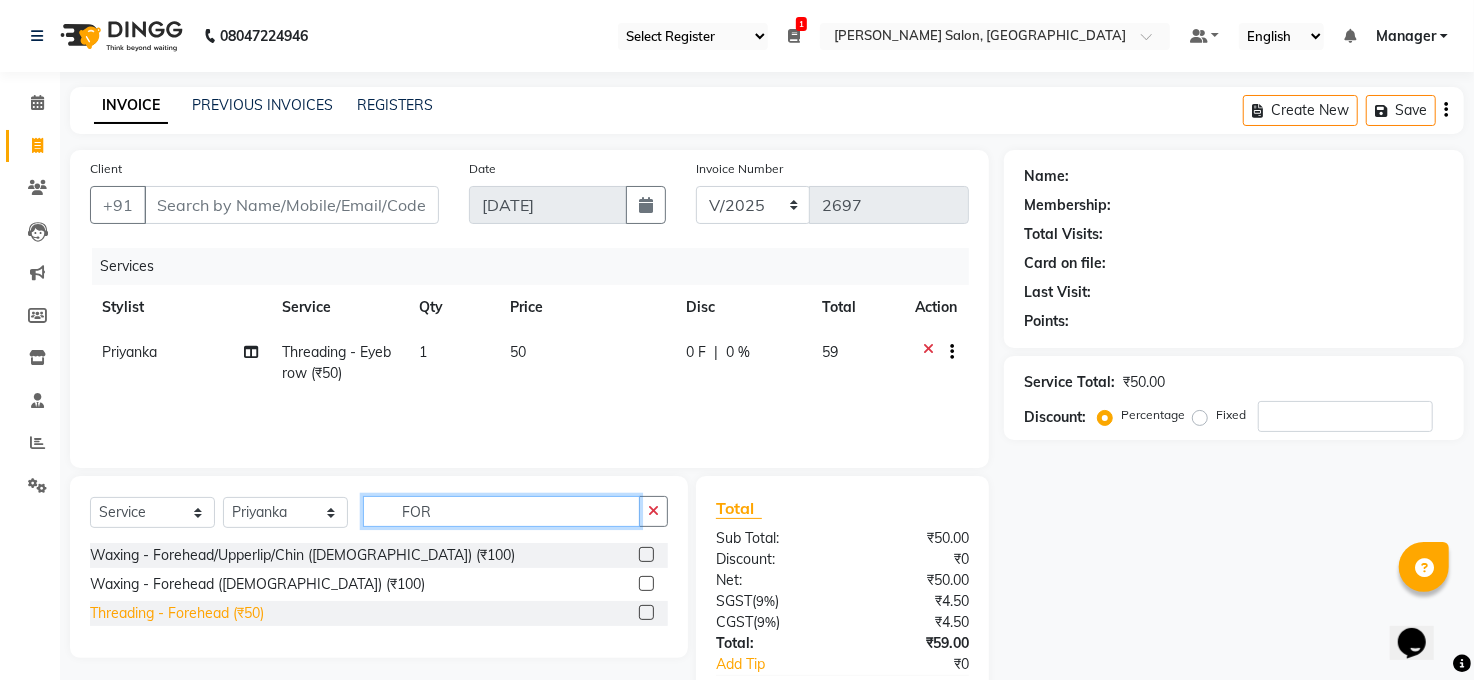 type on "FOR" 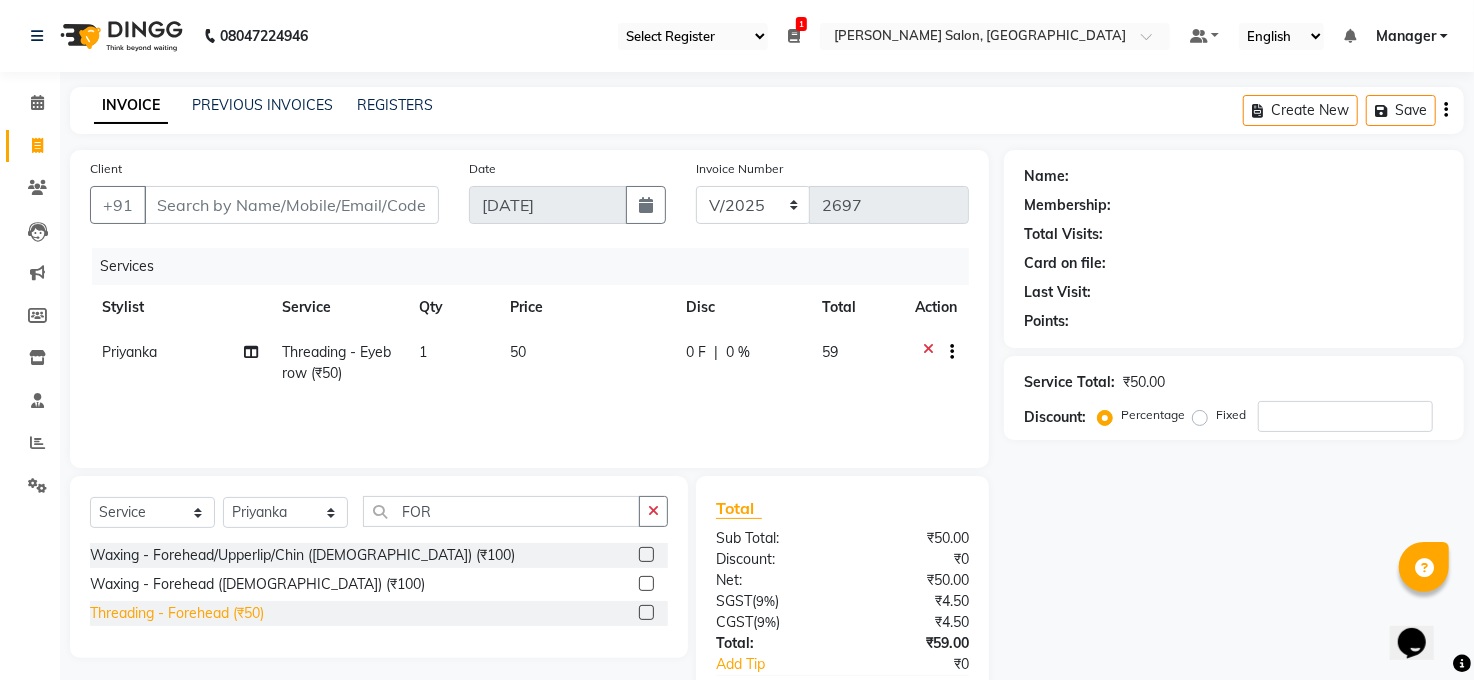 click on "Threading - Forehead  (₹50)" 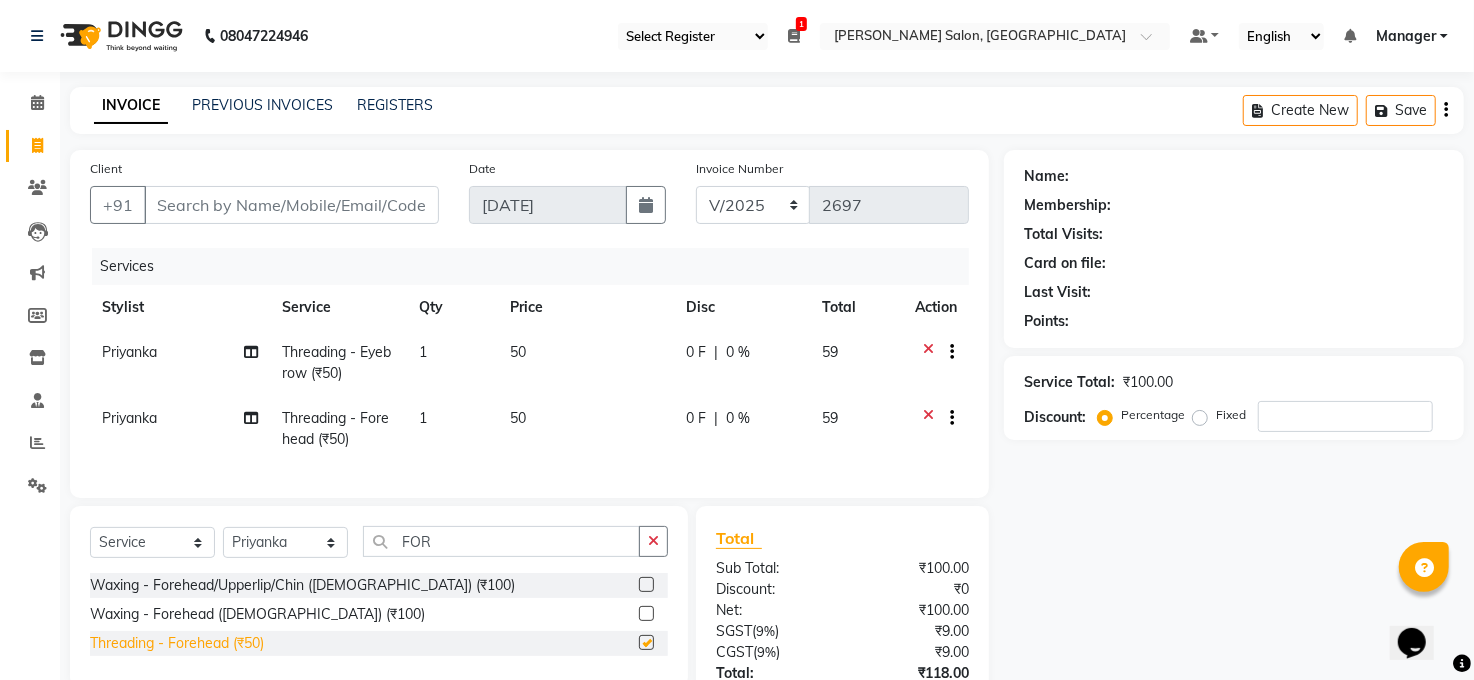 checkbox on "false" 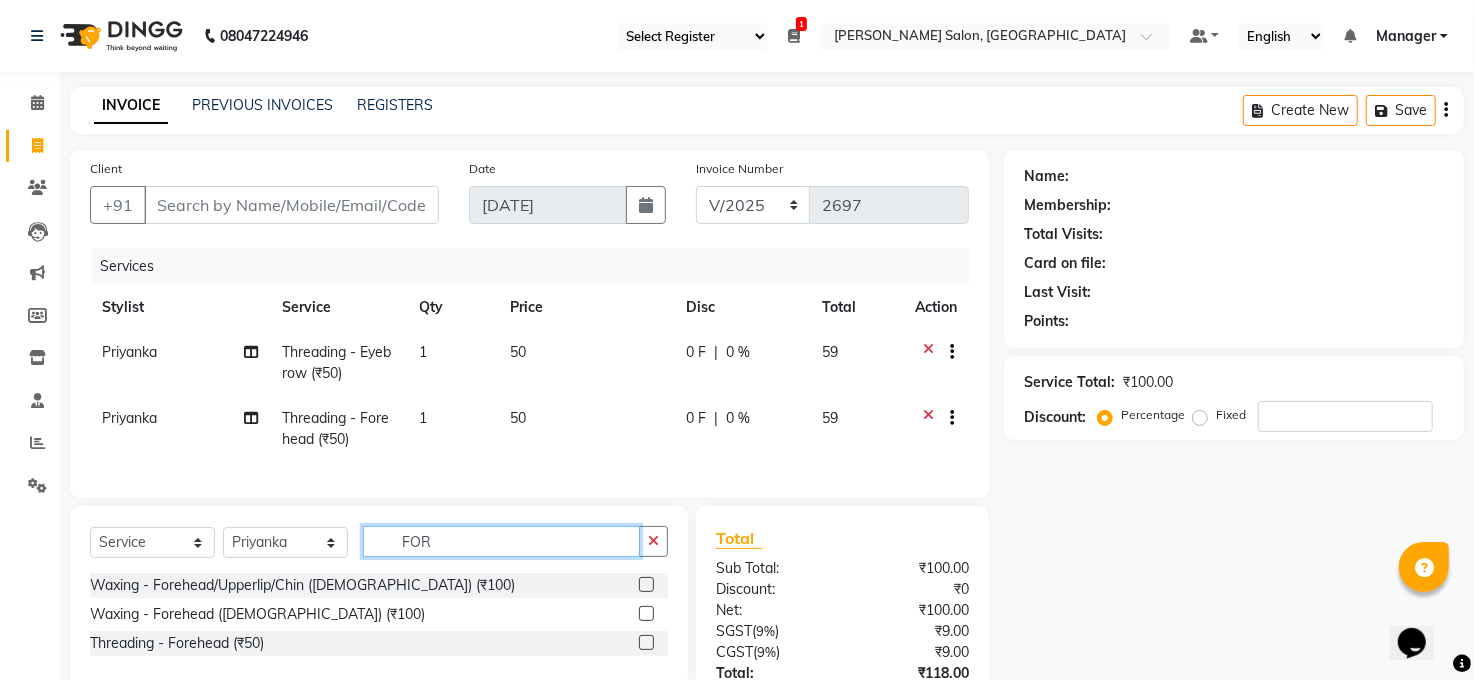 click on "FOR" 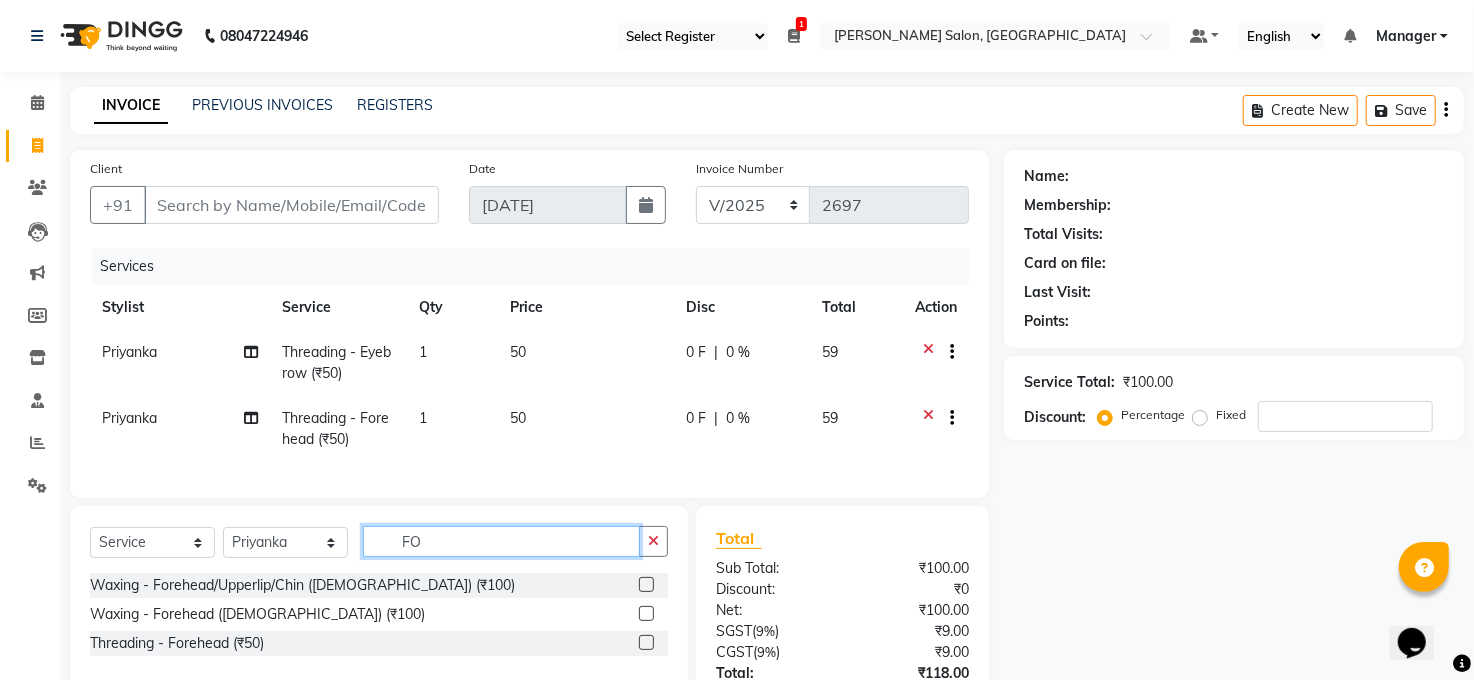 type on "F" 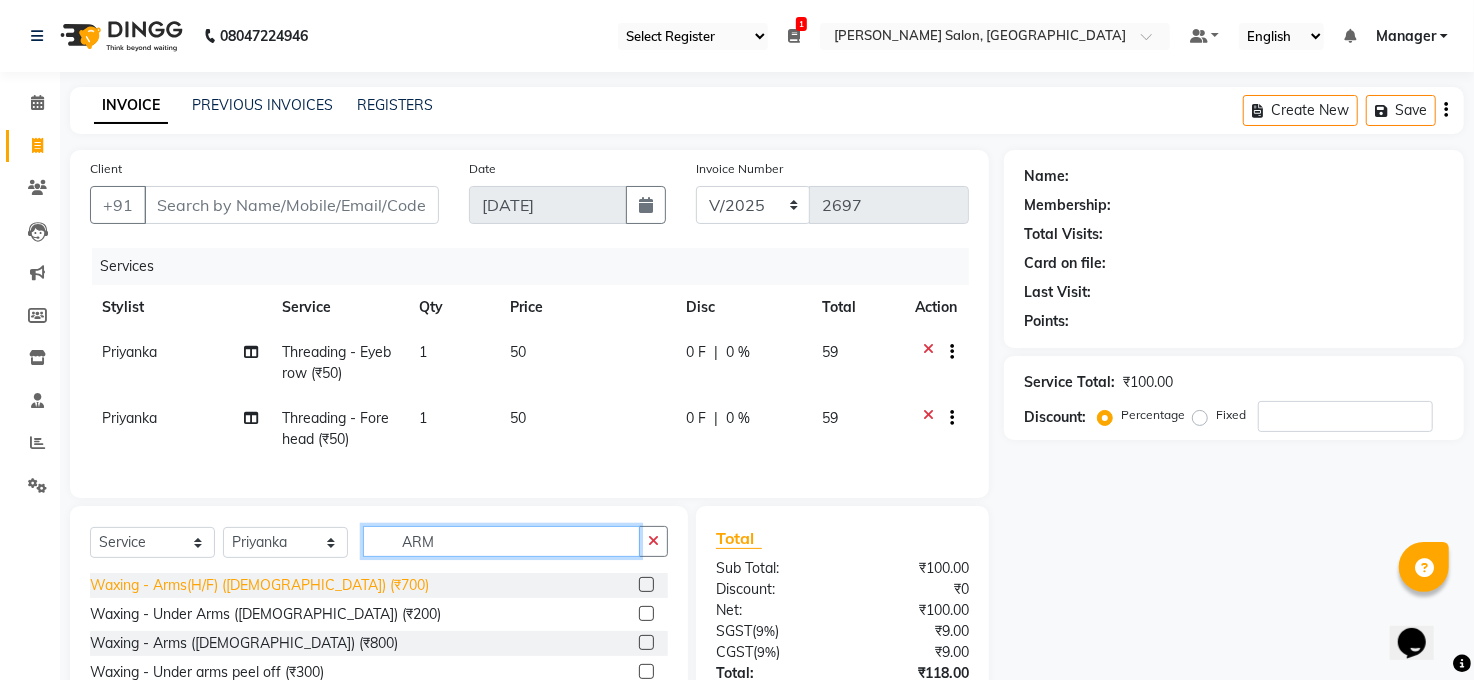 type on "ARM" 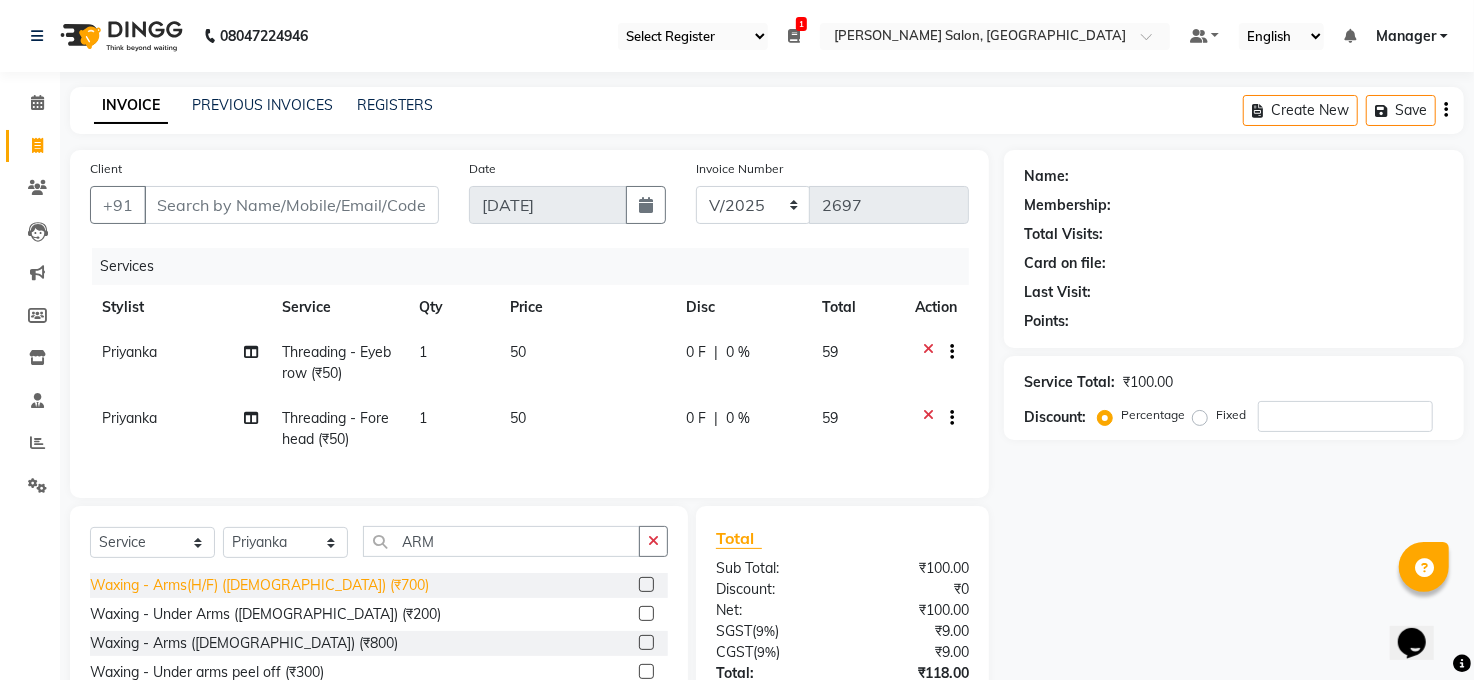 click on "Waxing - Arms(H/F) ([DEMOGRAPHIC_DATA]) (₹700)" 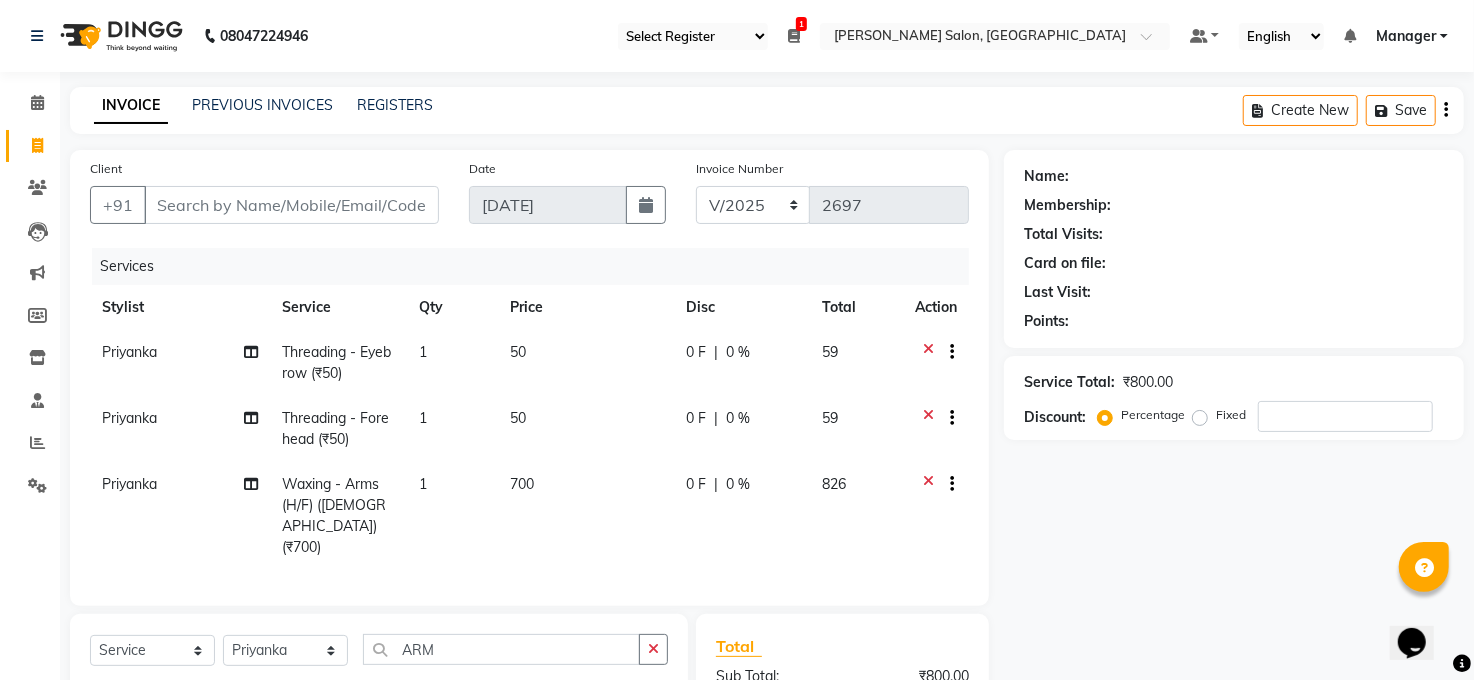 checkbox on "false" 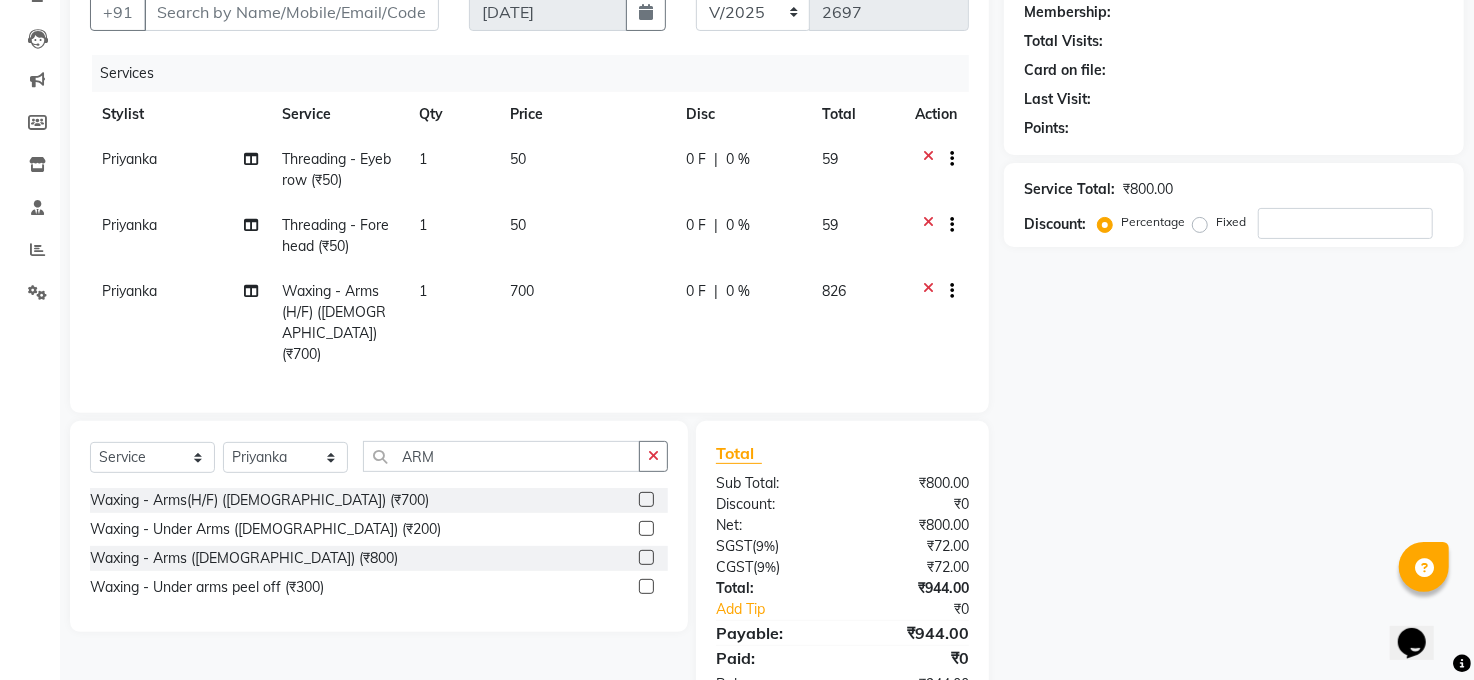 scroll, scrollTop: 221, scrollLeft: 0, axis: vertical 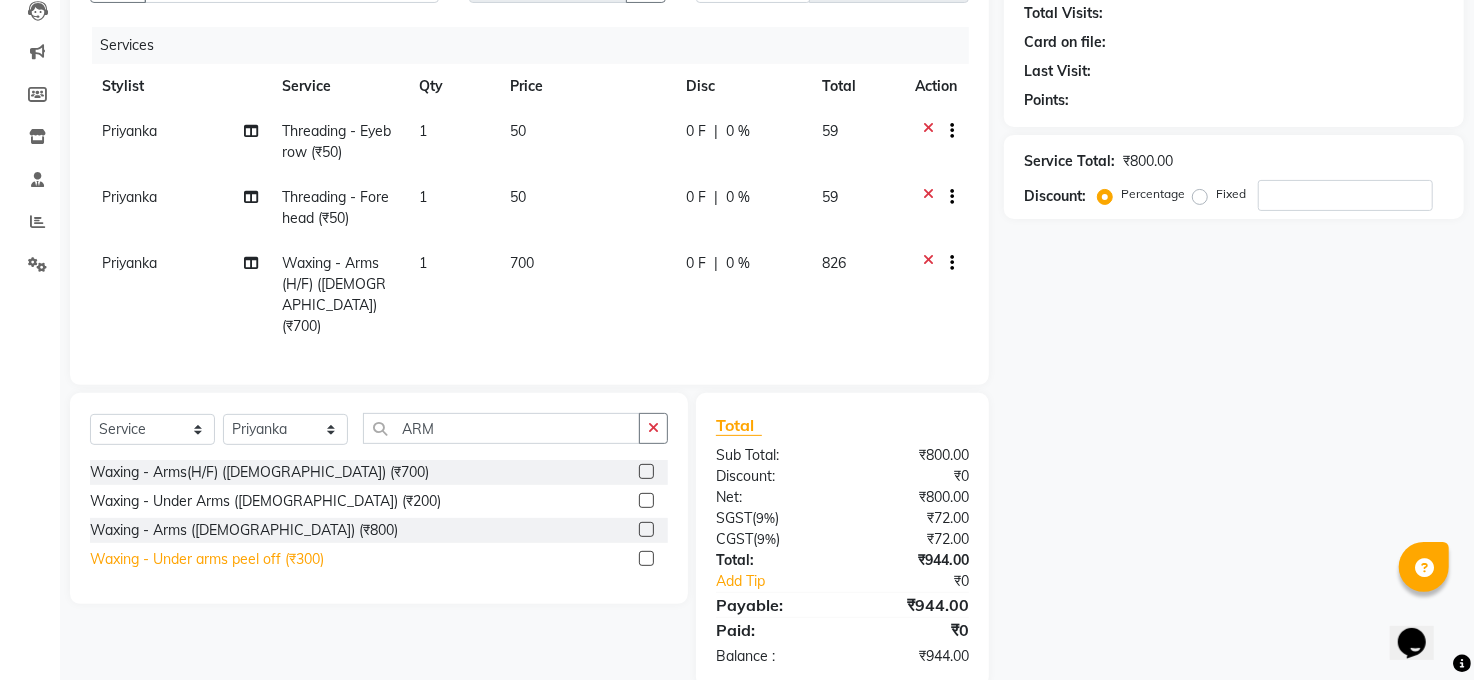 click on "Waxing - Under arms peel off (₹300)" 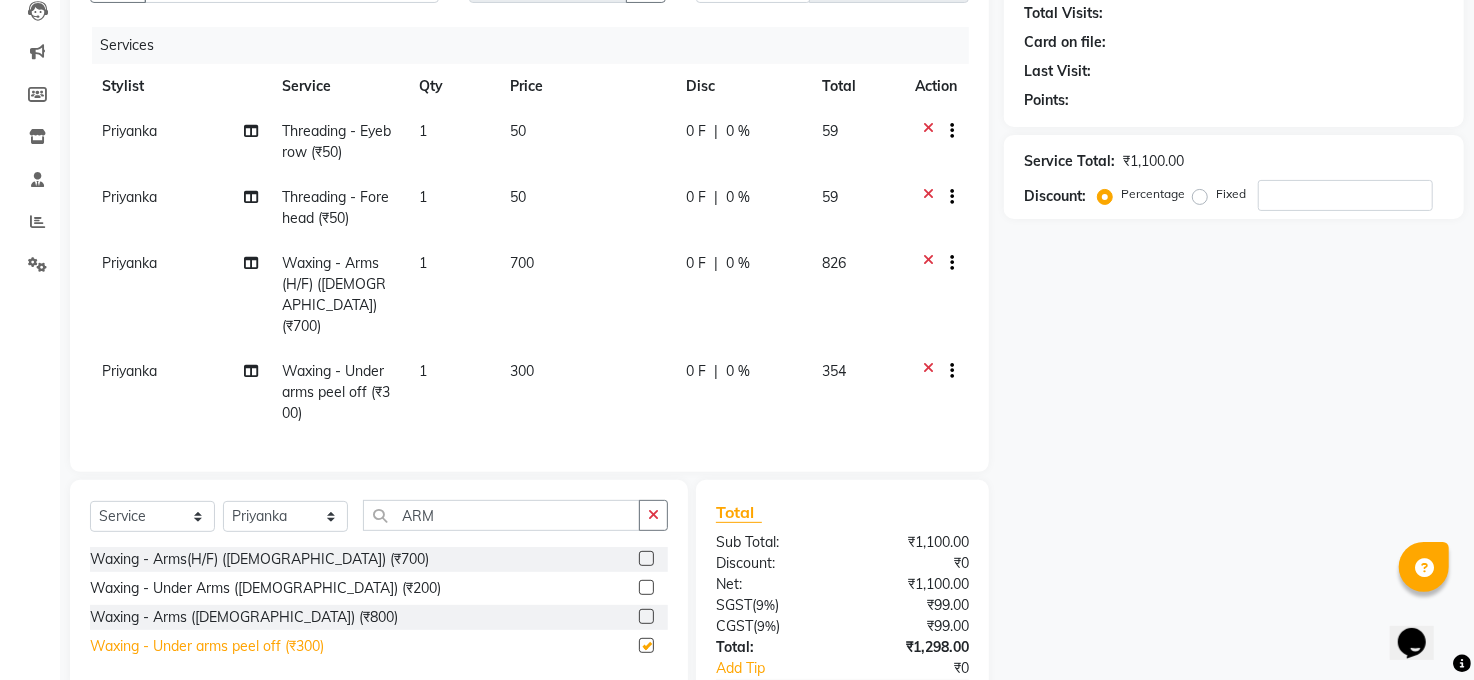 checkbox on "false" 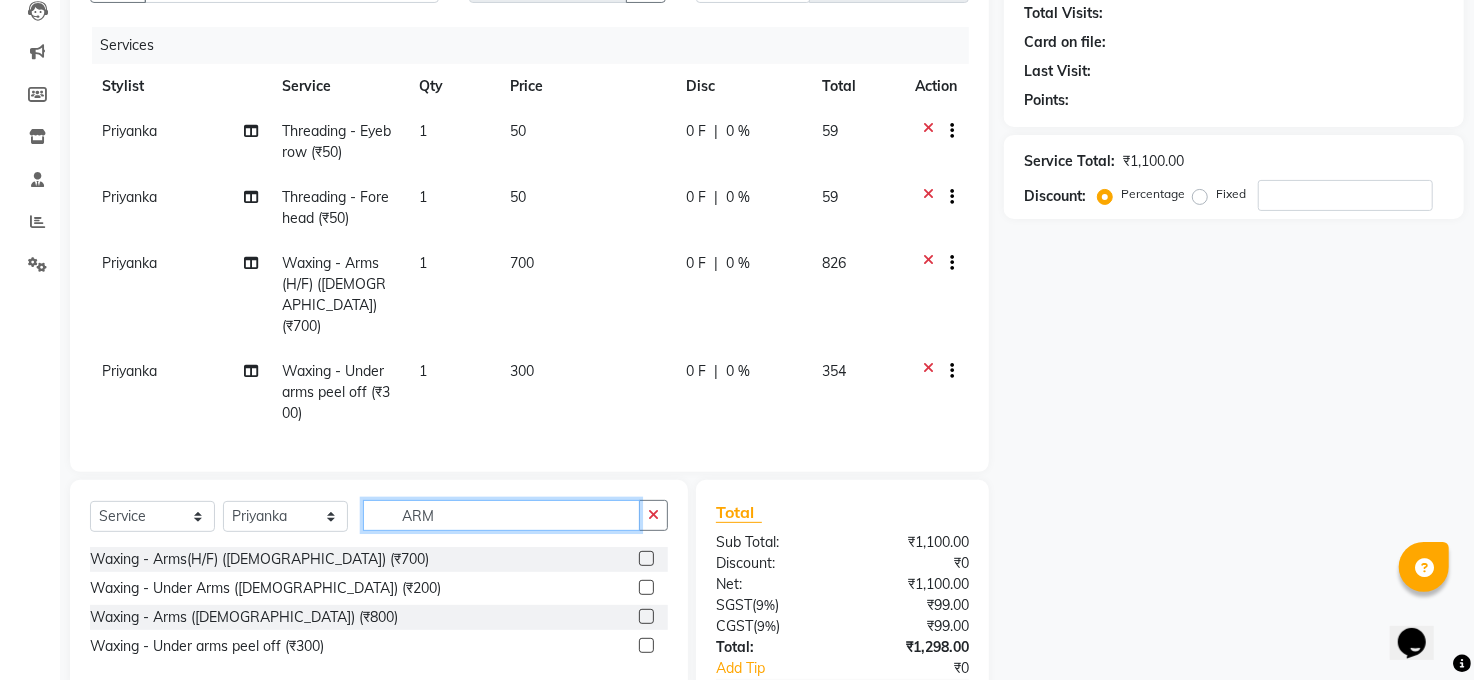 click on "ARM" 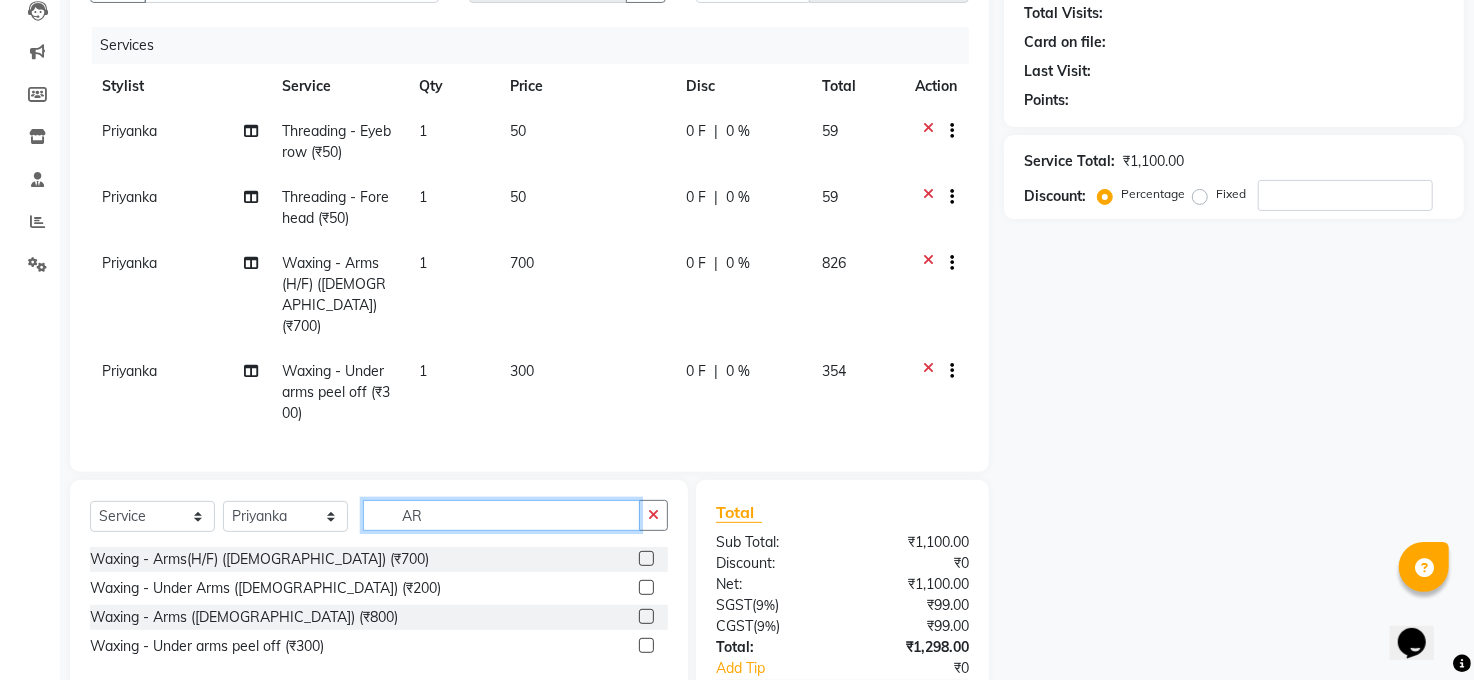 type on "A" 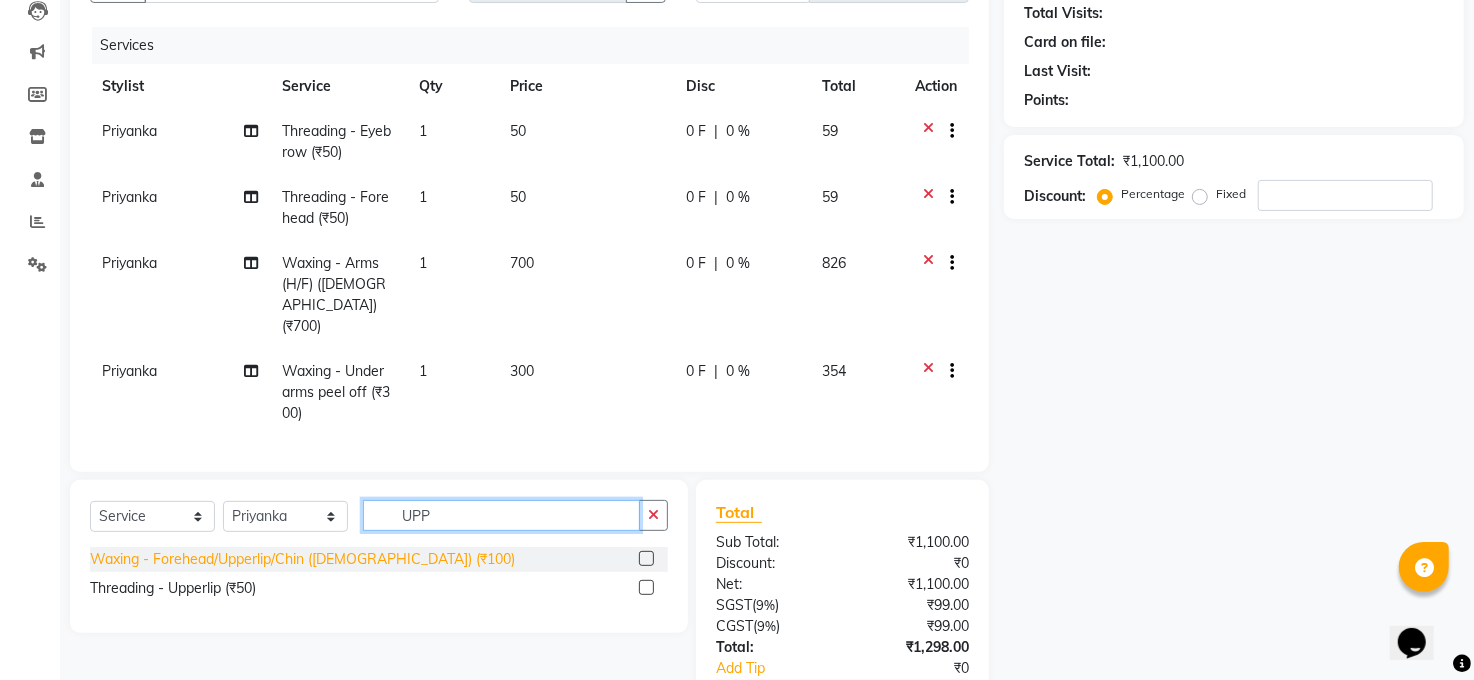 type on "UPP" 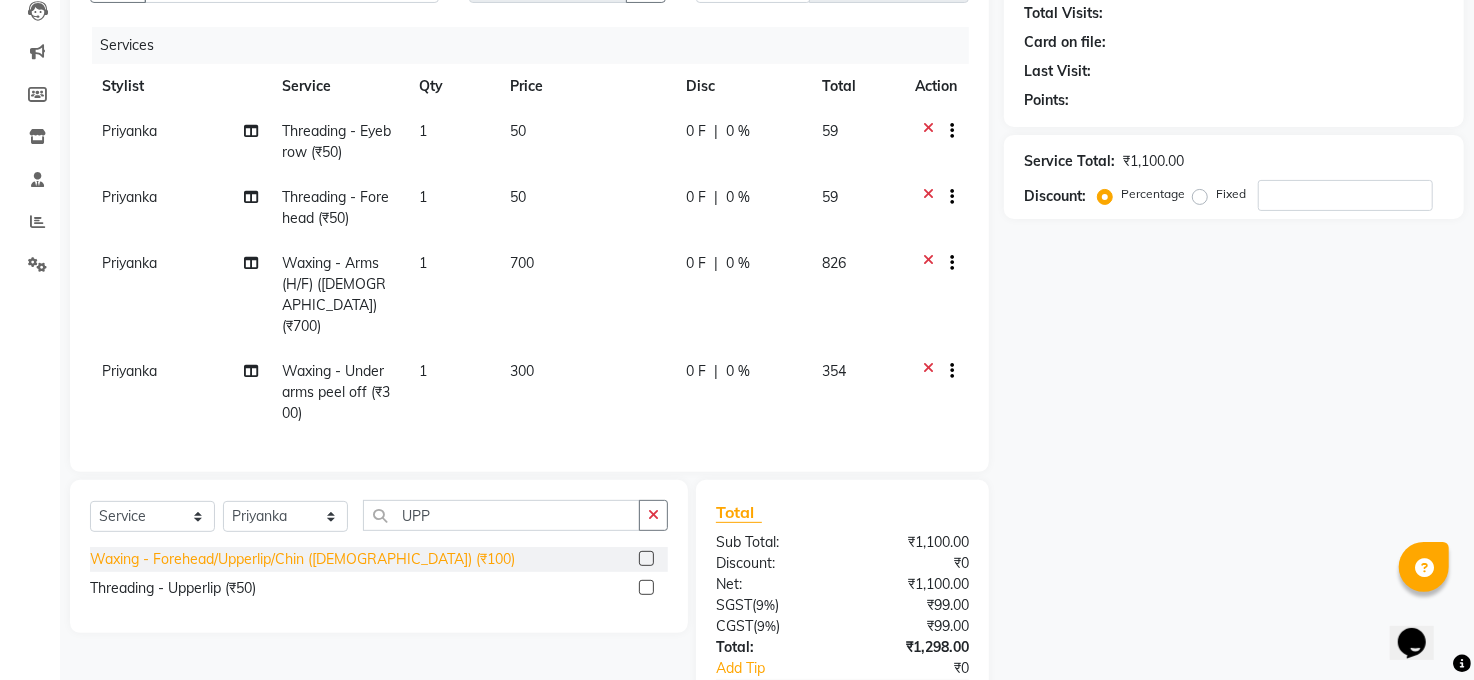 click on "Waxing - Forehead/Upperlip/Chin ([DEMOGRAPHIC_DATA]) (₹100)" 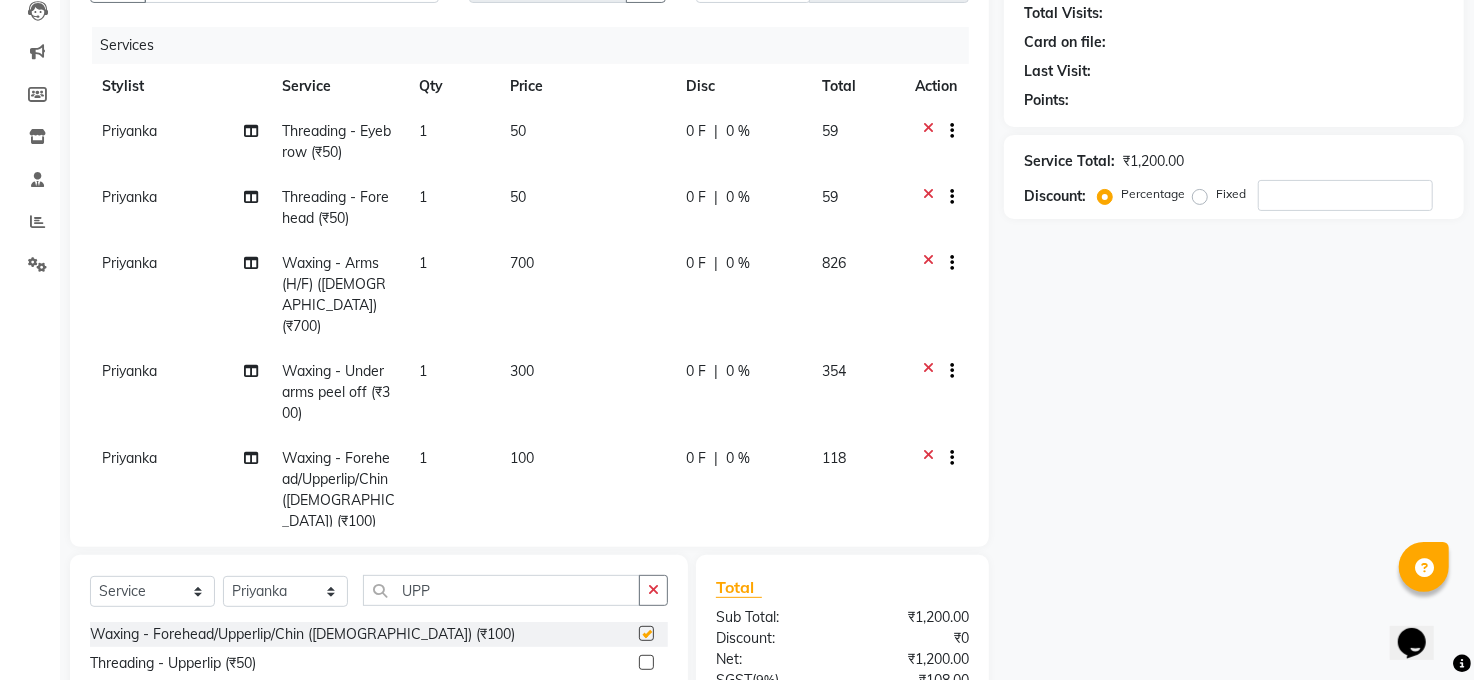 checkbox on "false" 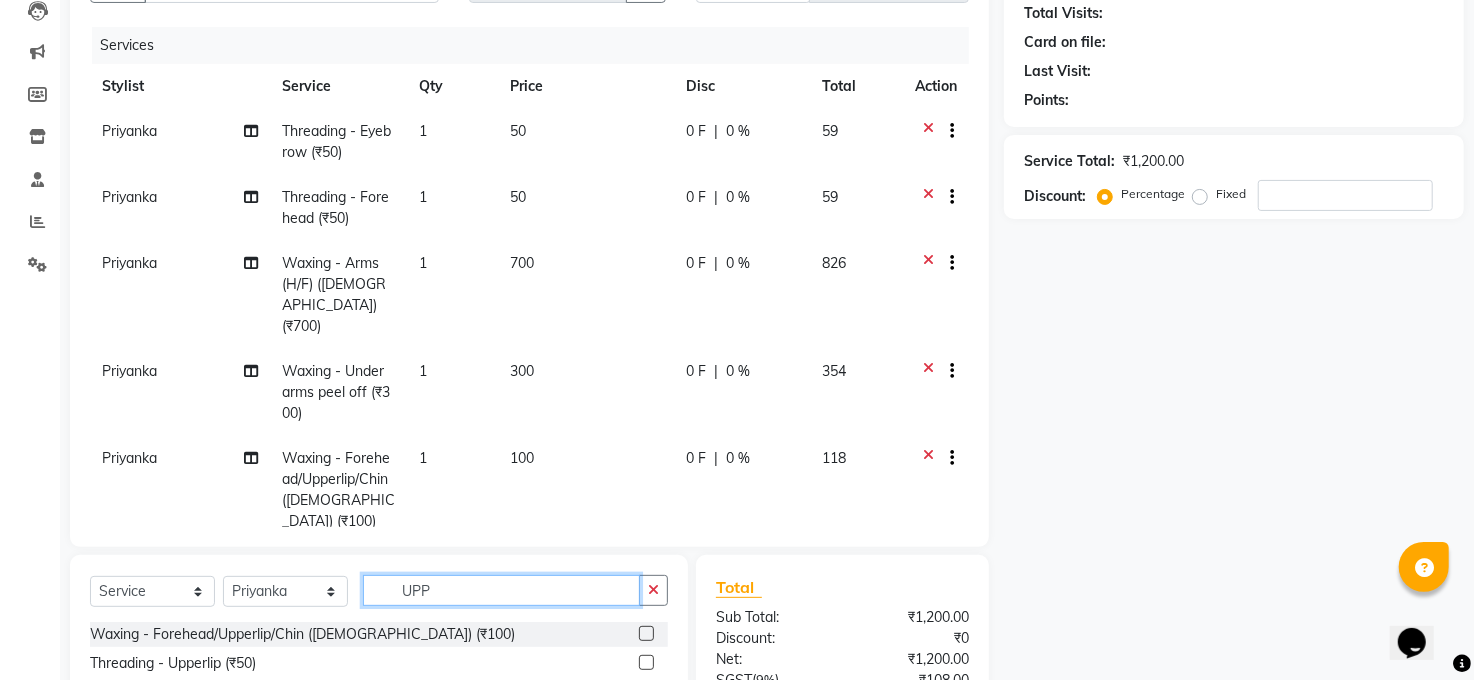 click on "UPP" 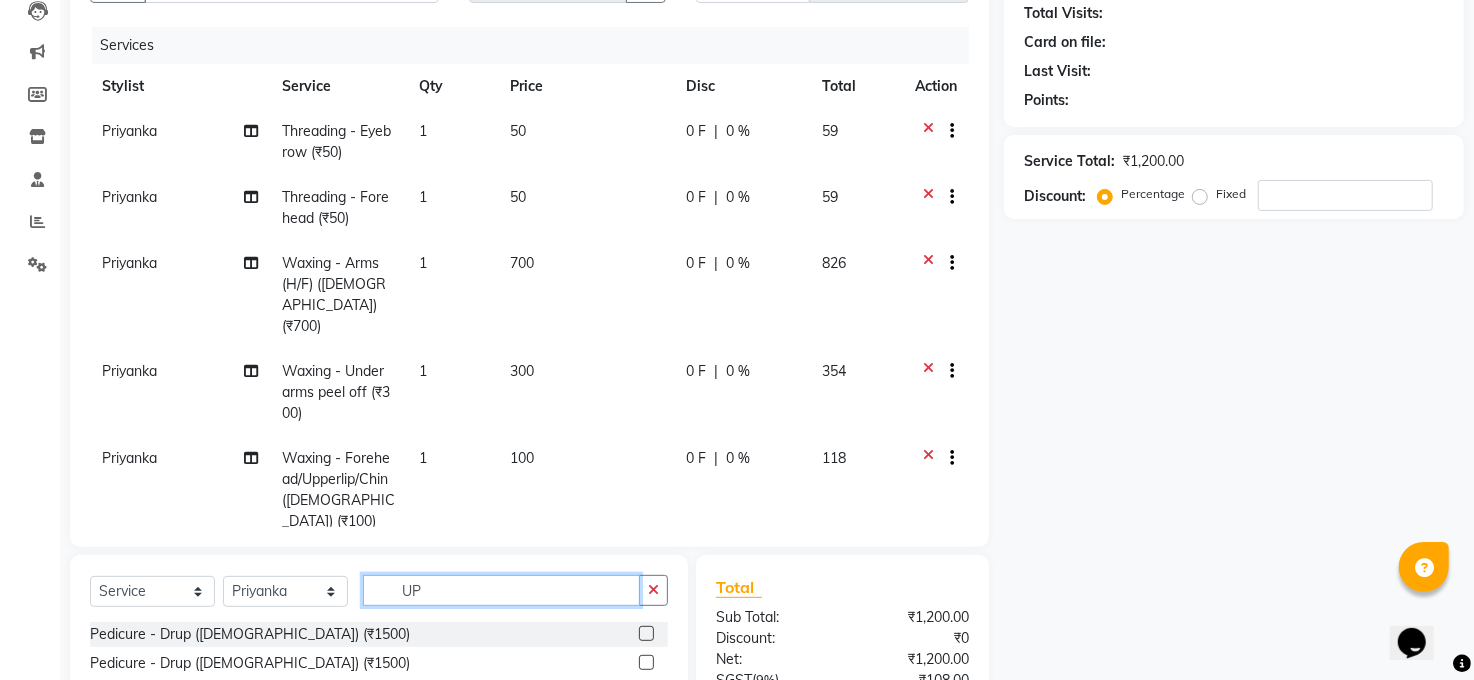 type on "U" 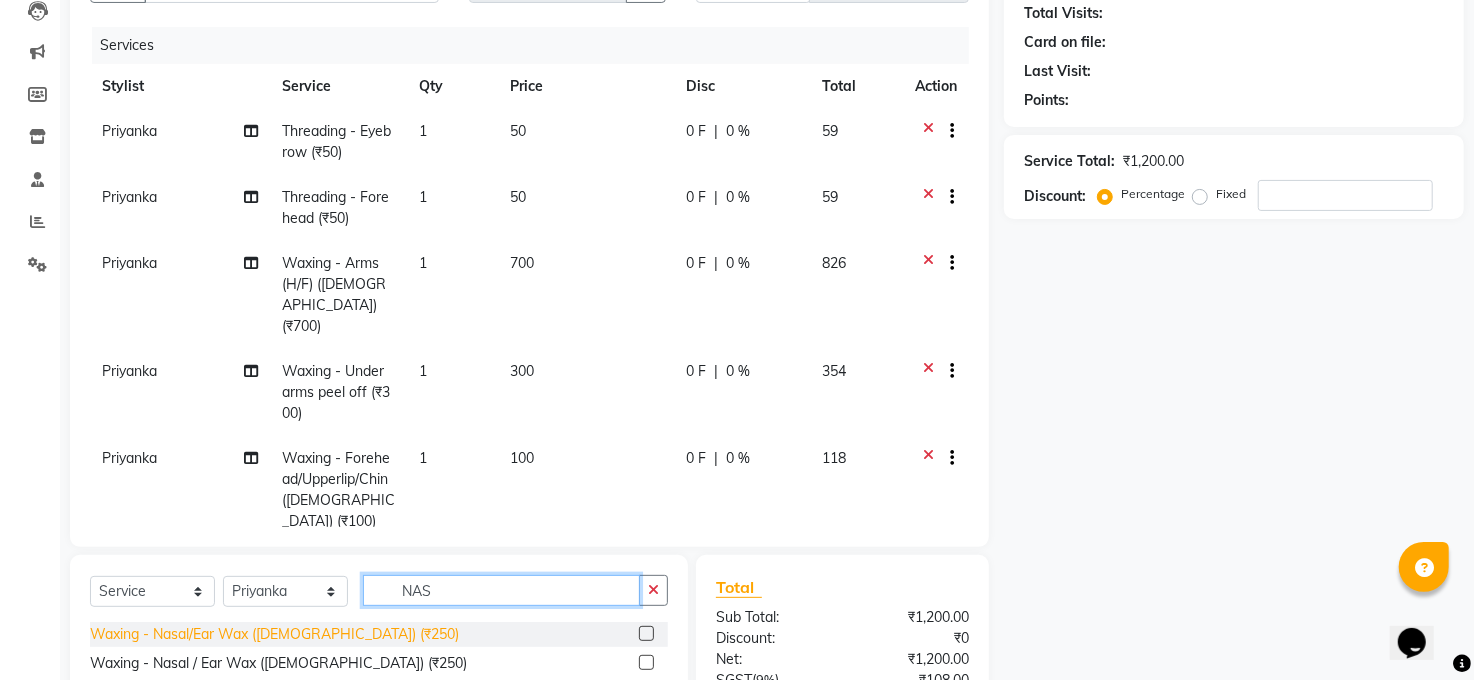 type on "NAS" 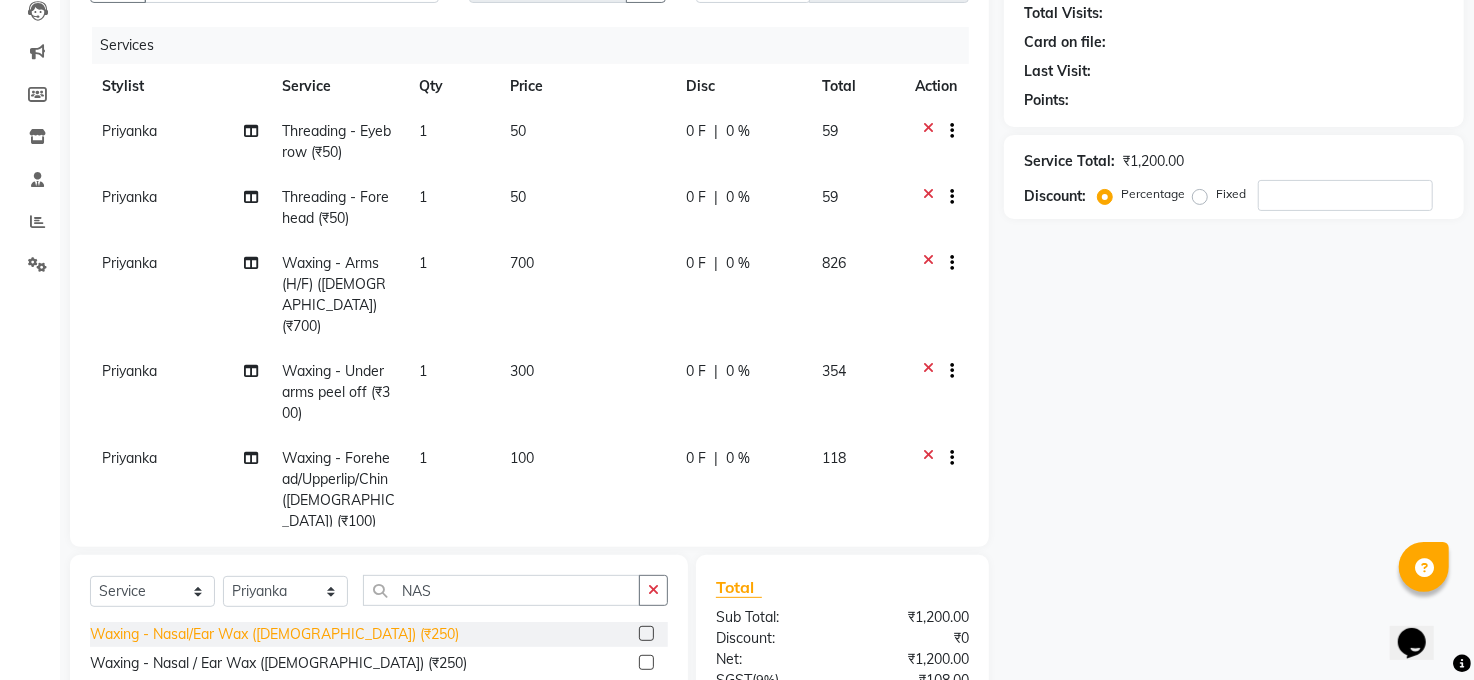 click on "Waxing - Nasal/Ear Wax ([DEMOGRAPHIC_DATA]) (₹250)" 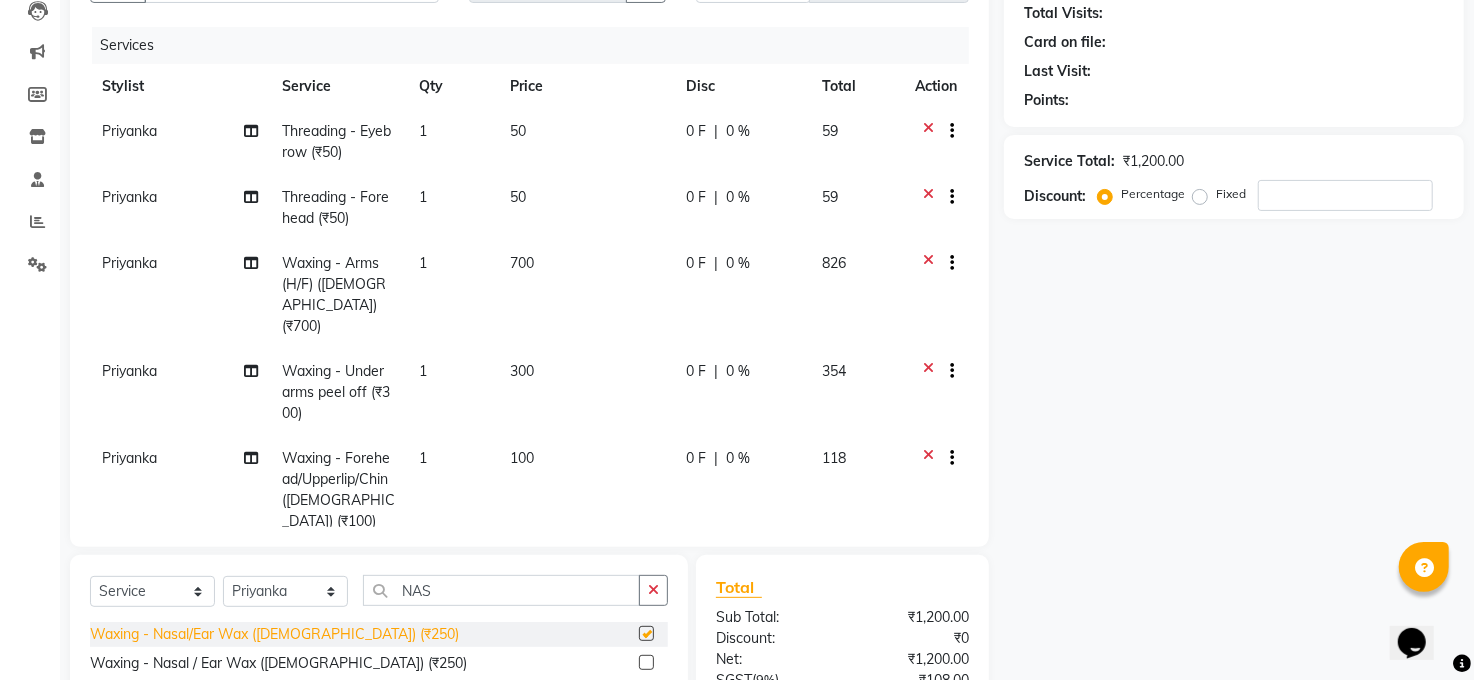 checkbox on "false" 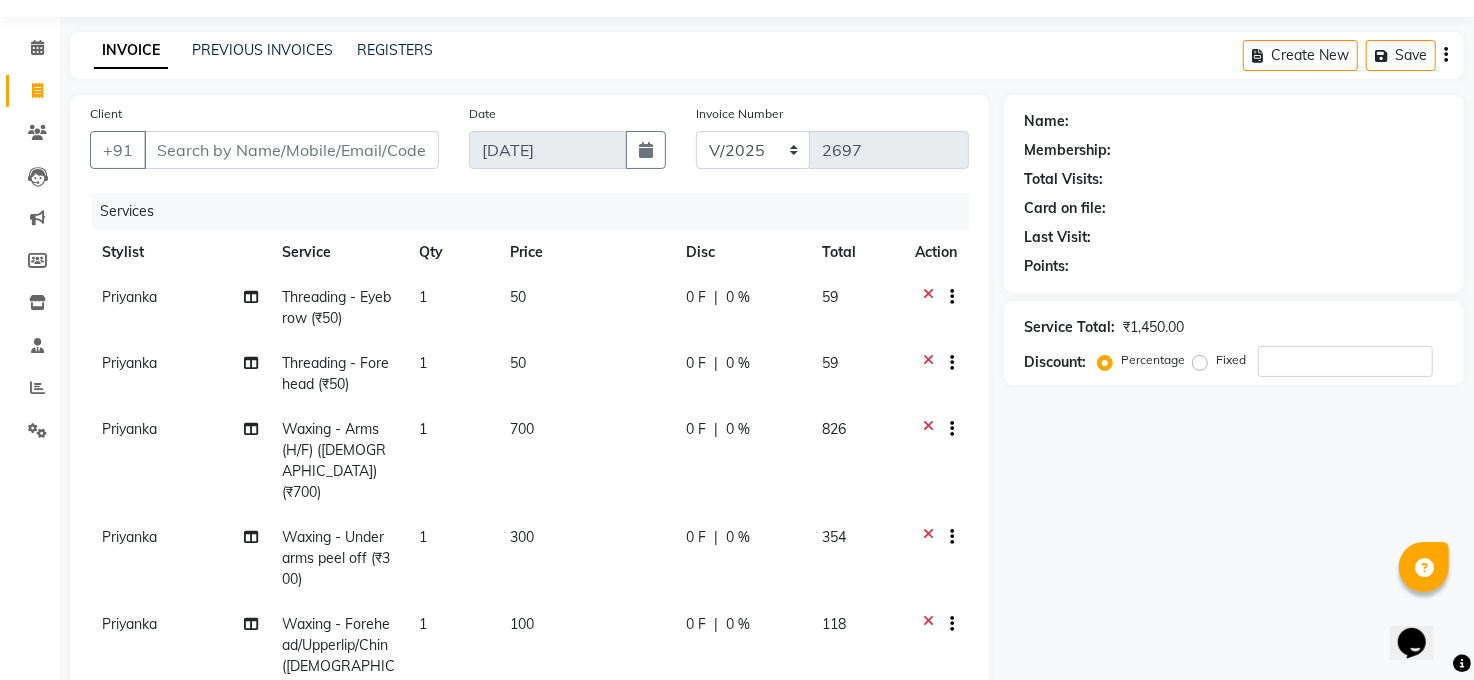 scroll, scrollTop: 0, scrollLeft: 0, axis: both 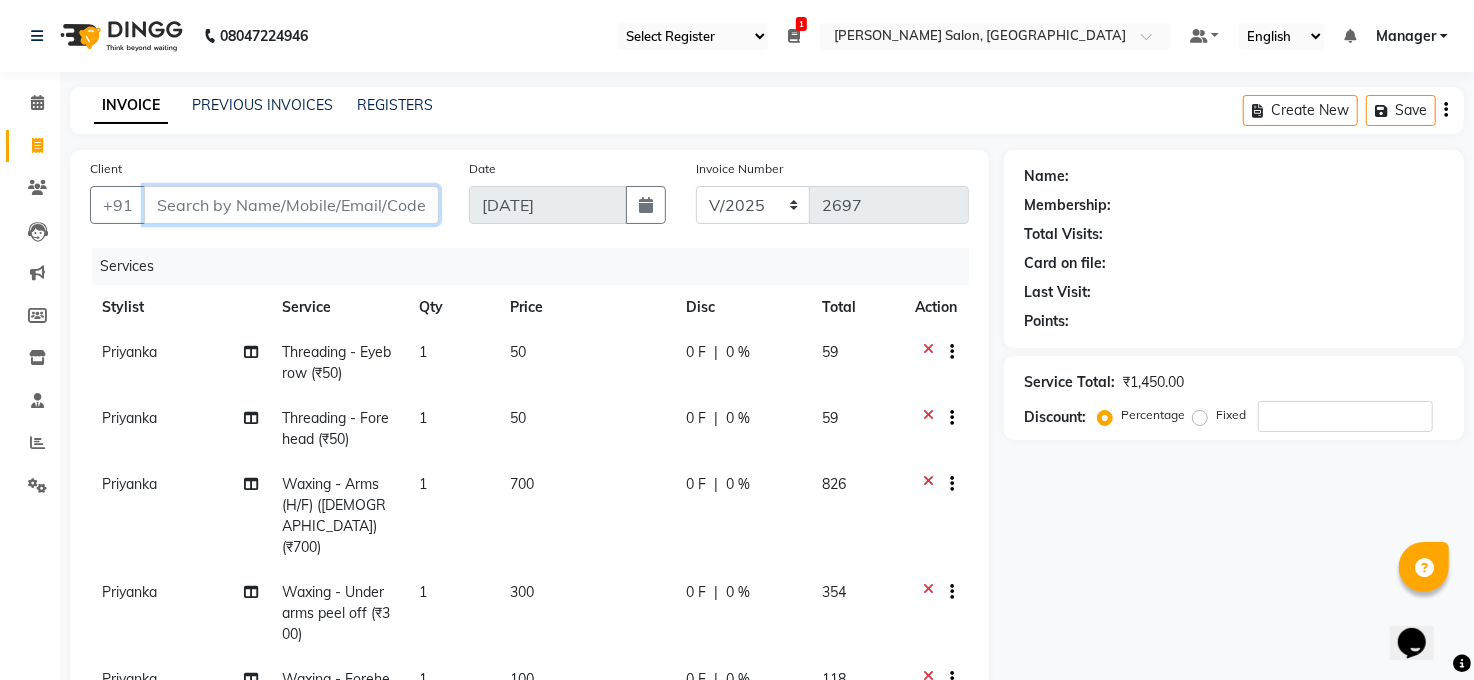 click on "Client" at bounding box center [291, 205] 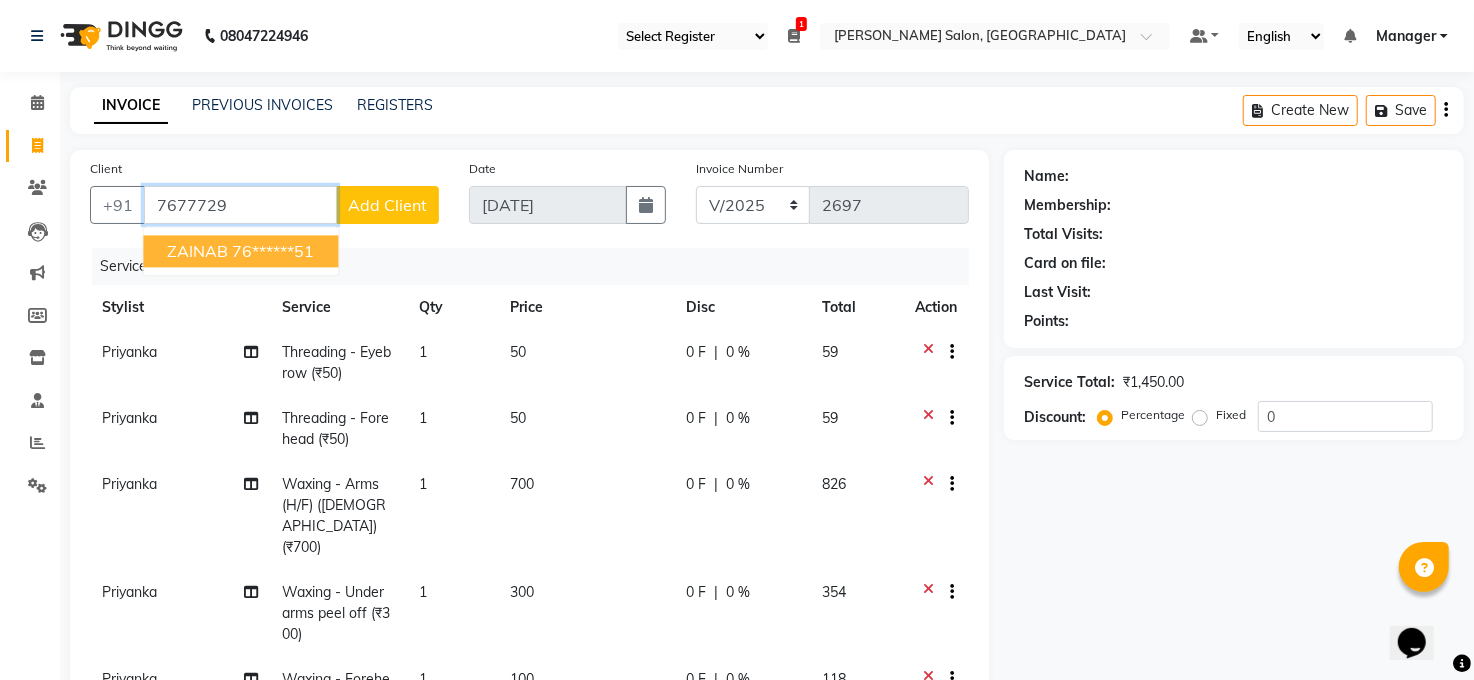 click on "ZAINAB" at bounding box center [197, 251] 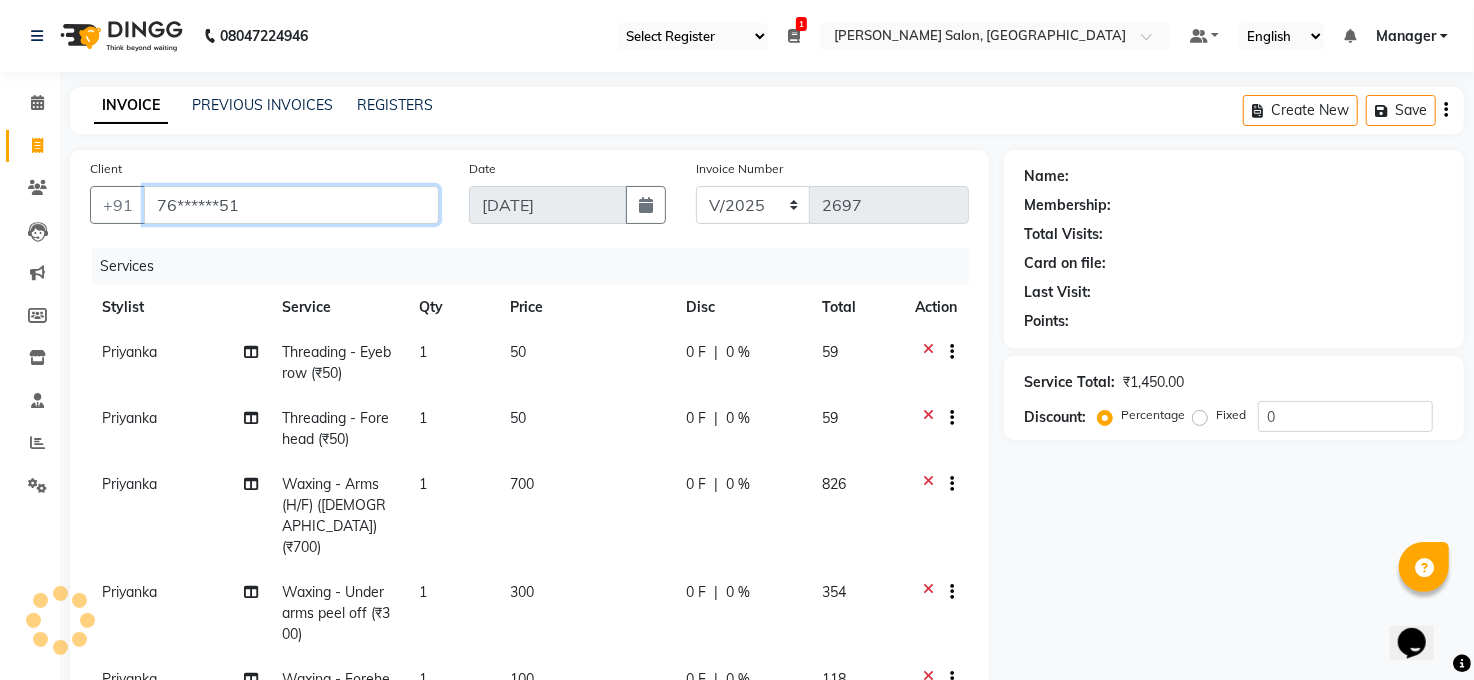 type on "76******51" 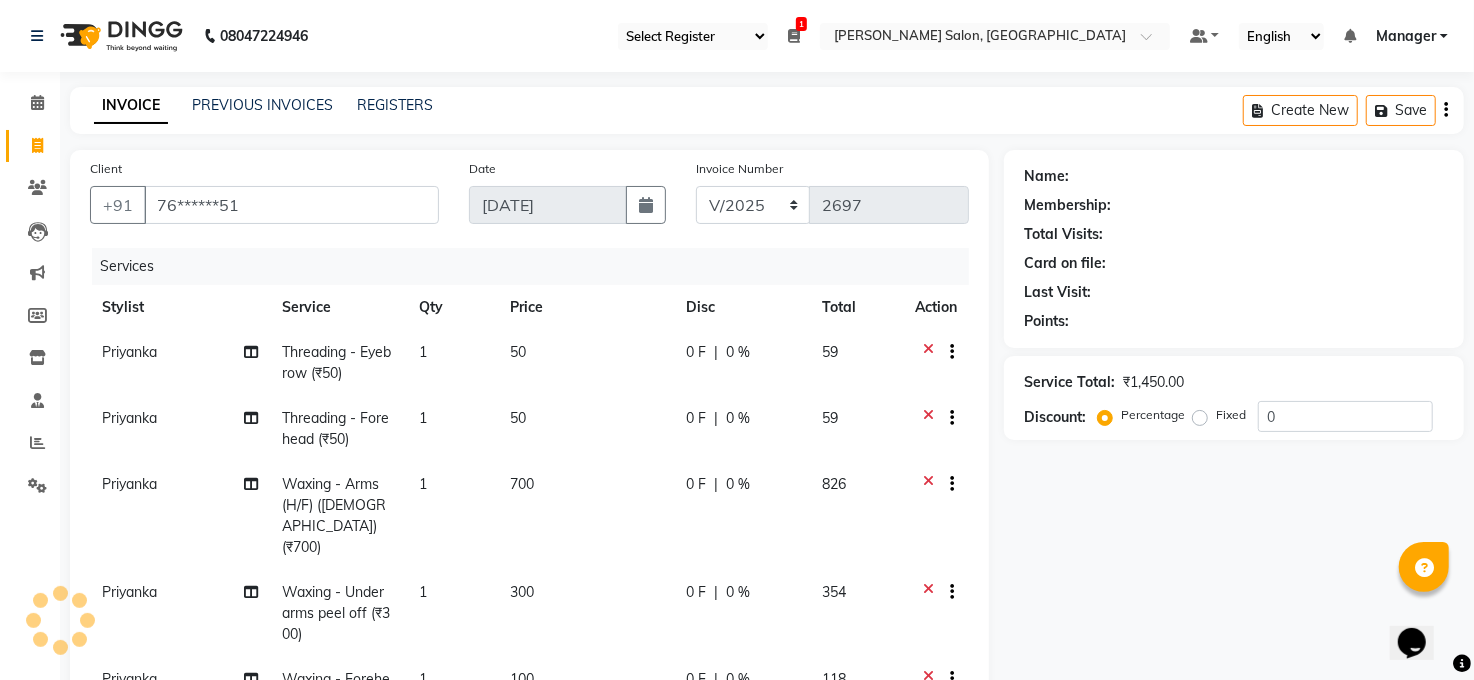 select on "1: Object" 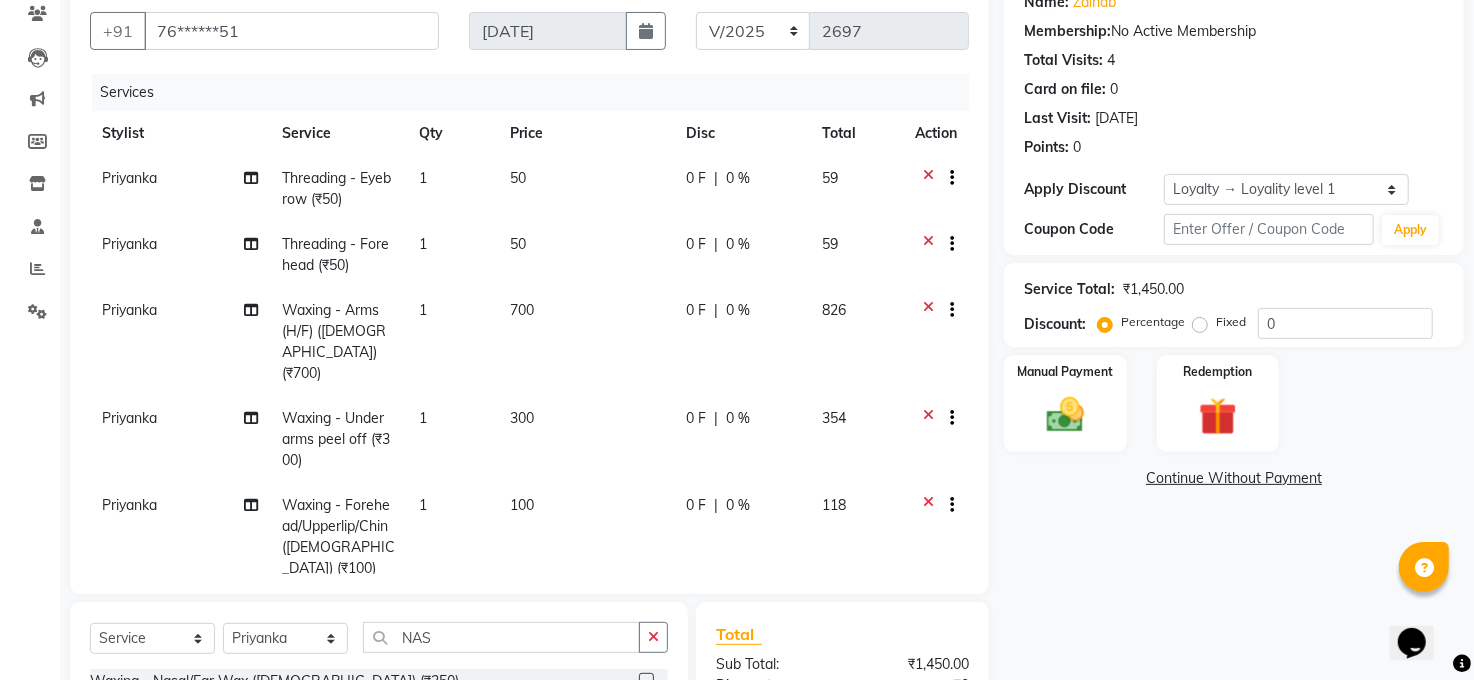 scroll, scrollTop: 153, scrollLeft: 0, axis: vertical 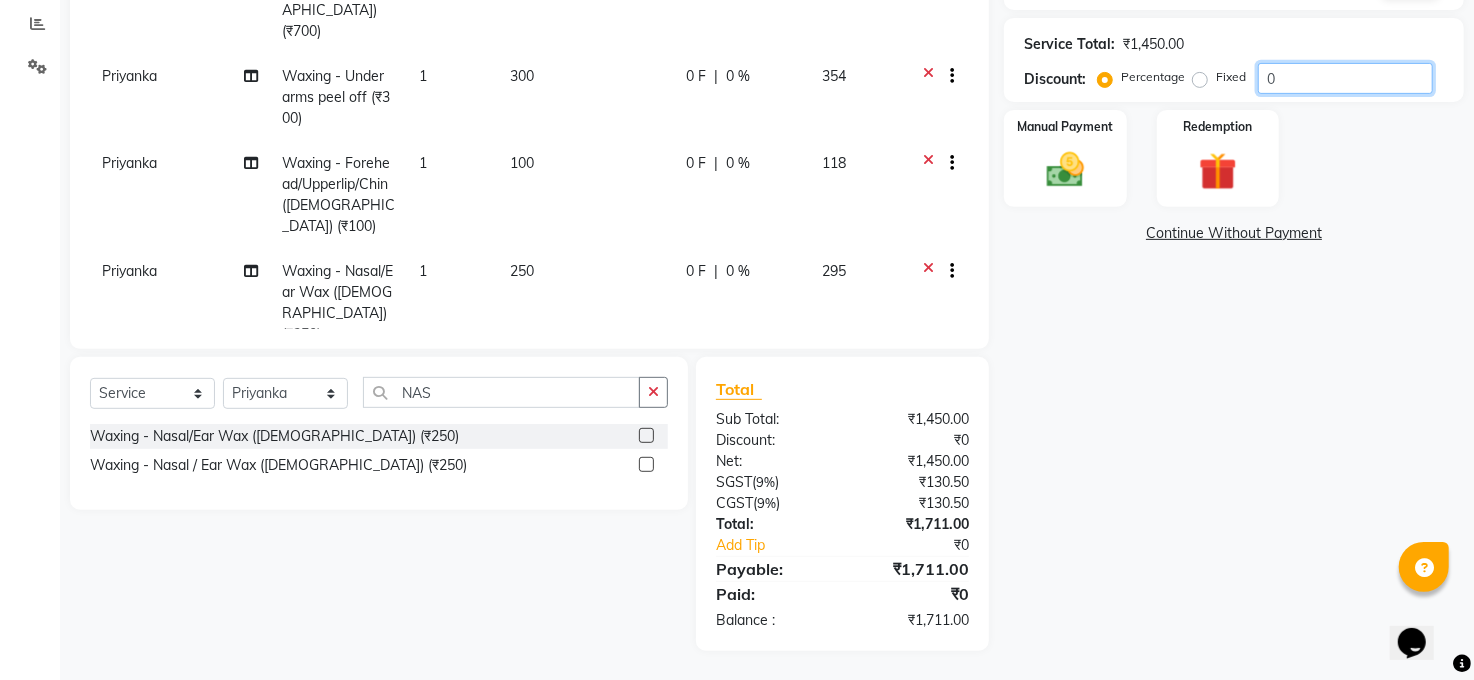 click on "0" 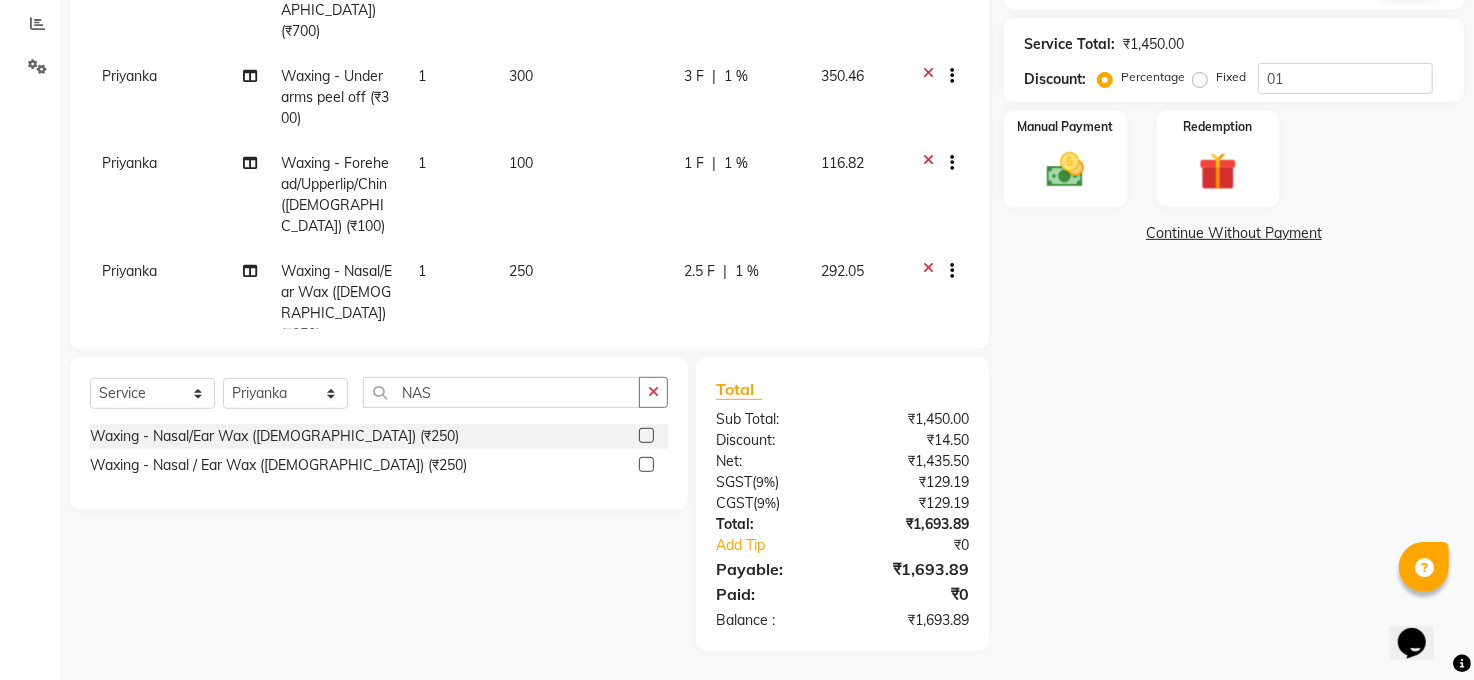 click on "Name: Zainab  Membership:  No Active Membership  Total Visits:  4 Card on file:  0 Last Visit:   [DATE] Points:   0  Apply Discount Select  Loyalty → Loyality level 1  Coupon Code Apply Service Total:  ₹1,450.00  Discount:  Percentage   Fixed  01 Manual Payment Redemption  Continue Without Payment" 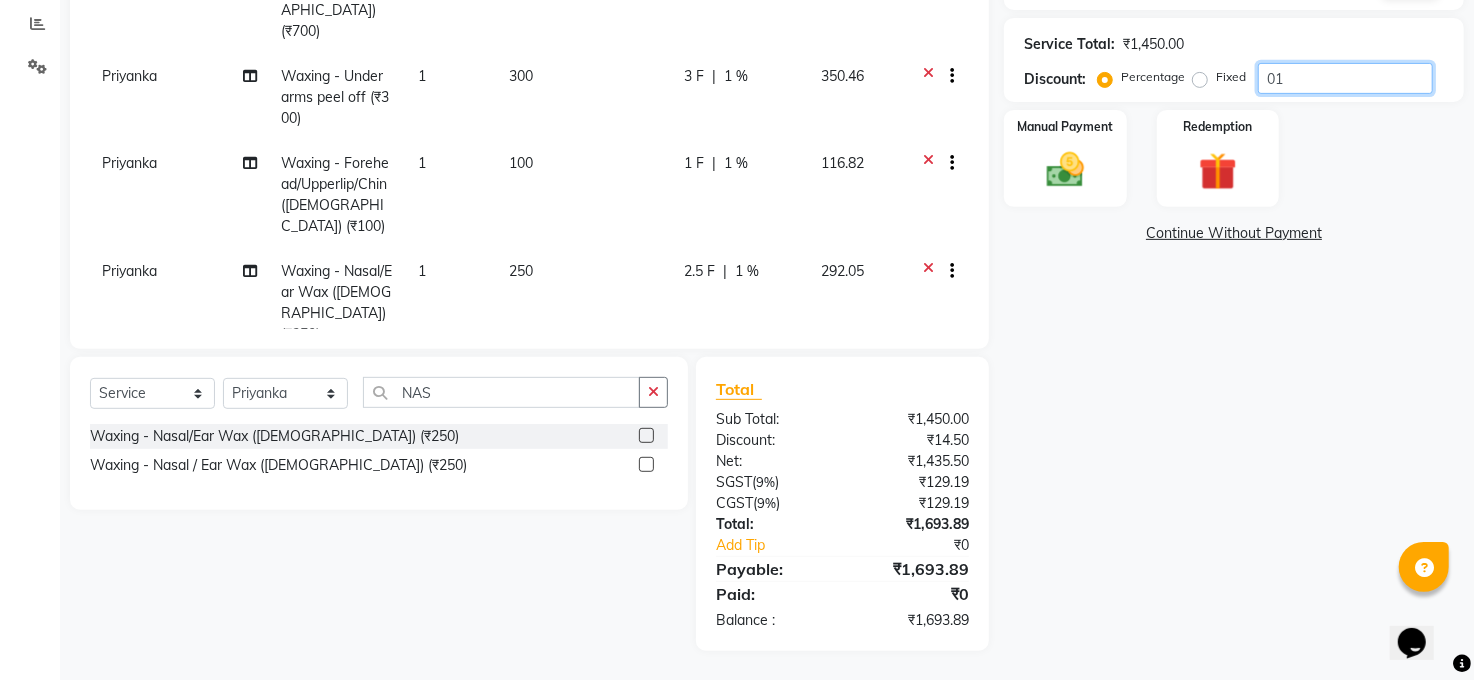 click on "01" 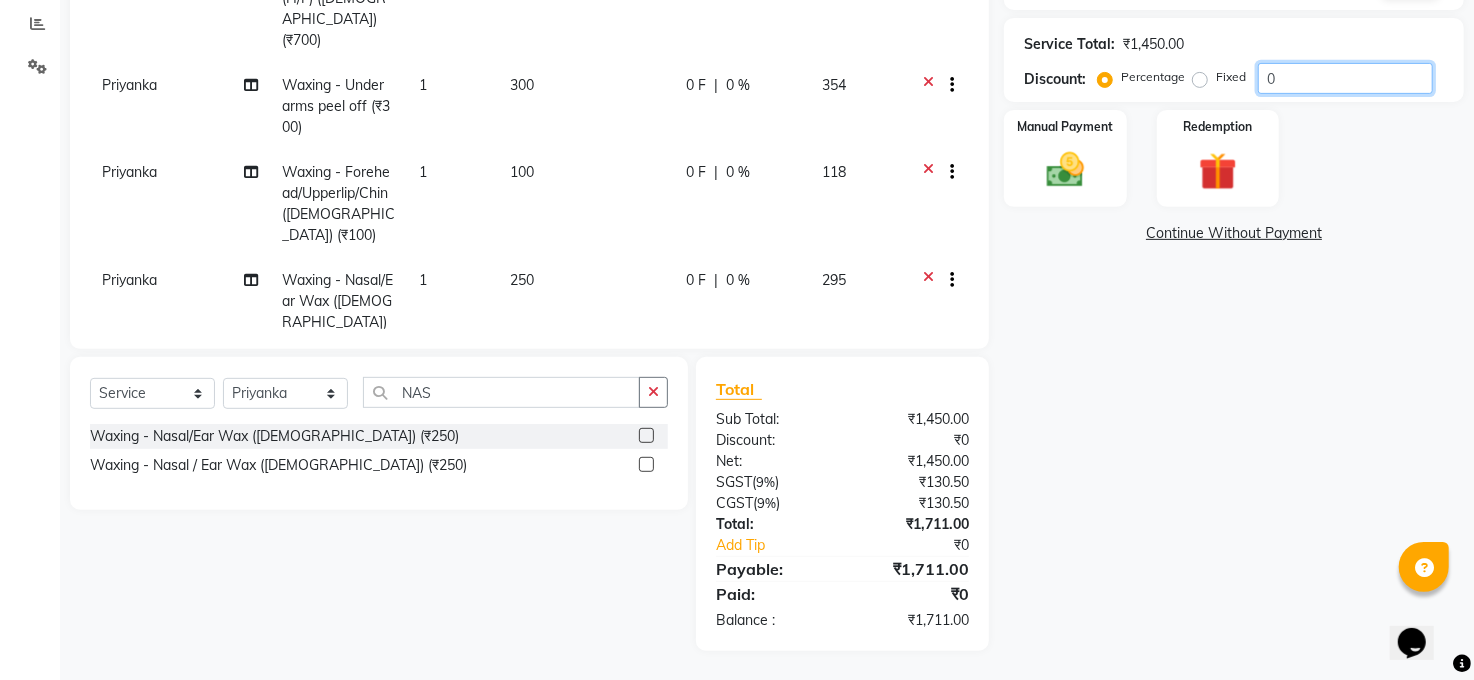 scroll, scrollTop: 0, scrollLeft: 0, axis: both 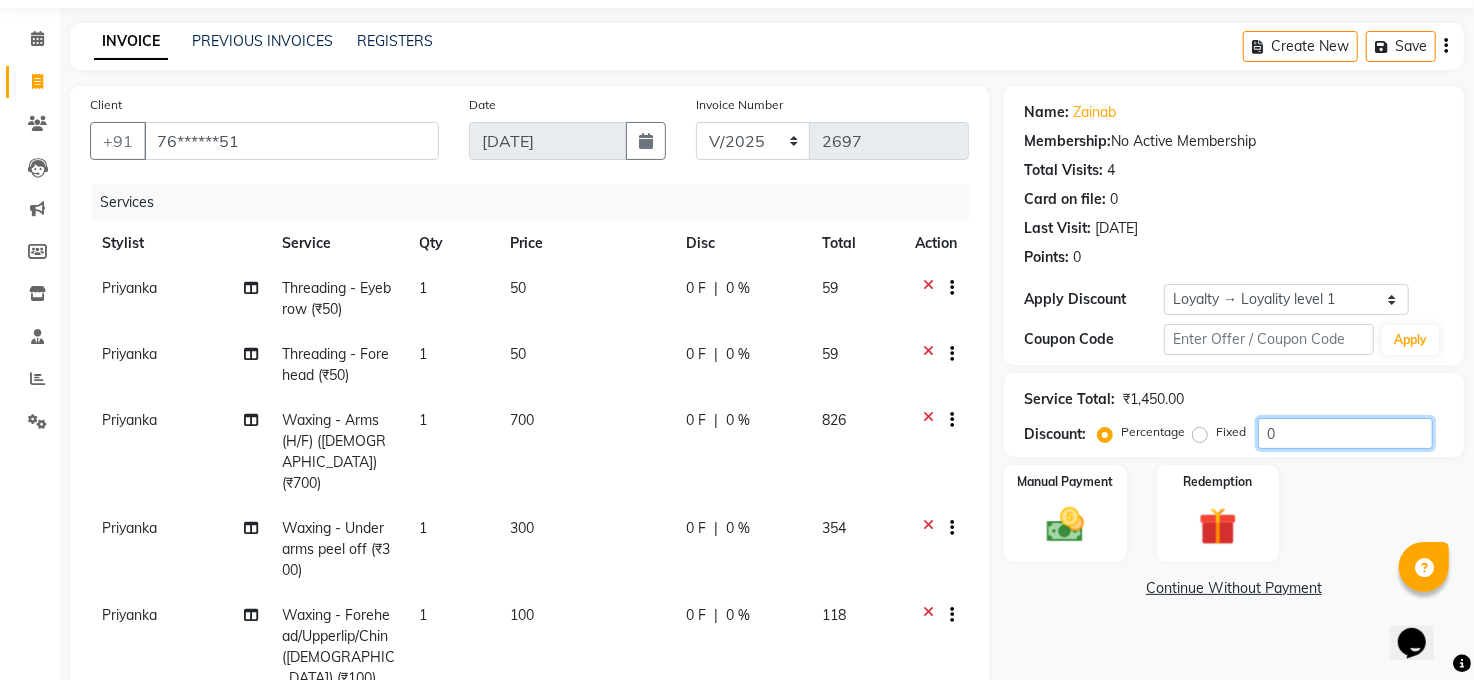 type on "0" 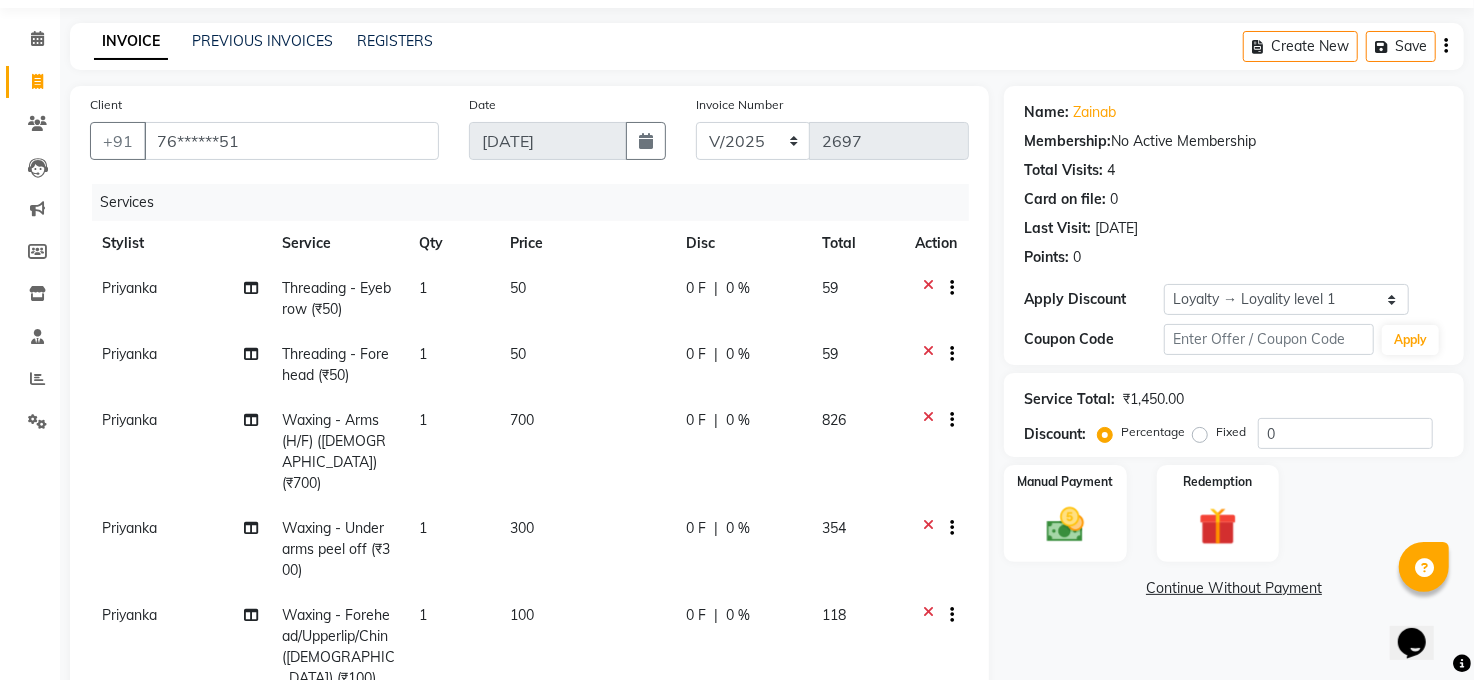 click on "0 %" 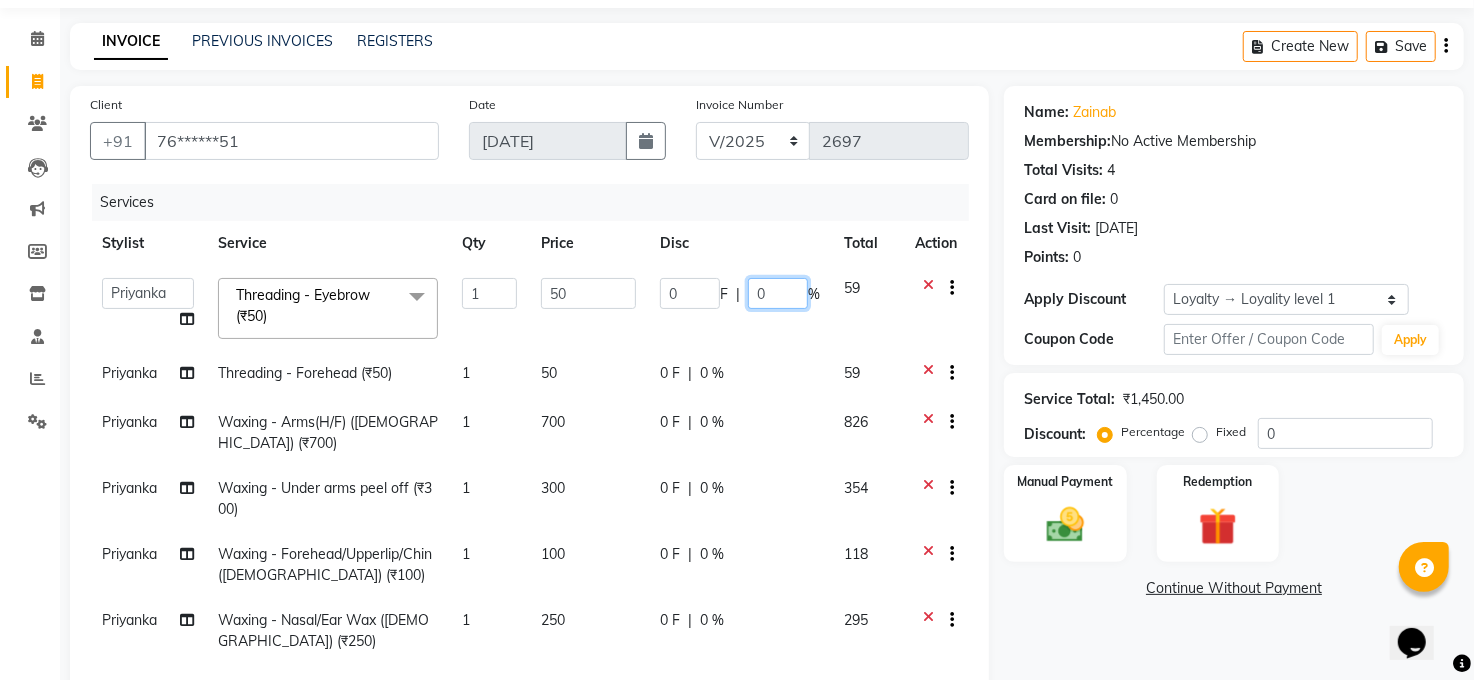 click on "0" 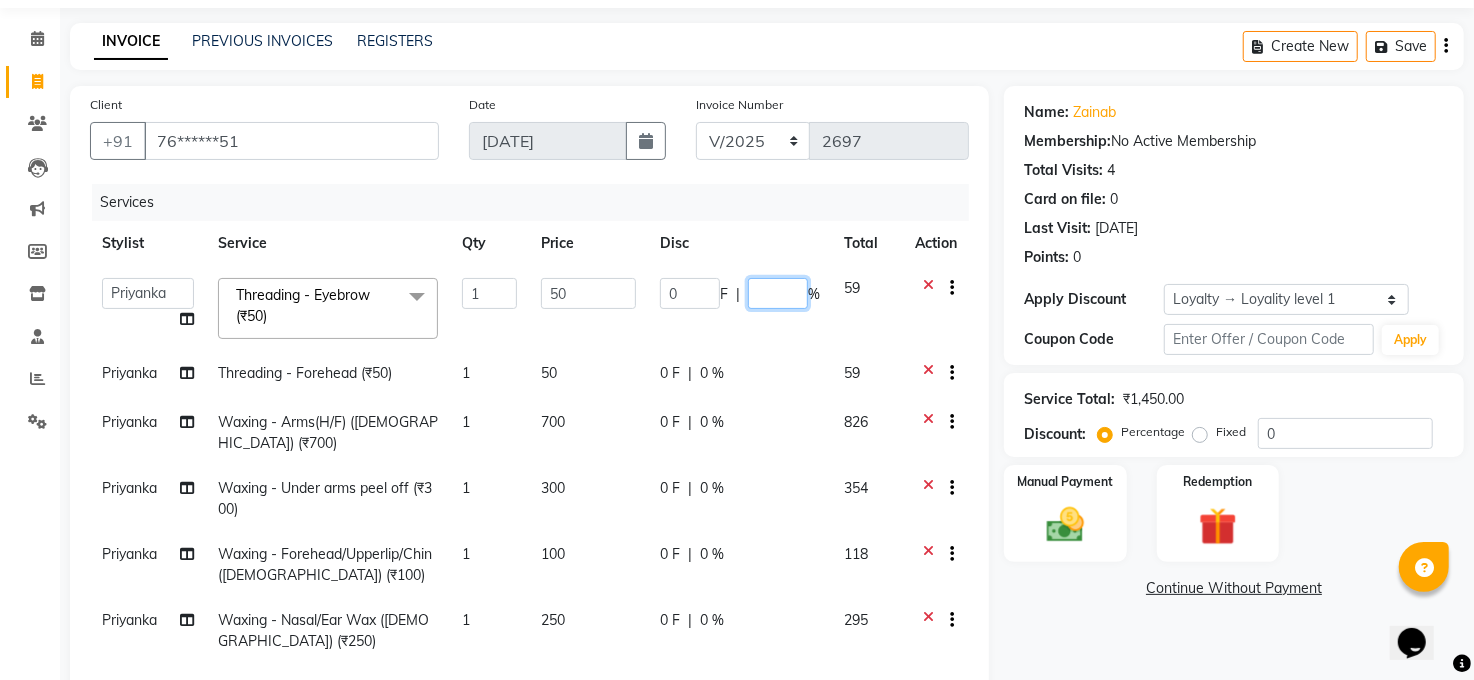 type on "1" 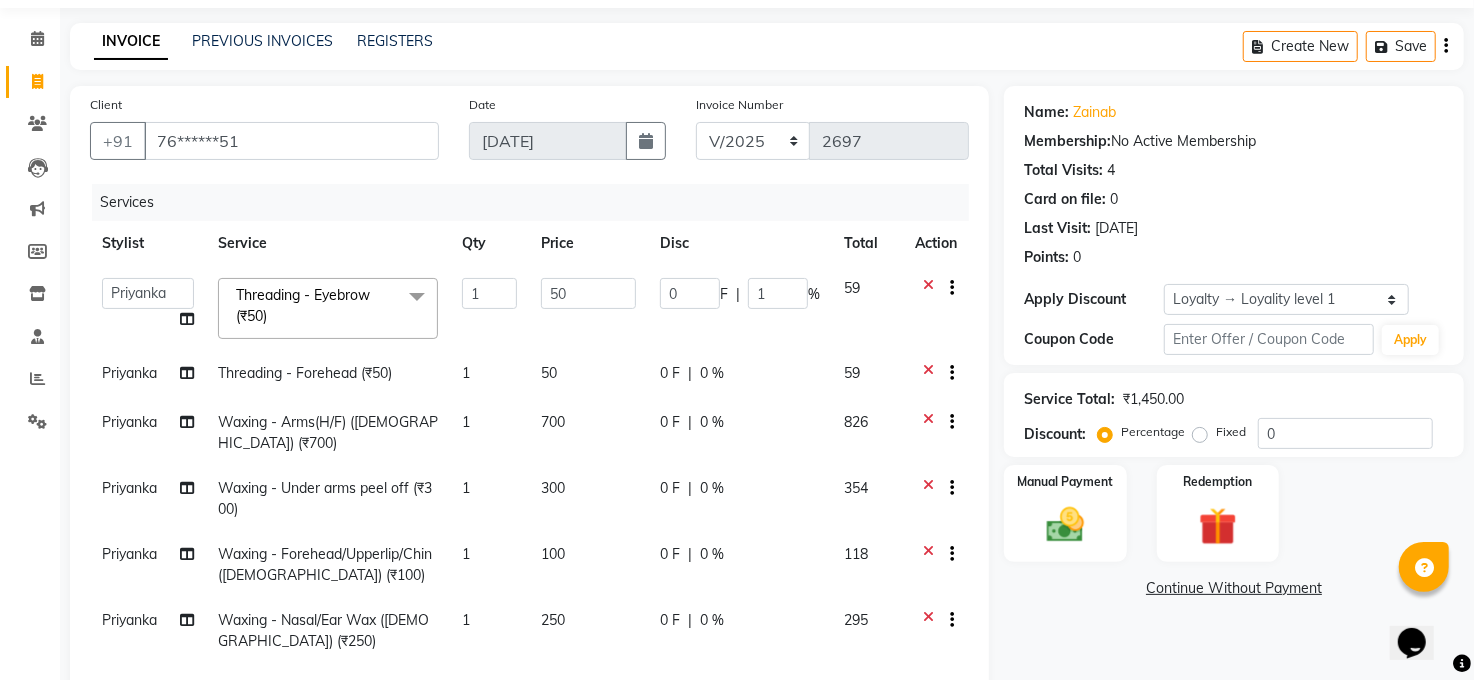click on "0 F | 0 %" 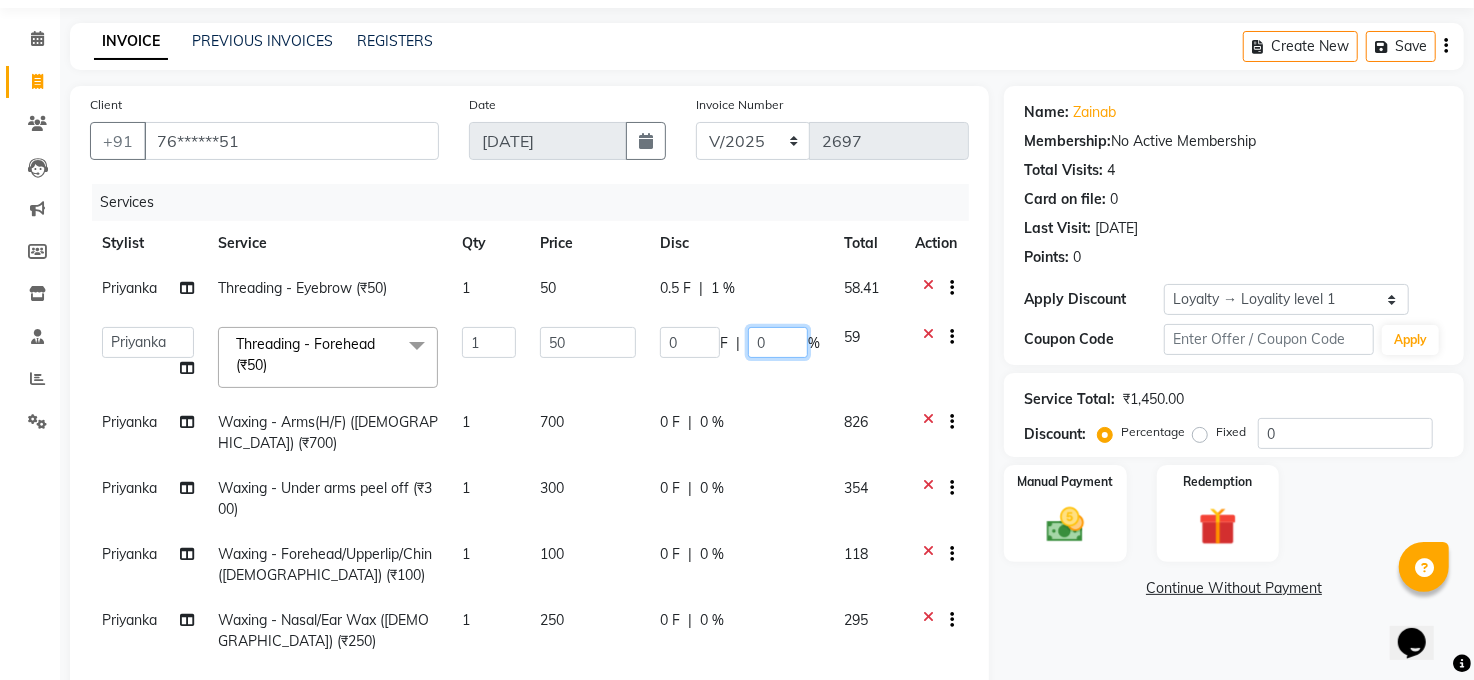 click on "0" 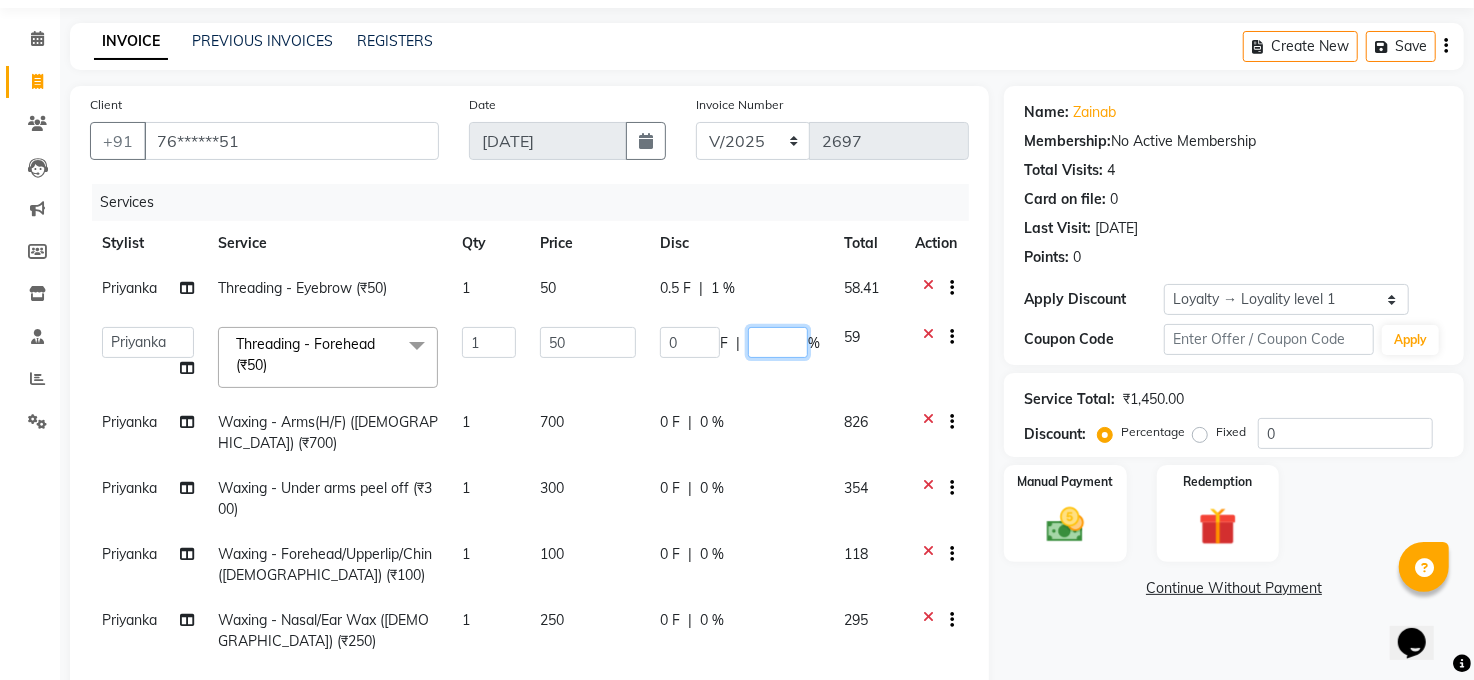 type on "1" 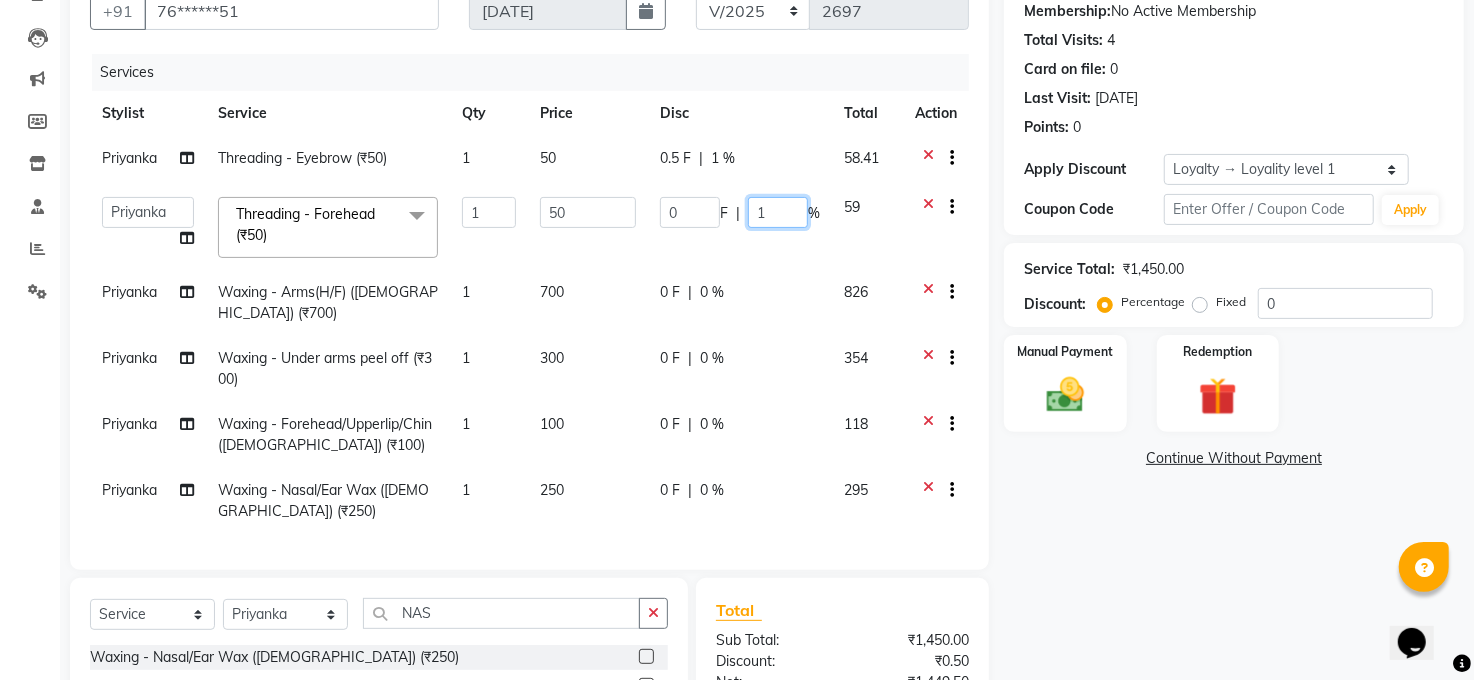scroll, scrollTop: 193, scrollLeft: 0, axis: vertical 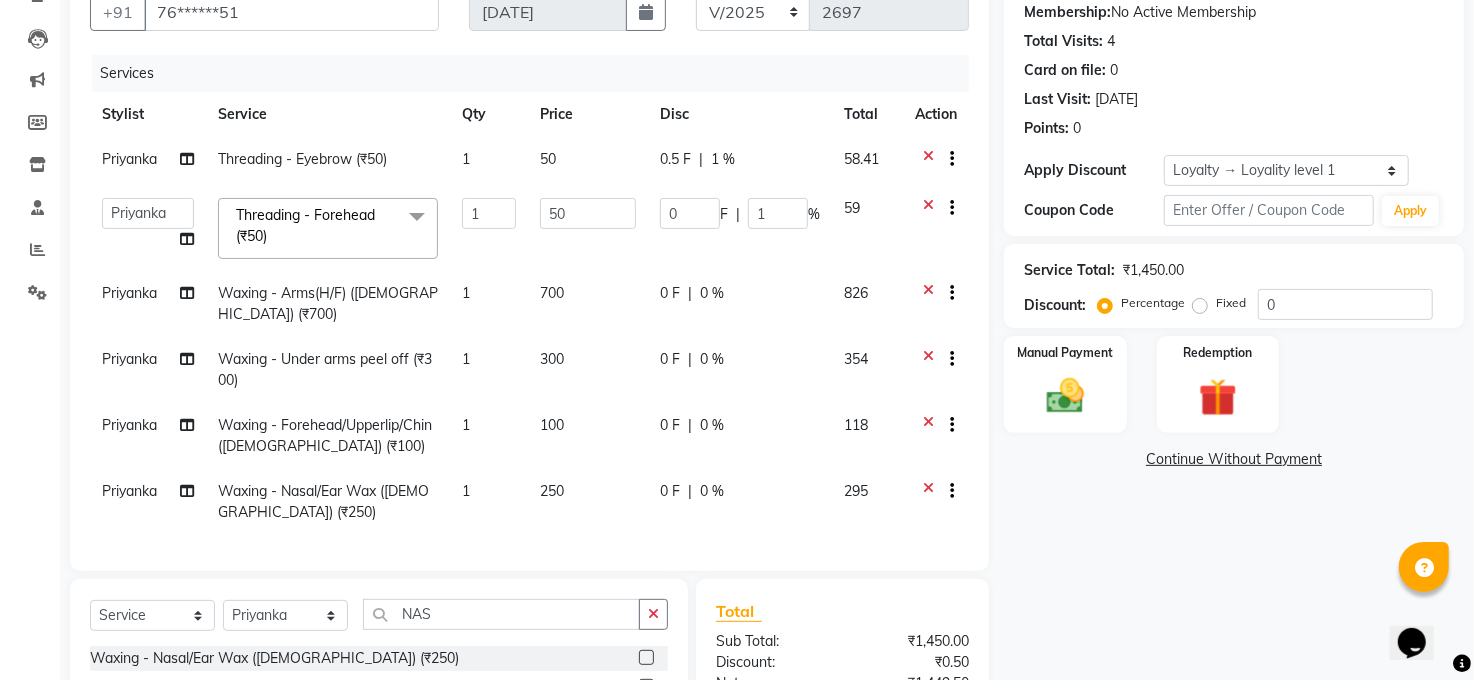 click on "Name: Zainab  Membership:  No Active Membership  Total Visits:  4 Card on file:  0 Last Visit:   [DATE] Points:   0  Apply Discount Select  Loyalty → Loyality level 1  Coupon Code Apply Service Total:  ₹1,450.00  Discount:  Percentage   Fixed  0 Manual Payment Redemption  Continue Without Payment" 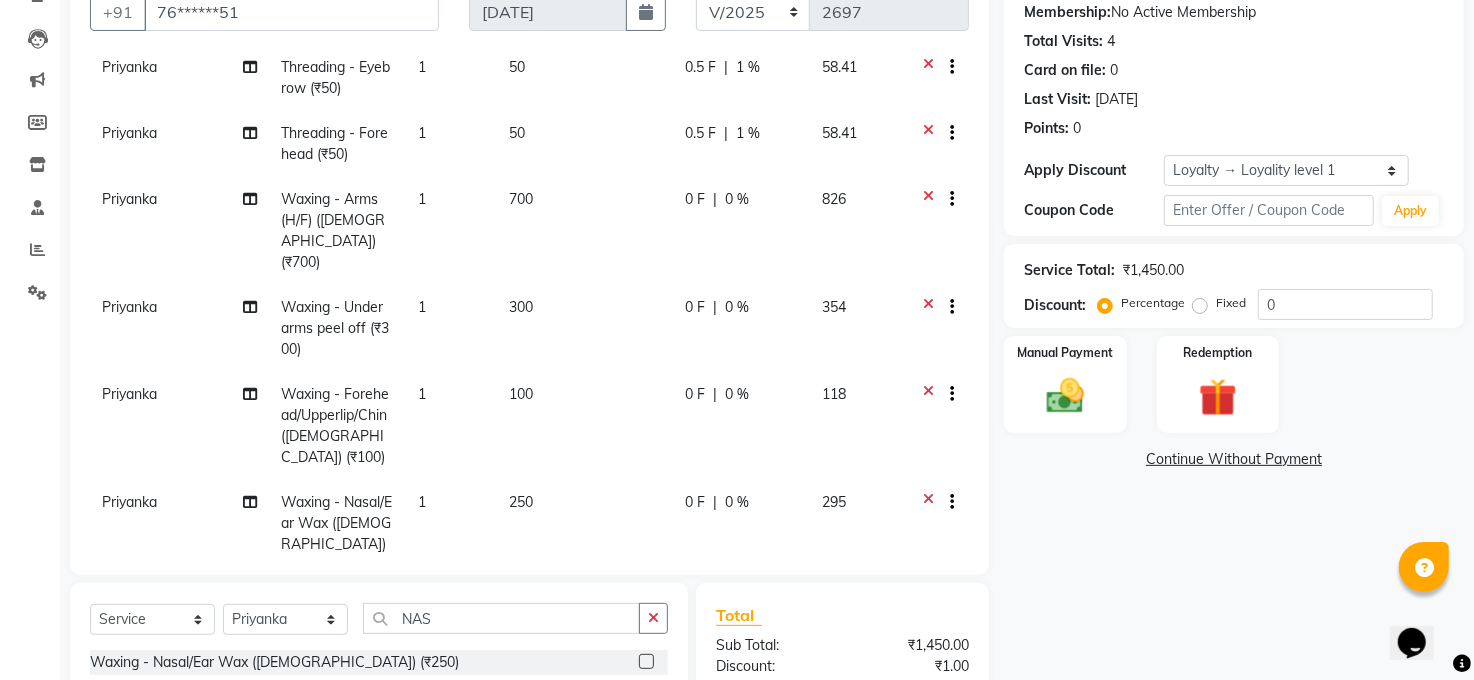 scroll, scrollTop: 97, scrollLeft: 0, axis: vertical 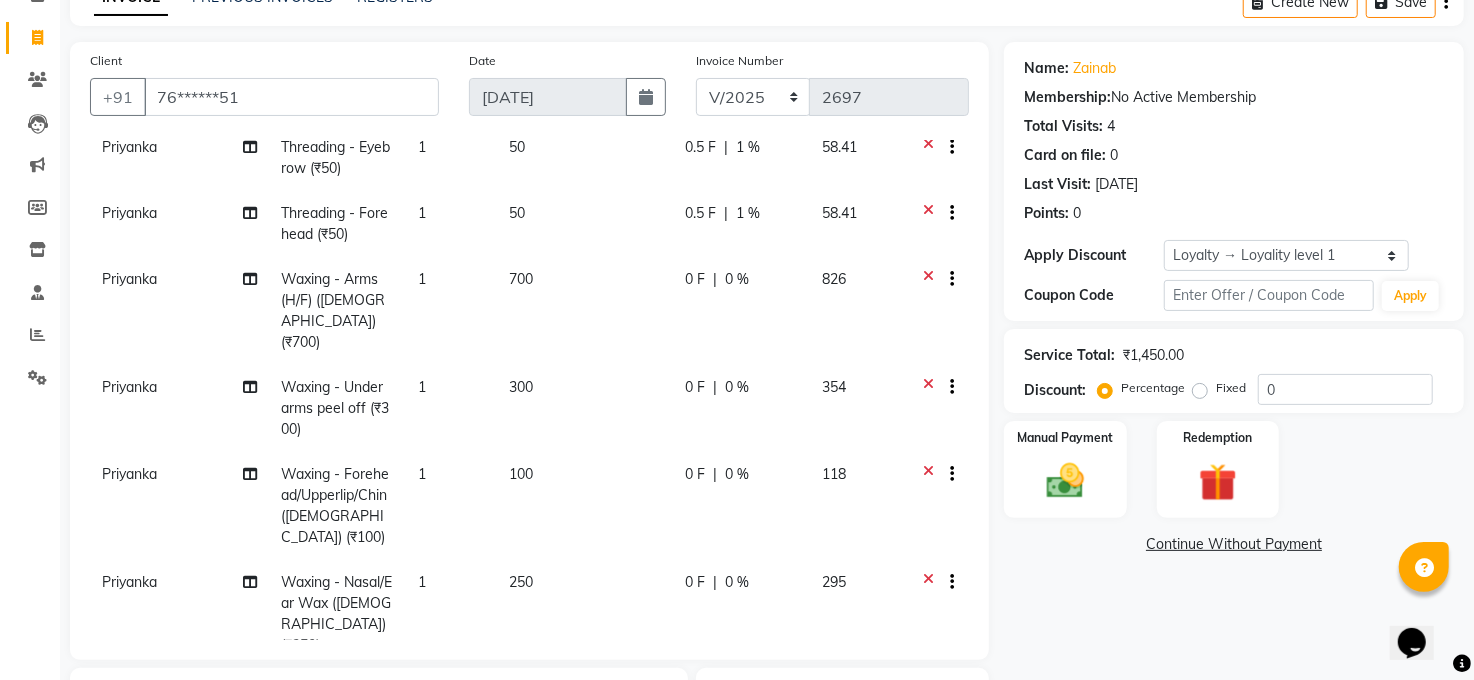 click on "1 %" 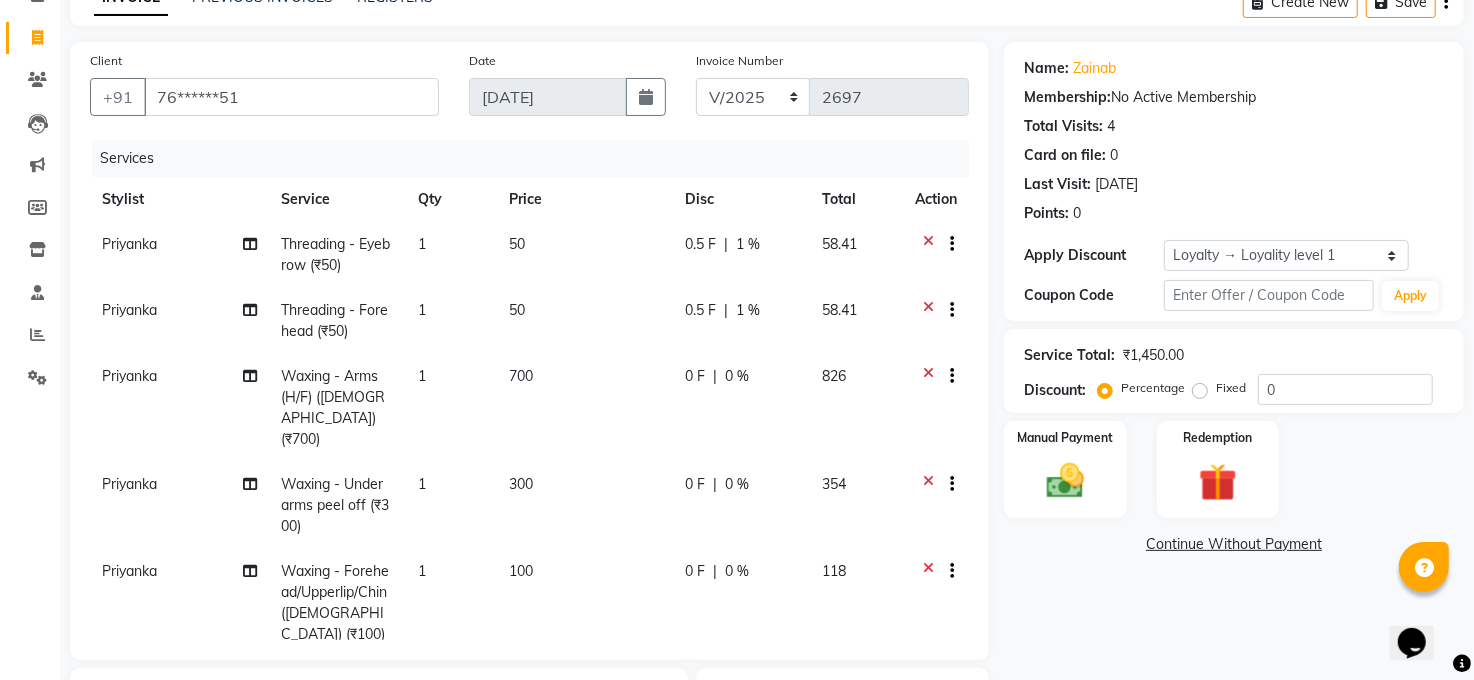 select on "40301" 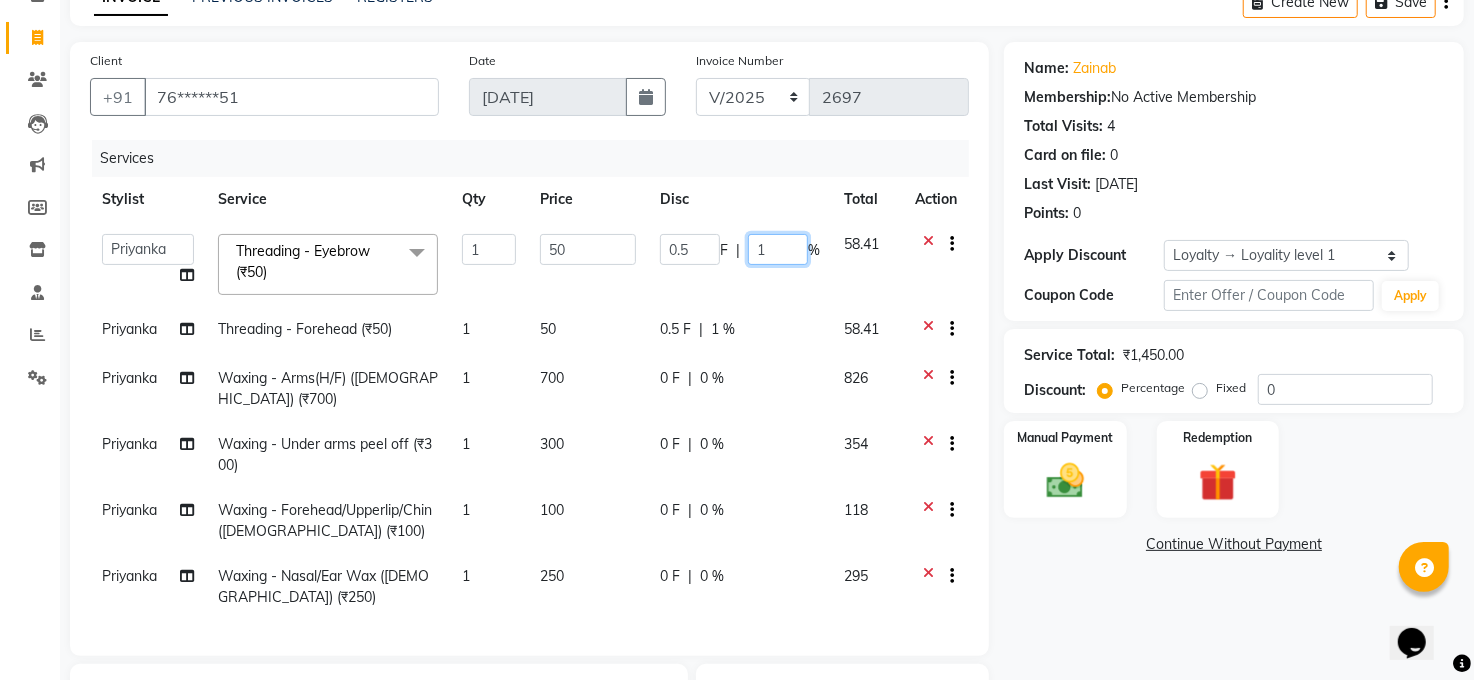 click on "1" 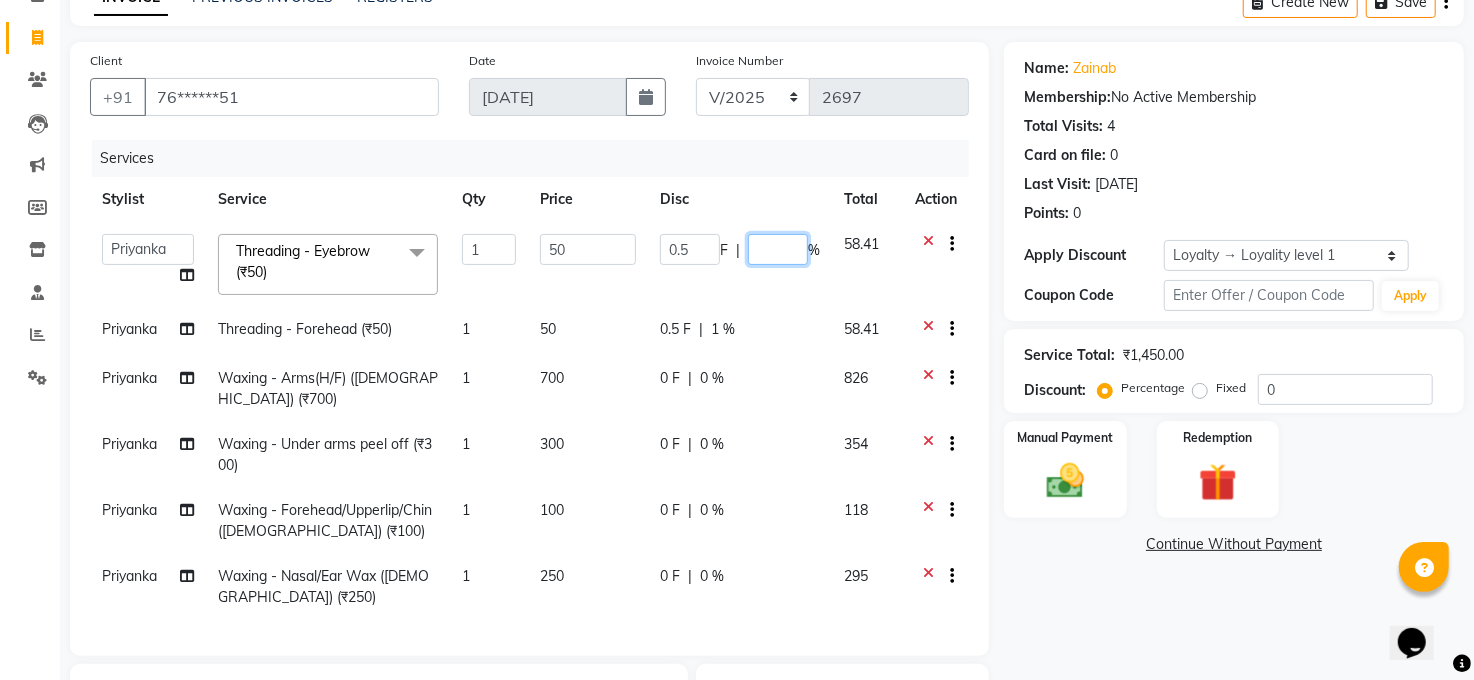 type on "6" 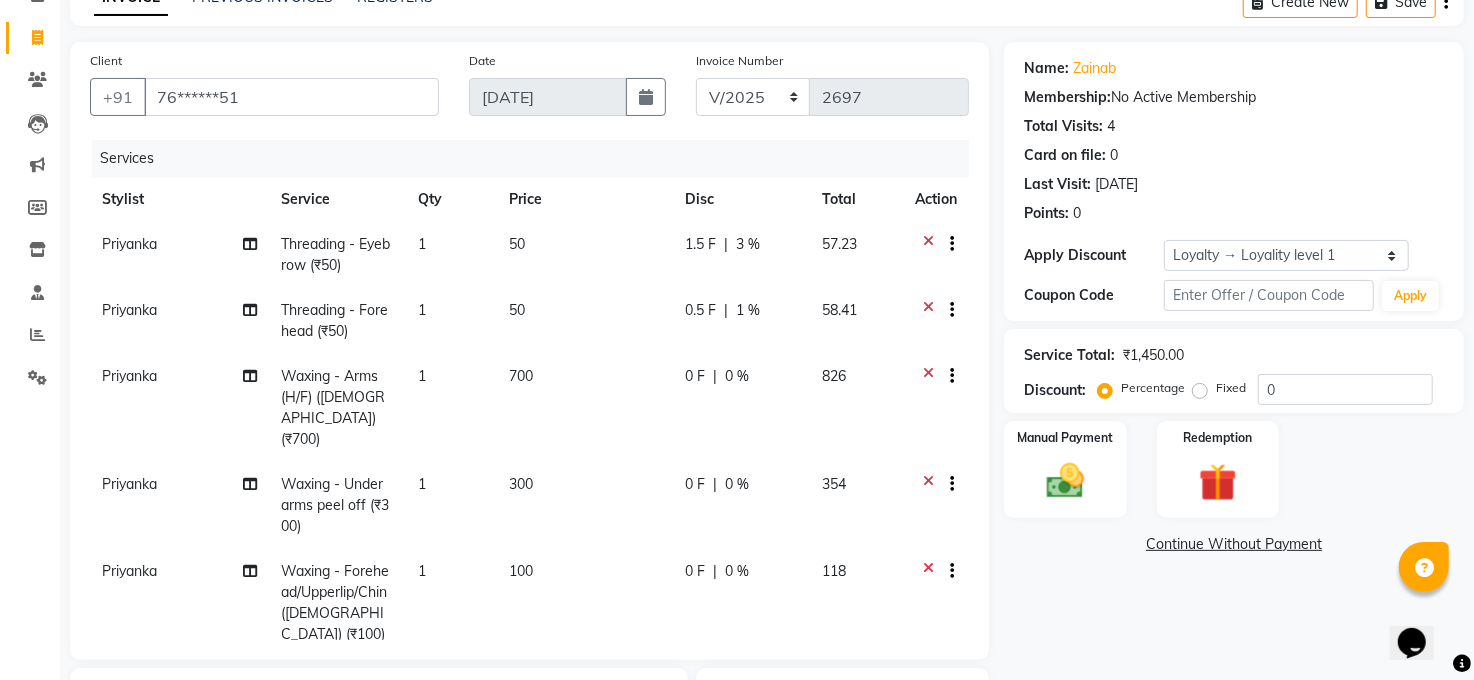 drag, startPoint x: 1089, startPoint y: 581, endPoint x: 1079, endPoint y: 627, distance: 47.07441 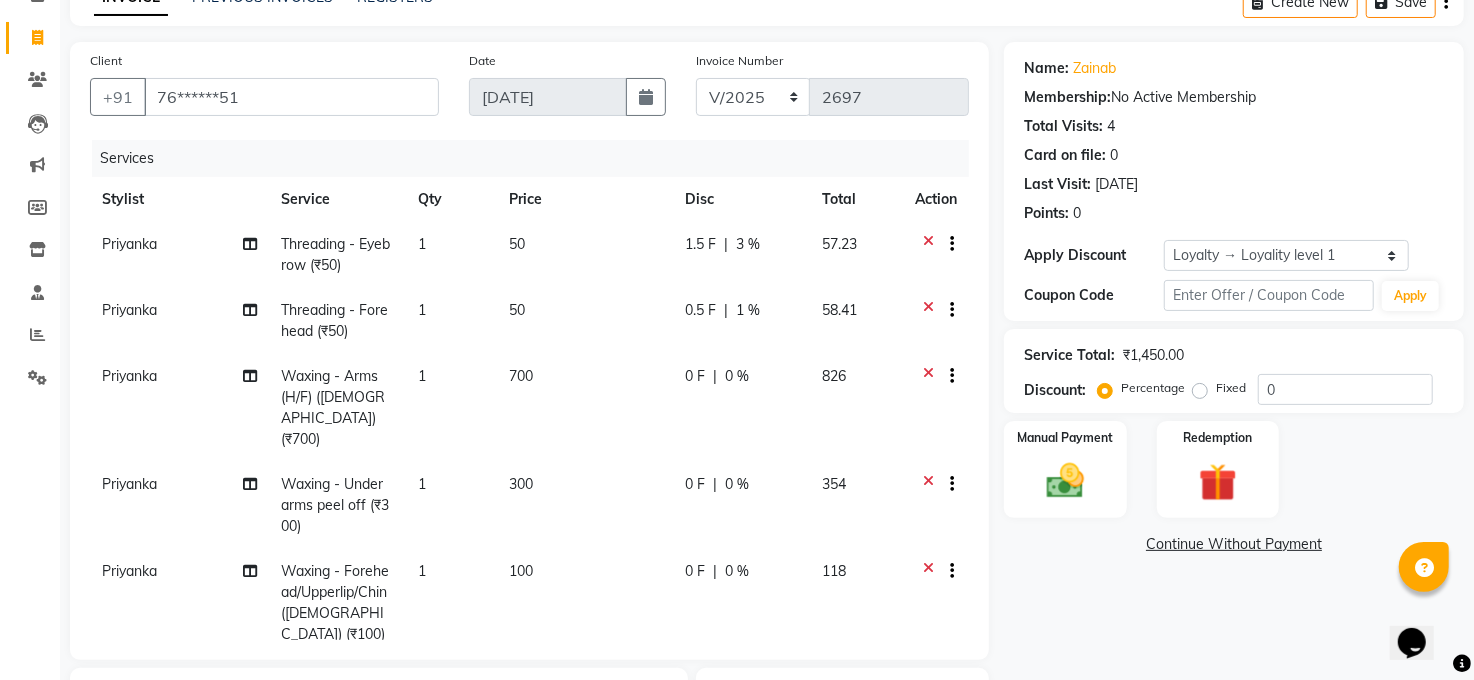 click on "Name: Zainab  Membership:  No Active Membership  Total Visits:  4 Card on file:  0 Last Visit:   02-03-2025 Points:   0  Apply Discount Select  Loyalty → Loyality level 1  Coupon Code Apply Service Total:  ₹1,450.00  Discount:  Percentage   Fixed  0 Manual Payment Redemption  Continue Without Payment" 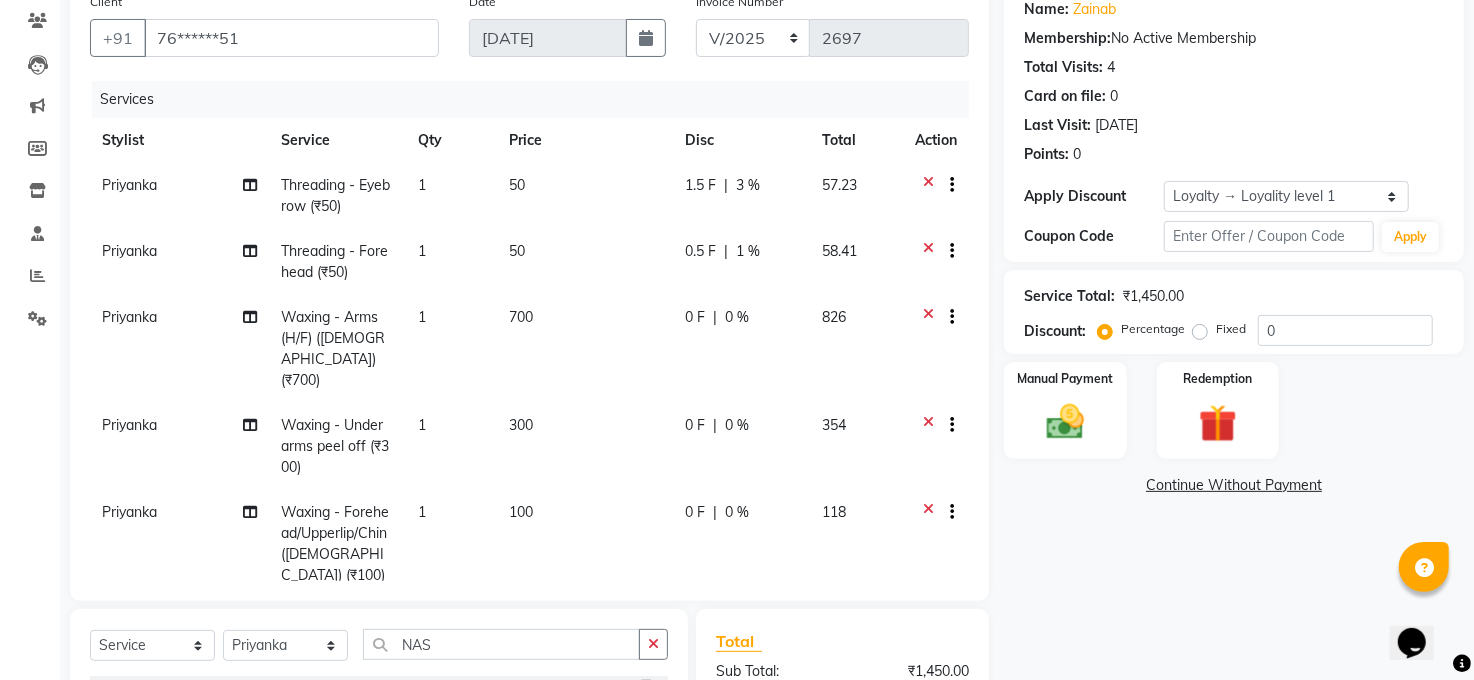 scroll, scrollTop: 153, scrollLeft: 0, axis: vertical 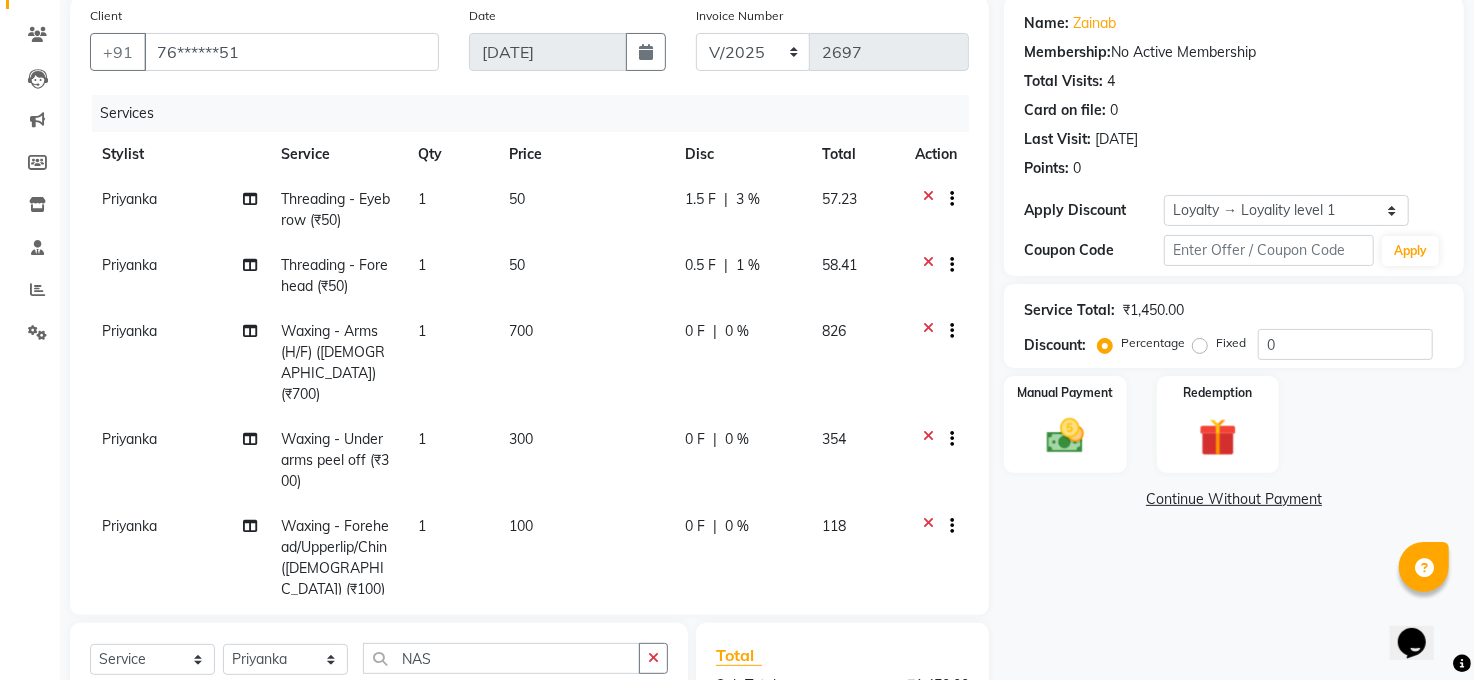 click on "1 %" 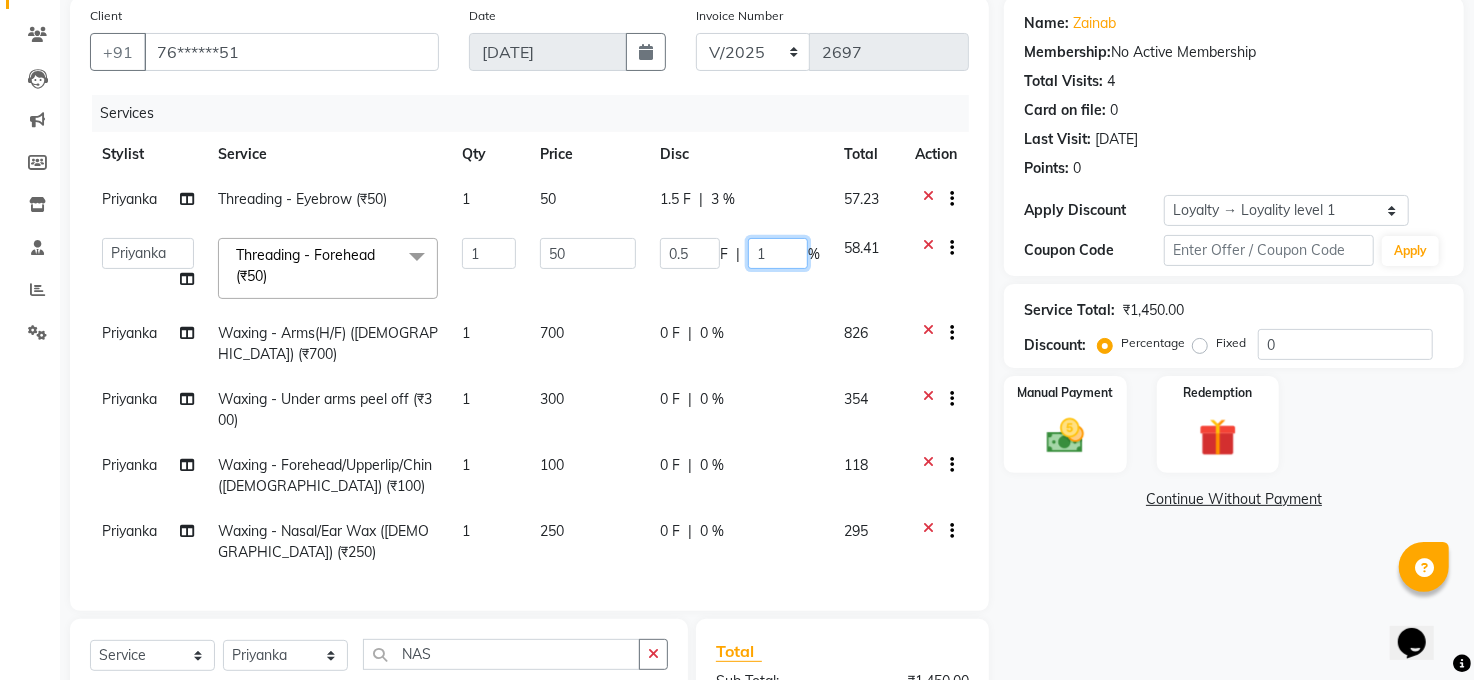 click on "1" 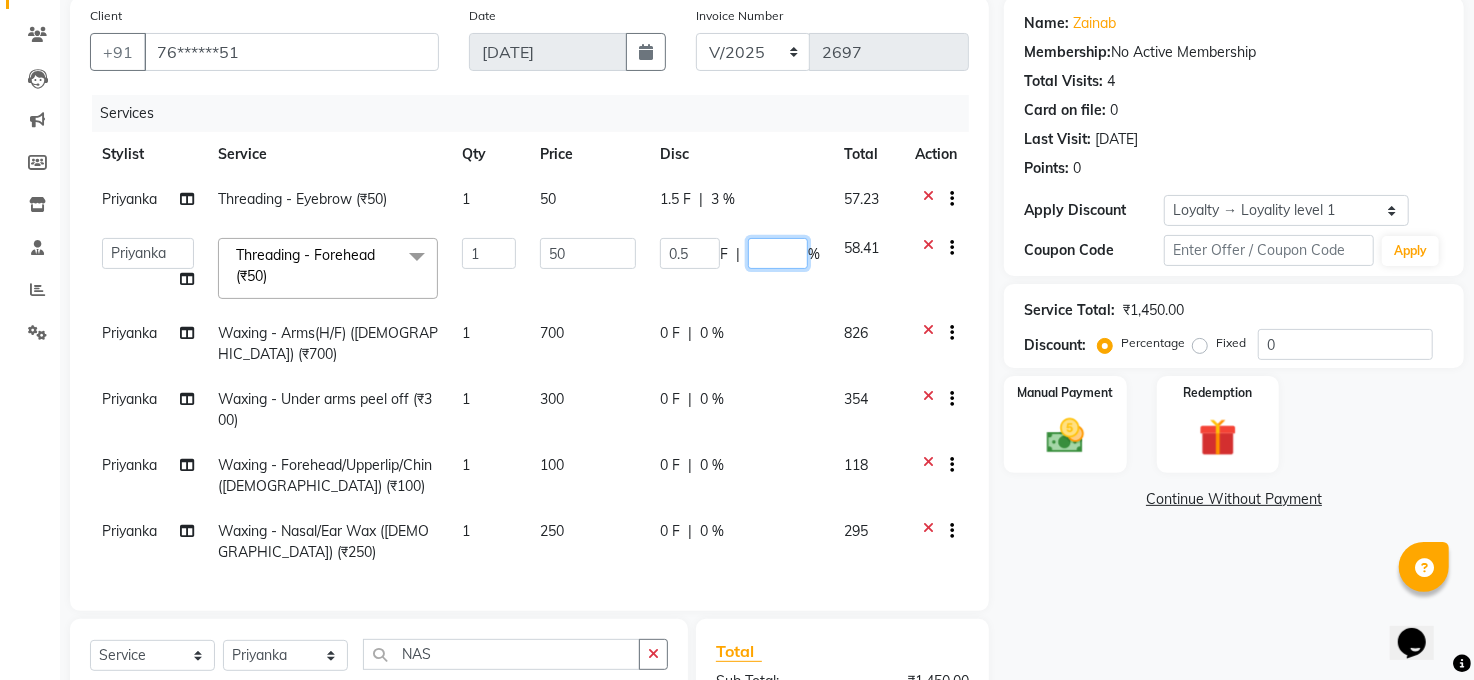 type on "7" 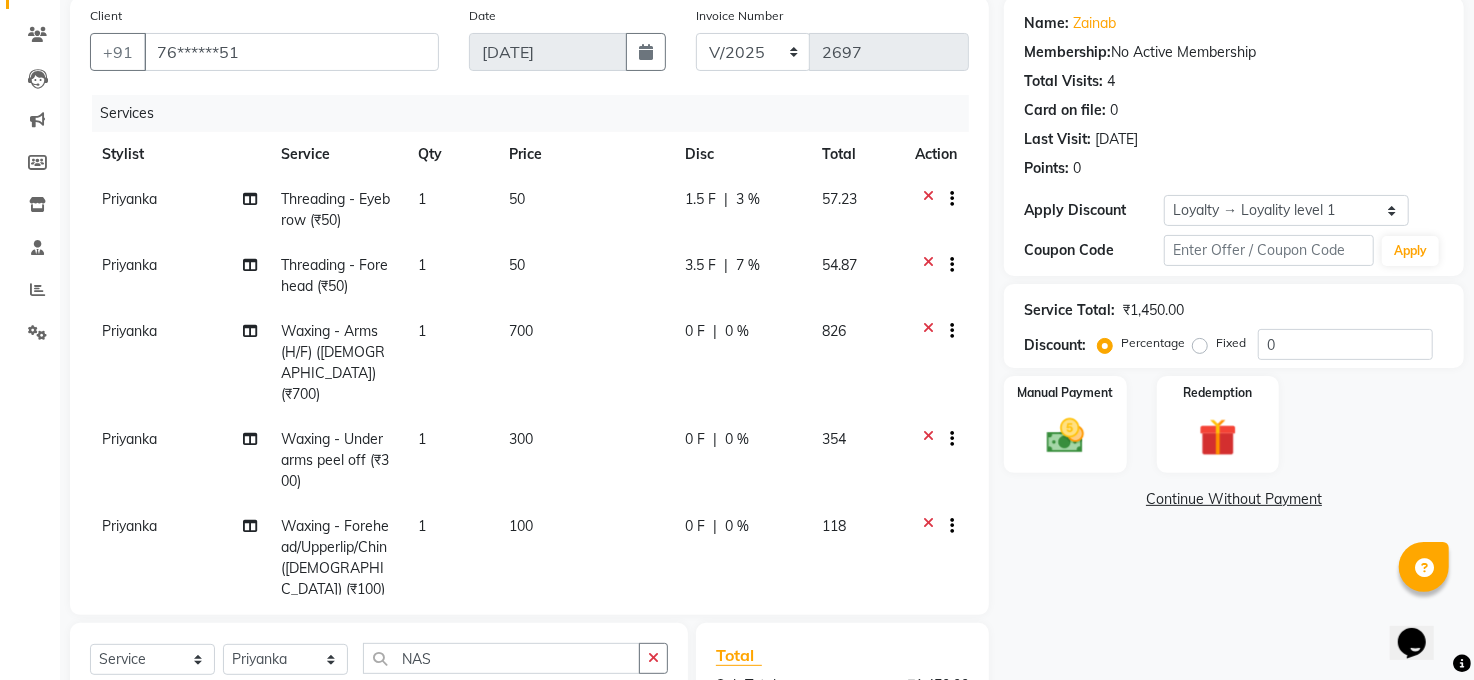 click on "Name: Zainab  Membership:  No Active Membership  Total Visits:  4 Card on file:  0 Last Visit:   02-03-2025 Points:   0  Apply Discount Select  Loyalty → Loyality level 1  Coupon Code Apply Service Total:  ₹1,450.00  Discount:  Percentage   Fixed  0 Manual Payment Redemption  Continue Without Payment" 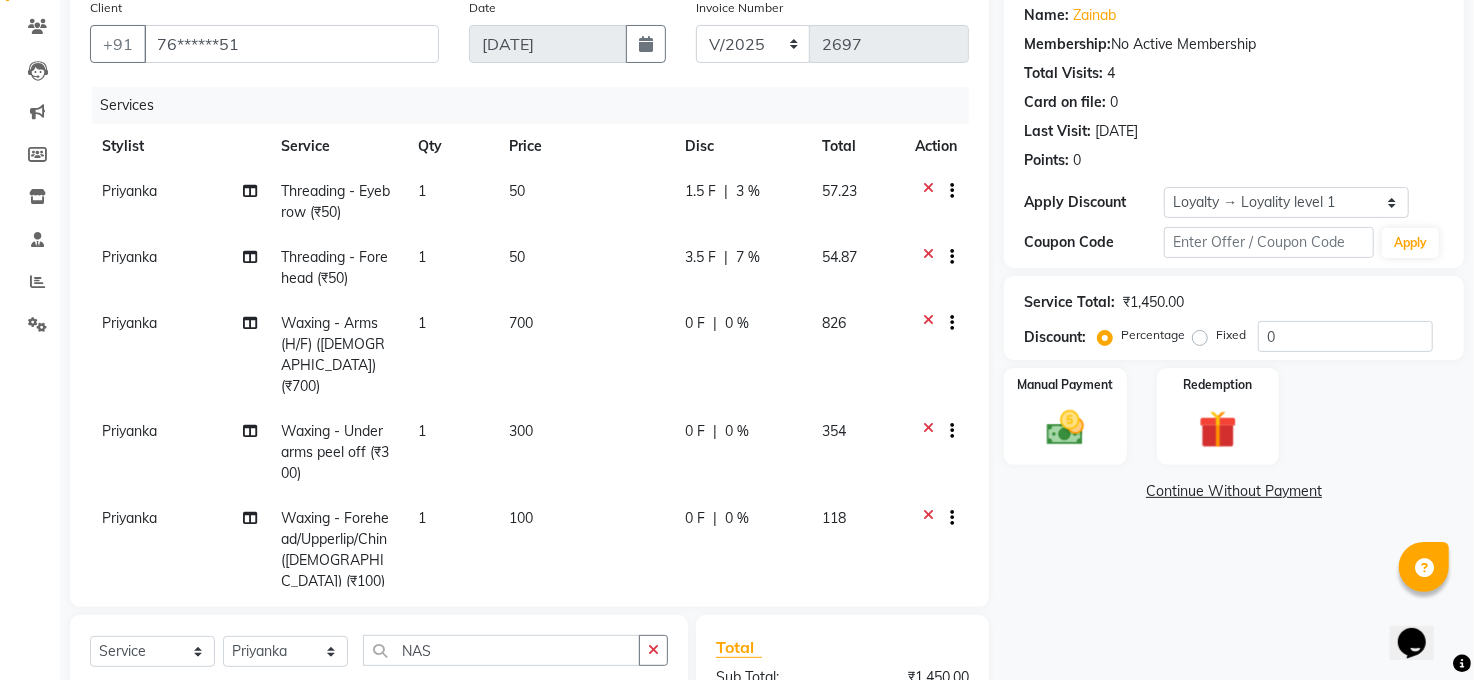 scroll, scrollTop: 108, scrollLeft: 0, axis: vertical 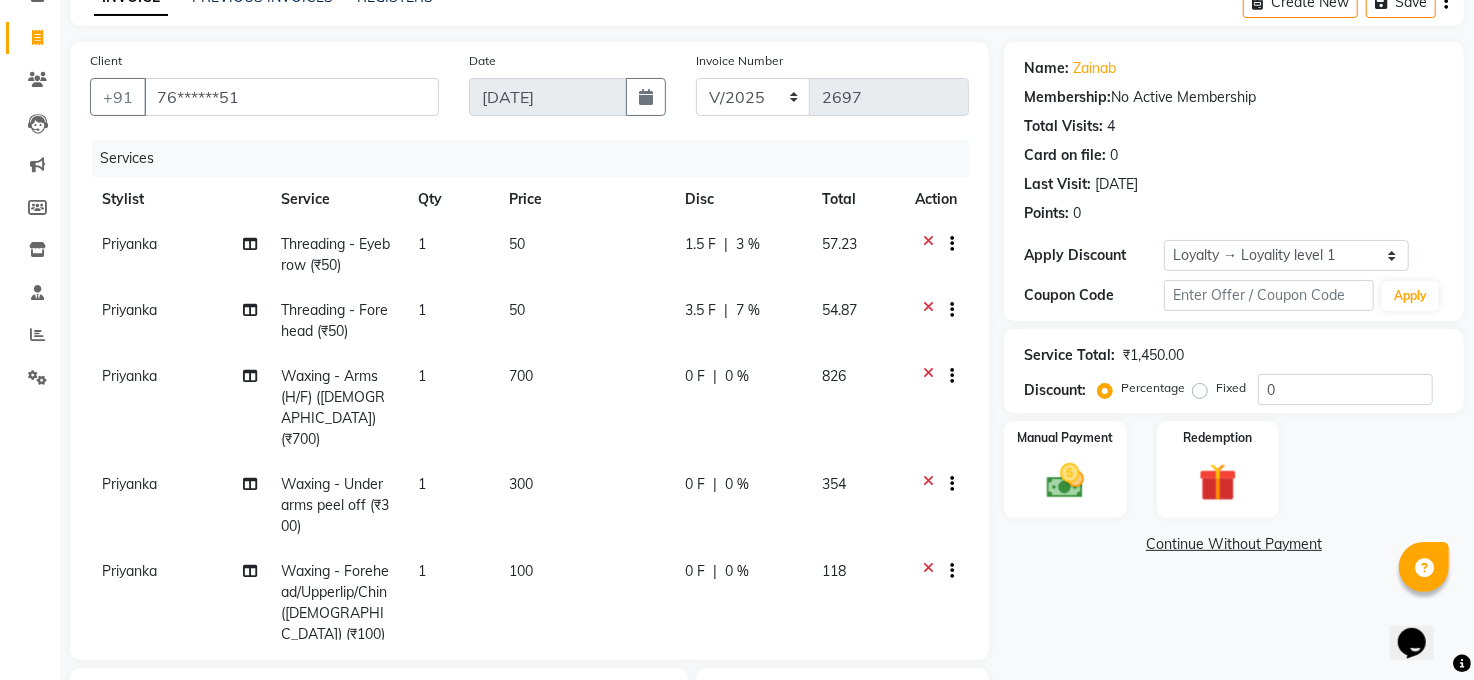 click on "1.5 F | 3 %" 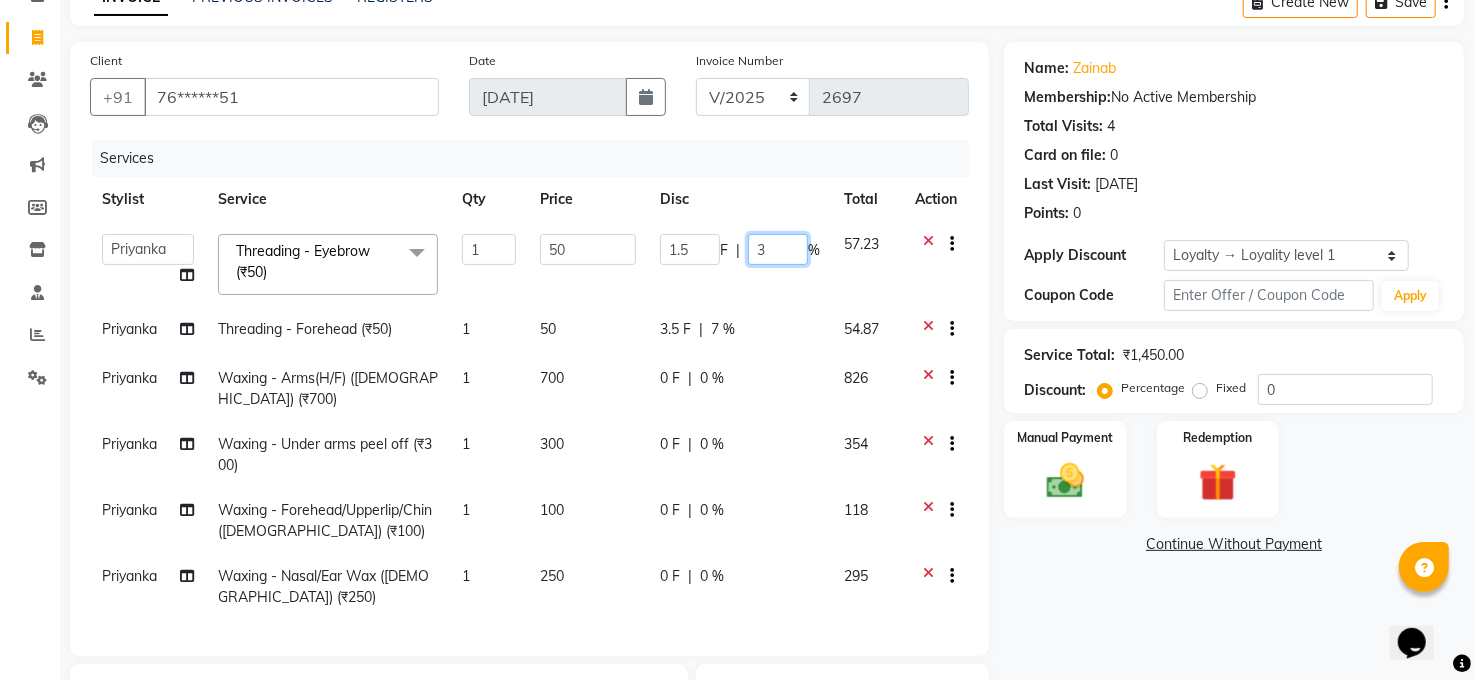 click on "3" 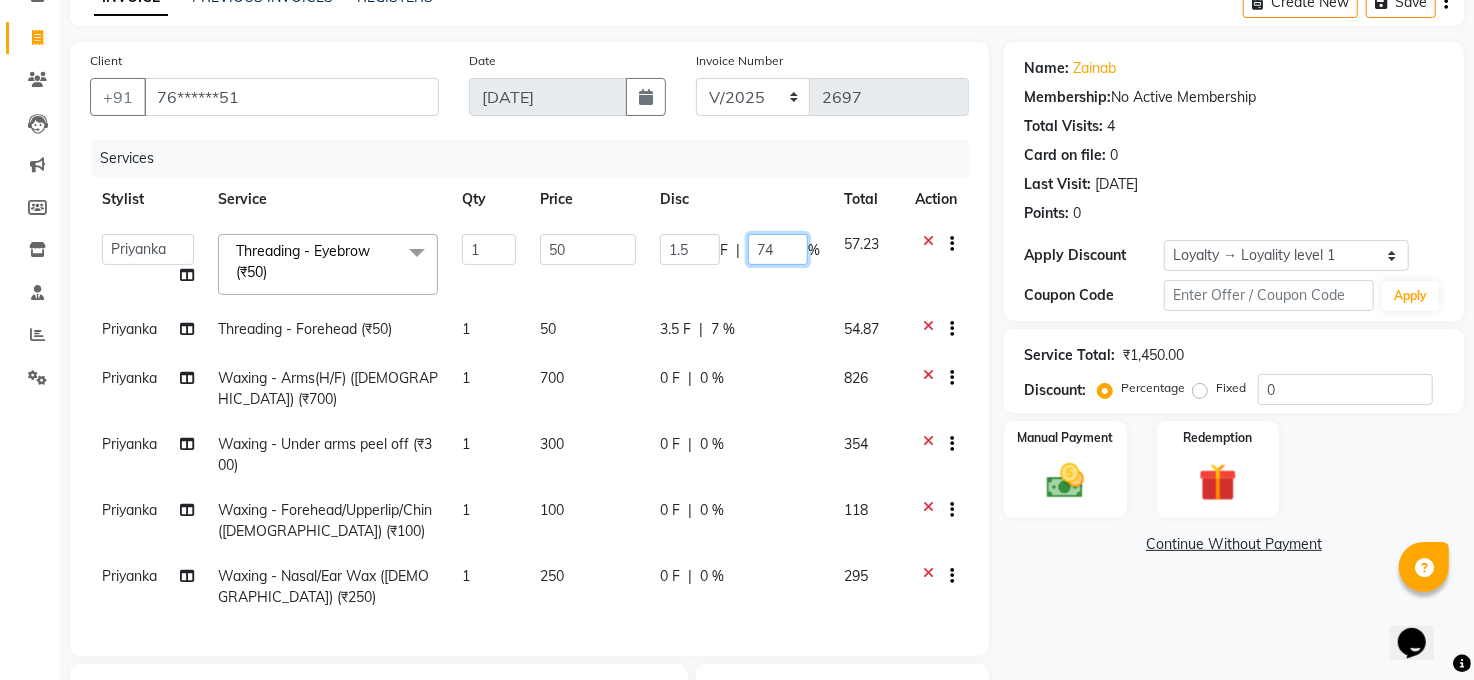 type on "7" 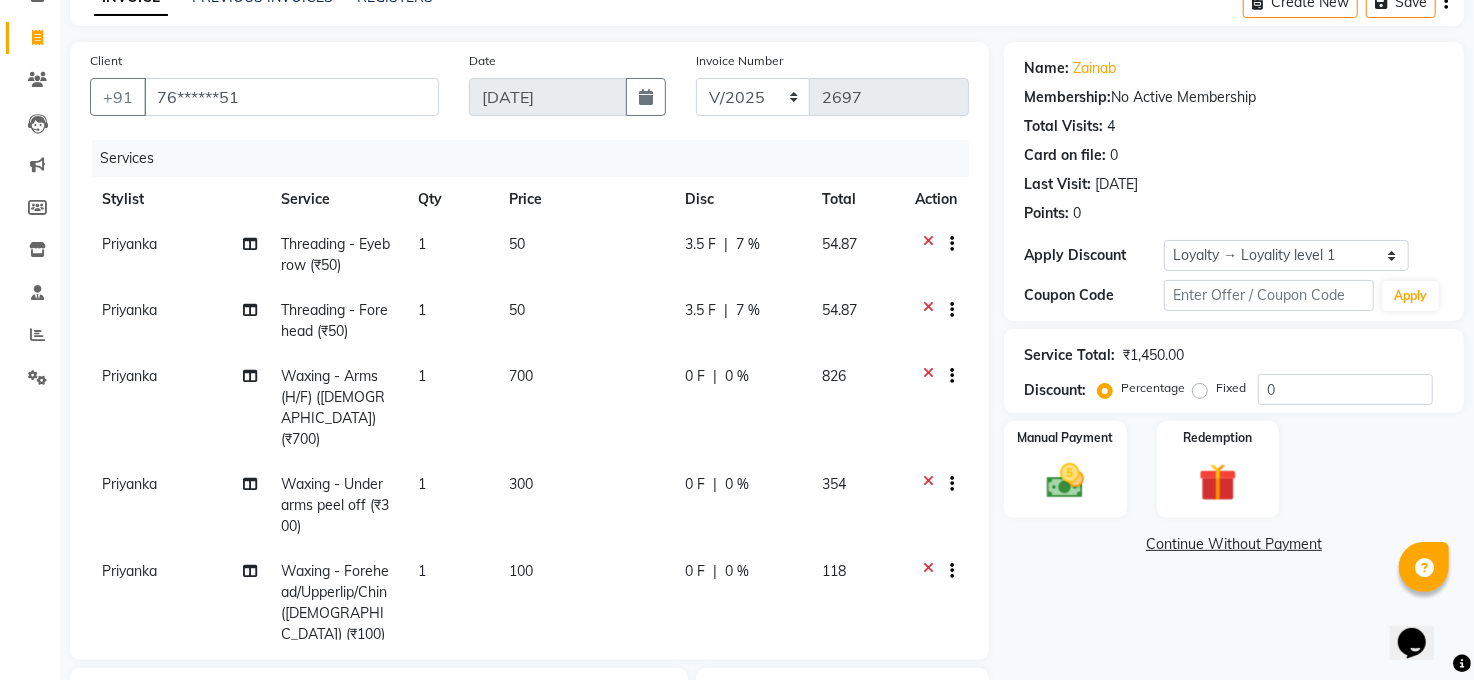 click on "Name: Zainab  Membership:  No Active Membership  Total Visits:  4 Card on file:  0 Last Visit:   02-03-2025 Points:   0  Apply Discount Select  Loyalty → Loyality level 1  Coupon Code Apply Service Total:  ₹1,450.00  Discount:  Percentage   Fixed  0 Manual Payment Redemption  Continue Without Payment" 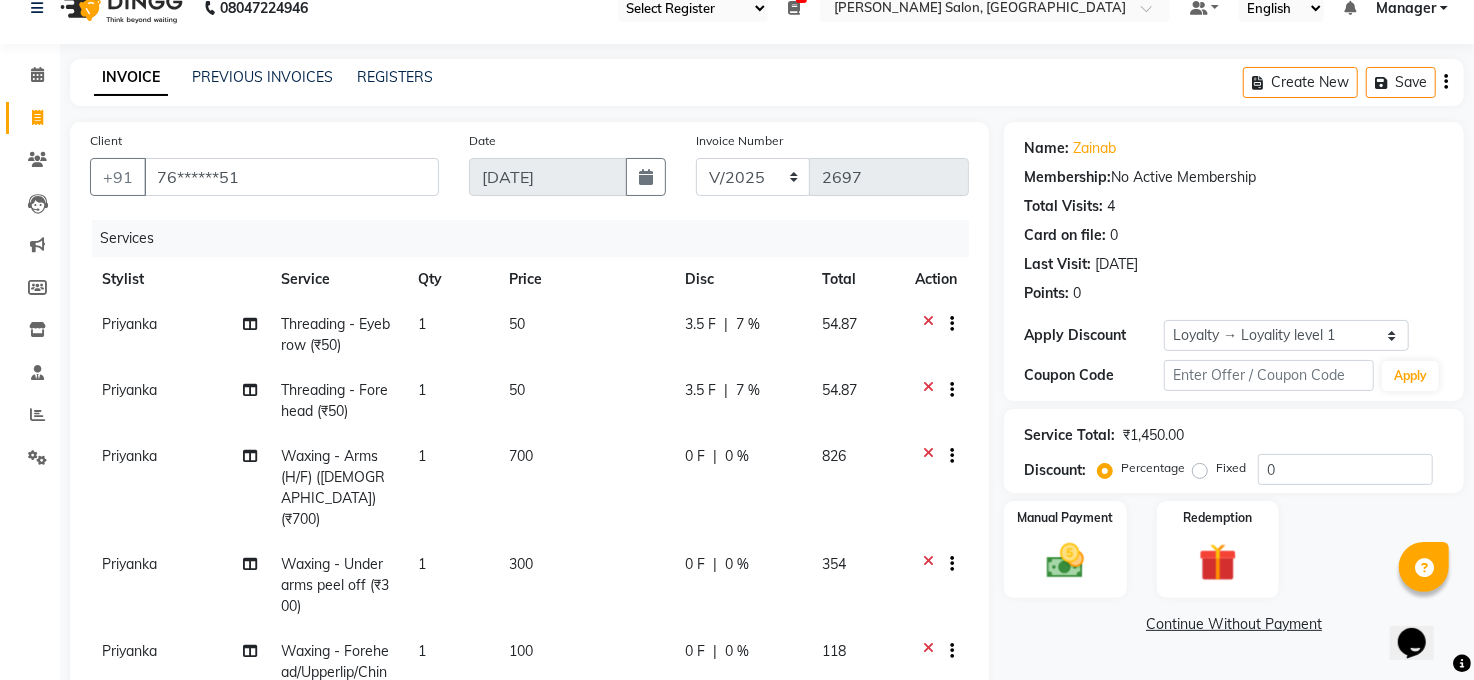 scroll, scrollTop: 19, scrollLeft: 0, axis: vertical 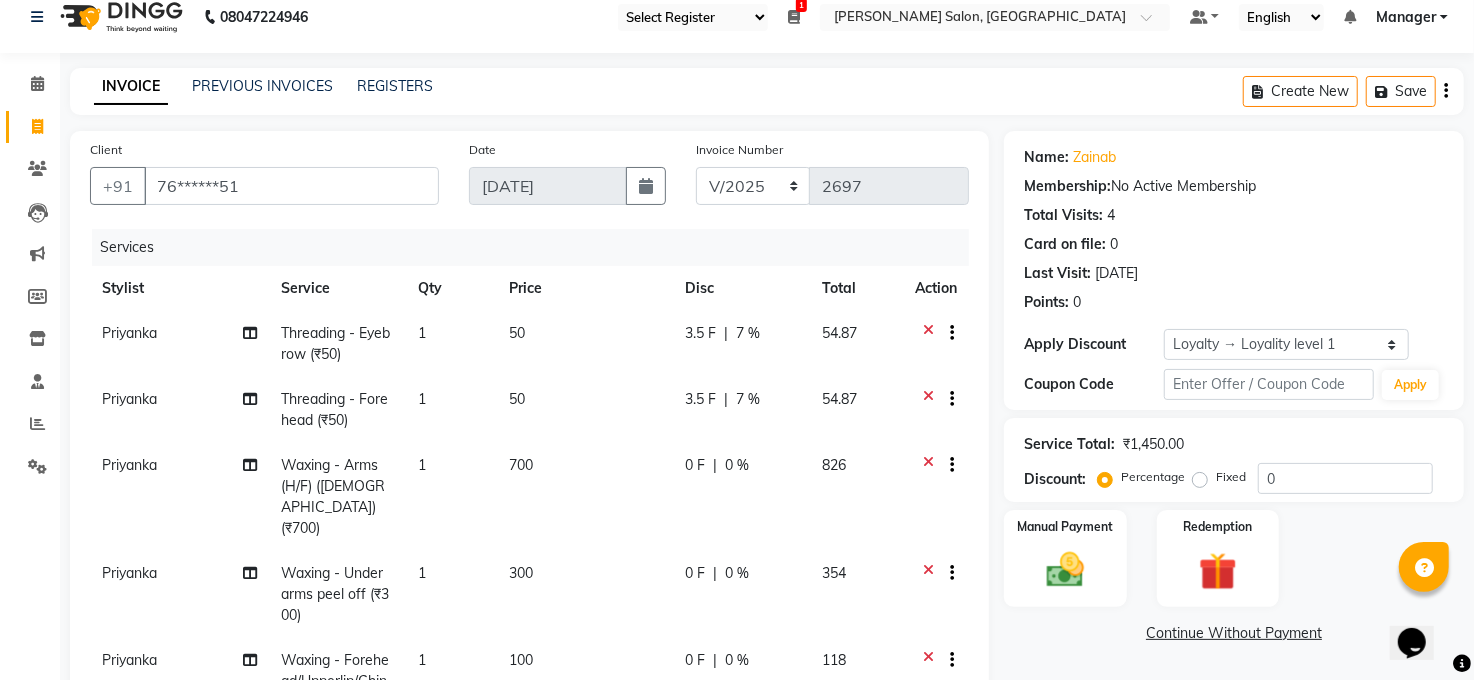 click on "3.5 F | 7 %" 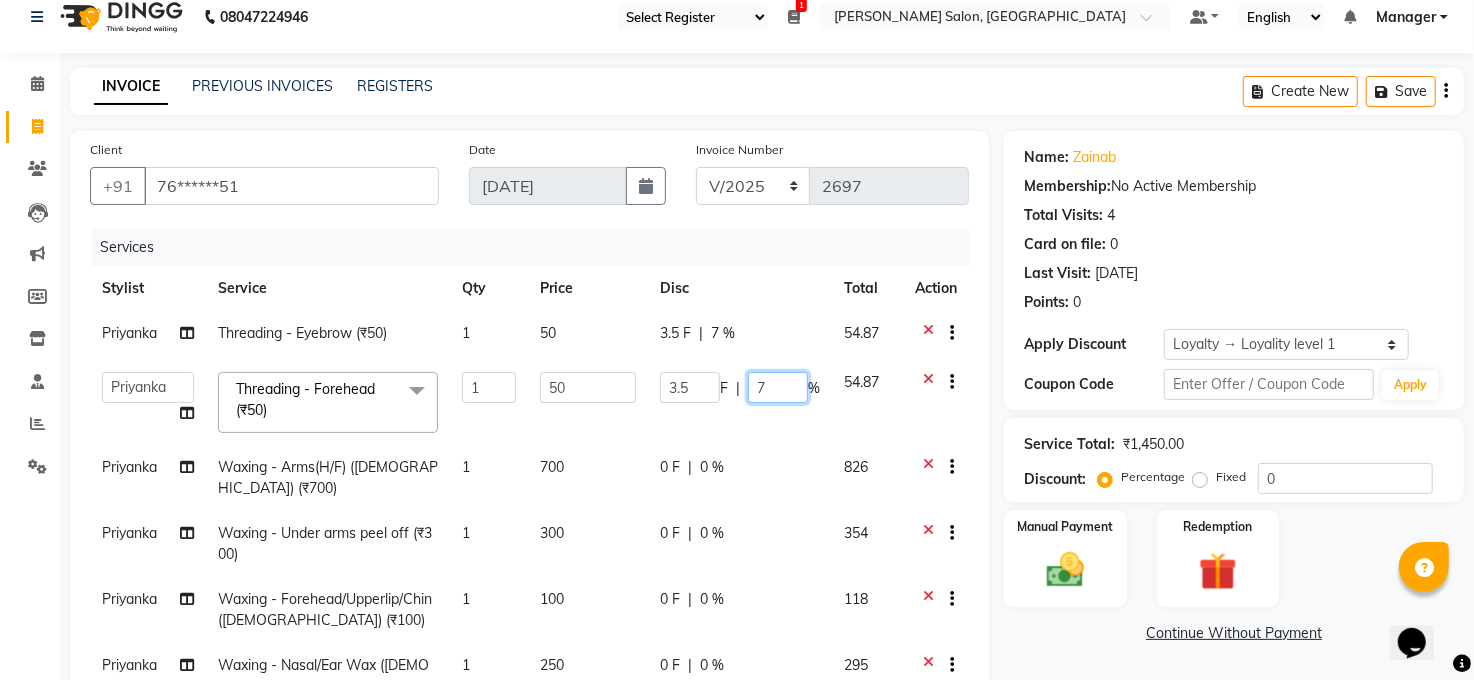 click on "7" 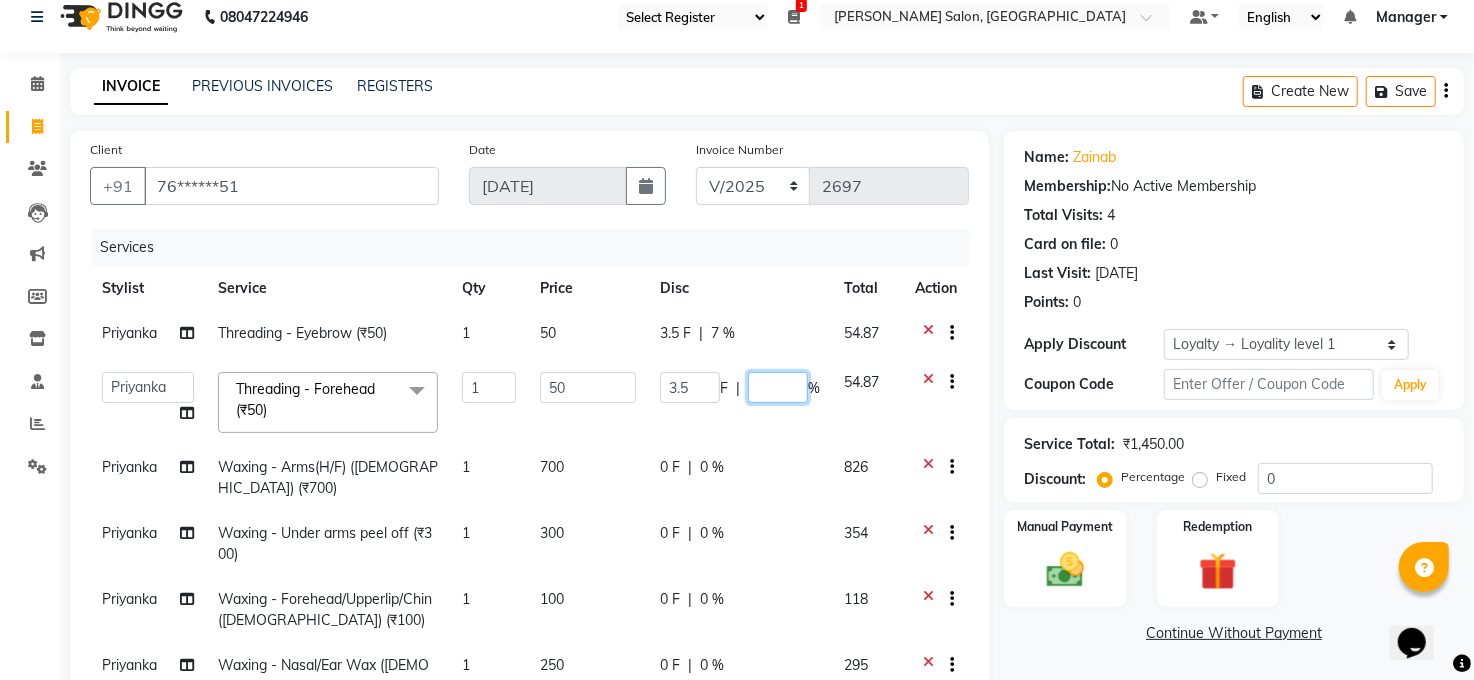 type on "9" 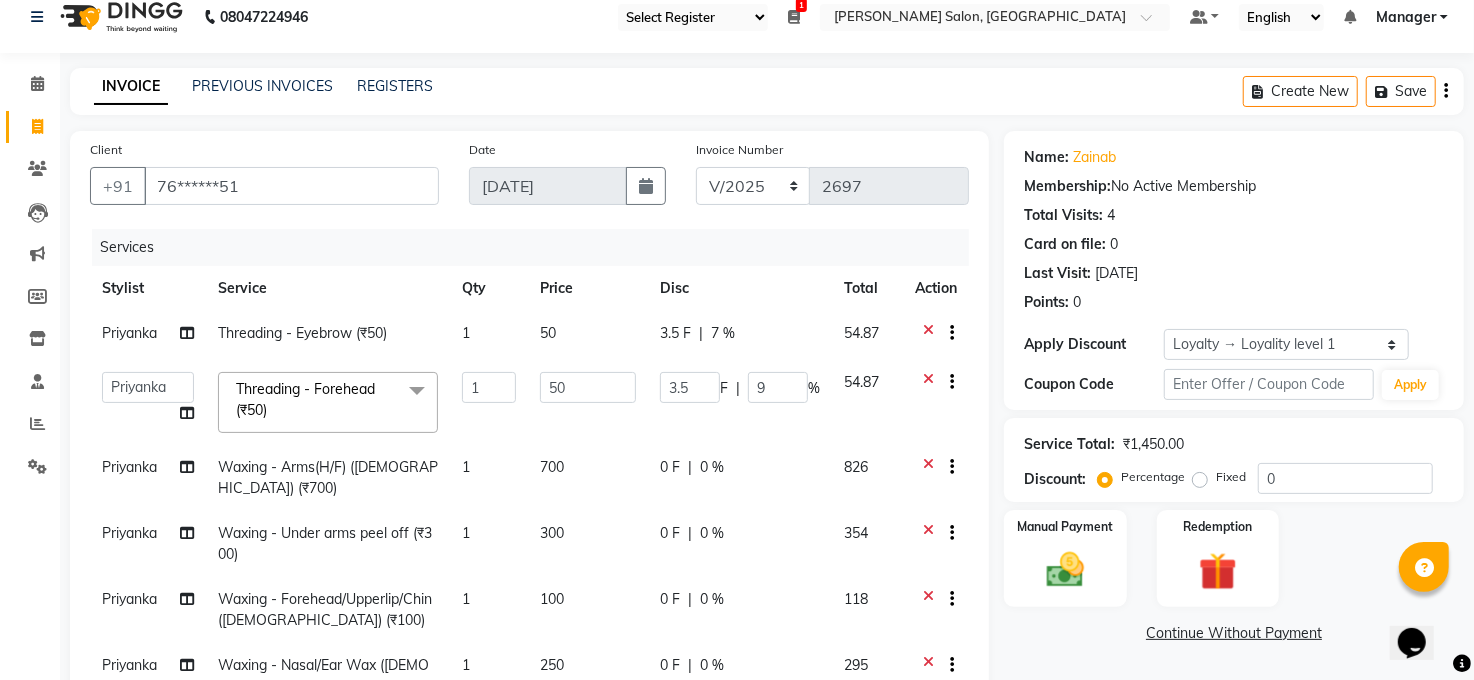 click on "Continue Without Payment" 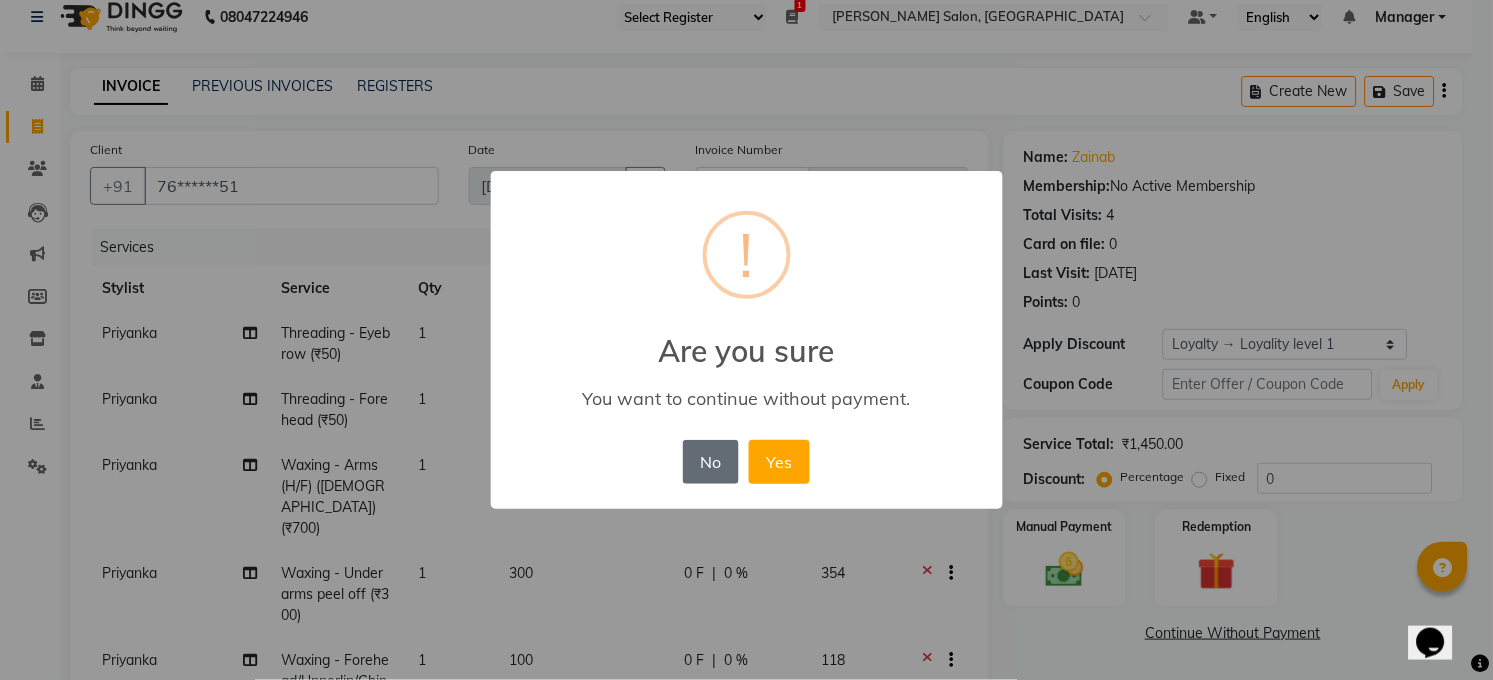 click on "No" at bounding box center (711, 462) 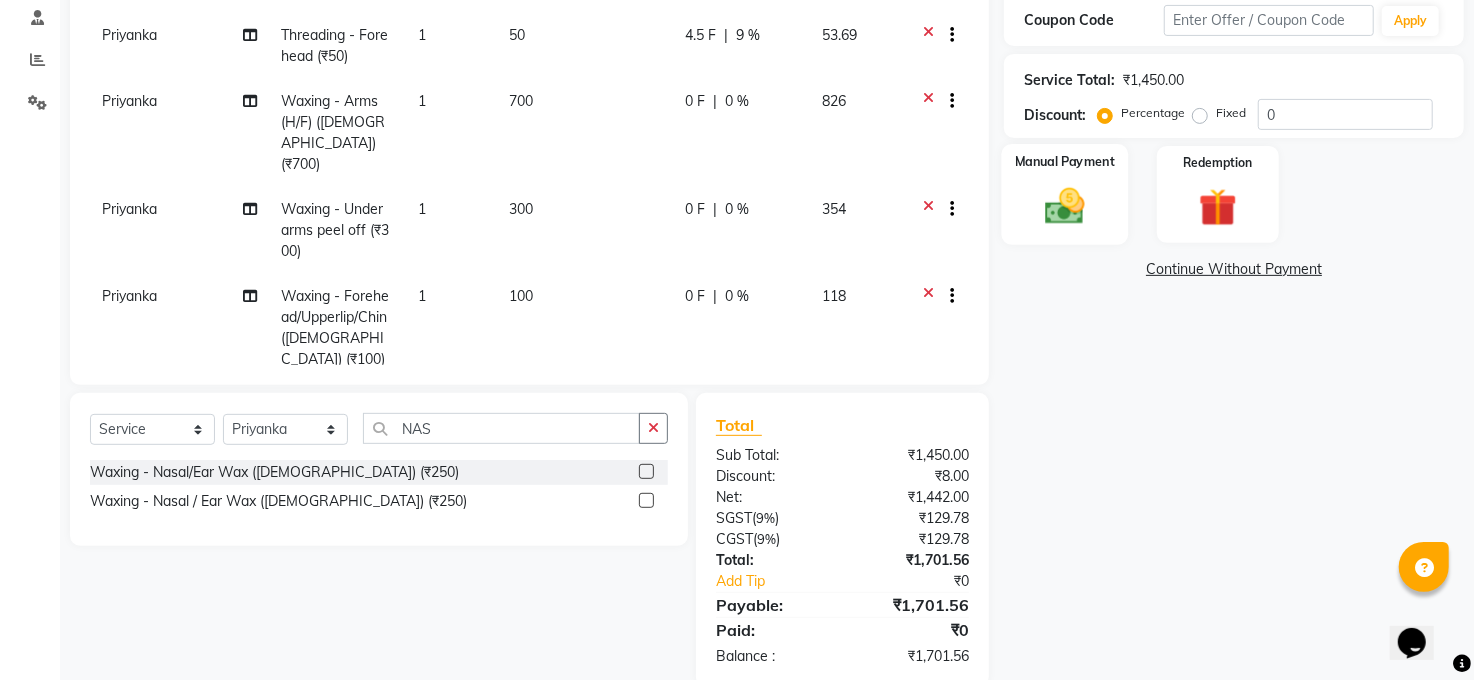 scroll, scrollTop: 419, scrollLeft: 0, axis: vertical 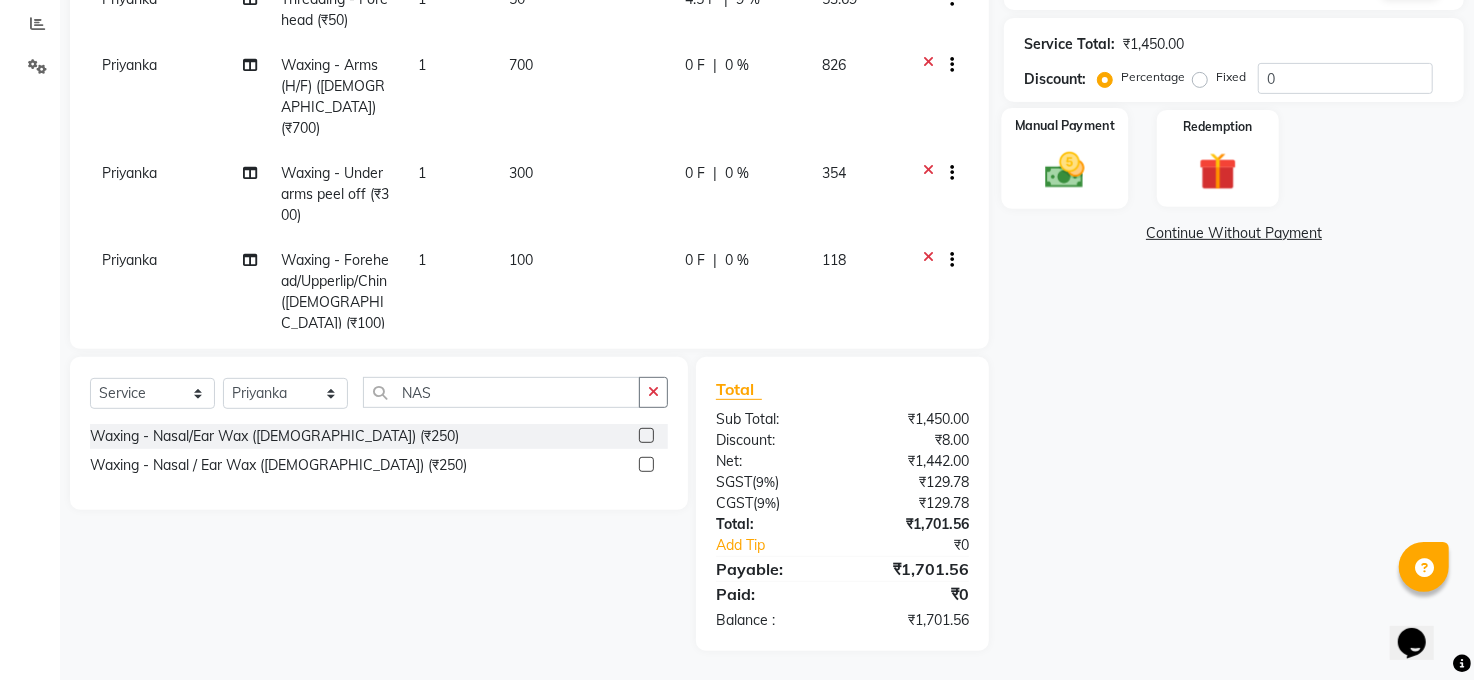 click on "Name: Zainab  Membership:  No Active Membership  Total Visits:  4 Card on file:  0 Last Visit:   02-03-2025 Points:   0  Apply Discount Select  Loyalty → Loyality level 1  Coupon Code Apply Service Total:  ₹1,450.00  Discount:  Percentage   Fixed  0 Manual Payment Redemption  Continue Without Payment" 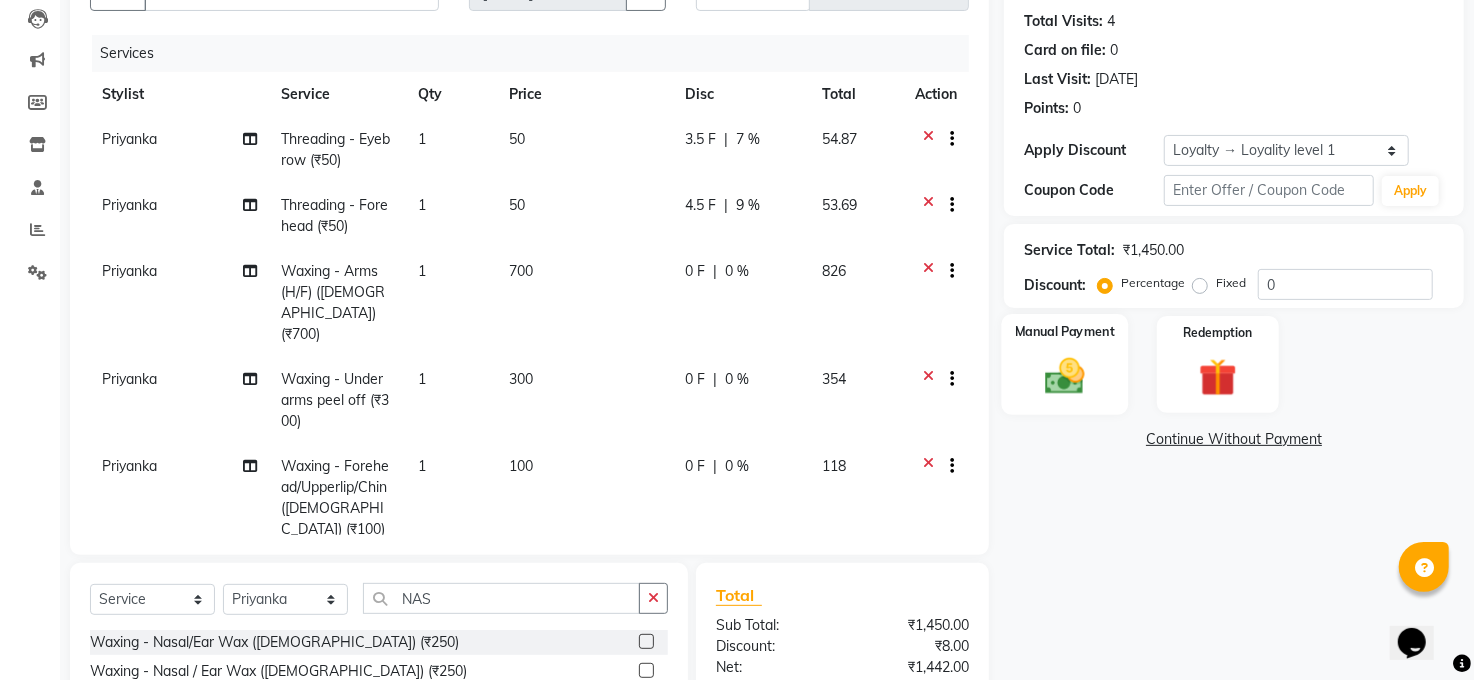 scroll, scrollTop: 153, scrollLeft: 0, axis: vertical 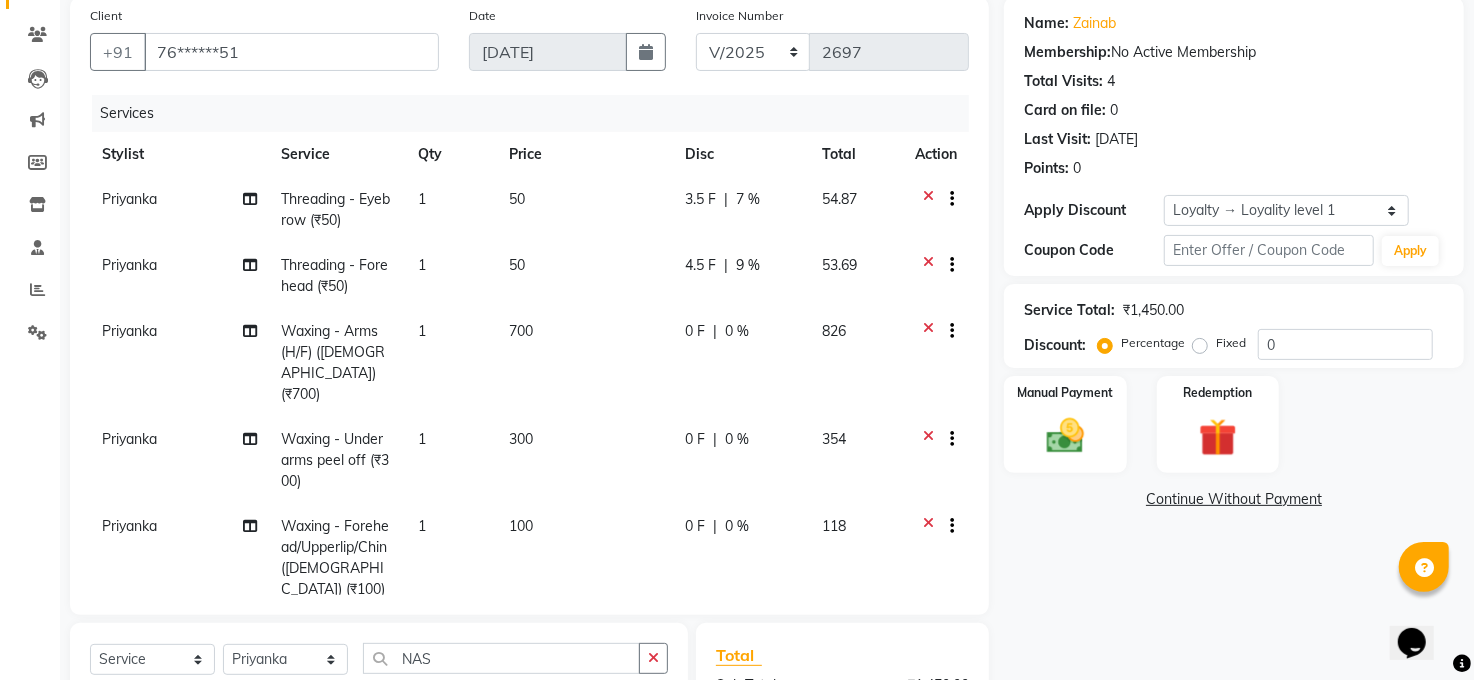 click on "7 %" 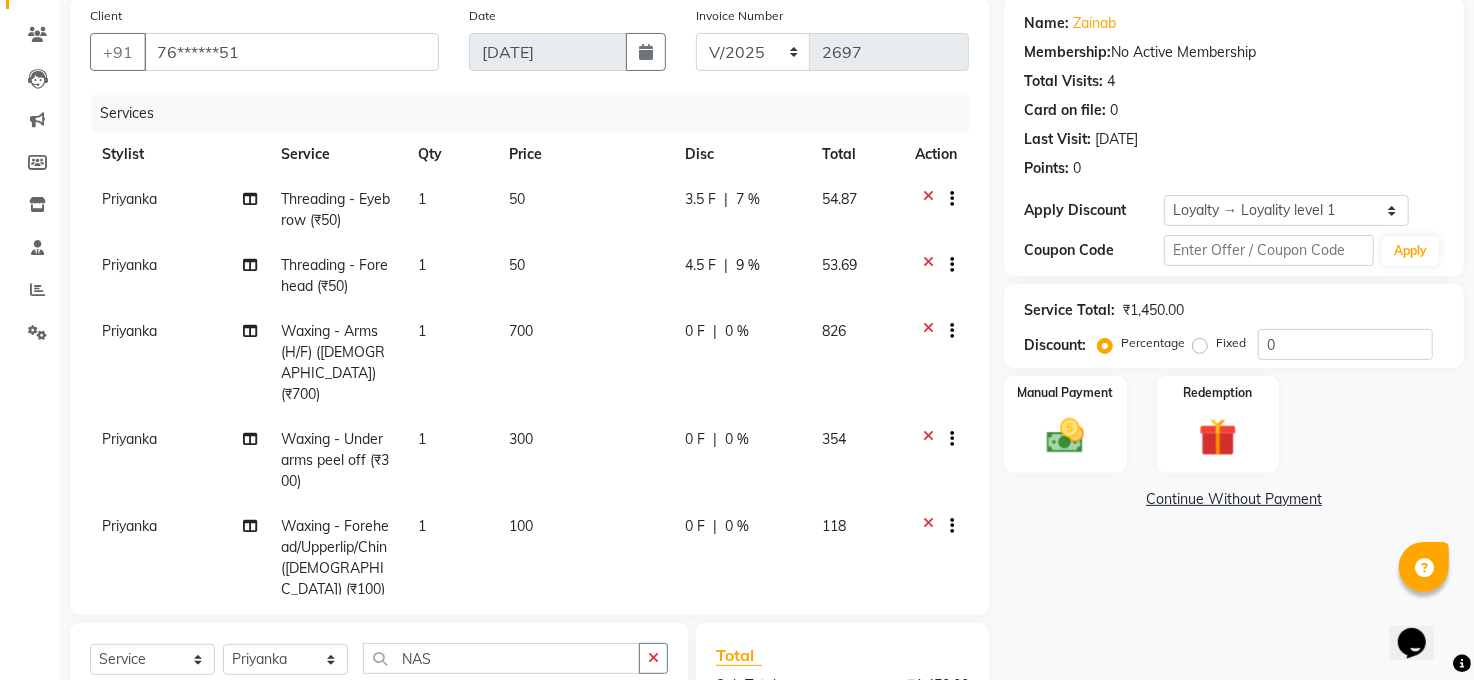 select on "40301" 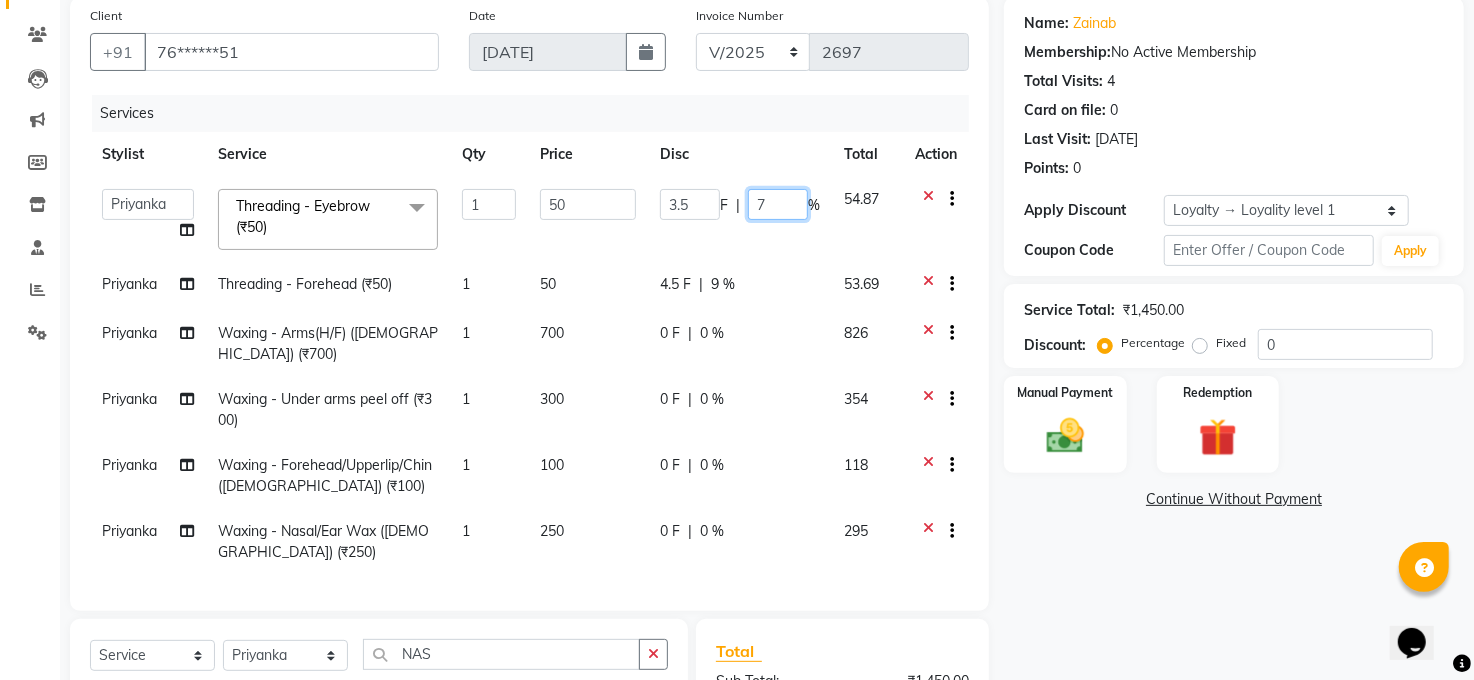 click on "7" 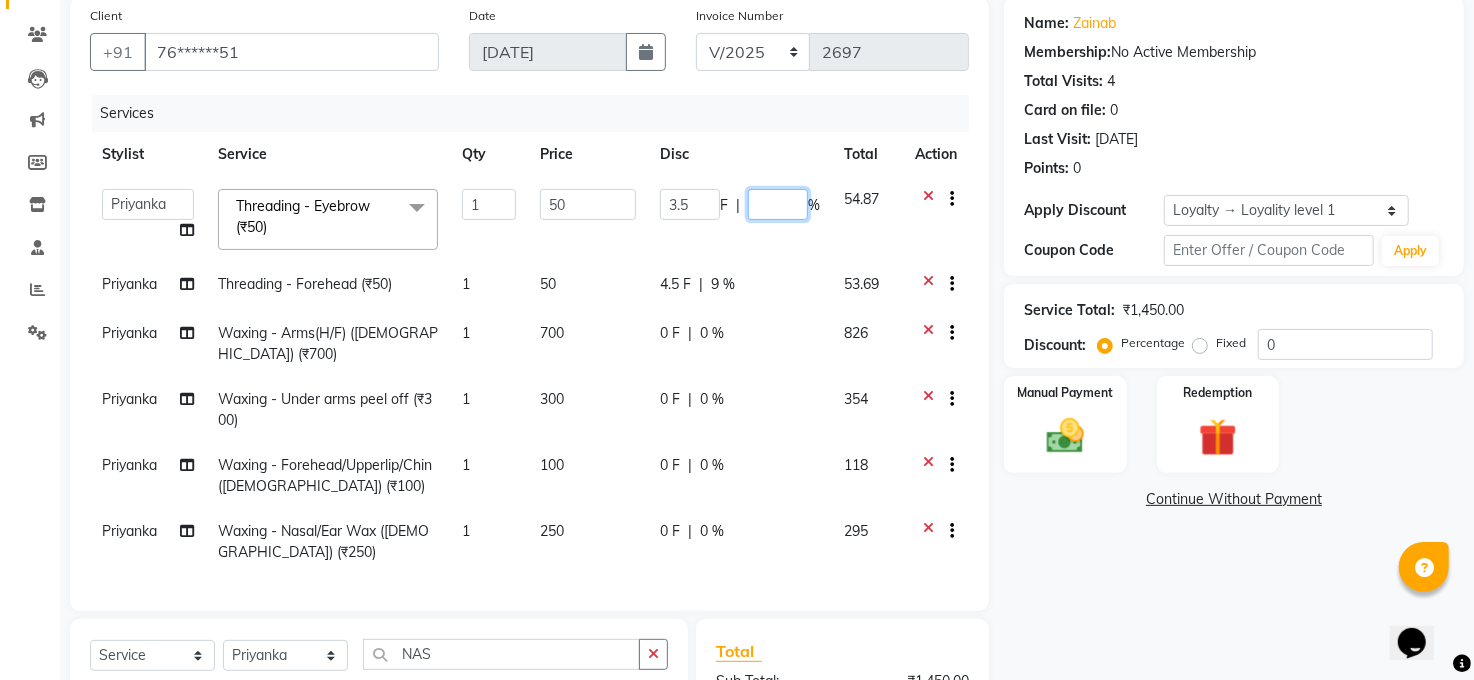 type on "8" 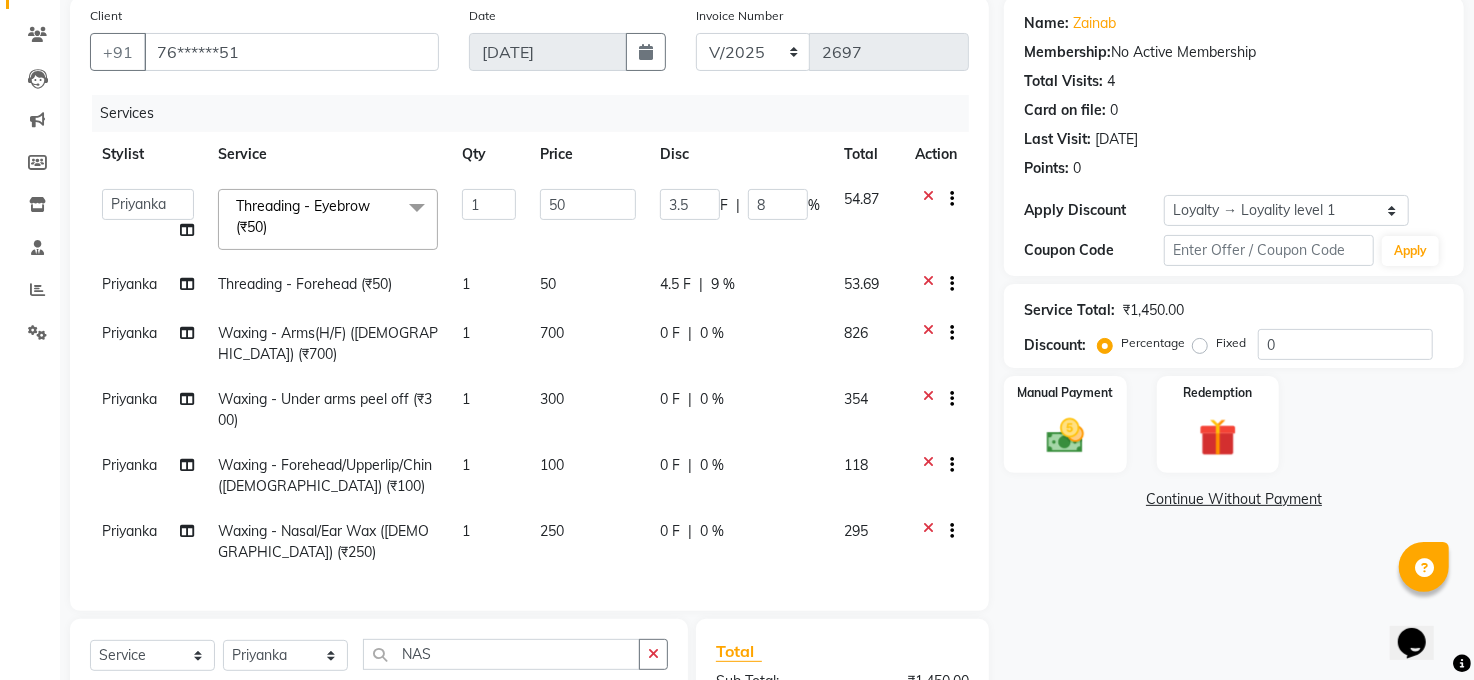 click on "Name: Zainab  Membership:  No Active Membership  Total Visits:  4 Card on file:  0 Last Visit:   02-03-2025 Points:   0  Apply Discount Select  Loyalty → Loyality level 1  Coupon Code Apply Service Total:  ₹1,450.00  Discount:  Percentage   Fixed  0 Manual Payment Redemption  Continue Without Payment" 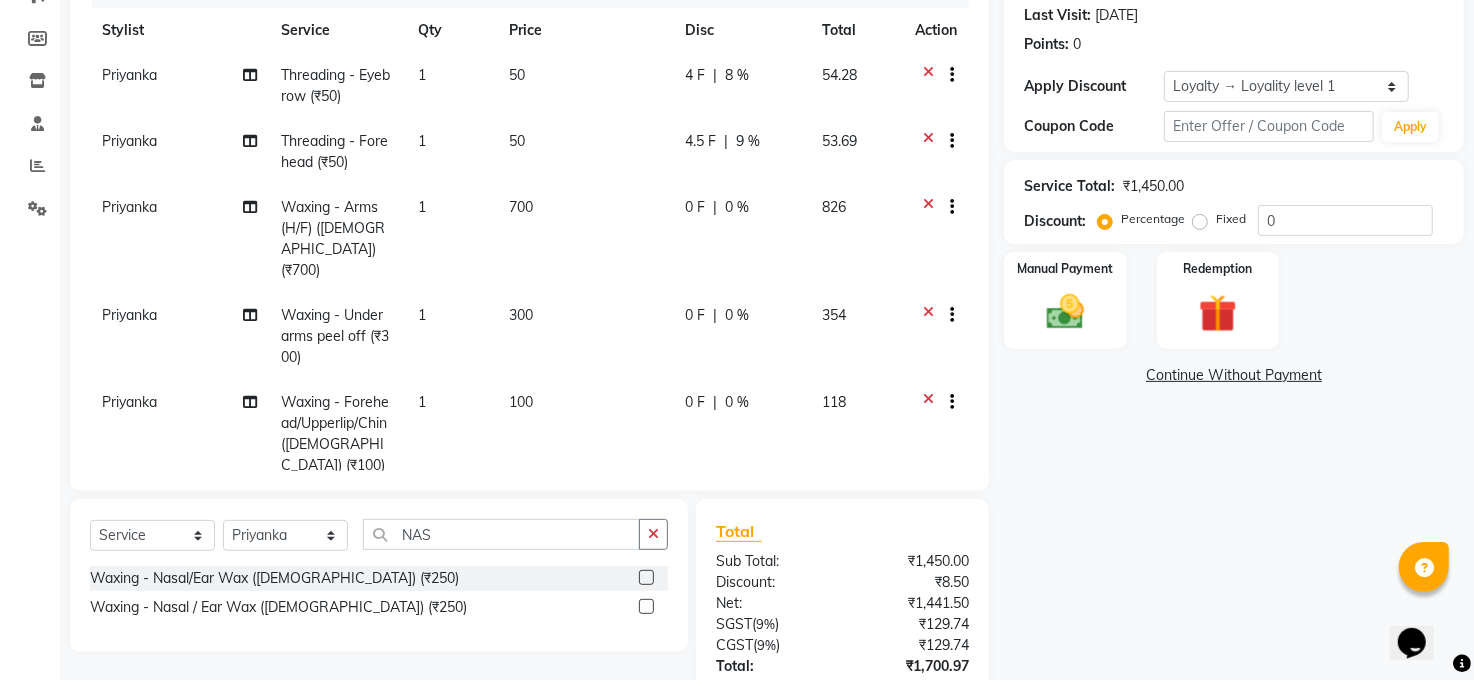 scroll, scrollTop: 197, scrollLeft: 0, axis: vertical 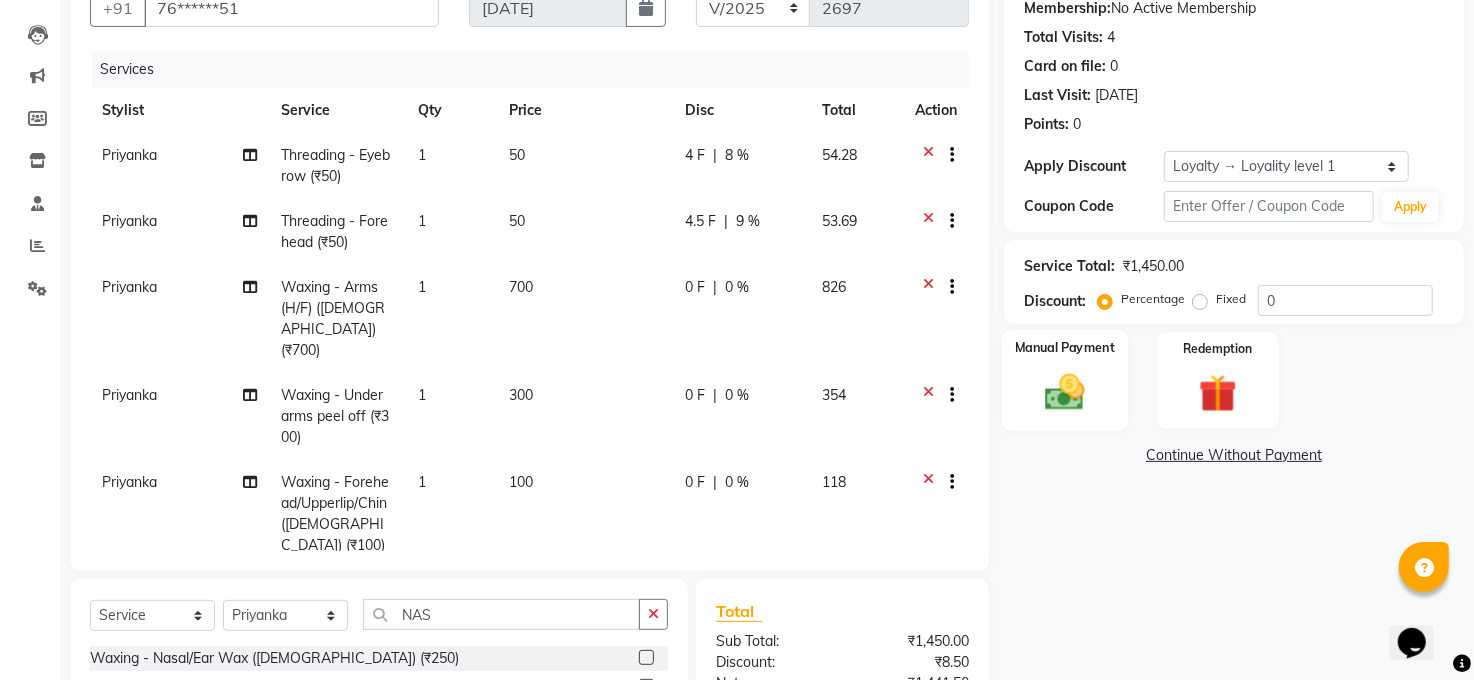 click on "Manual Payment" 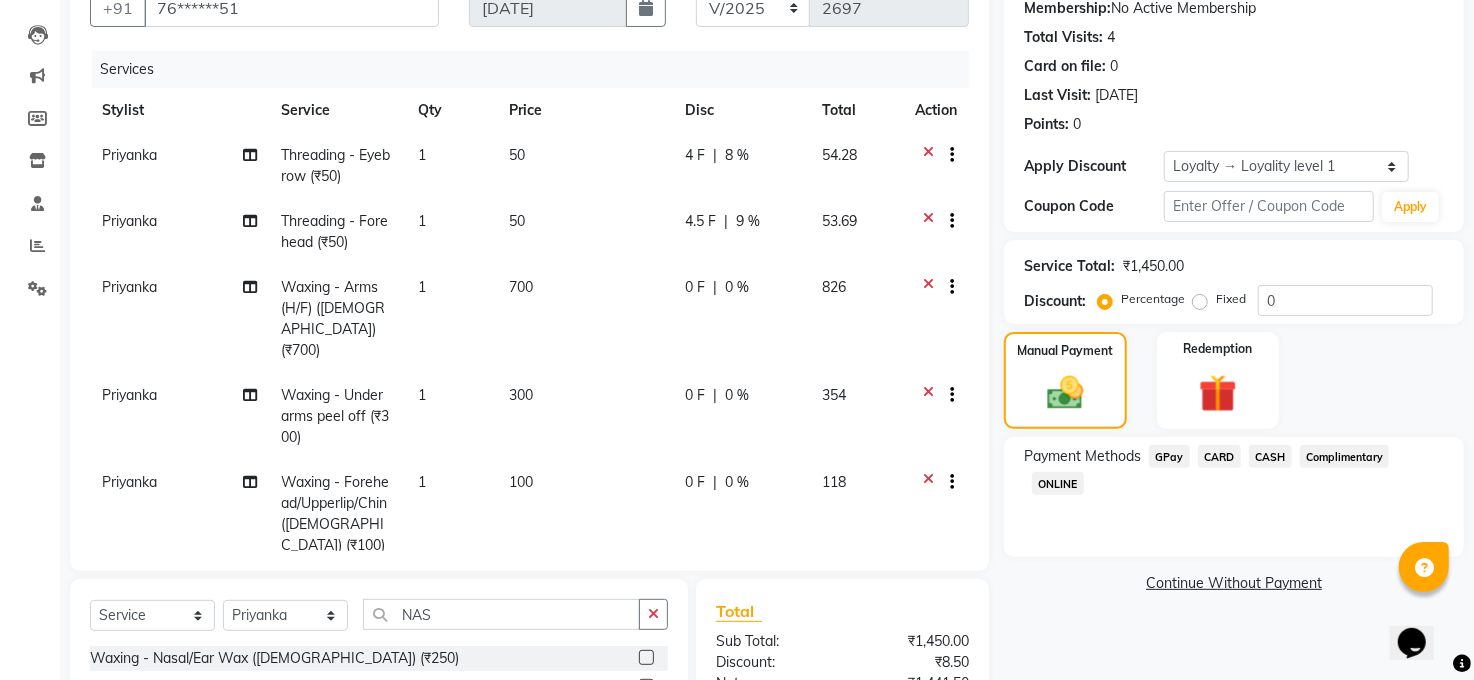 click on "8 %" 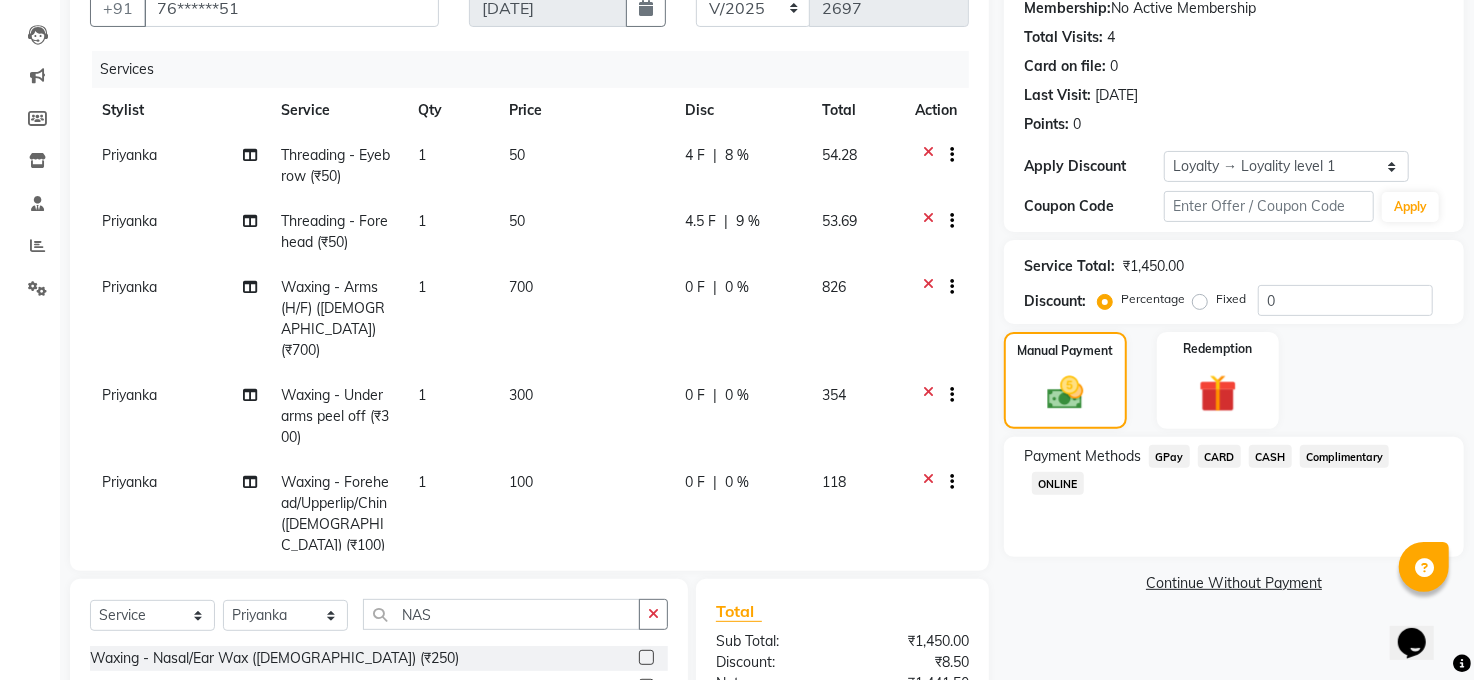 select on "40301" 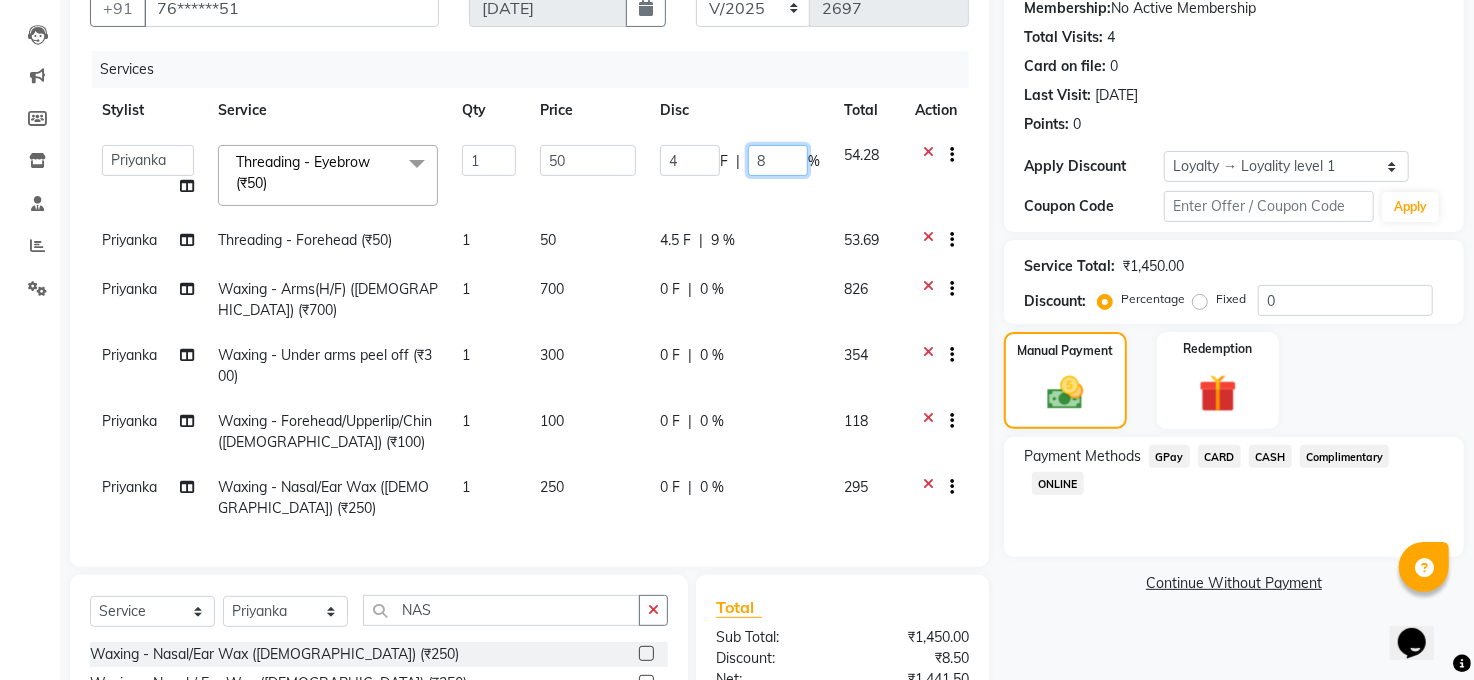 click on "8" 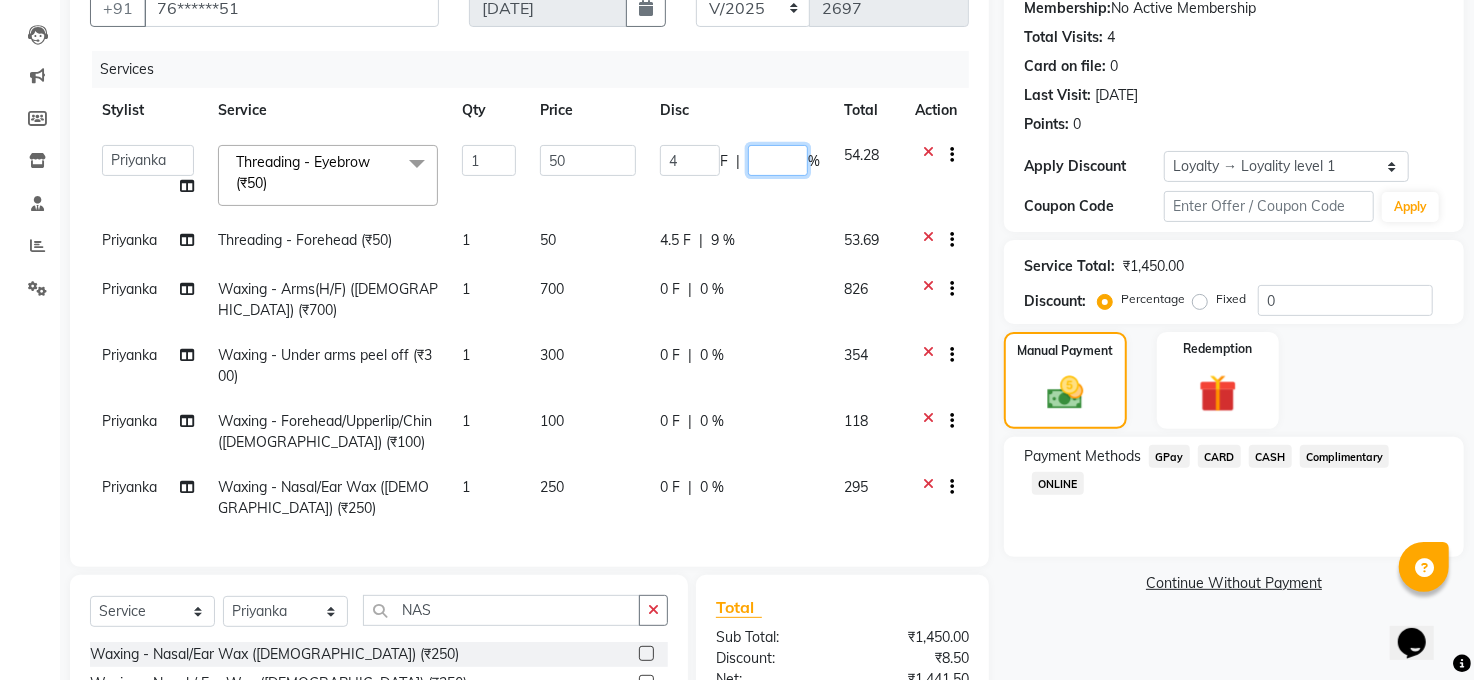type on "9" 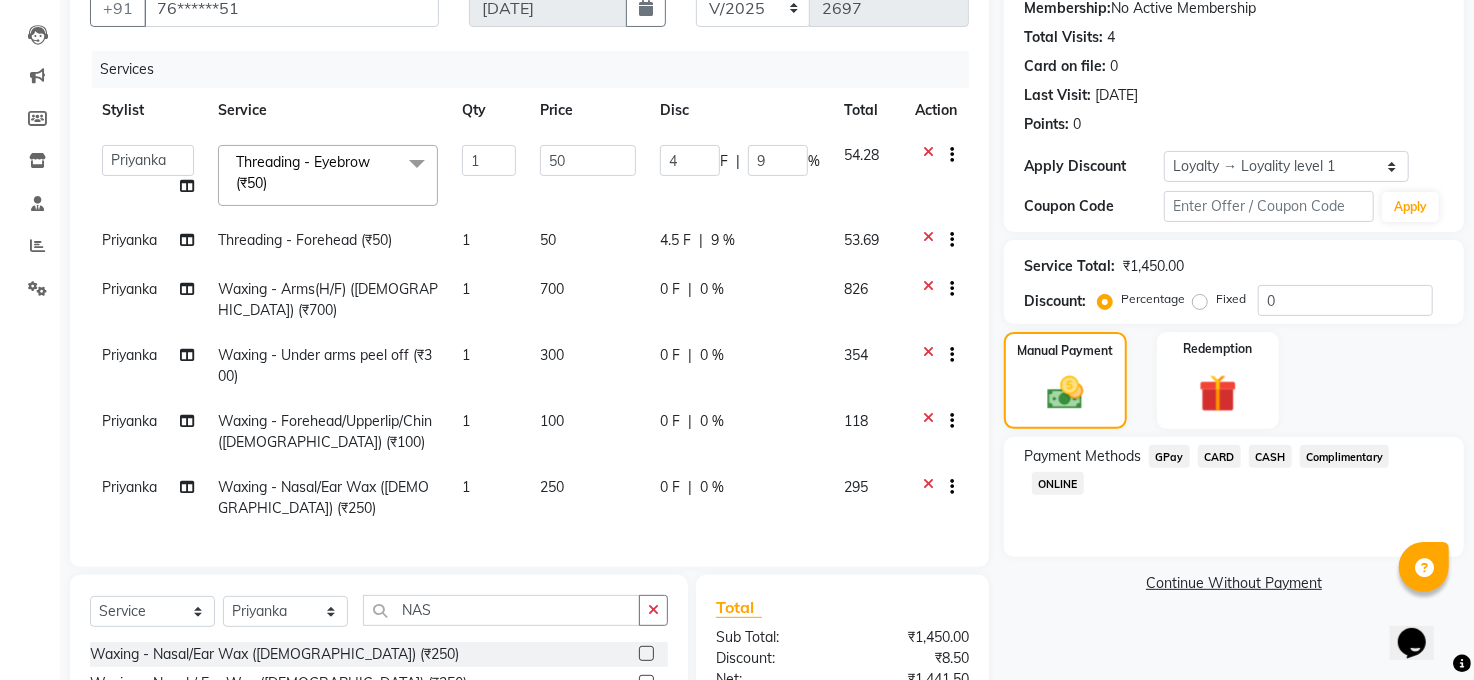 click on "Name: Zainab  Membership:  No Active Membership  Total Visits:  4 Card on file:  0 Last Visit:   02-03-2025 Points:   0  Apply Discount Select  Loyalty → Loyality level 1  Coupon Code Apply Service Total:  ₹1,450.00  Discount:  Percentage   Fixed  0 Manual Payment Redemption Payment Methods  GPay   CARD   CASH   Complimentary   ONLINE   Continue Without Payment" 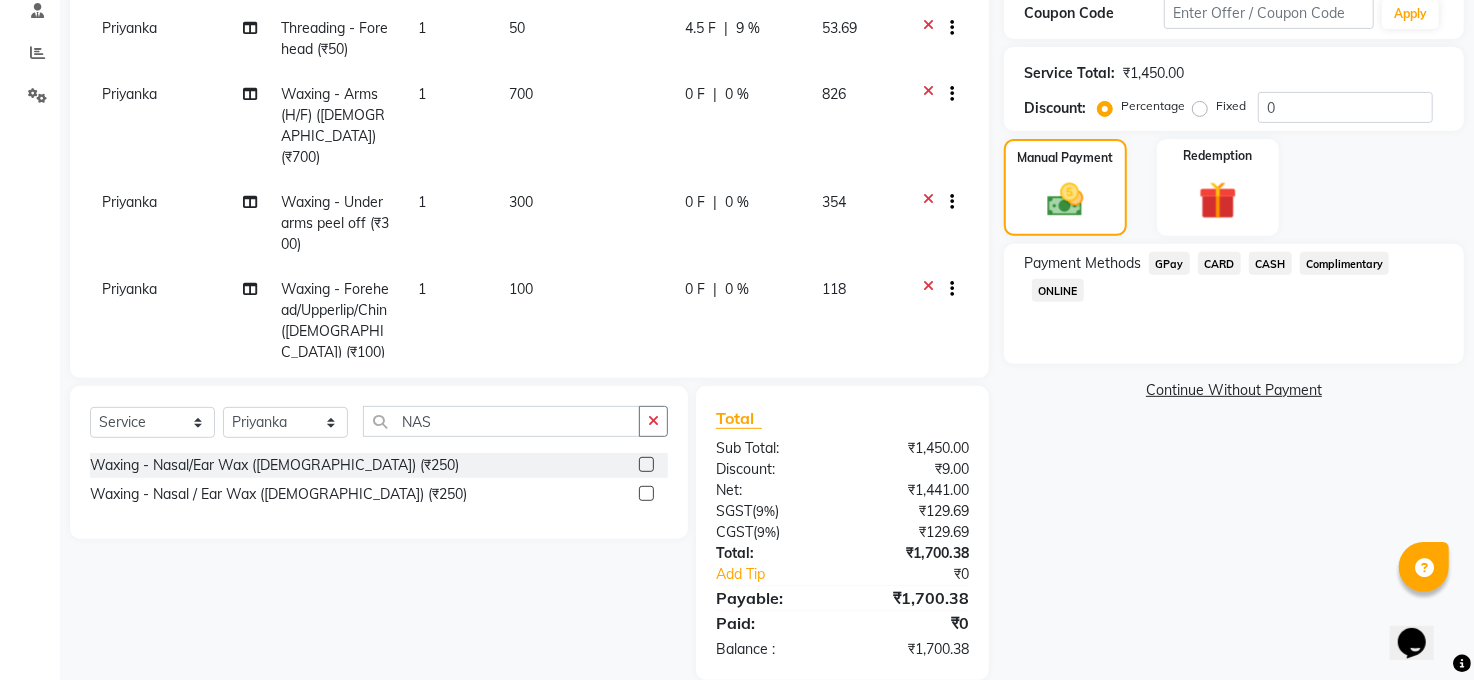 scroll, scrollTop: 419, scrollLeft: 0, axis: vertical 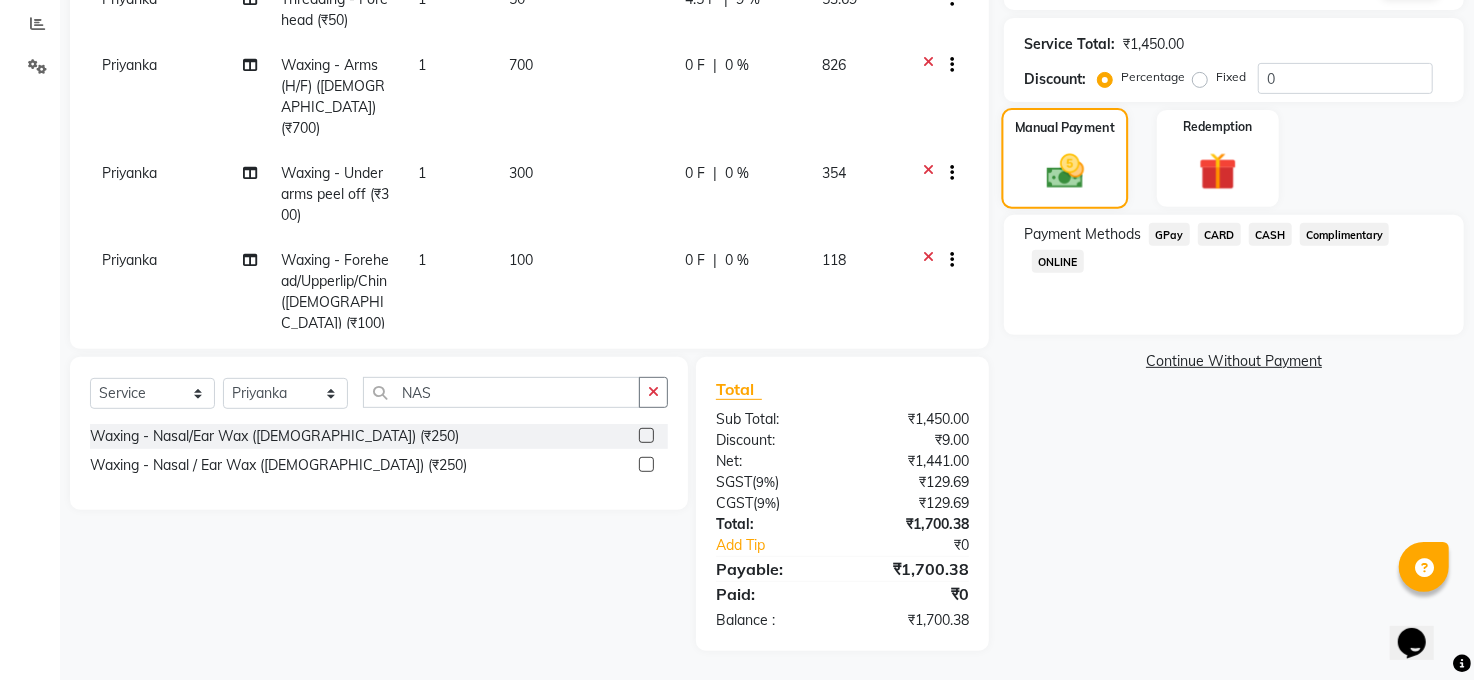 click 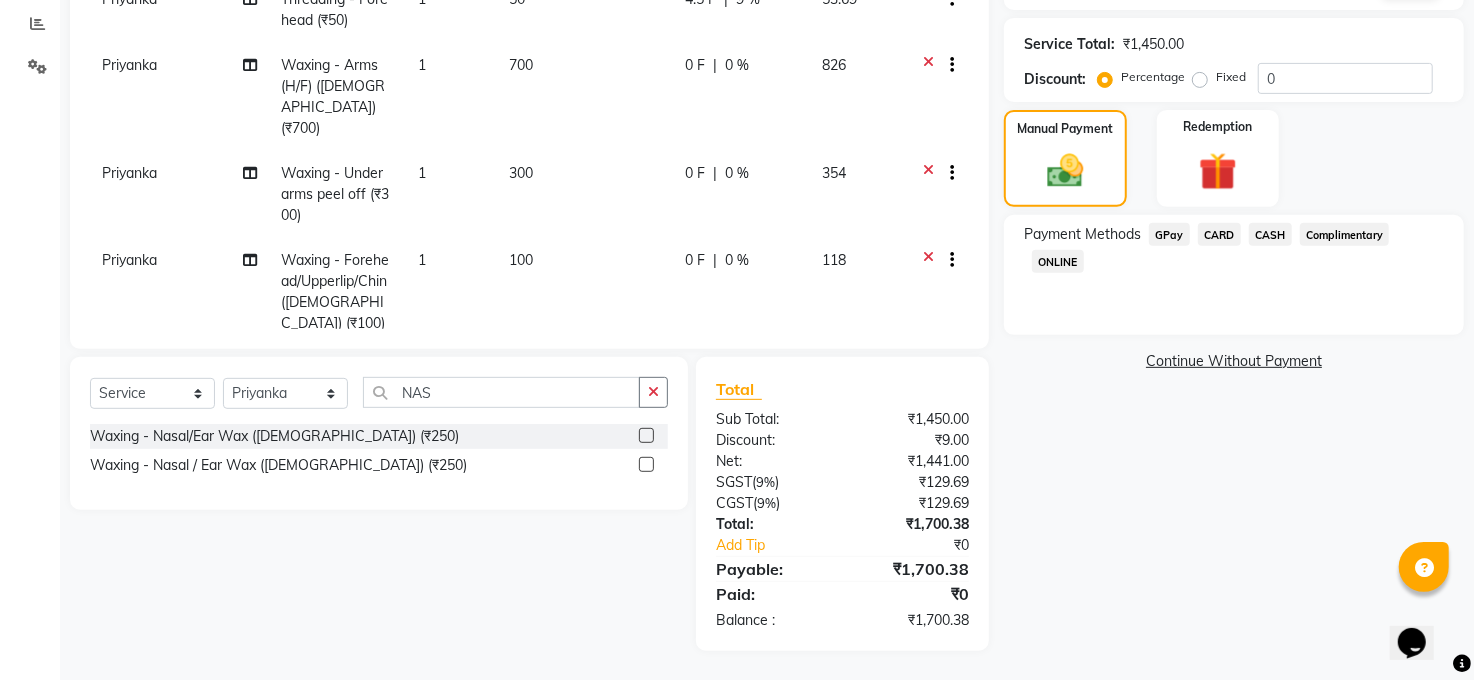 click on "CASH" 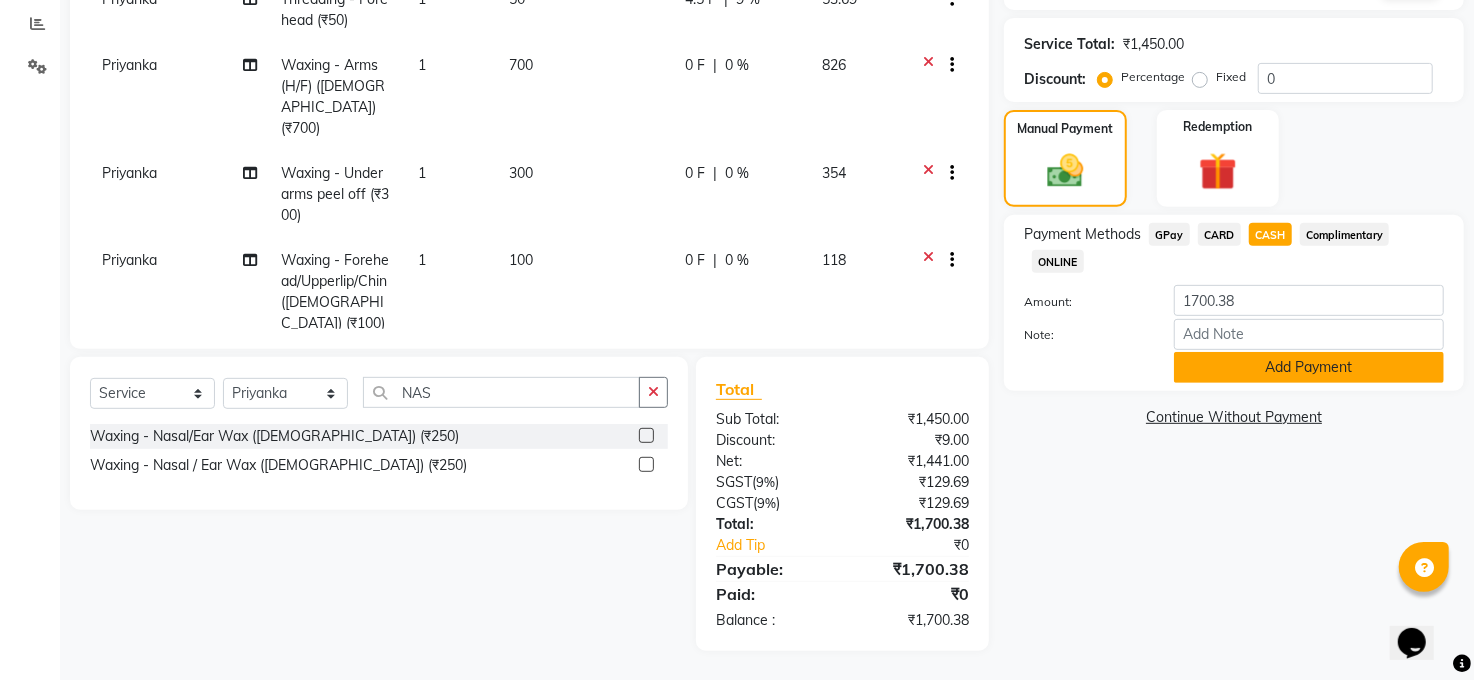 click on "Add Payment" 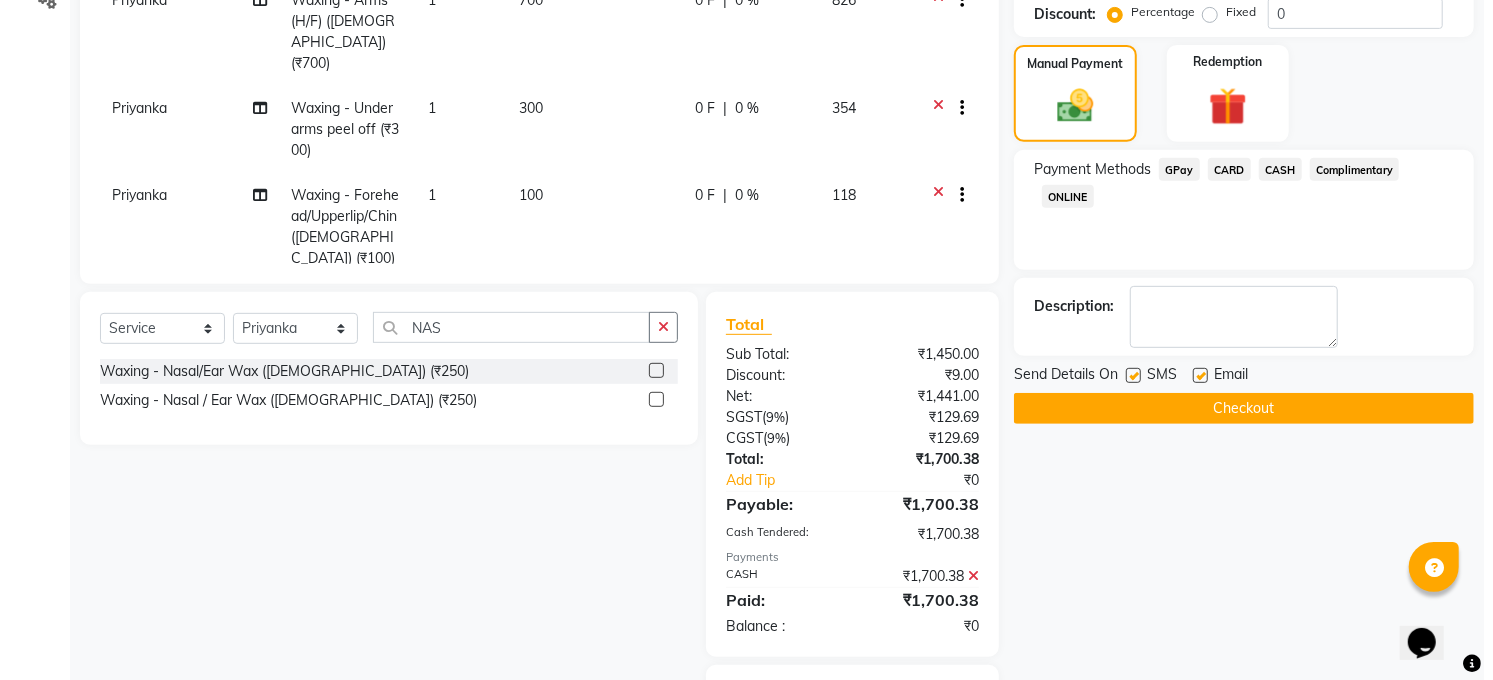 scroll, scrollTop: 589, scrollLeft: 0, axis: vertical 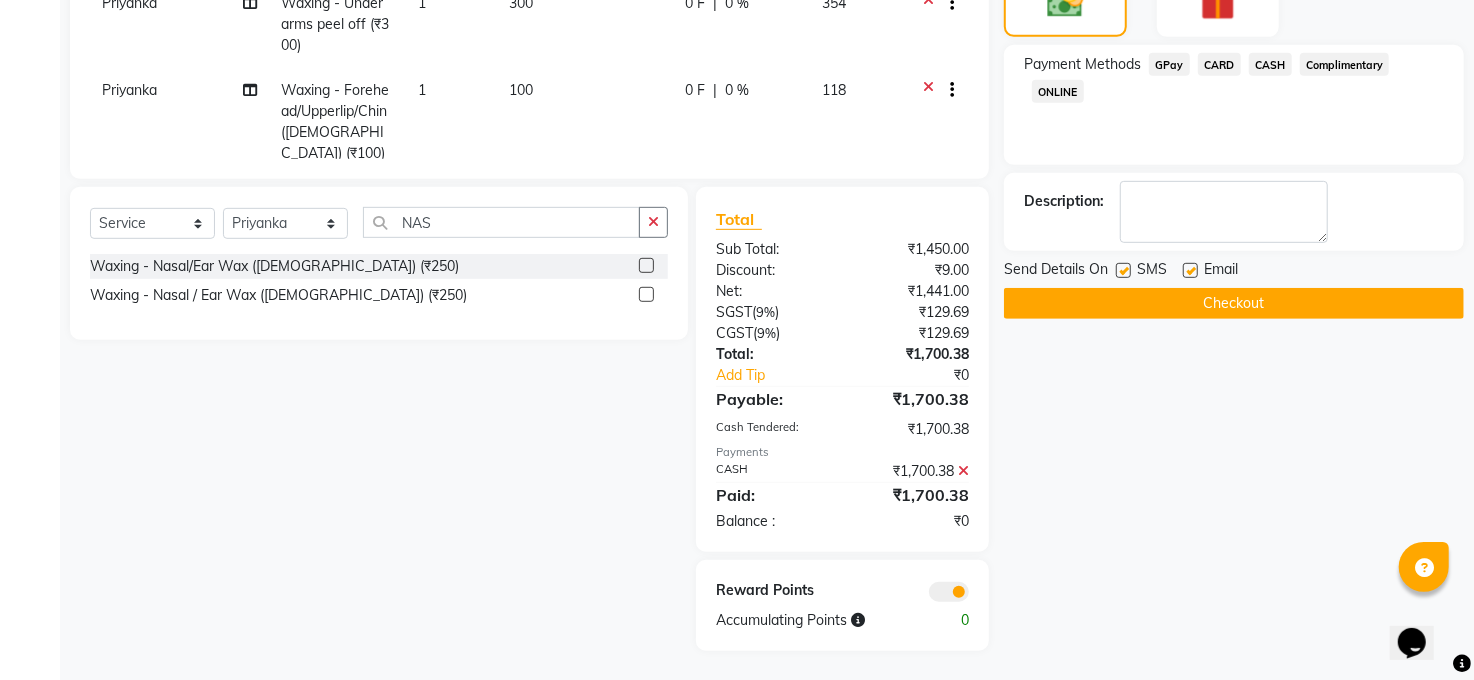 click 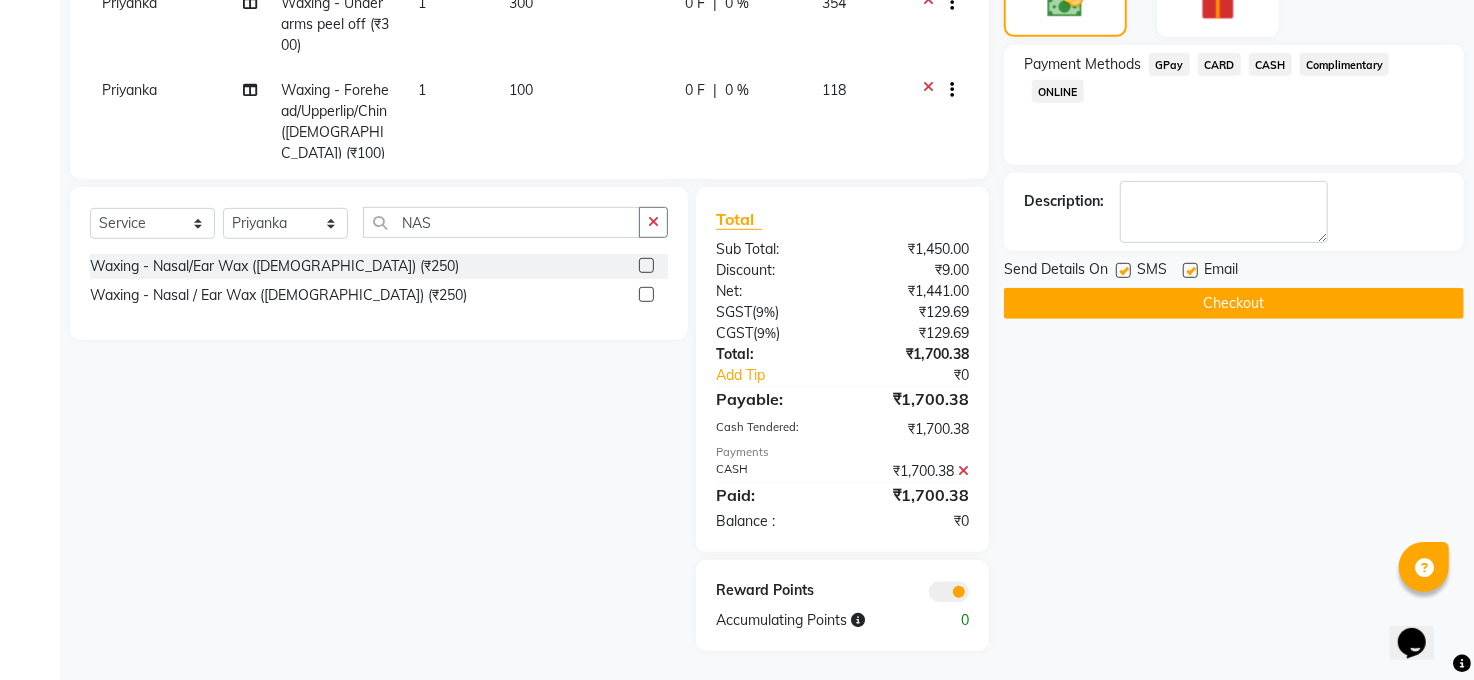 click 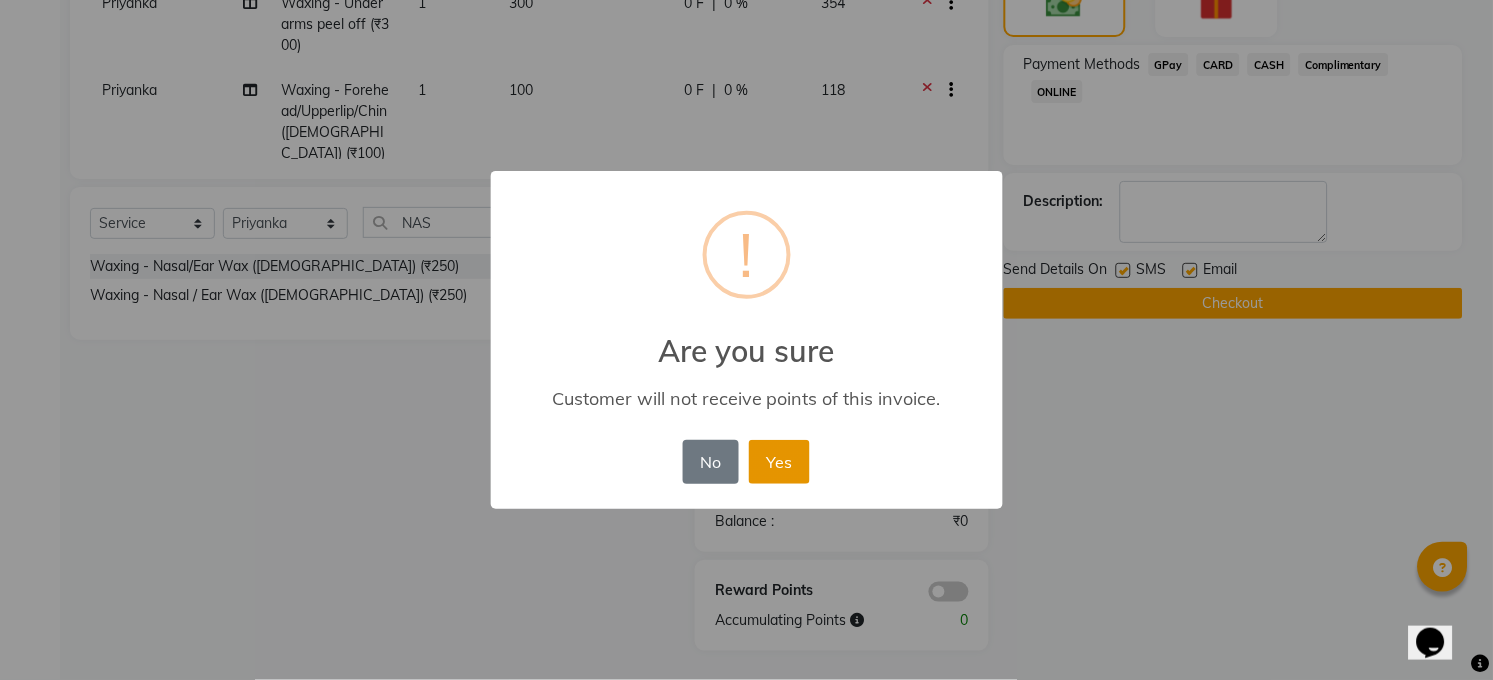 click on "Yes" at bounding box center [779, 462] 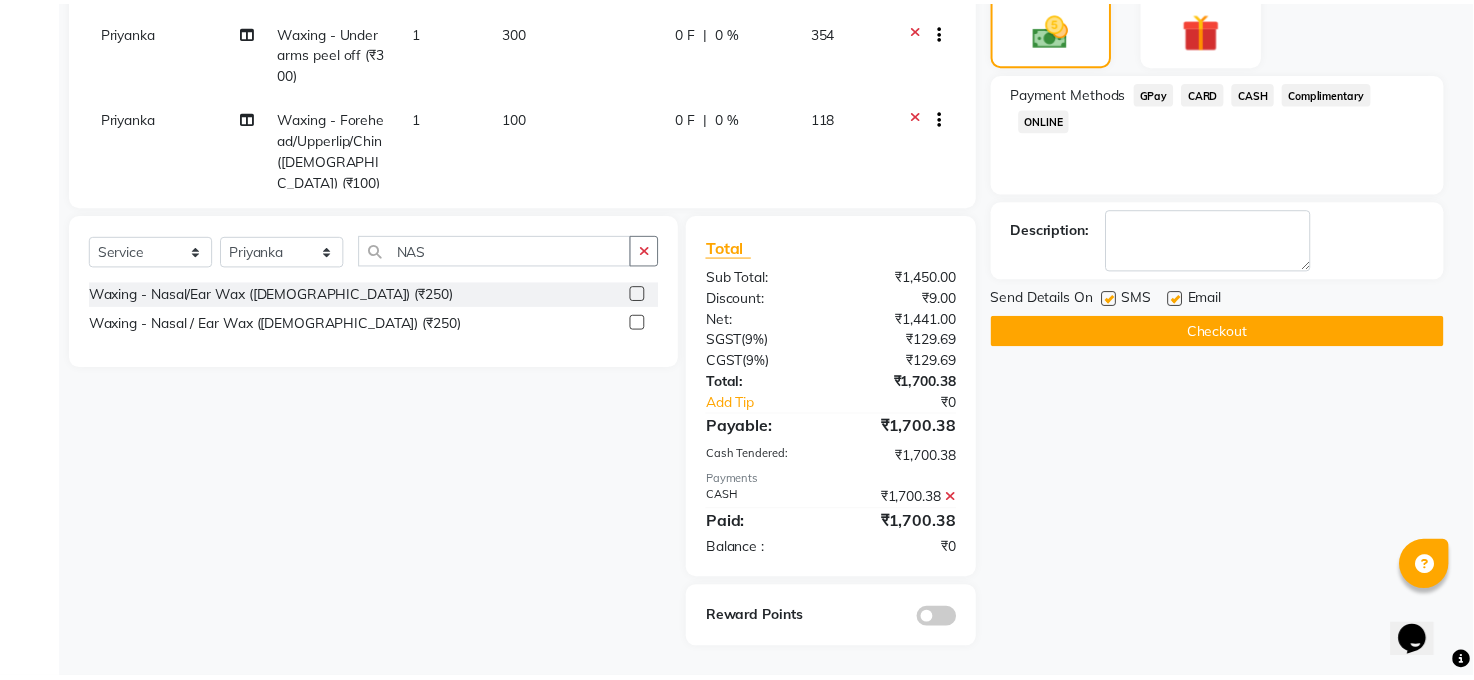 scroll, scrollTop: 560, scrollLeft: 0, axis: vertical 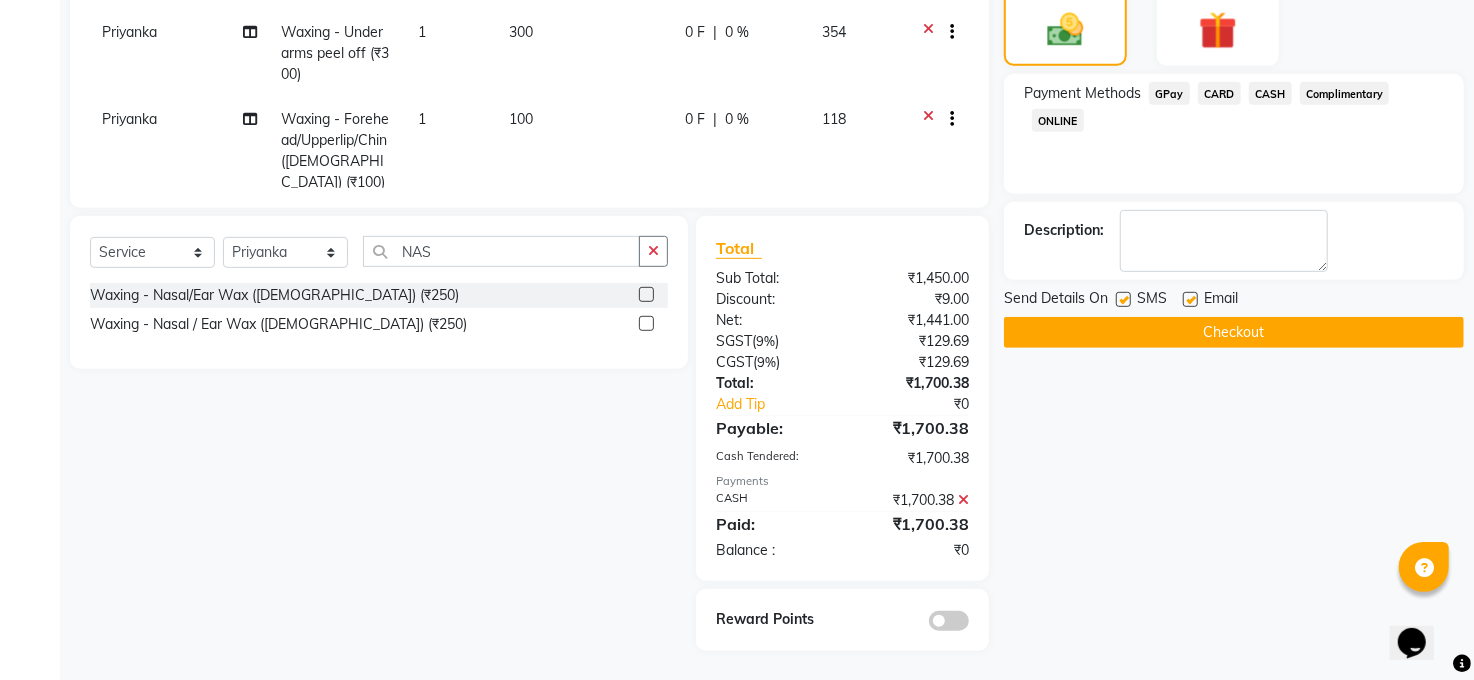 click on "Checkout" 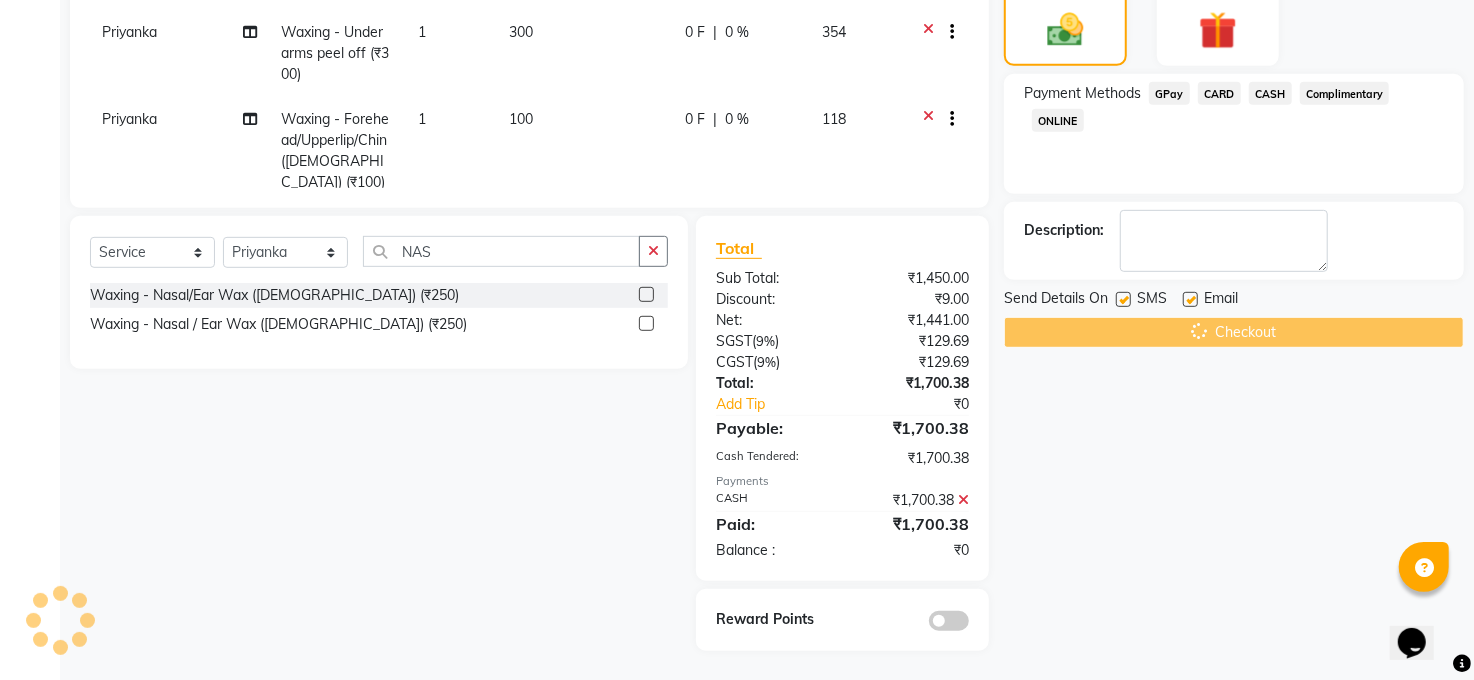 scroll, scrollTop: 0, scrollLeft: 0, axis: both 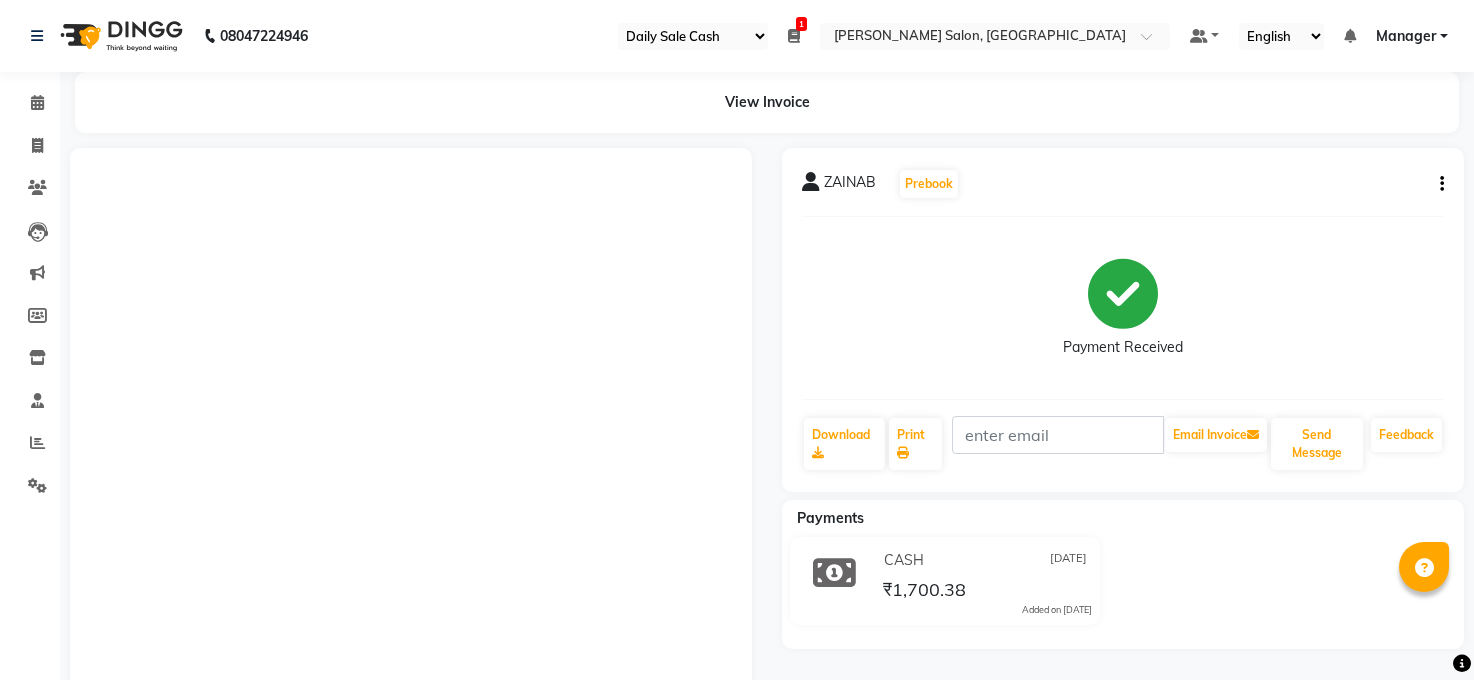 select on "35" 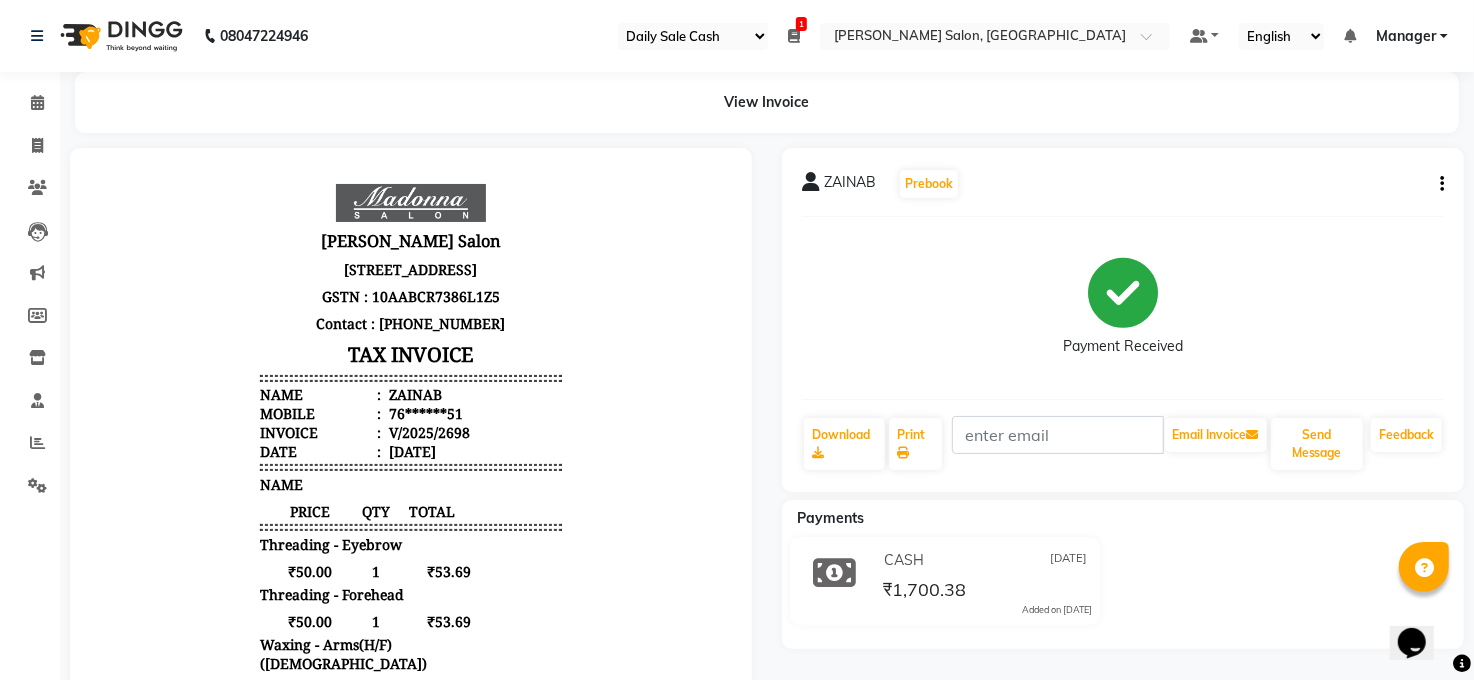scroll, scrollTop: 0, scrollLeft: 0, axis: both 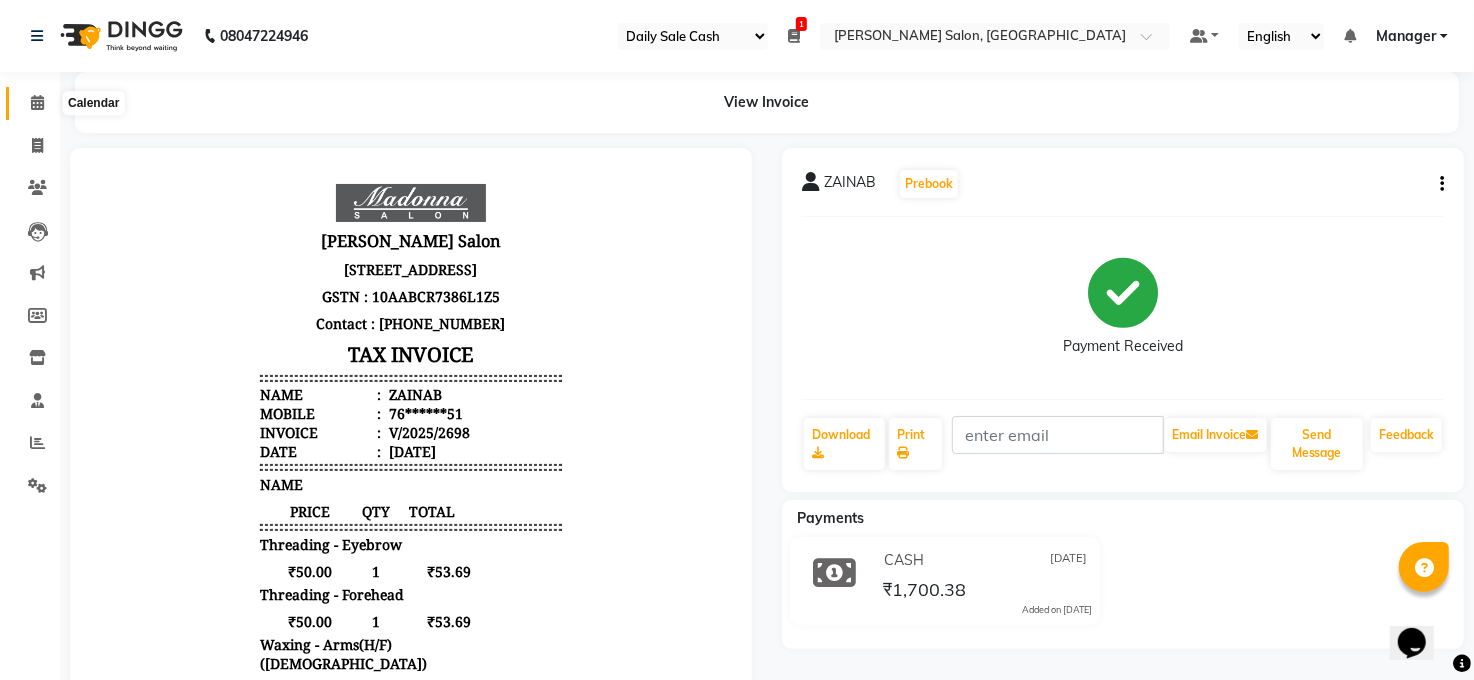 click 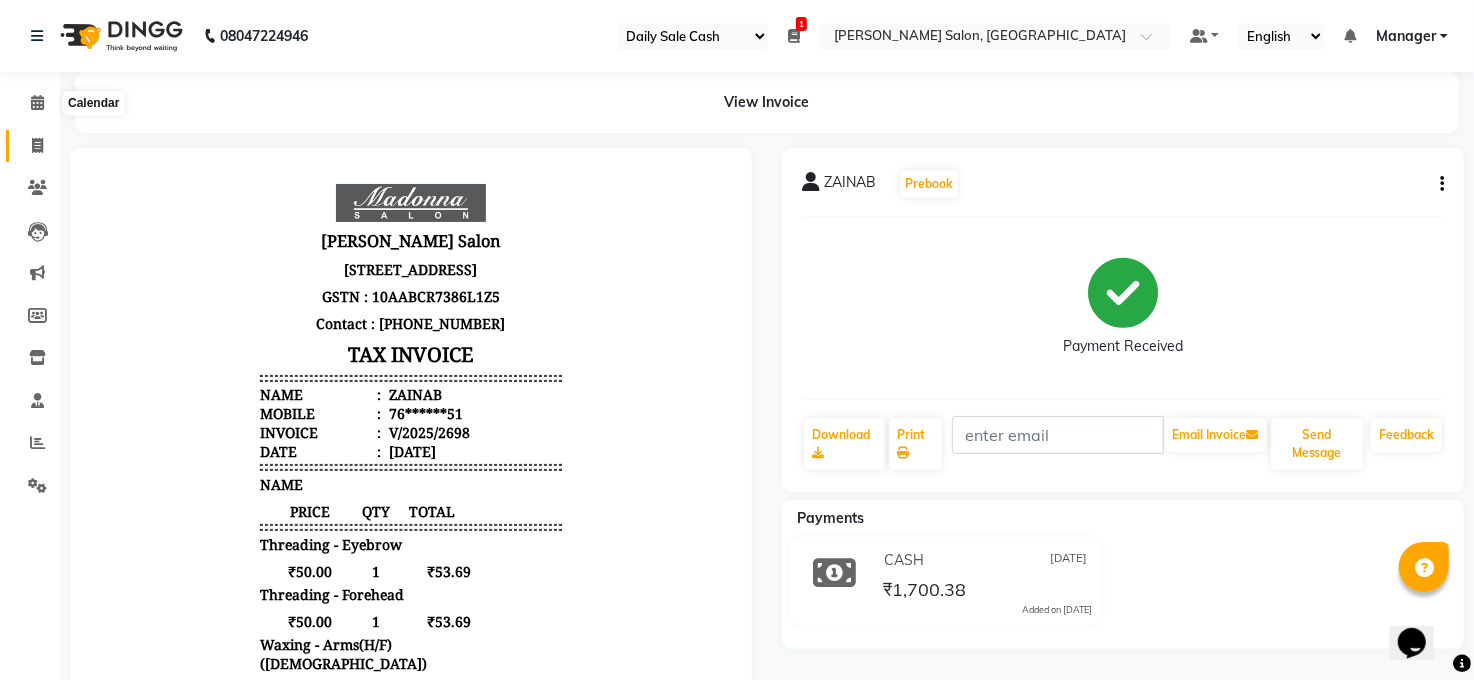 click 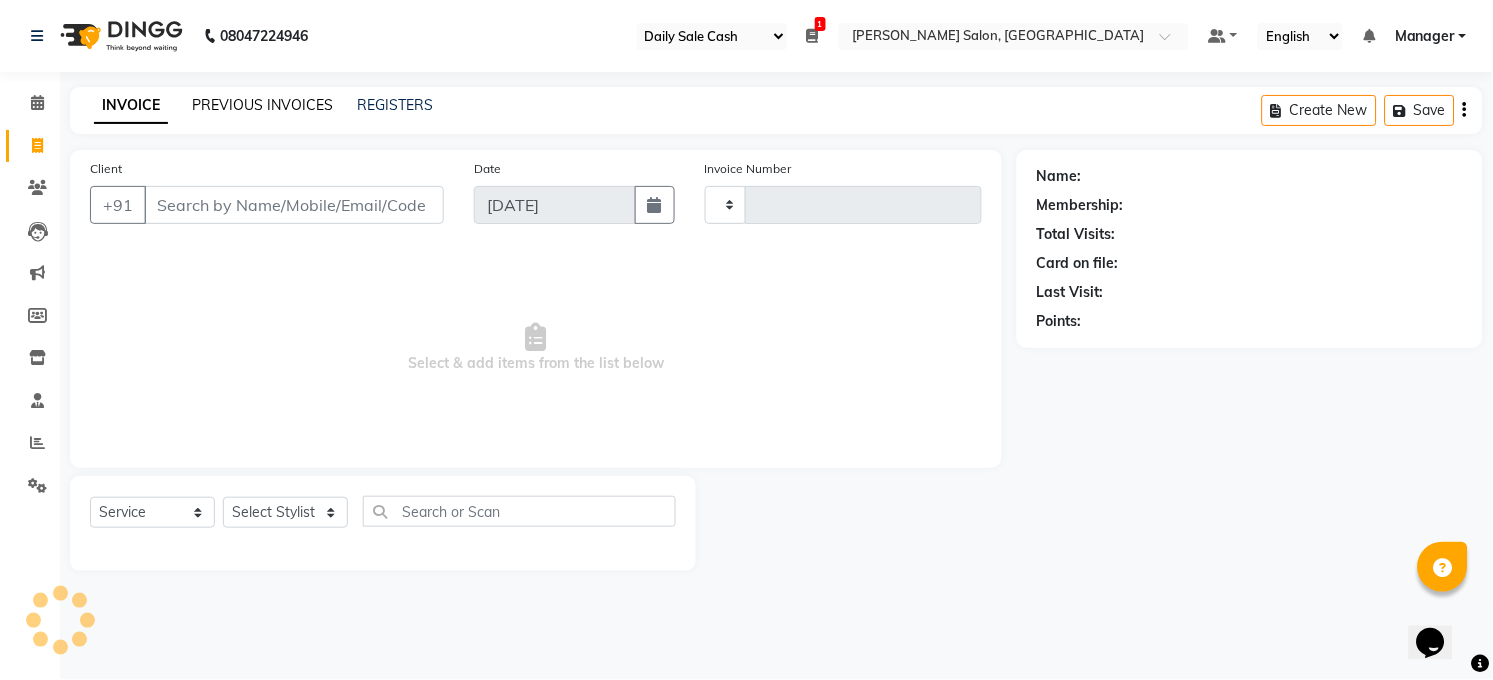 type on "2700" 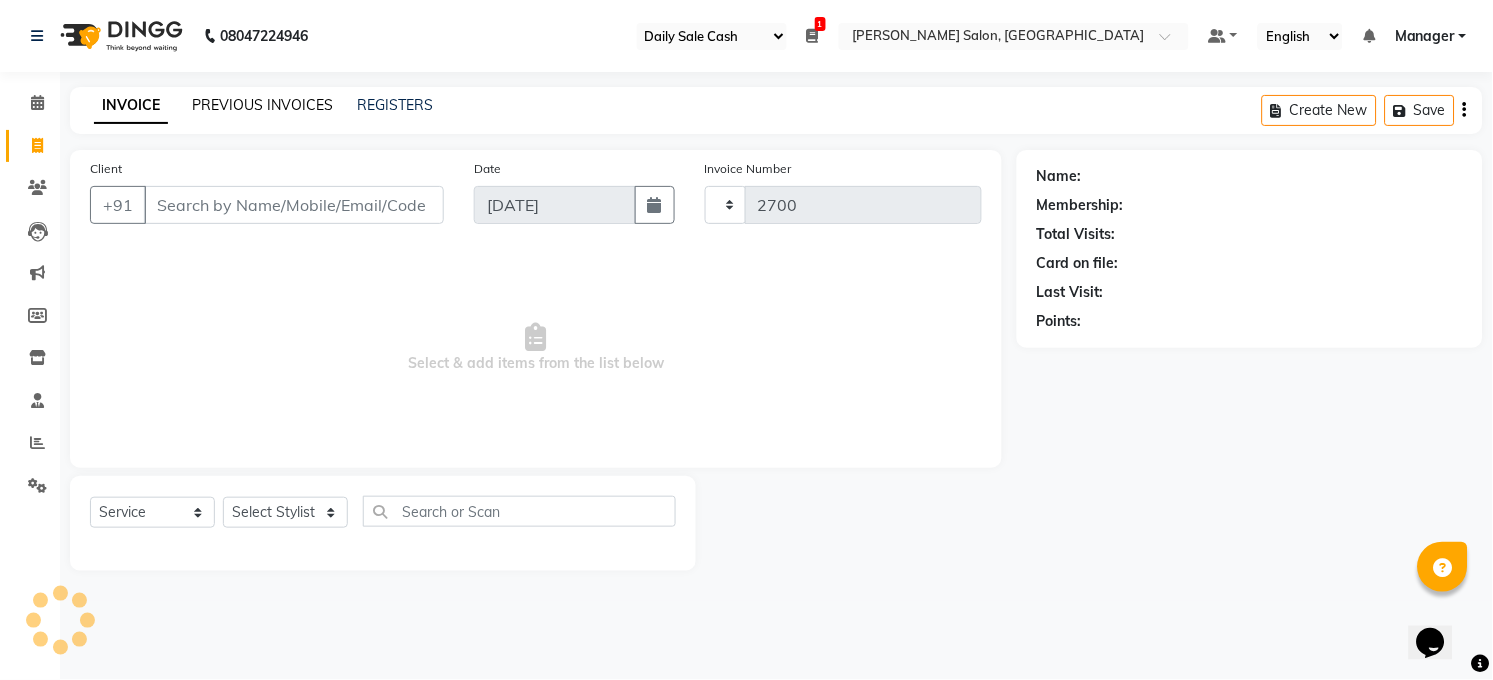 select on "5748" 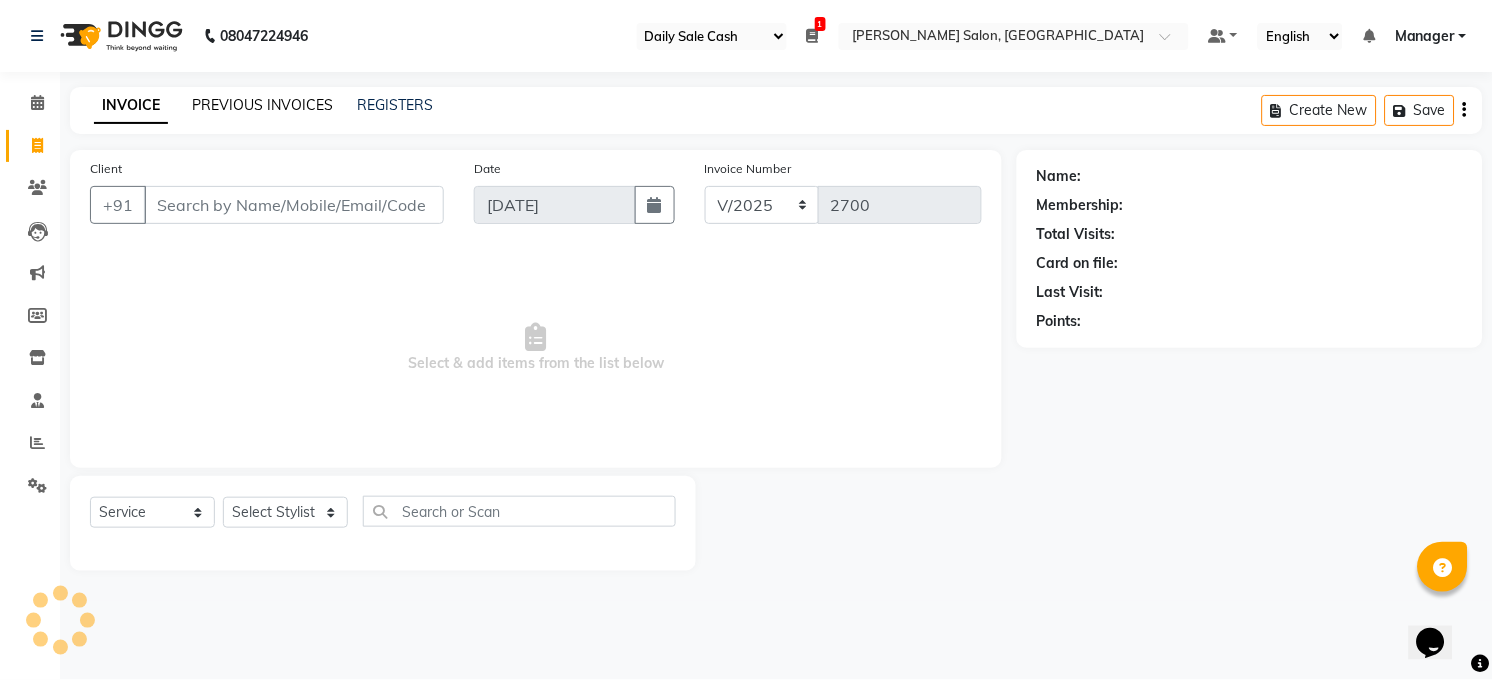 click on "PREVIOUS INVOICES" 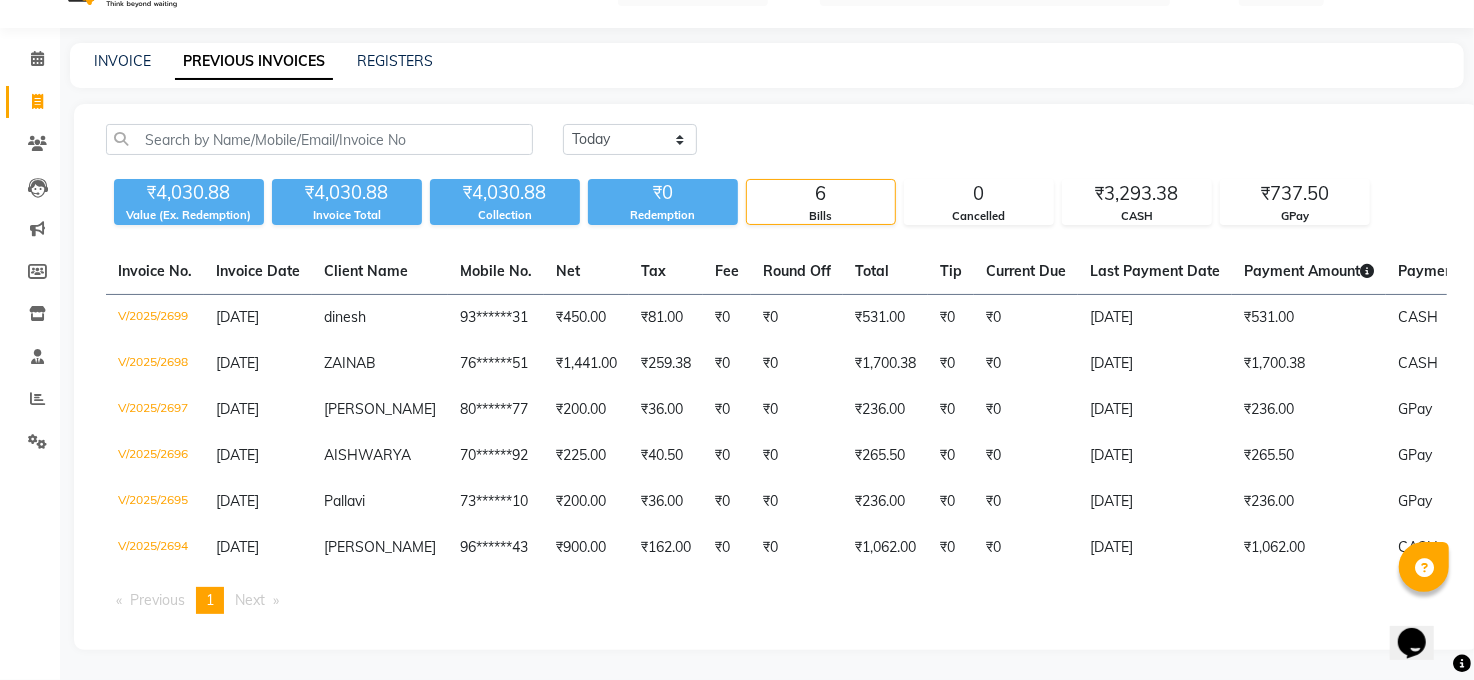scroll, scrollTop: 0, scrollLeft: 0, axis: both 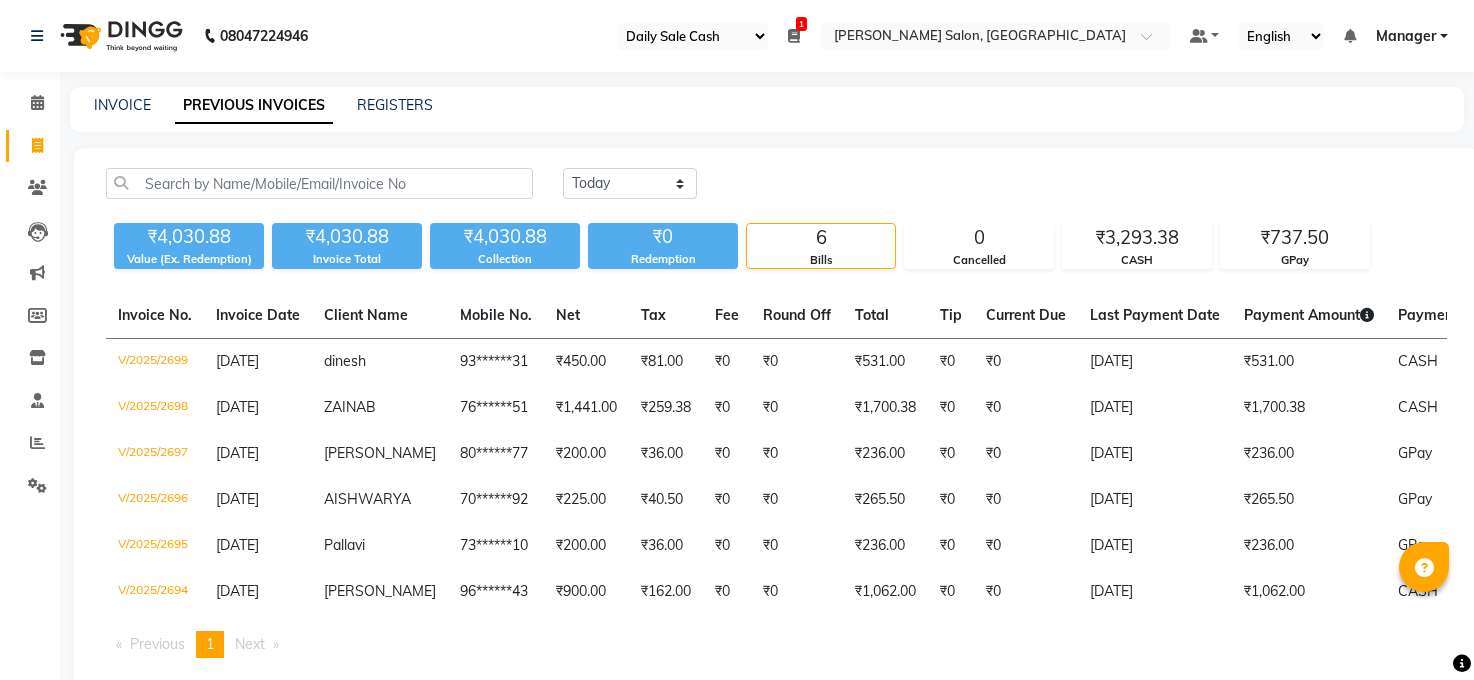 select on "35" 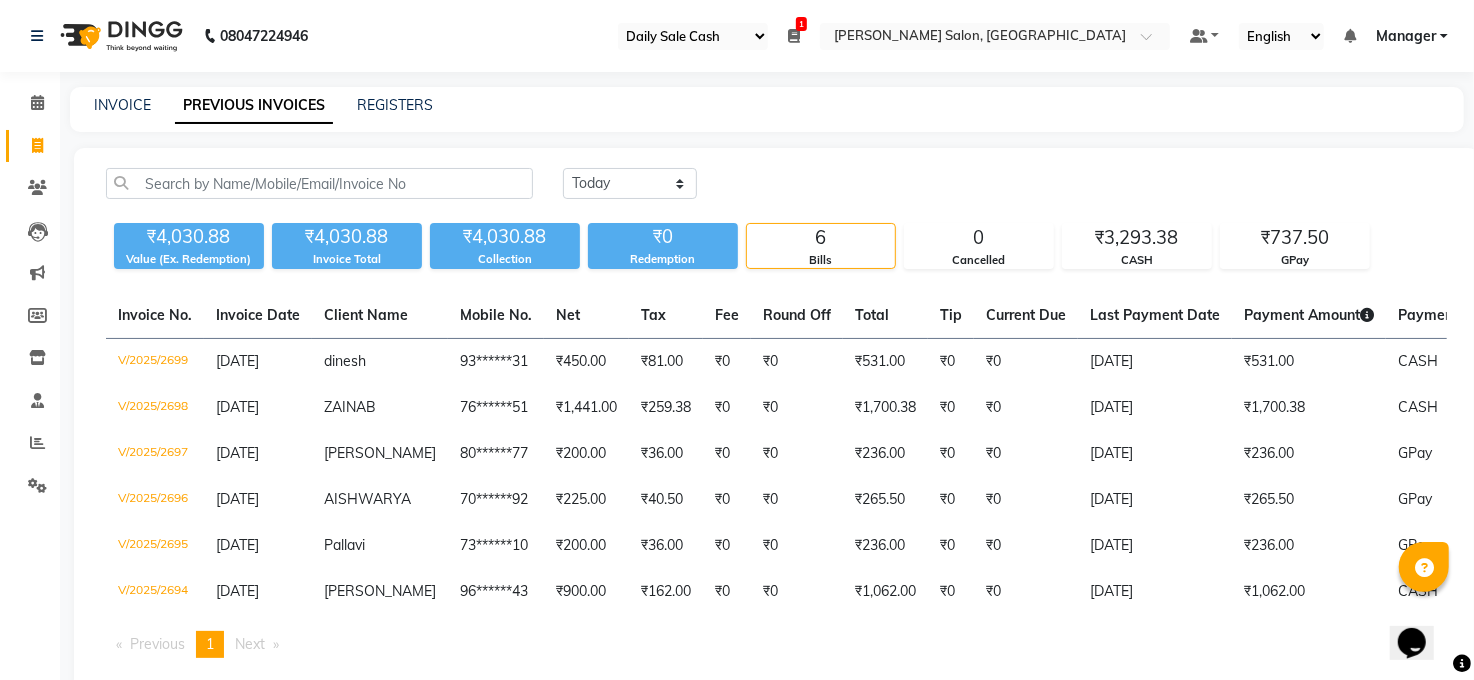 scroll, scrollTop: 0, scrollLeft: 0, axis: both 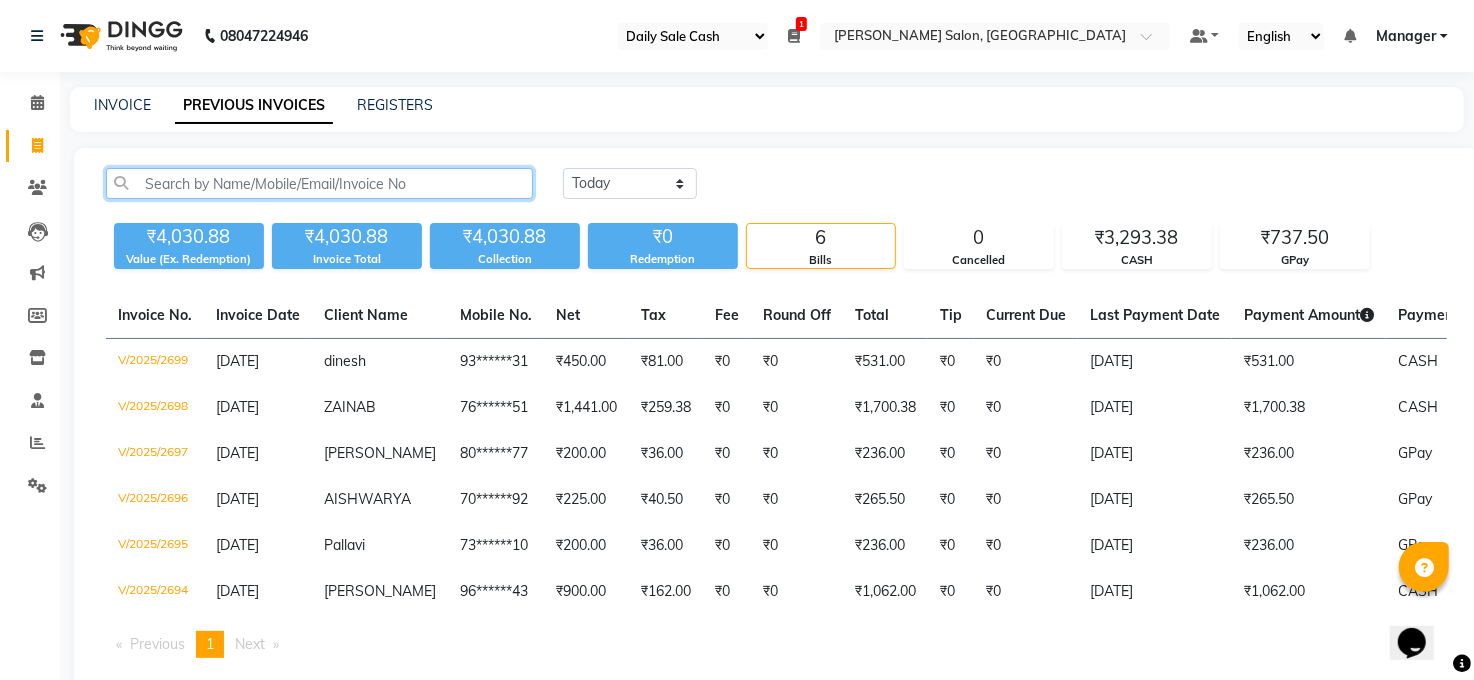 click 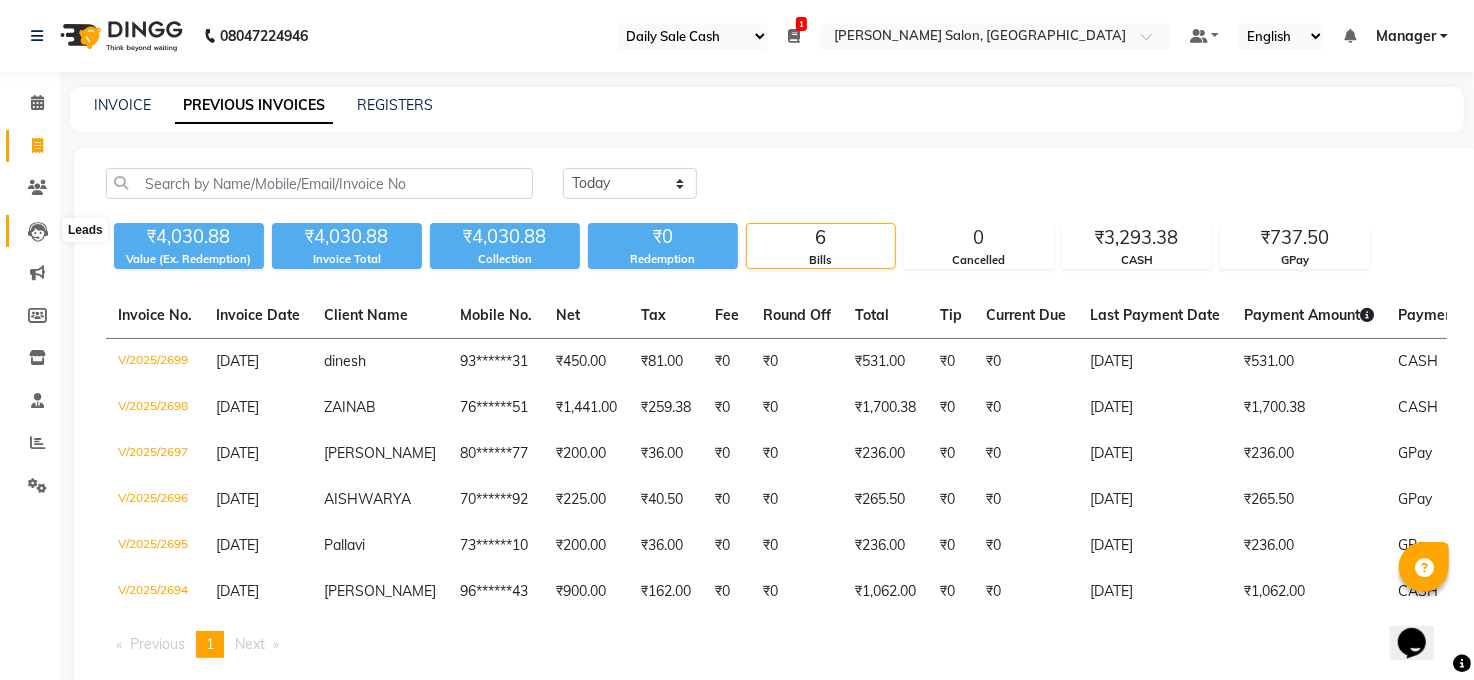 click 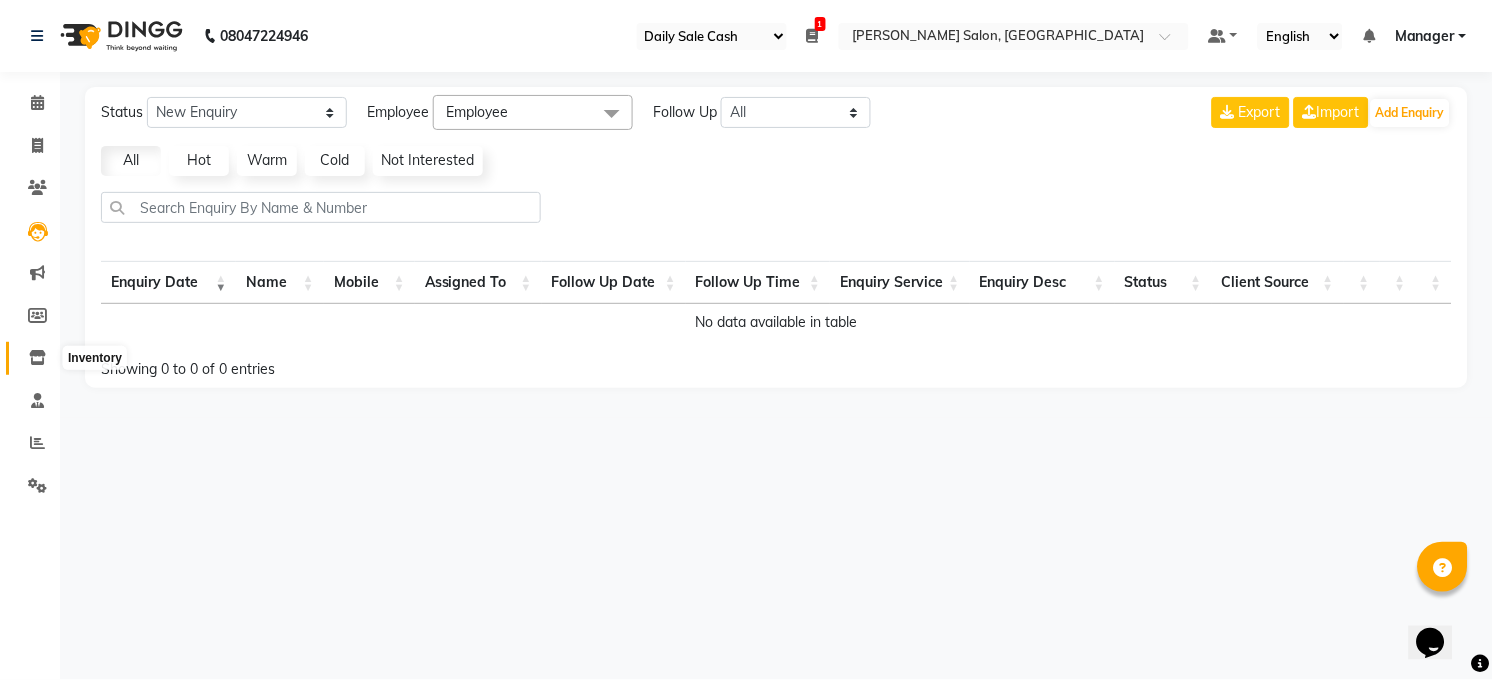 click 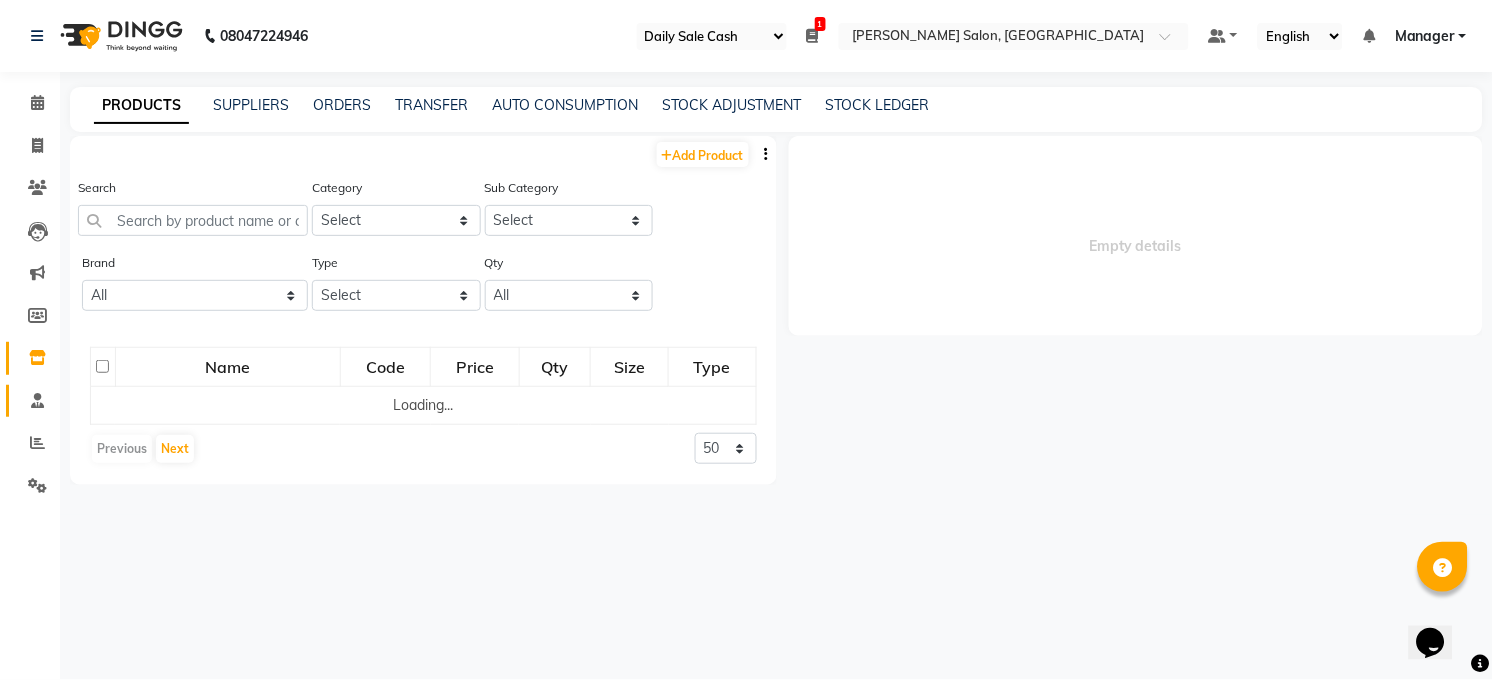 select 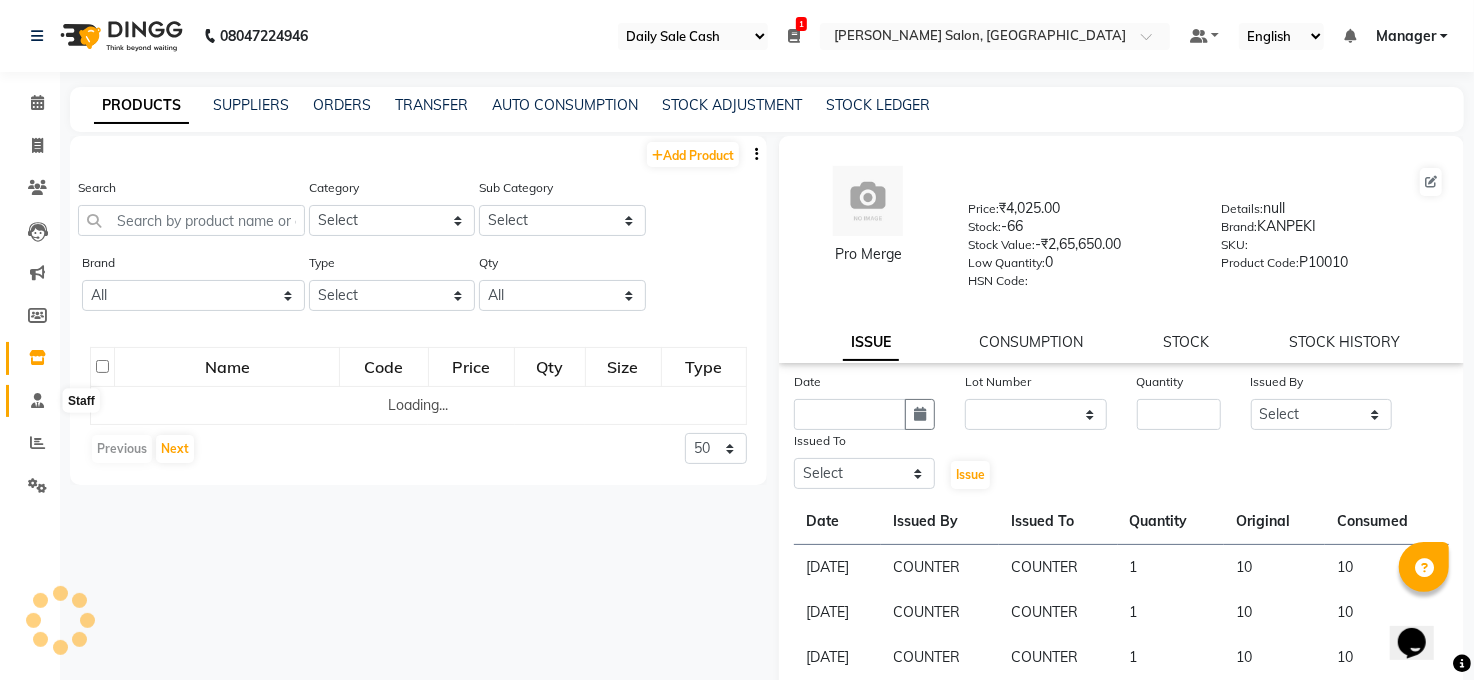 click 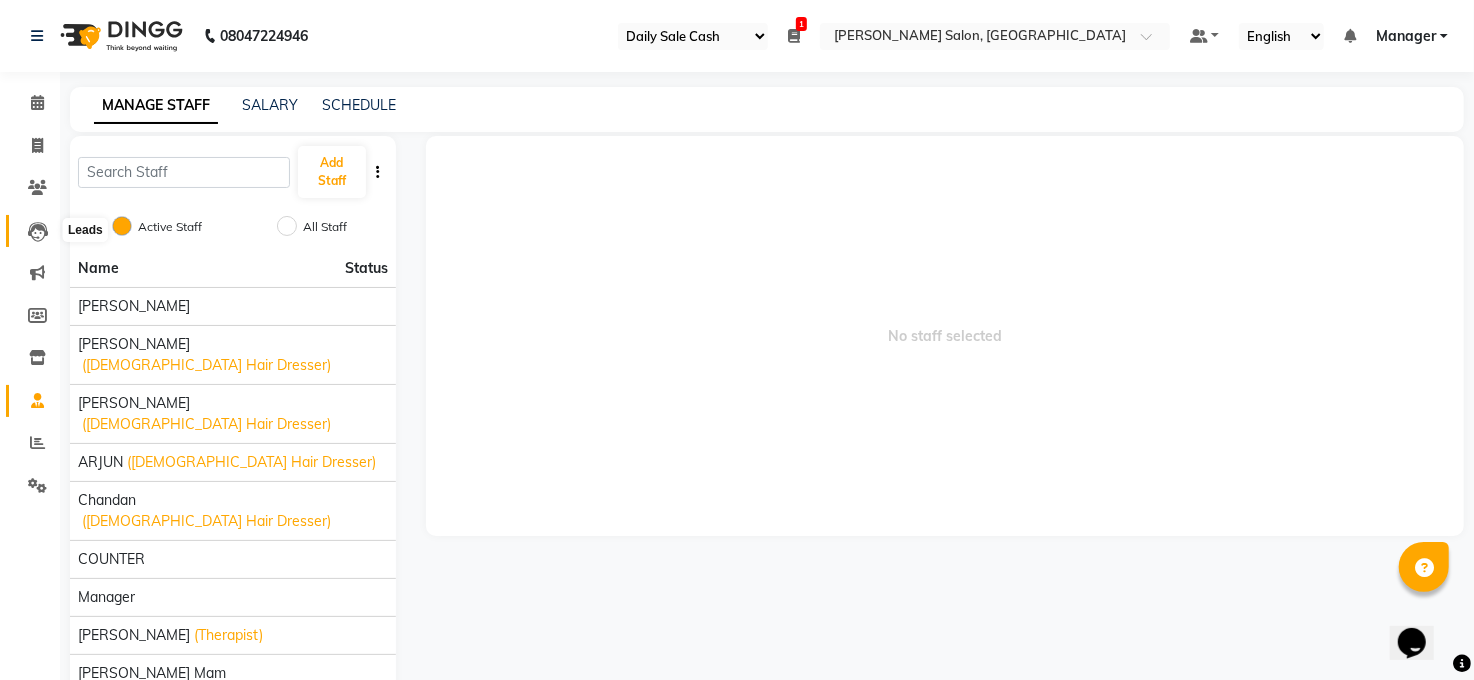 click 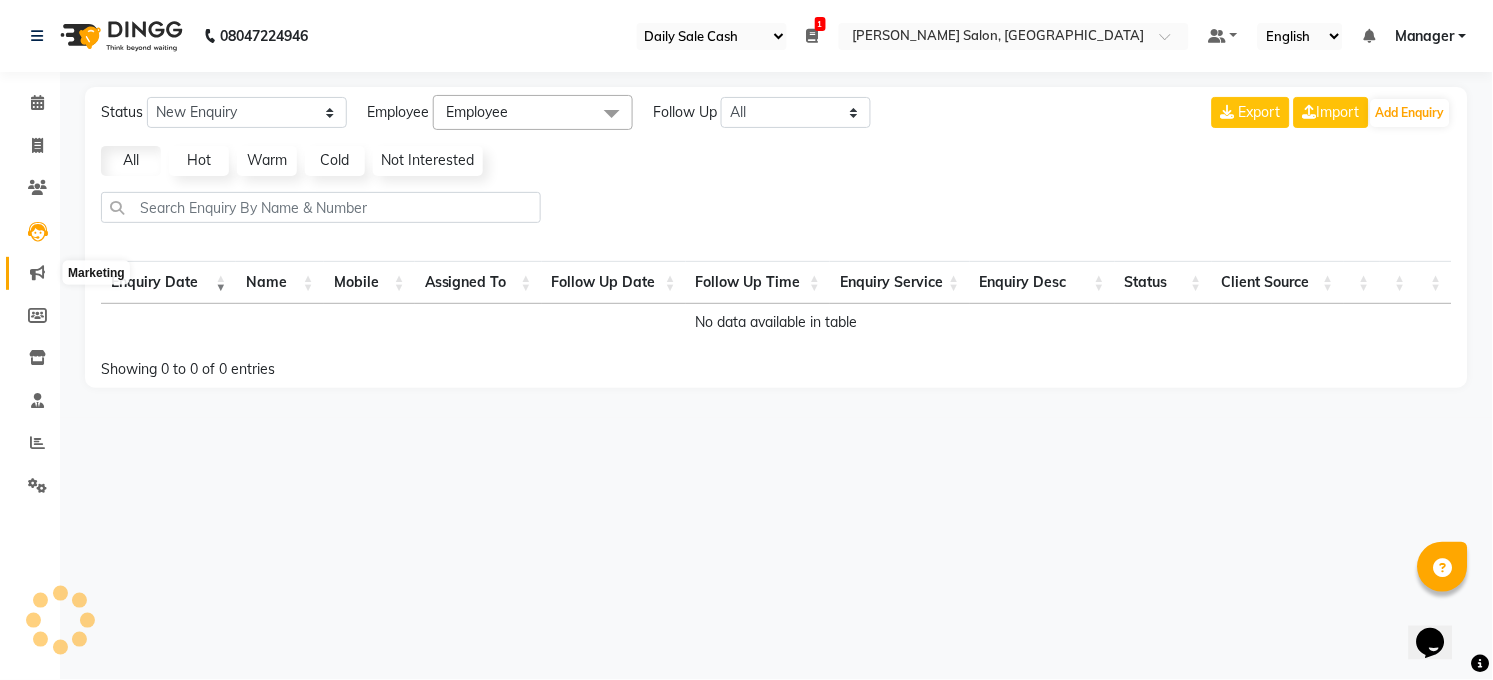 click 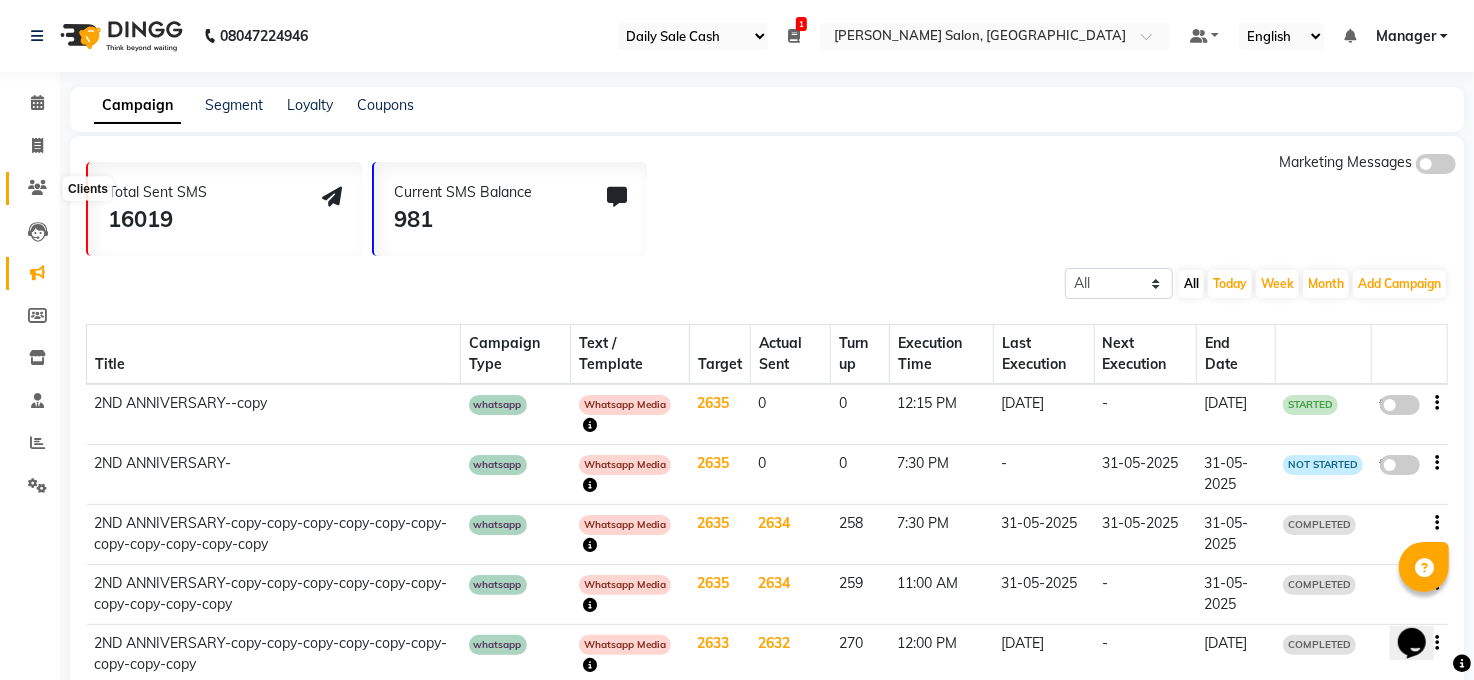 click 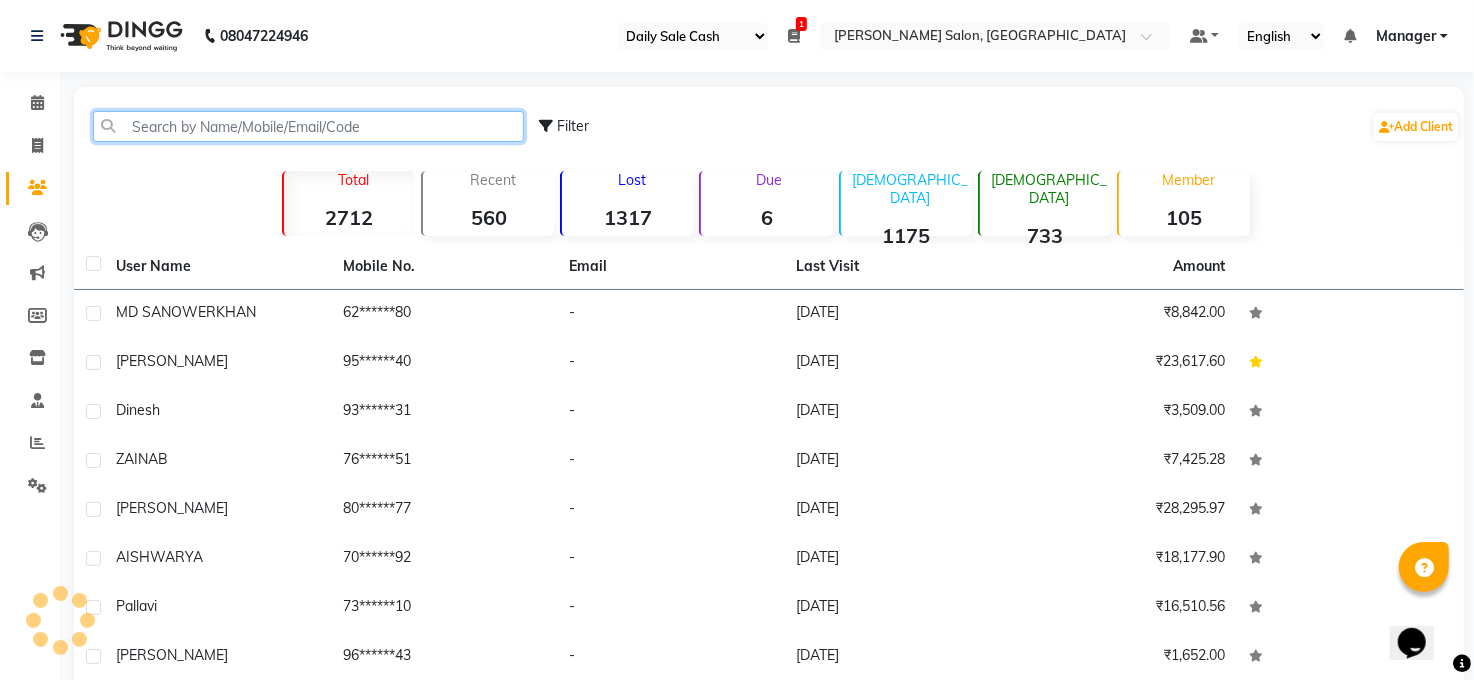 click 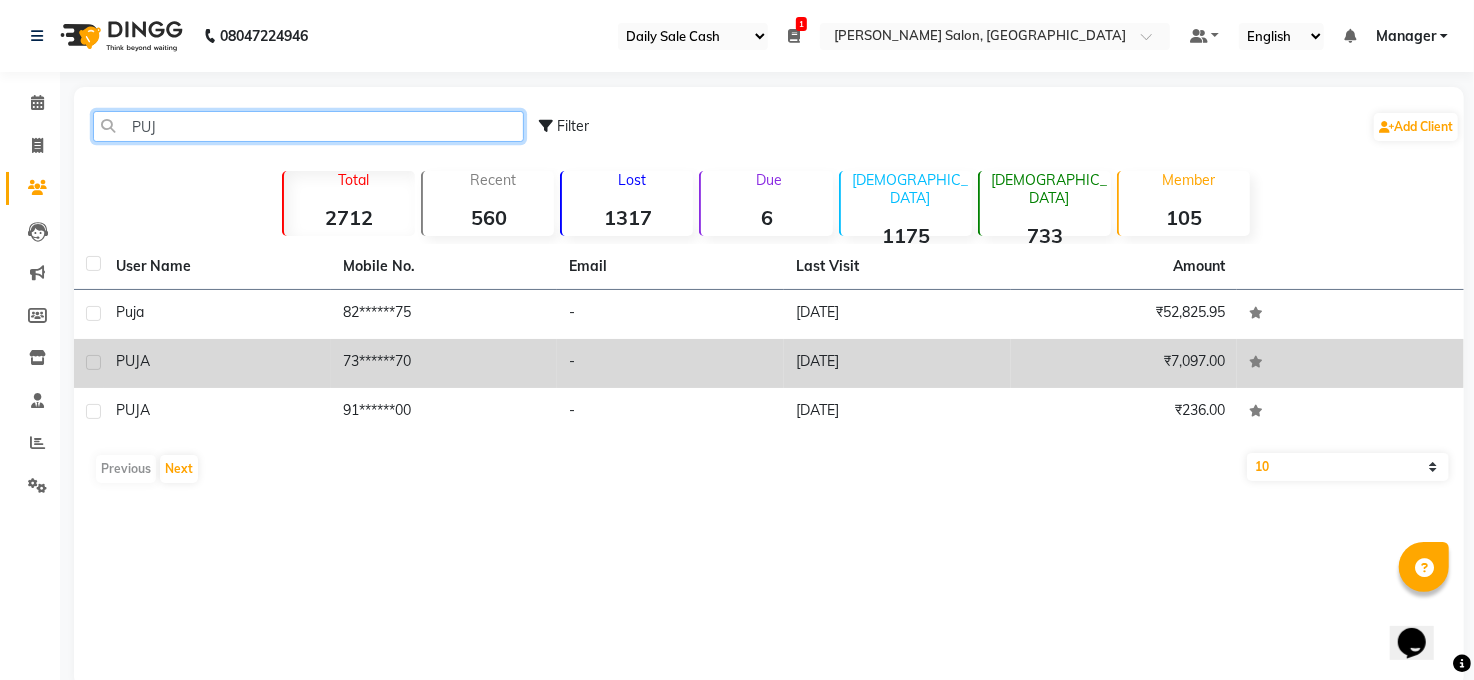 type on "PUJ" 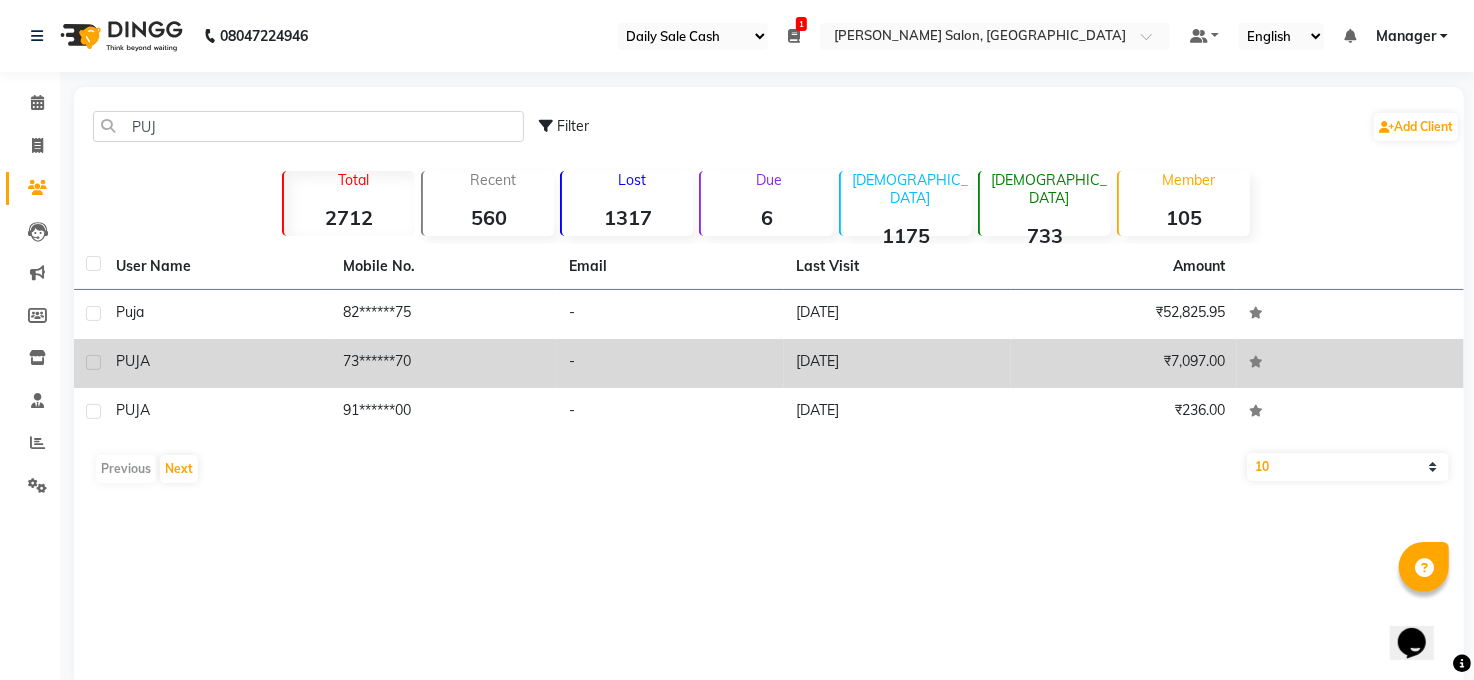 click on "PUJA" 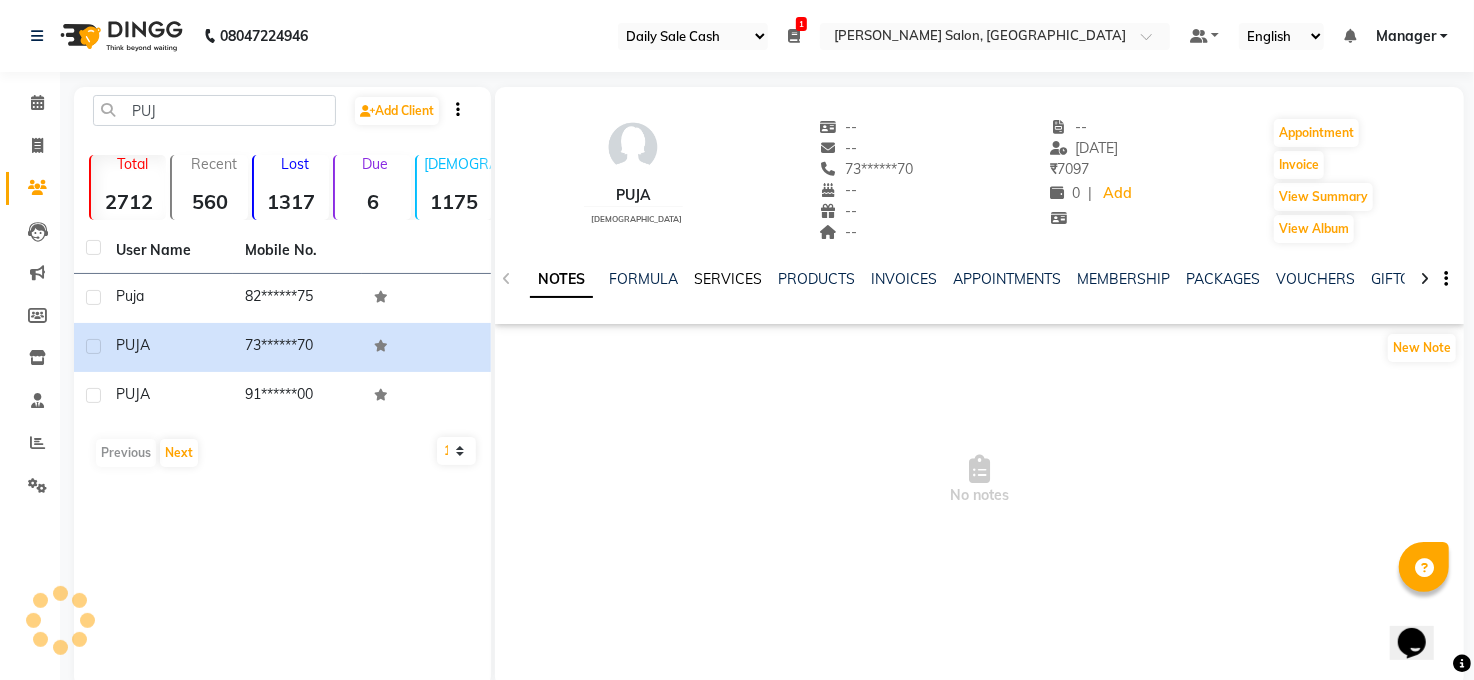 click on "SERVICES" 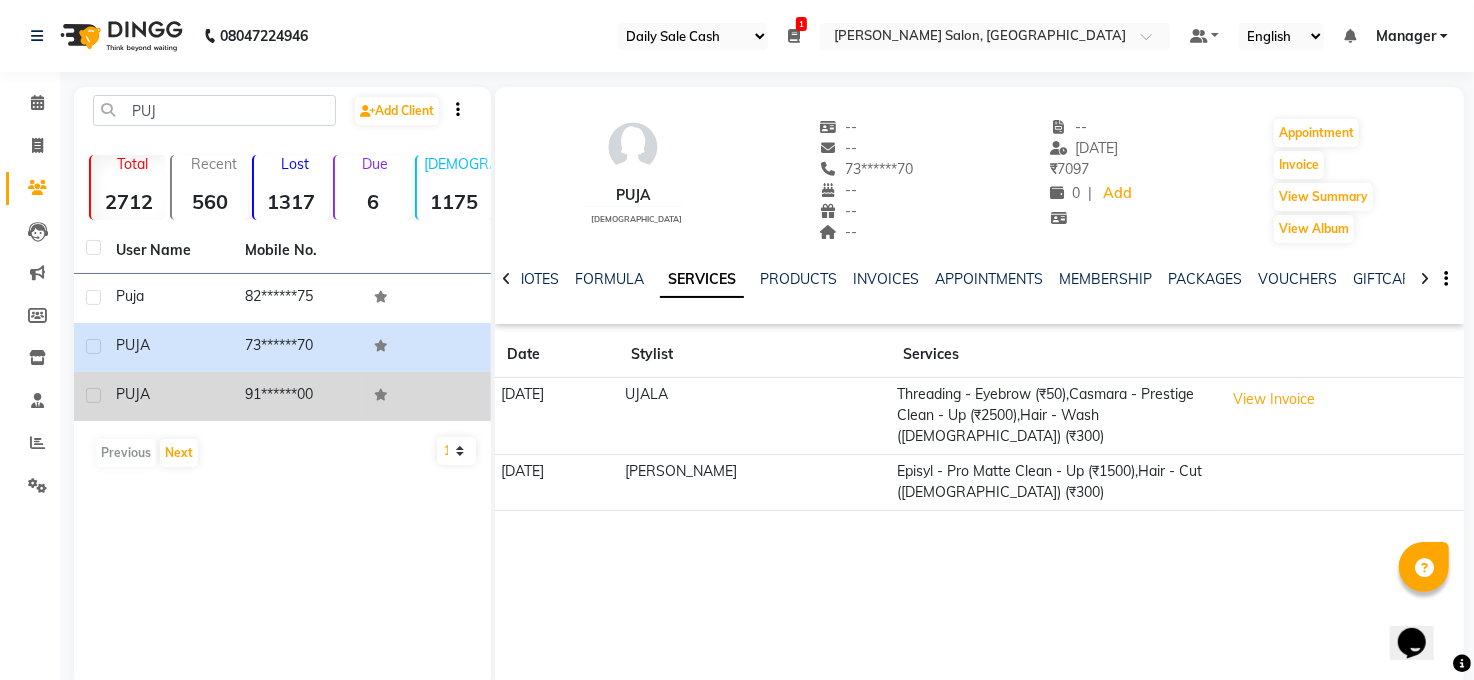 click on "PUJA" 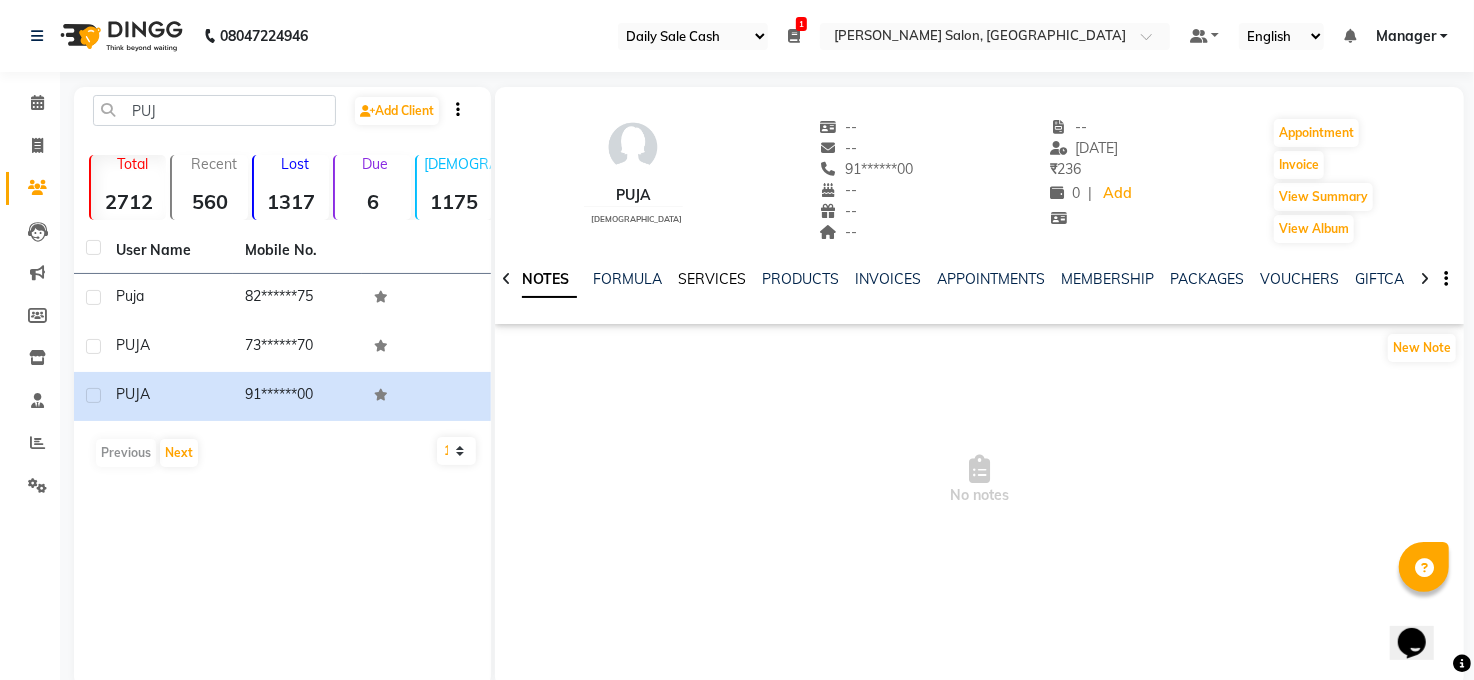 click on "SERVICES" 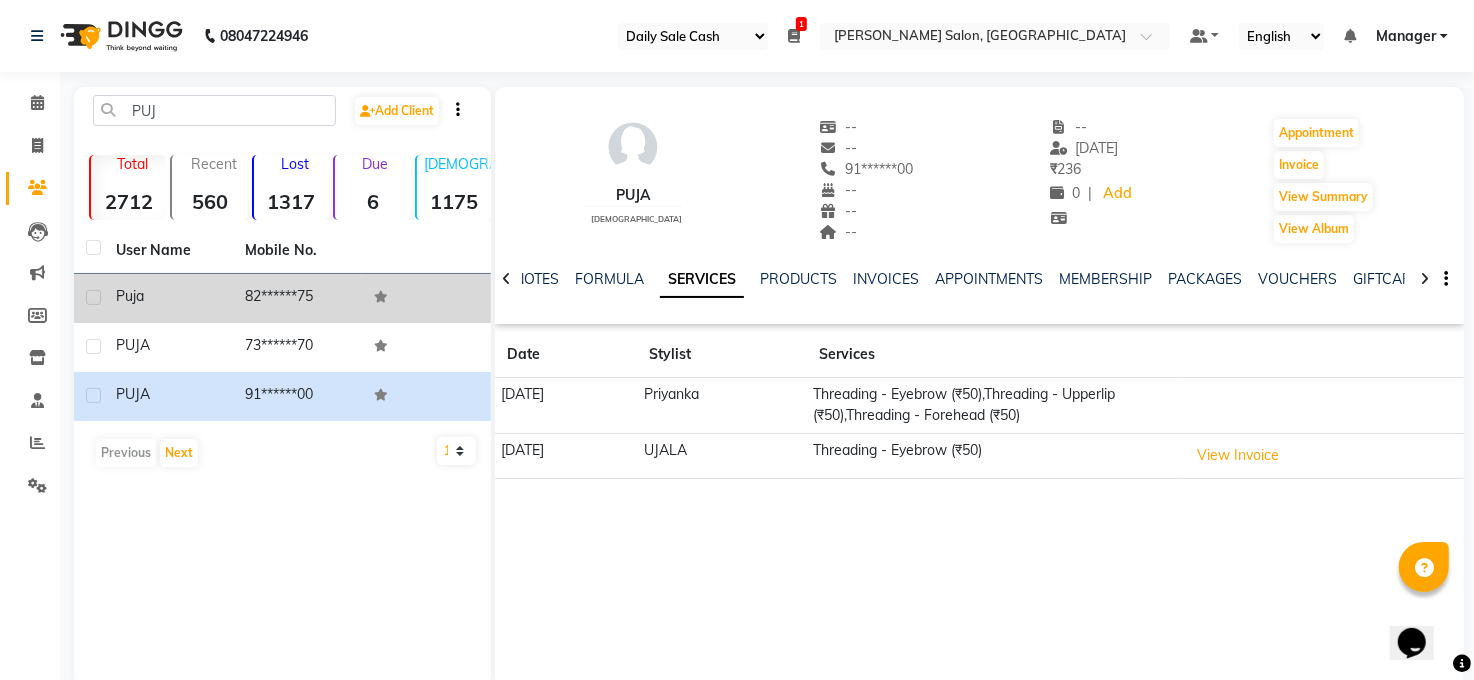 click on "82******75" 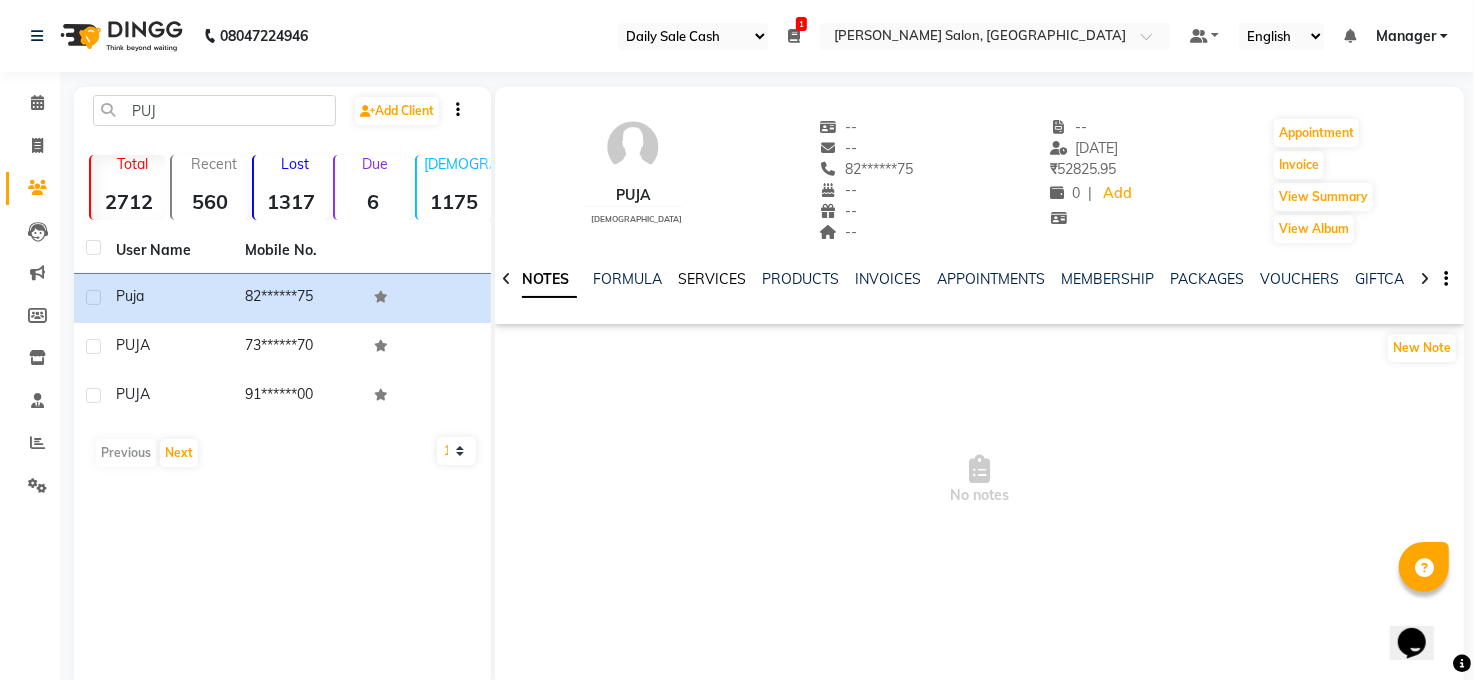 click on "SERVICES" 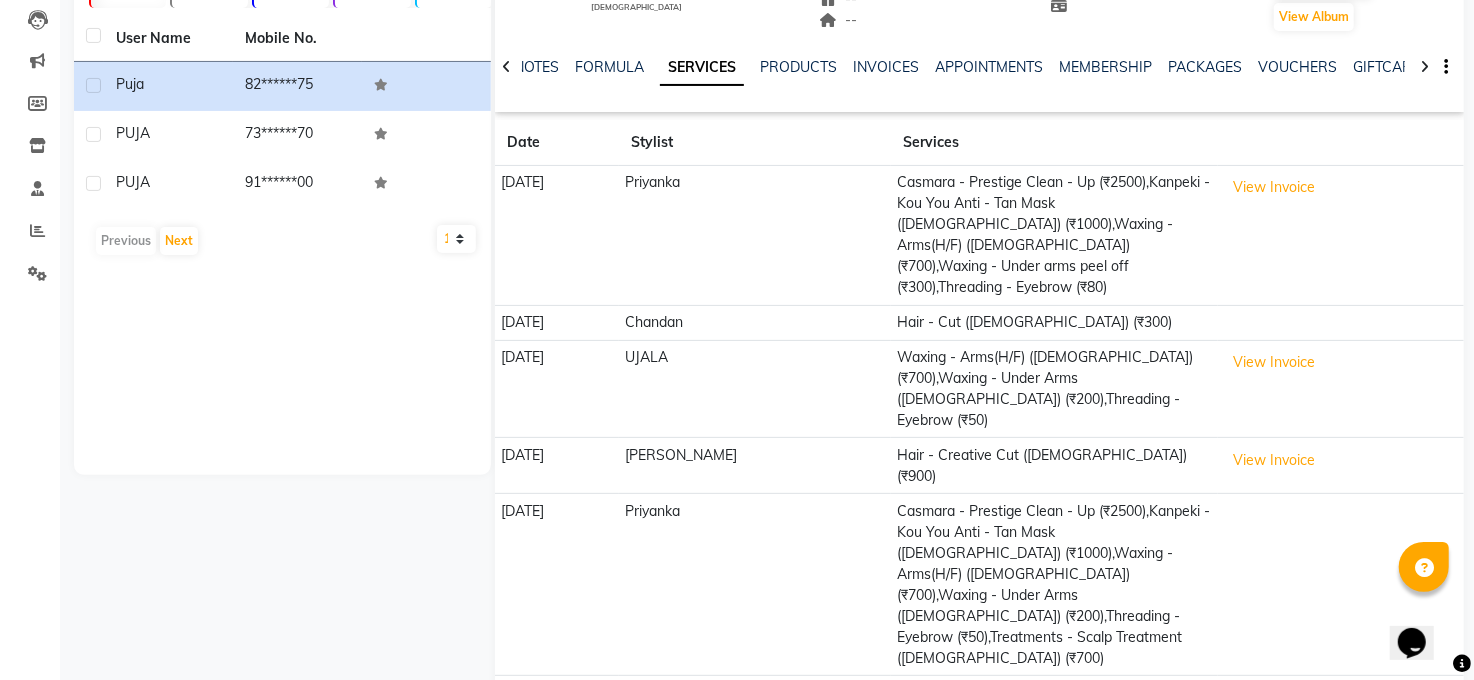 scroll, scrollTop: 219, scrollLeft: 0, axis: vertical 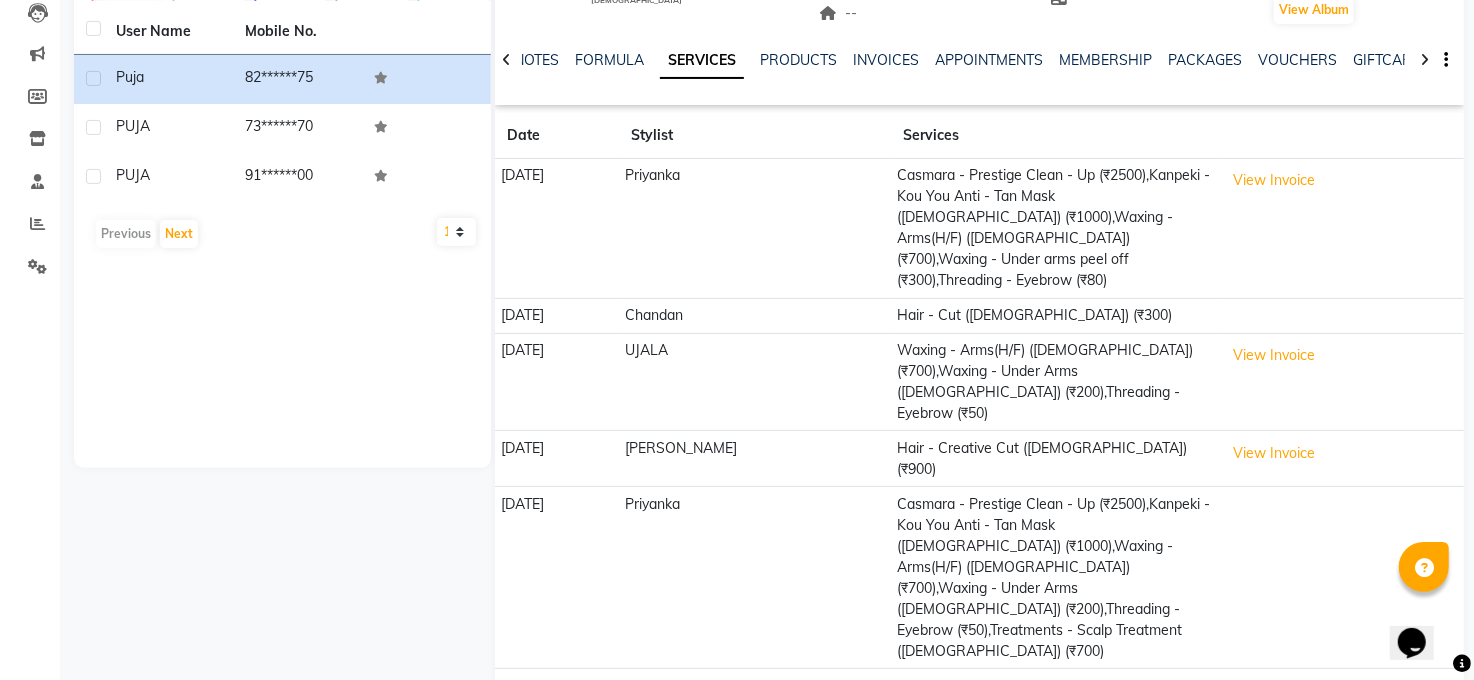 click on "Next" 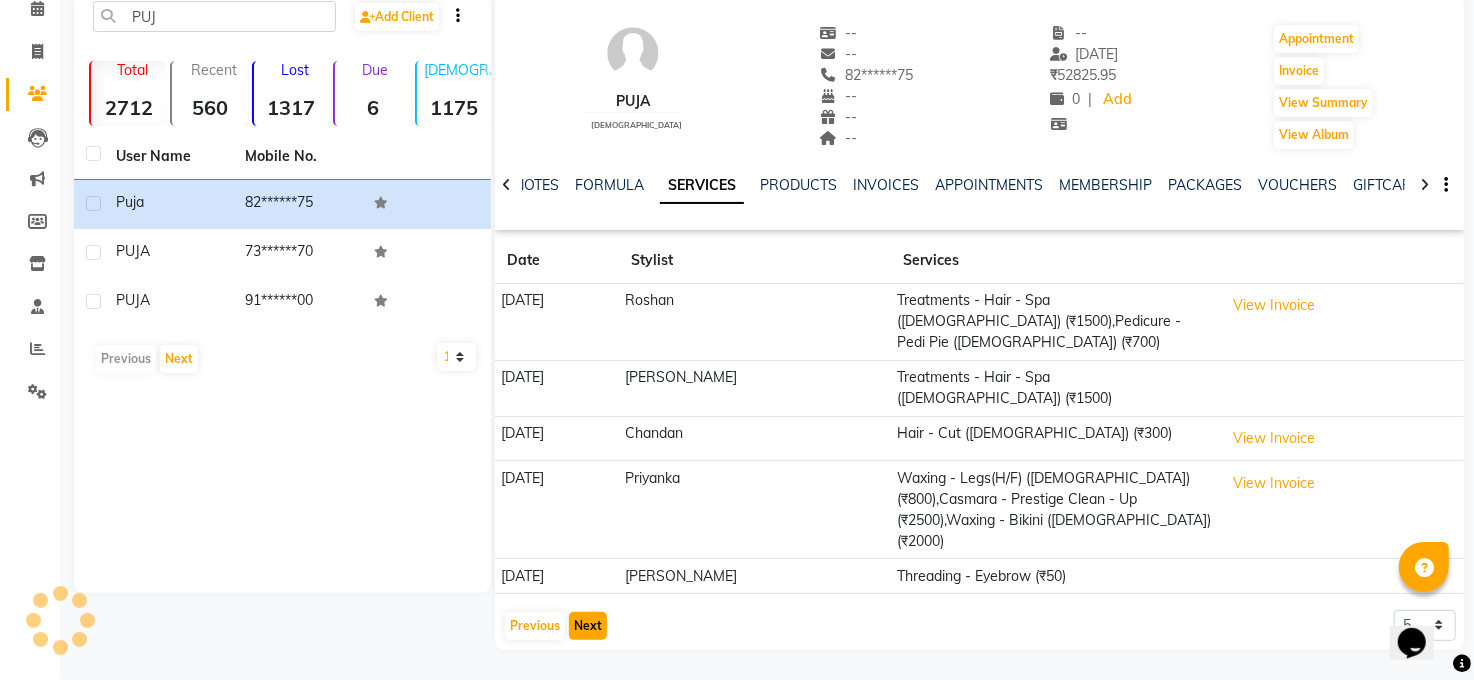 scroll, scrollTop: 36, scrollLeft: 0, axis: vertical 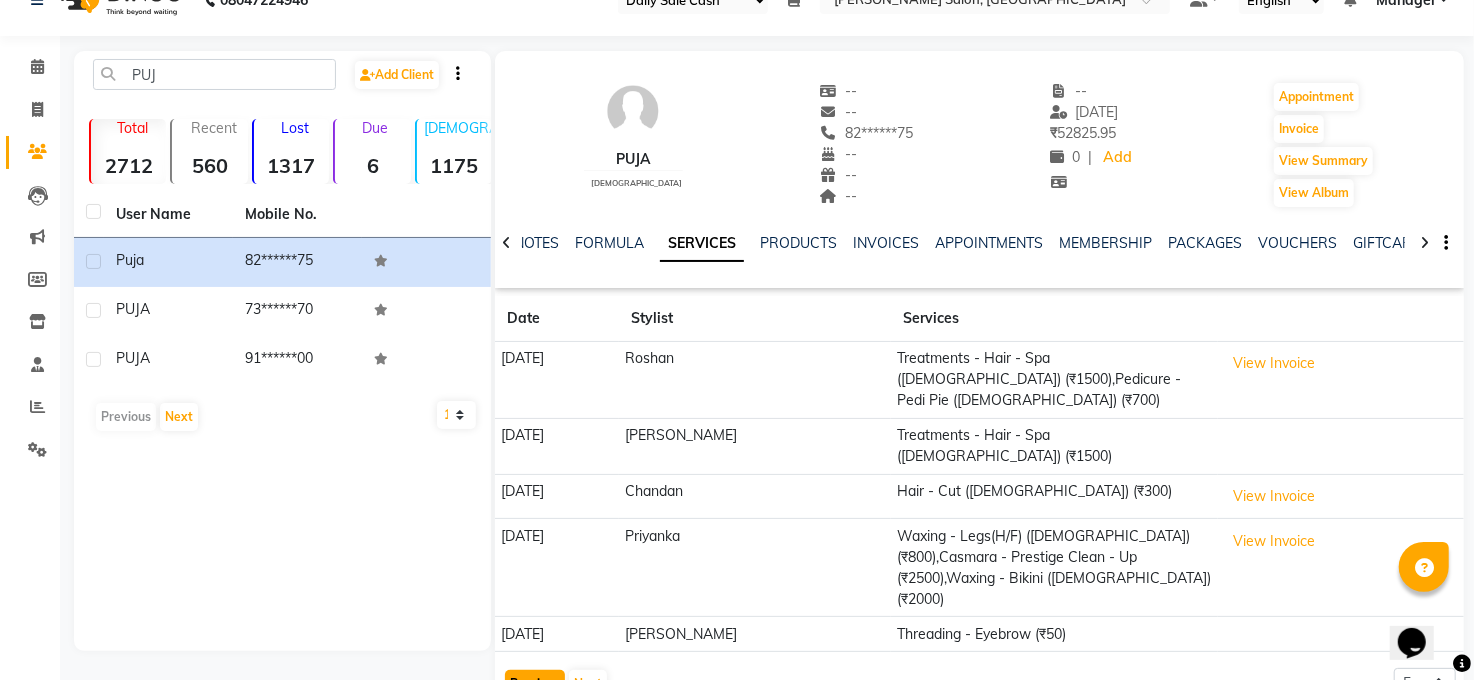 click on "Previous" 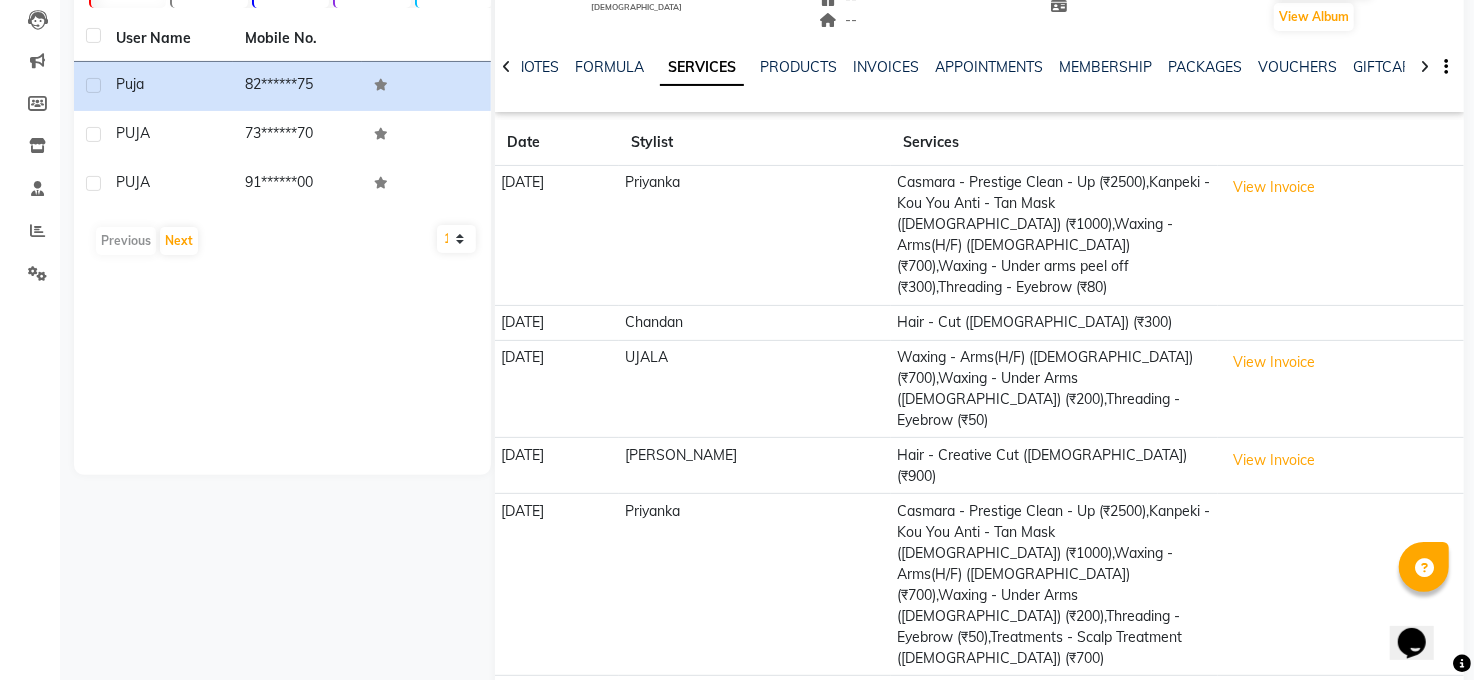 scroll, scrollTop: 219, scrollLeft: 0, axis: vertical 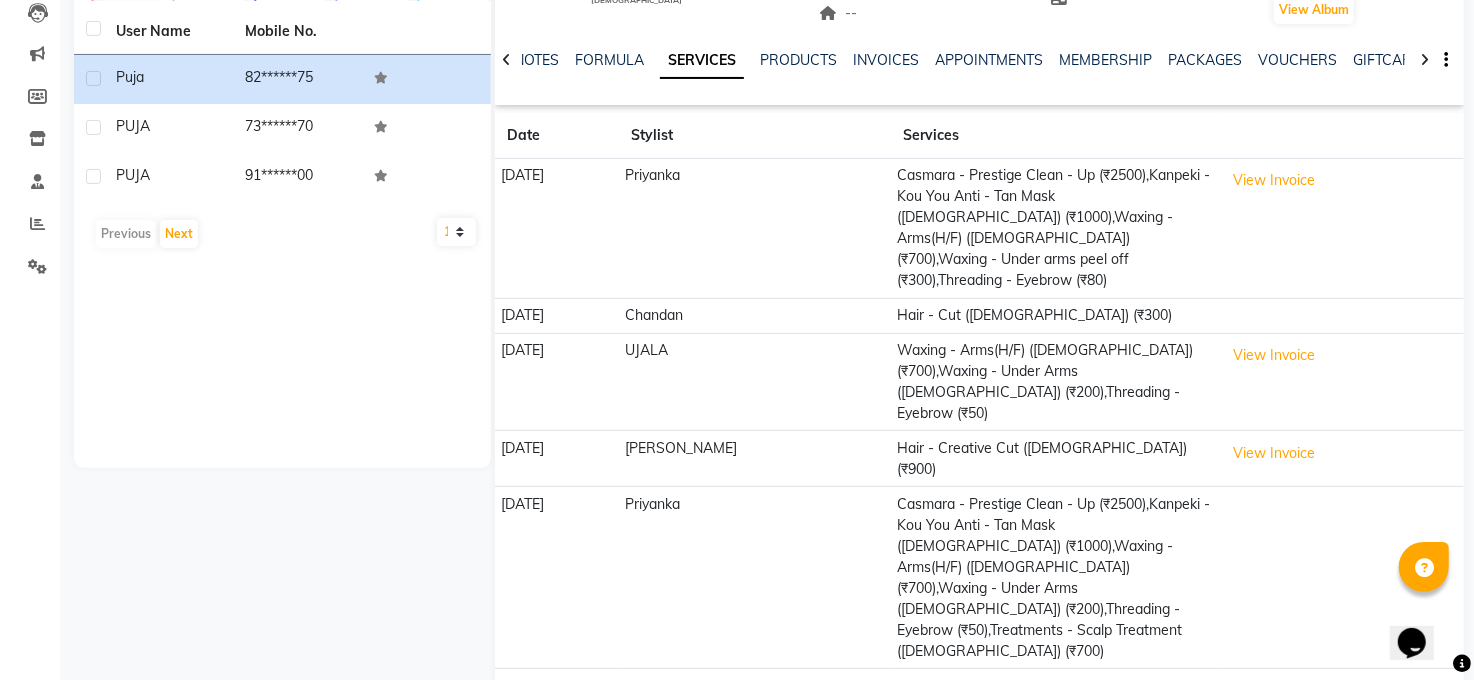 click on "Next" 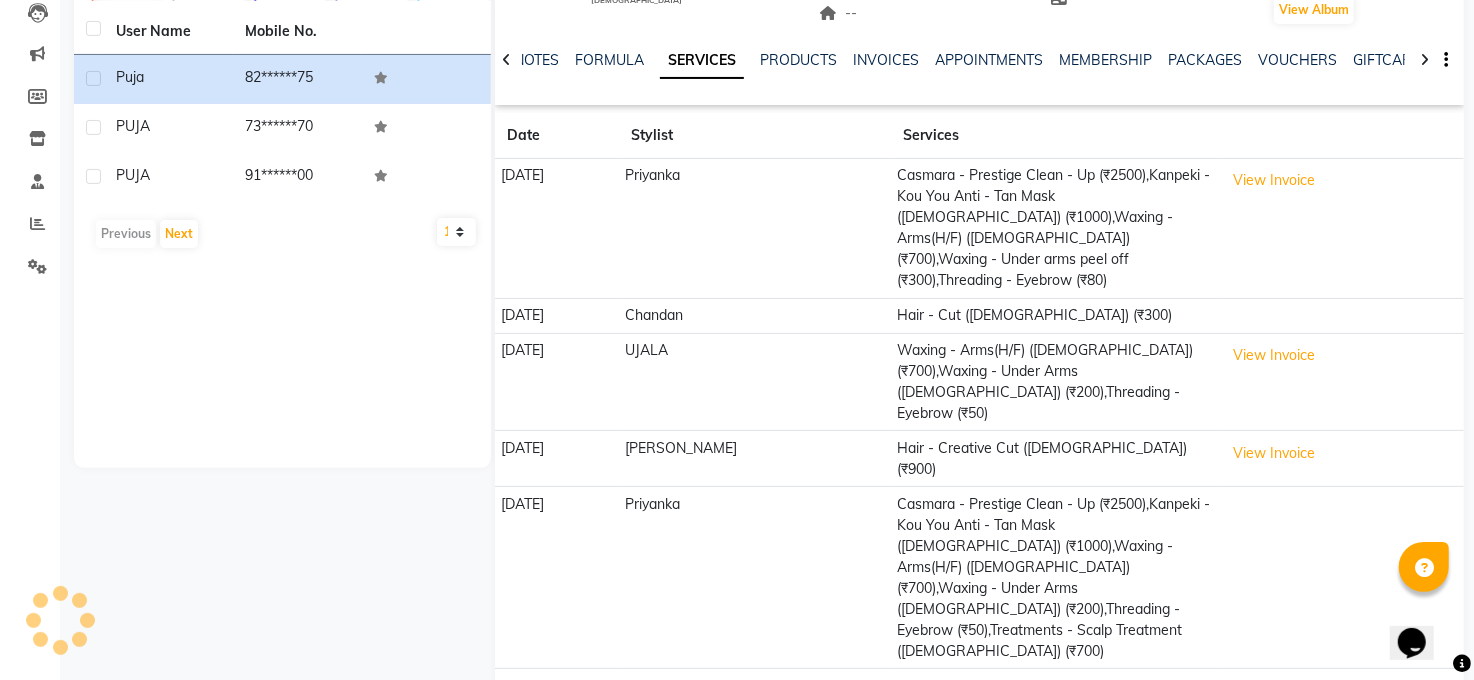 scroll, scrollTop: 36, scrollLeft: 0, axis: vertical 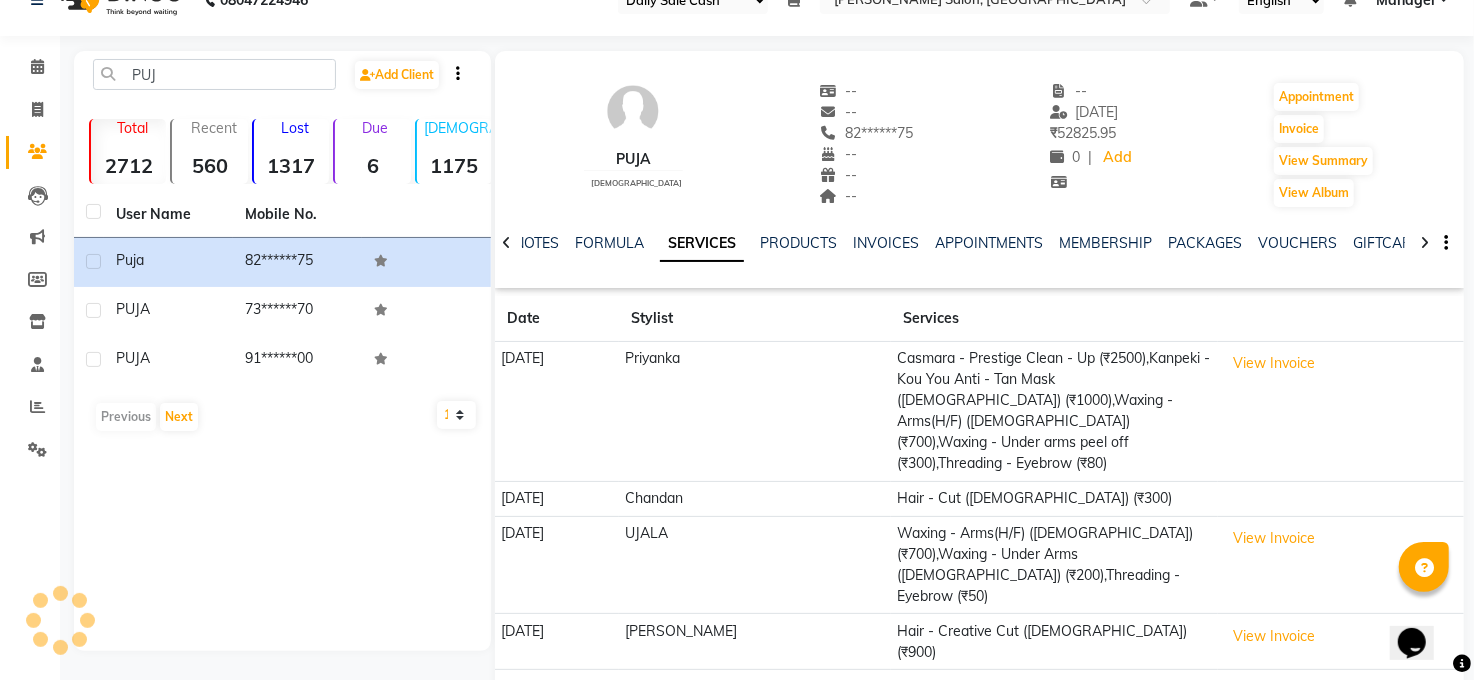 click on "Previous   Next" 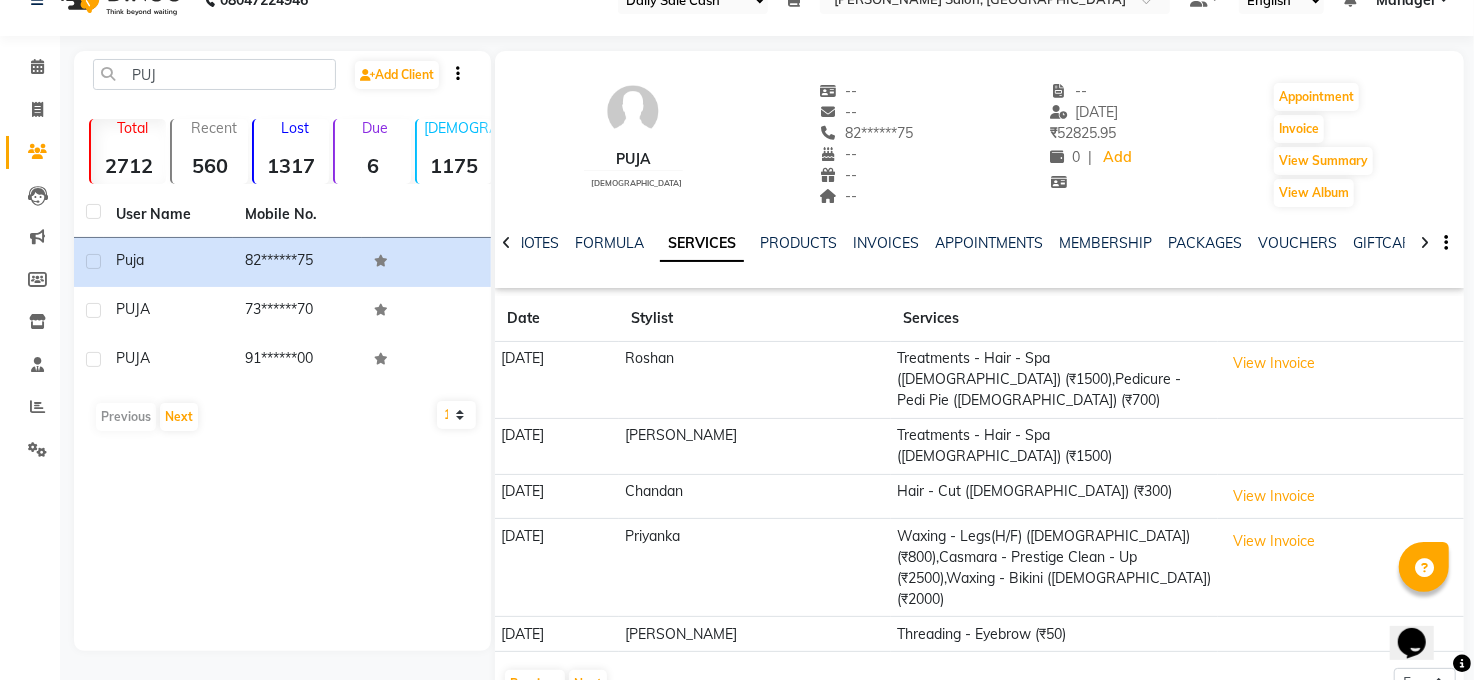 click on "Previous   Next" 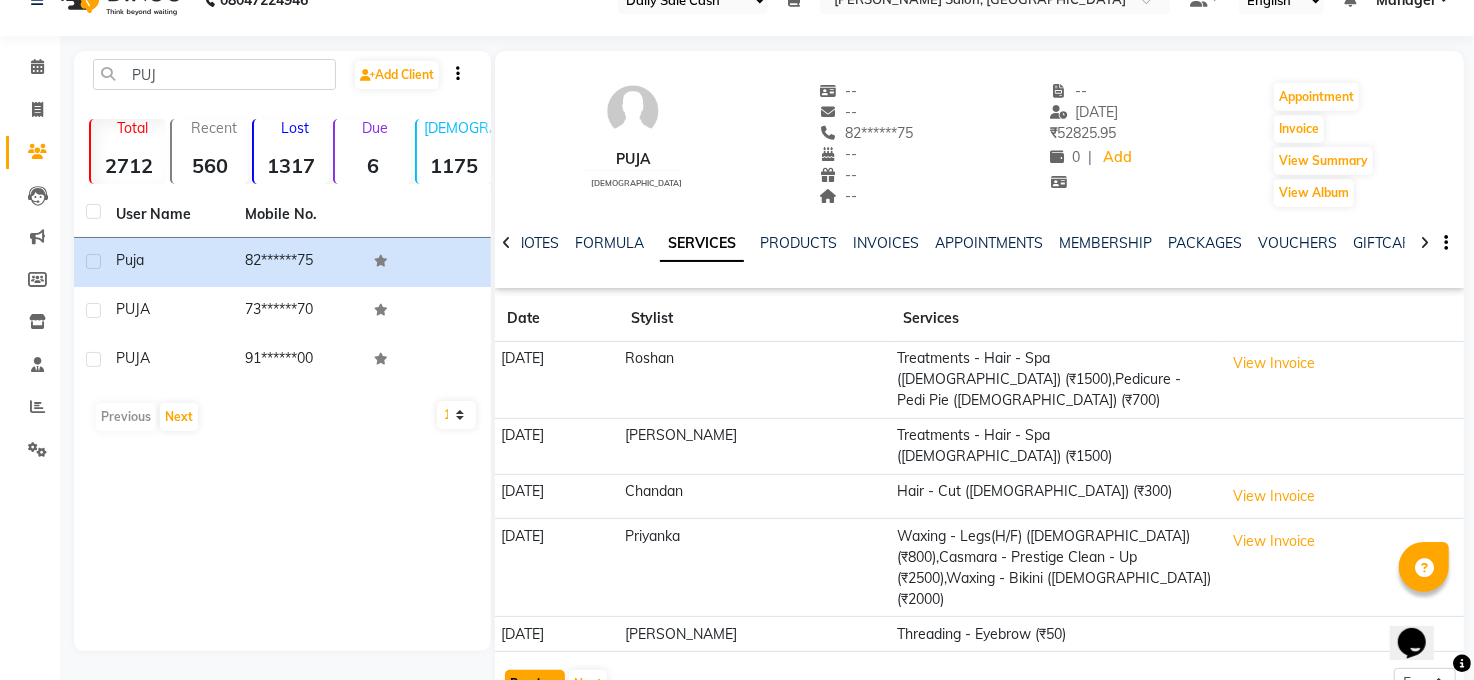 click on "Previous" 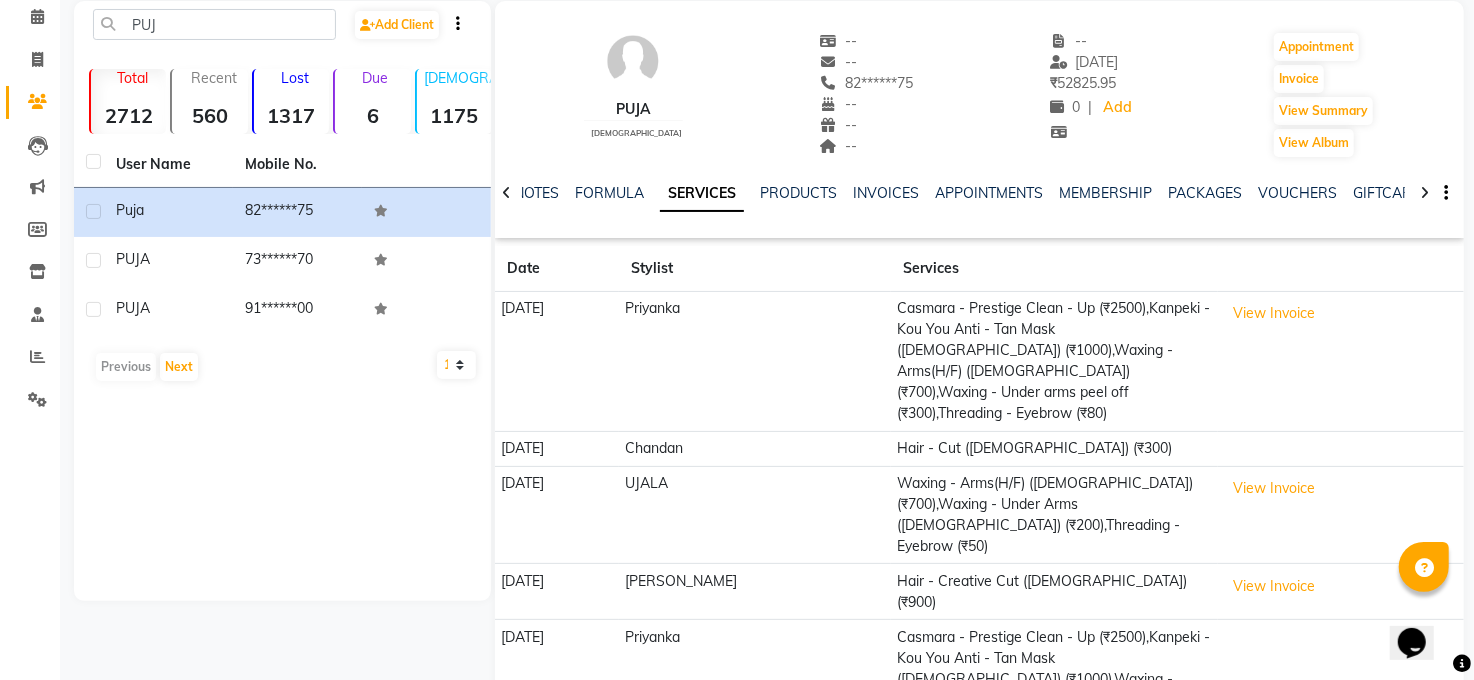 scroll, scrollTop: 0, scrollLeft: 0, axis: both 